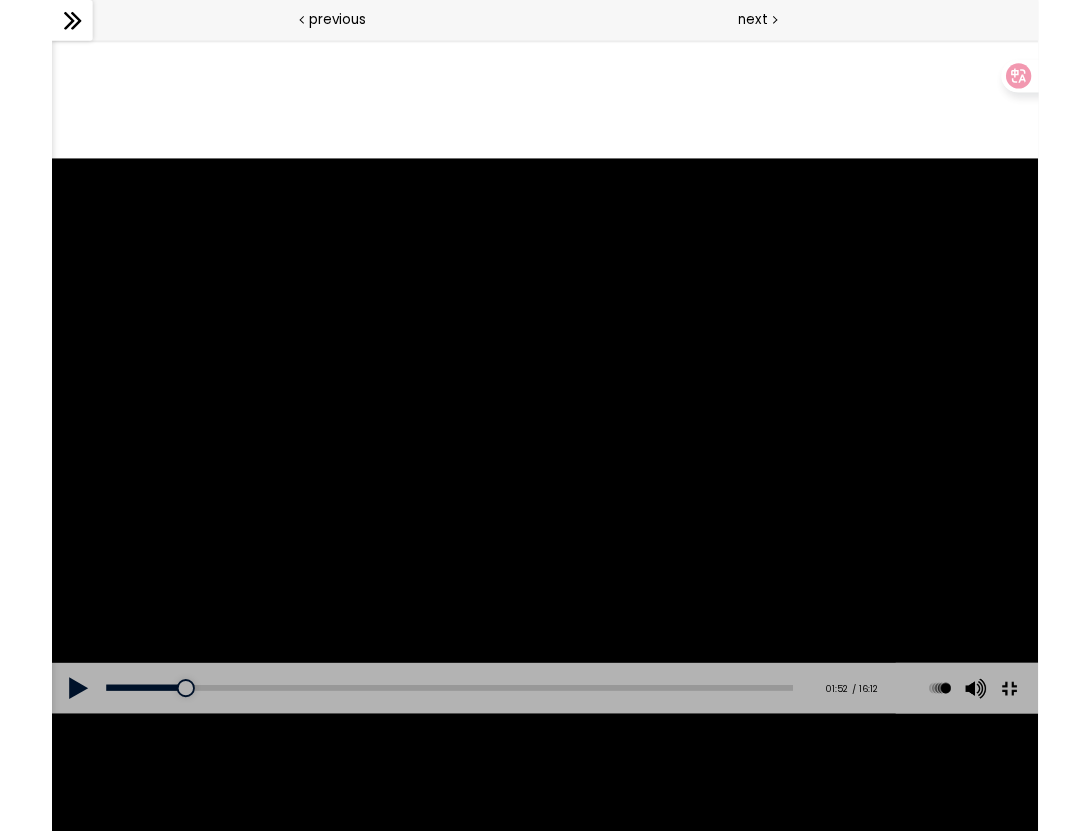 scroll, scrollTop: 0, scrollLeft: 0, axis: both 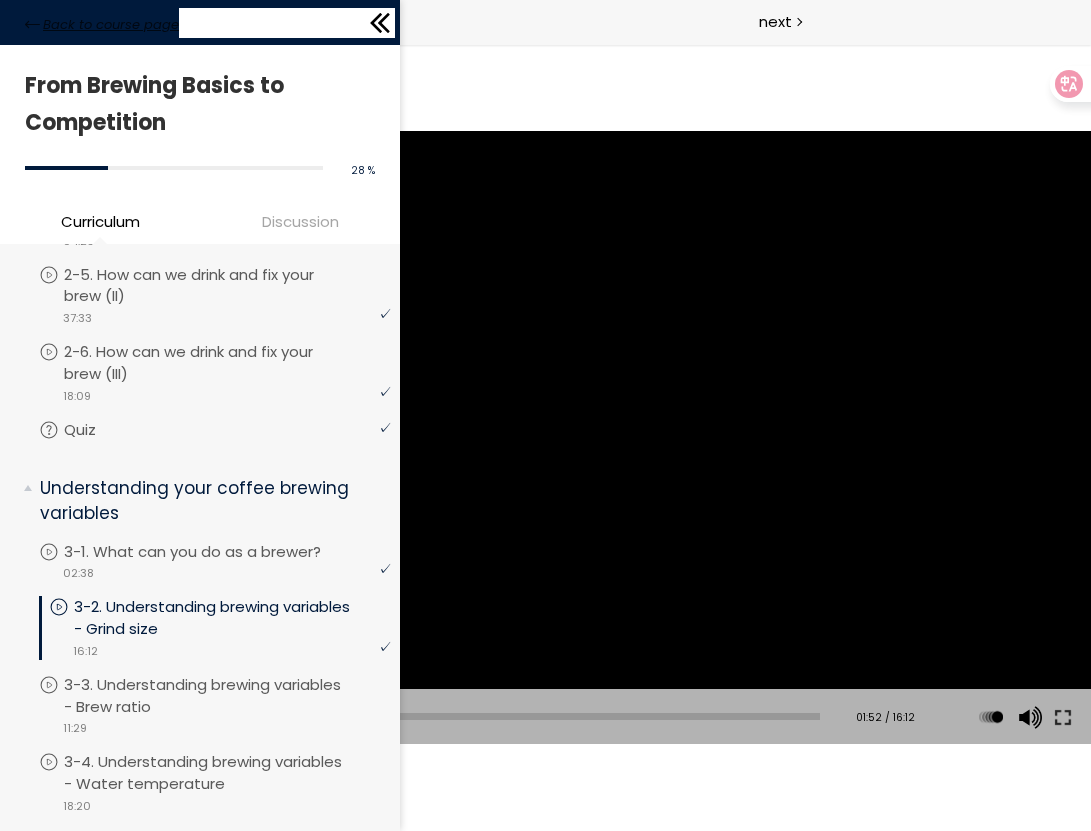 click 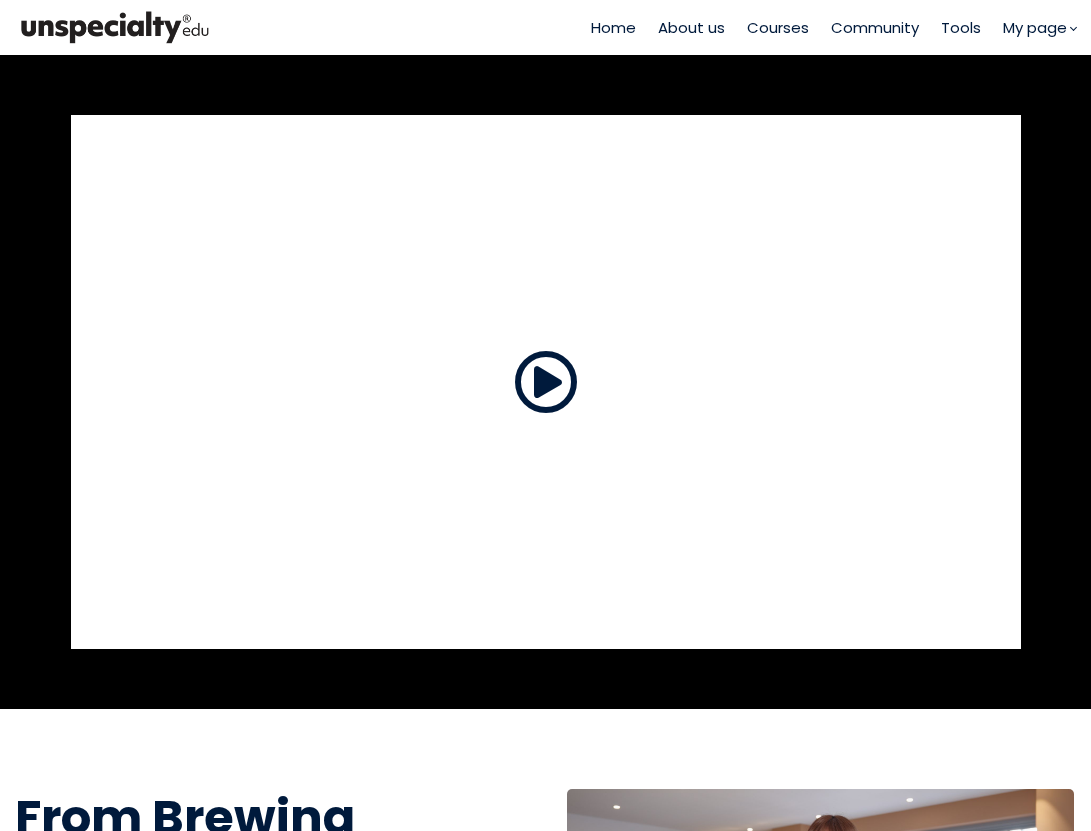 scroll, scrollTop: 0, scrollLeft: 0, axis: both 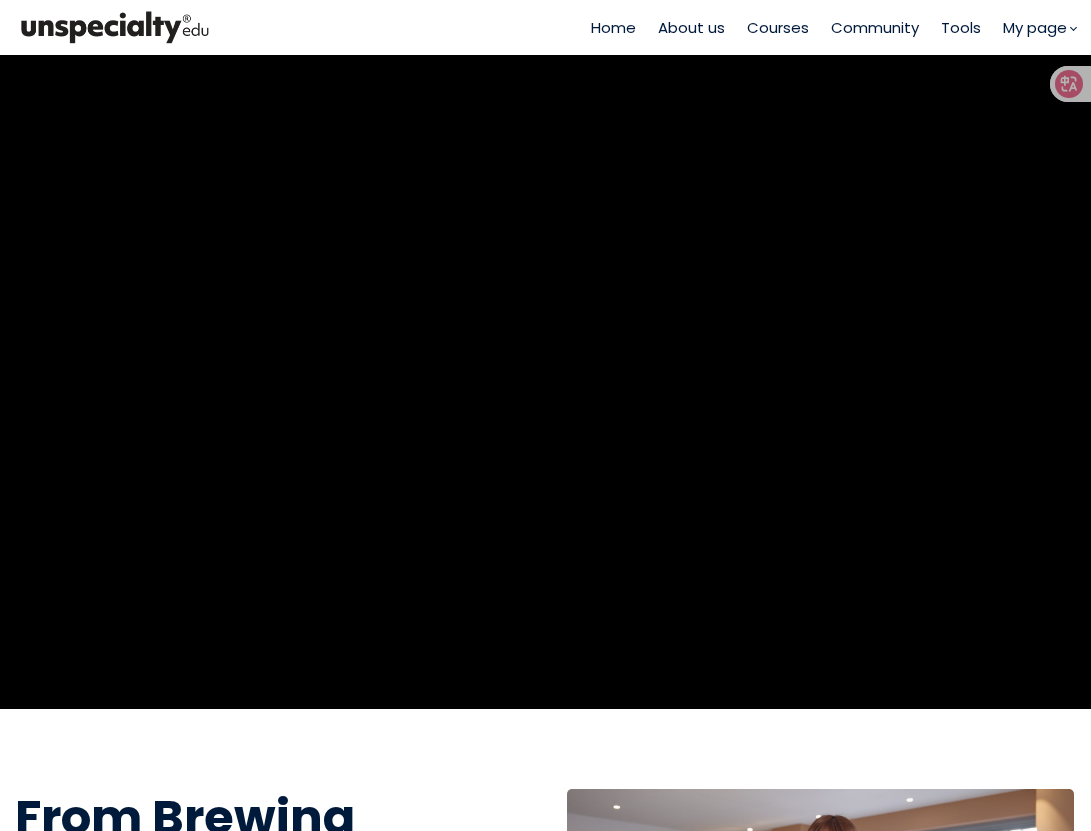 click on "Community" at bounding box center [875, 27] 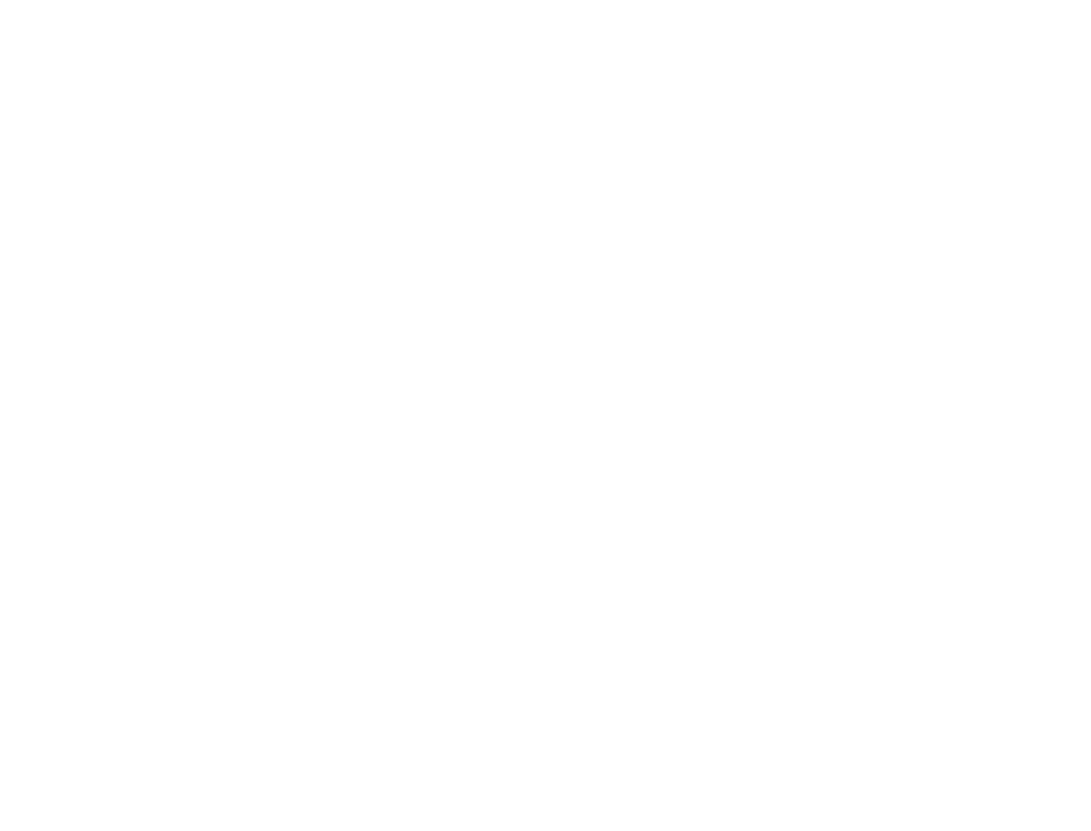 scroll, scrollTop: 0, scrollLeft: 0, axis: both 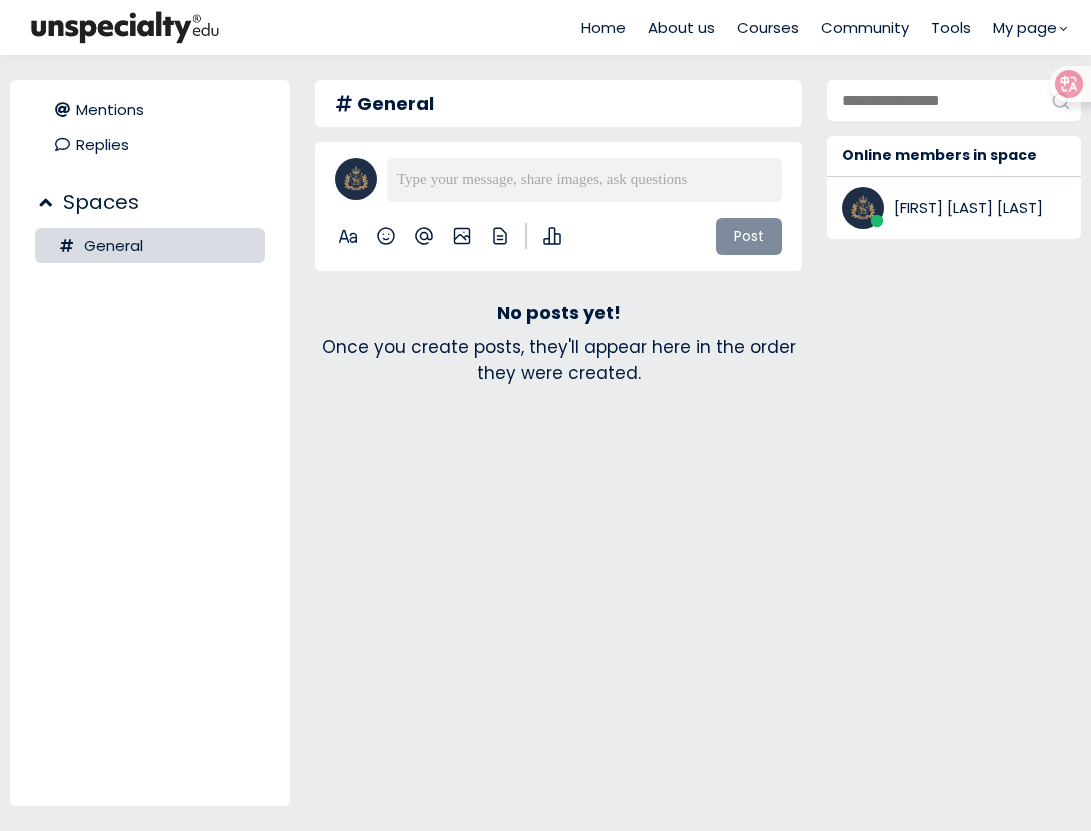 click on "Courses" at bounding box center (768, 27) 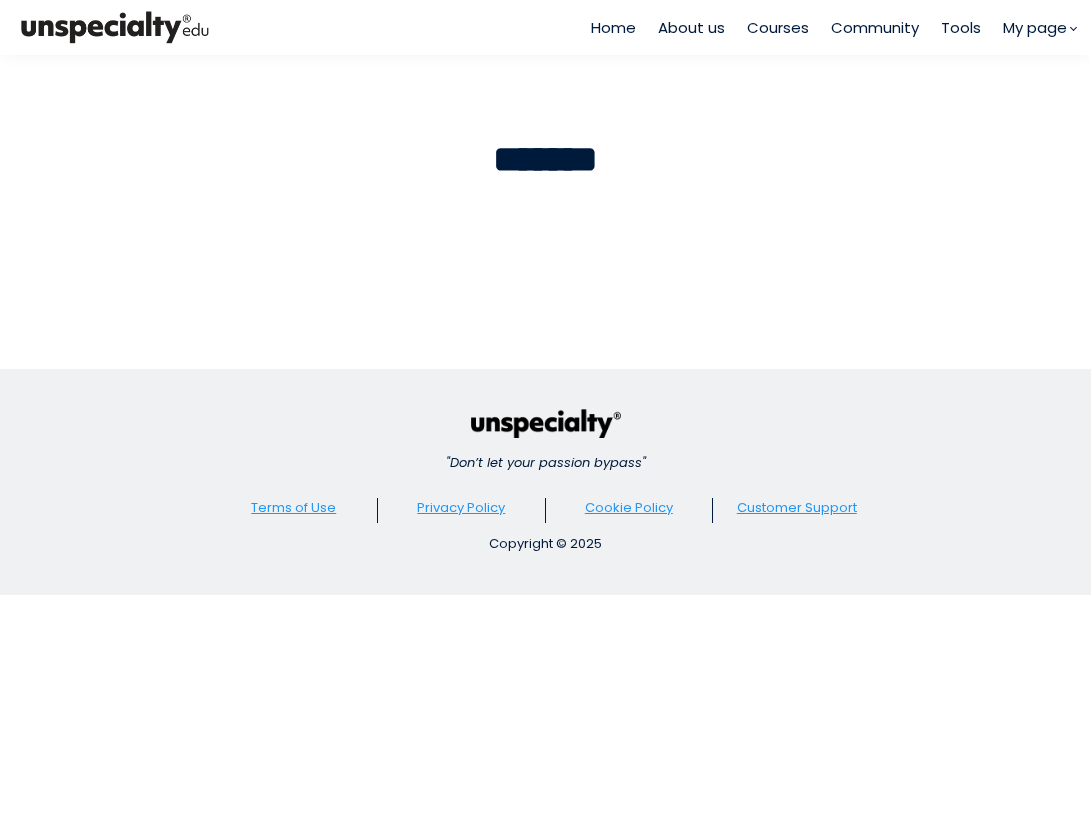 scroll, scrollTop: 0, scrollLeft: 0, axis: both 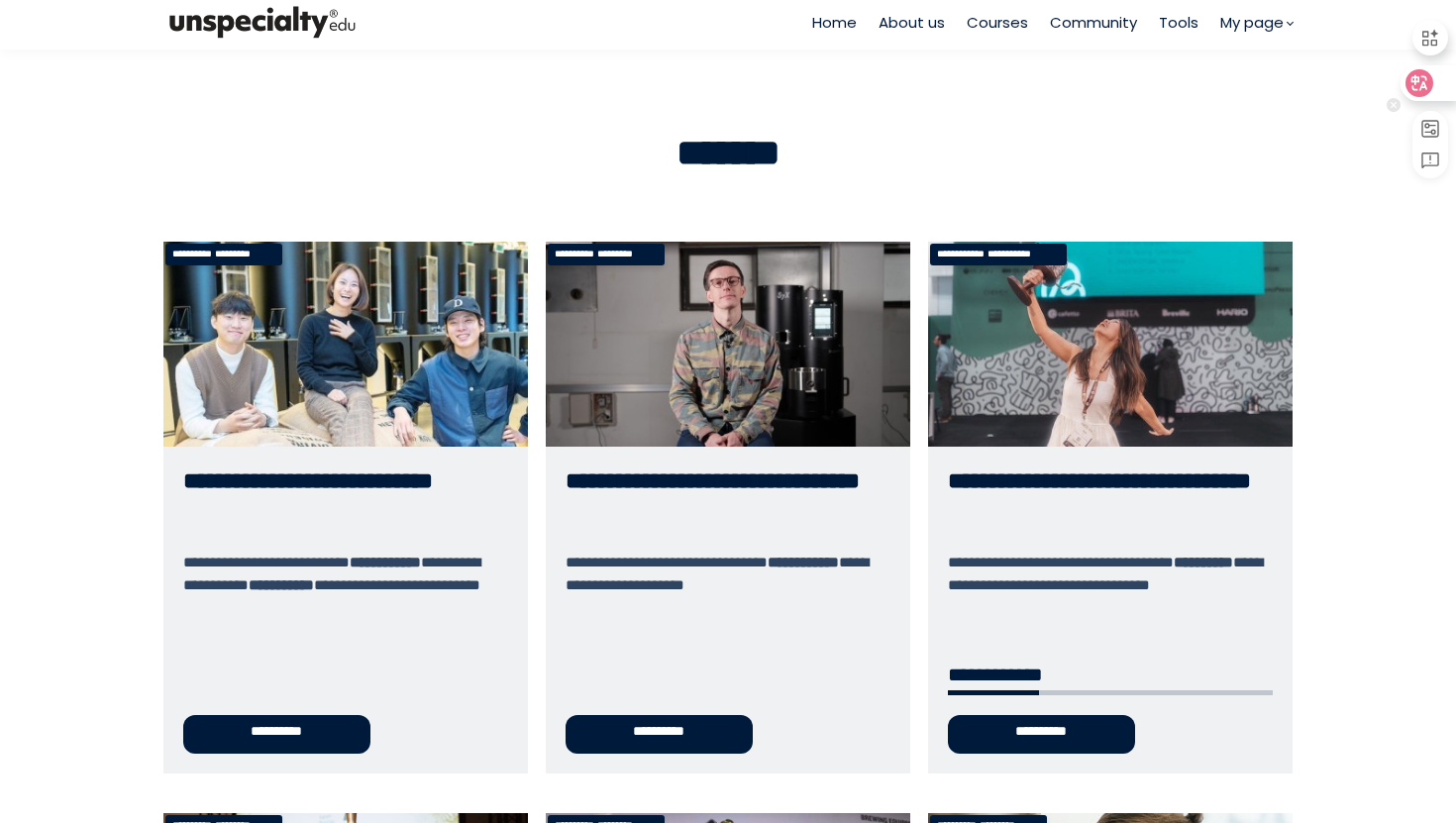 click at bounding box center [1427, 83] 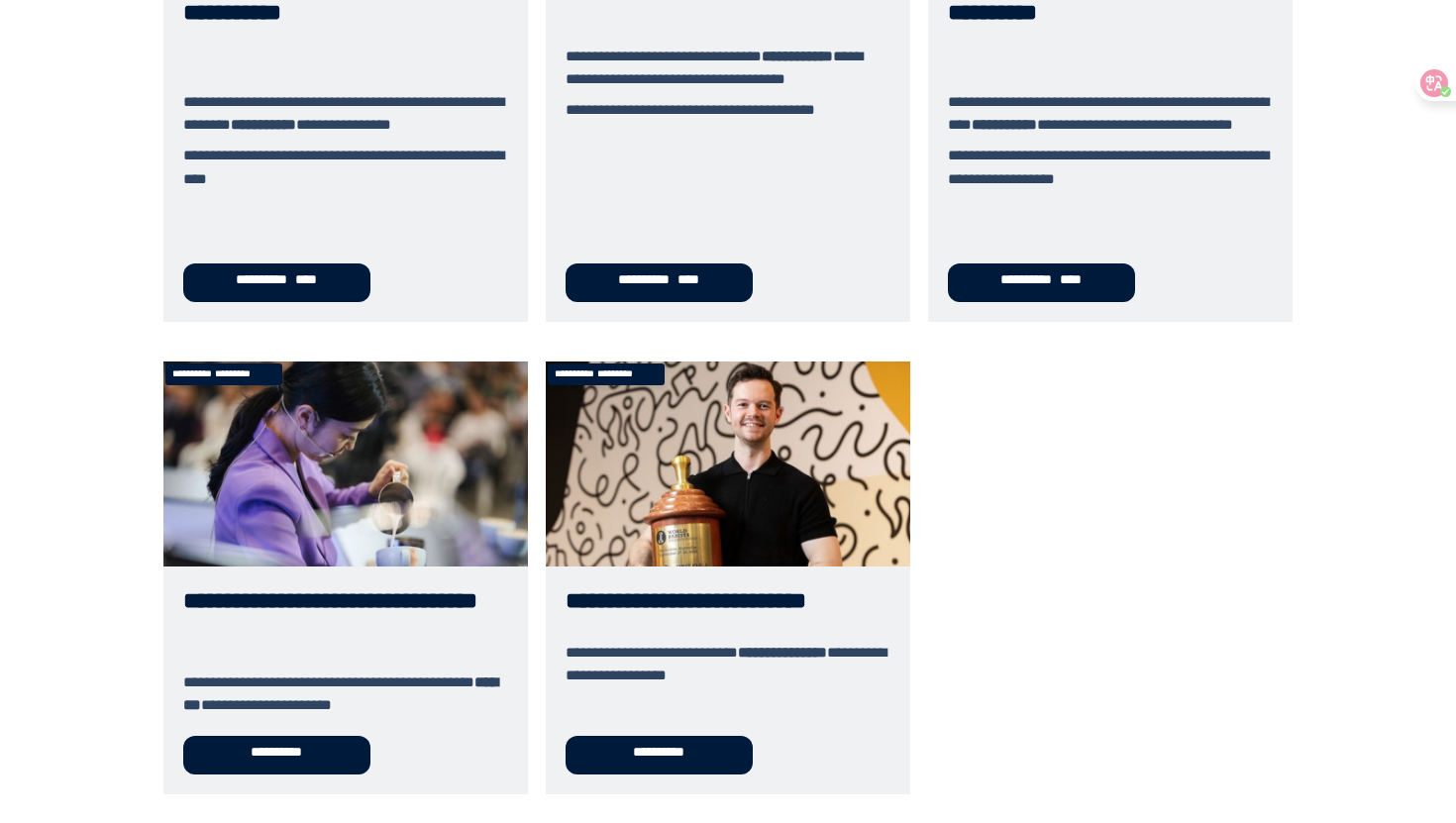 scroll, scrollTop: 1378, scrollLeft: 0, axis: vertical 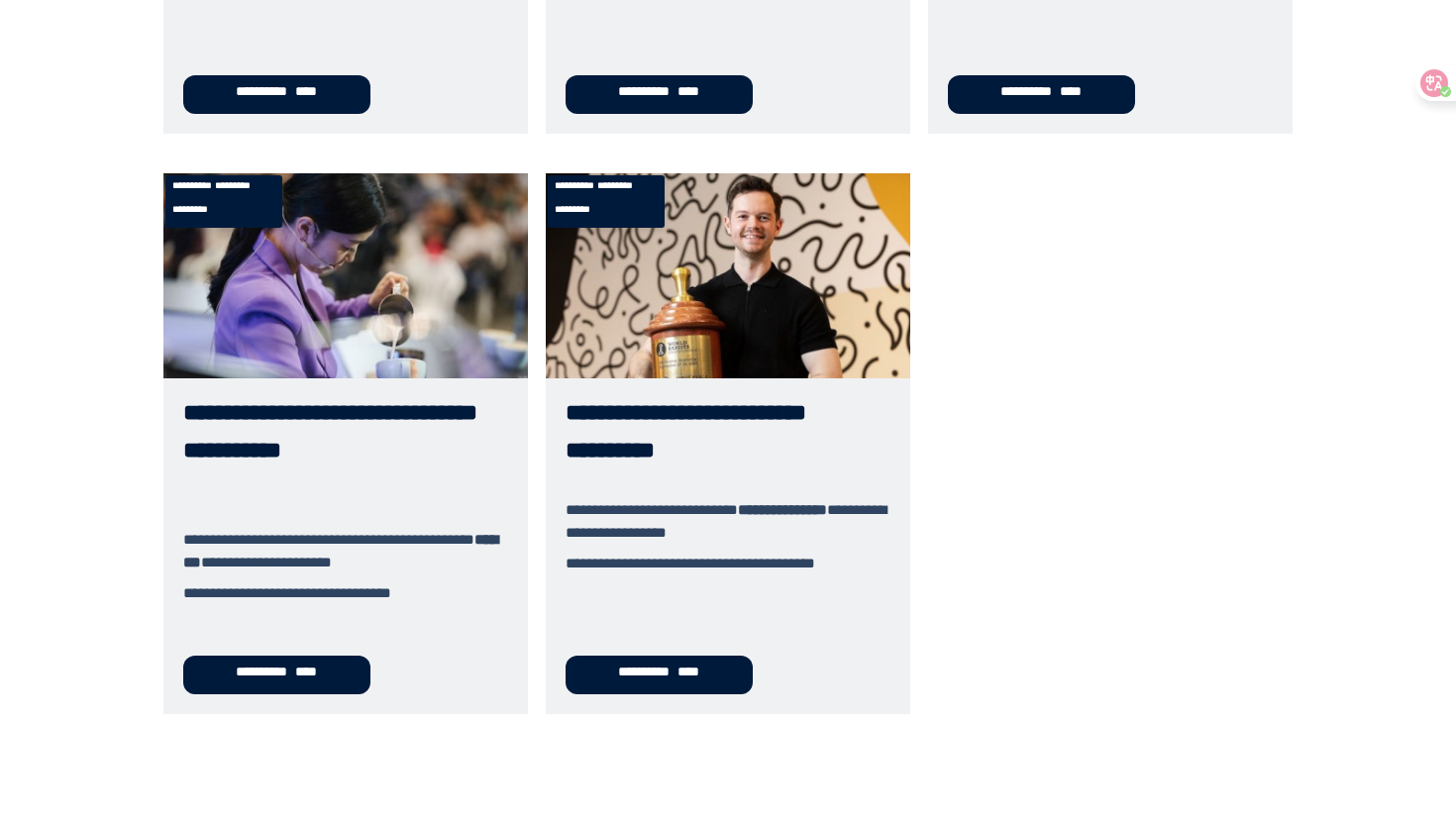 click on "**********" at bounding box center (728, 444) 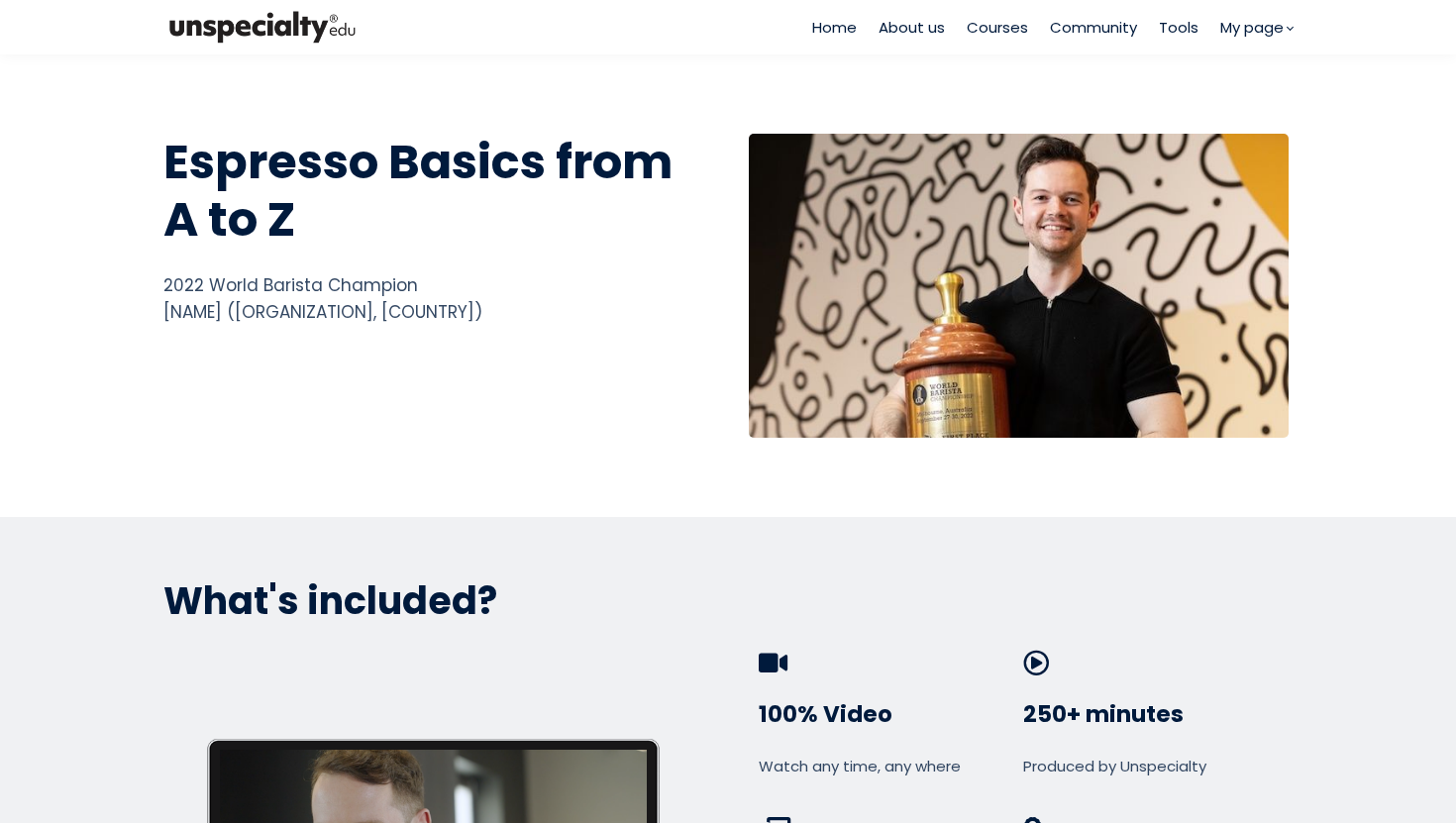 scroll, scrollTop: 0, scrollLeft: 0, axis: both 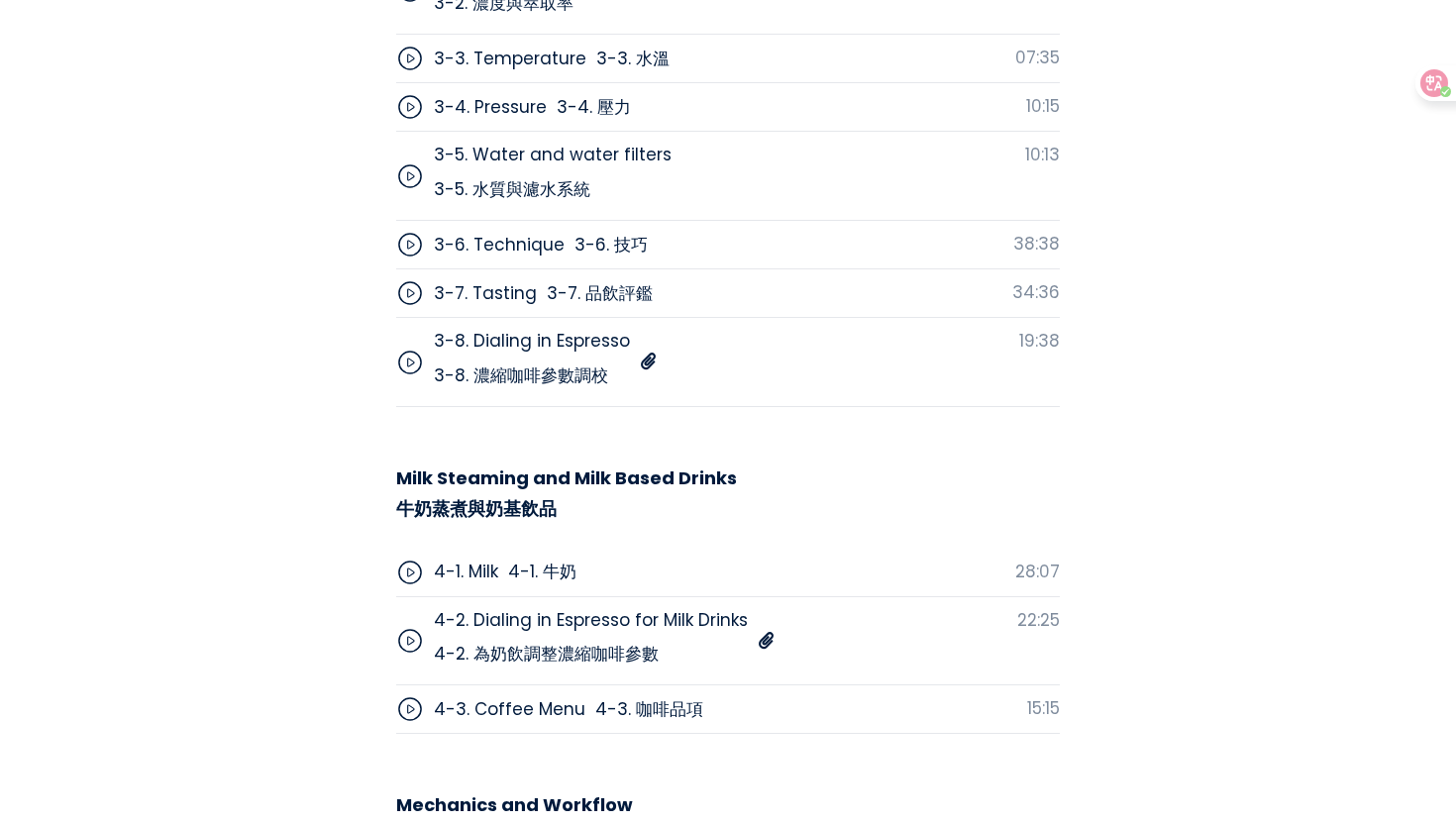 click on "3-8. Dialing in Espresso 3-8. 濃縮咖啡參數調校" at bounding box center (532, 361) 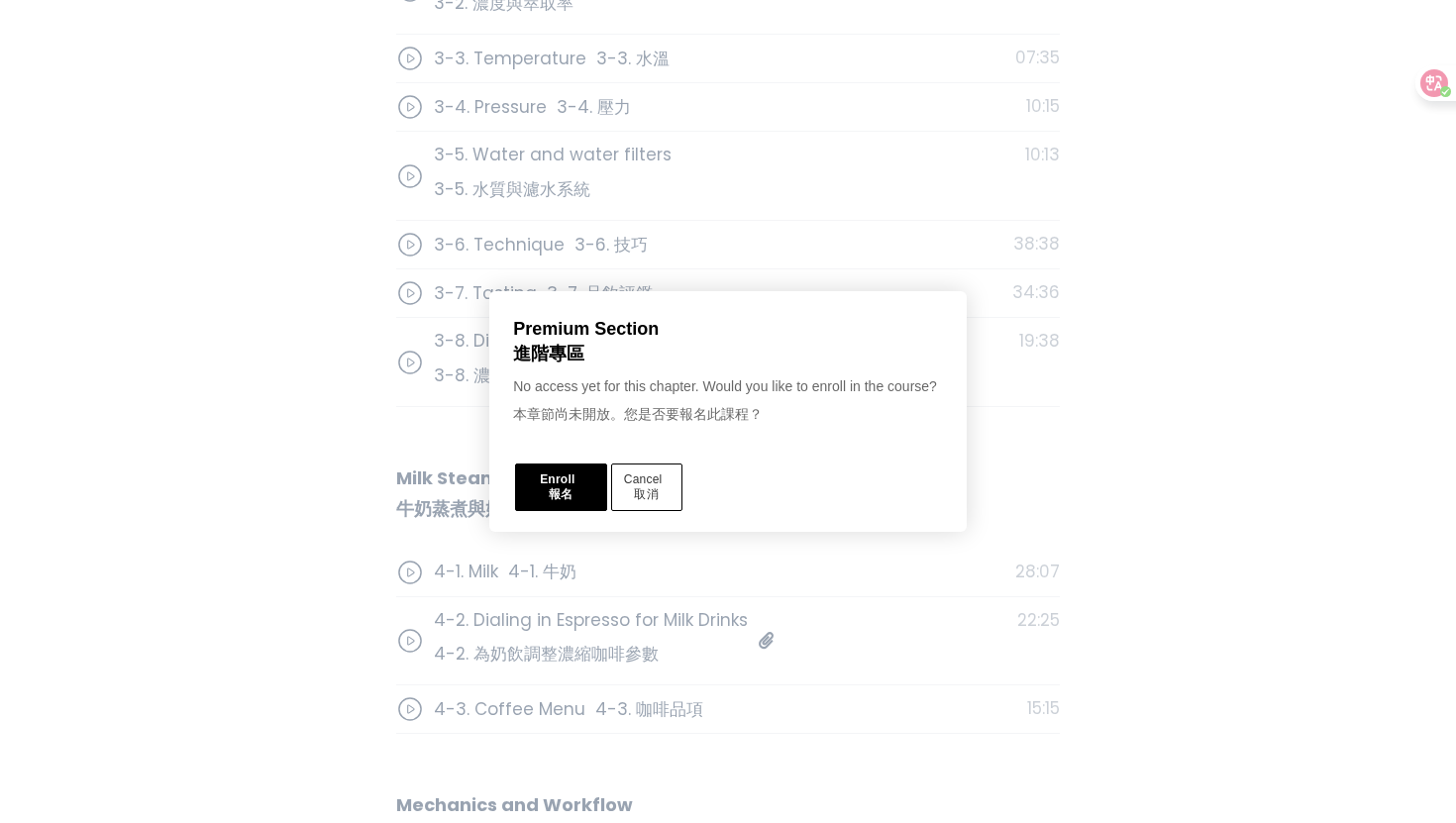 click on "取消" at bounding box center [646, 494] 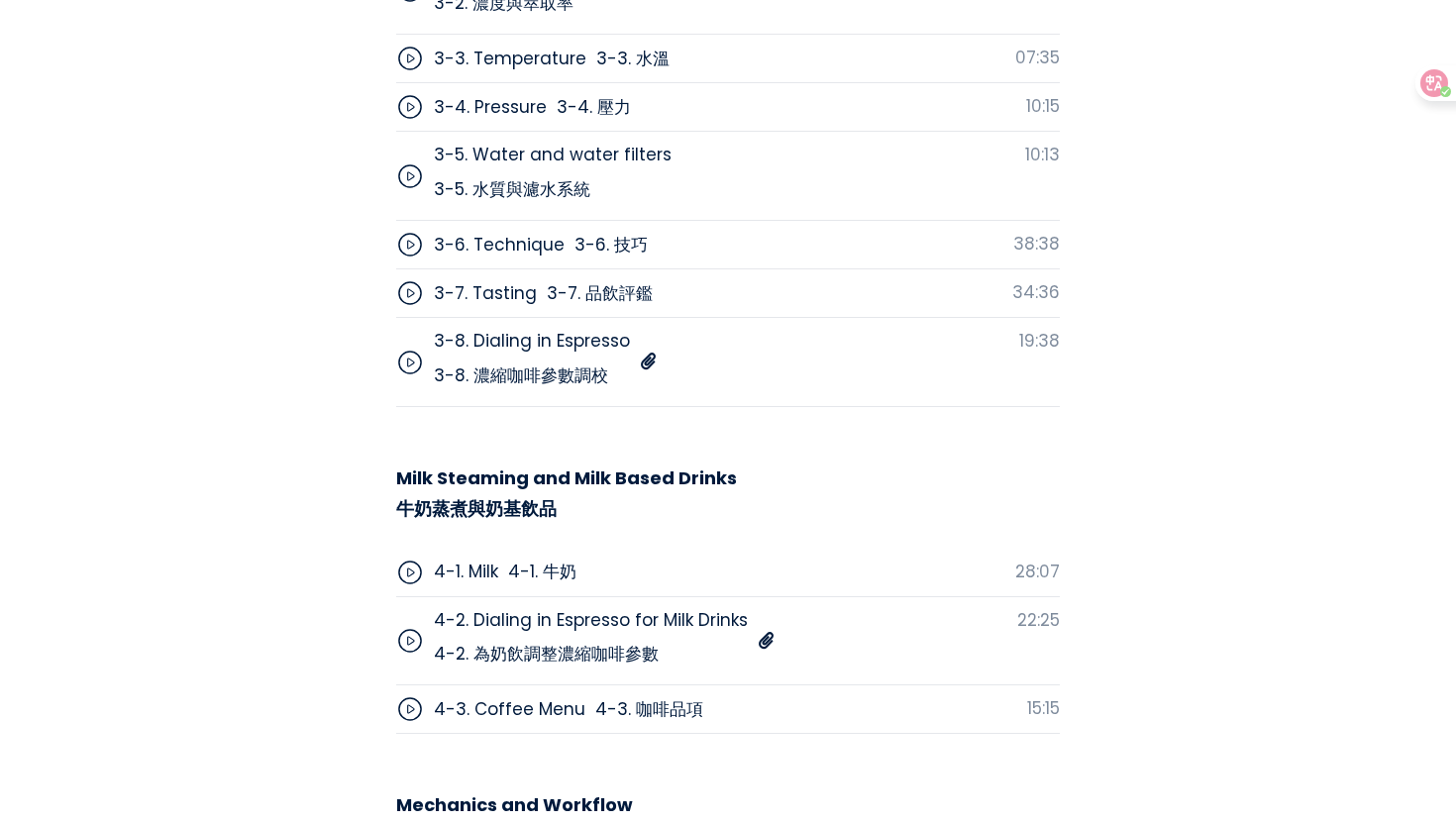 click on "3-7. 品飲評鑑" at bounding box center (599, 293) 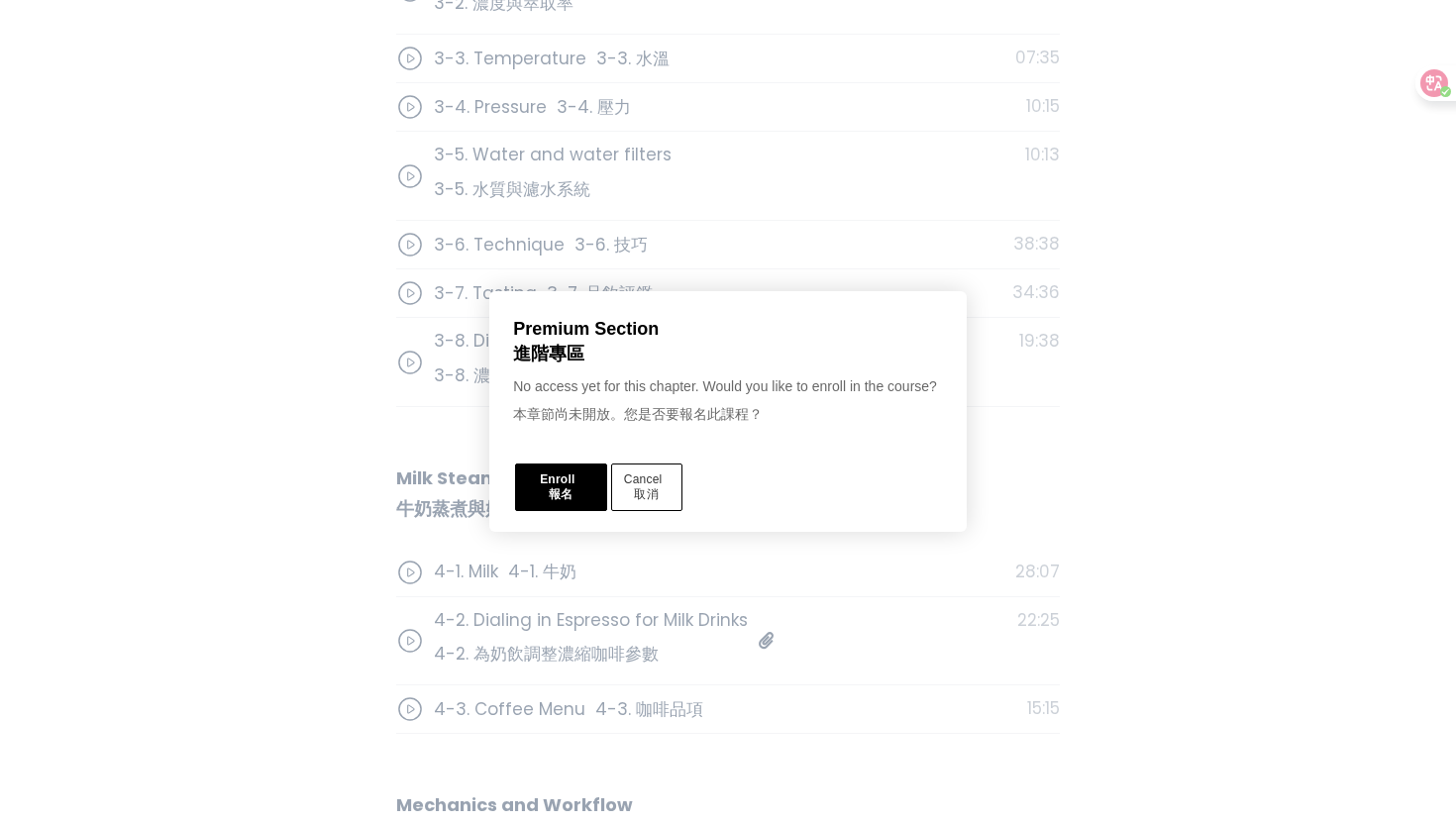 click on "Cancel     取消" at bounding box center (647, 487) 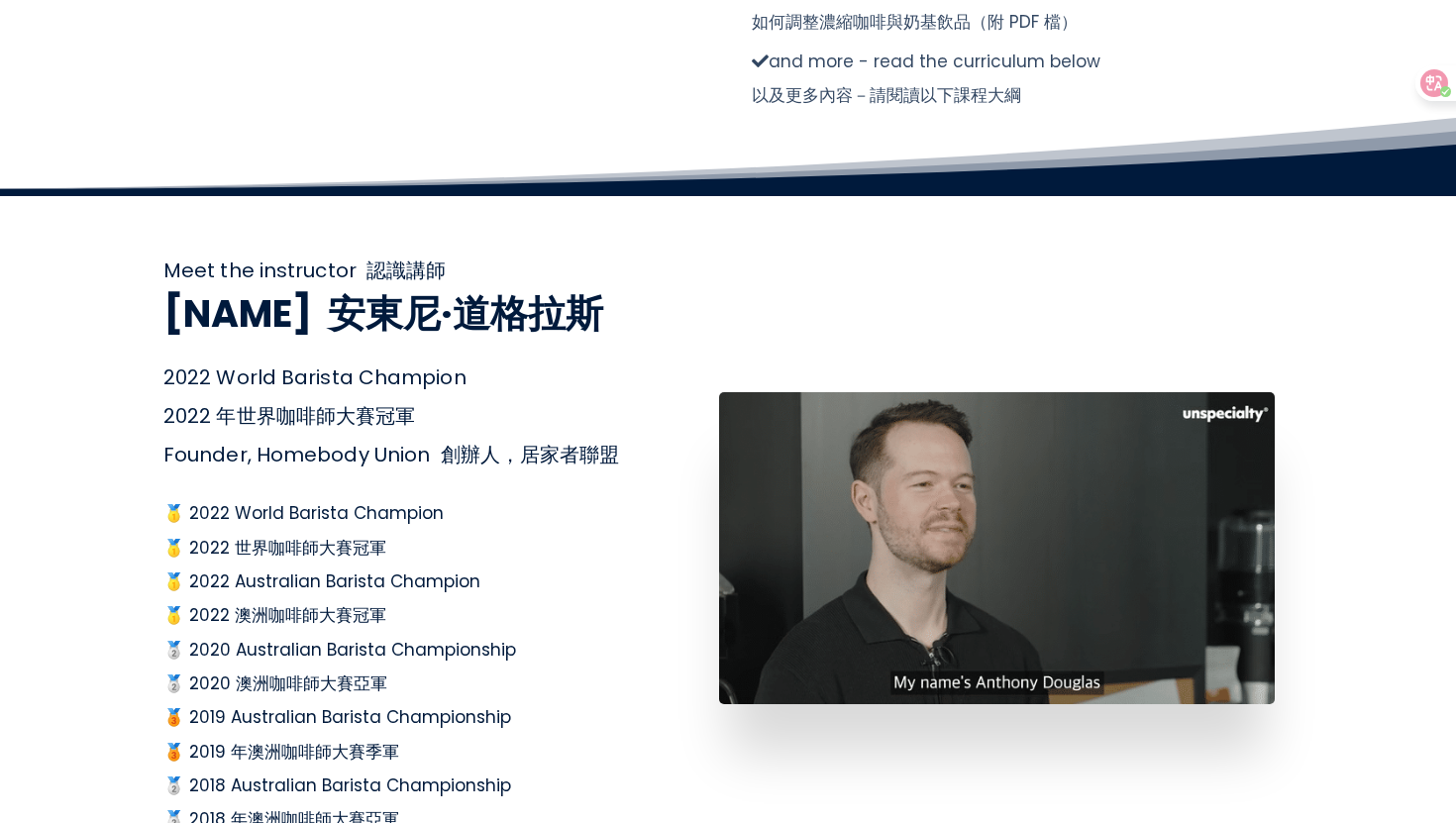 scroll, scrollTop: 4322, scrollLeft: 0, axis: vertical 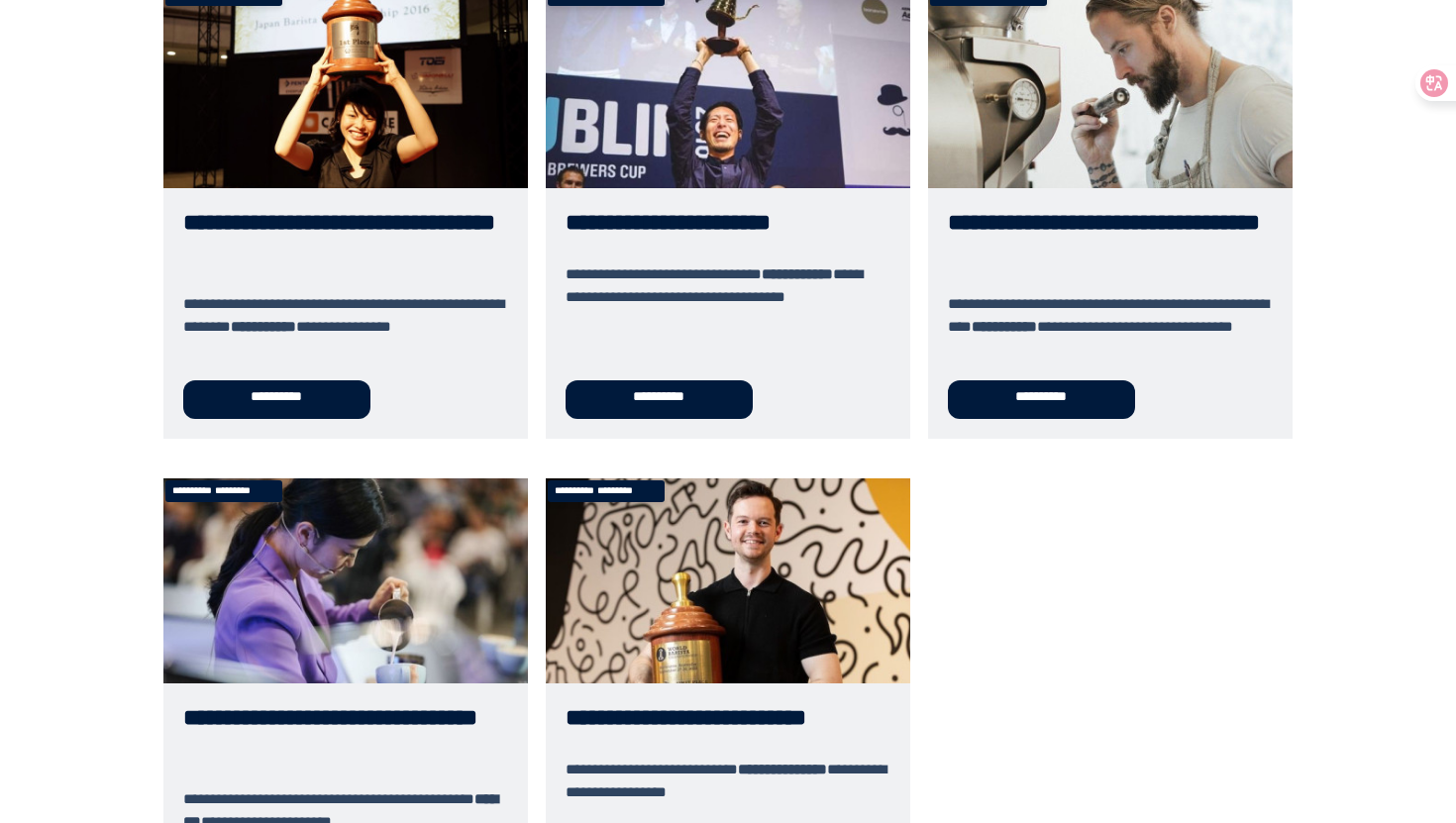 click on "**********" at bounding box center (346, 211) 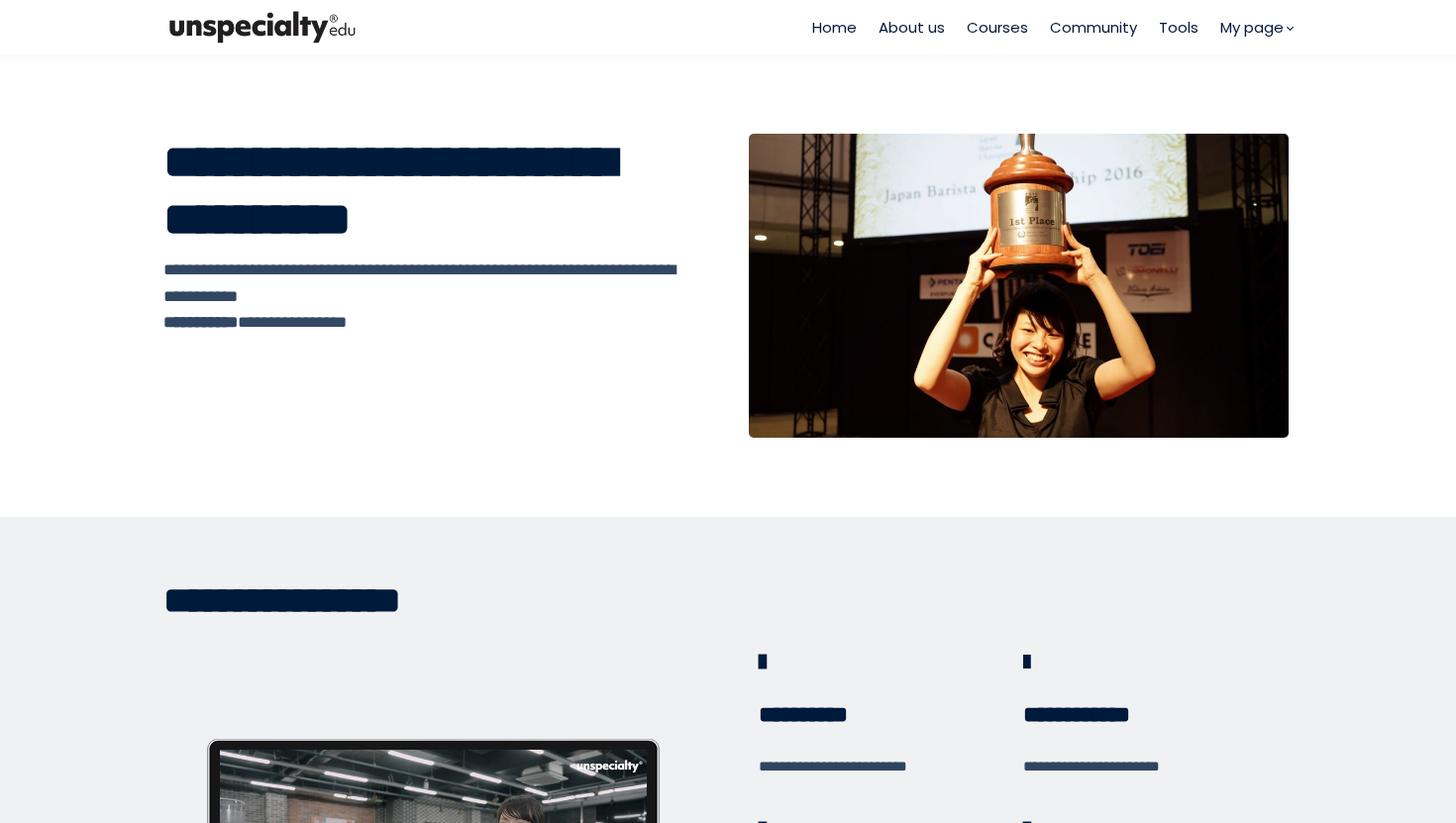 scroll, scrollTop: 0, scrollLeft: 0, axis: both 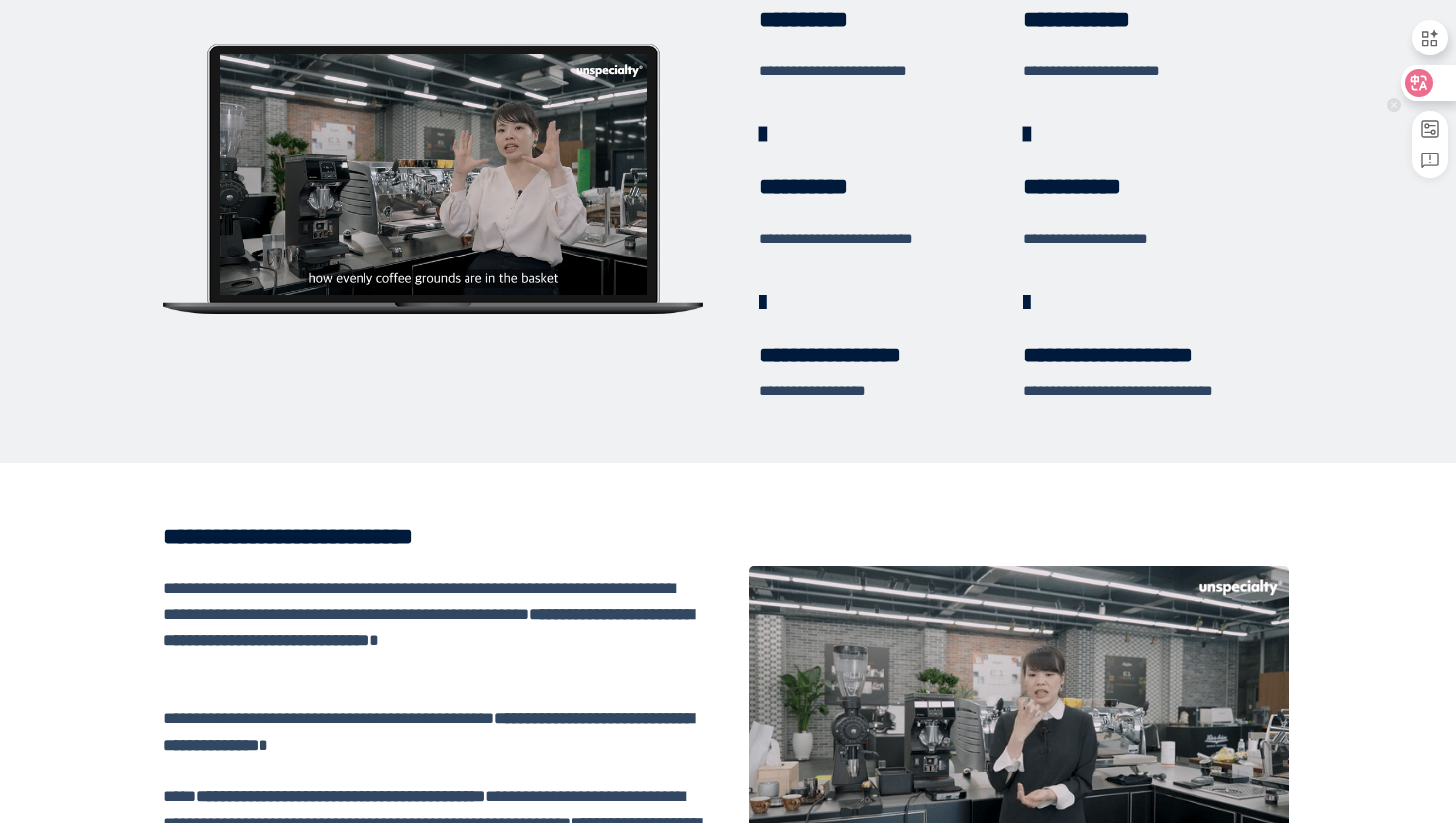 click at bounding box center (1427, 83) 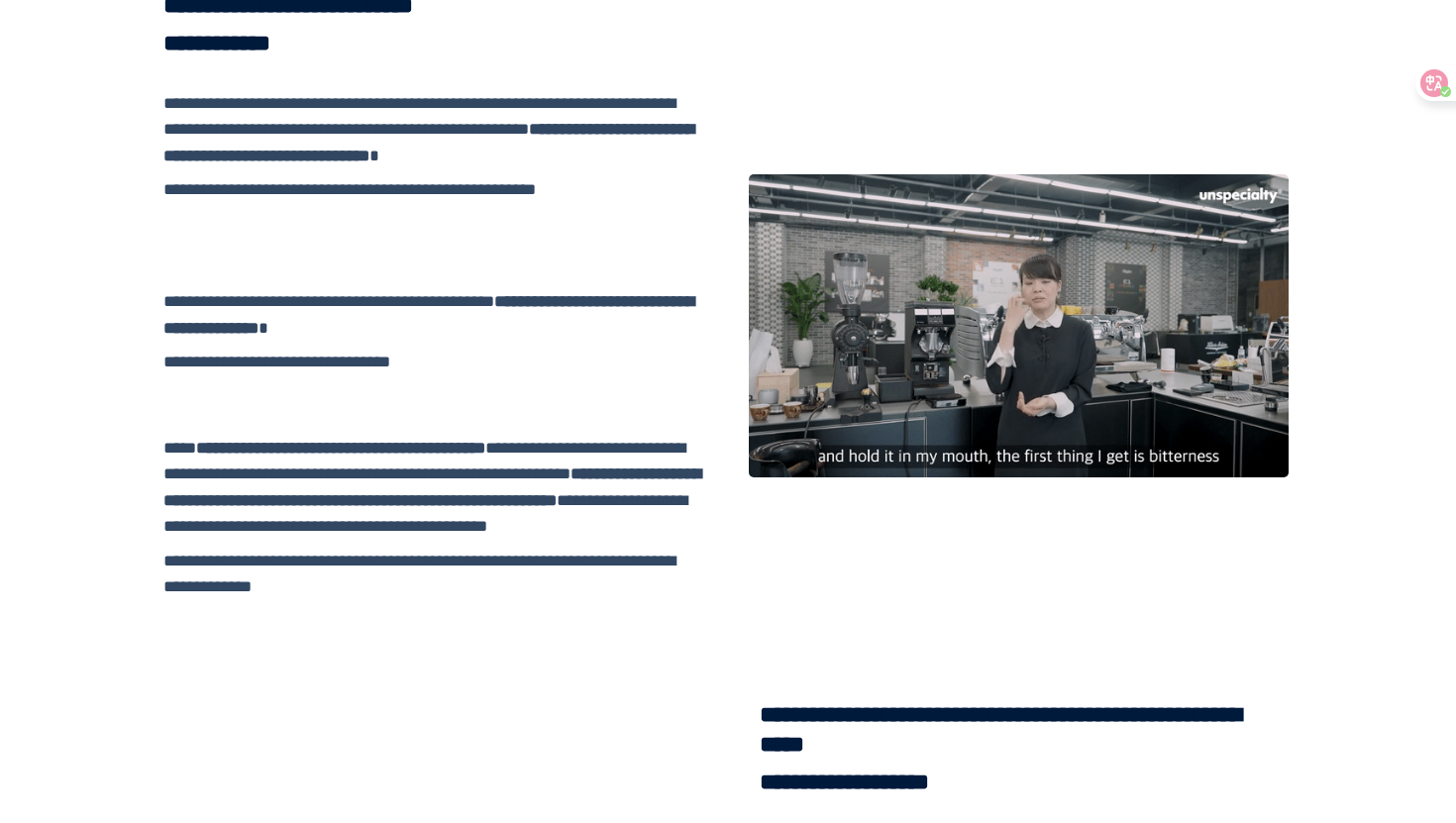 scroll, scrollTop: 0, scrollLeft: 0, axis: both 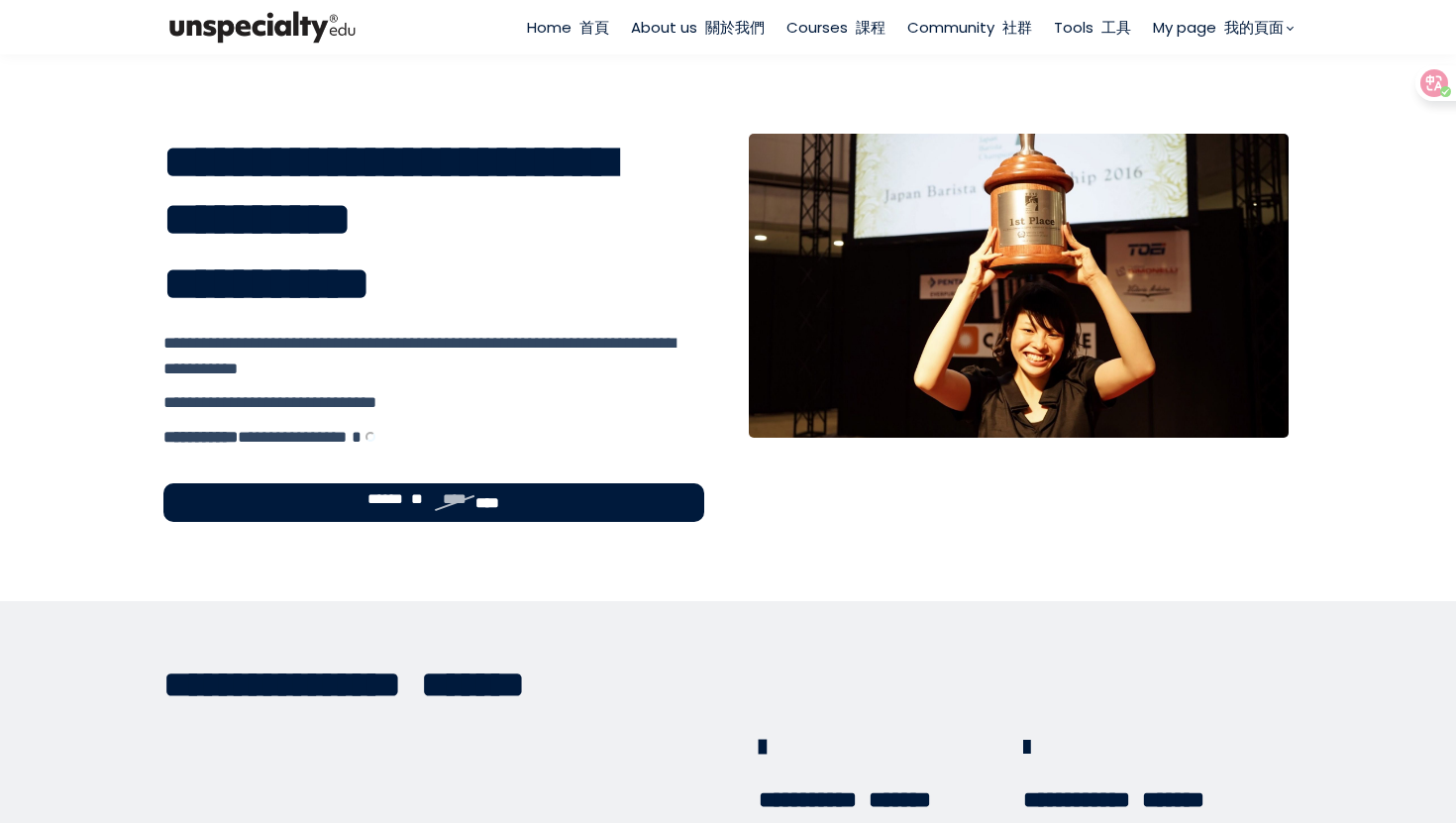 click at bounding box center (852, 27) 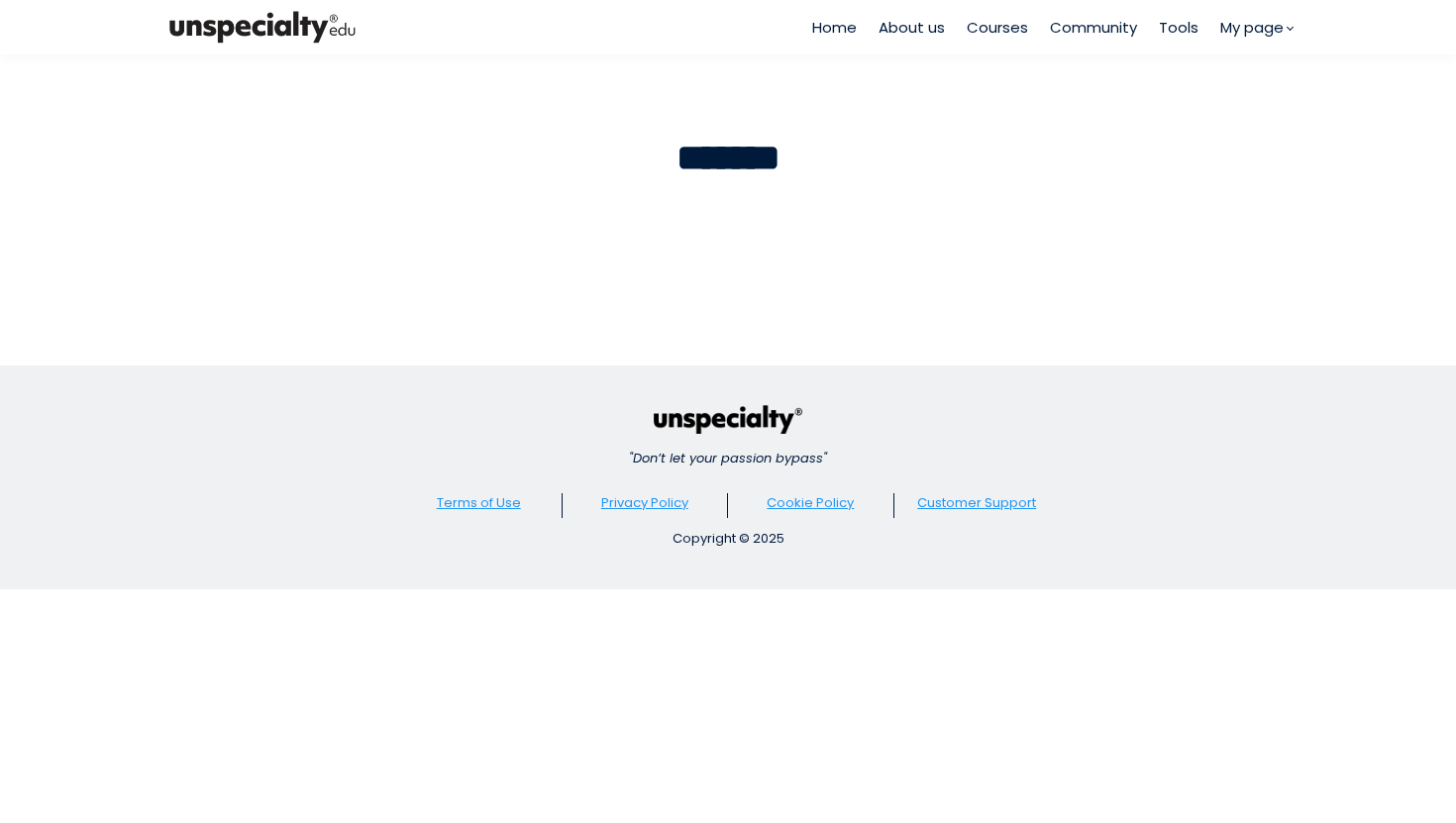 scroll, scrollTop: 0, scrollLeft: 0, axis: both 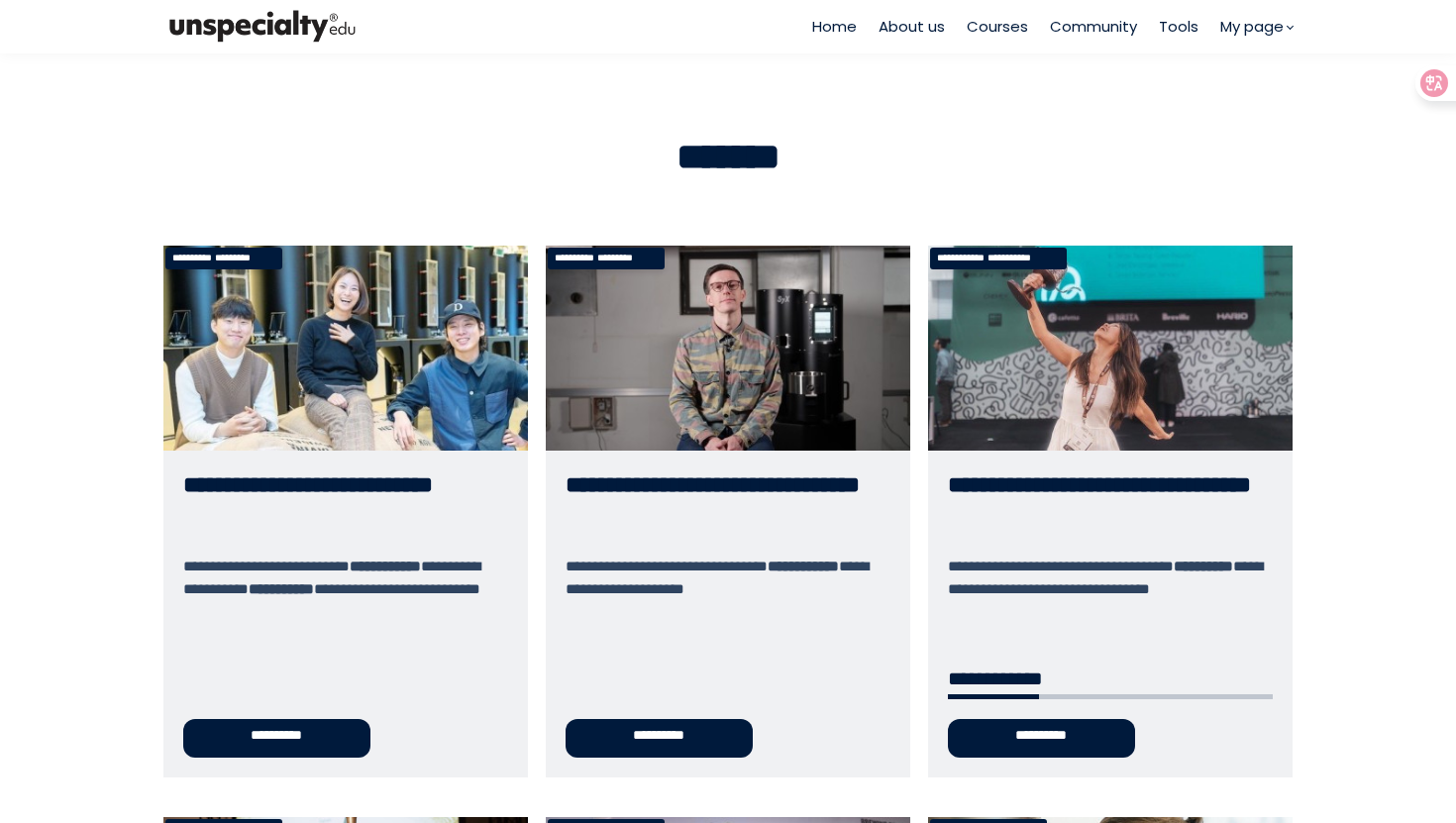 click on "**********" at bounding box center [1110, 511] 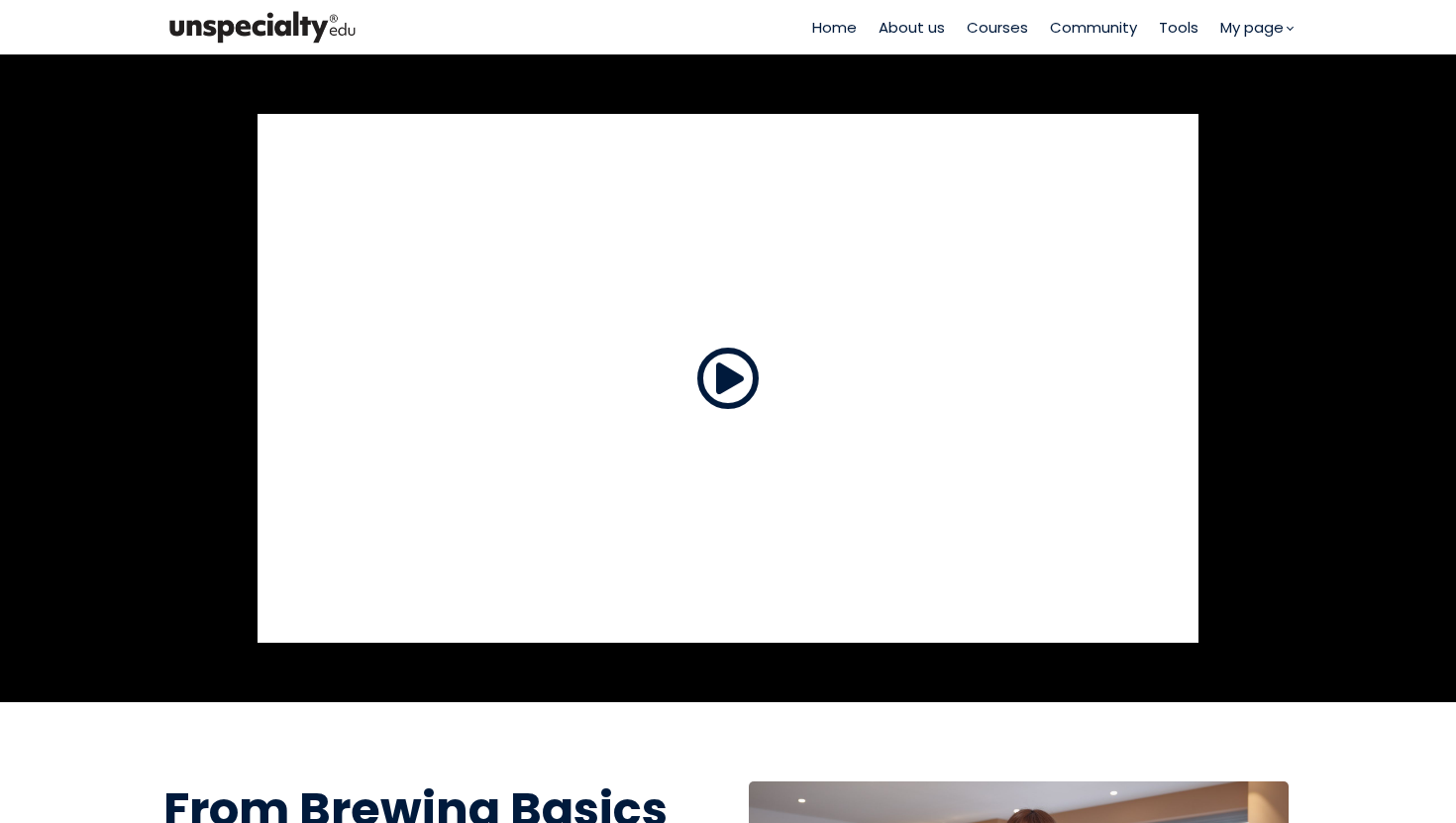 scroll, scrollTop: 0, scrollLeft: 0, axis: both 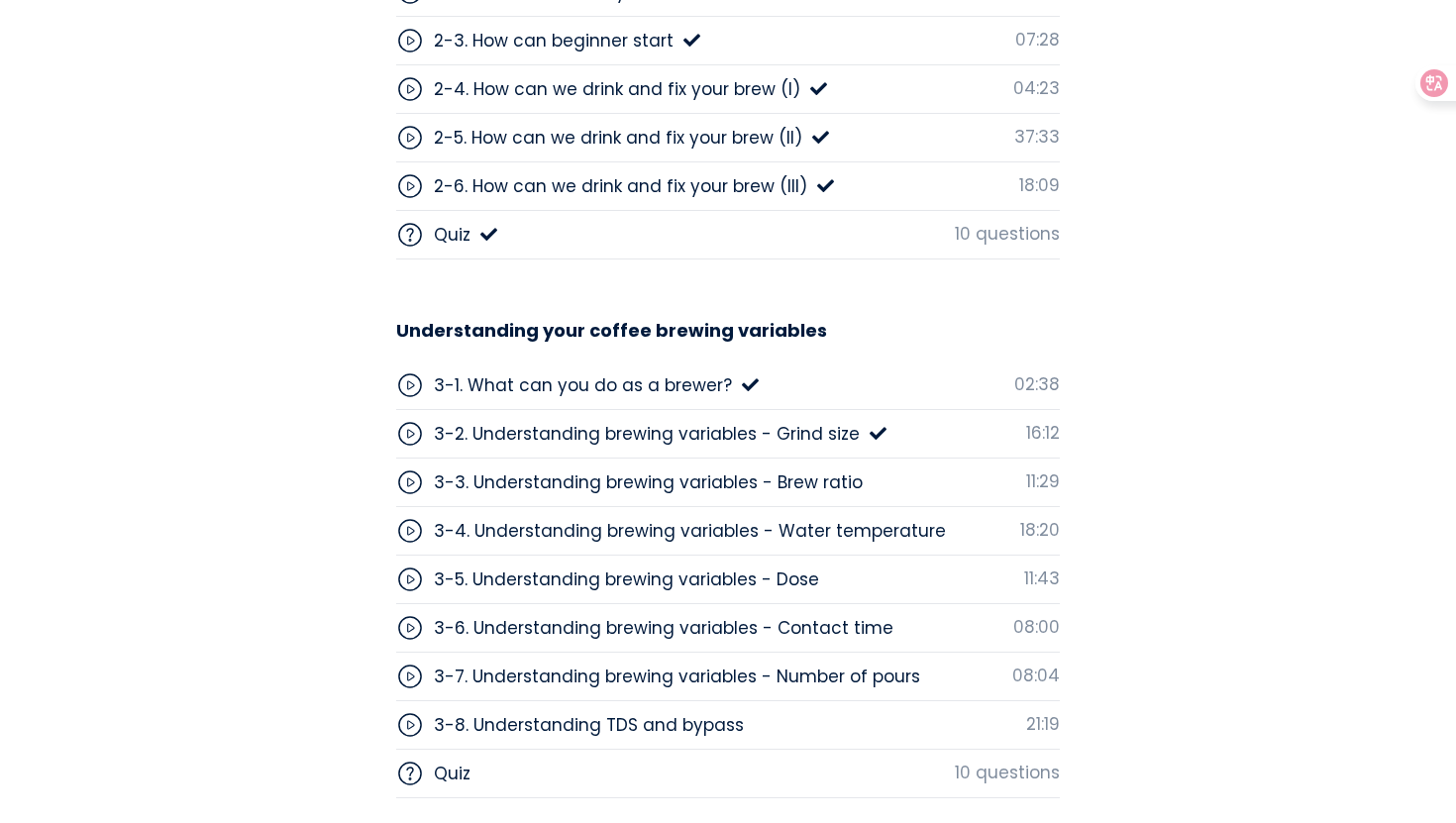 click on "3-2. Understanding brewing variables - Grind size" at bounding box center [647, 434] 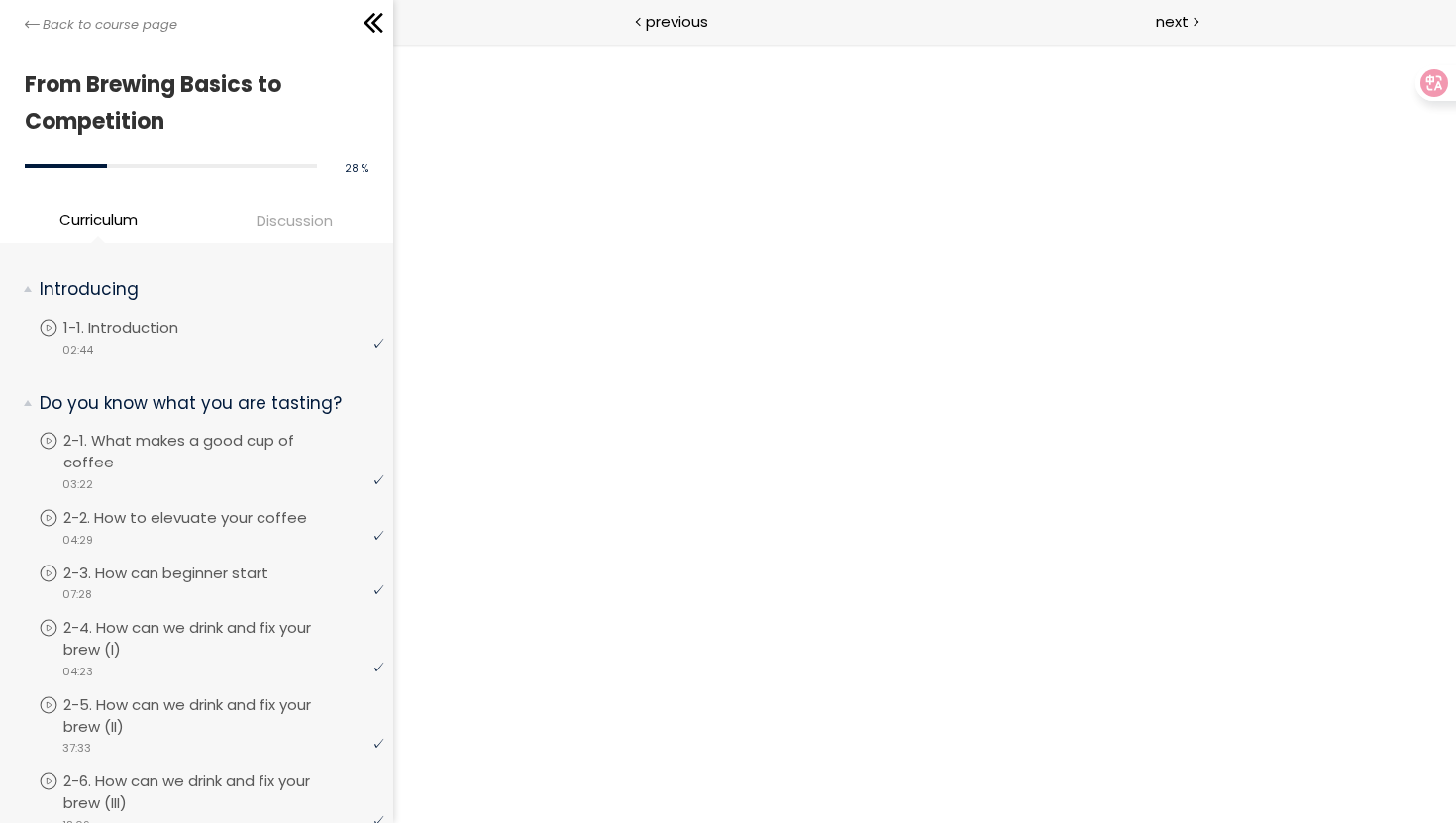 scroll, scrollTop: 0, scrollLeft: 0, axis: both 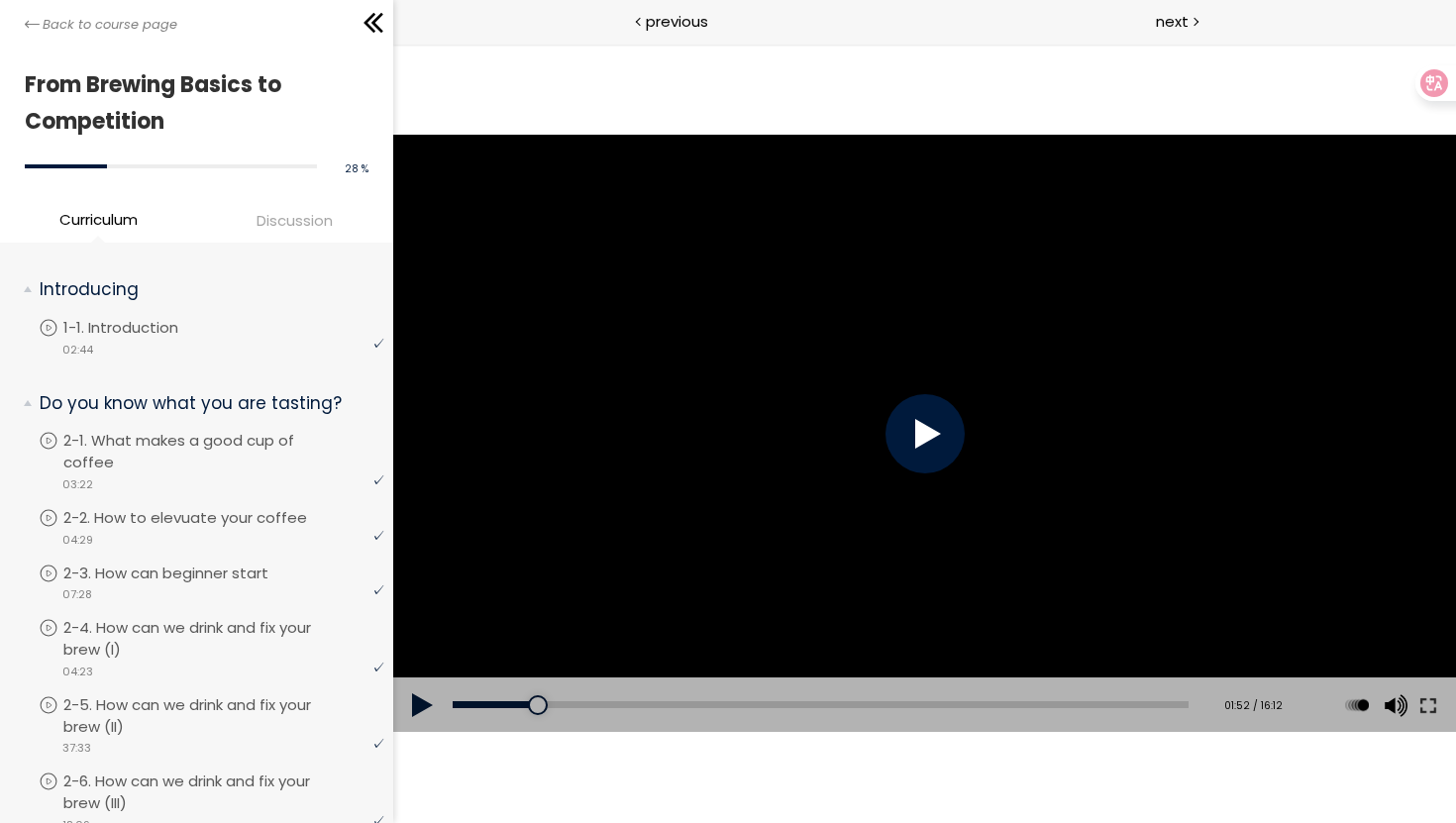 click at bounding box center (924, 434) 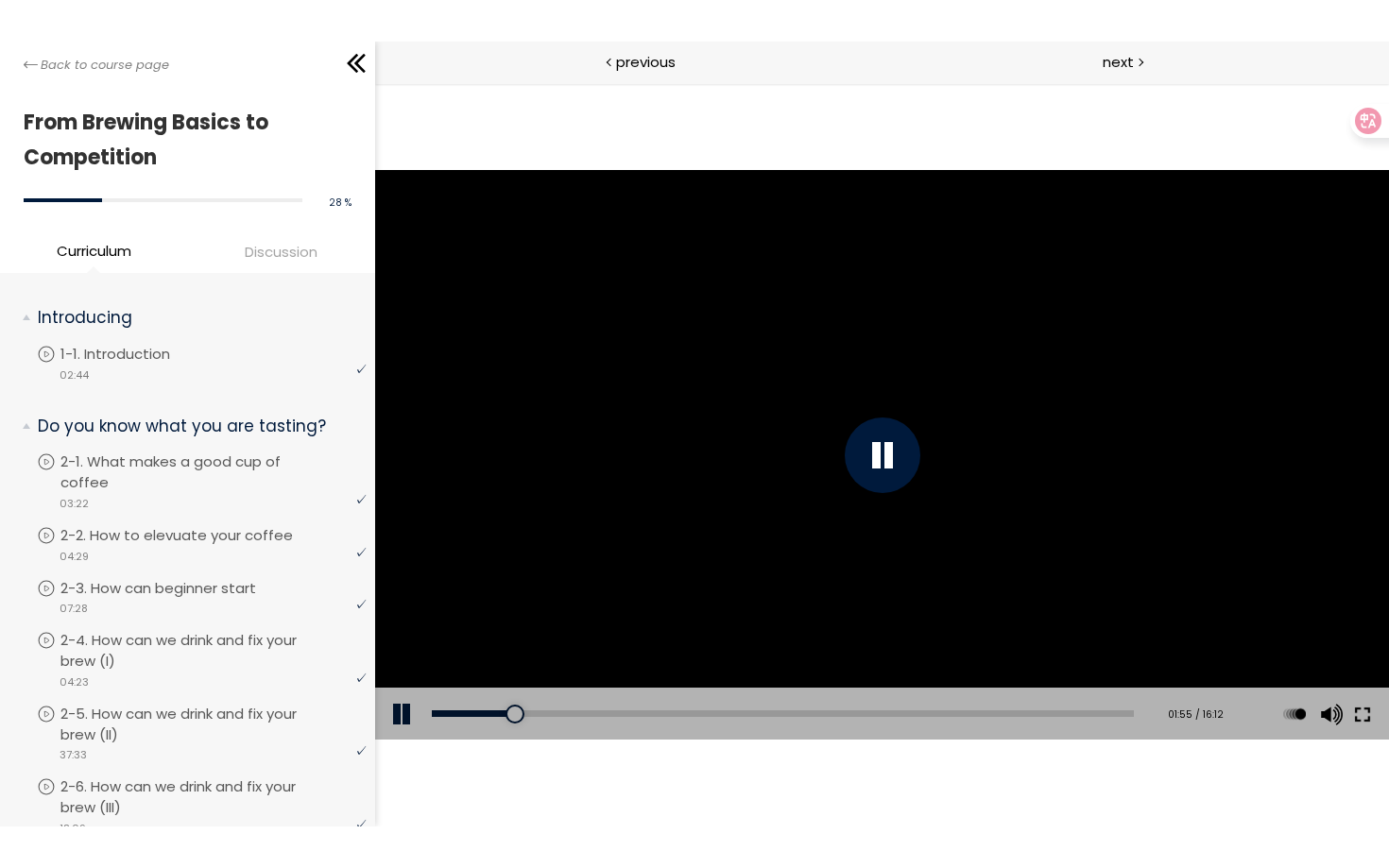 click at bounding box center (1362, 714) 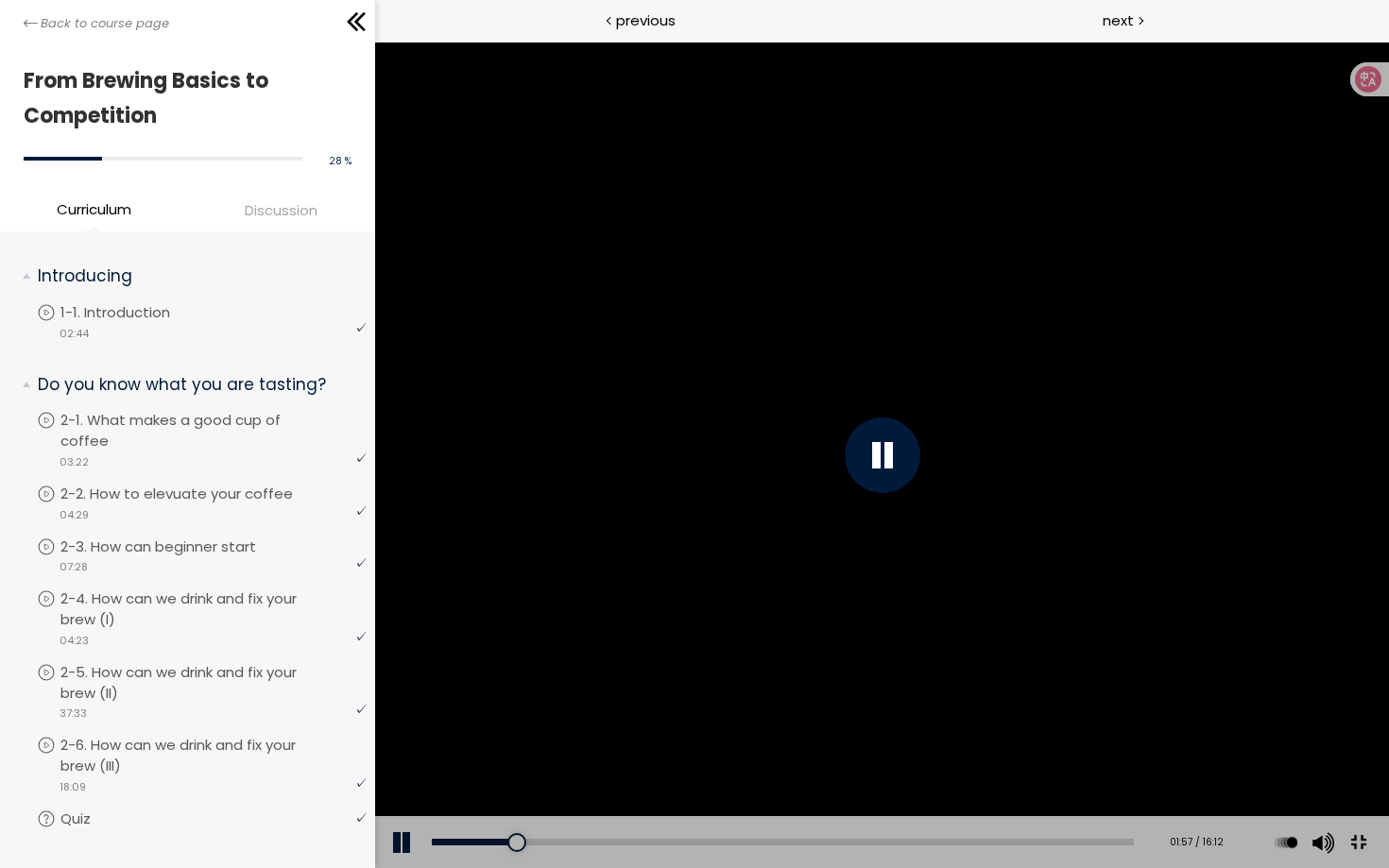 click at bounding box center [1357, 842] 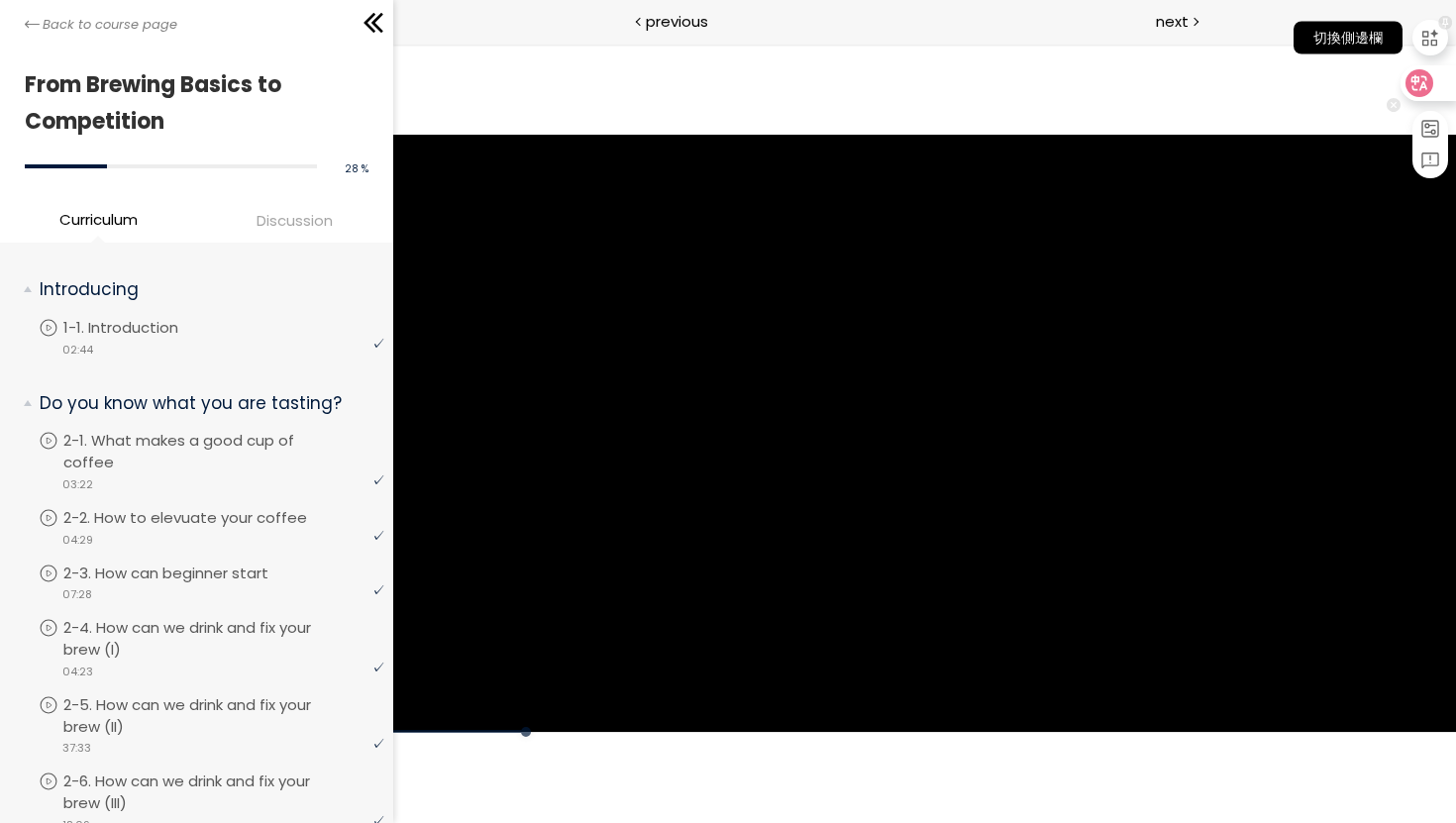 click at bounding box center (1430, 38) 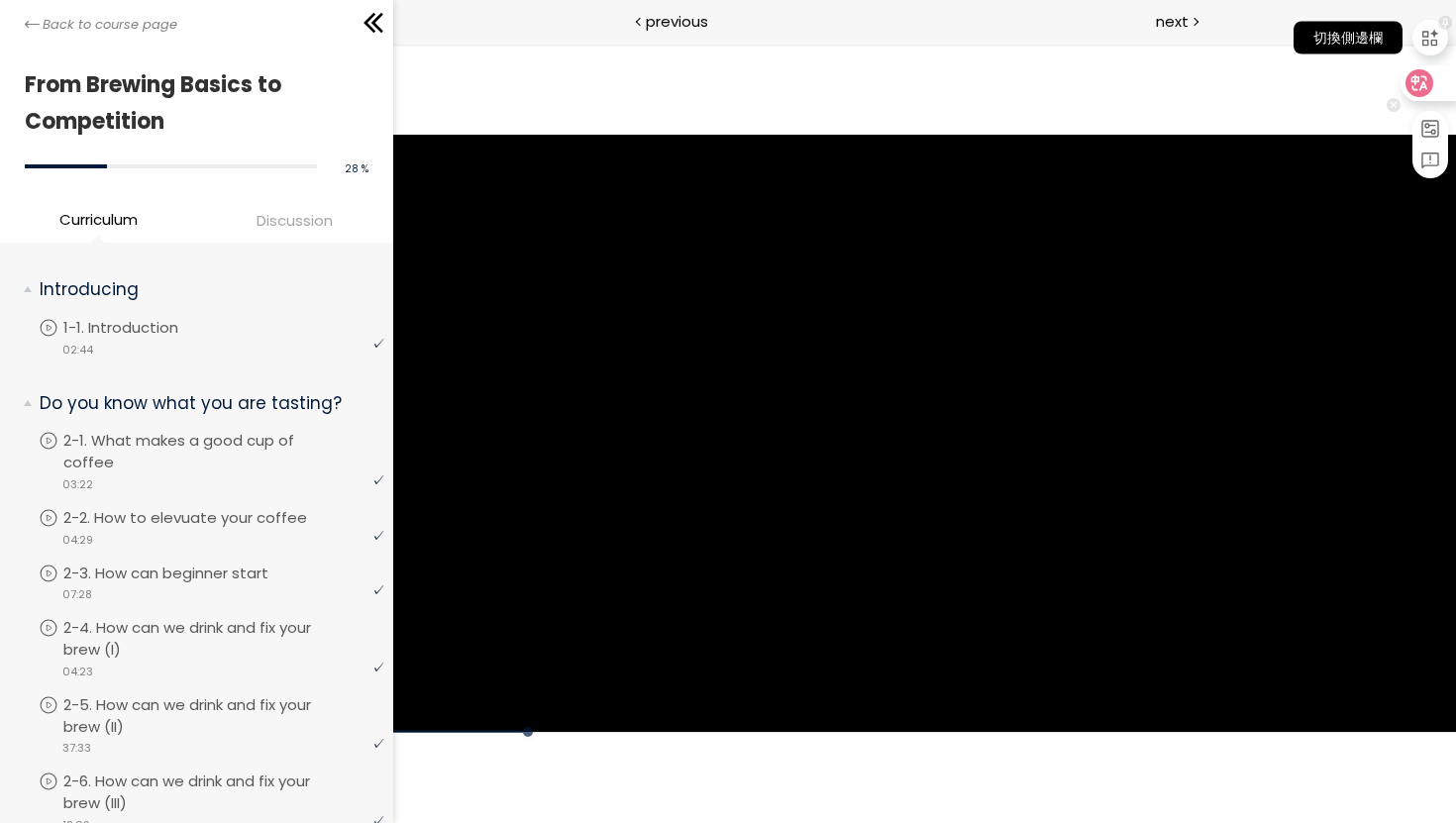 click 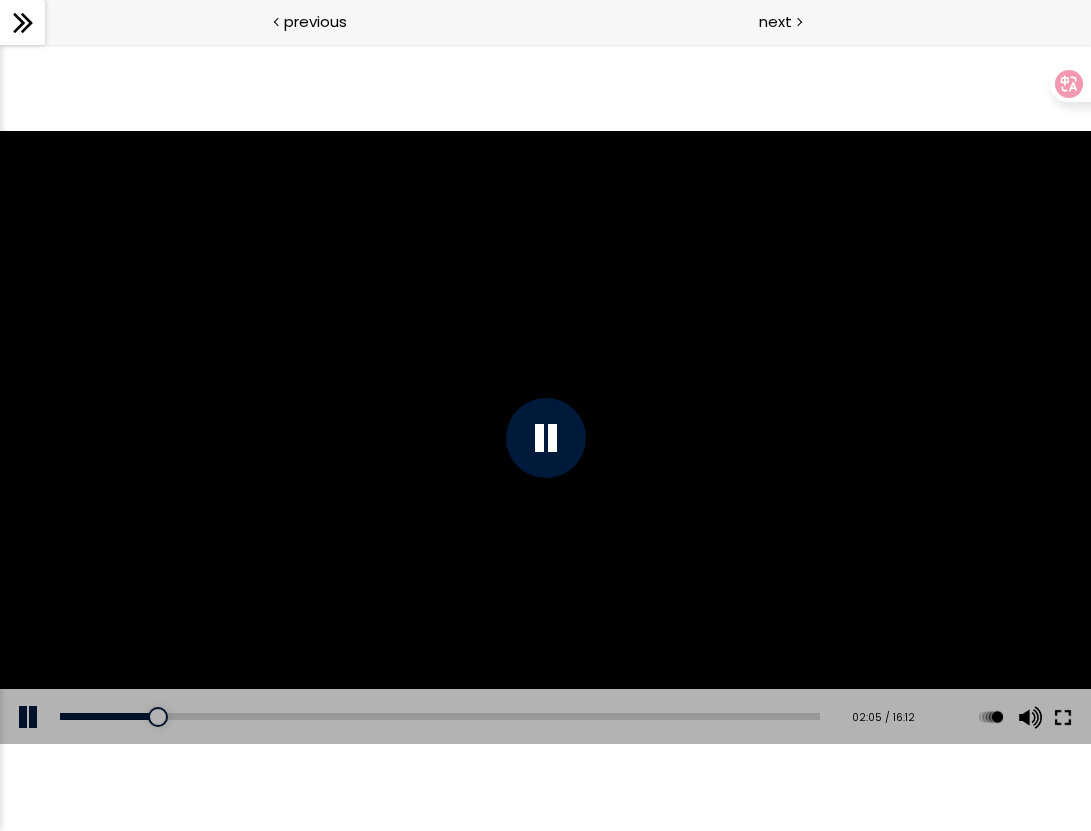click at bounding box center [1063, 717] 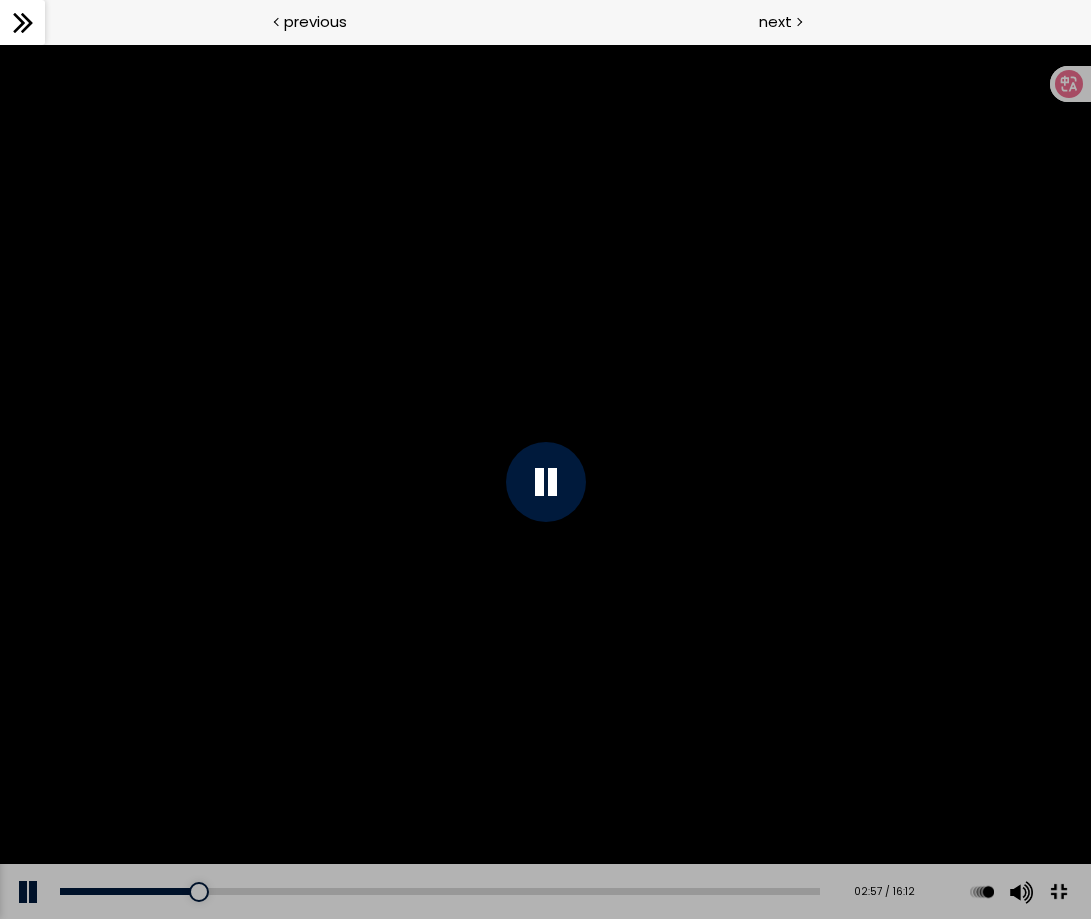 click at bounding box center (545, 481) 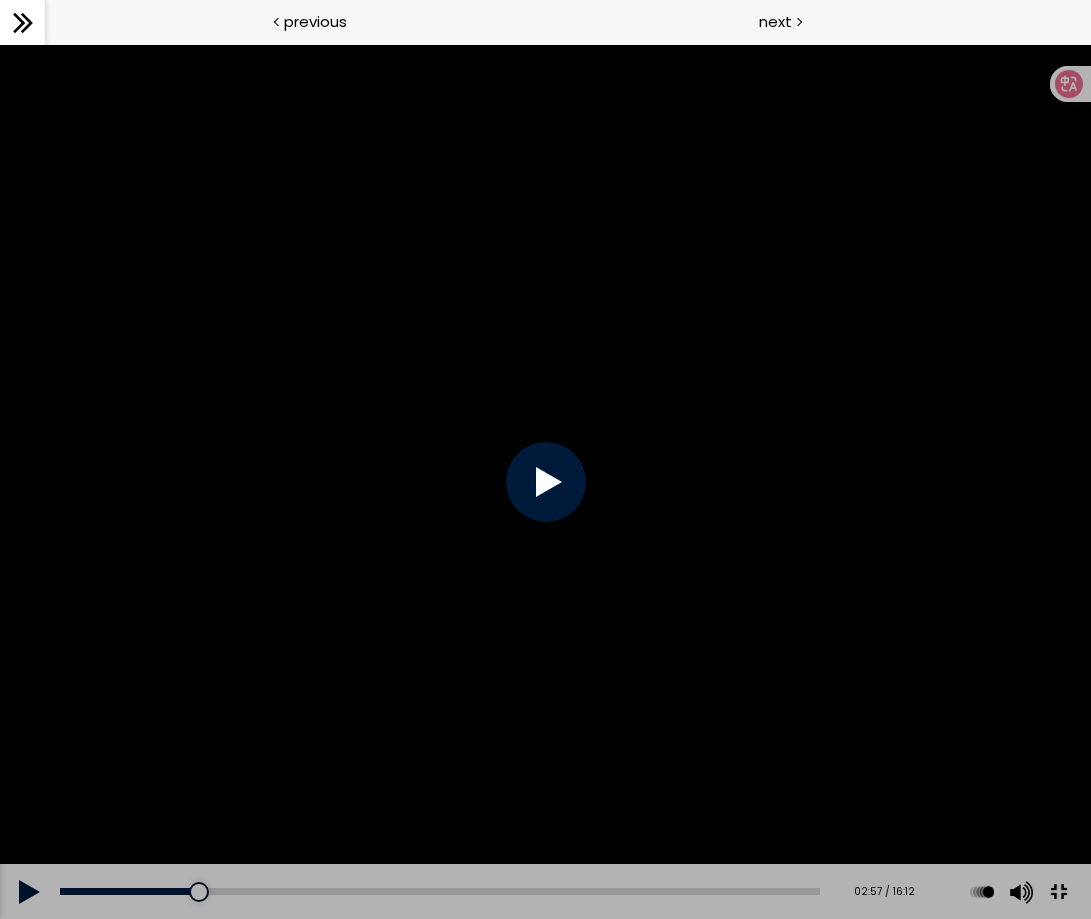 click at bounding box center (545, 481) 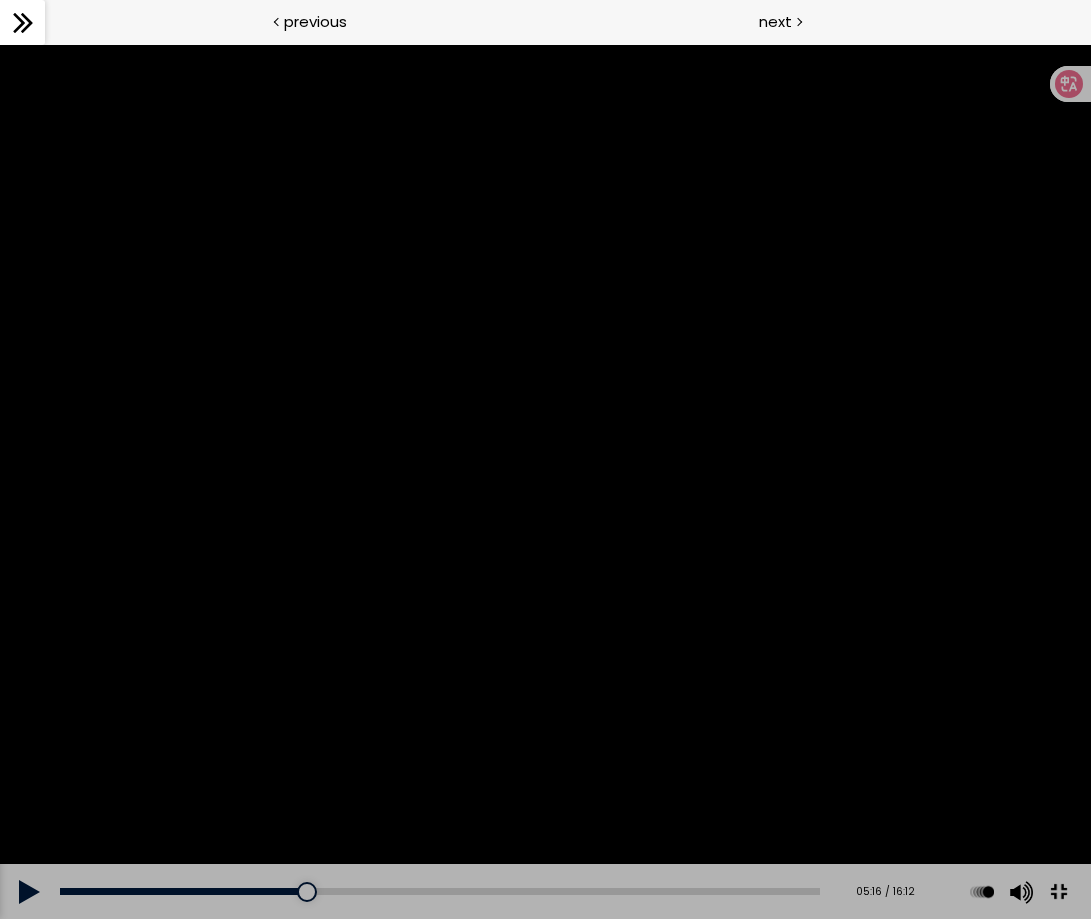 click at bounding box center [545, 481] 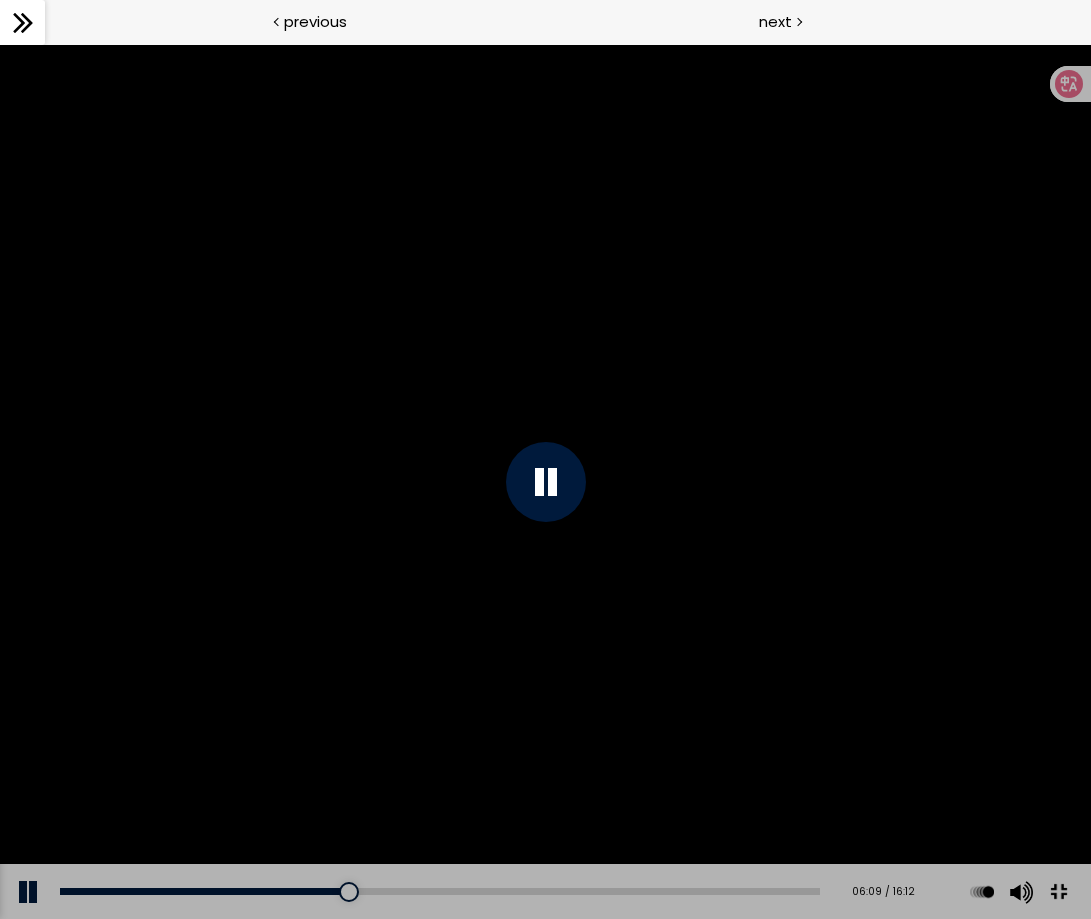 click at bounding box center [545, 481] 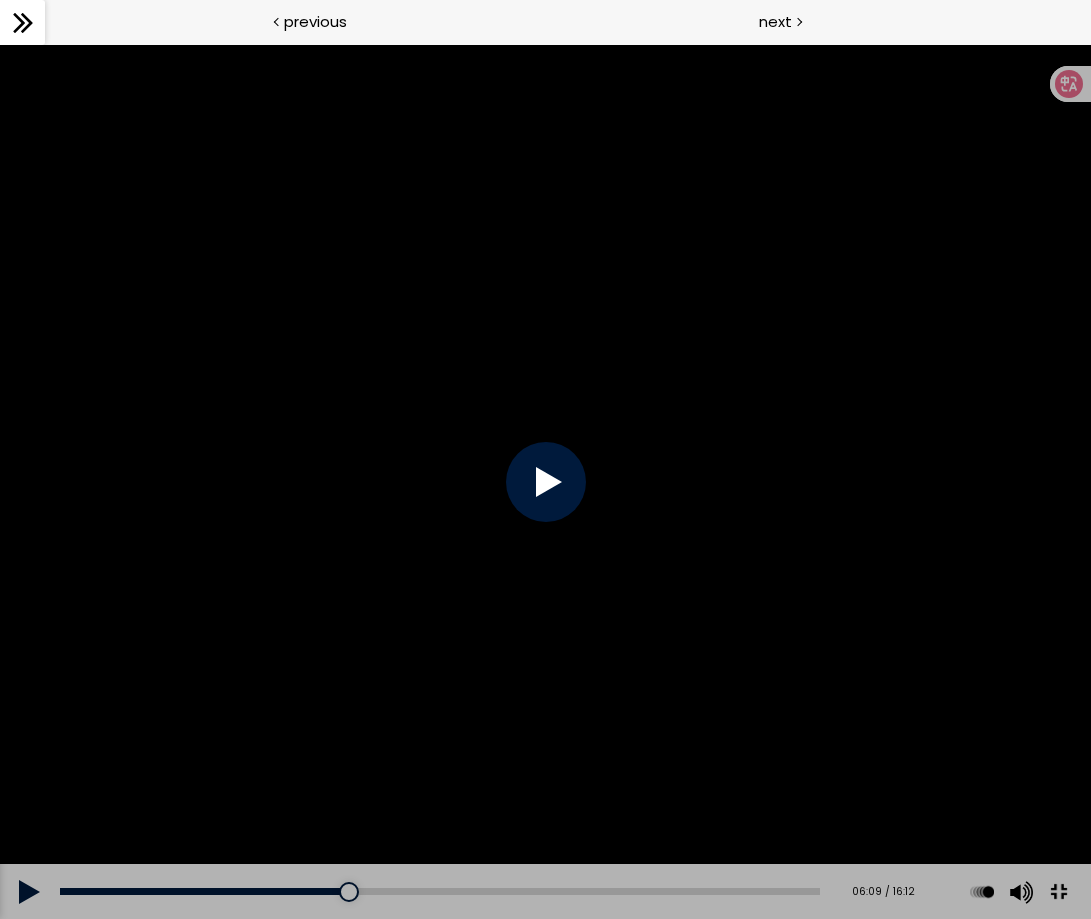 click at bounding box center (545, 481) 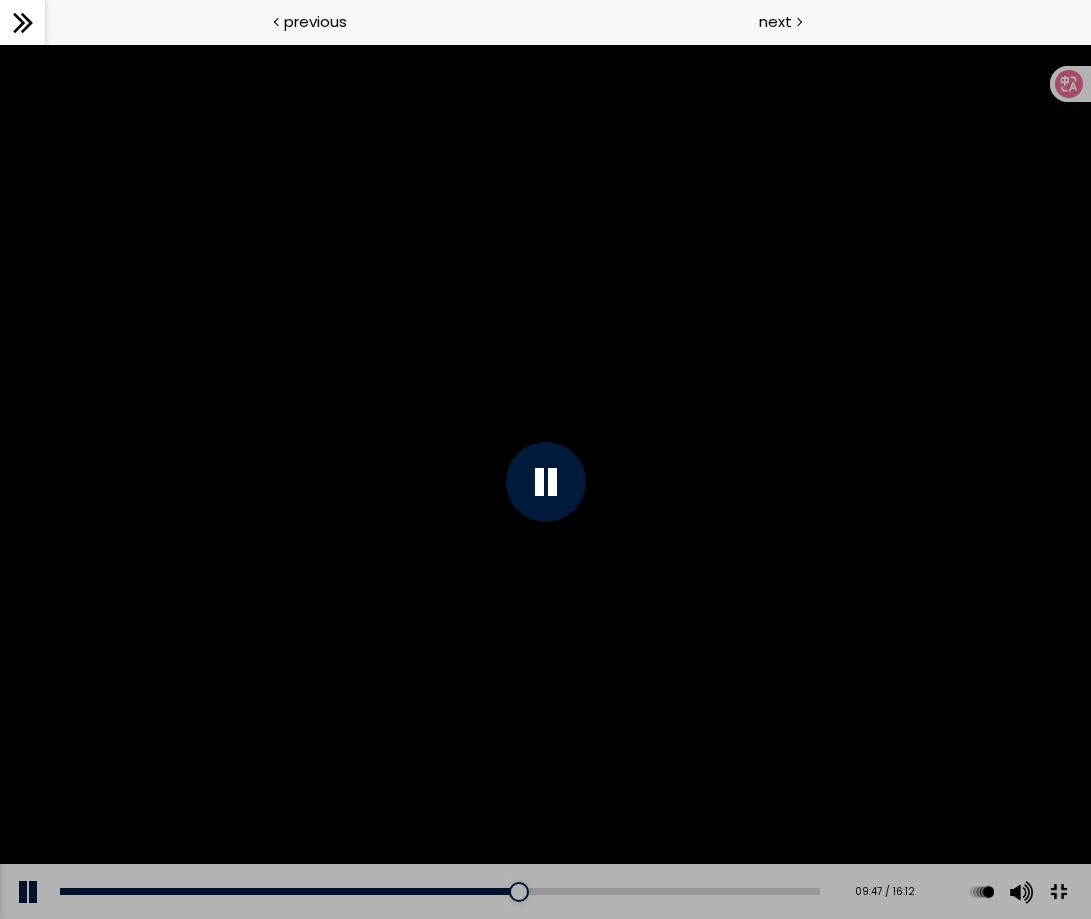 click on "Add chapter
[TIME]" at bounding box center (440, 892) 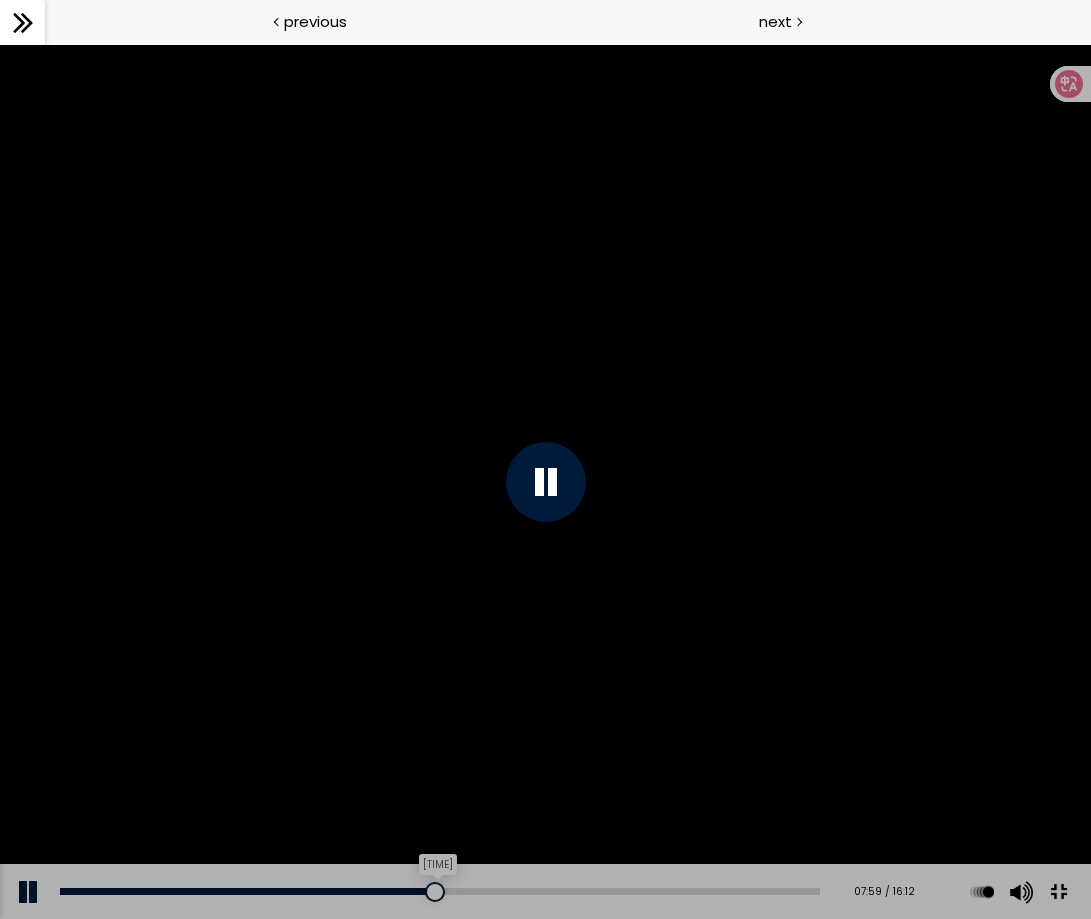 click on "[TIME]" at bounding box center (440, 891) 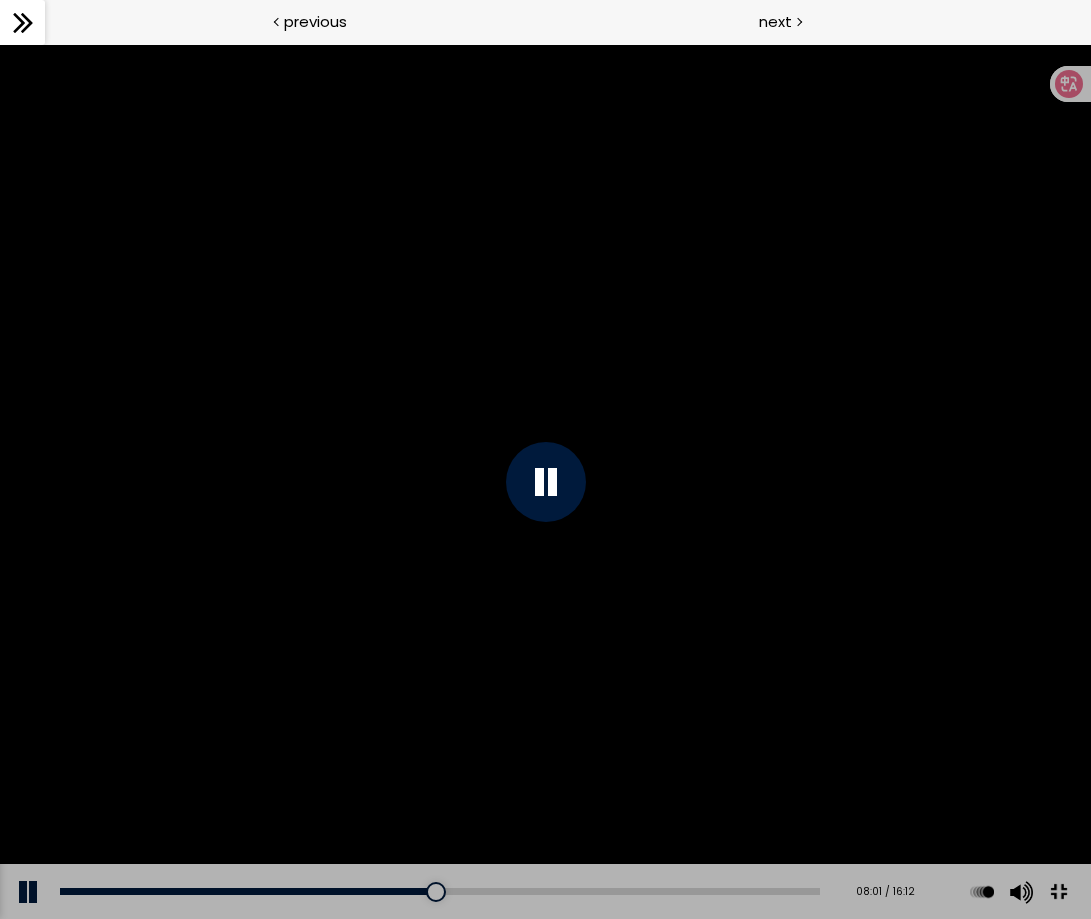 click at bounding box center (545, 481) 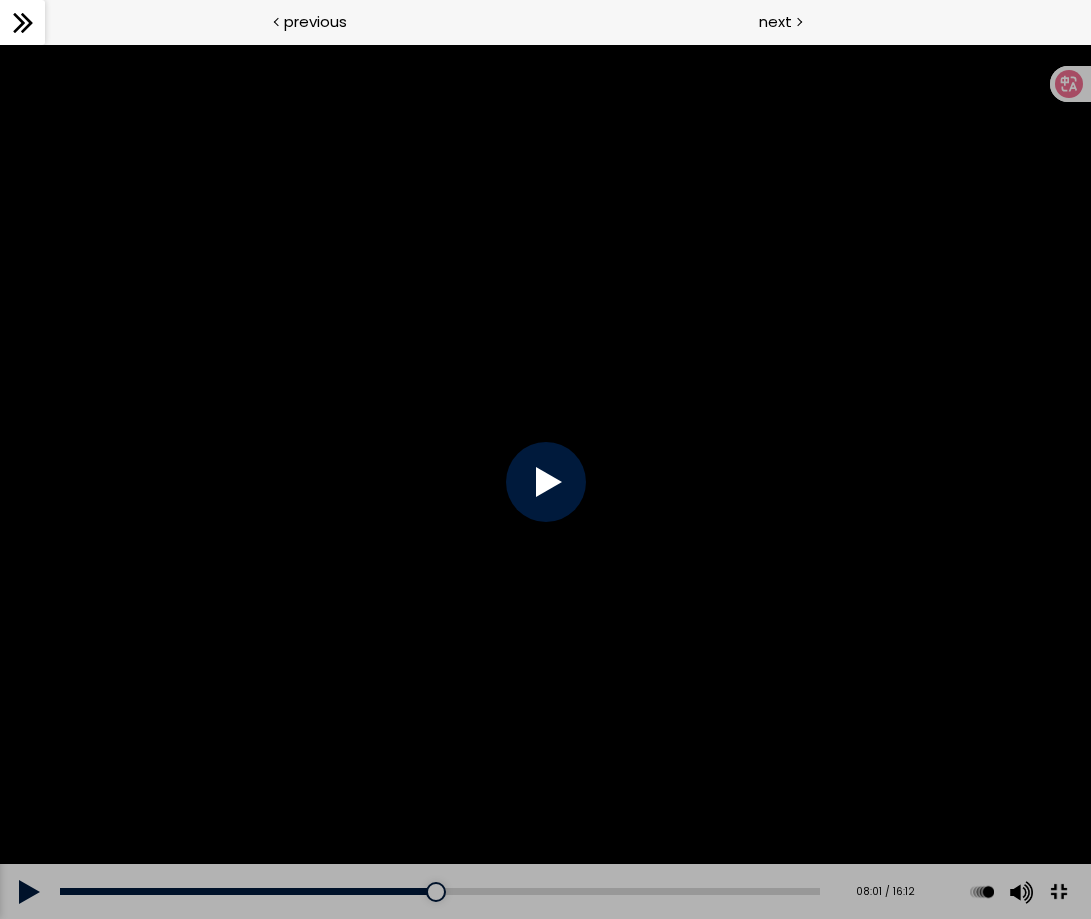 click at bounding box center (545, 481) 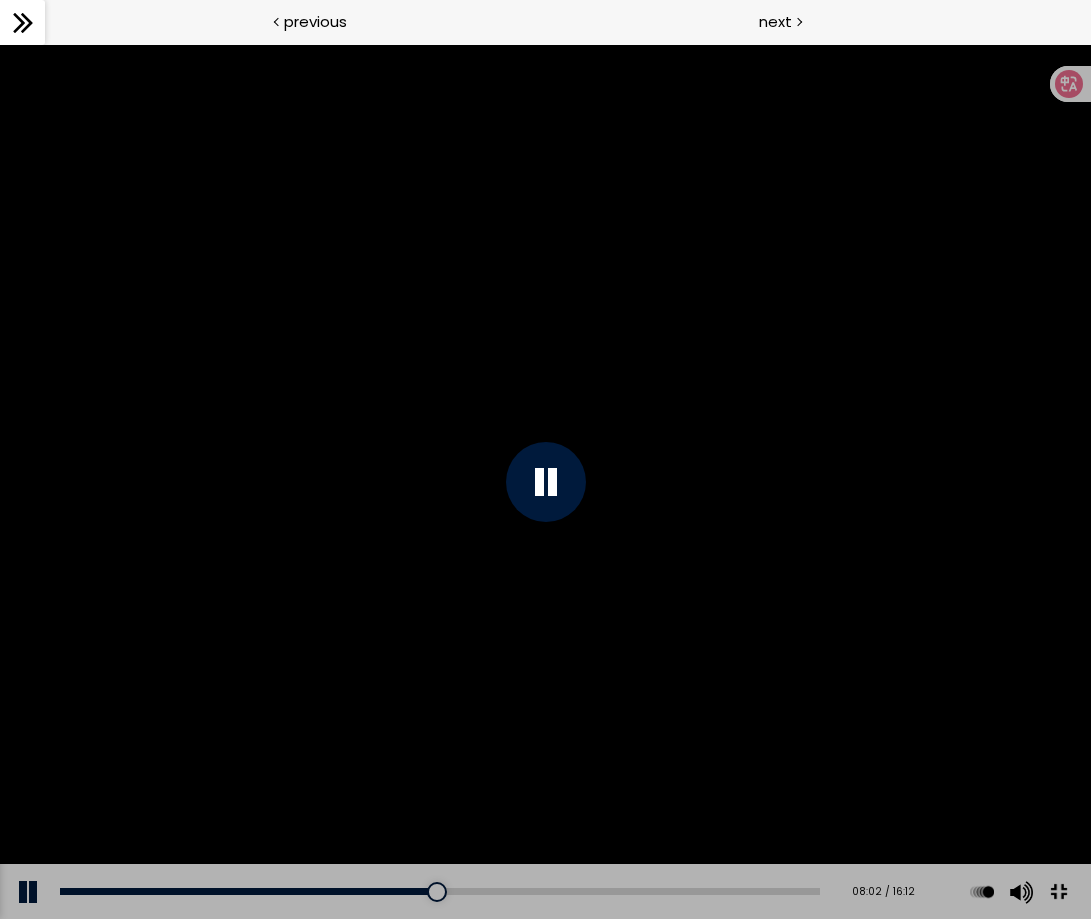 click at bounding box center [545, 481] 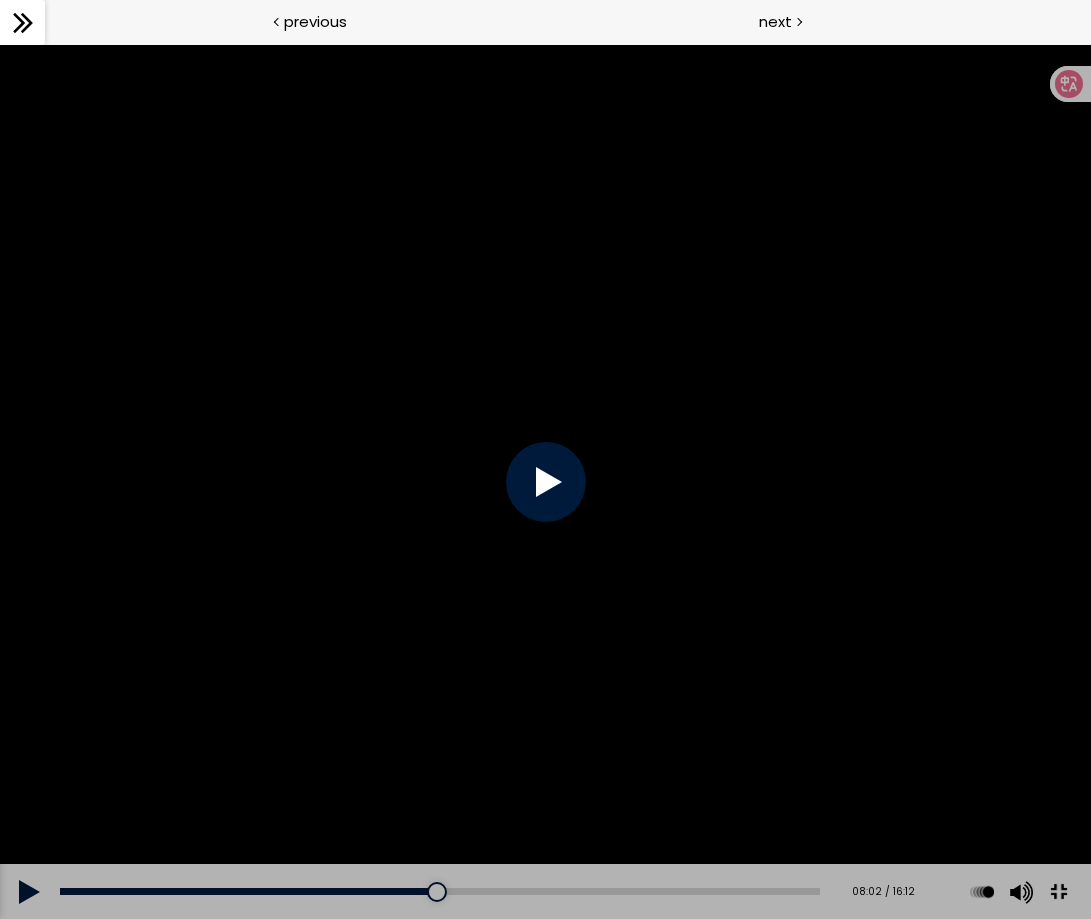 click at bounding box center [545, 481] 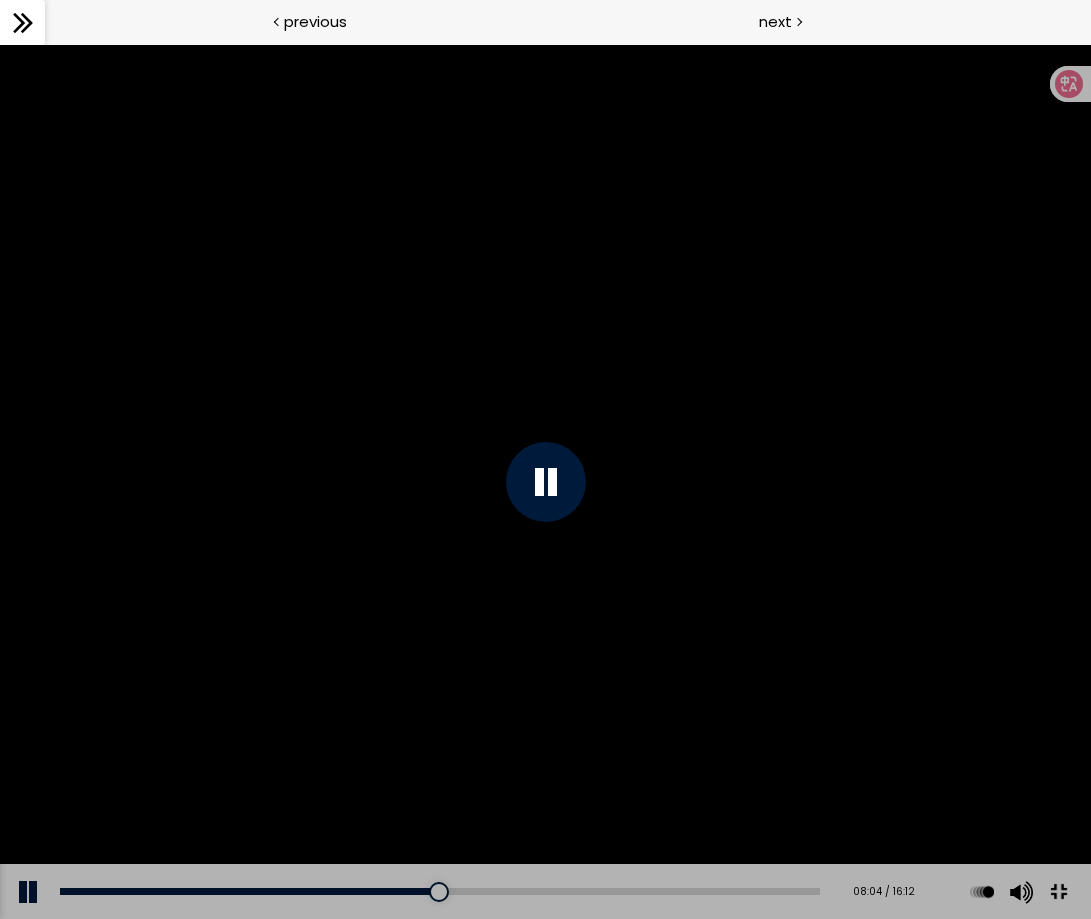 click at bounding box center [545, 481] 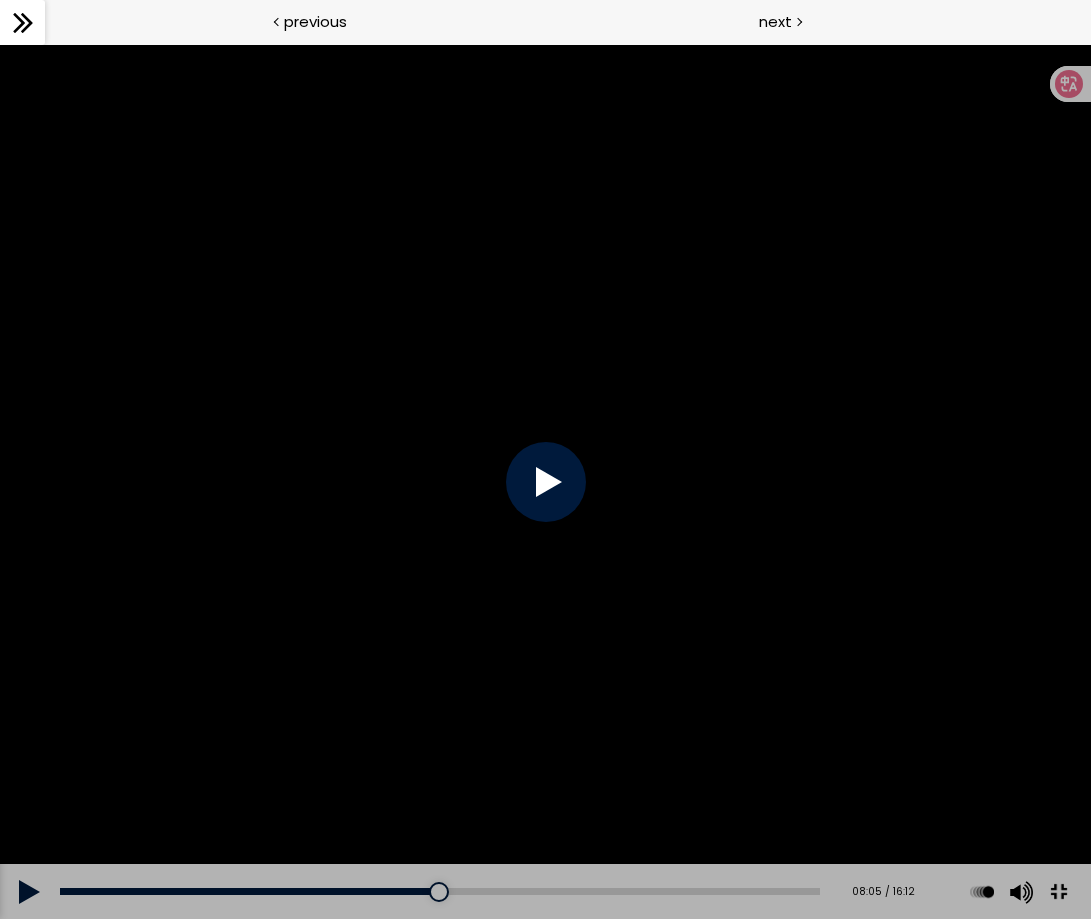 click at bounding box center (545, 481) 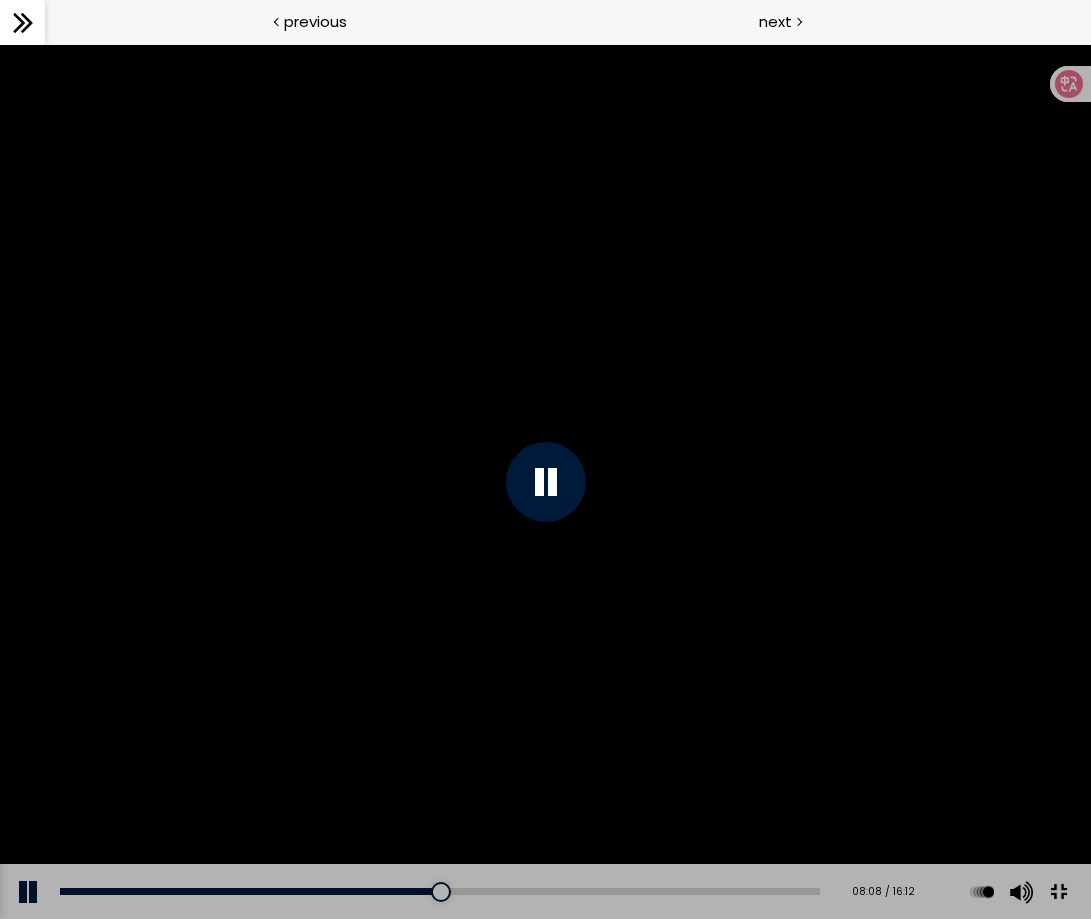 click at bounding box center [545, 481] 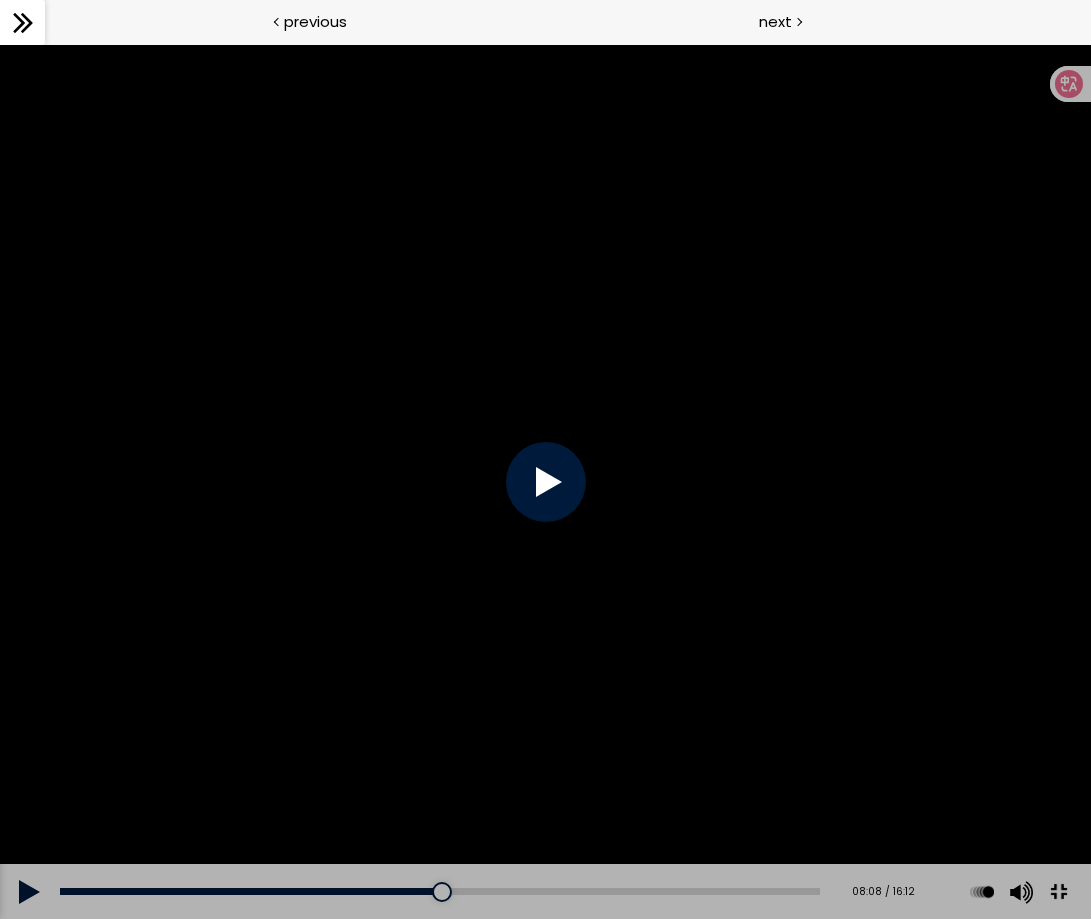 click at bounding box center (545, 481) 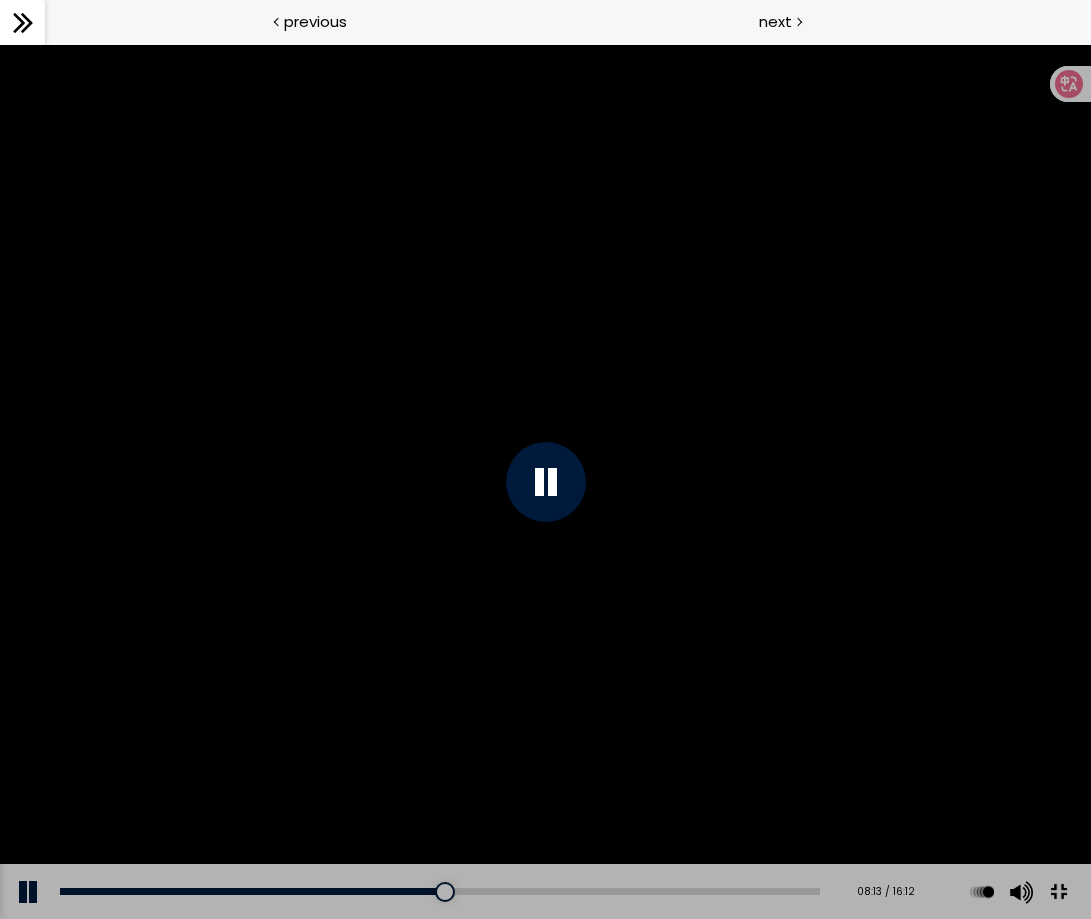 click at bounding box center [545, 481] 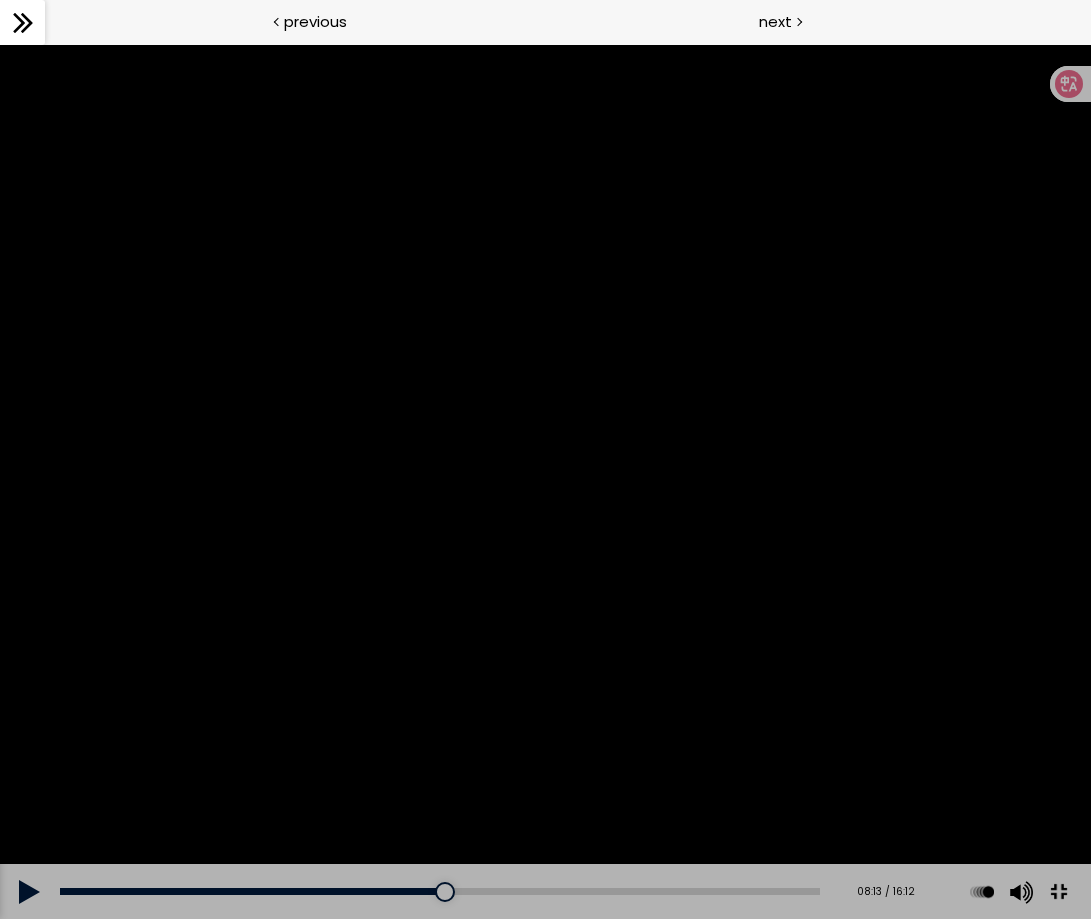 click at bounding box center [545, 481] 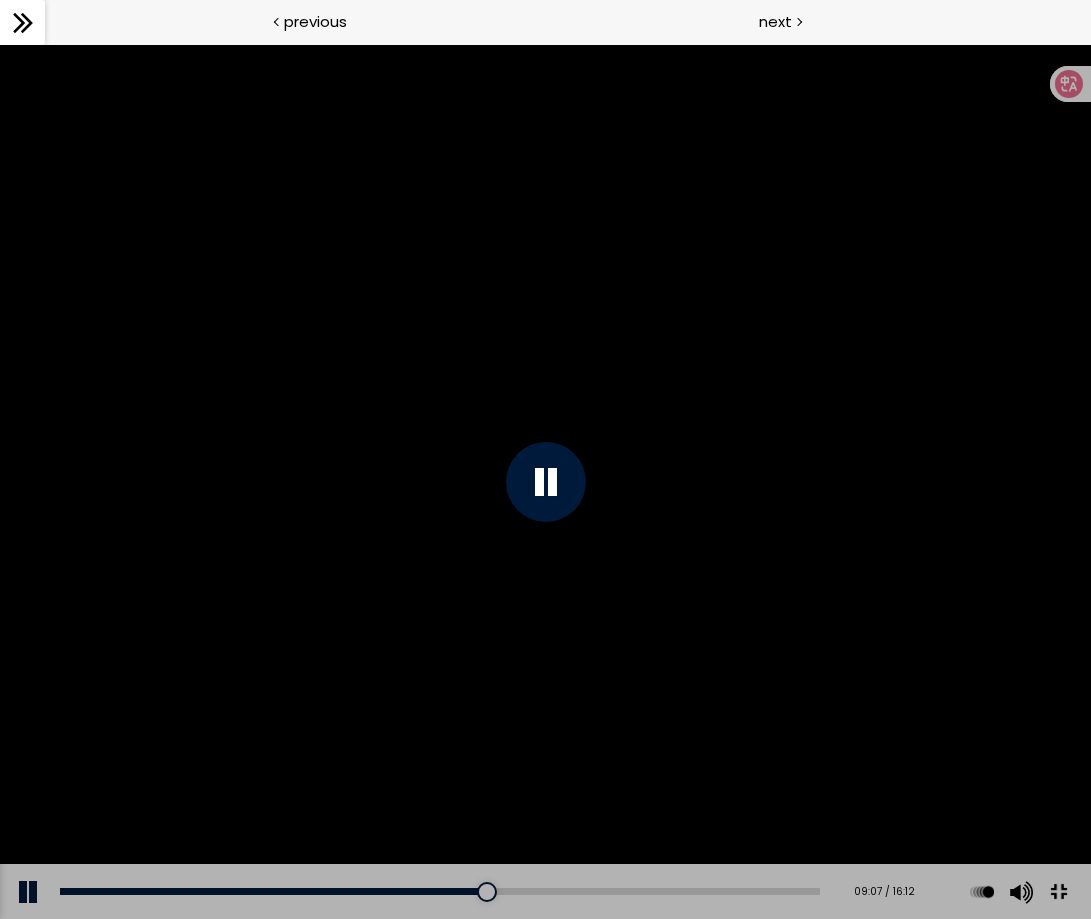 click at bounding box center [545, 481] 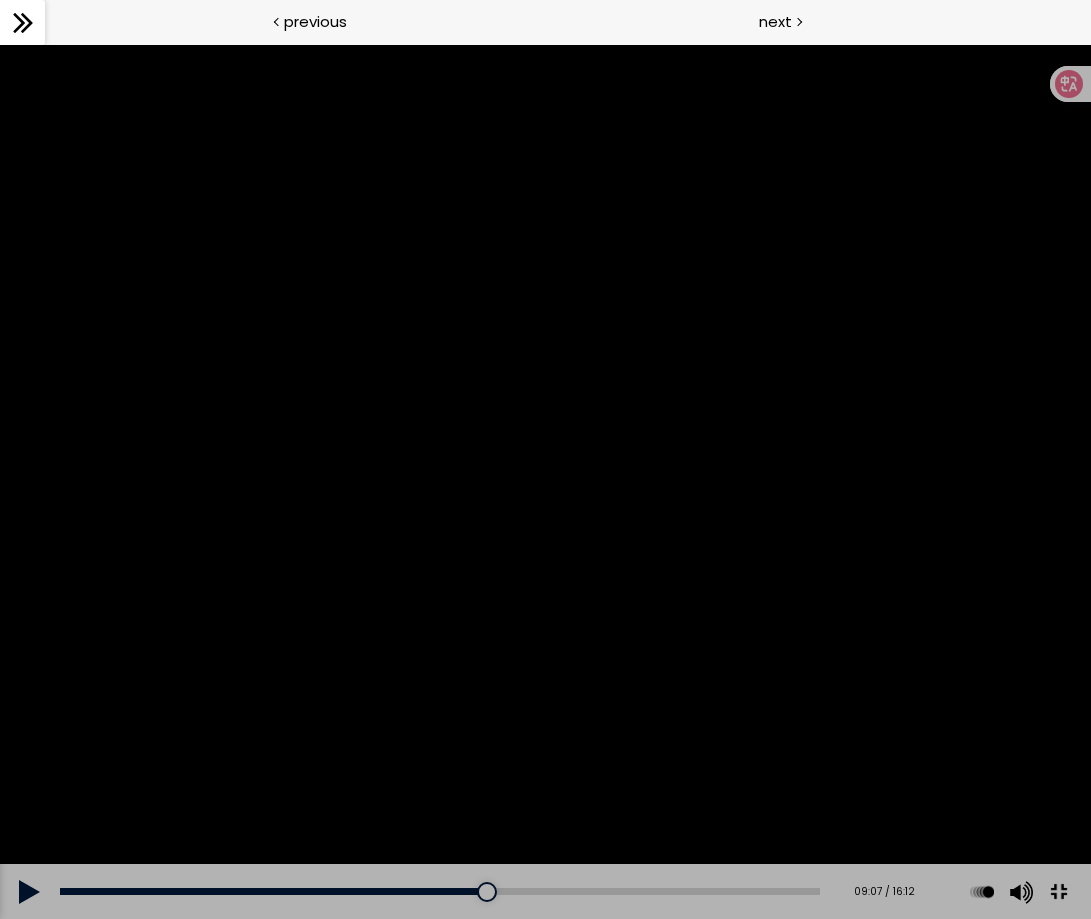 click at bounding box center [545, 481] 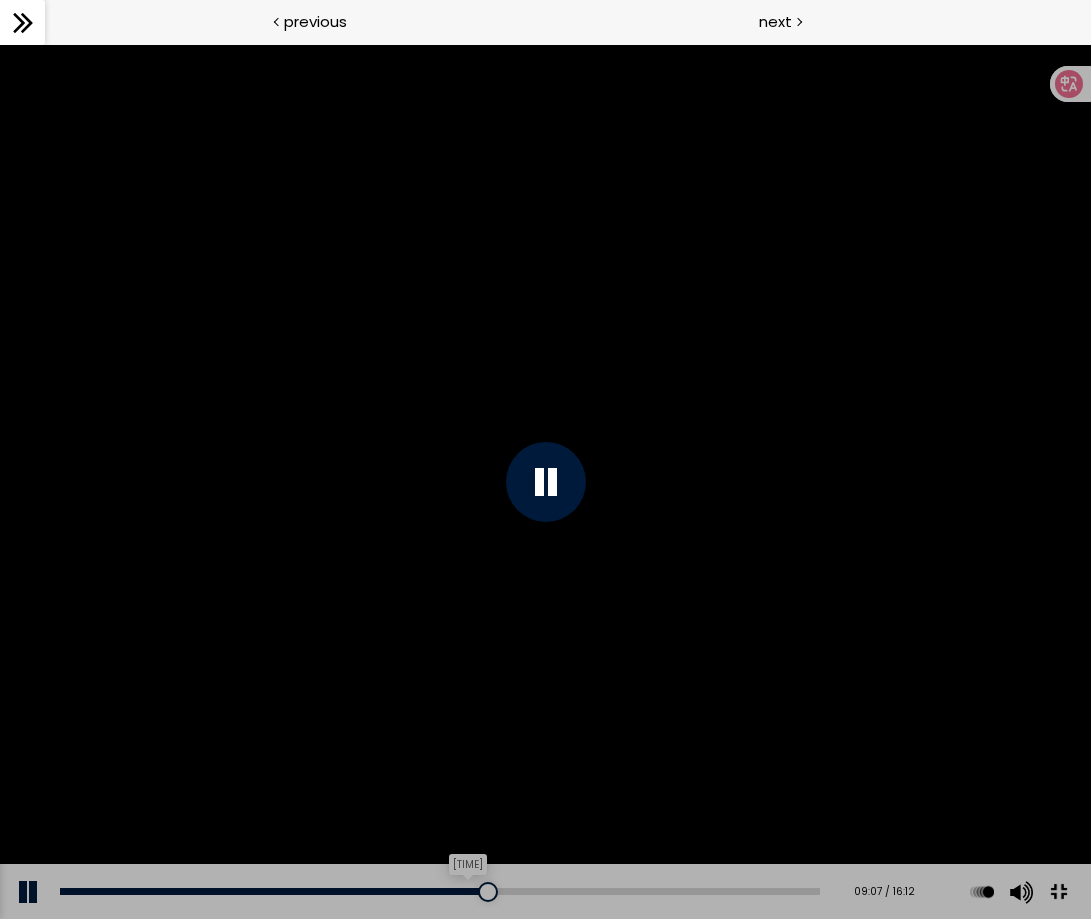 click on "[TIME]" at bounding box center (440, 891) 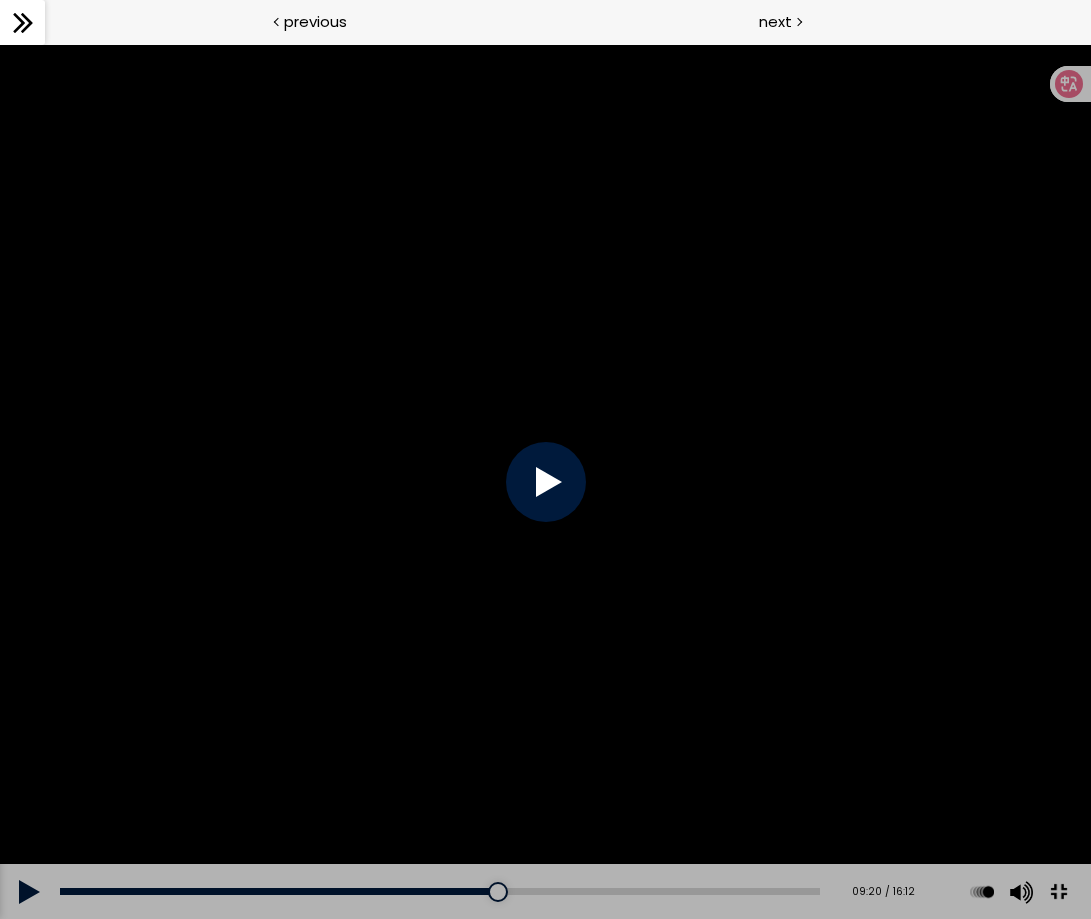 click at bounding box center (545, 481) 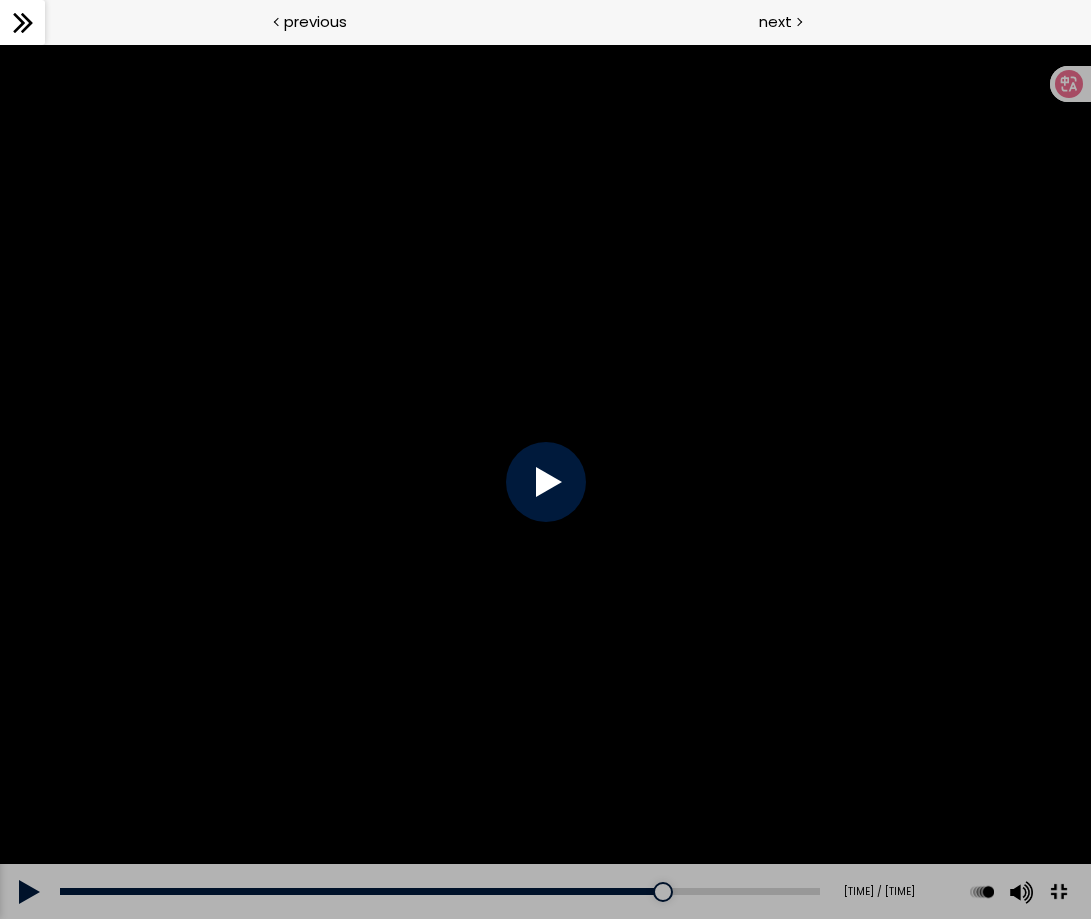 click at bounding box center (546, 482) 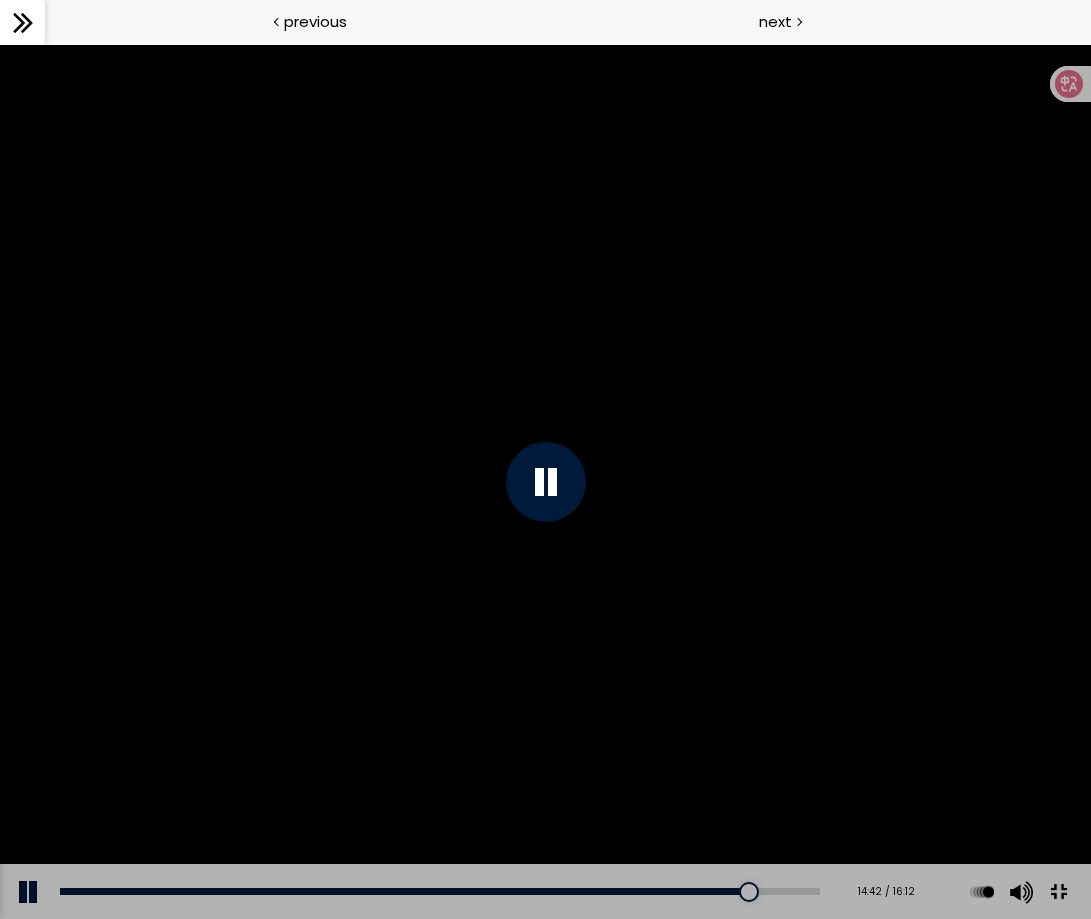 click at bounding box center [1058, 892] 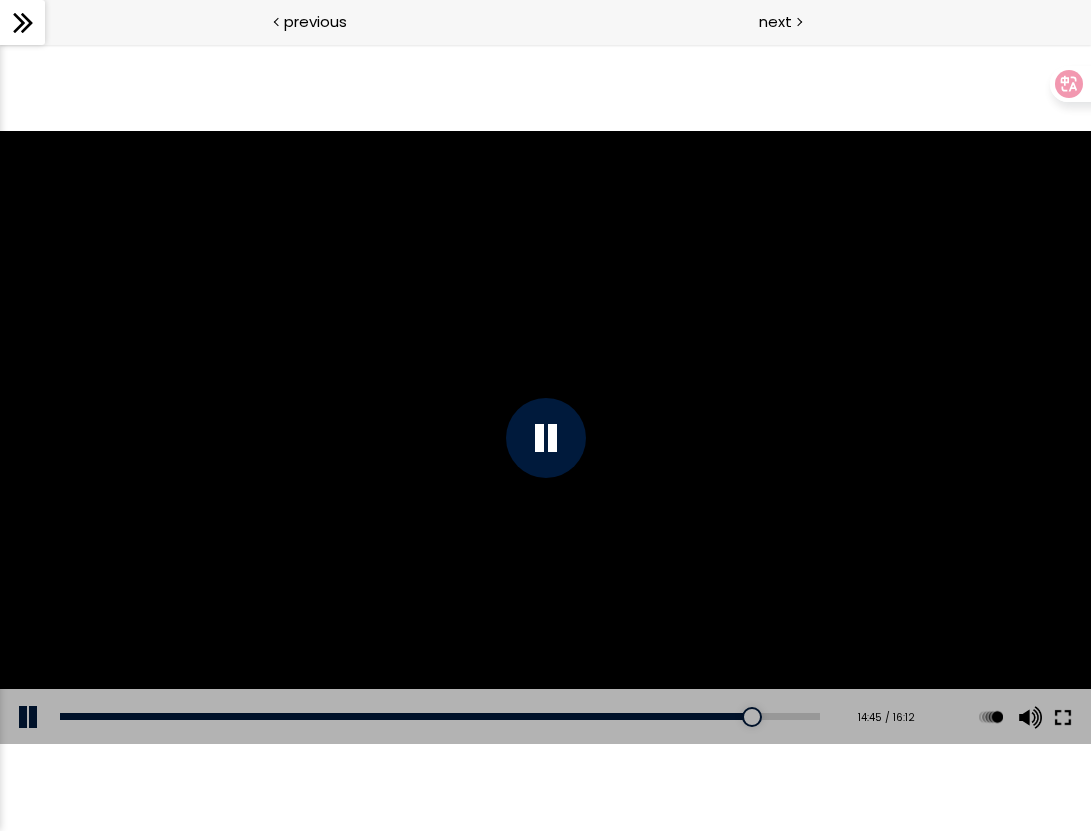 click at bounding box center [1063, 717] 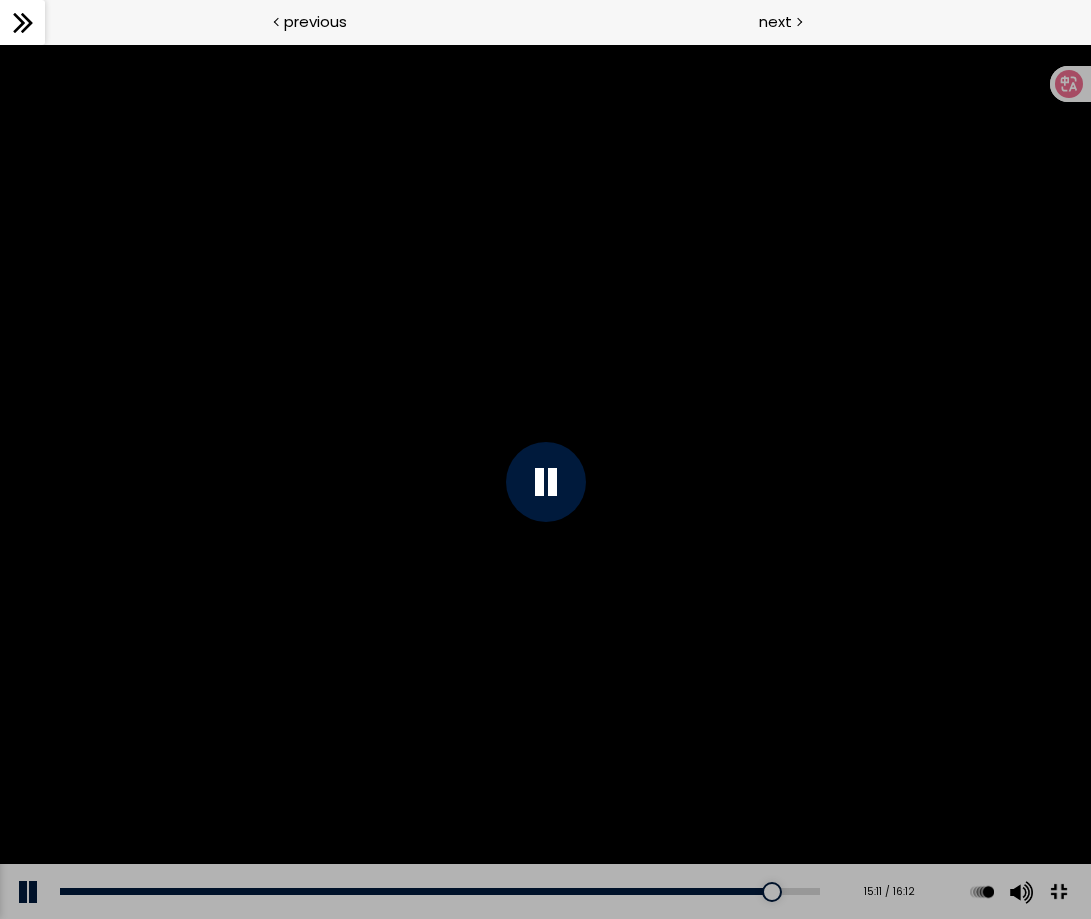 click at bounding box center [545, 481] 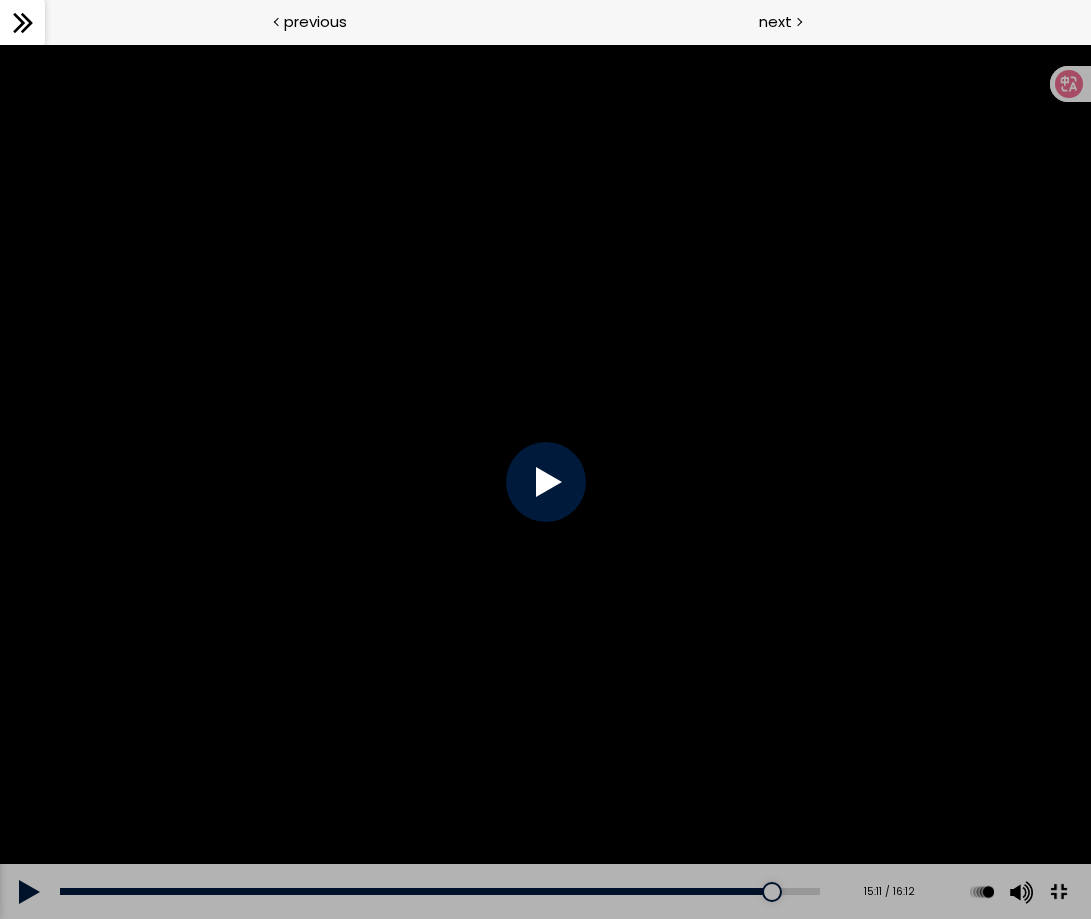 click at bounding box center (545, 481) 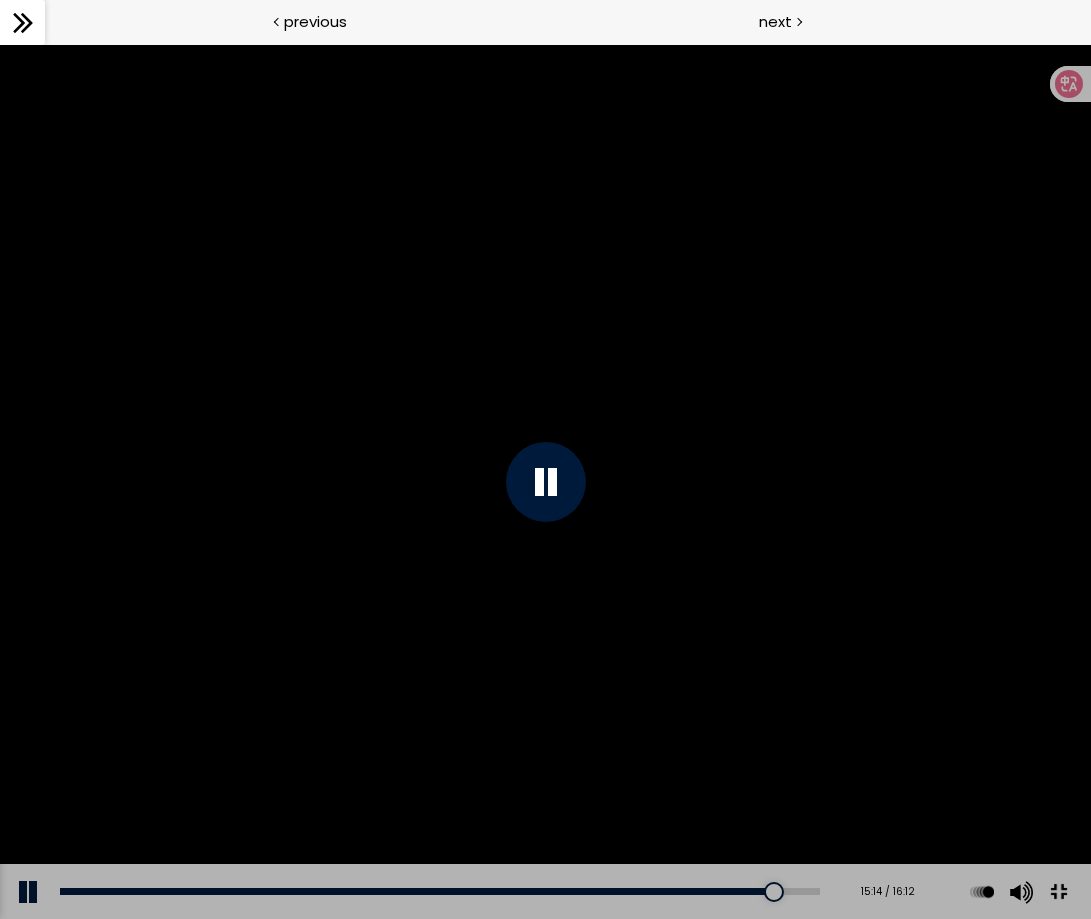 click at bounding box center [546, 482] 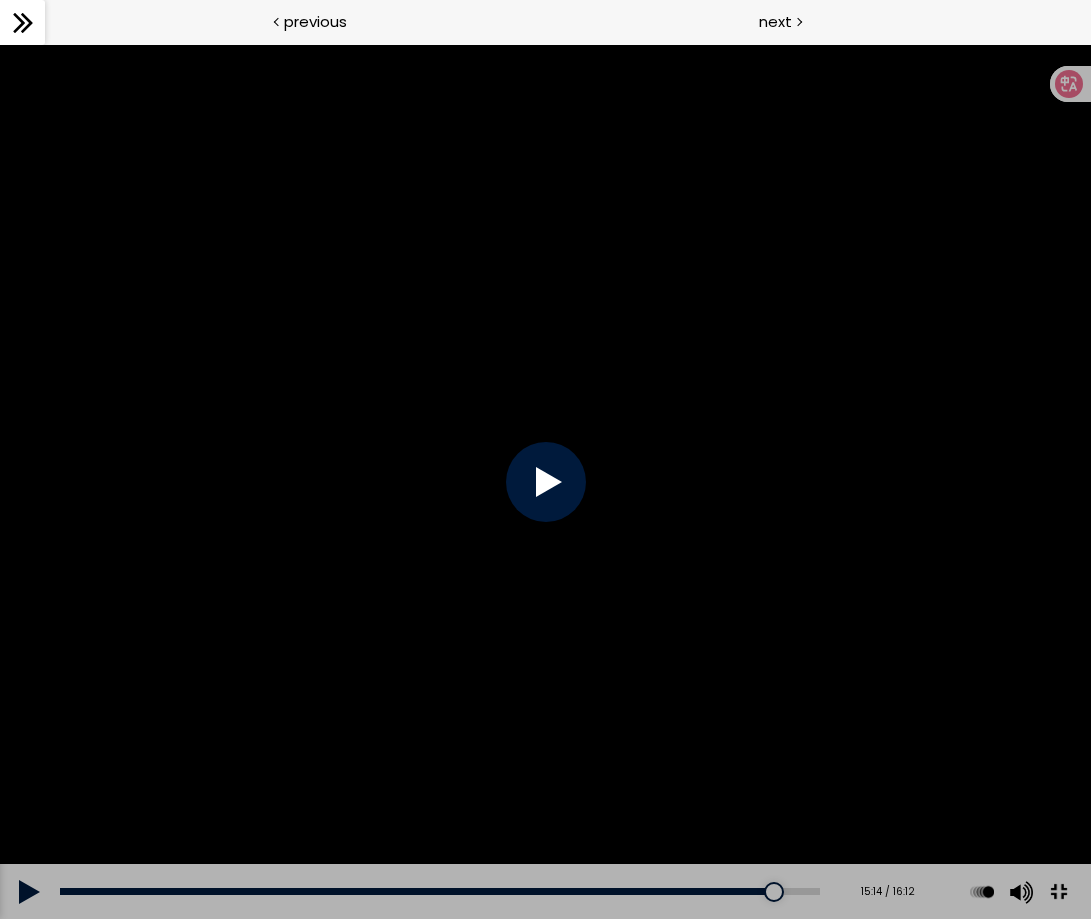 click at bounding box center (546, 482) 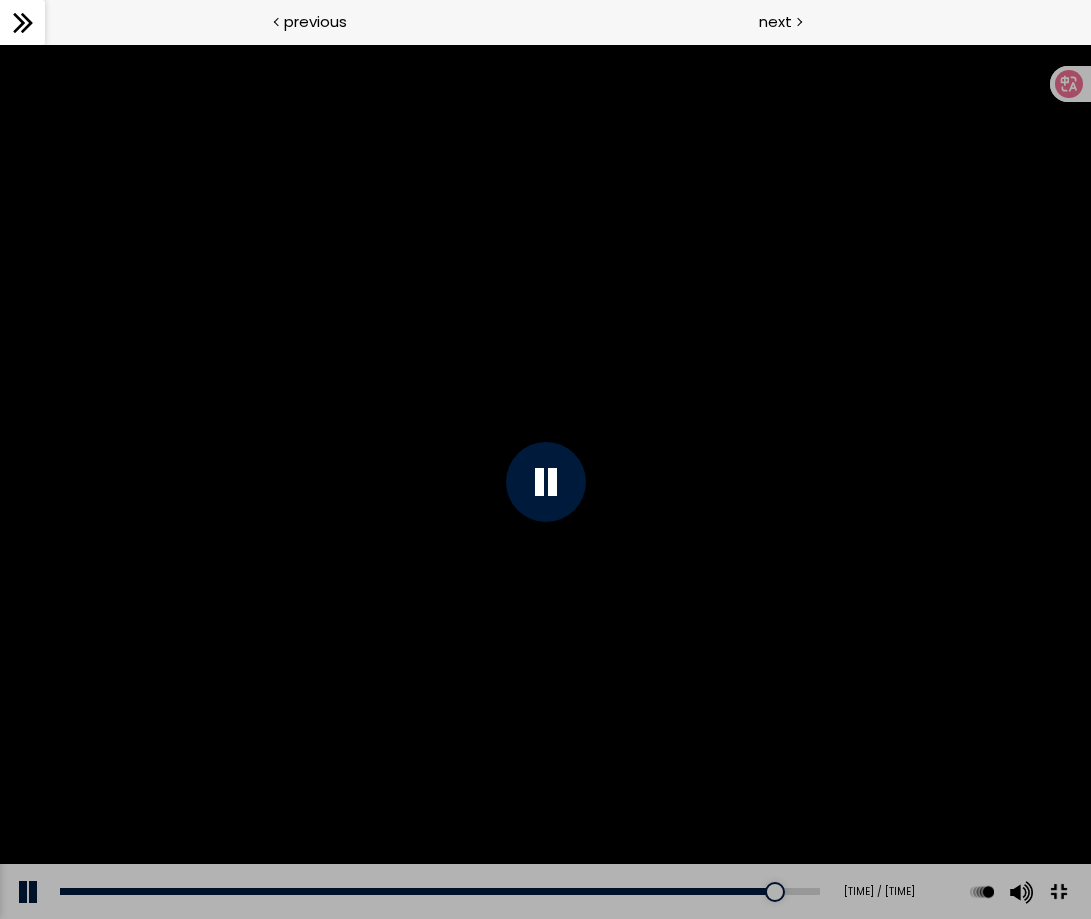 click at bounding box center (546, 482) 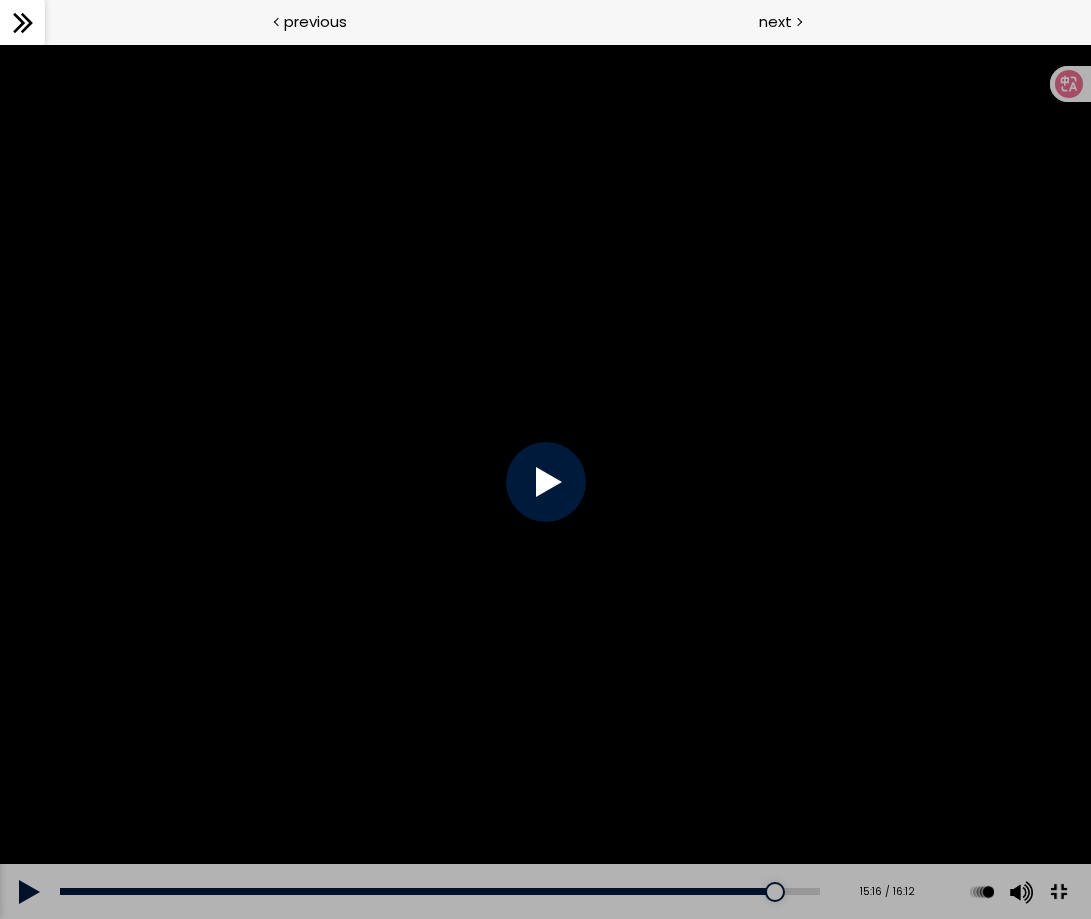 click at bounding box center [546, 482] 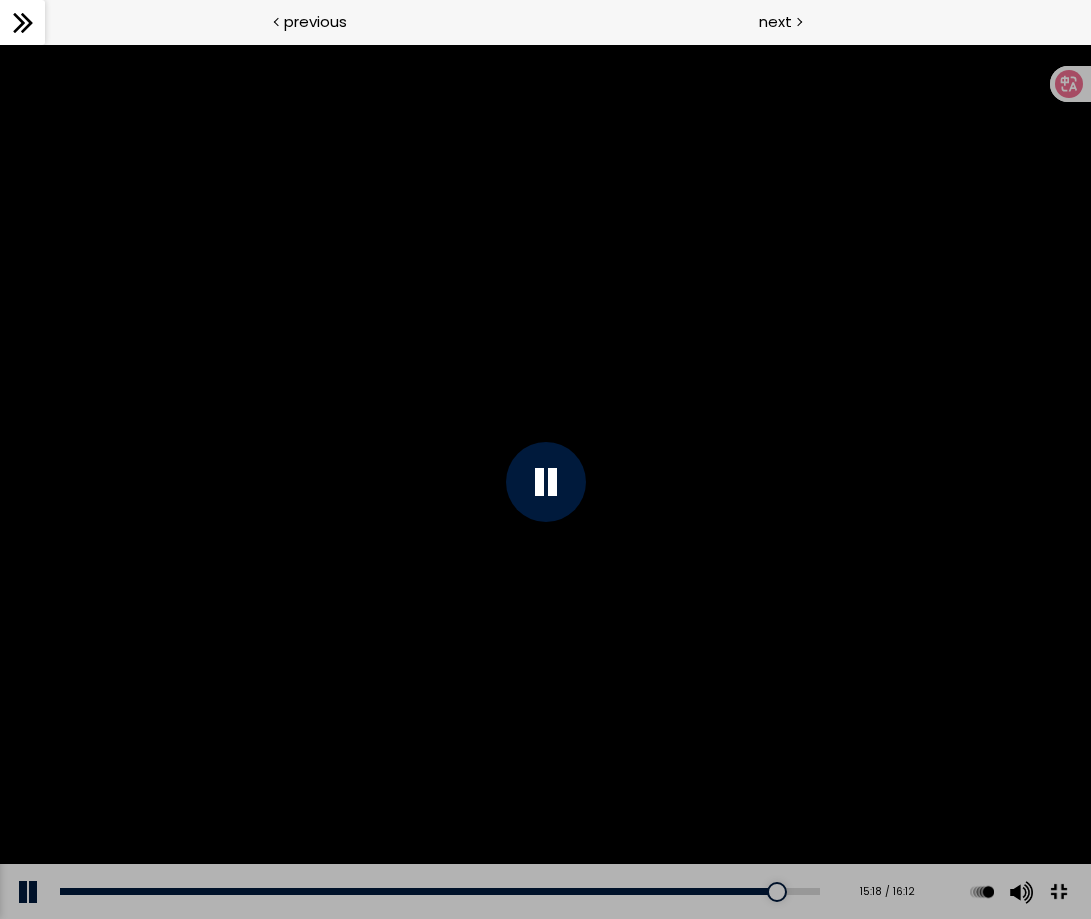 click at bounding box center [545, 481] 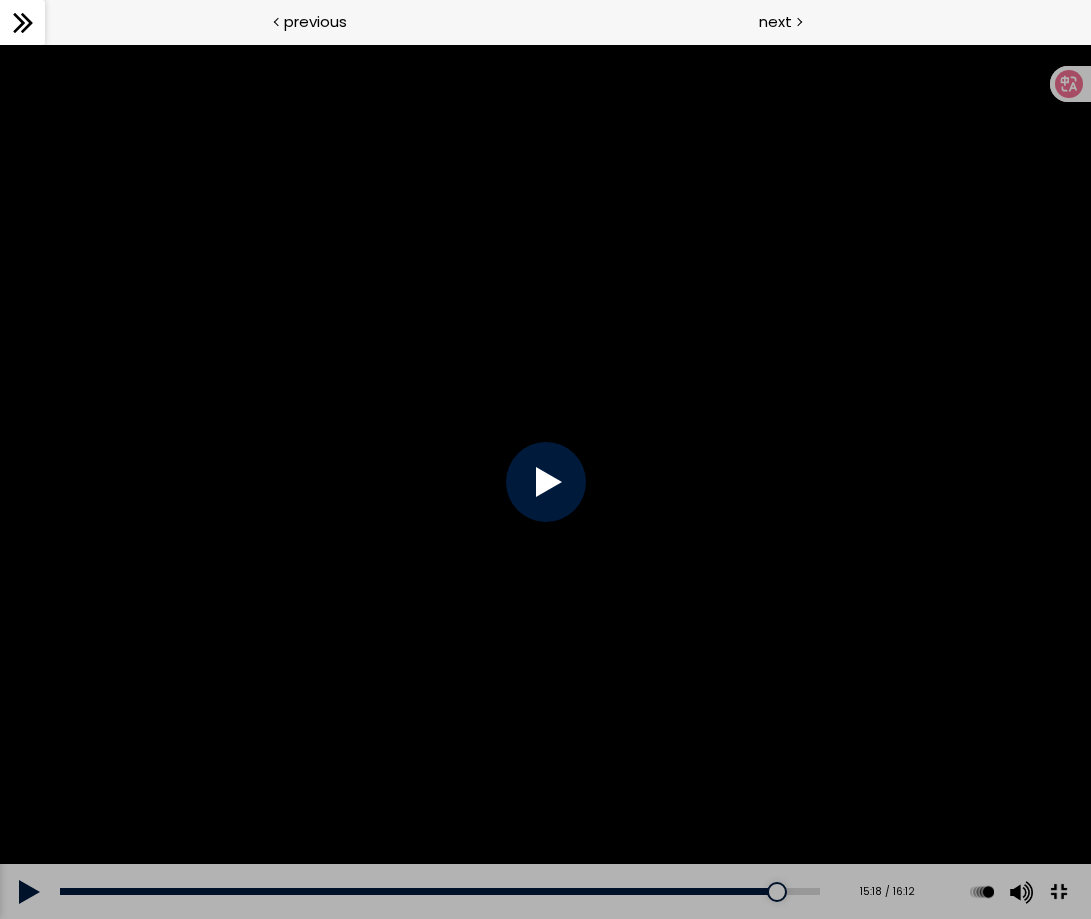 click at bounding box center (1058, 892) 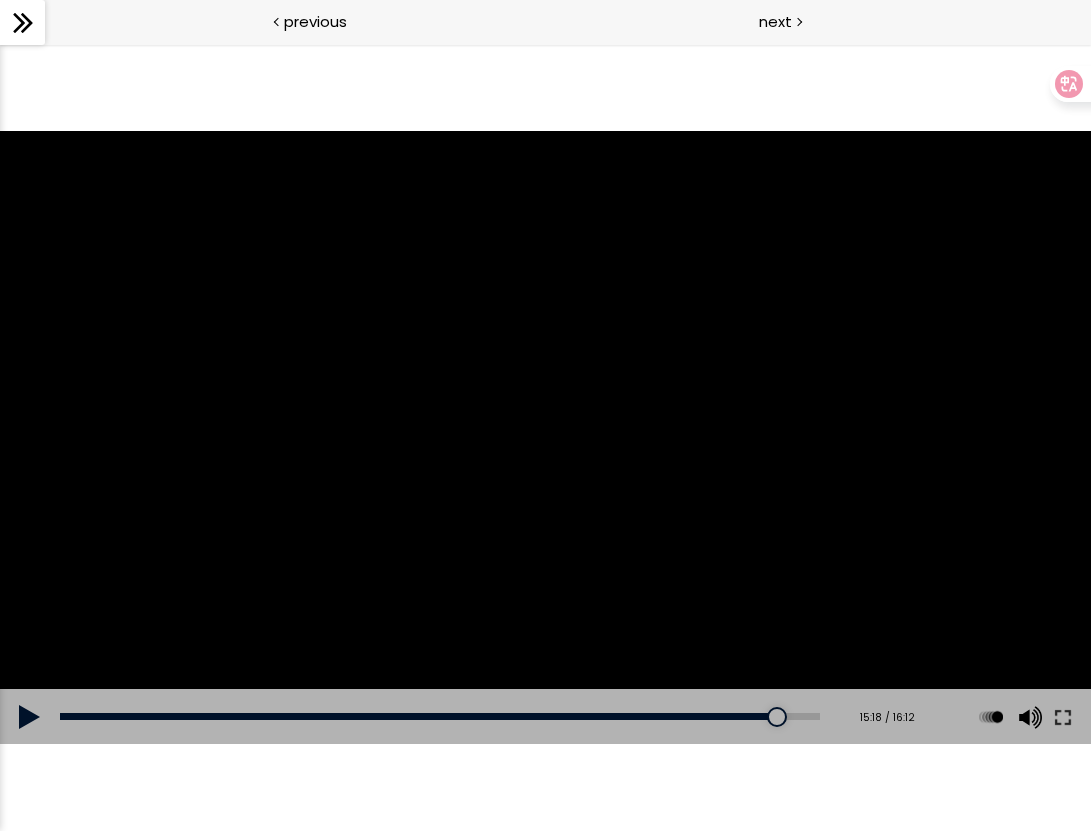 click at bounding box center (1063, 717) 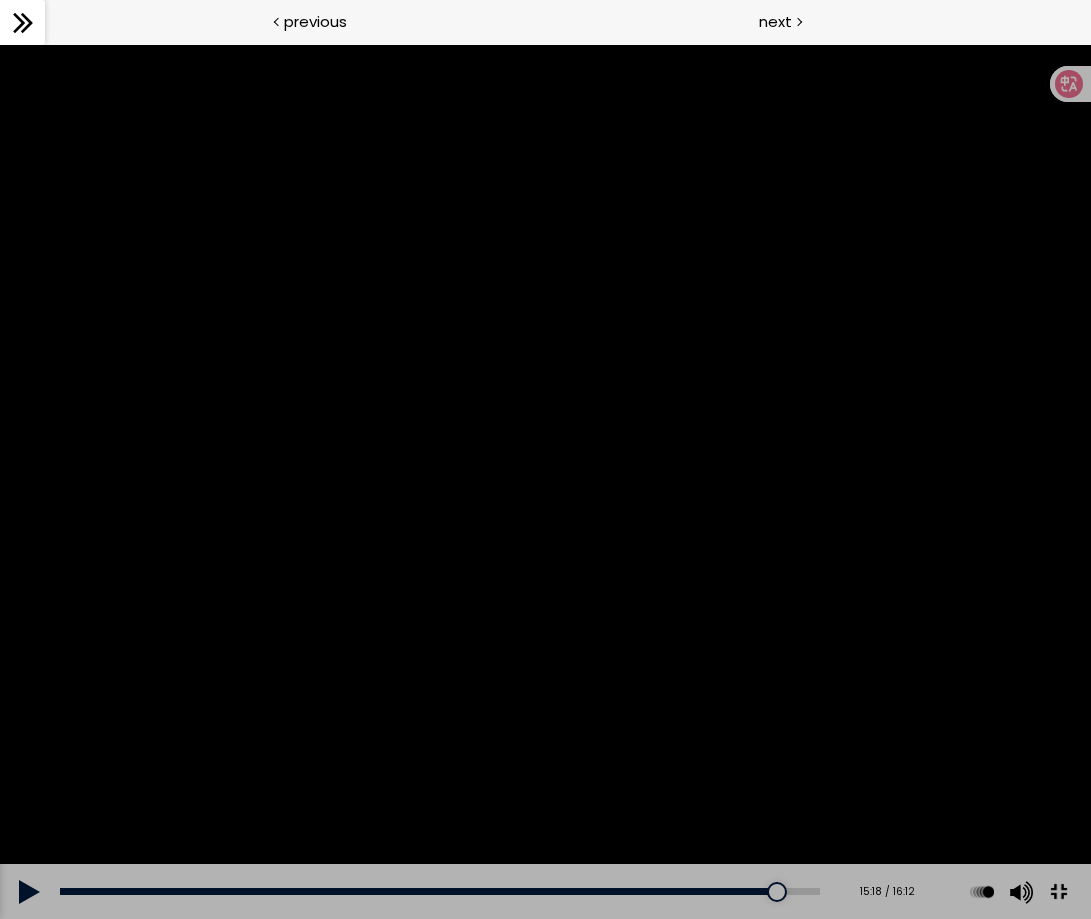click at bounding box center (30, 892) 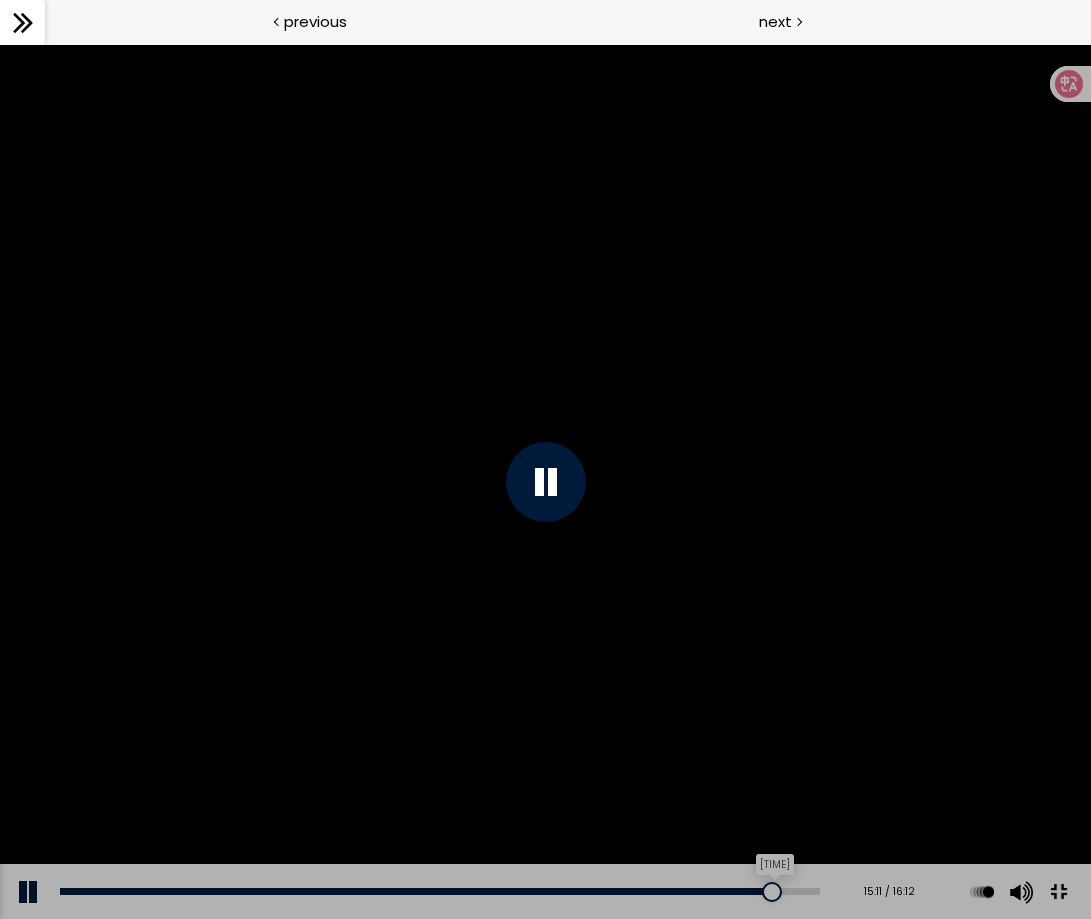 click at bounding box center [772, 892] 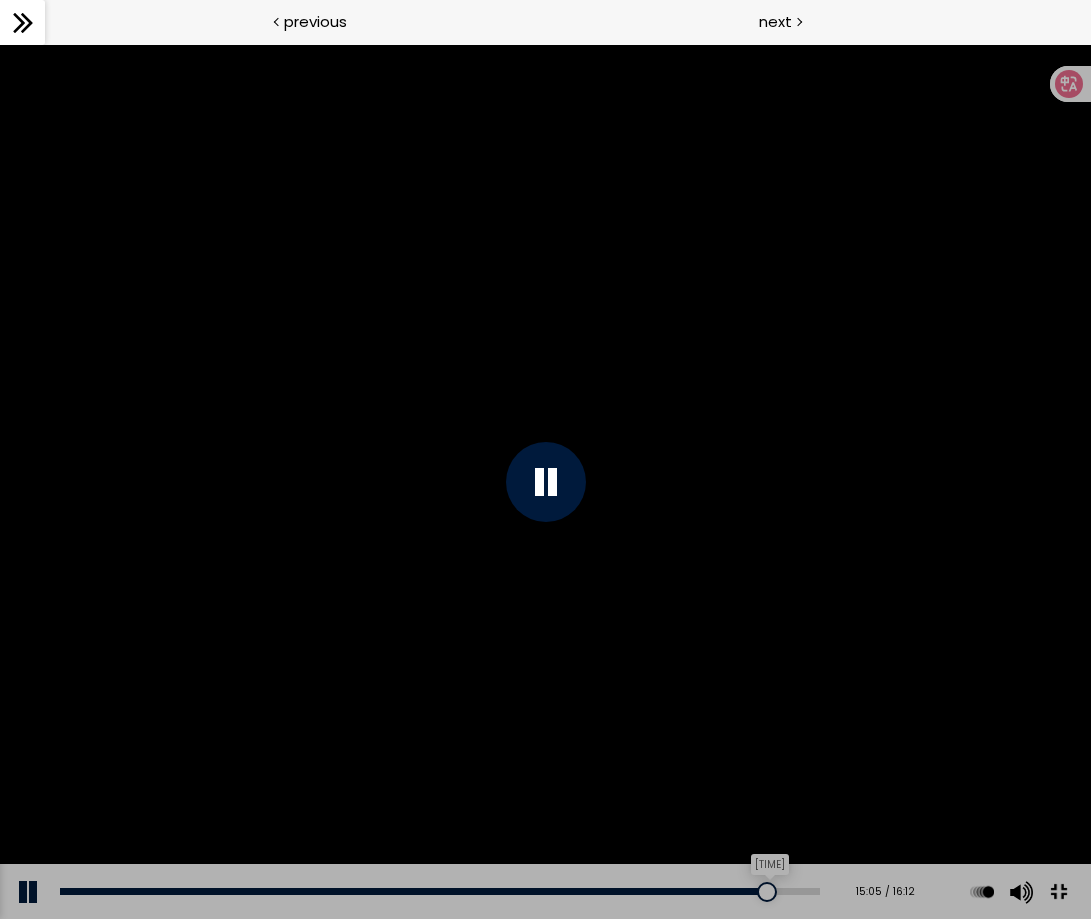 click at bounding box center (767, 892) 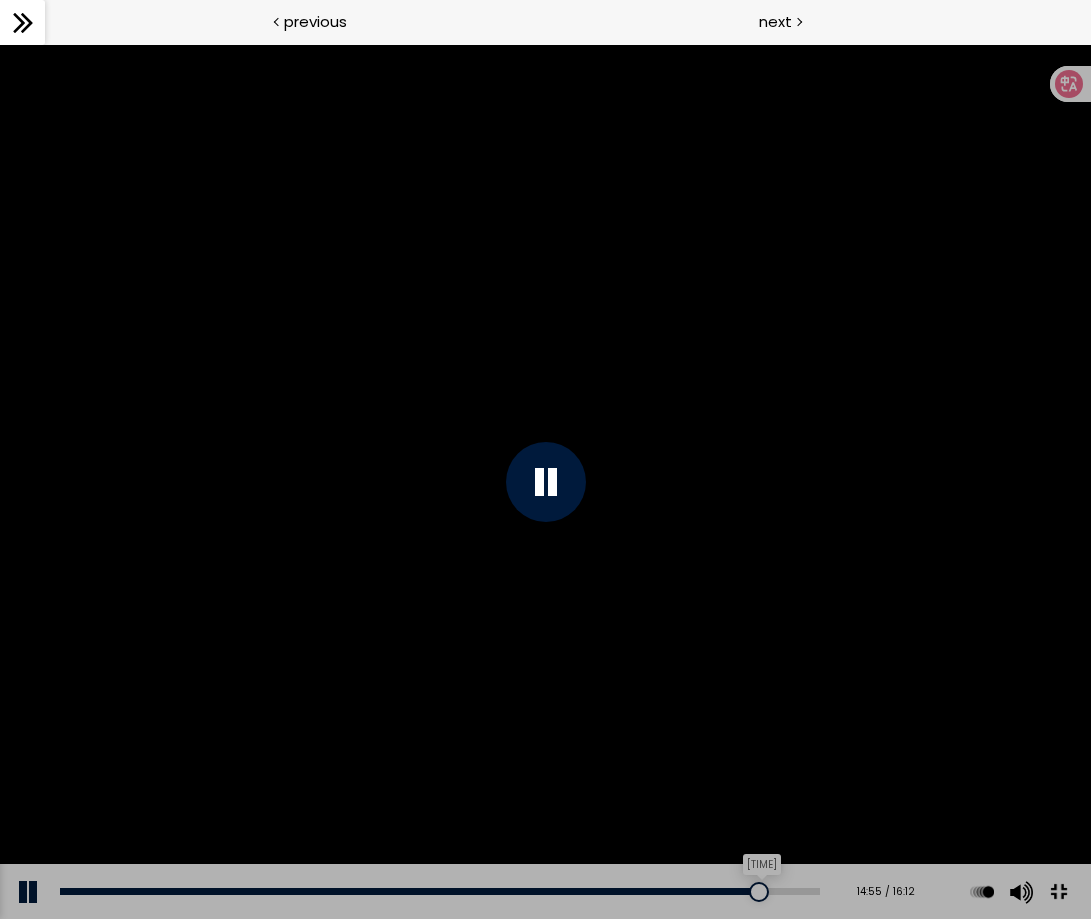click at bounding box center (759, 892) 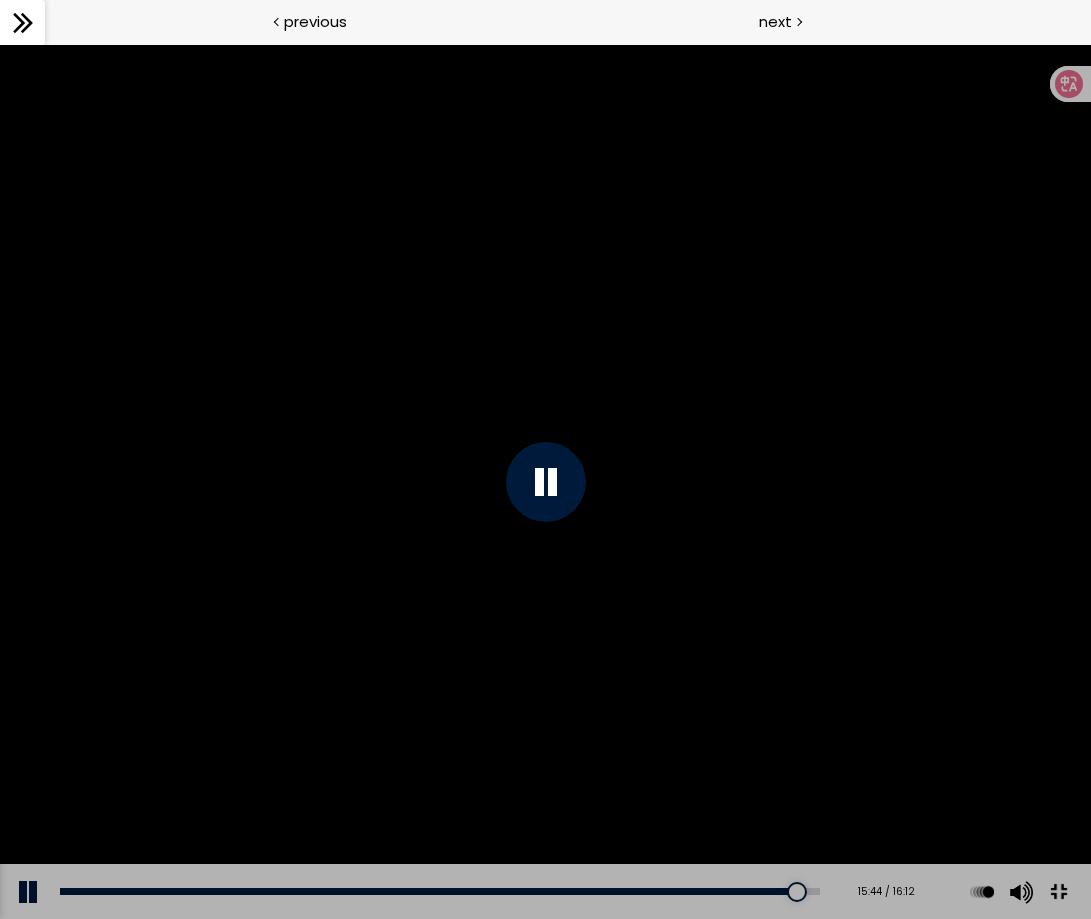 click at bounding box center [545, 481] 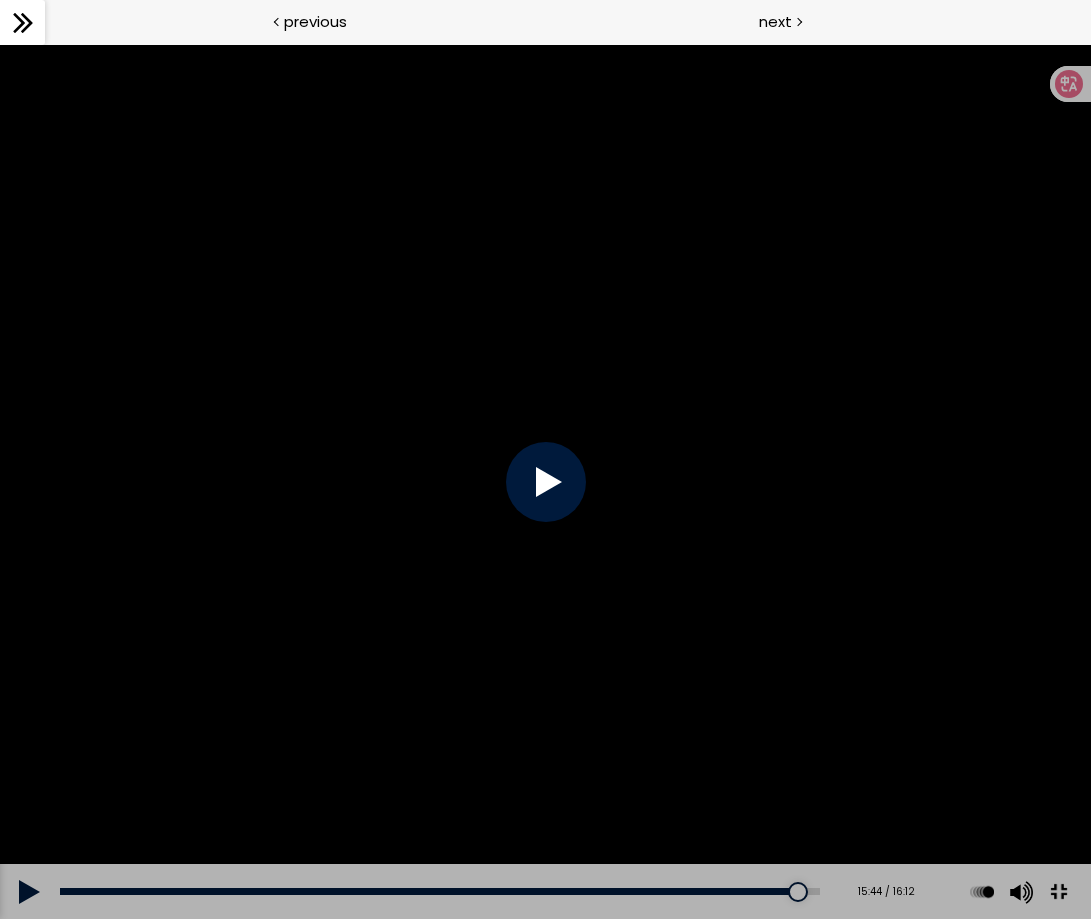 click at bounding box center (545, 481) 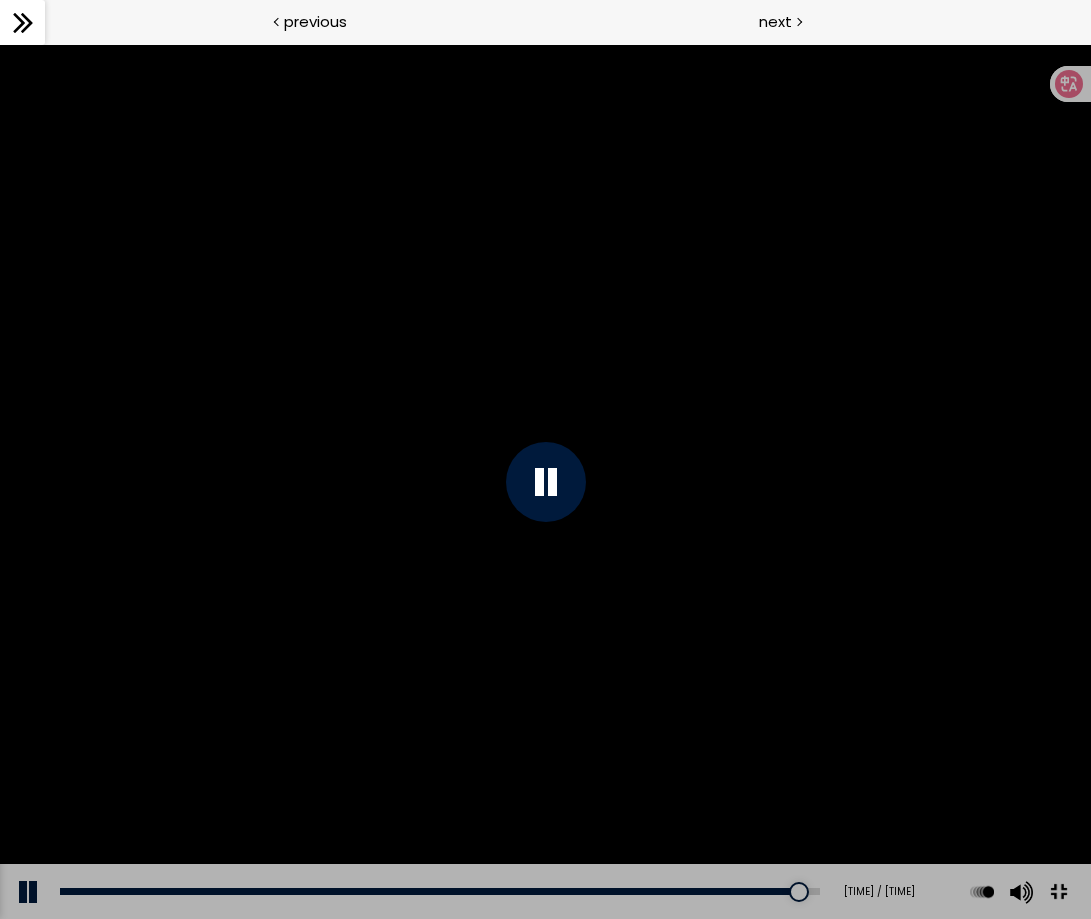 click at bounding box center (545, 481) 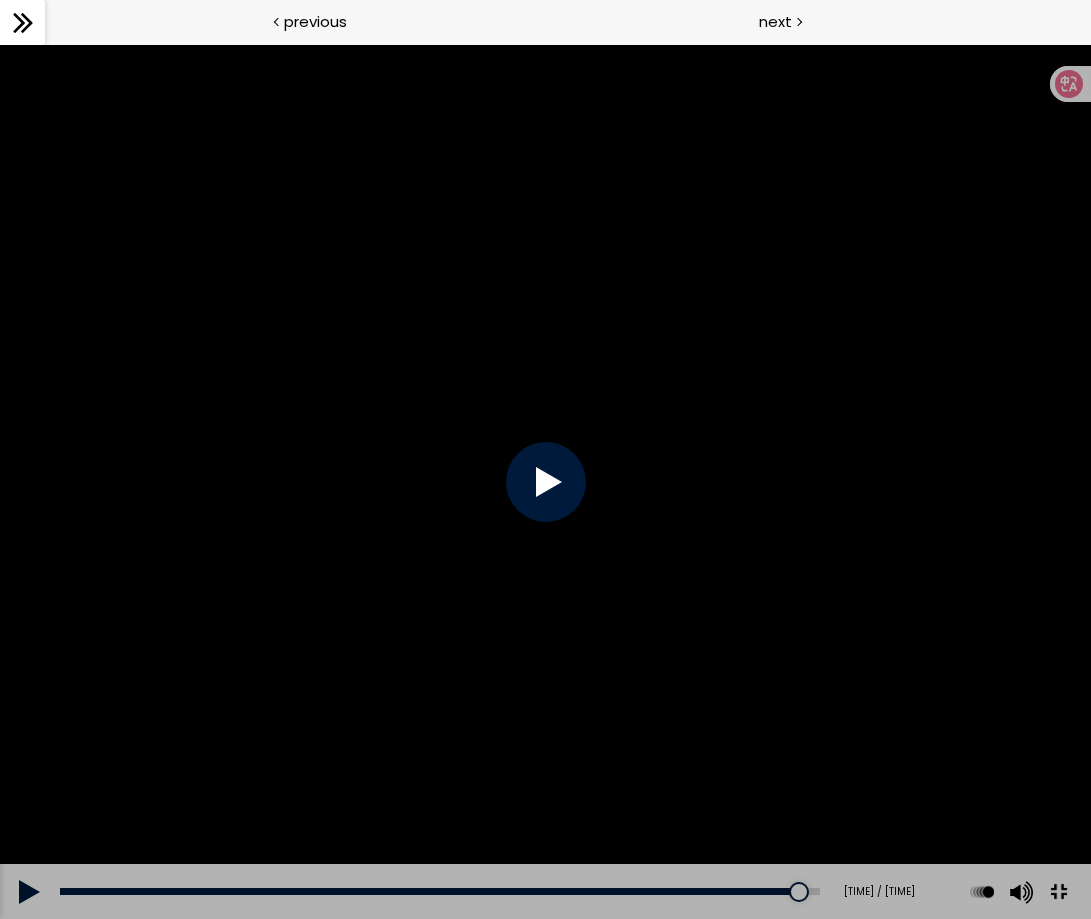 click at bounding box center [545, 481] 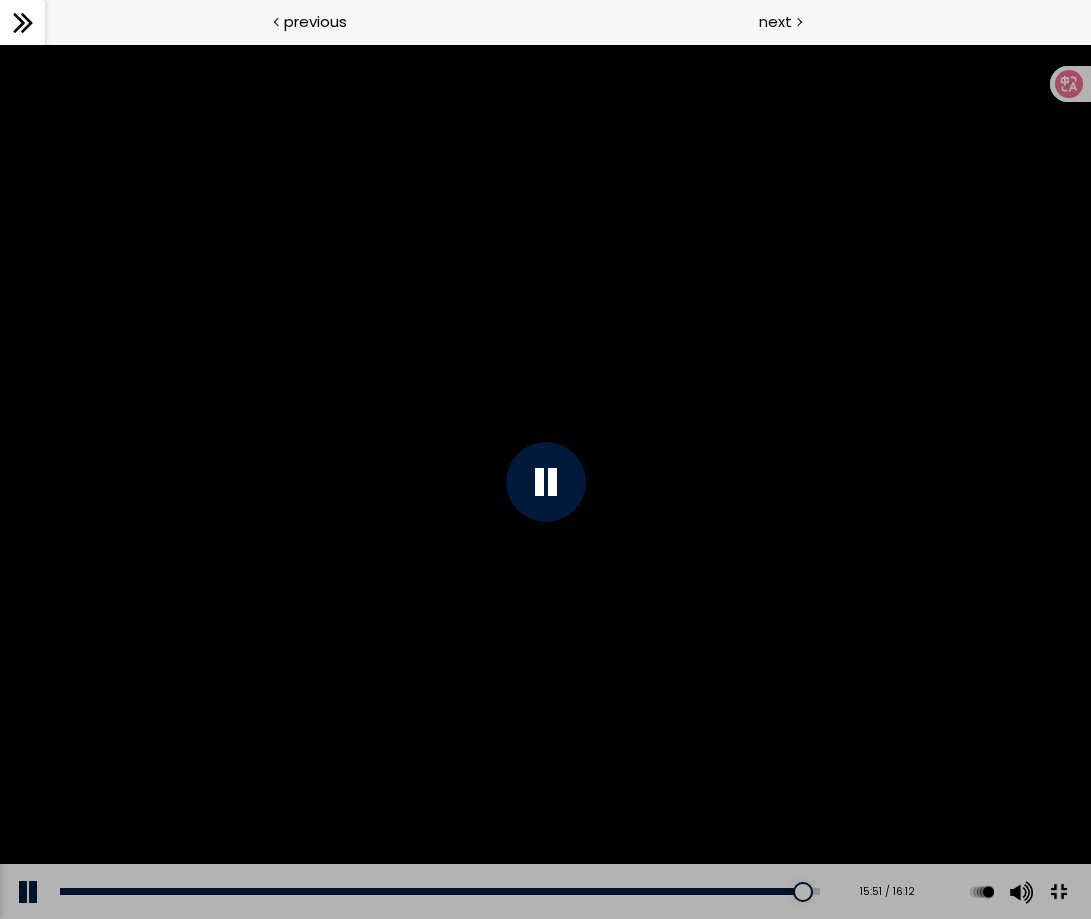 click at bounding box center (545, 481) 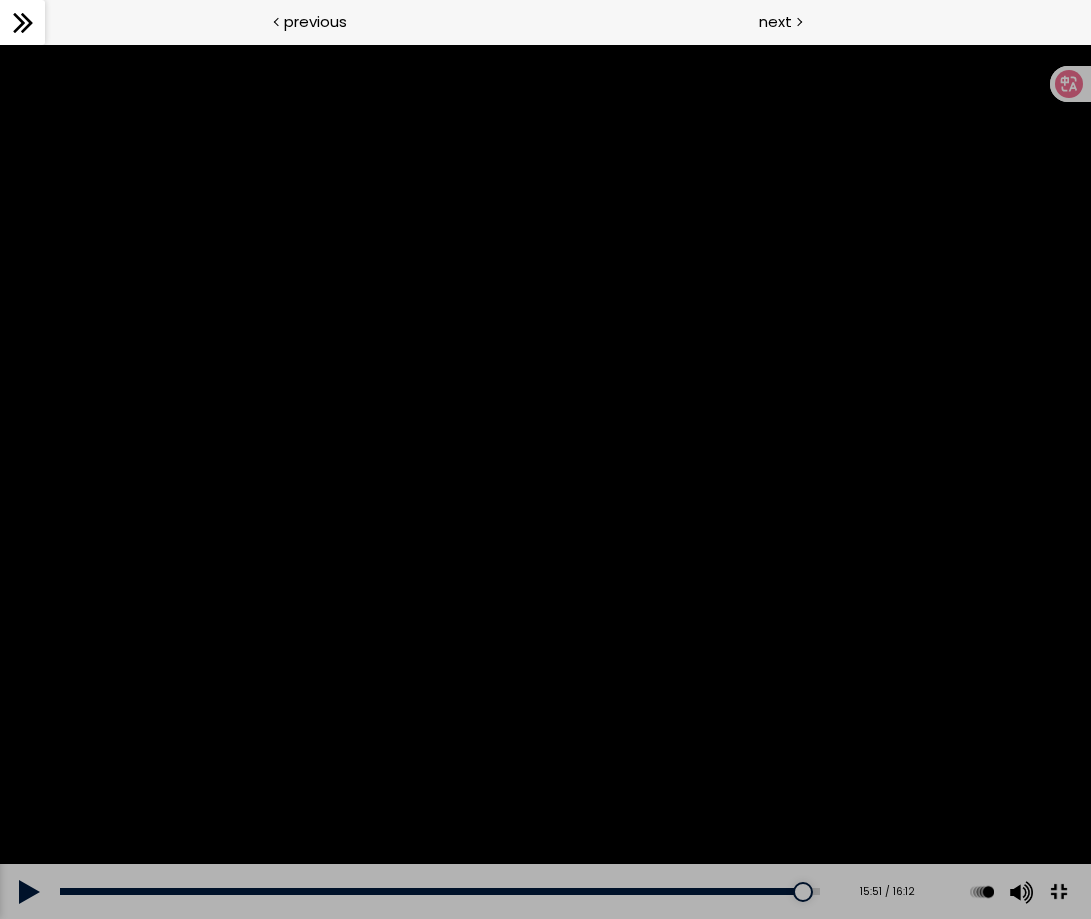 click at bounding box center (545, 481) 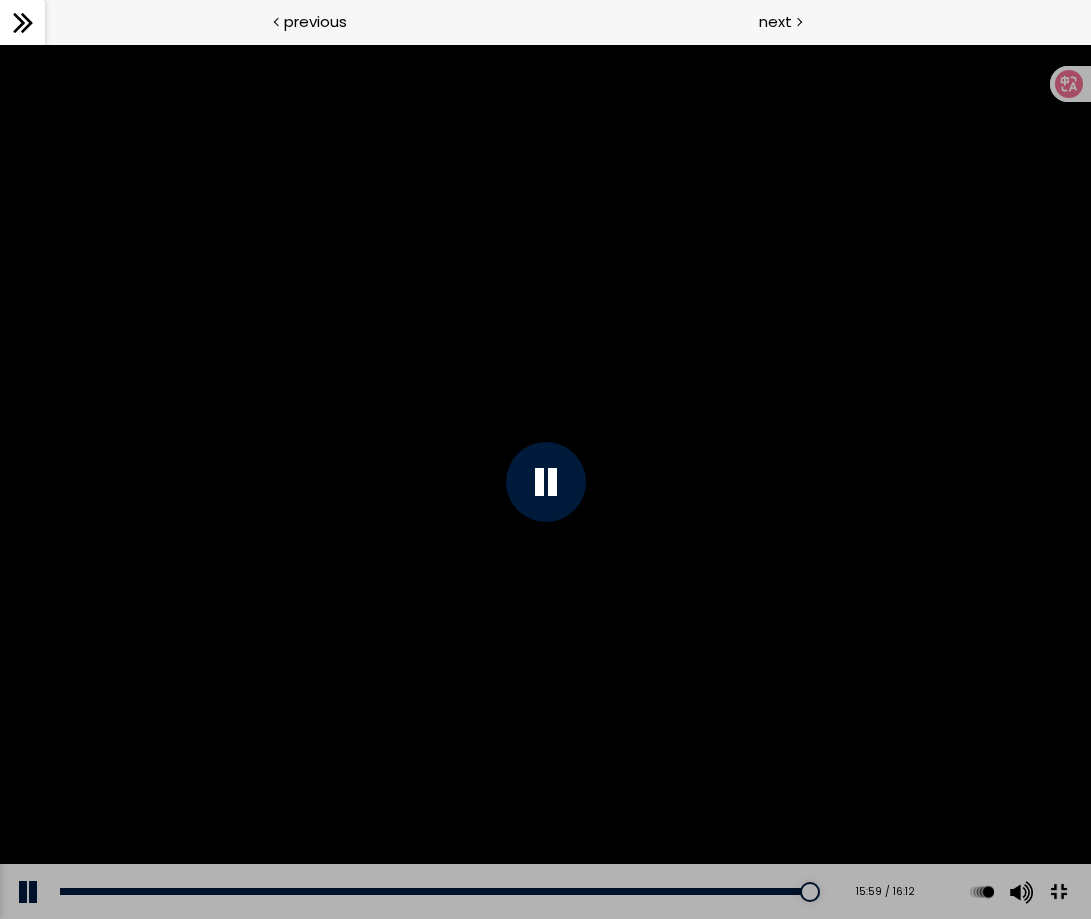click at bounding box center [546, 482] 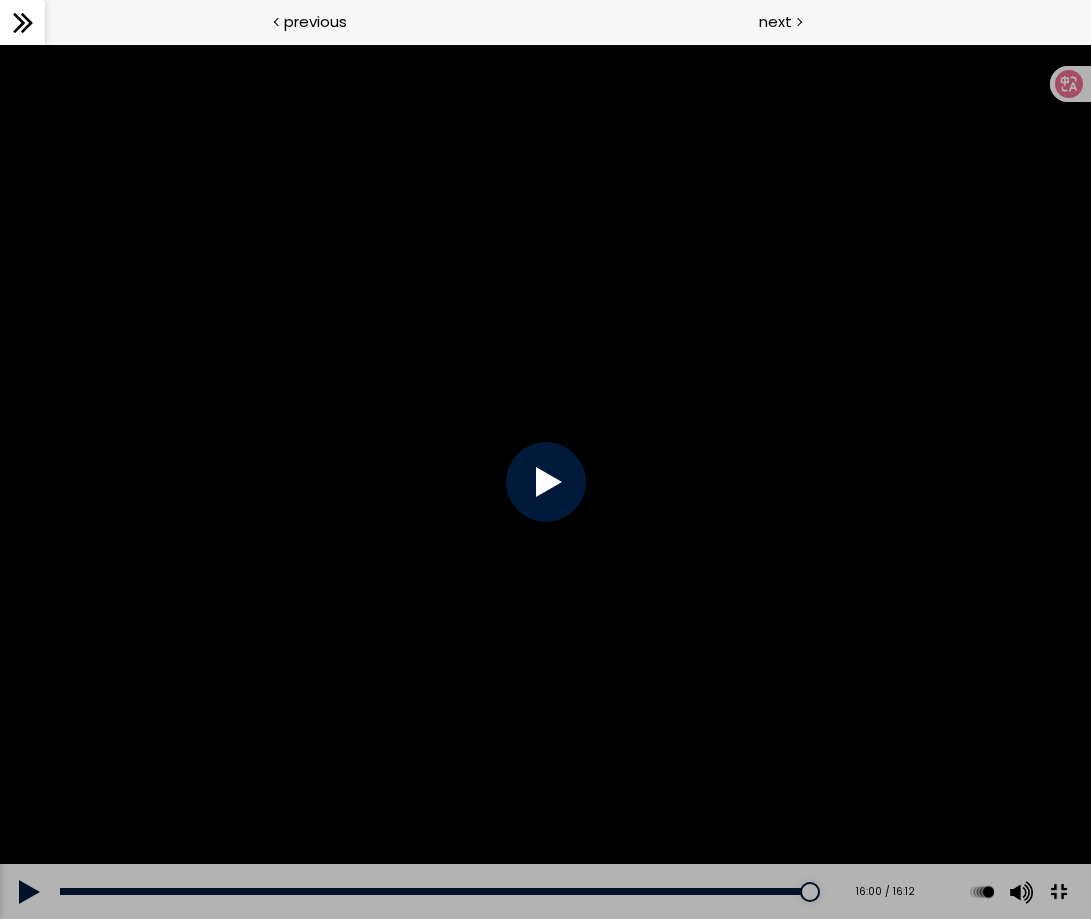 click at bounding box center (546, 482) 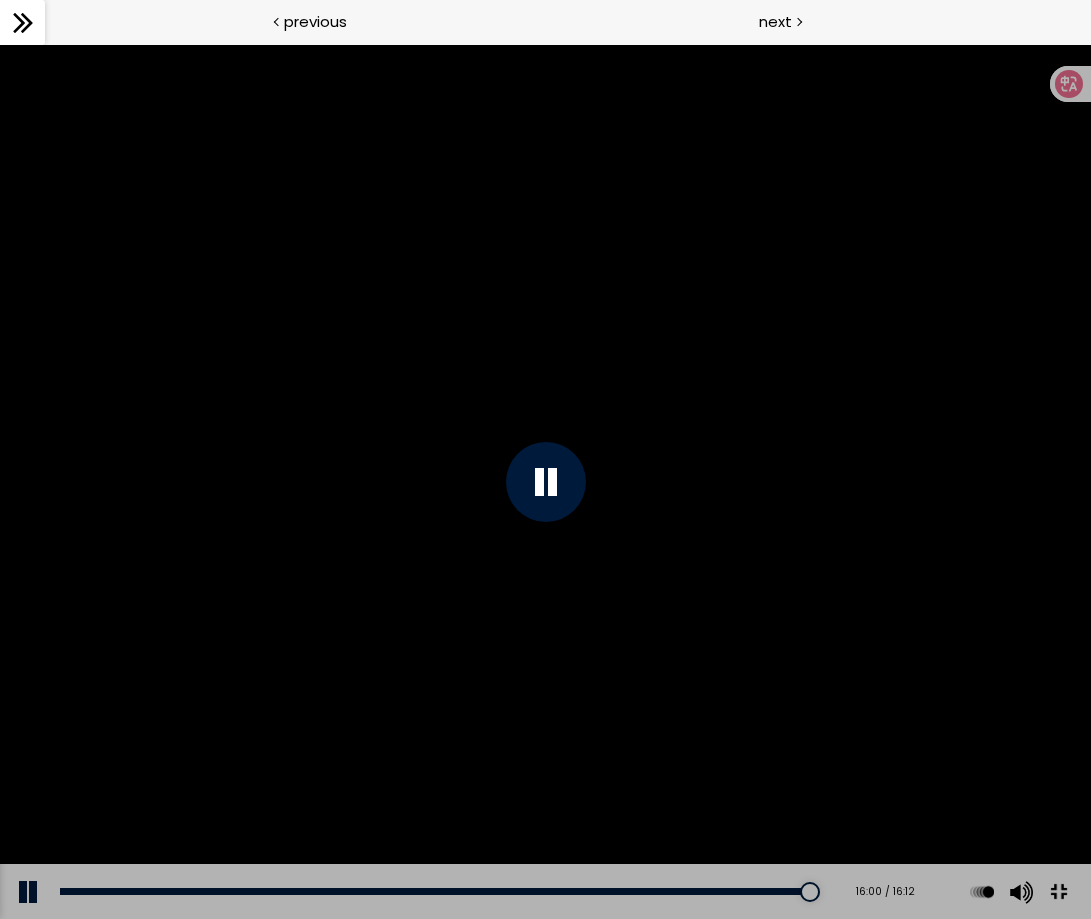 click at bounding box center [546, 482] 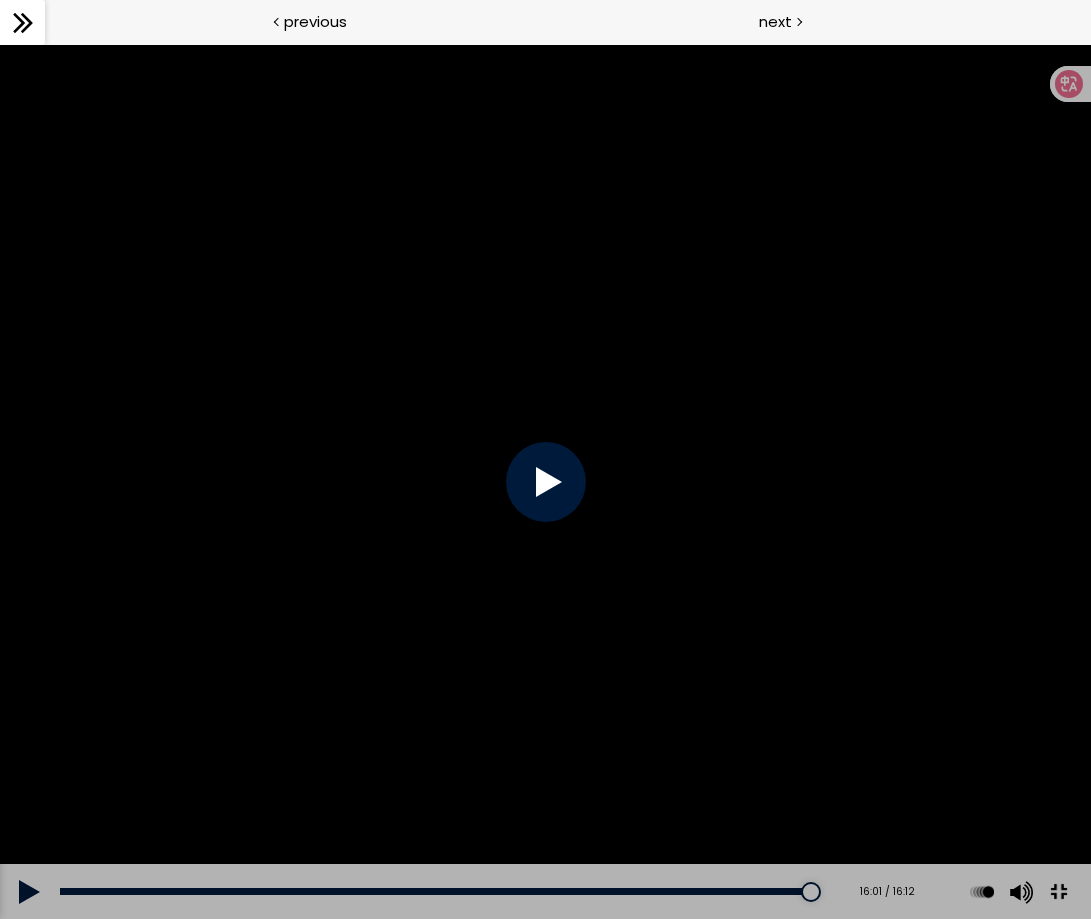 click at bounding box center [546, 482] 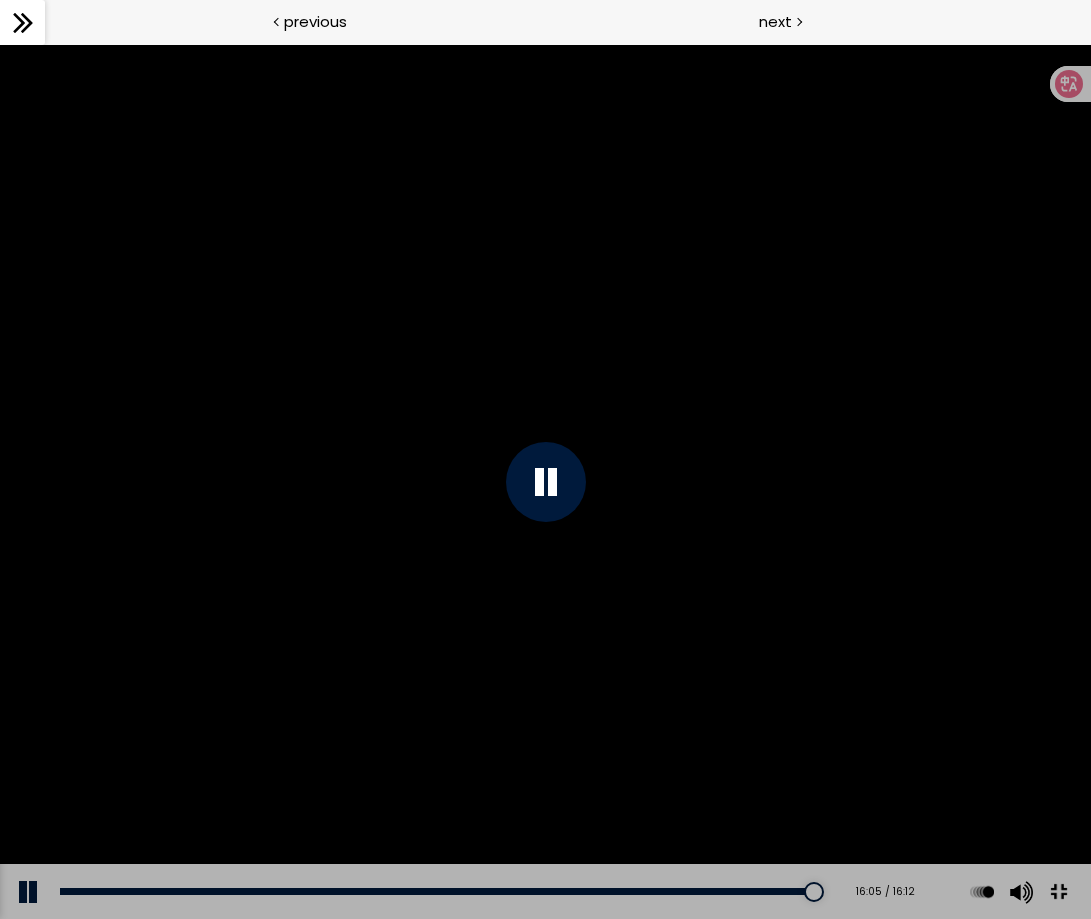 click at bounding box center [1058, 892] 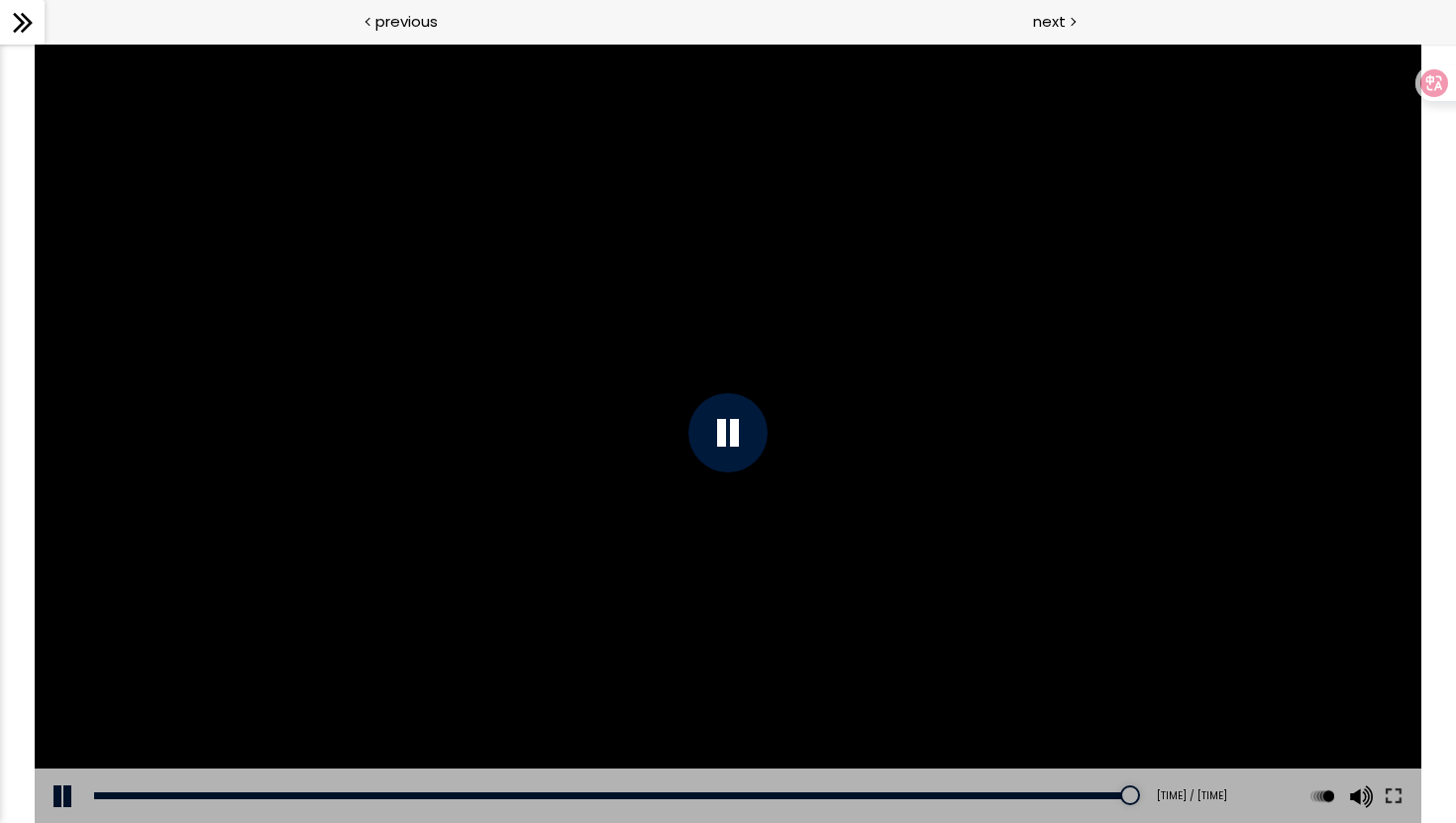 click 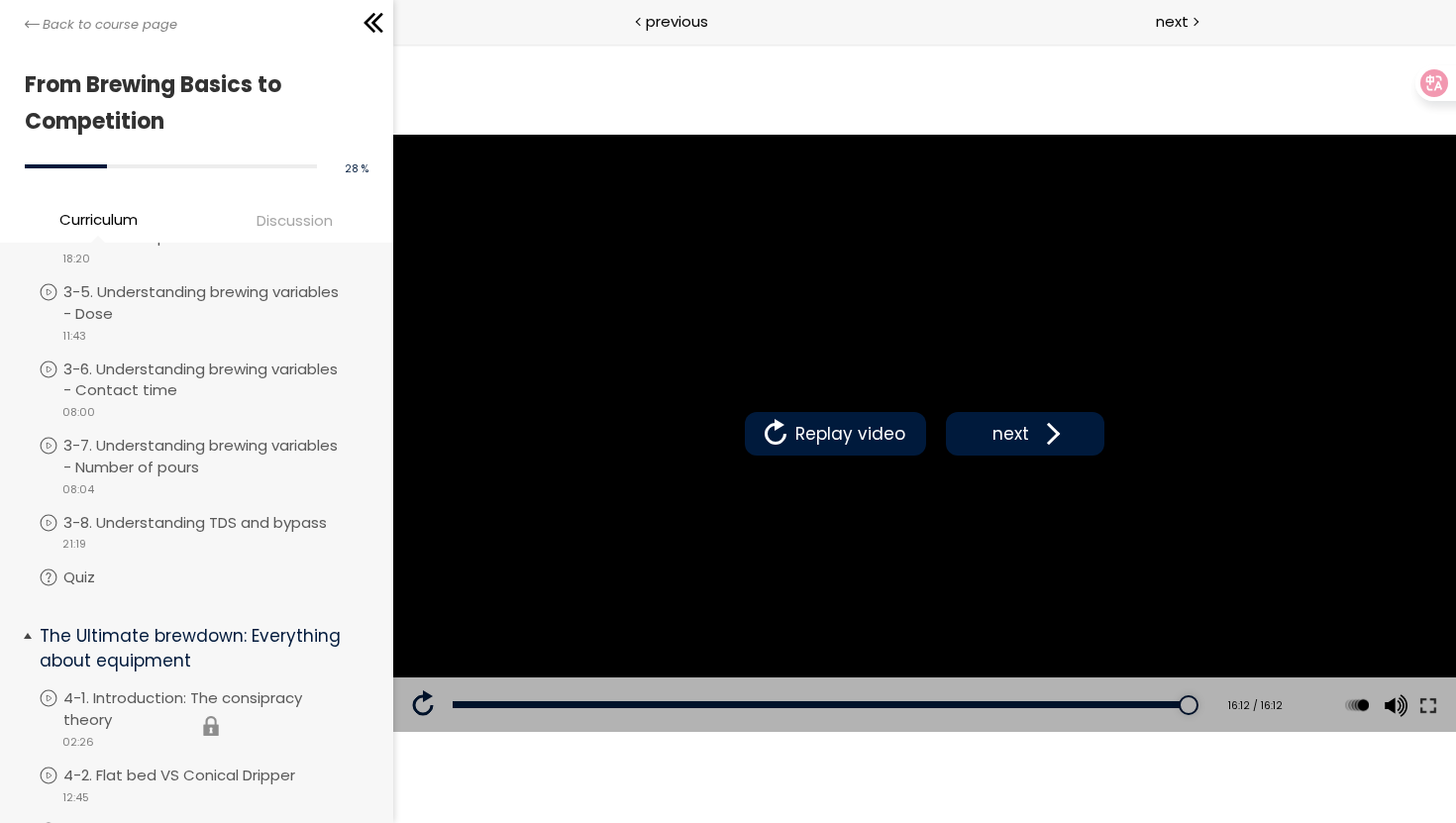 scroll, scrollTop: 916, scrollLeft: 0, axis: vertical 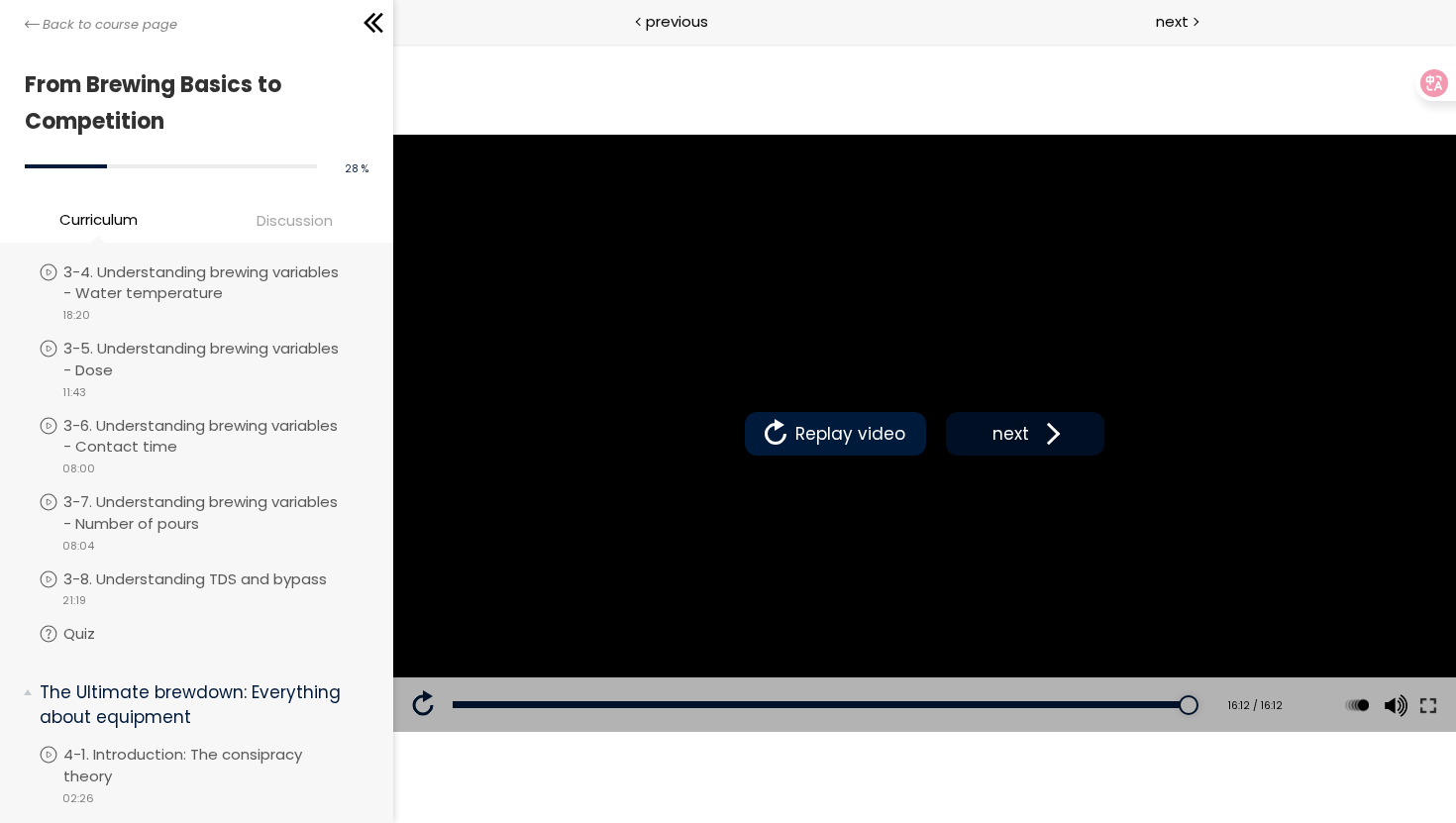 click on "next" at bounding box center (1009, 434) 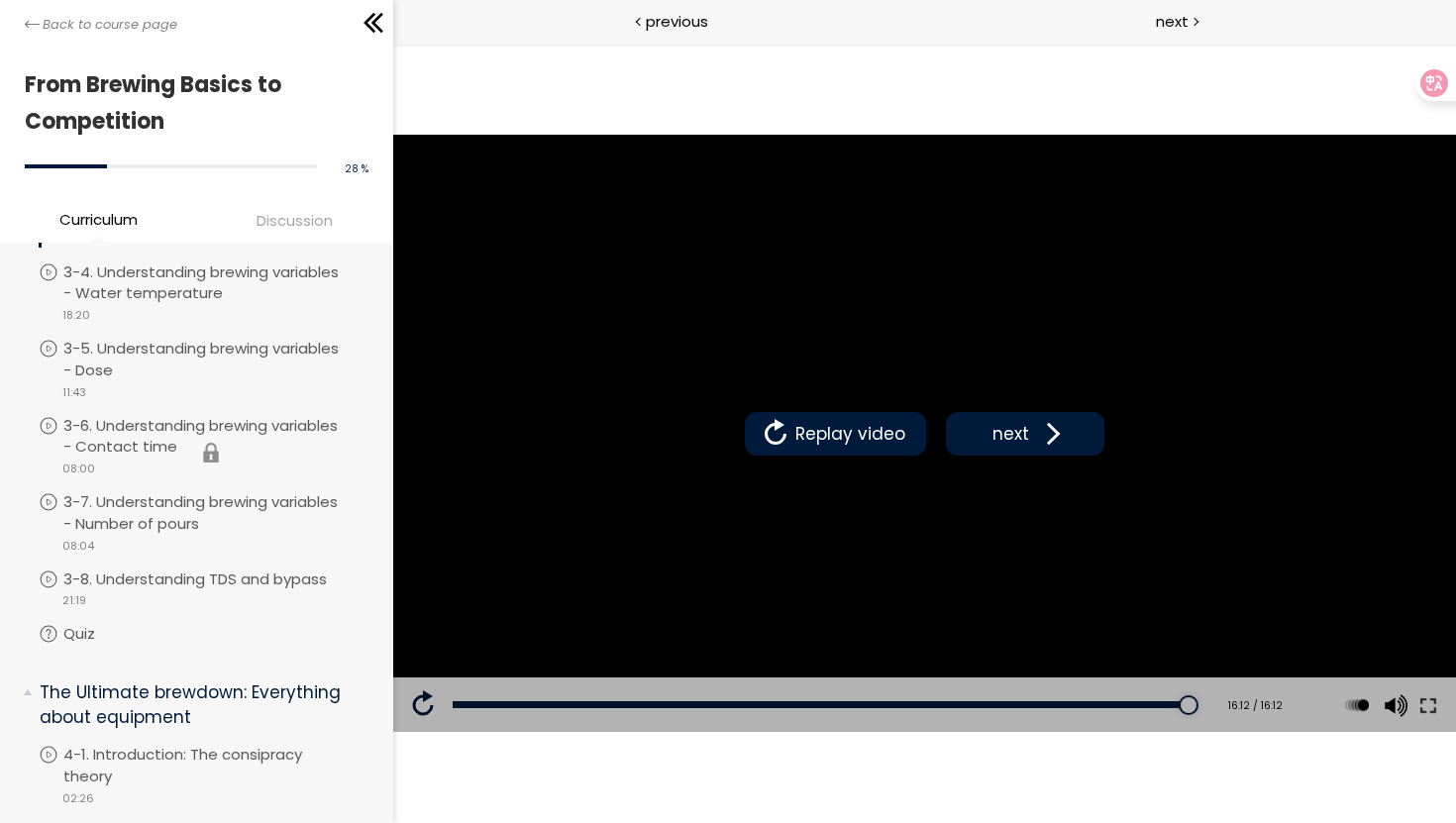 scroll, scrollTop: 764, scrollLeft: 0, axis: vertical 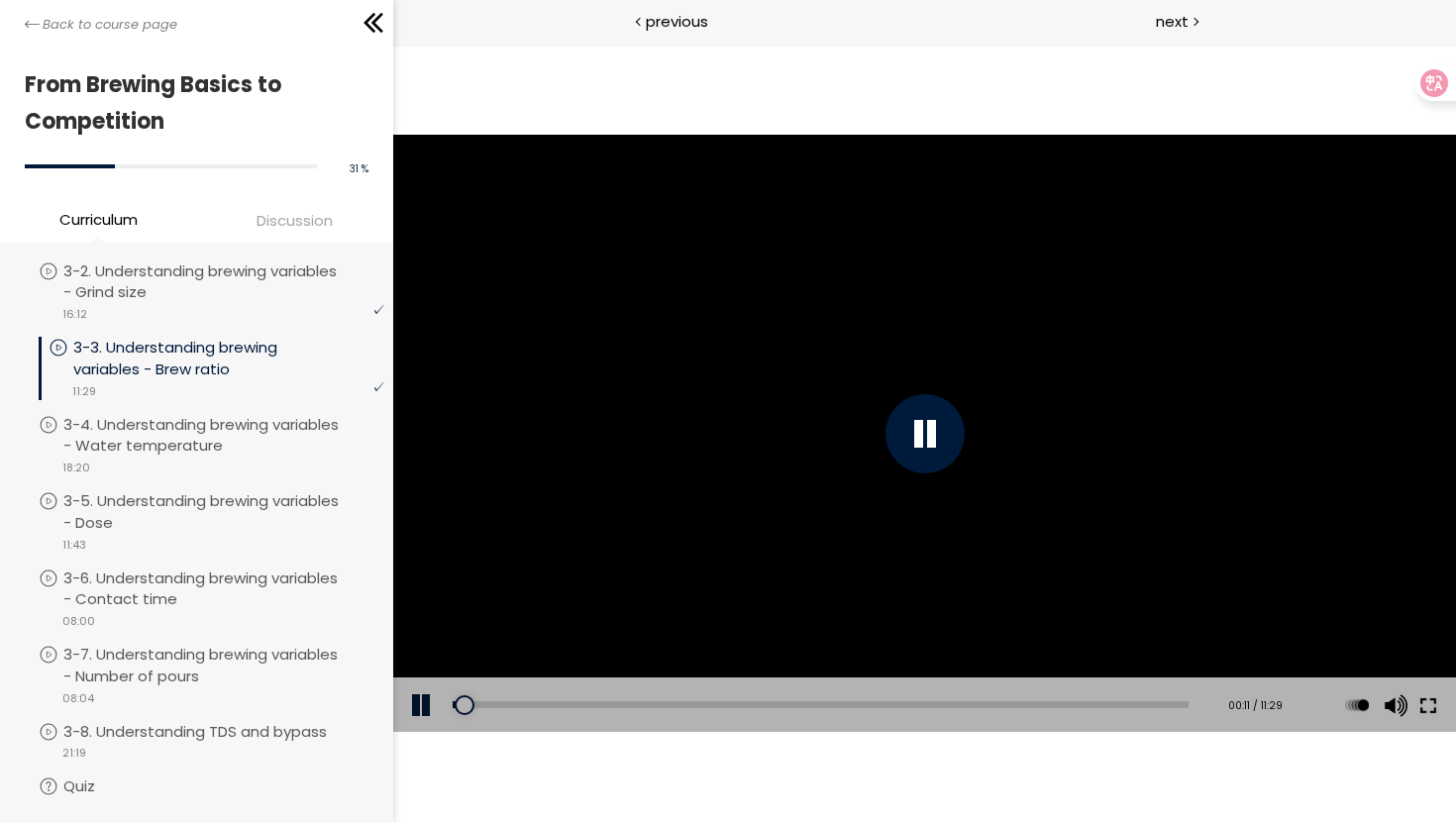 click at bounding box center [1427, 705] 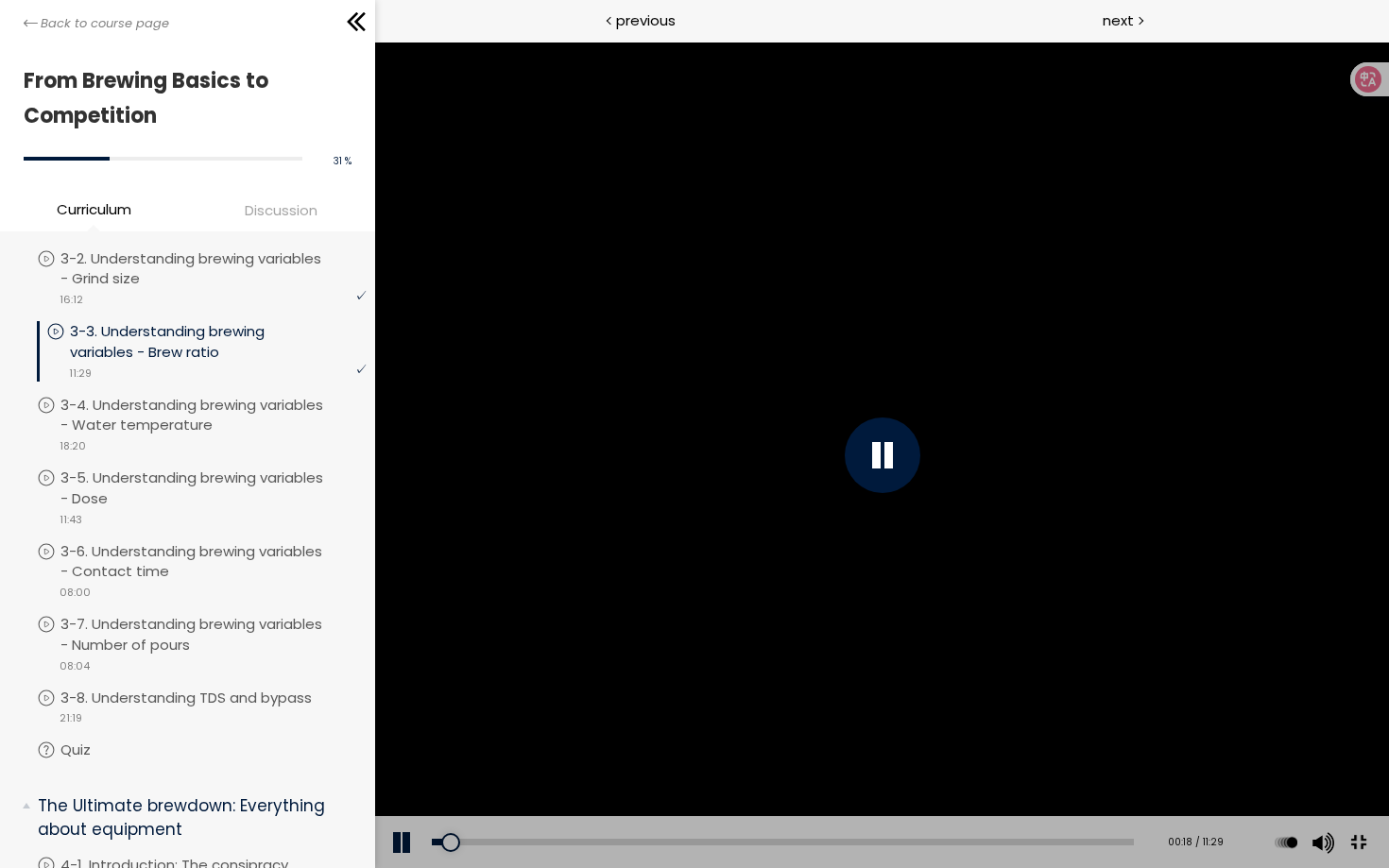 click at bounding box center (881, 454) 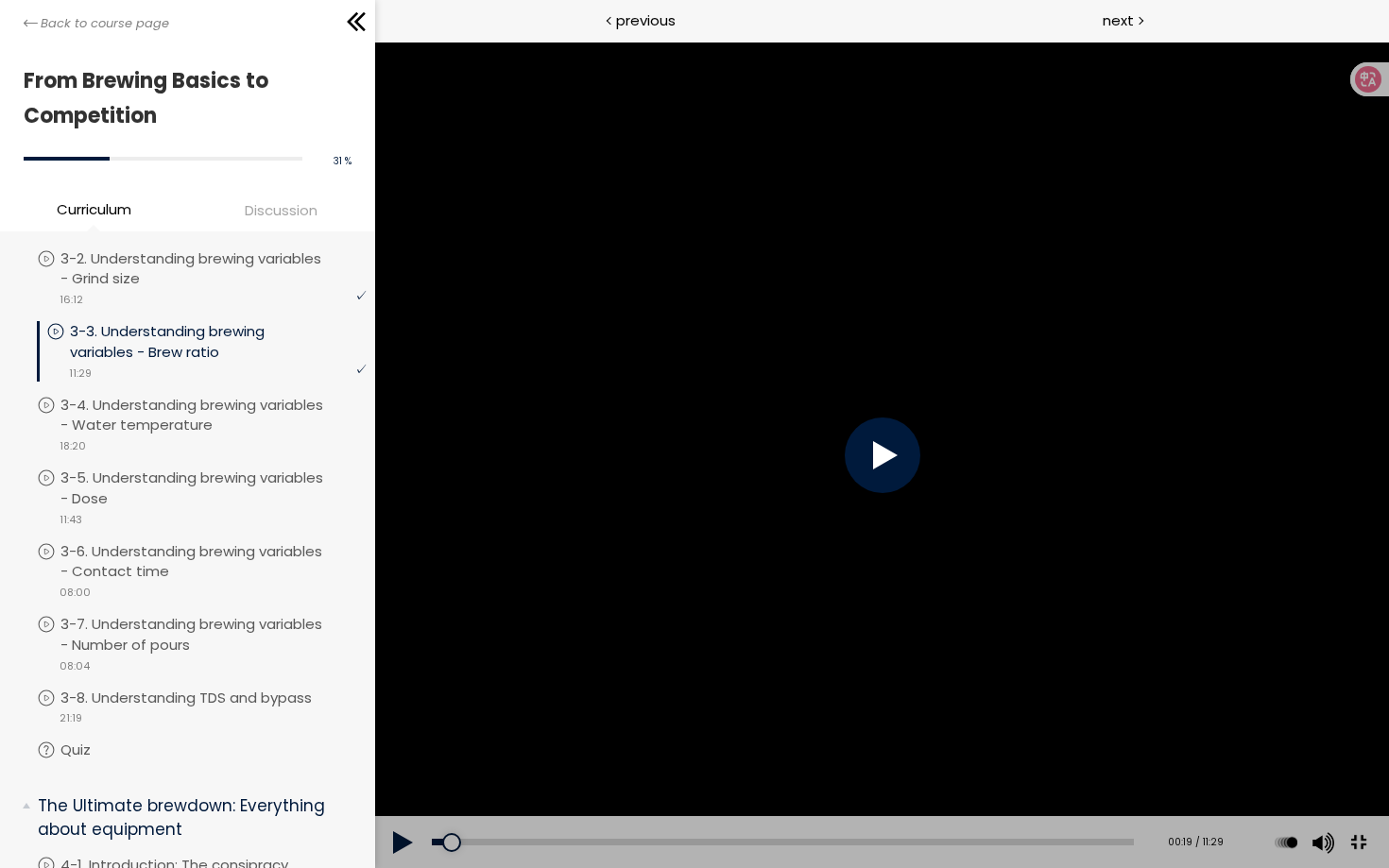 click at bounding box center (881, 454) 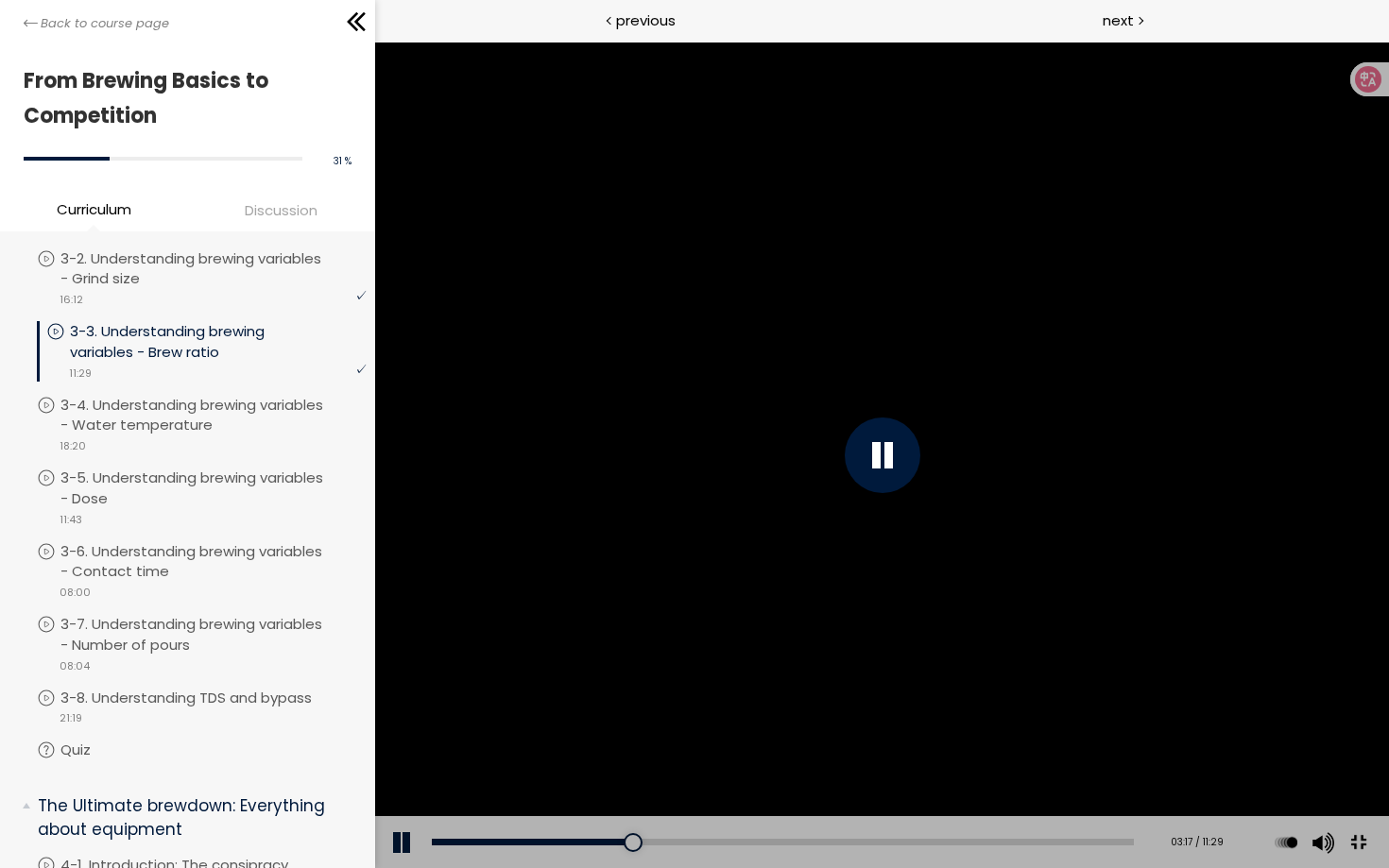 click at bounding box center (1357, 842) 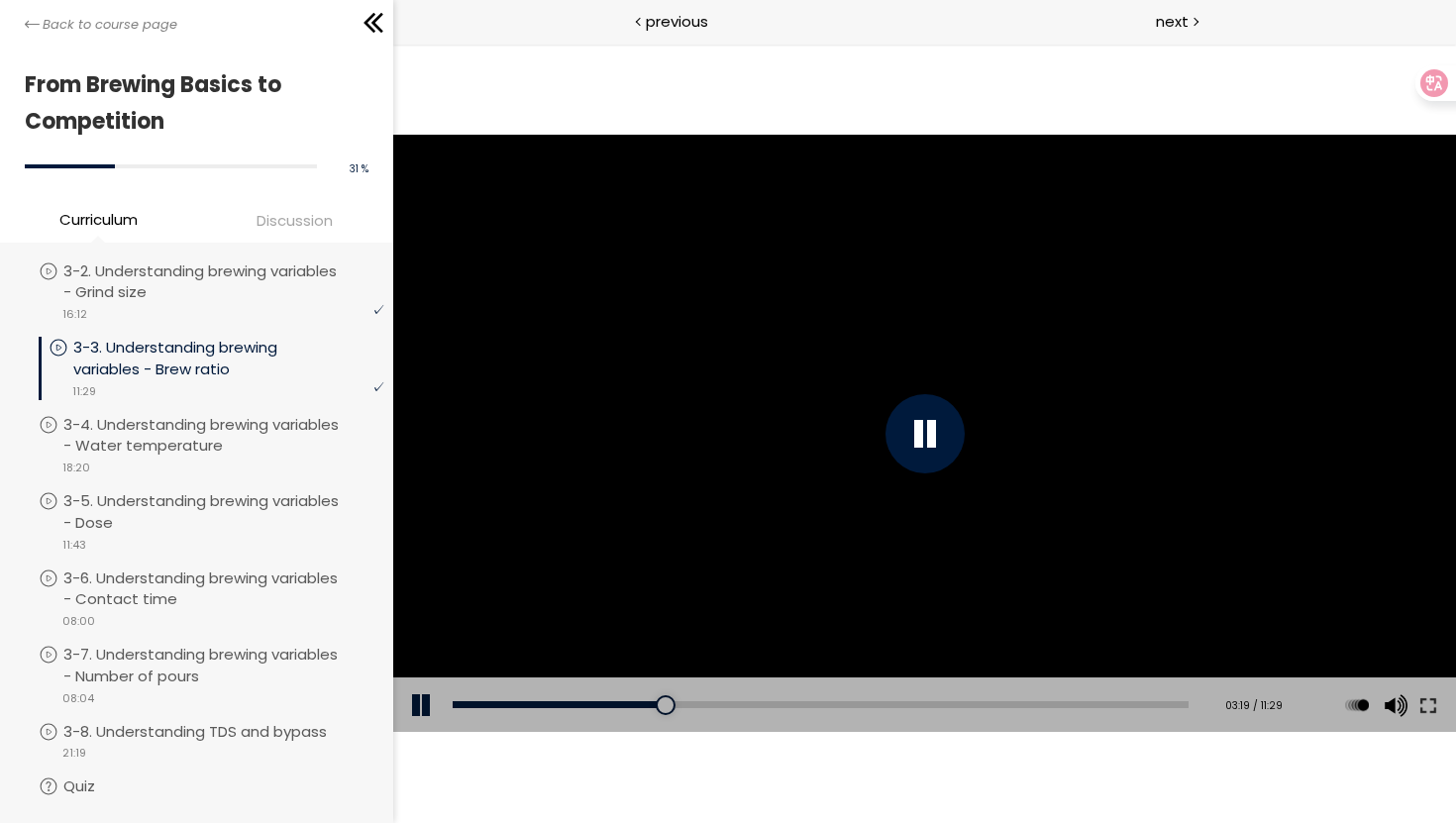 click at bounding box center [924, 434] 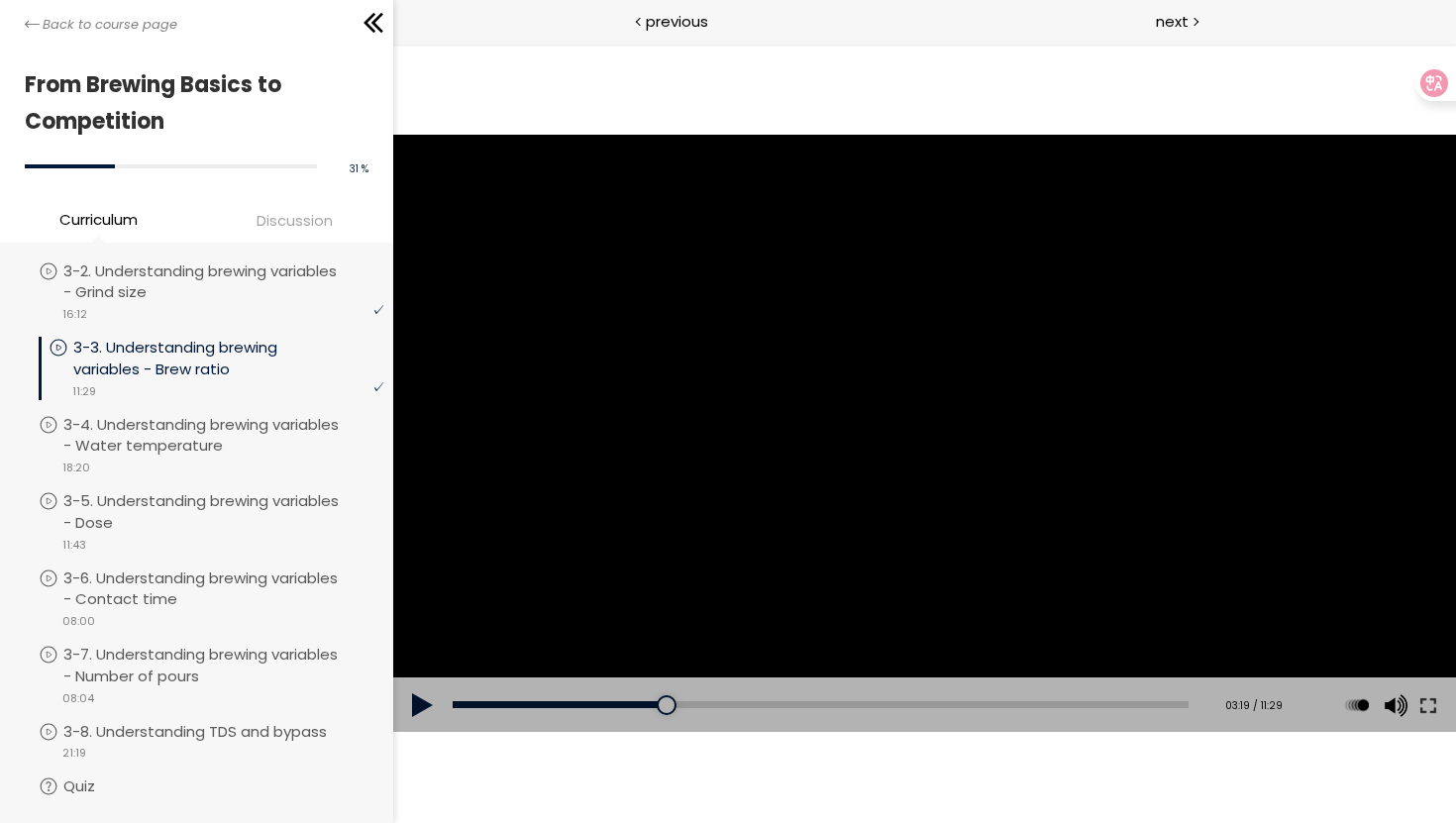 click at bounding box center (422, 705) 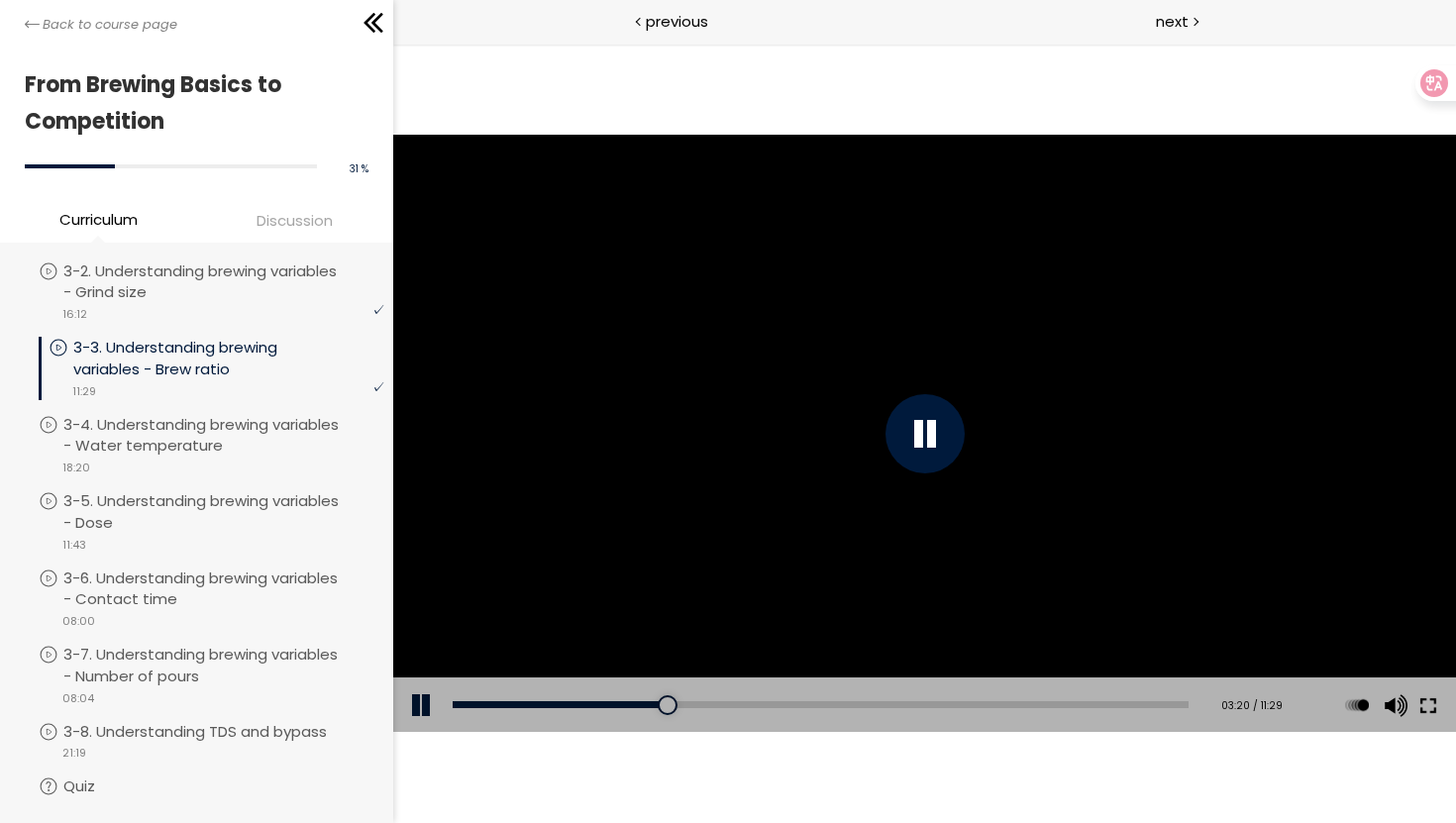 click at bounding box center [1427, 705] 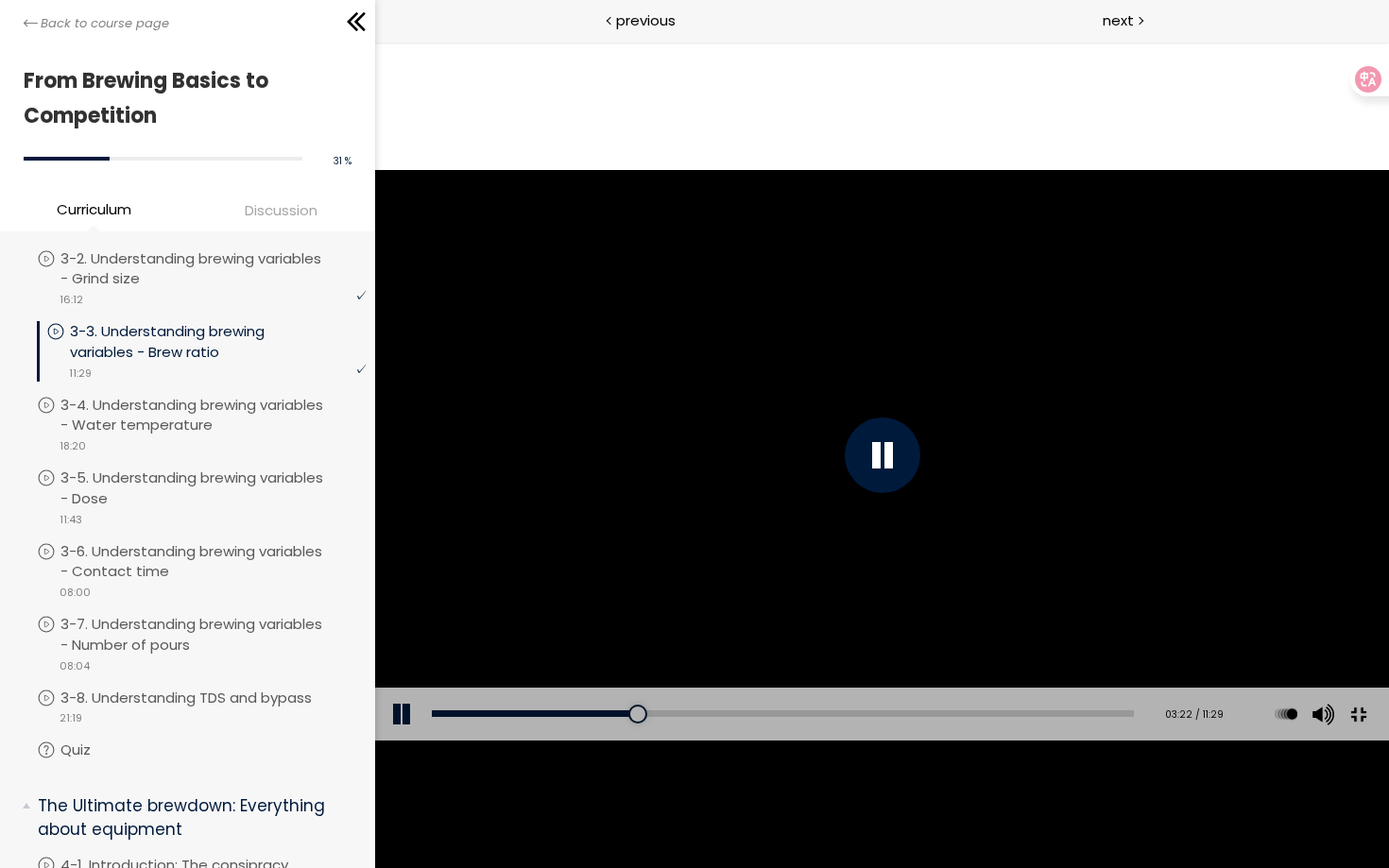 type 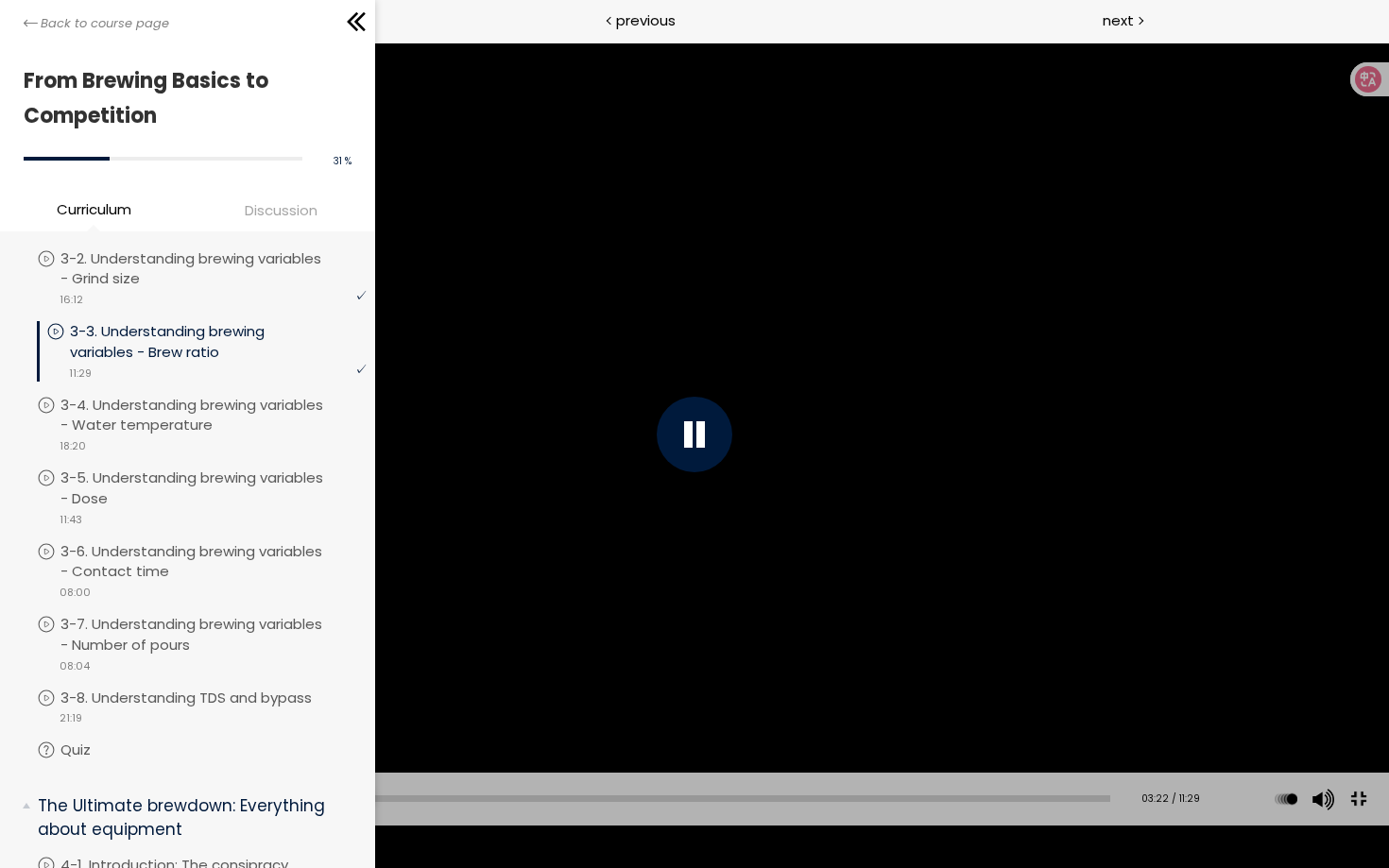 click at bounding box center (1358, 798) 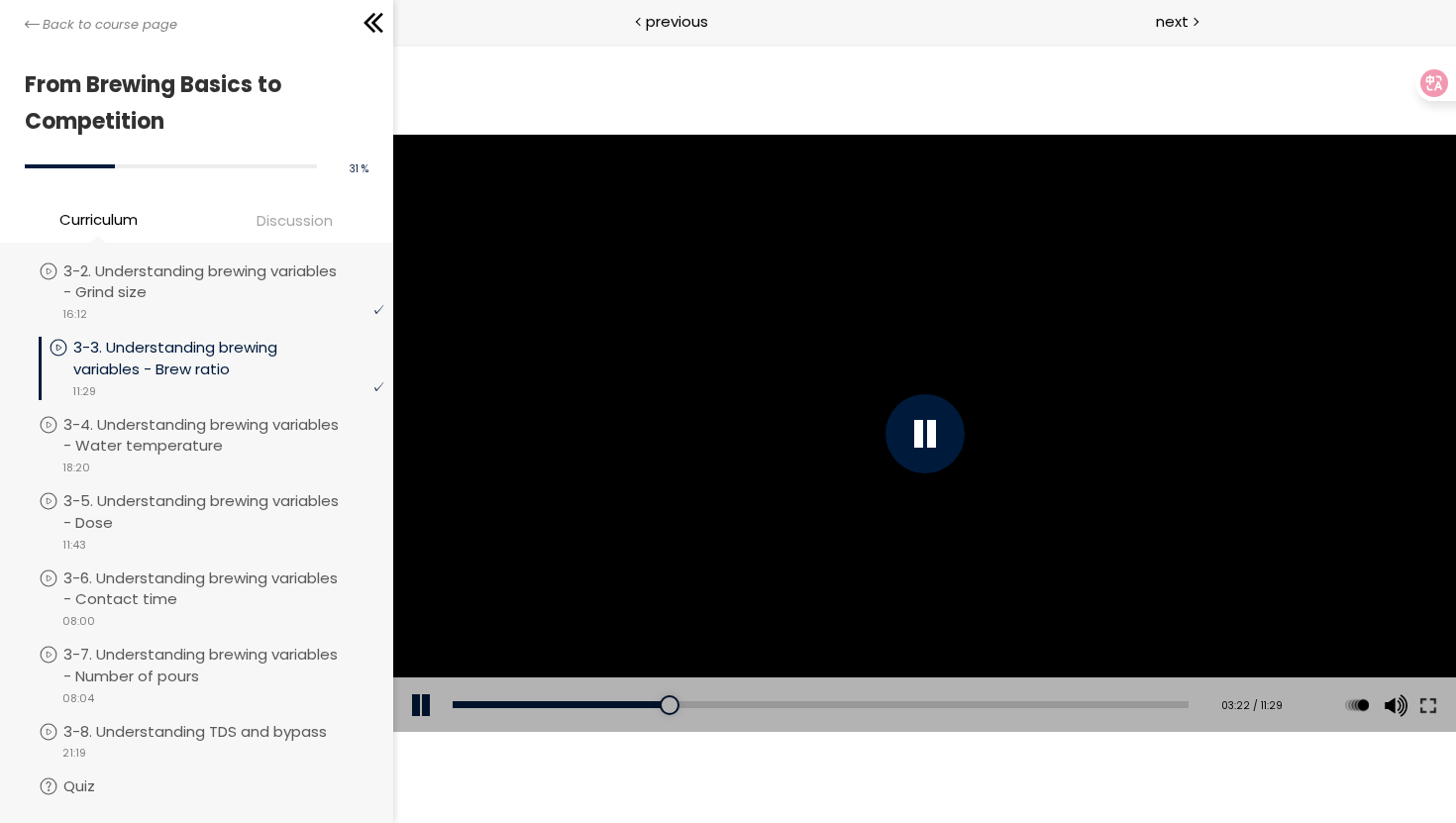 click at bounding box center (923, 434) 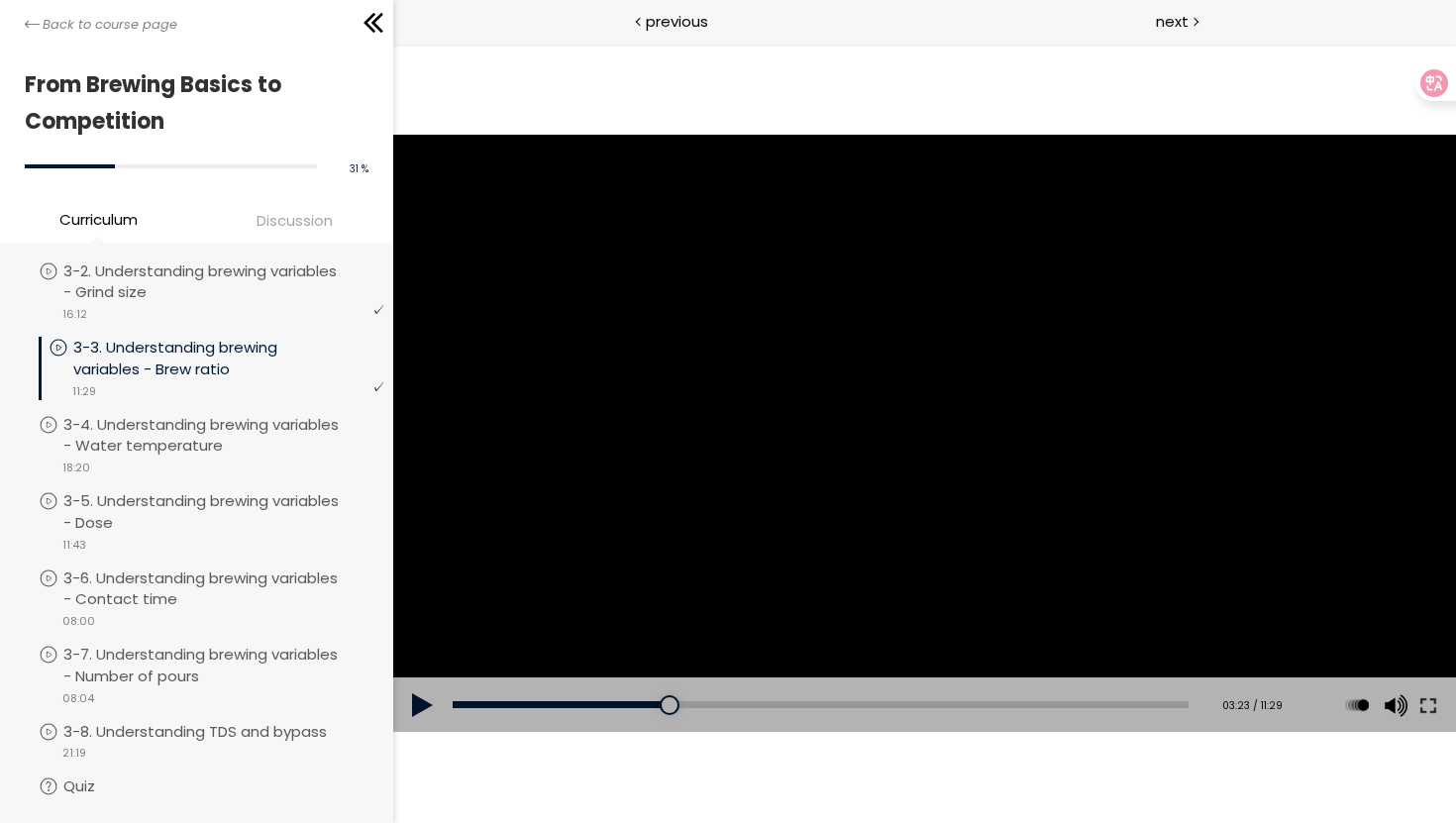 click at bounding box center [923, 434] 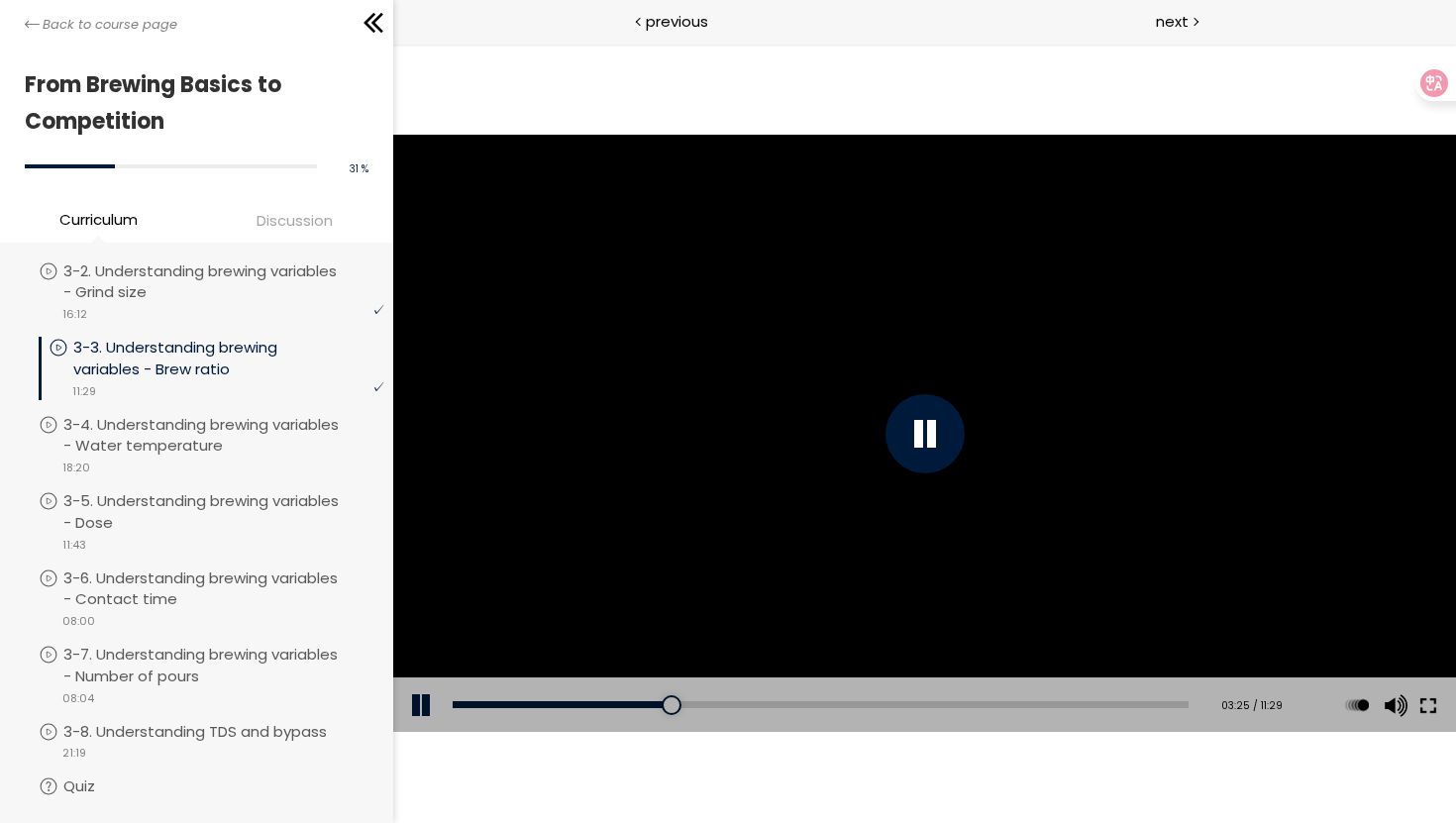 click at bounding box center (1427, 705) 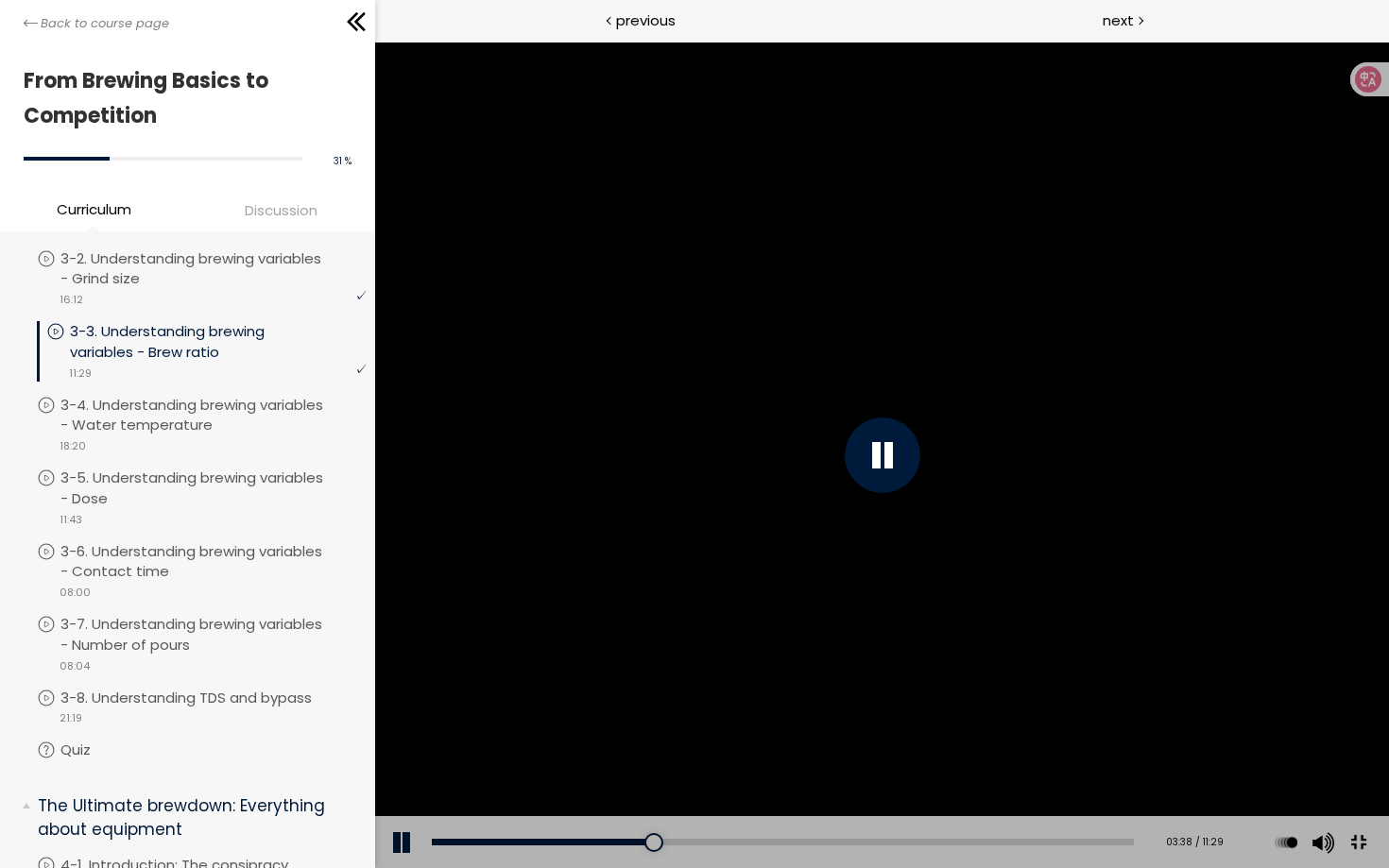 click at bounding box center [881, 454] 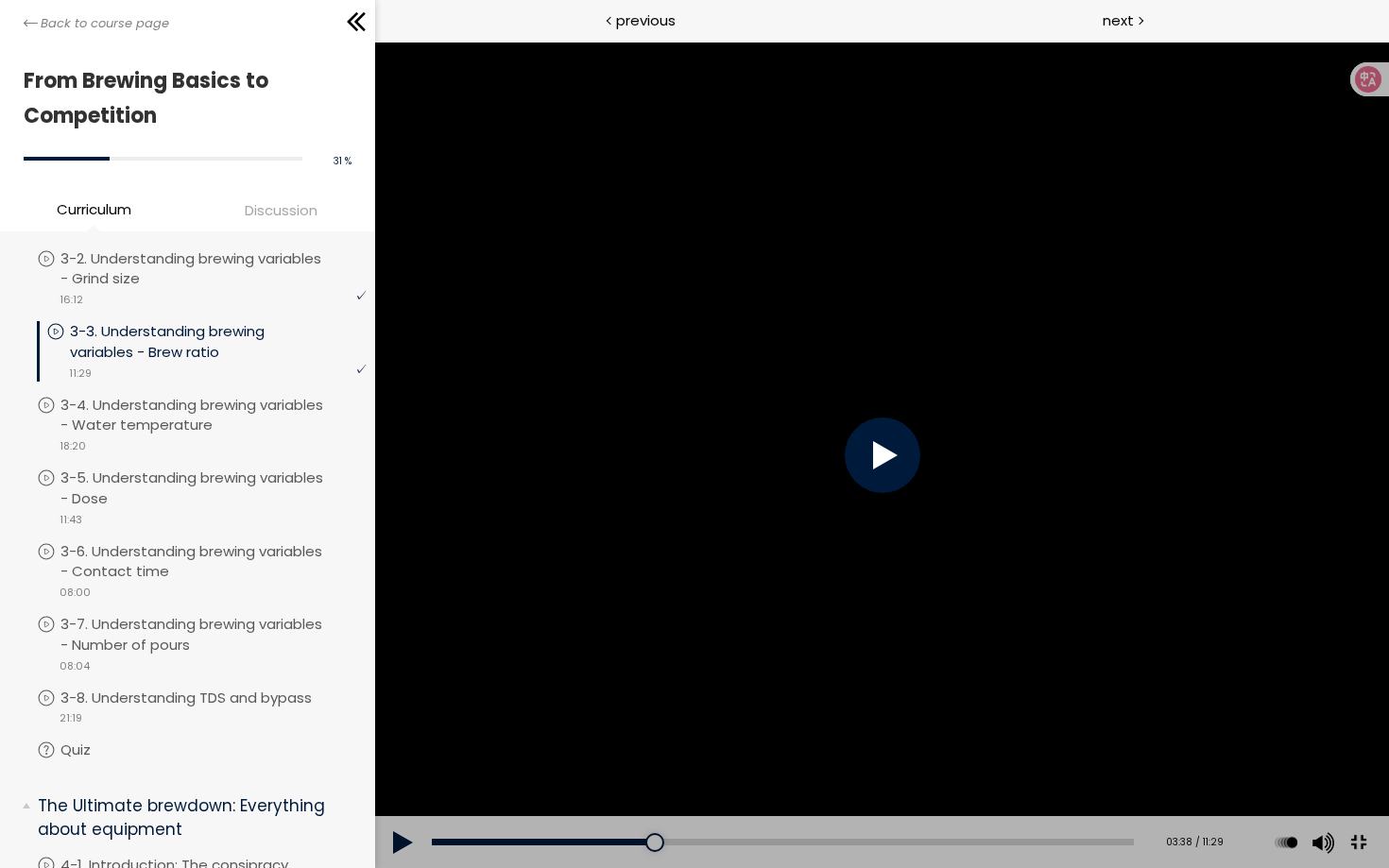 click at bounding box center [1357, 842] 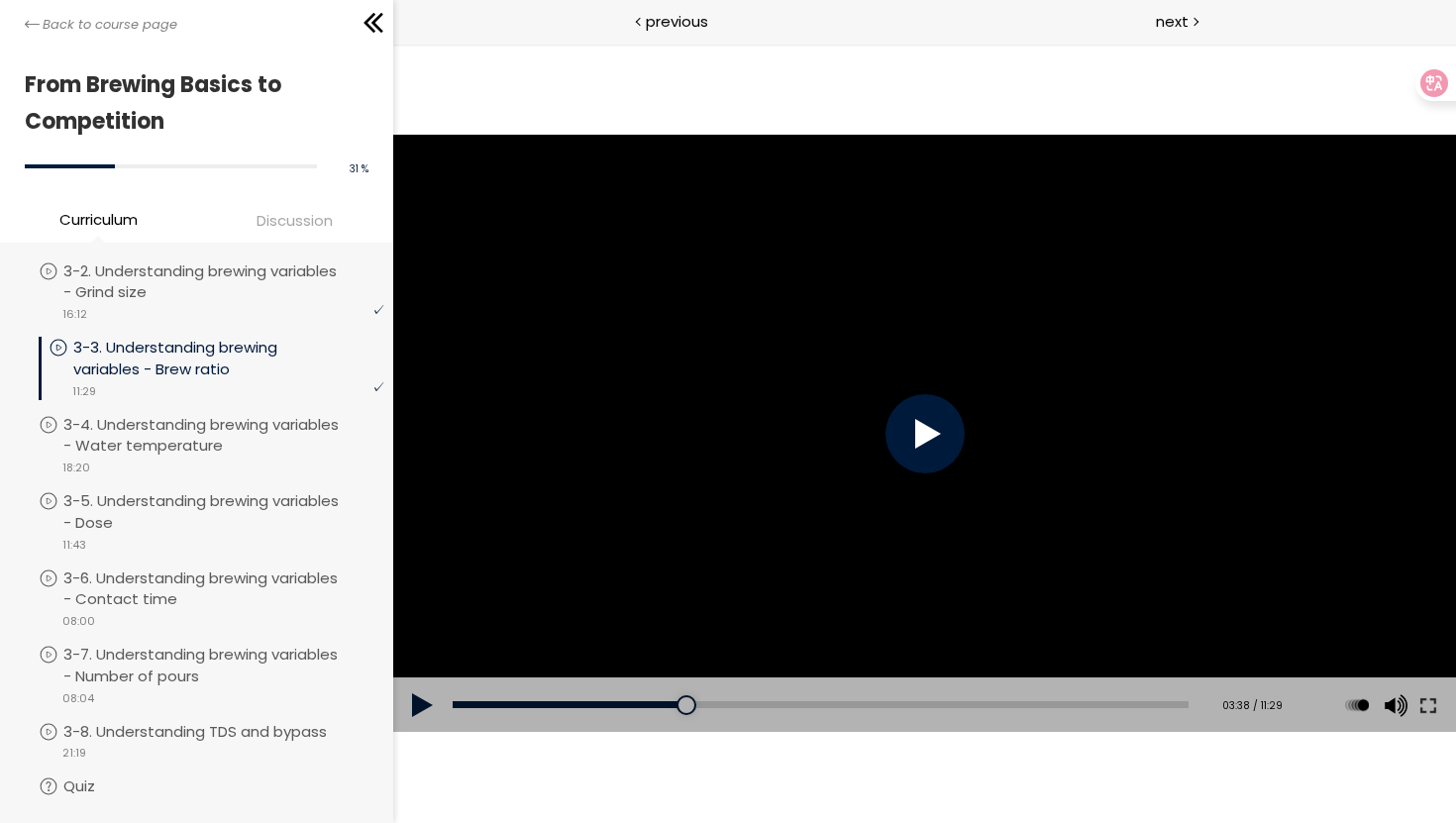 click at bounding box center (1442, 83) 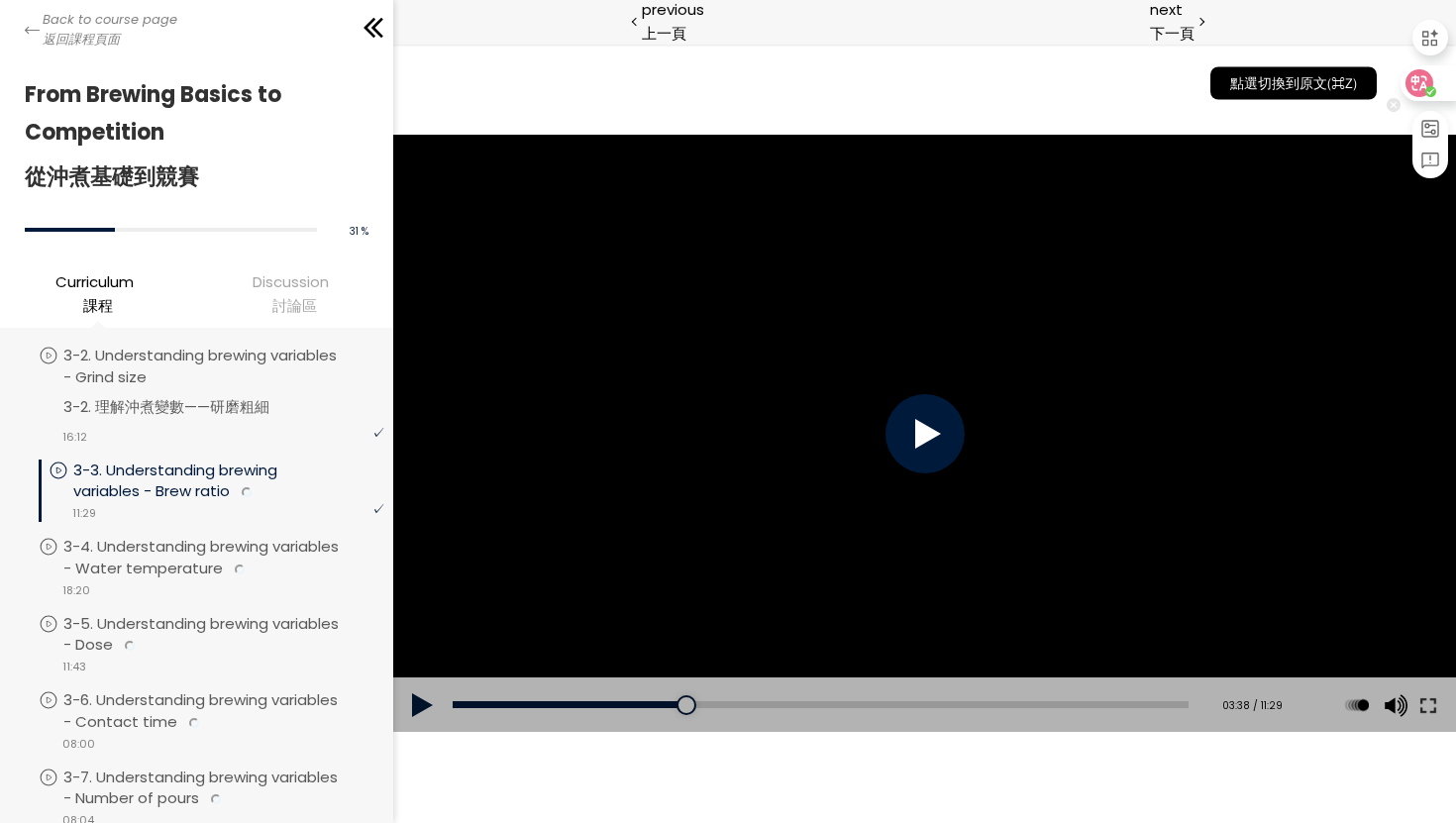 click at bounding box center (1427, 83) 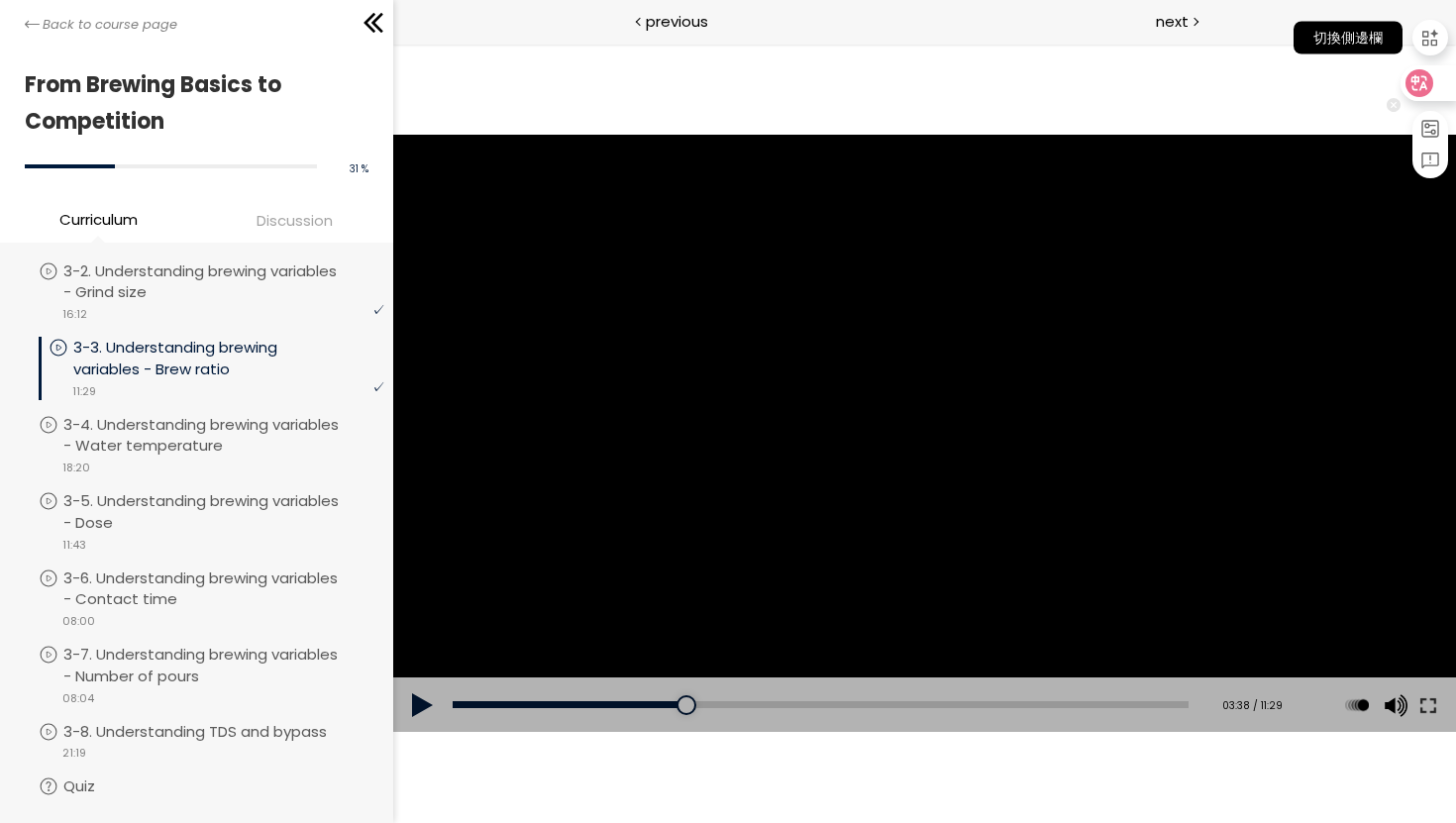 click 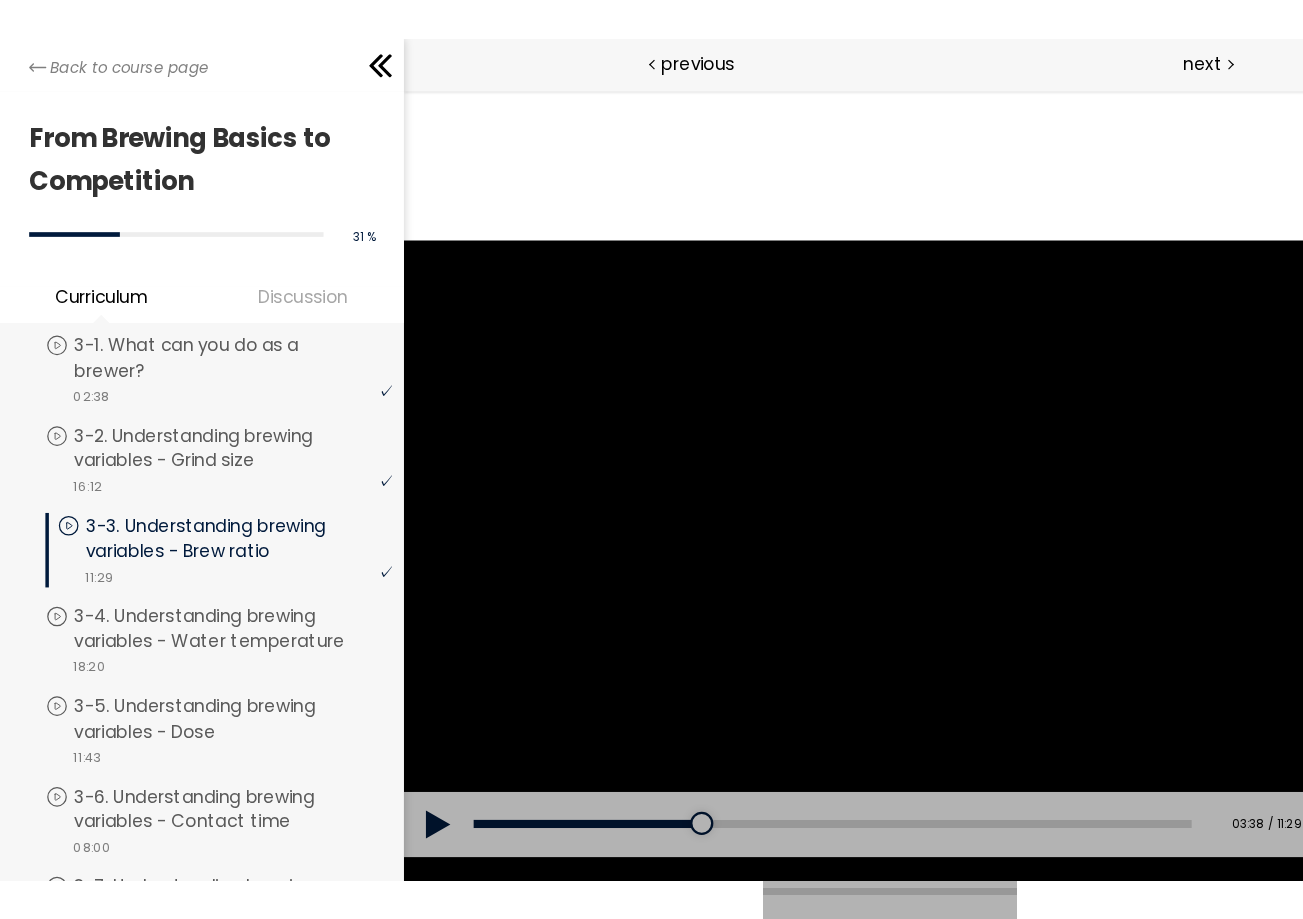 scroll, scrollTop: 771, scrollLeft: 0, axis: vertical 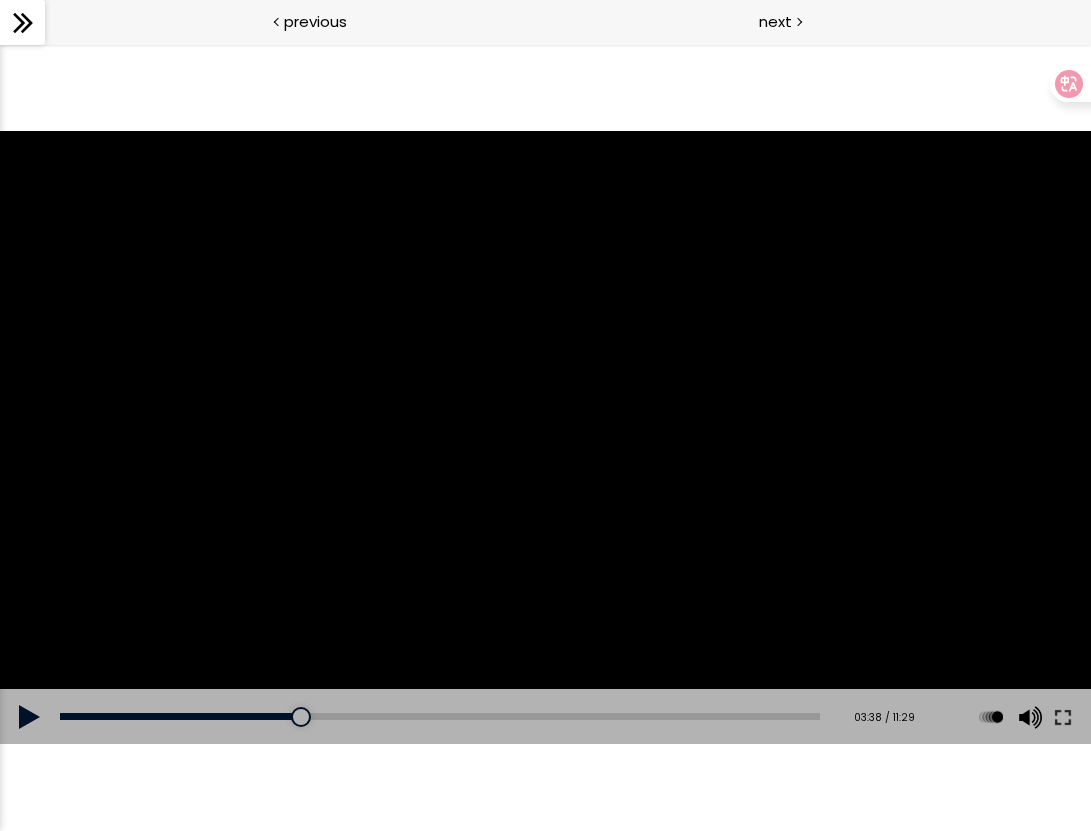click at bounding box center [545, 438] 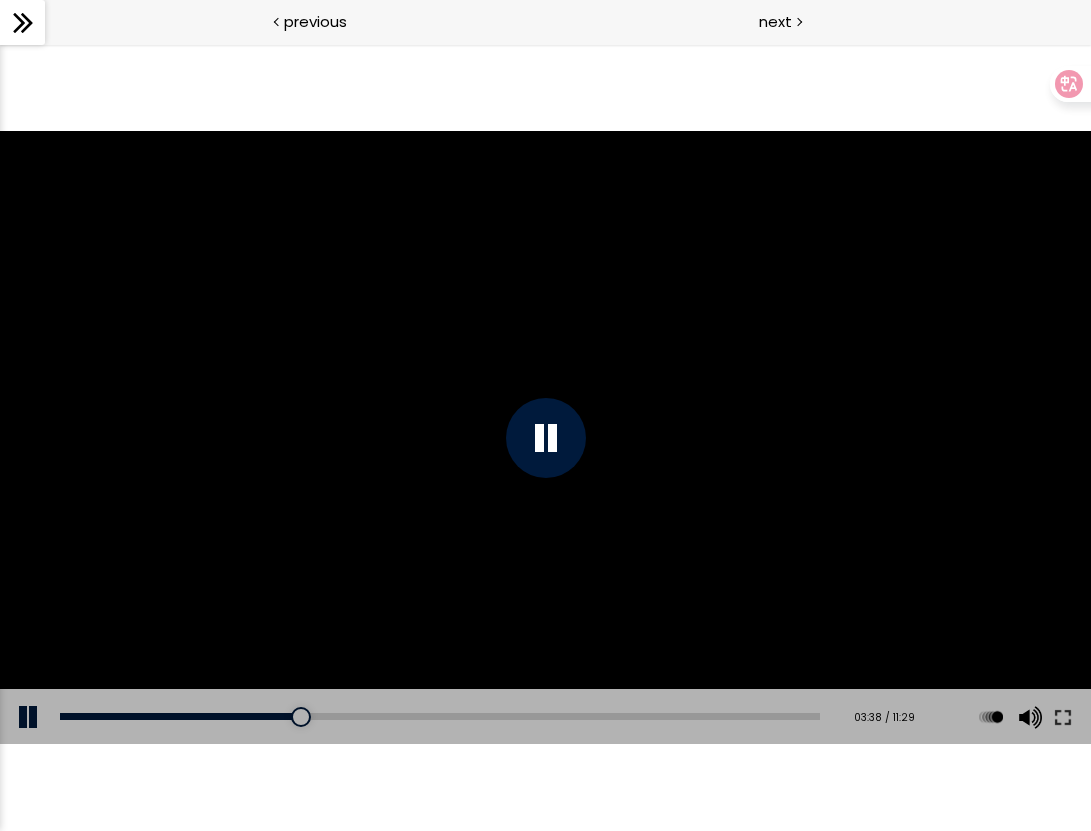 click at bounding box center (545, 438) 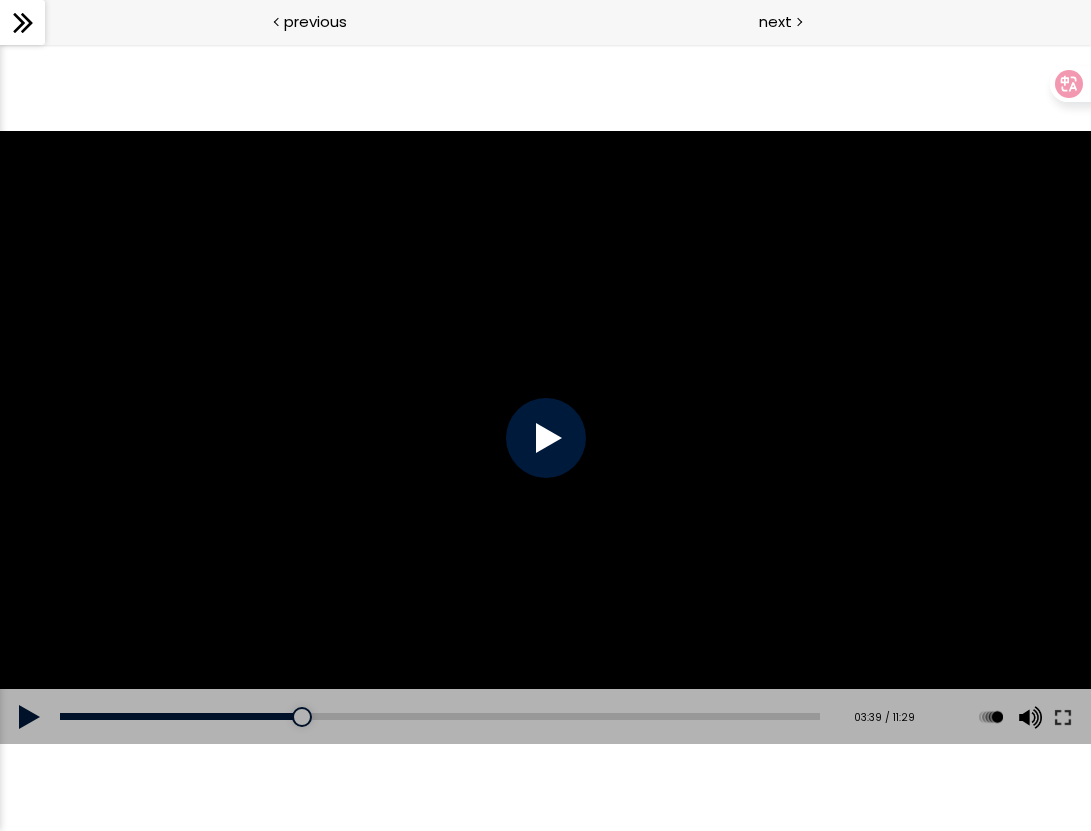 click at bounding box center (545, 438) 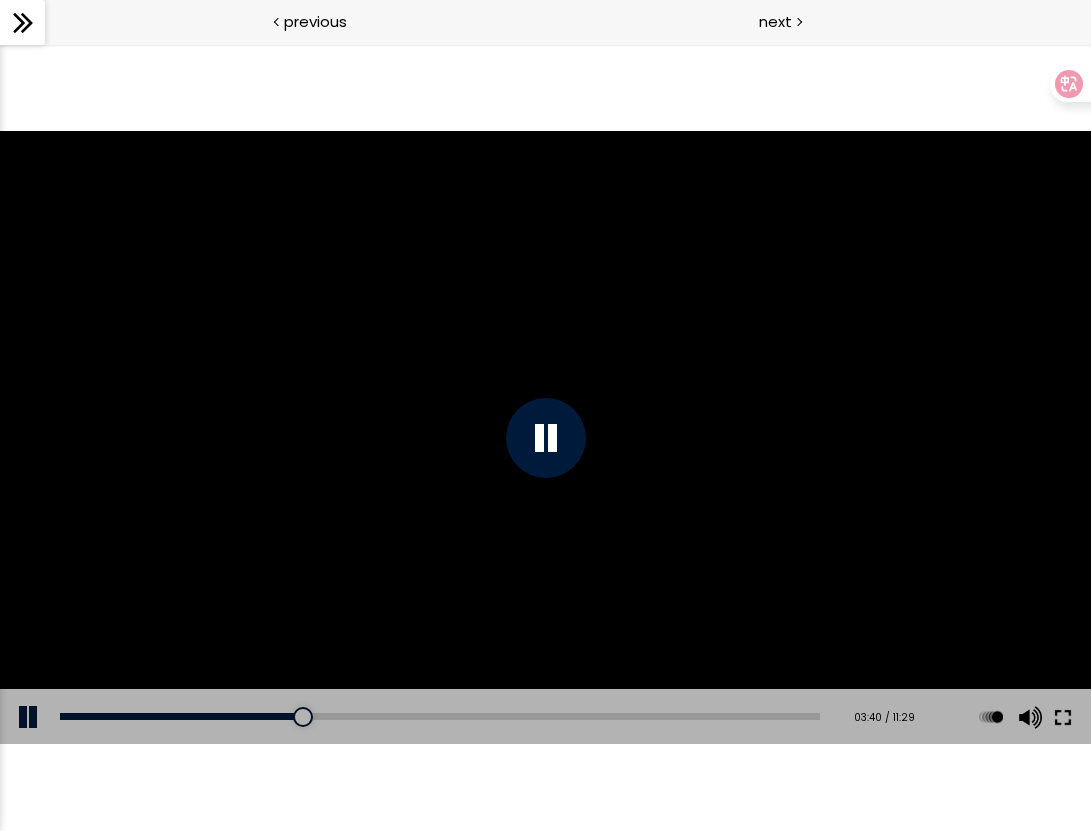 click at bounding box center [1063, 717] 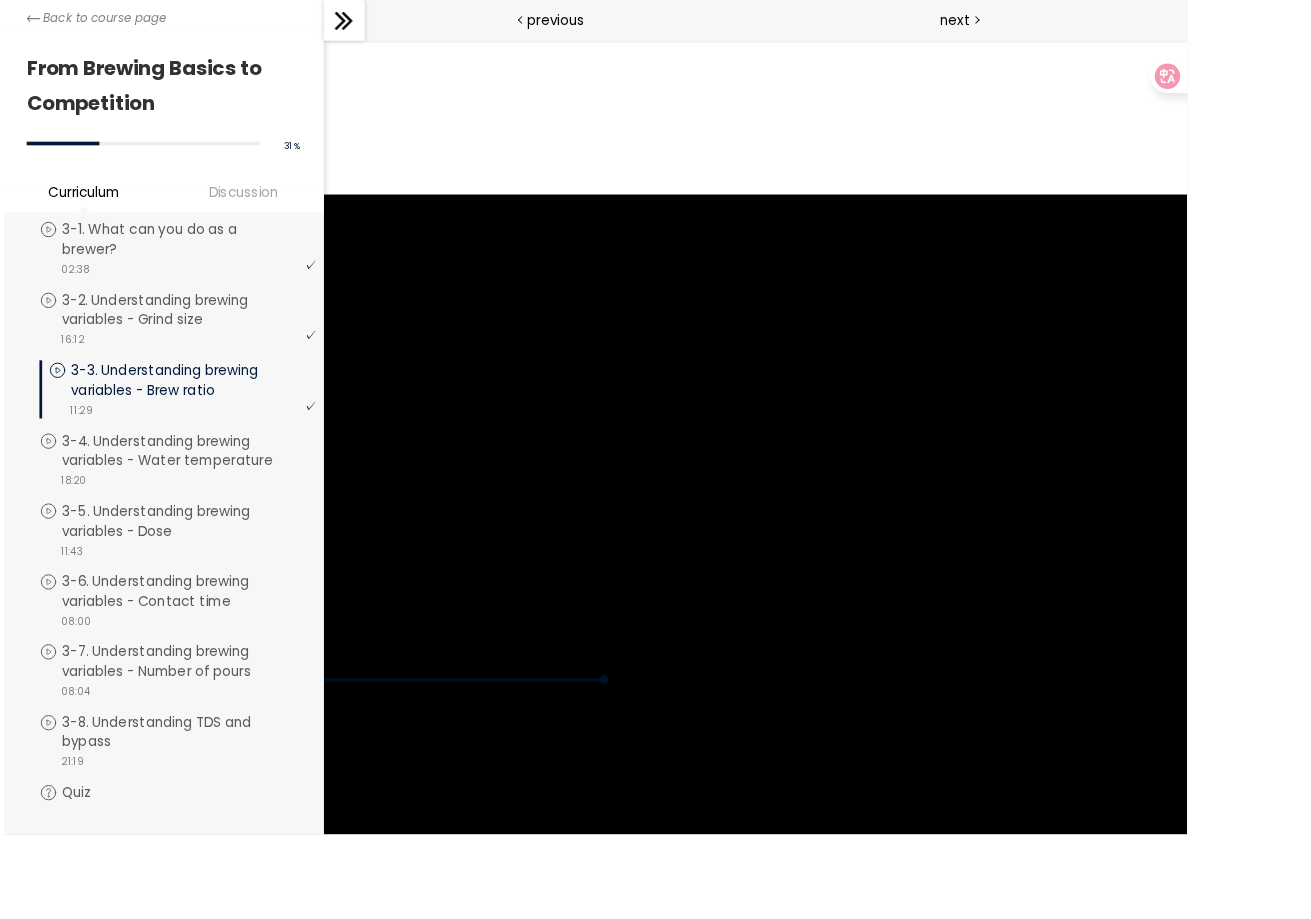 scroll, scrollTop: 771, scrollLeft: 0, axis: vertical 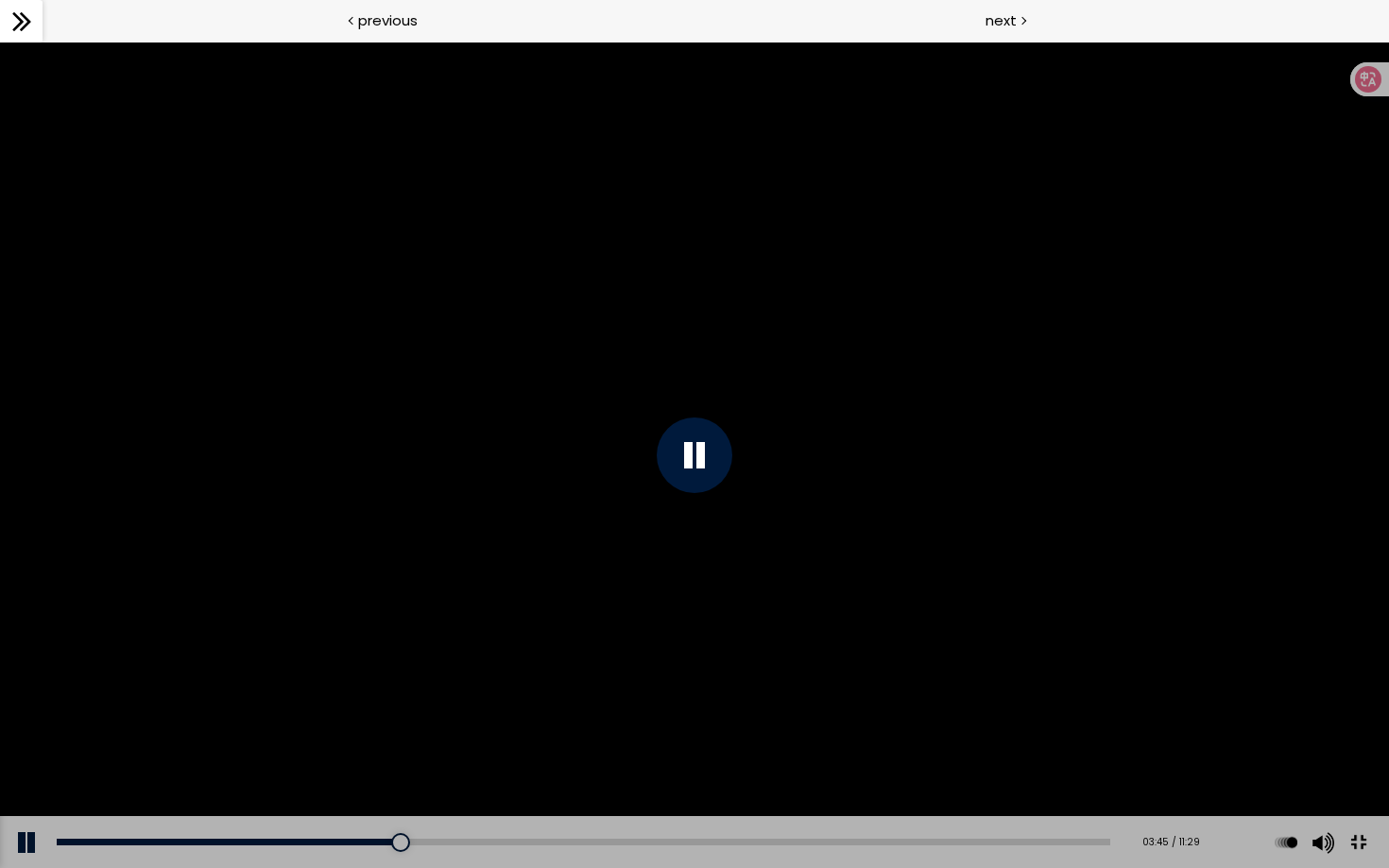 click at bounding box center (694, 454) 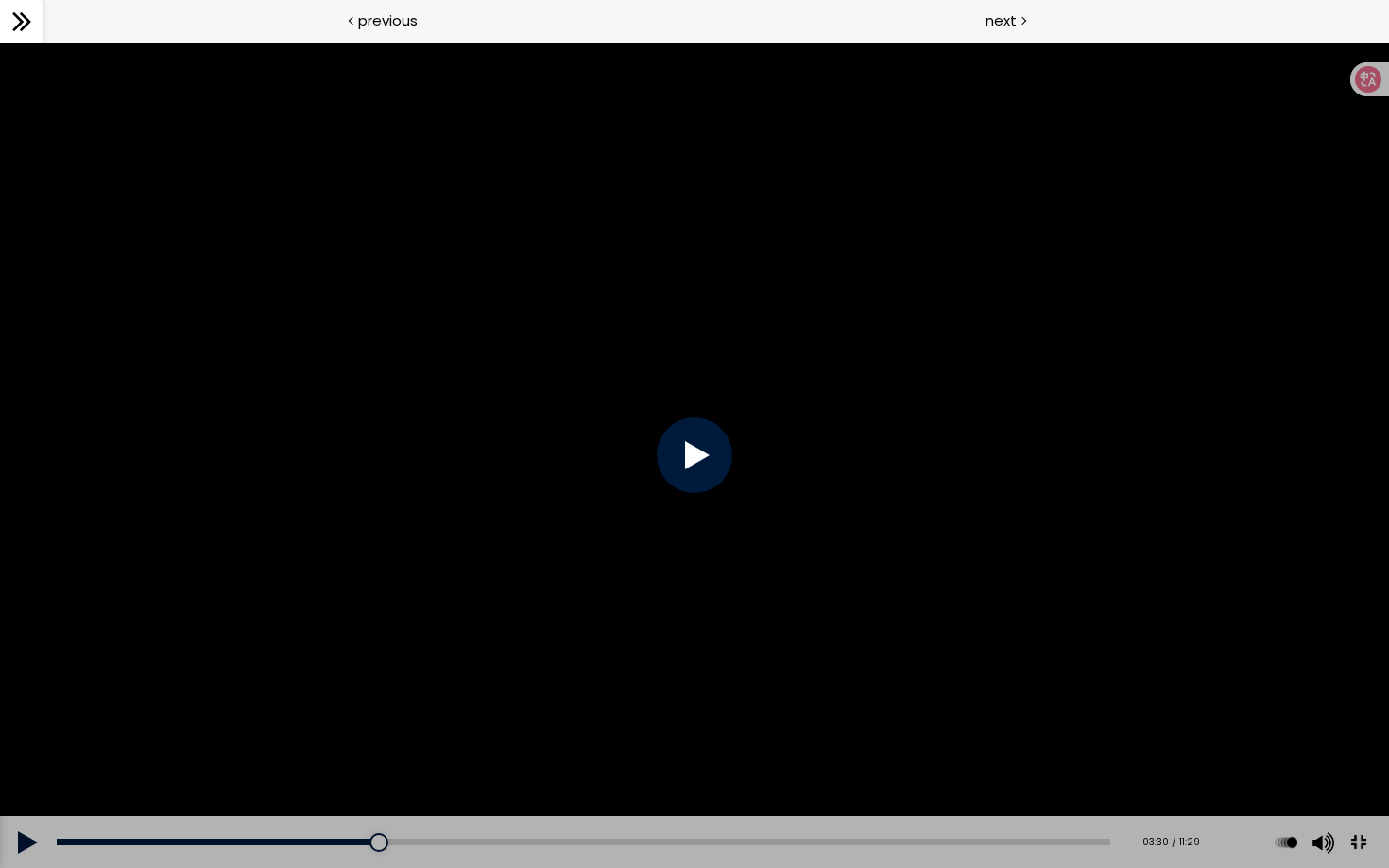 click at bounding box center (694, 454) 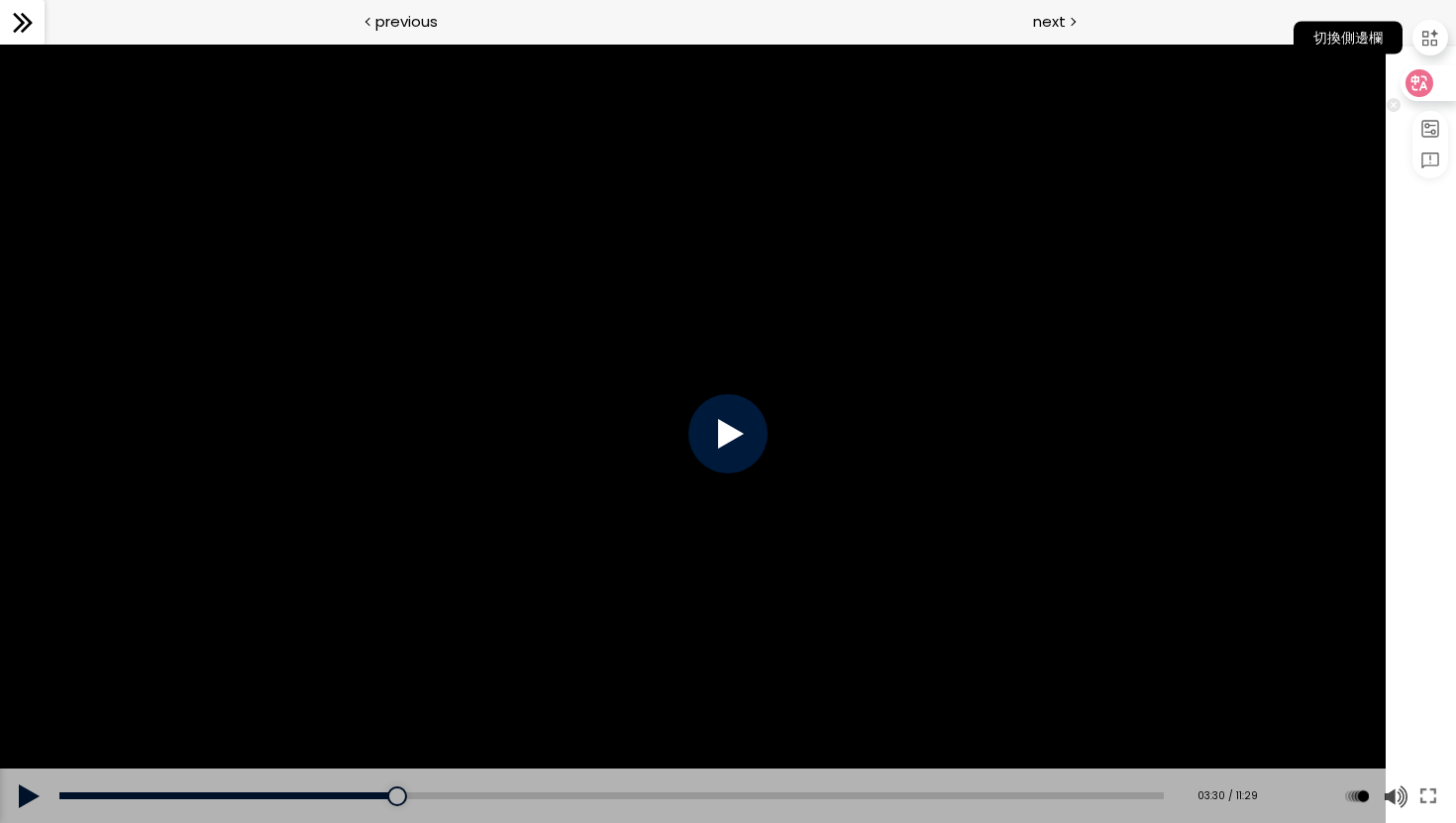 click 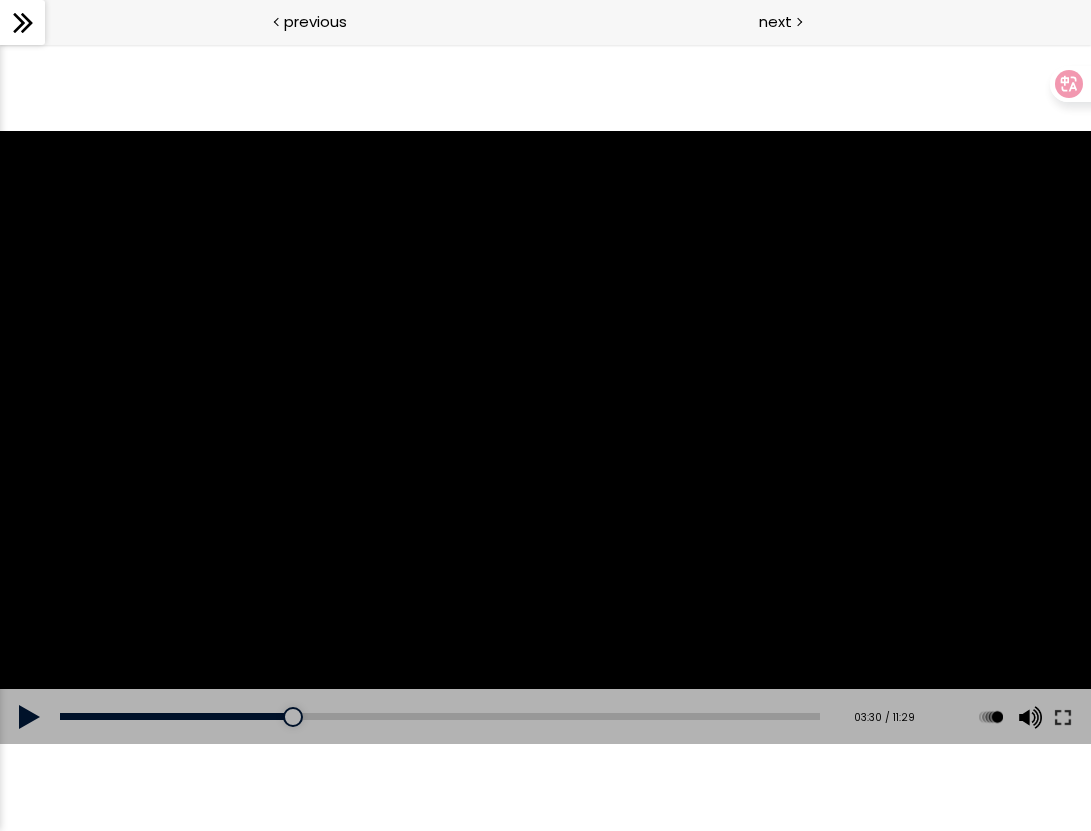 click at bounding box center (545, 438) 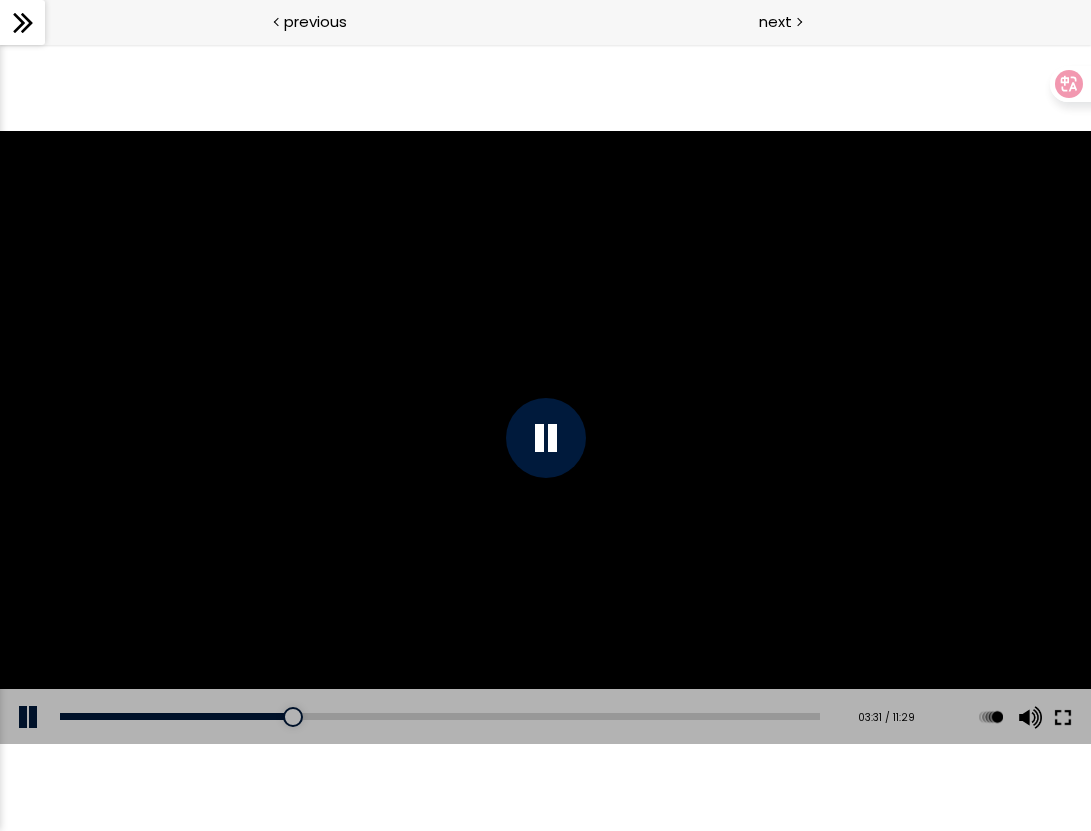 click at bounding box center (1063, 717) 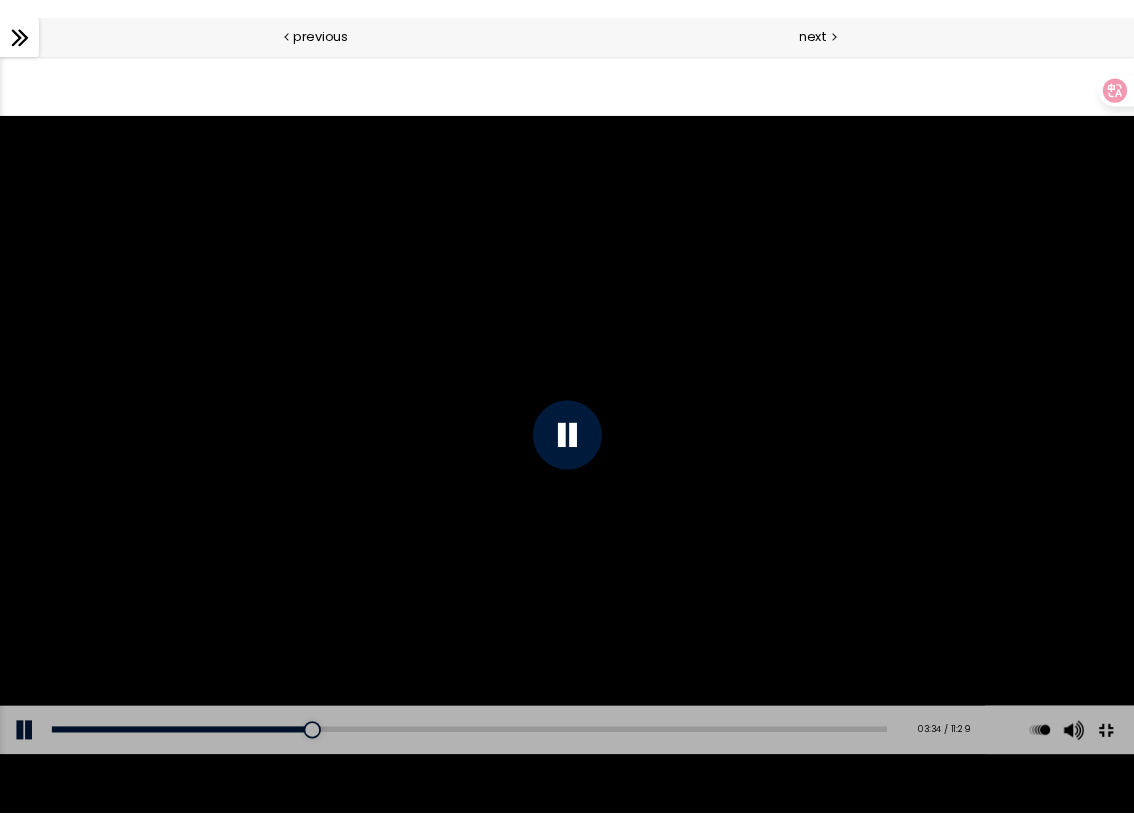 scroll, scrollTop: 771, scrollLeft: 0, axis: vertical 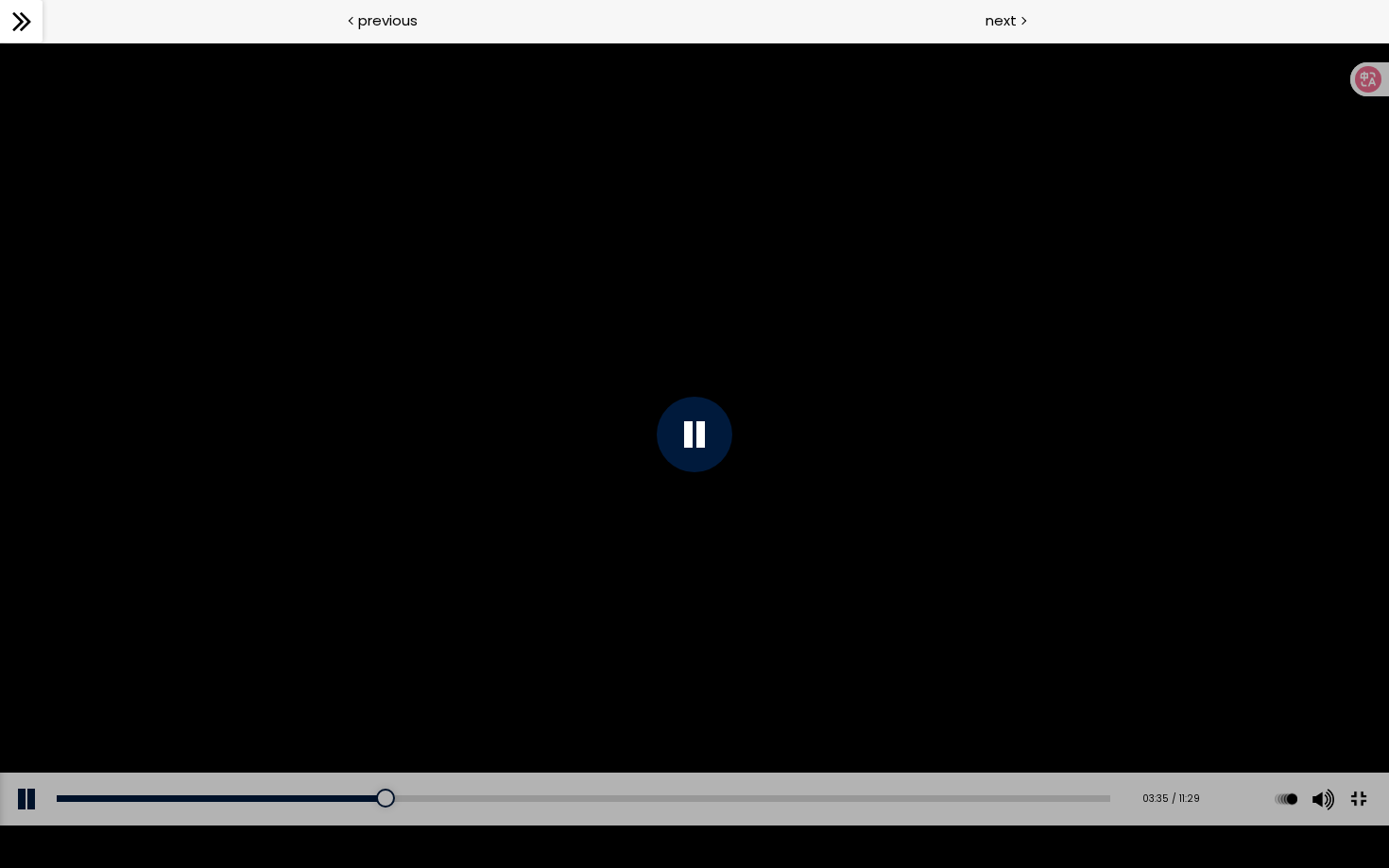click at bounding box center [1358, 798] 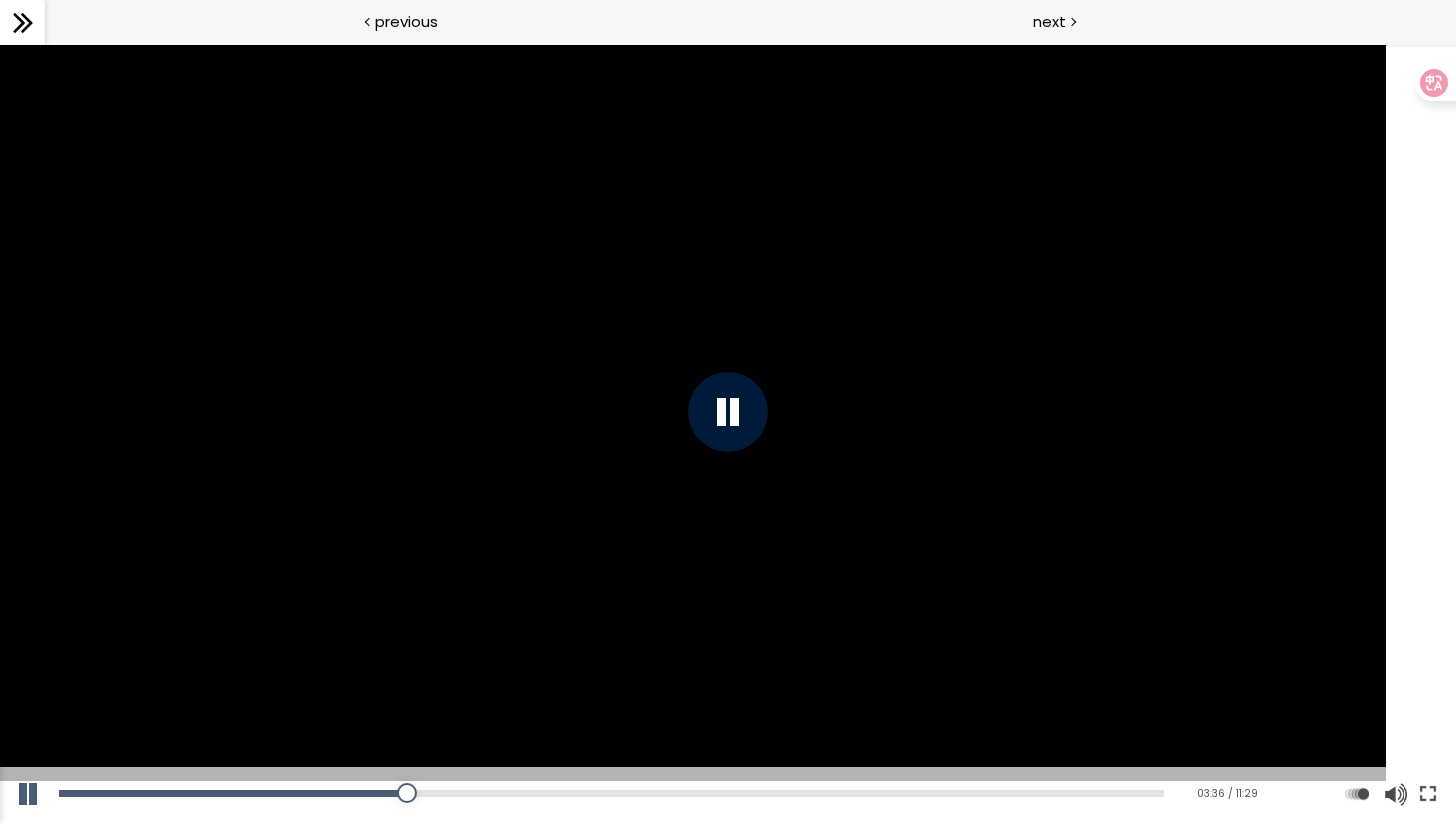 click at bounding box center [1428, 794] 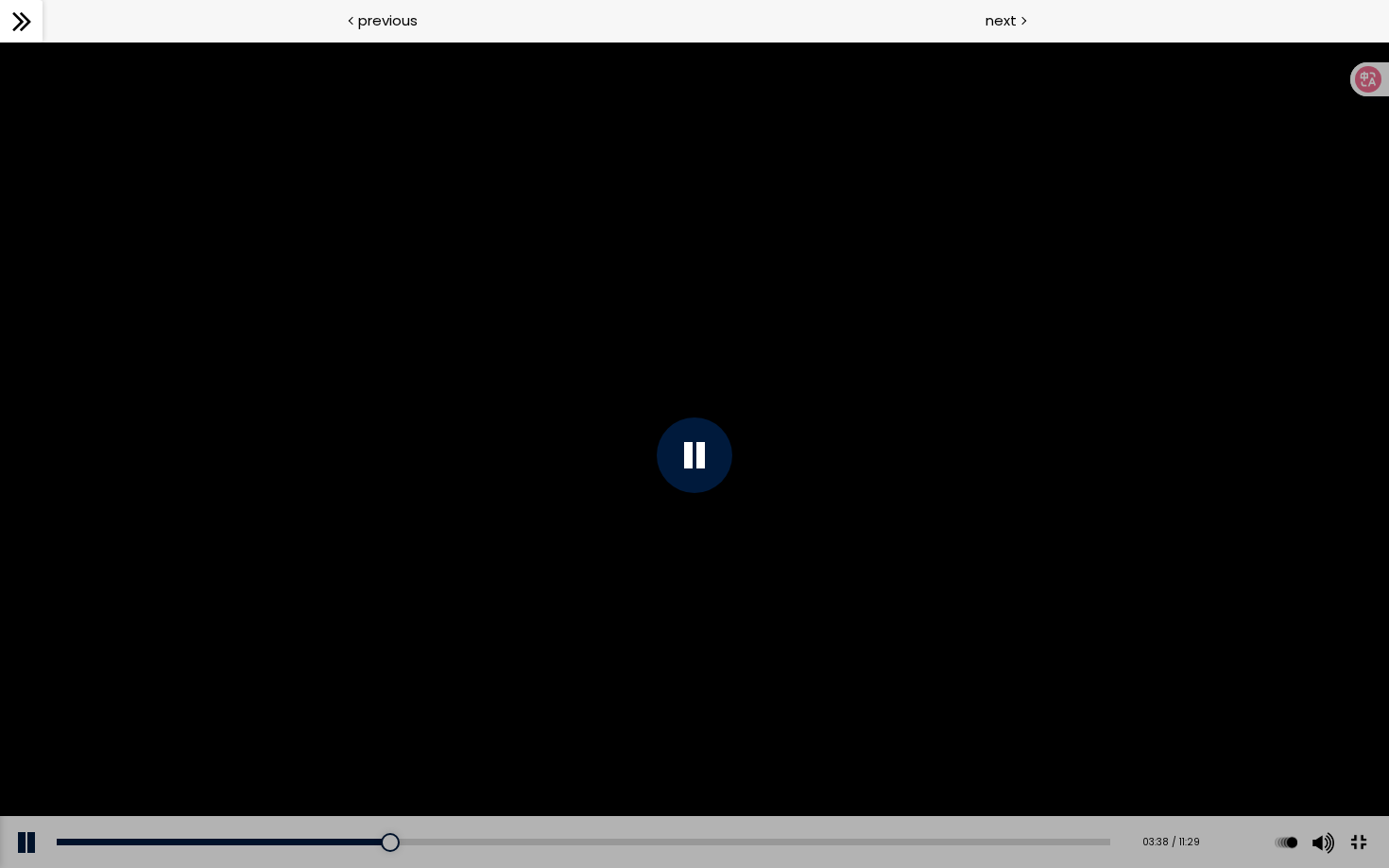 click at bounding box center [694, 455] 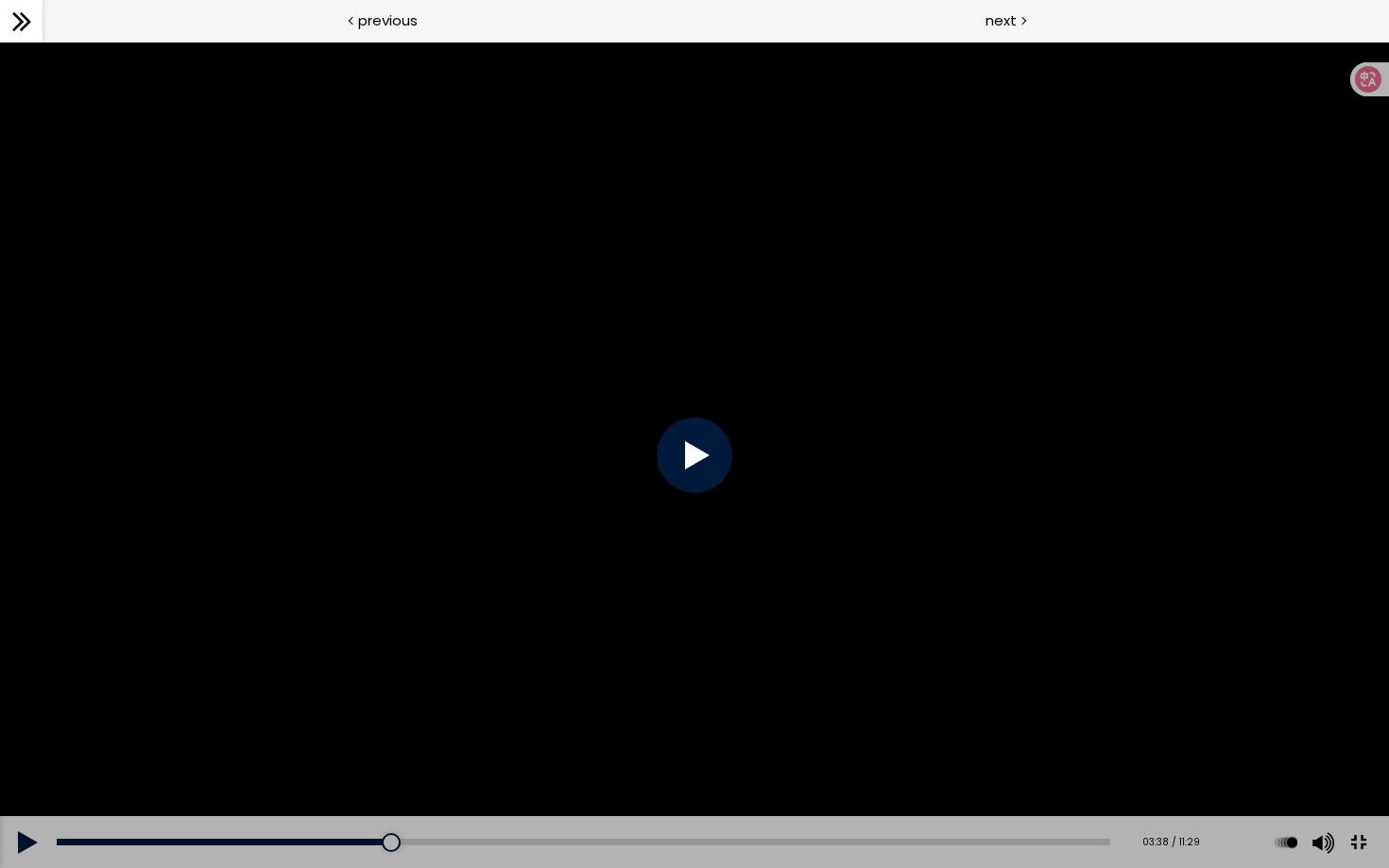 click at bounding box center [694, 455] 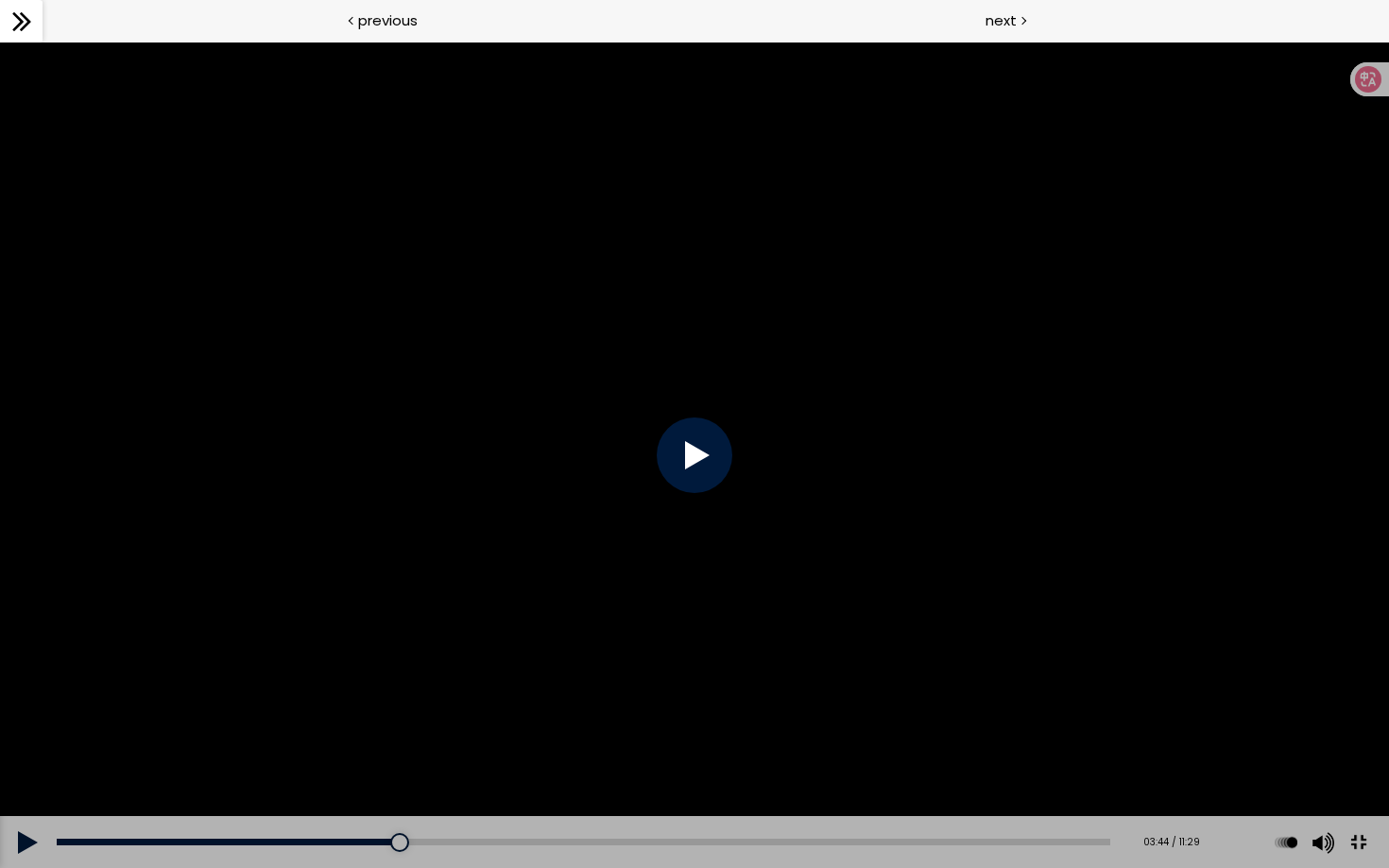 click at bounding box center [694, 455] 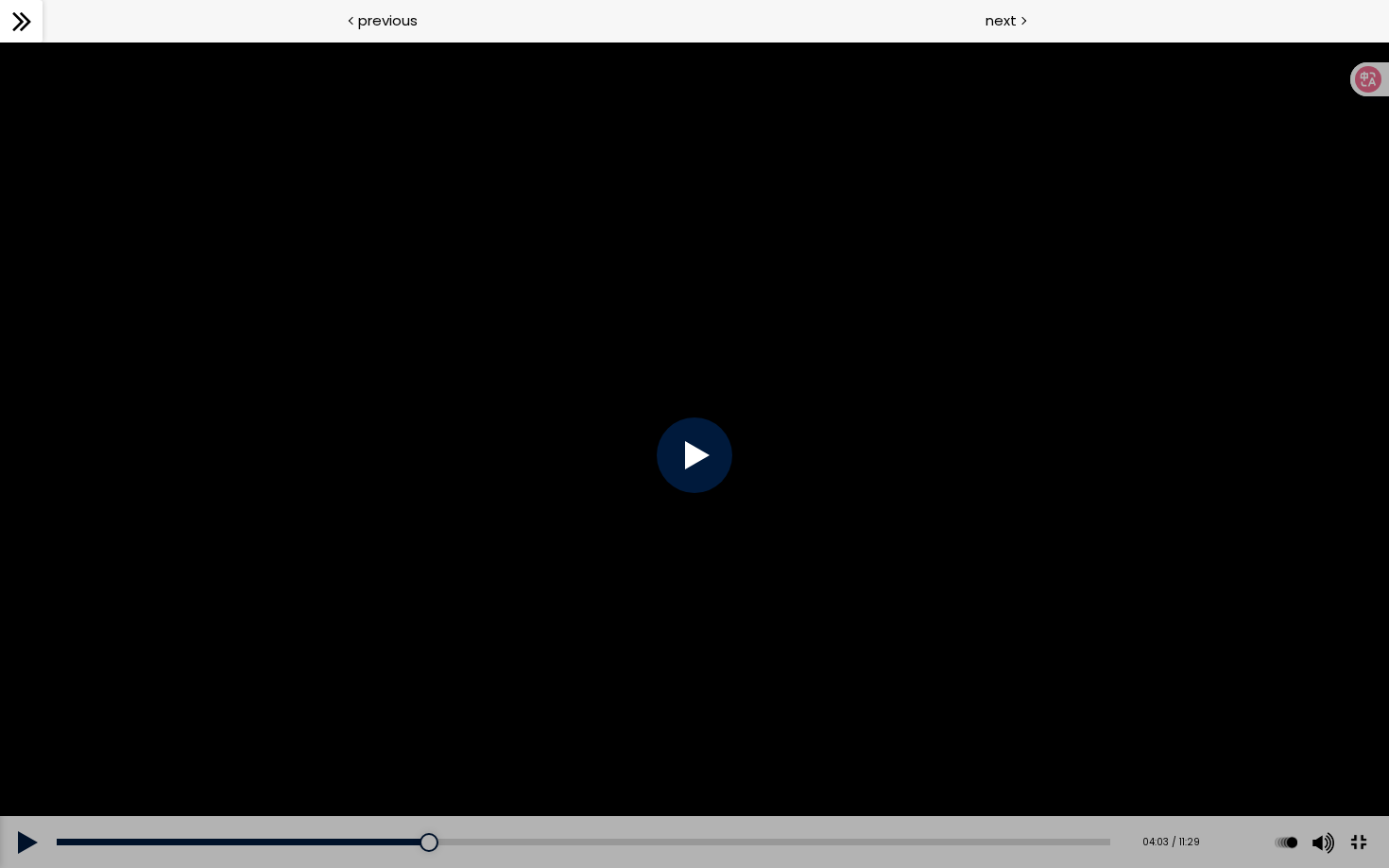 click at bounding box center (1358, 842) 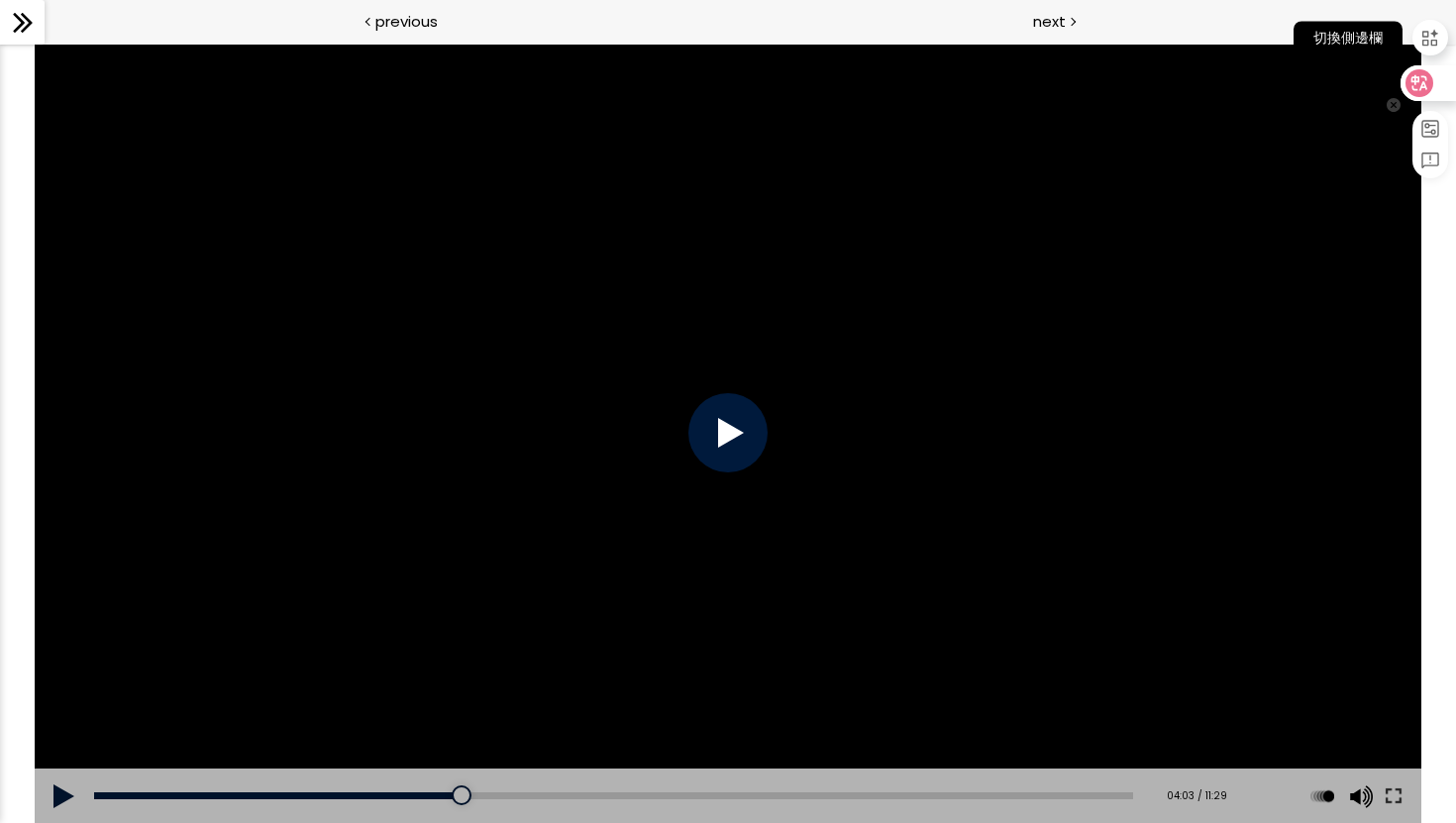 click 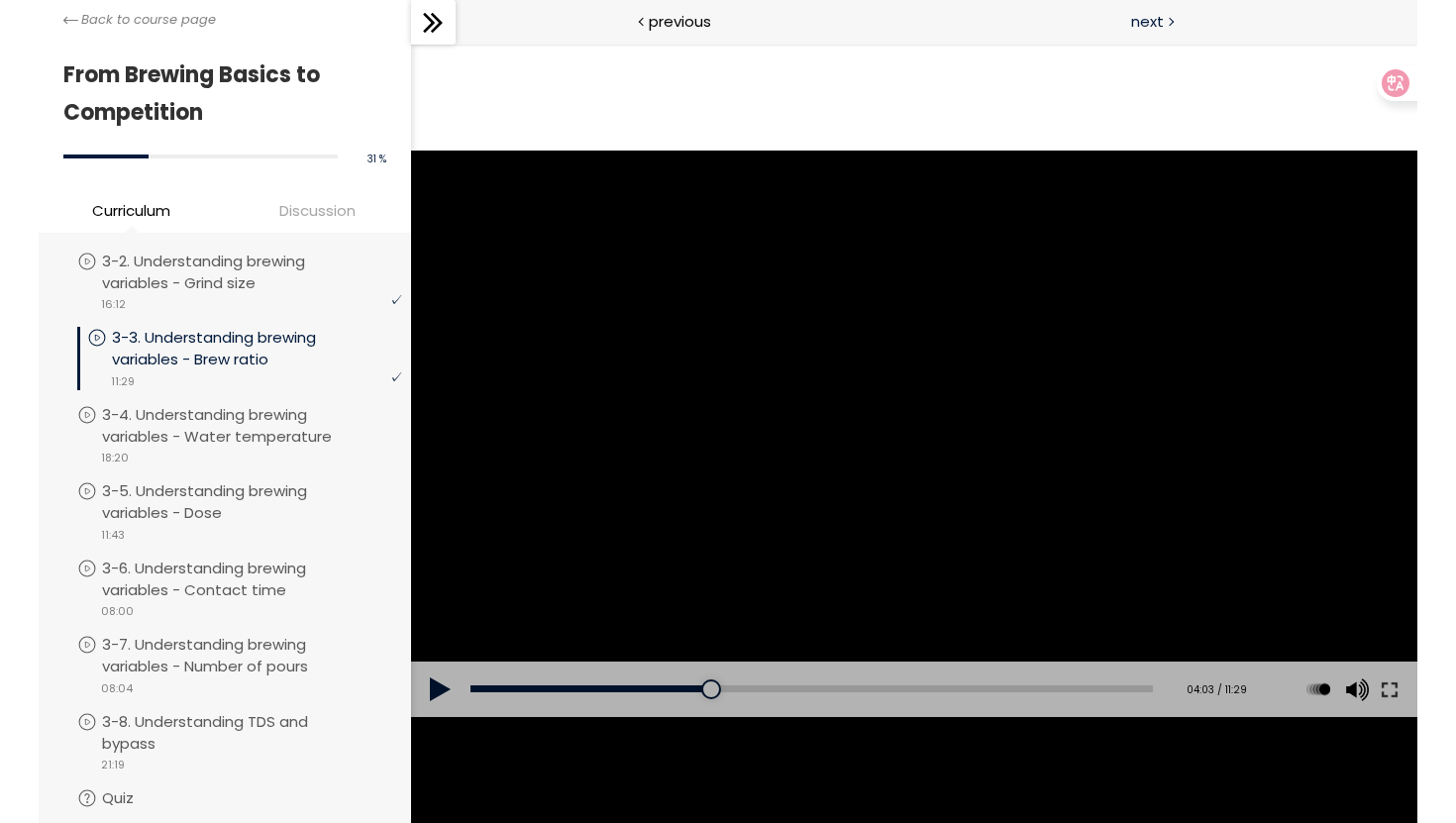 scroll, scrollTop: 764, scrollLeft: 0, axis: vertical 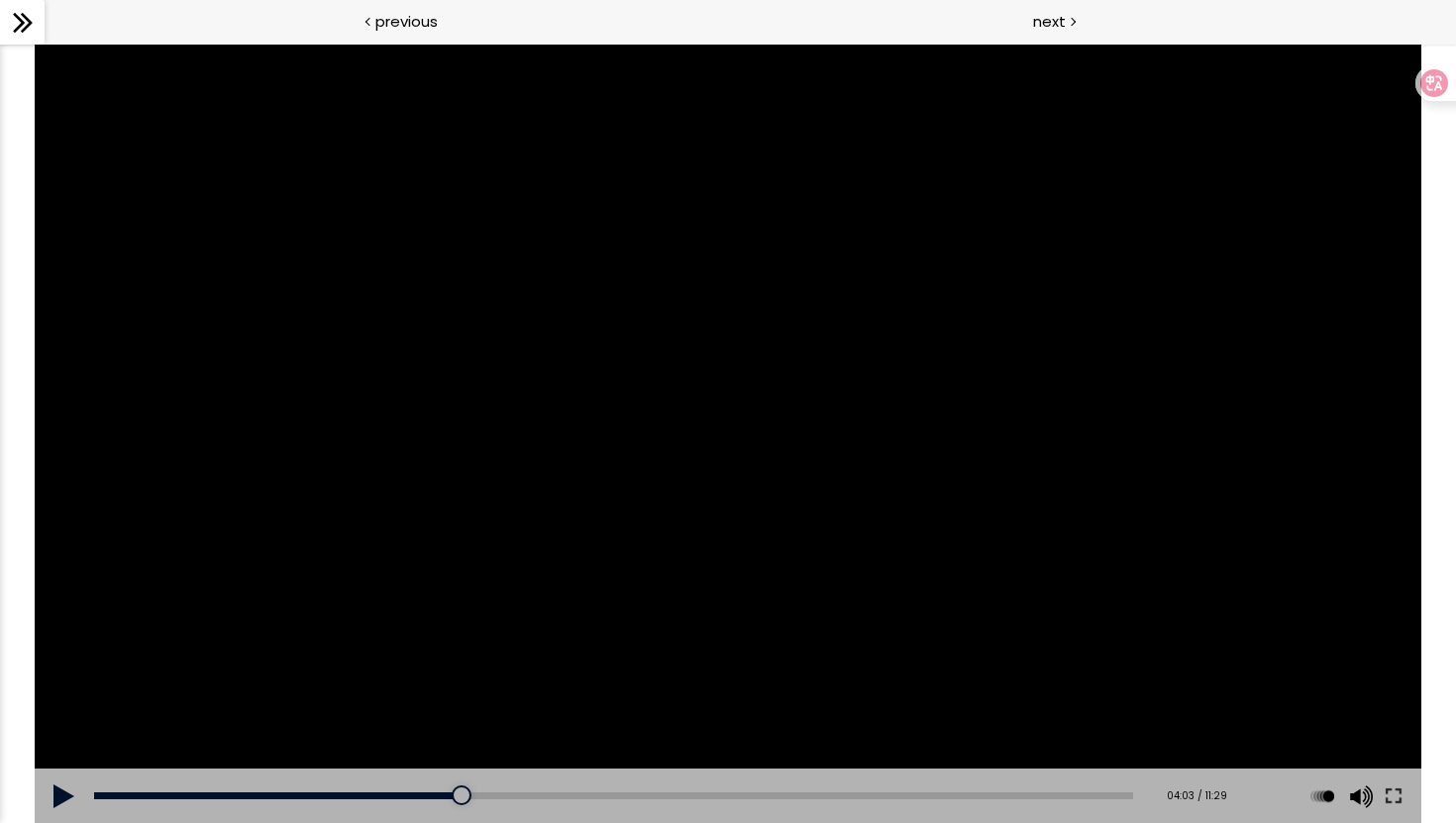 click at bounding box center [727, 433] 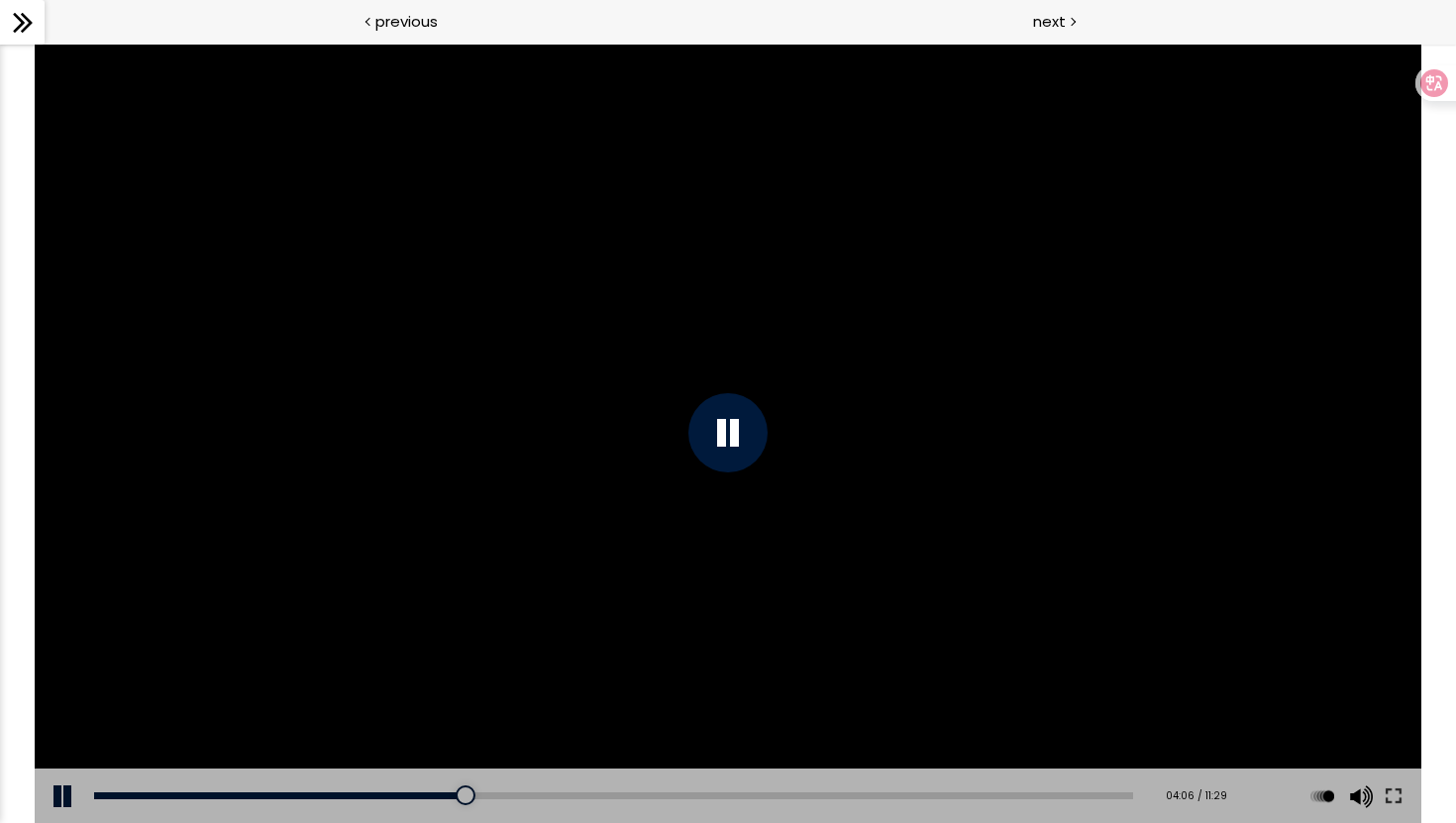 click at bounding box center [727, 433] 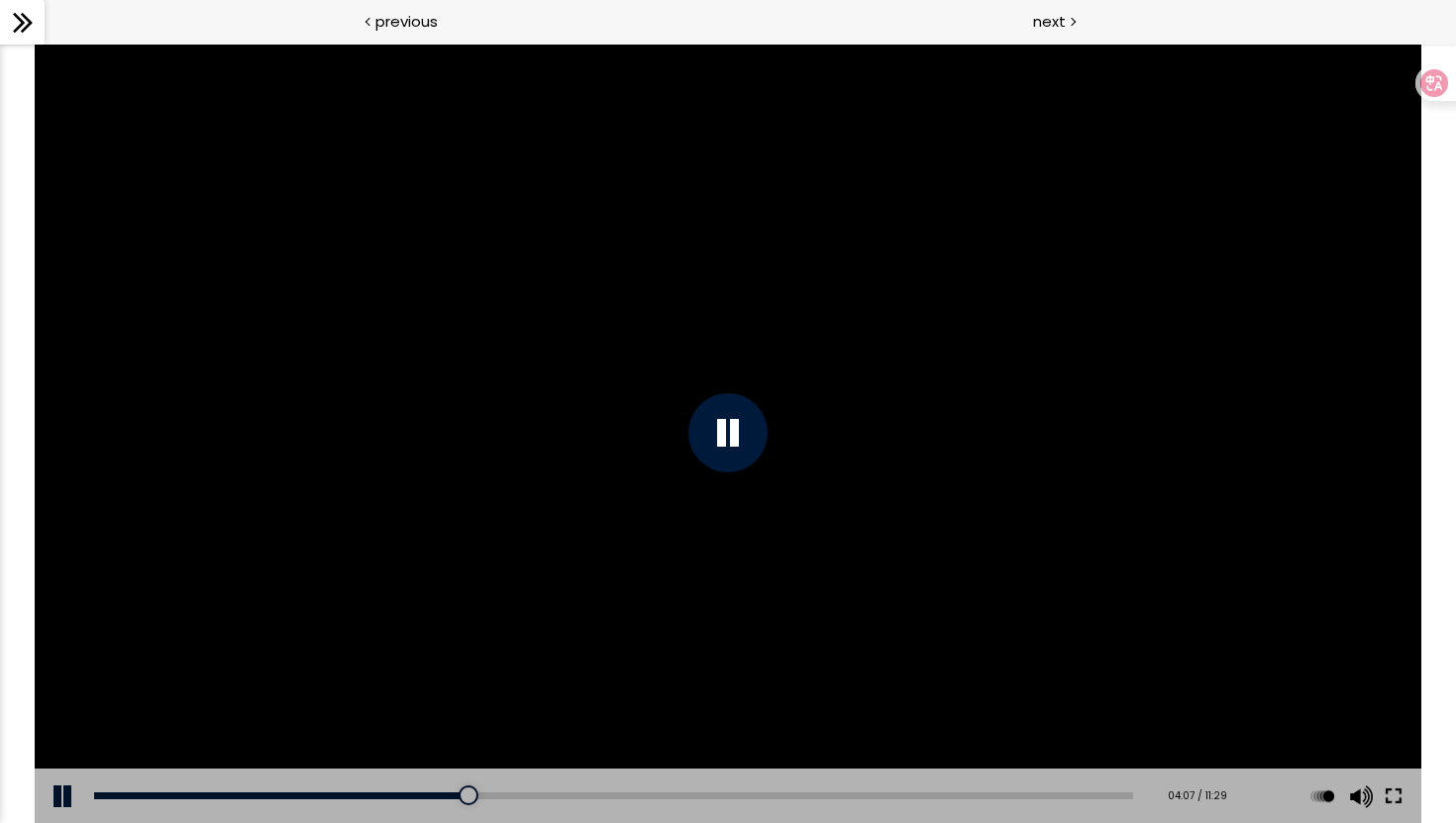 click at bounding box center [1394, 796] 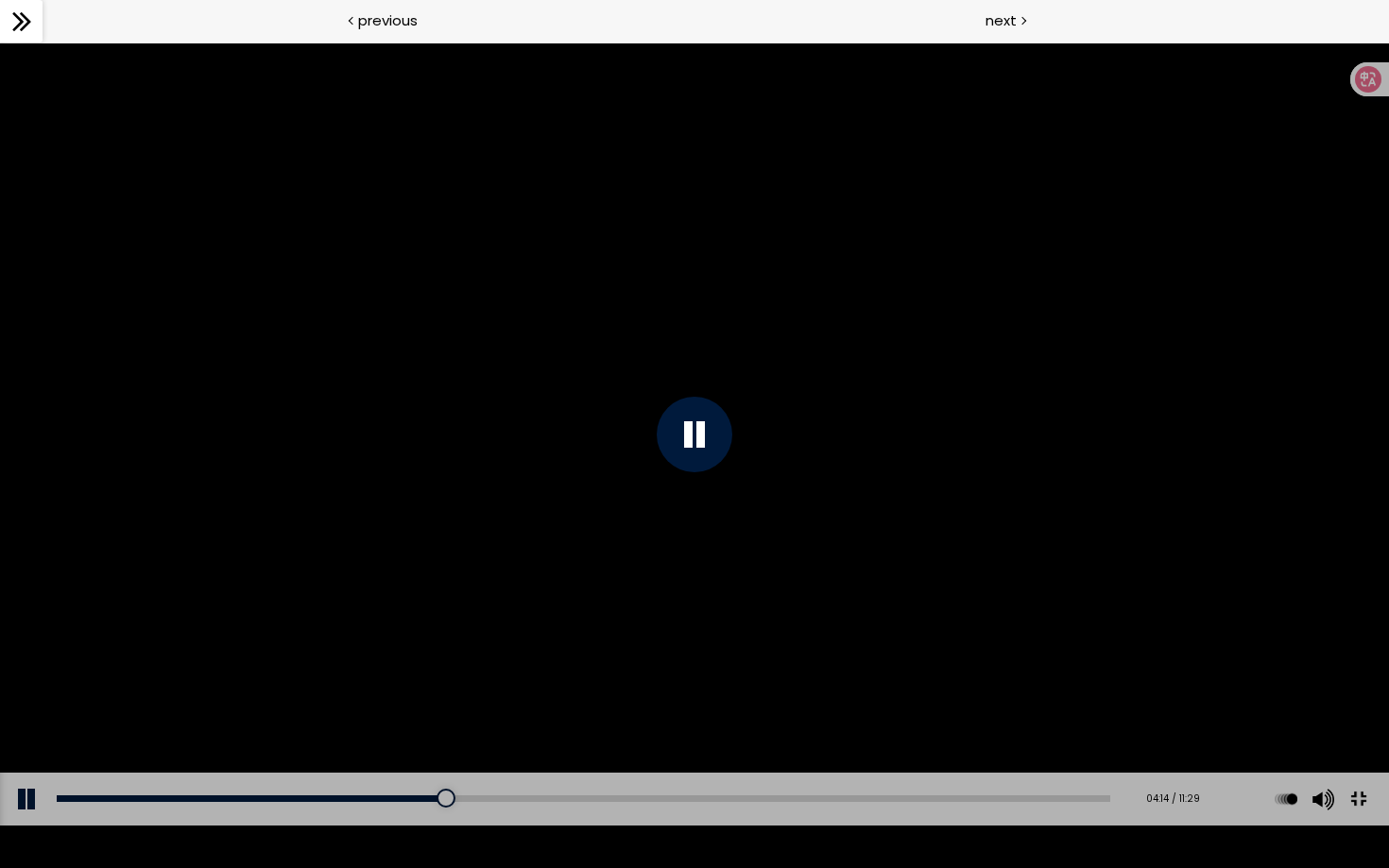 click at bounding box center (694, 434) 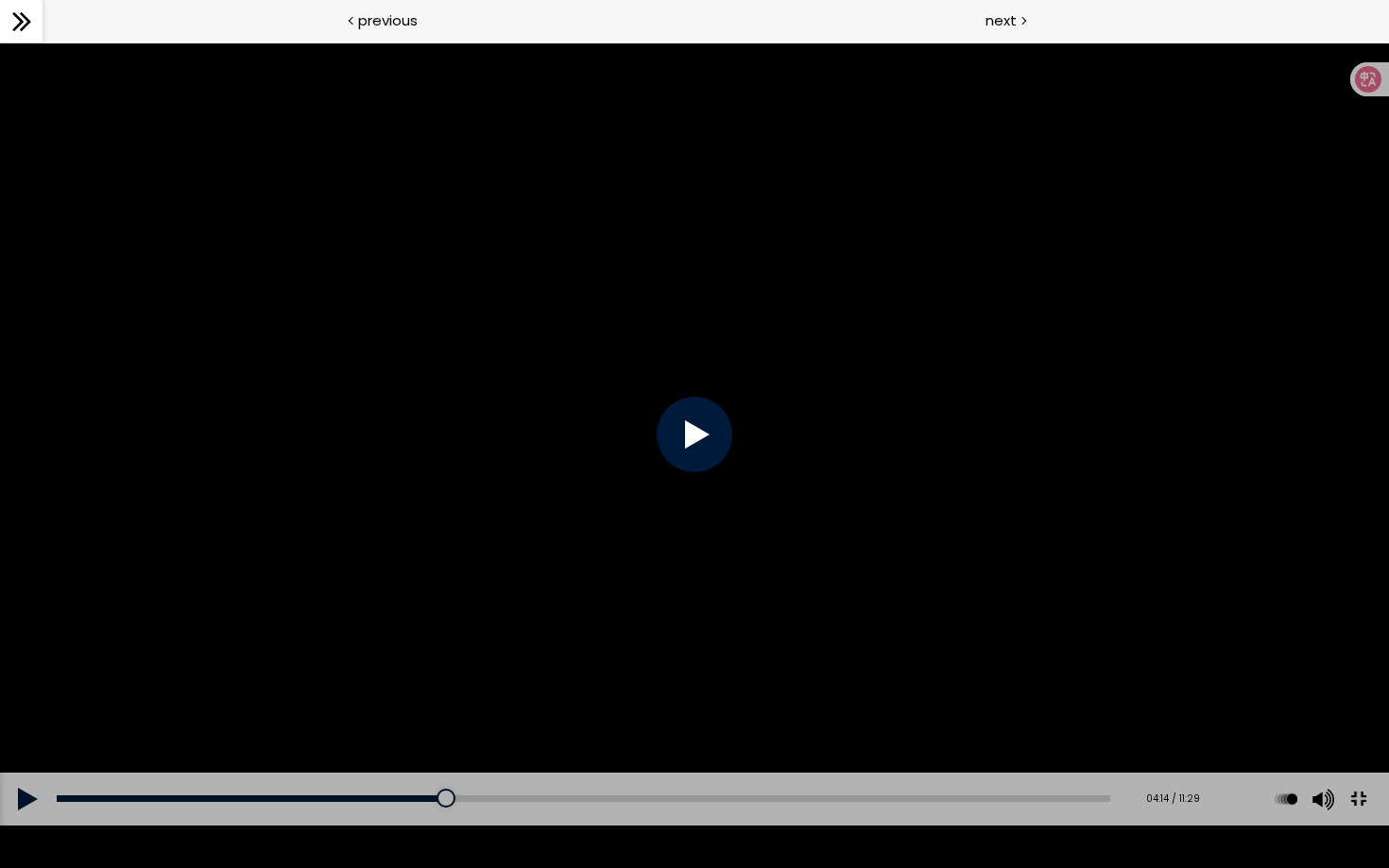 click at bounding box center (694, 434) 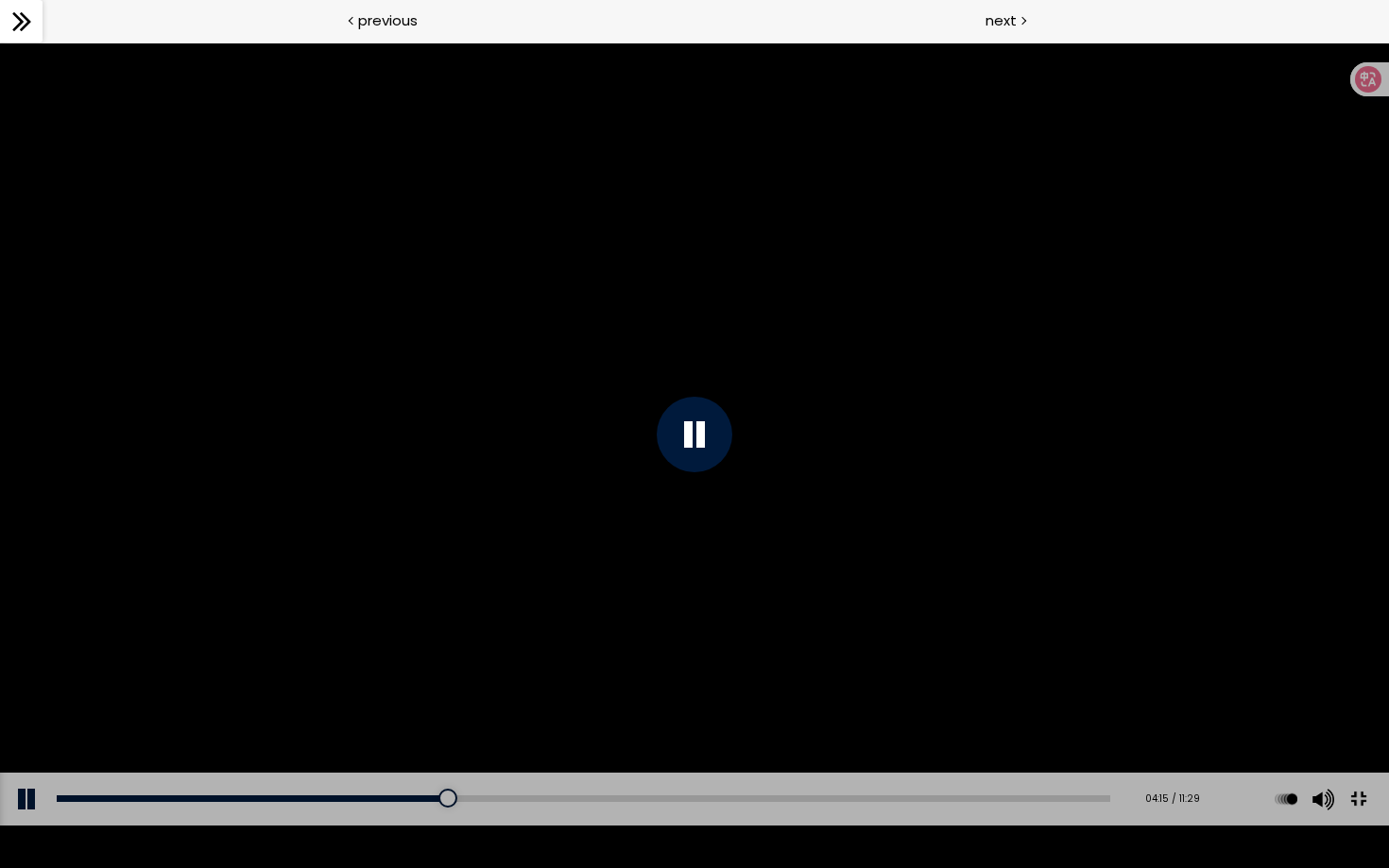 click at bounding box center (694, 434) 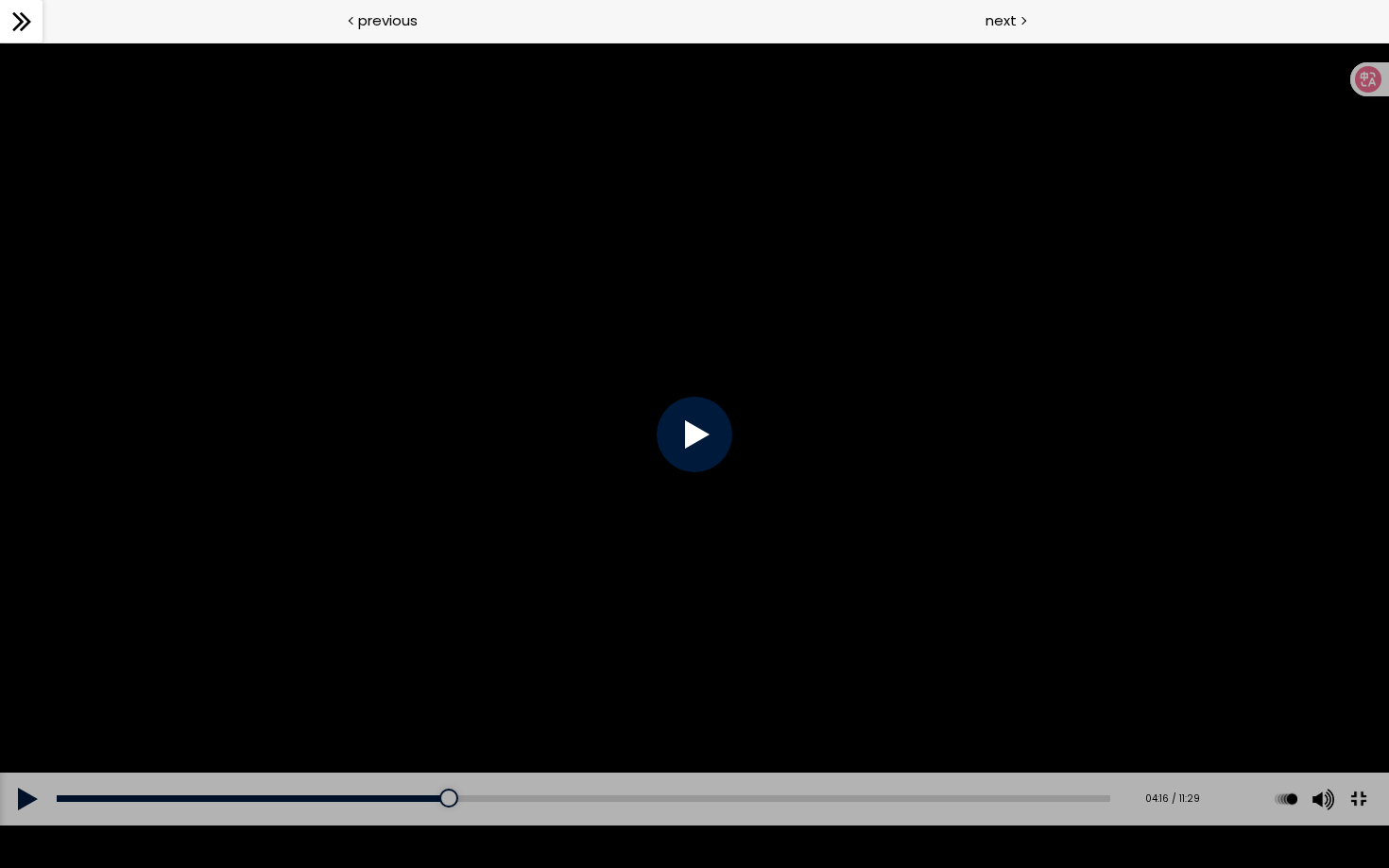 click at bounding box center [694, 434] 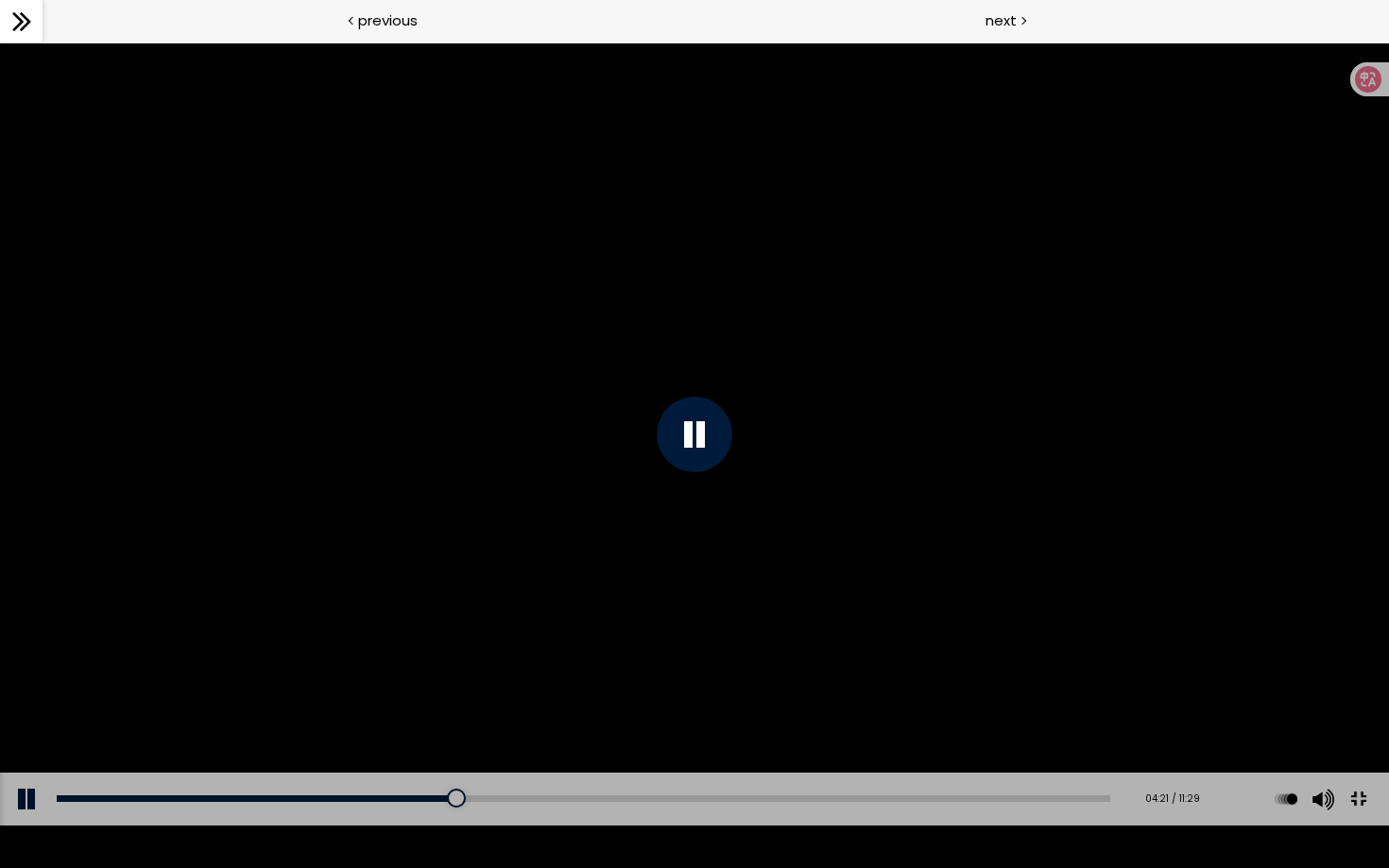 click at bounding box center [694, 434] 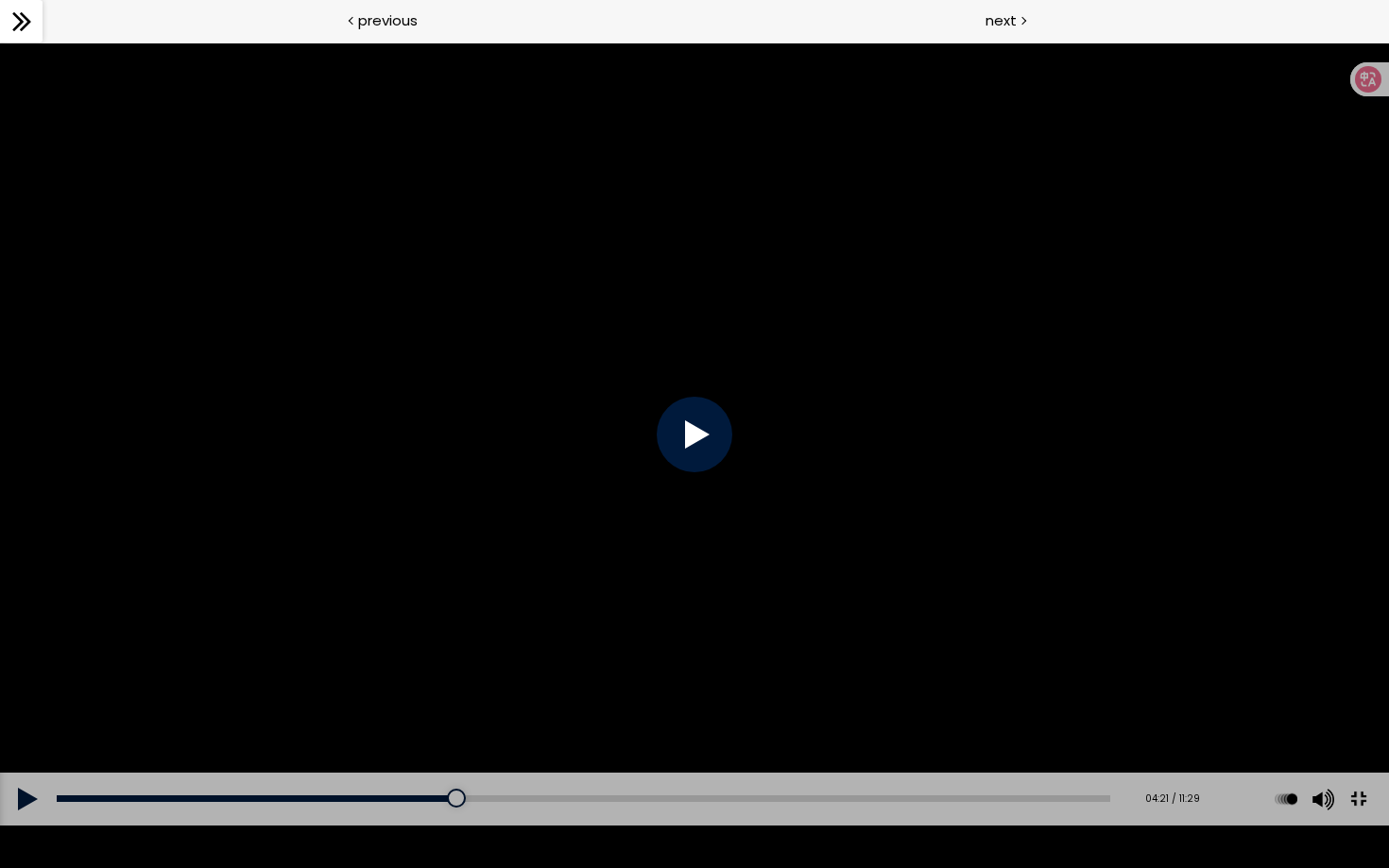 click at bounding box center [694, 434] 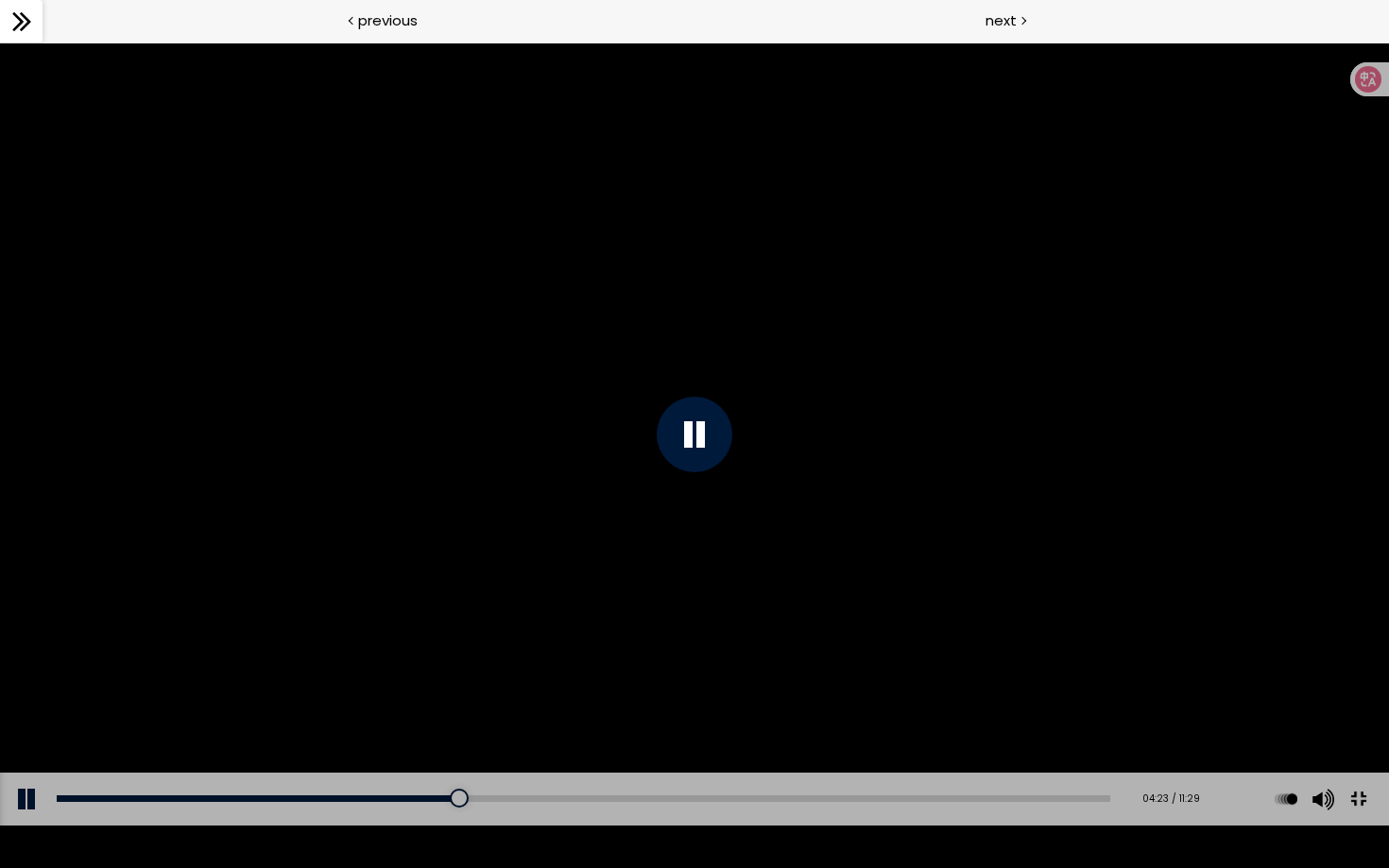 click at bounding box center [694, 434] 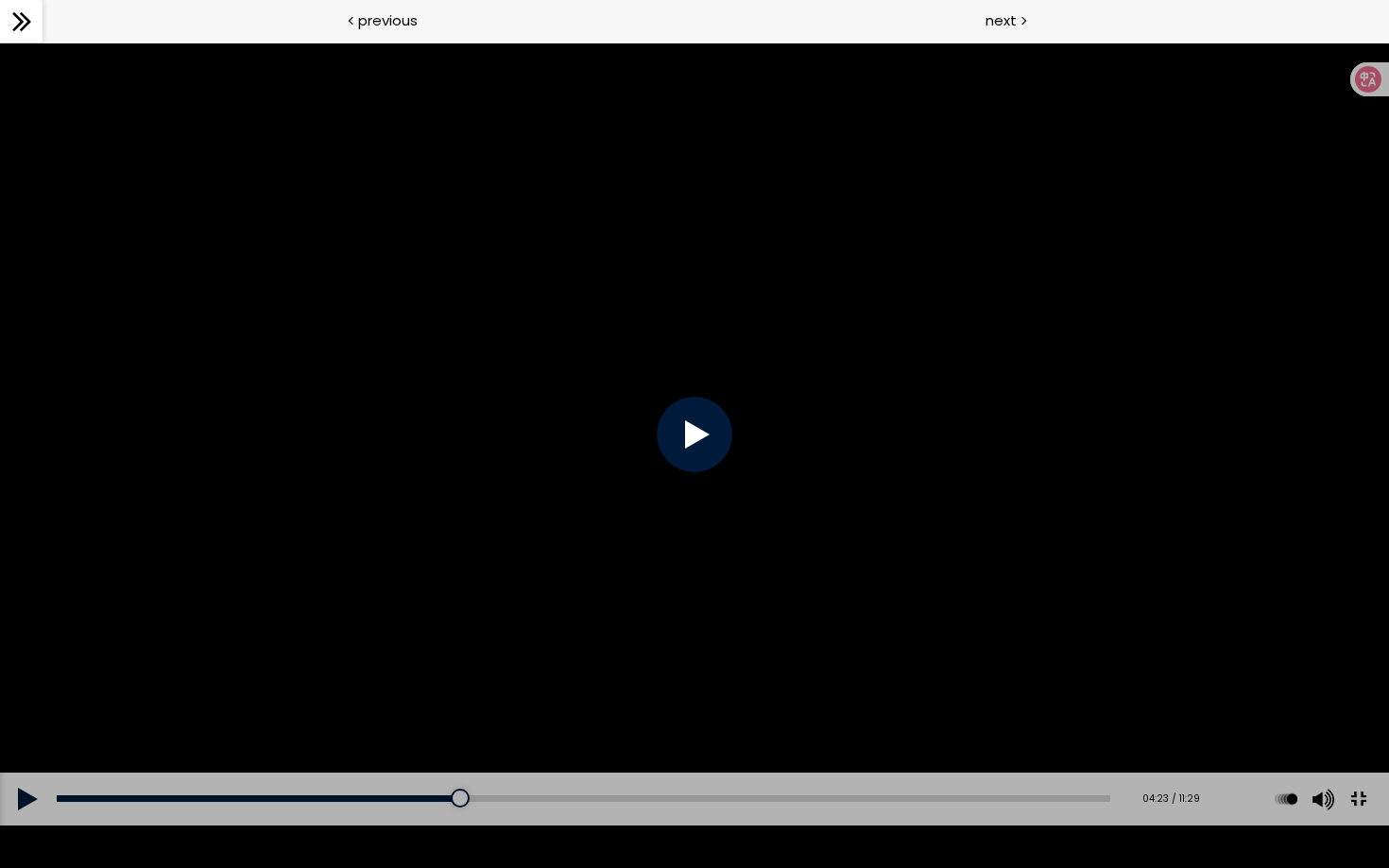 click at bounding box center (694, 434) 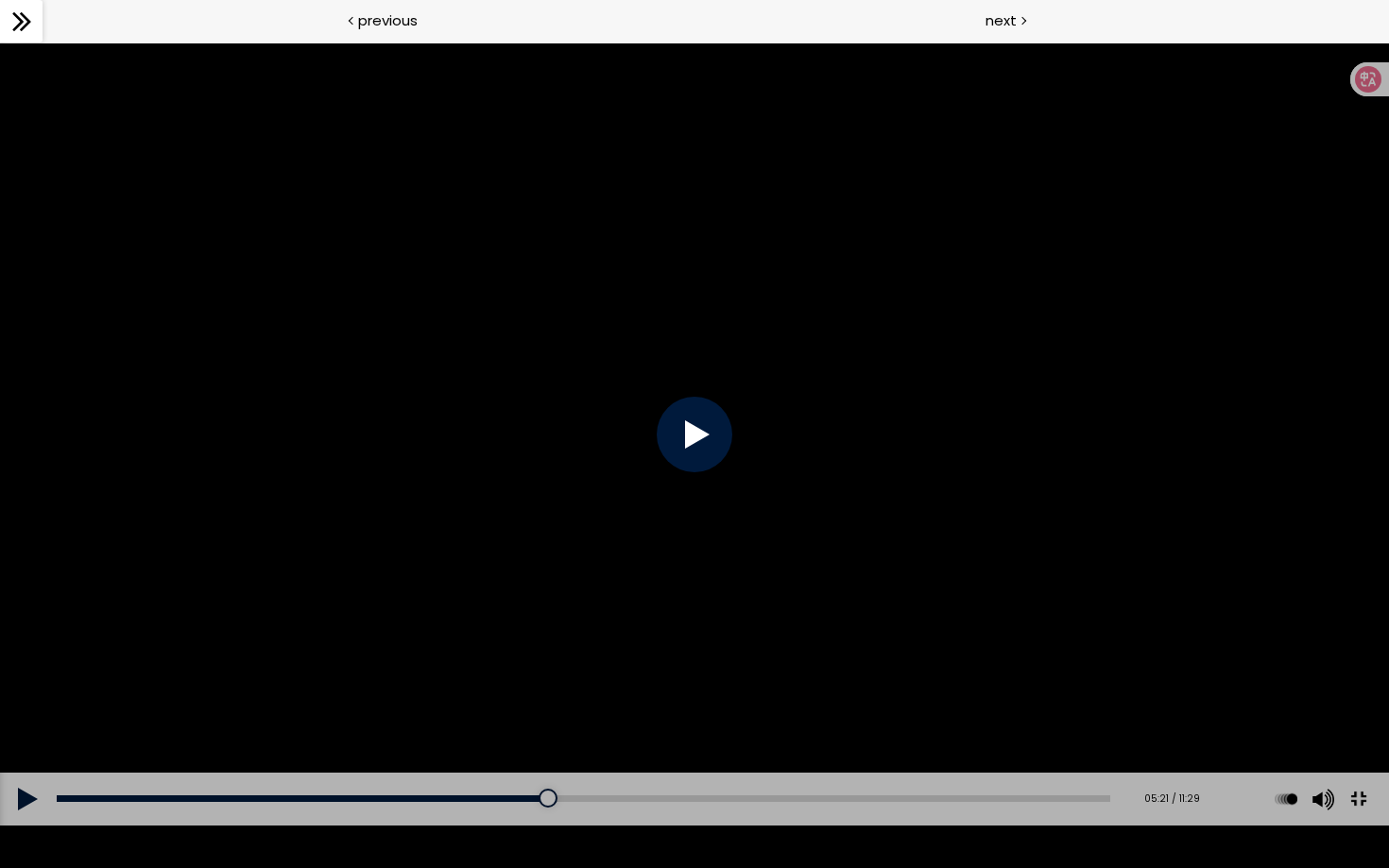click at bounding box center [1358, 798] 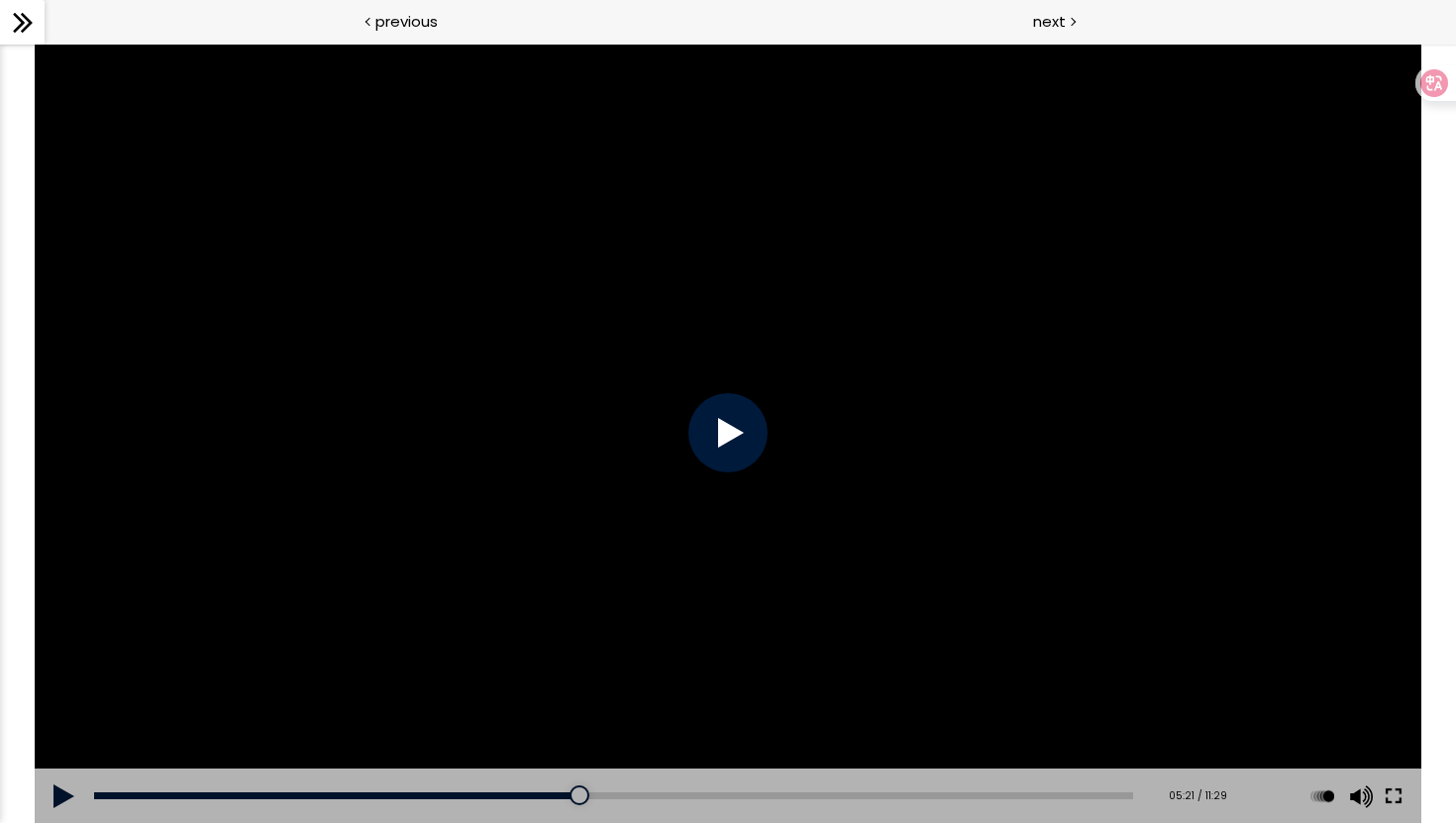 click at bounding box center [1394, 796] 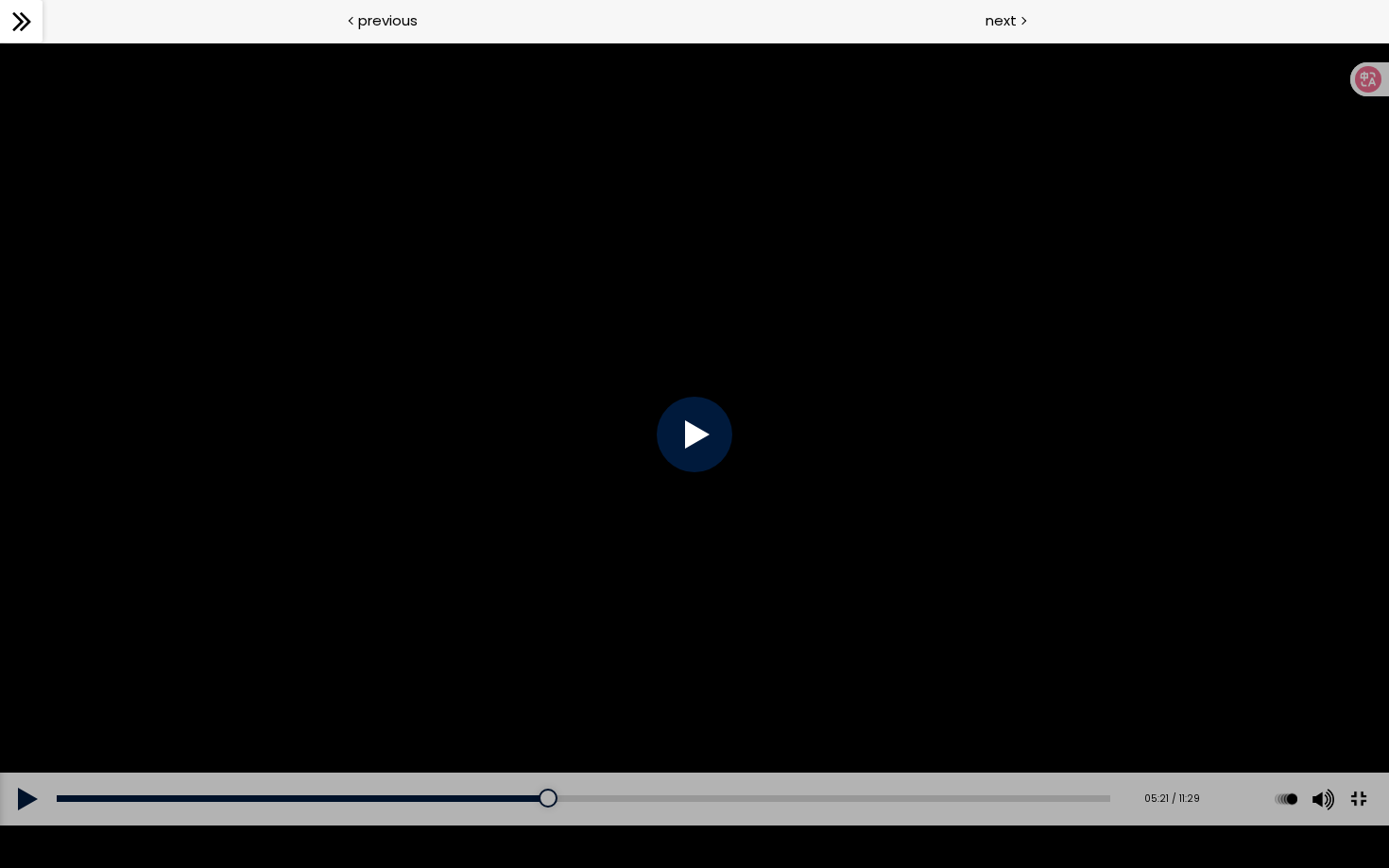 click at bounding box center (694, 434) 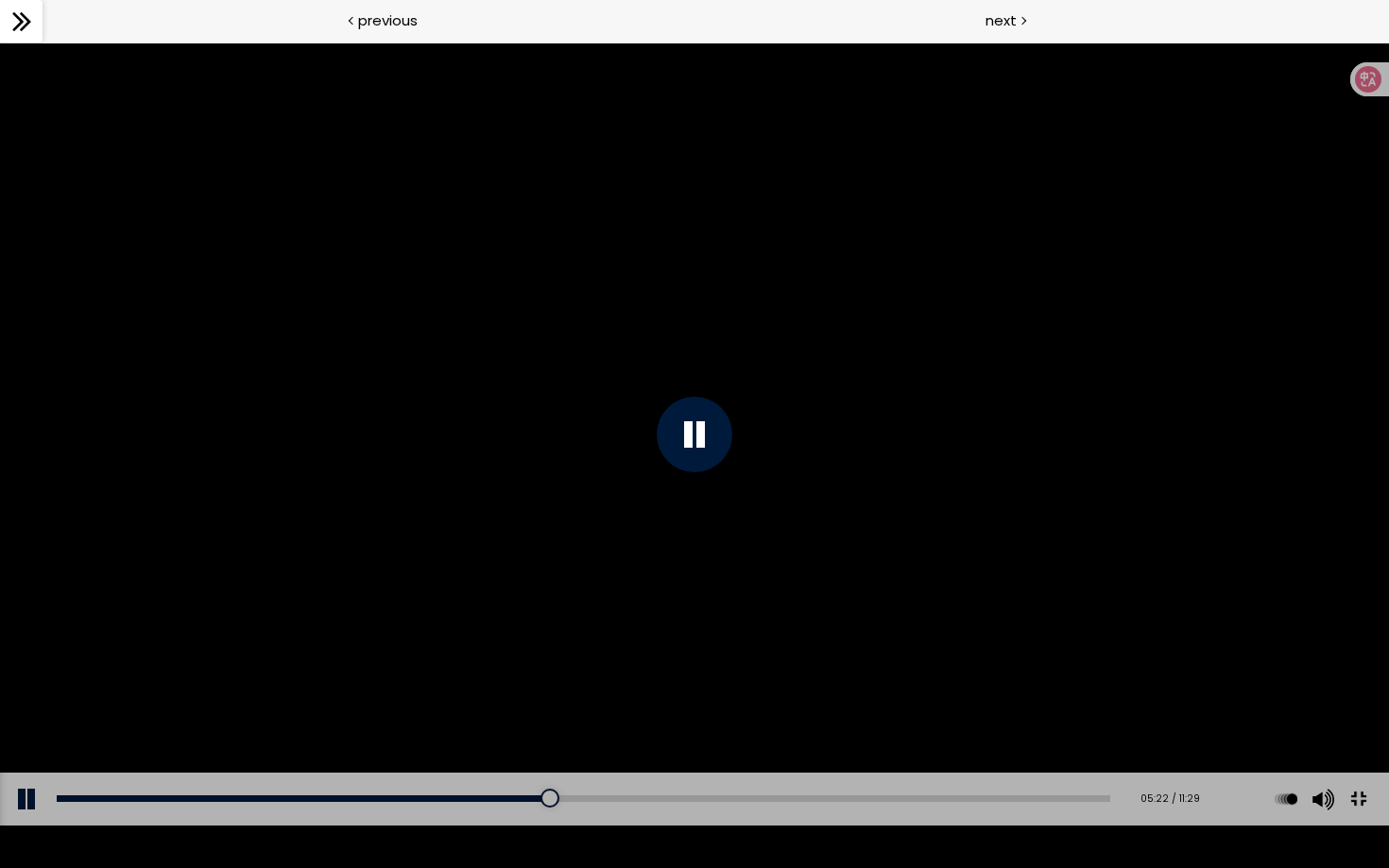 click at bounding box center [694, 434] 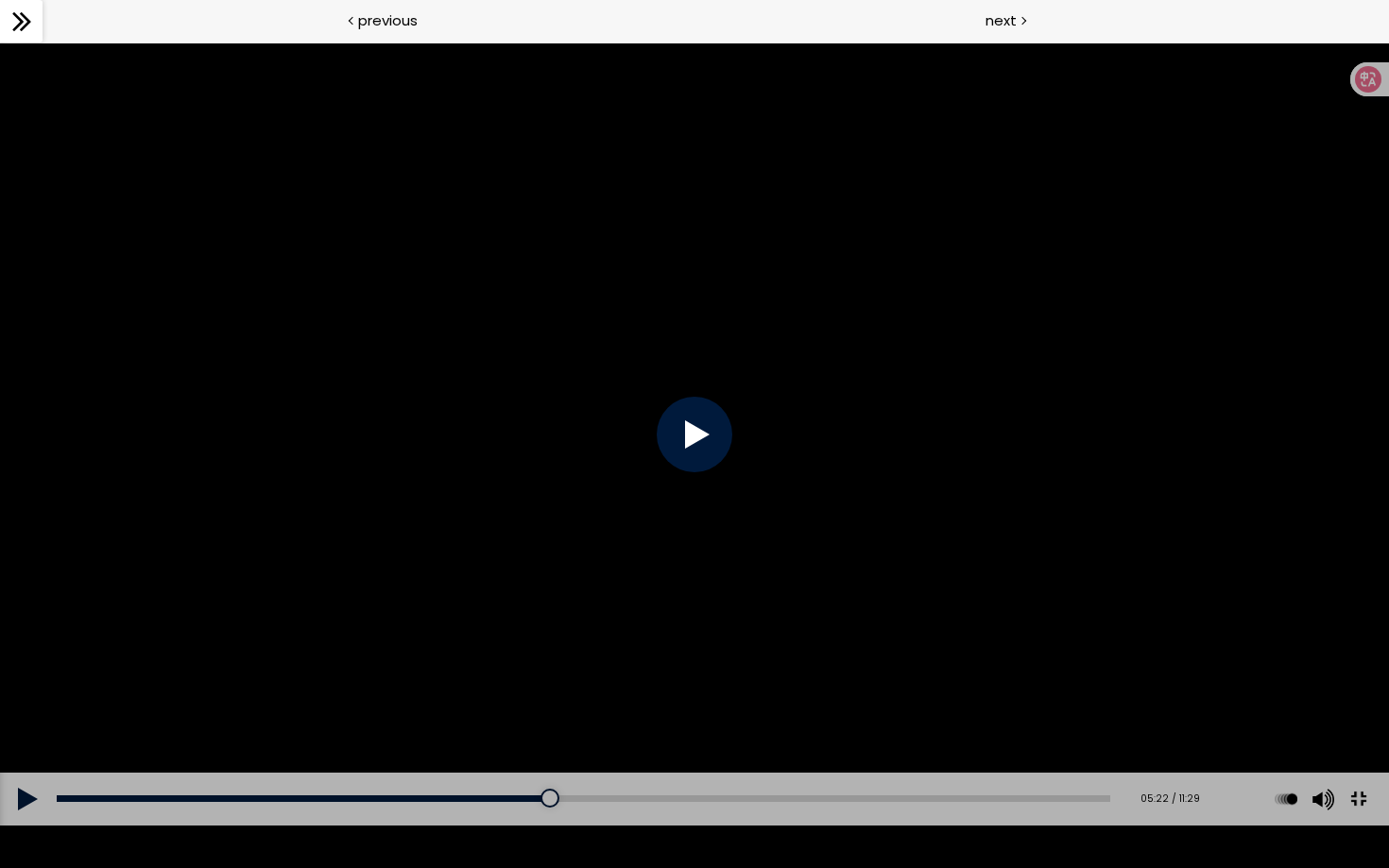 click at bounding box center [694, 434] 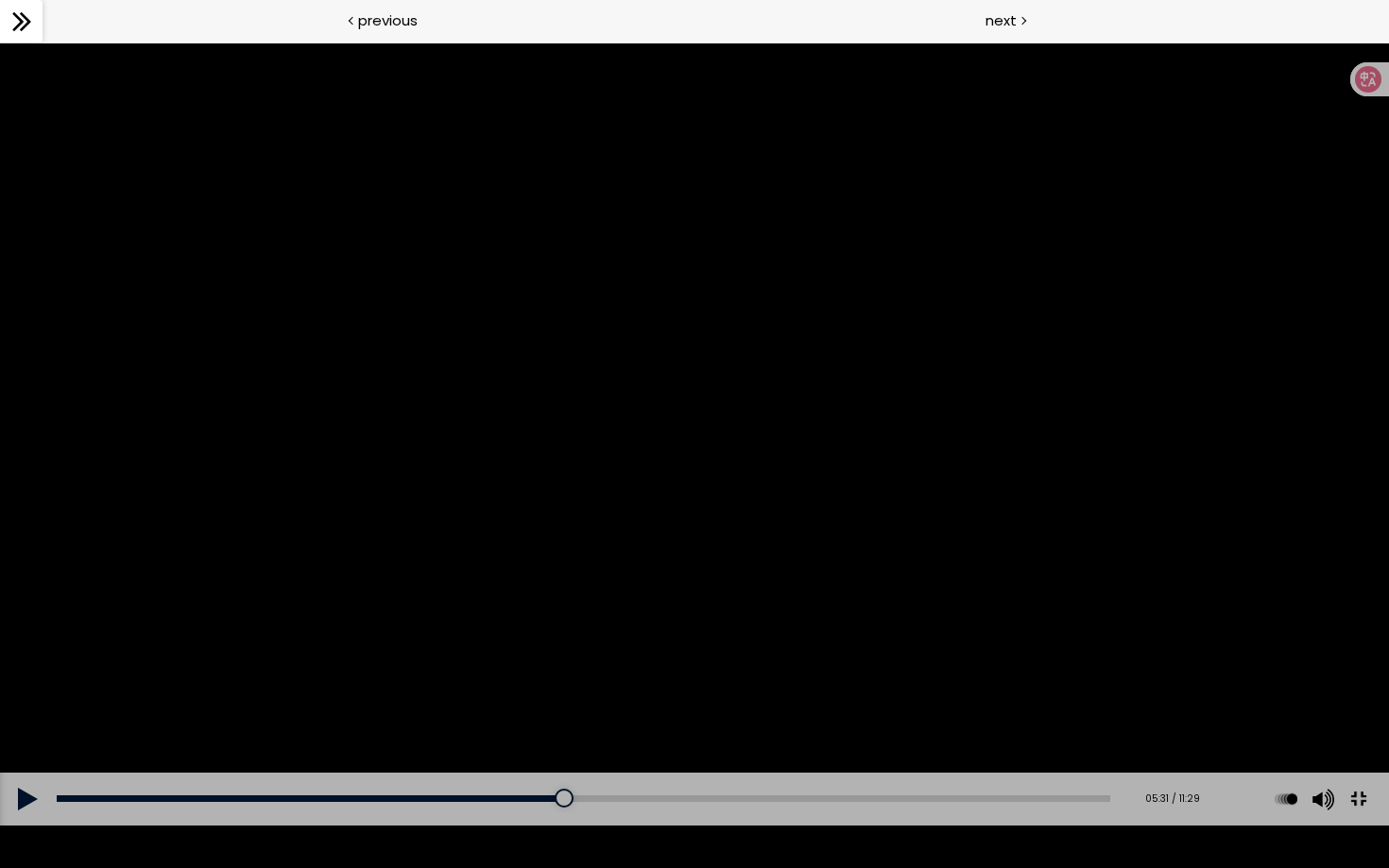 click at bounding box center (1358, 798) 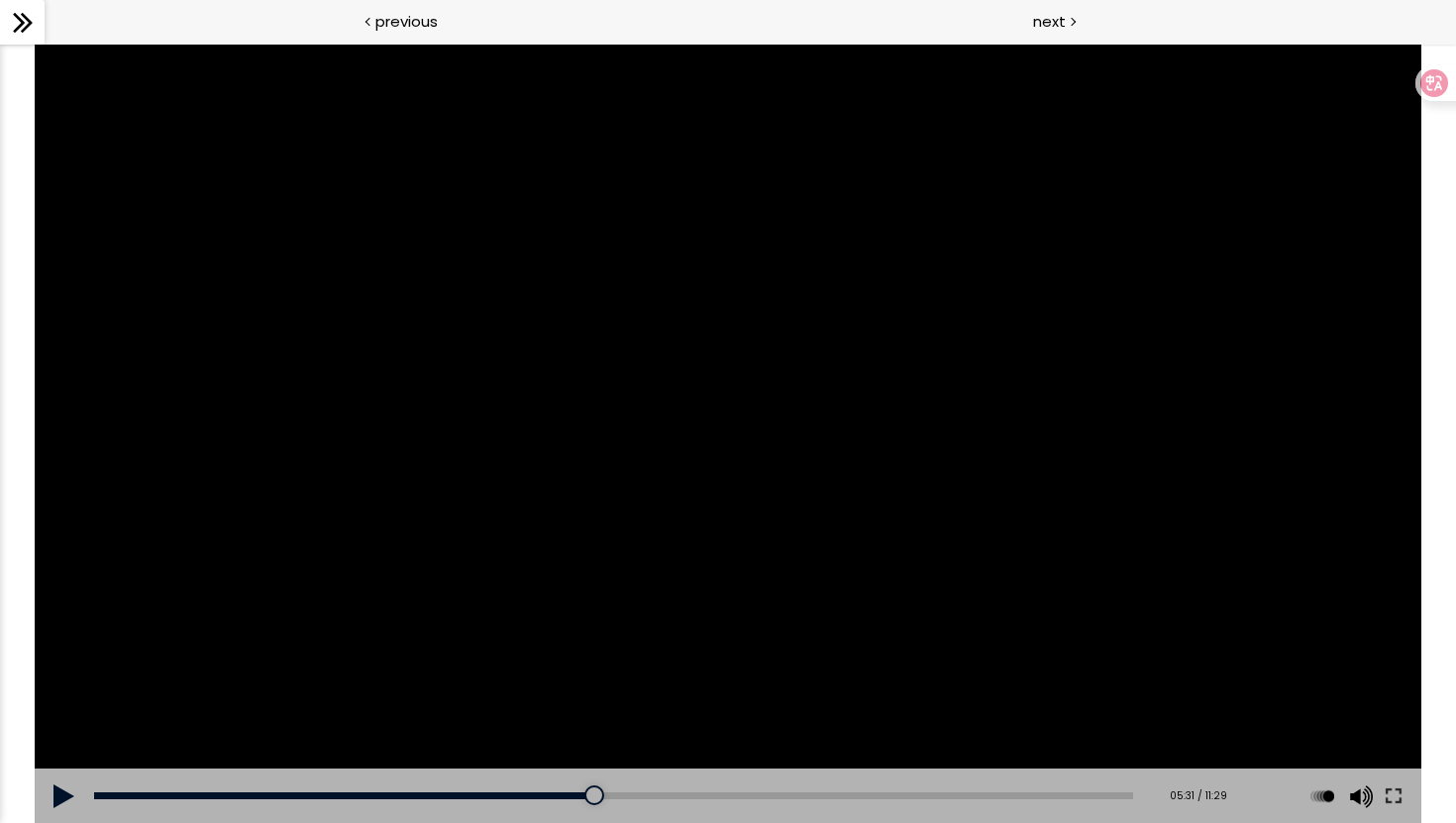 click at bounding box center (727, 433) 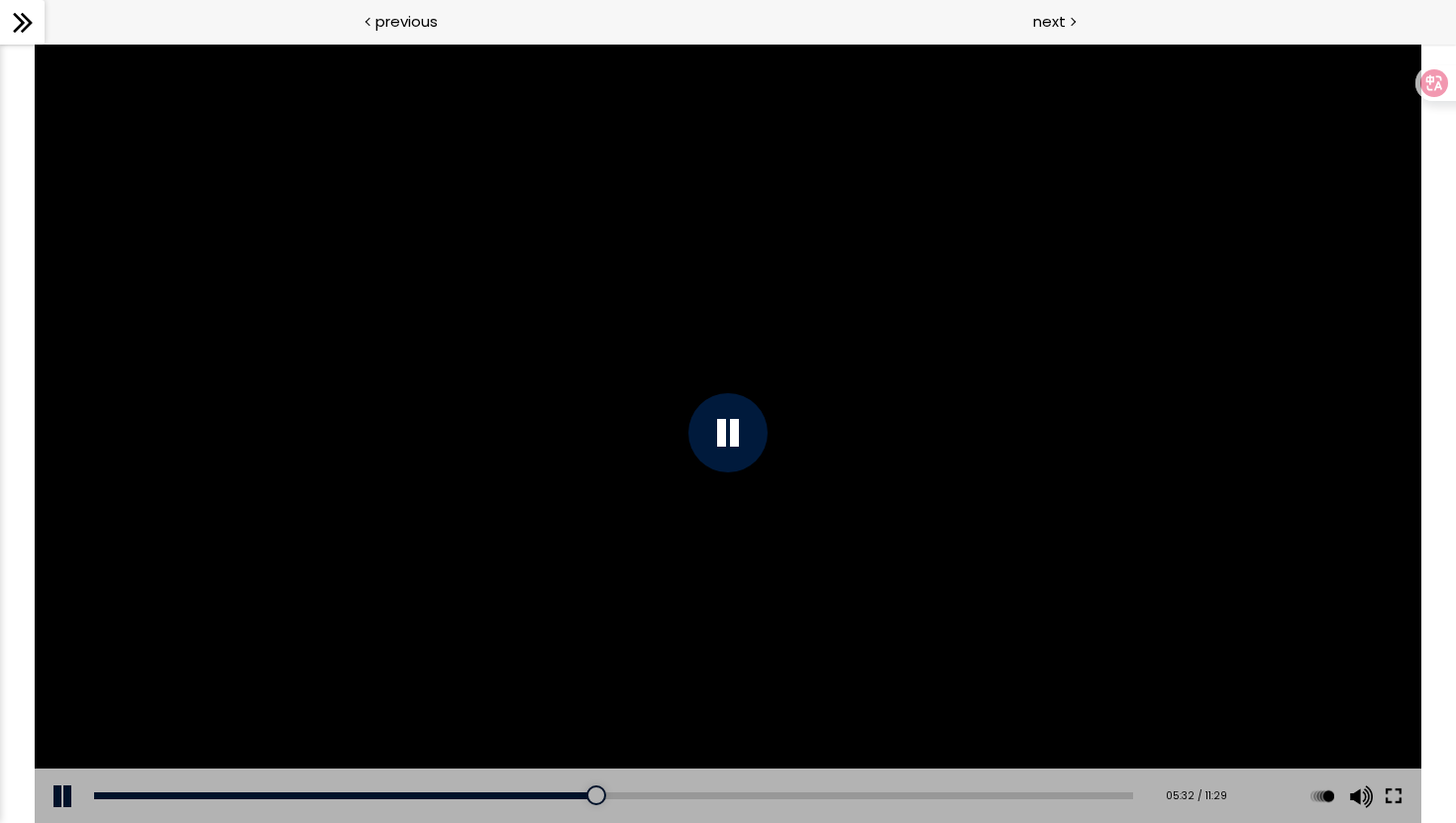 click at bounding box center (1394, 796) 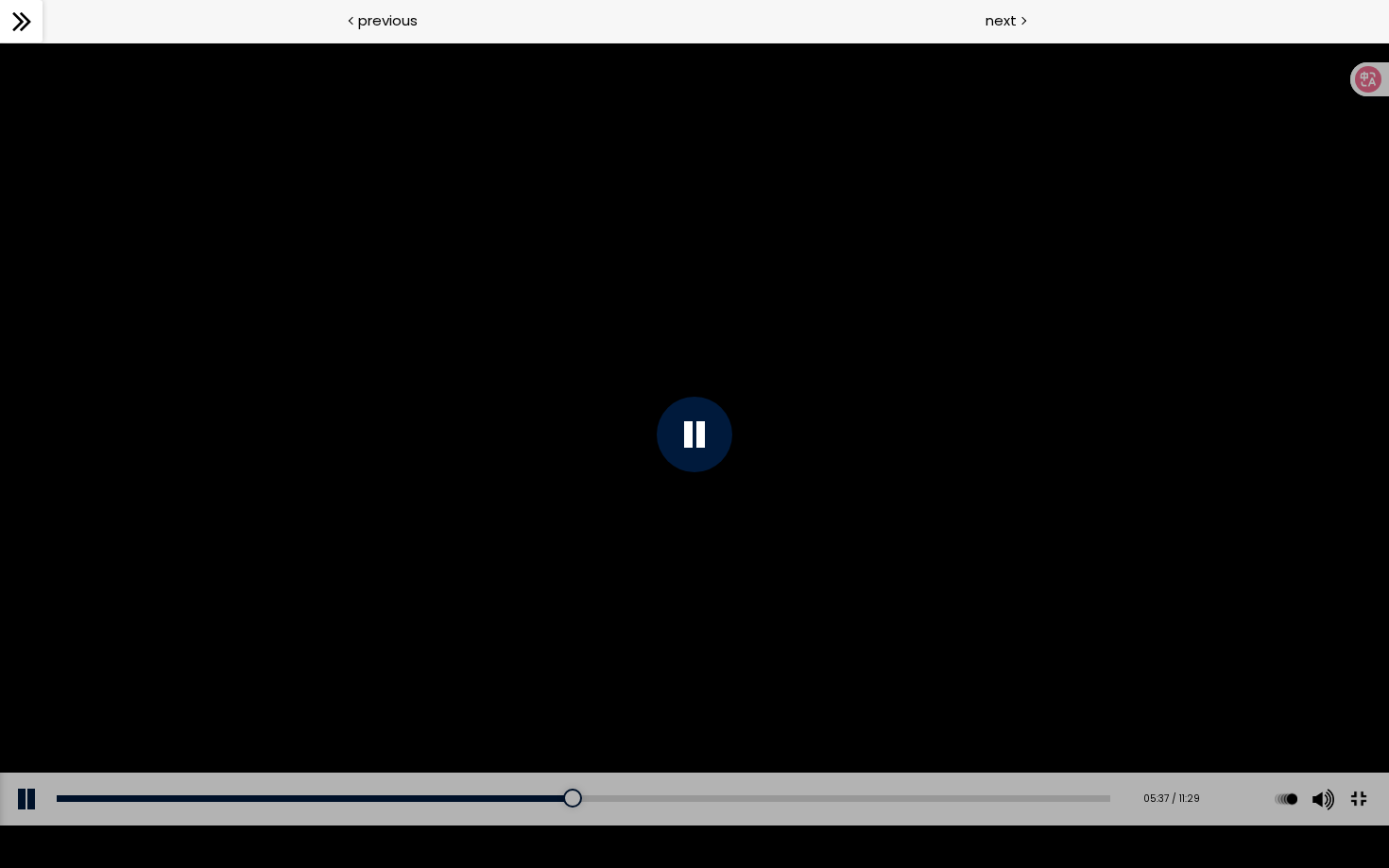 click at bounding box center [1358, 798] 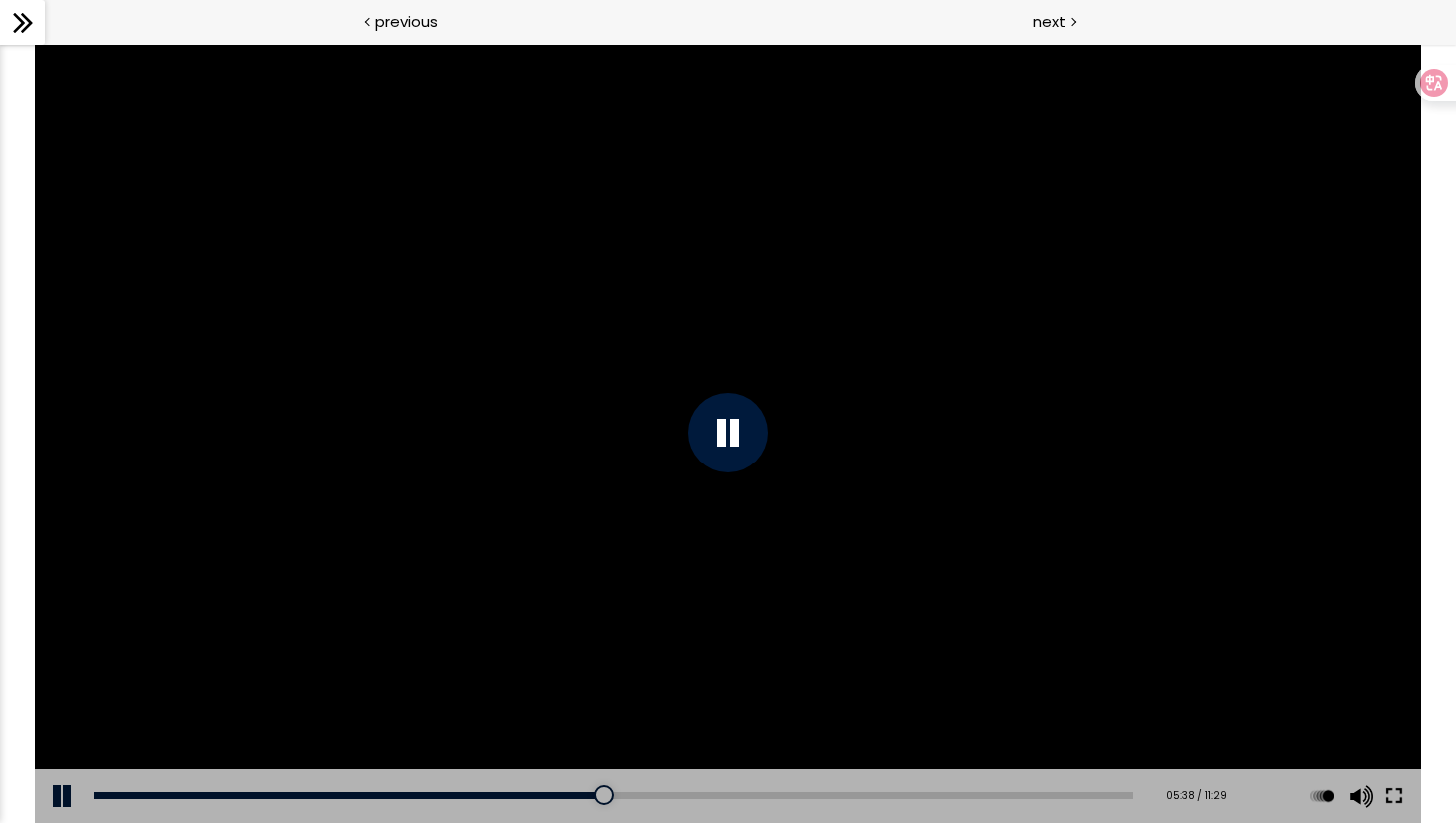 click at bounding box center (1394, 796) 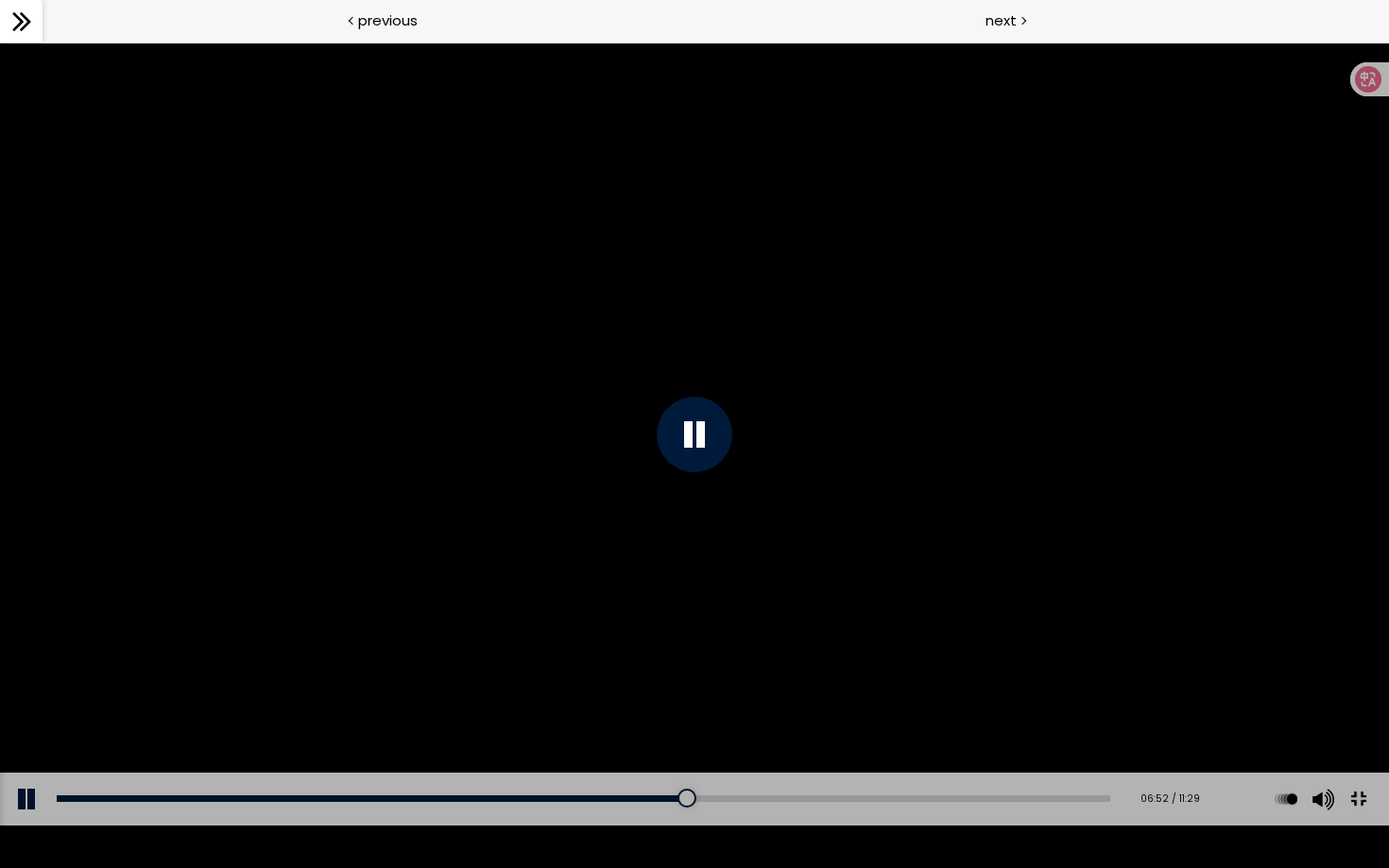 click at bounding box center (694, 434) 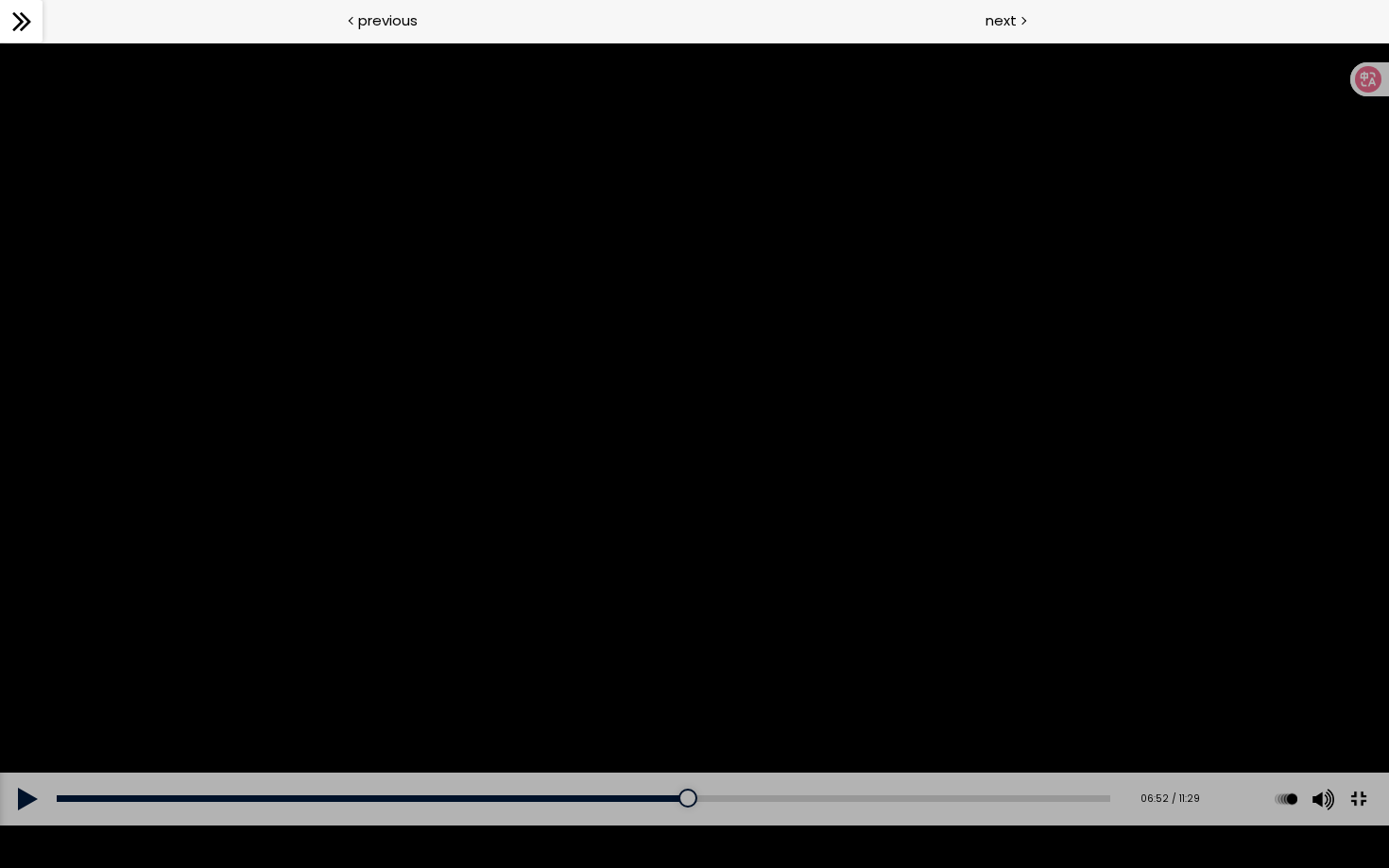 click at bounding box center (694, 434) 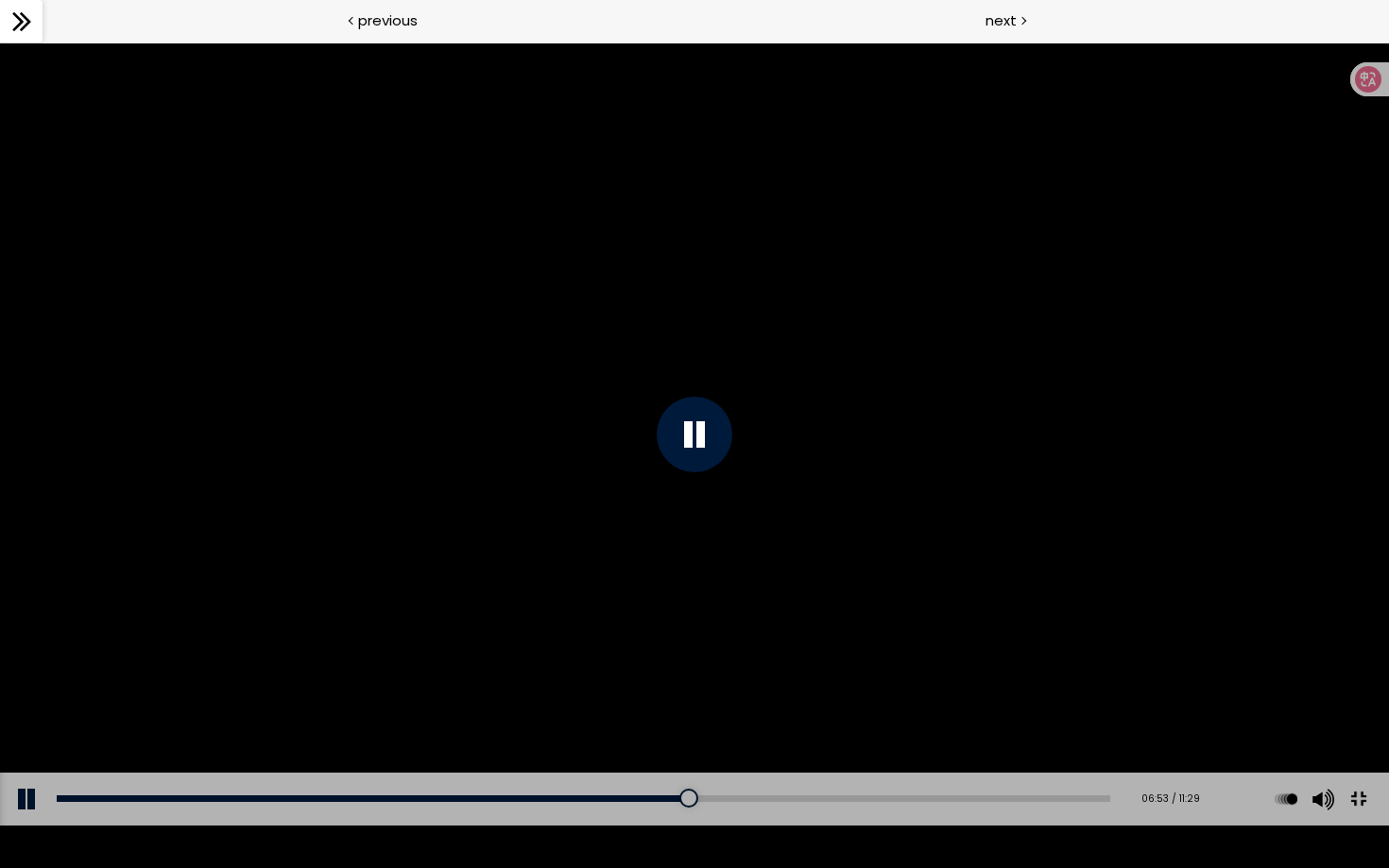 click at bounding box center [694, 434] 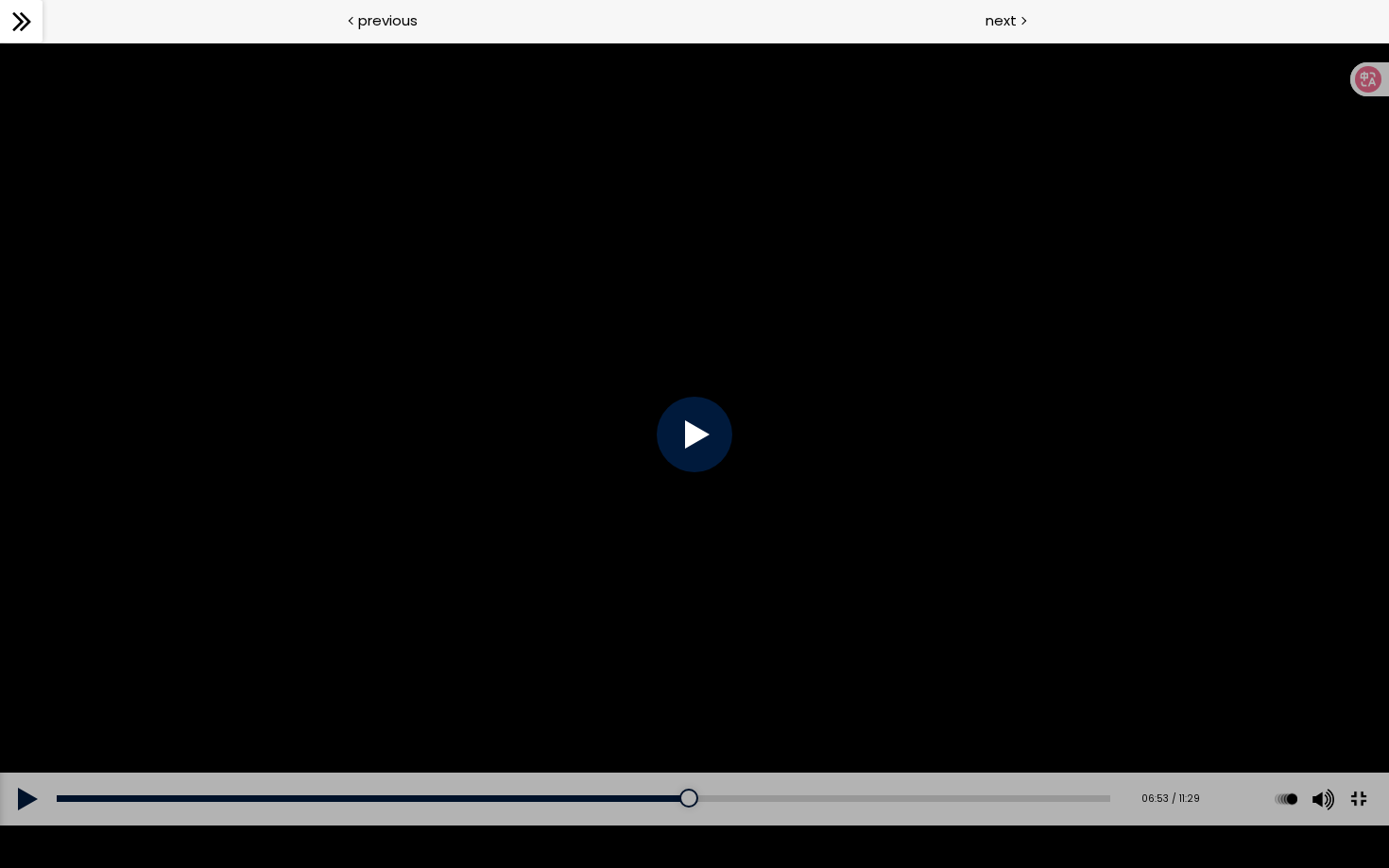 click at bounding box center (694, 434) 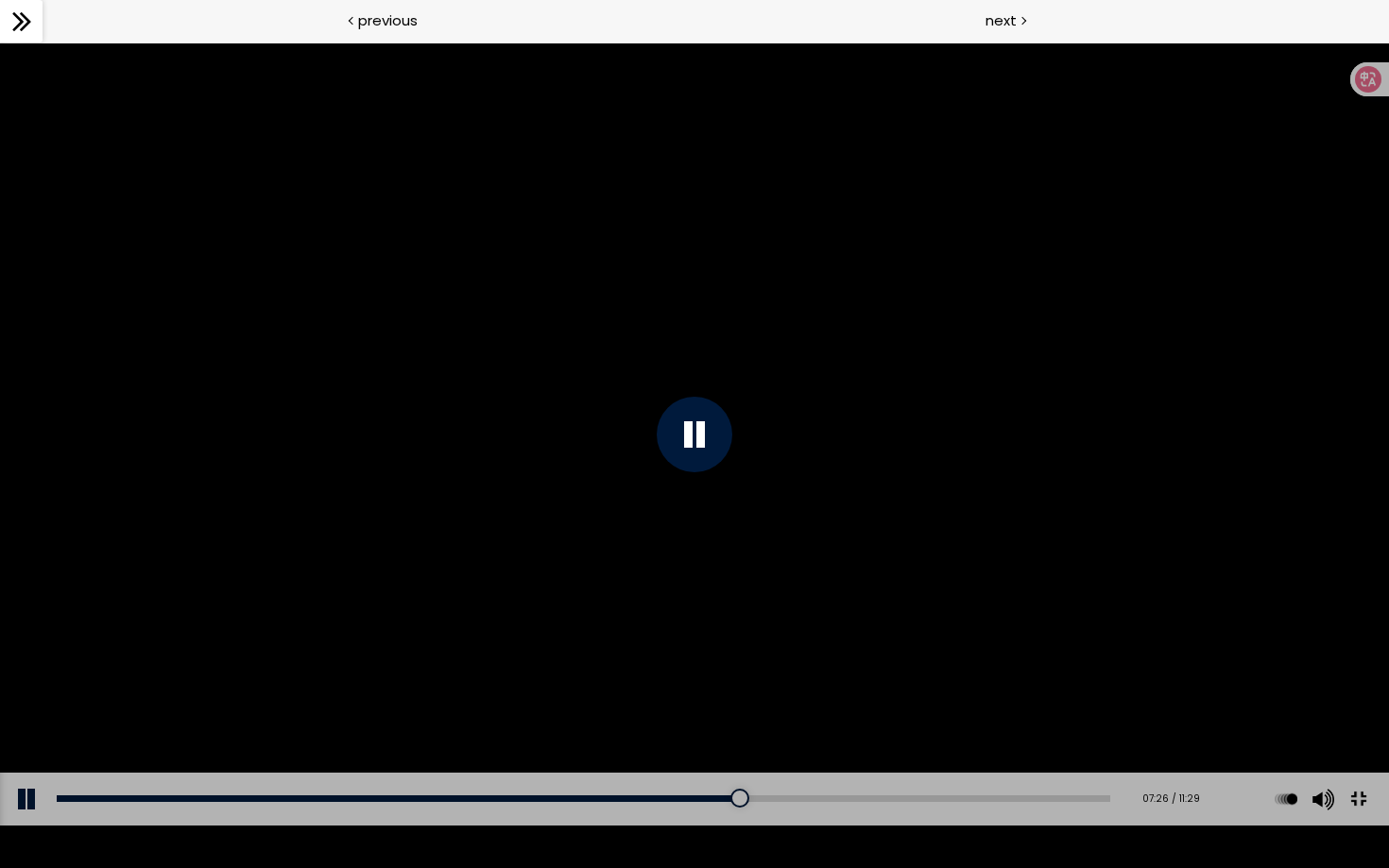 click at bounding box center [694, 434] 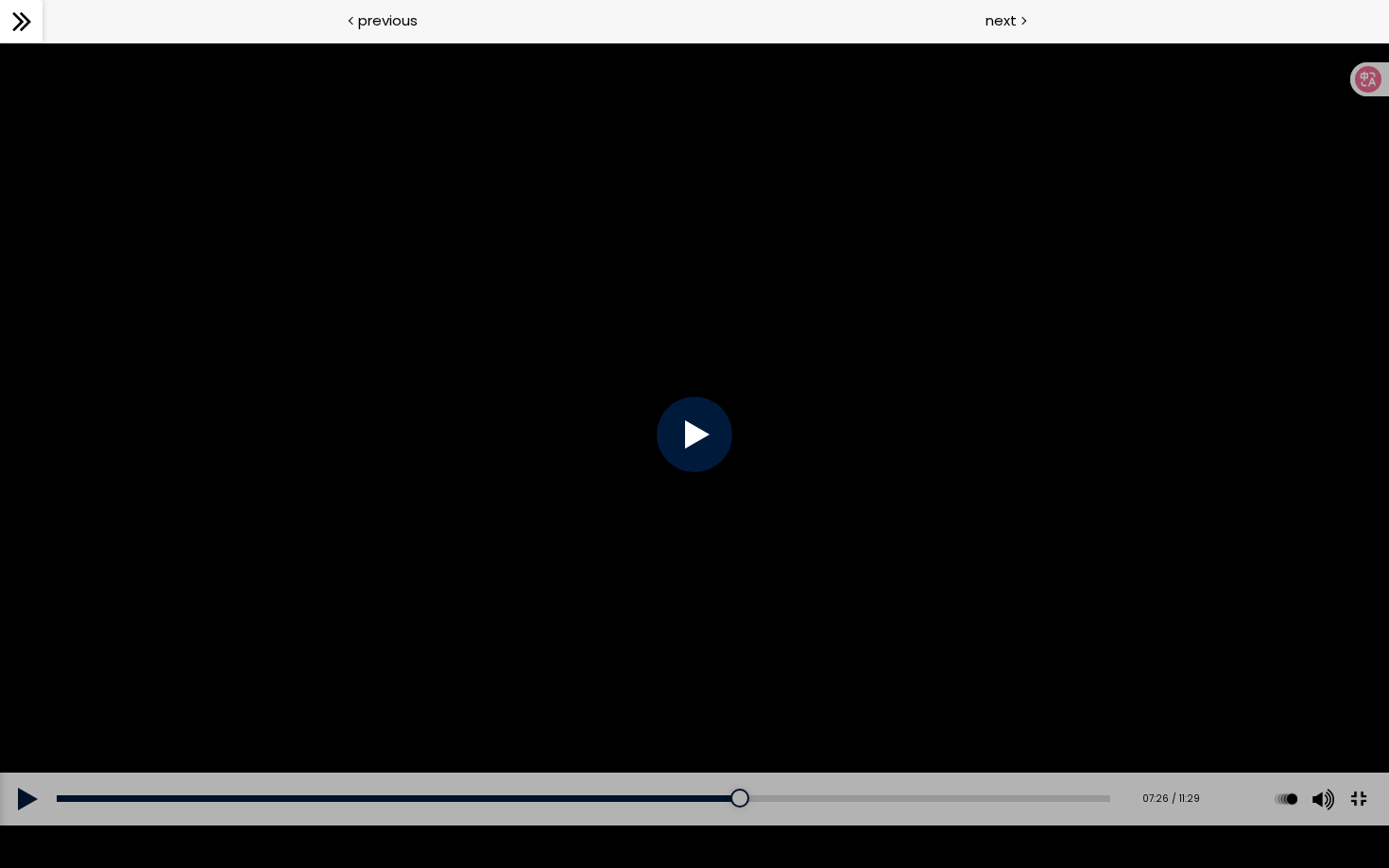 click at bounding box center (694, 434) 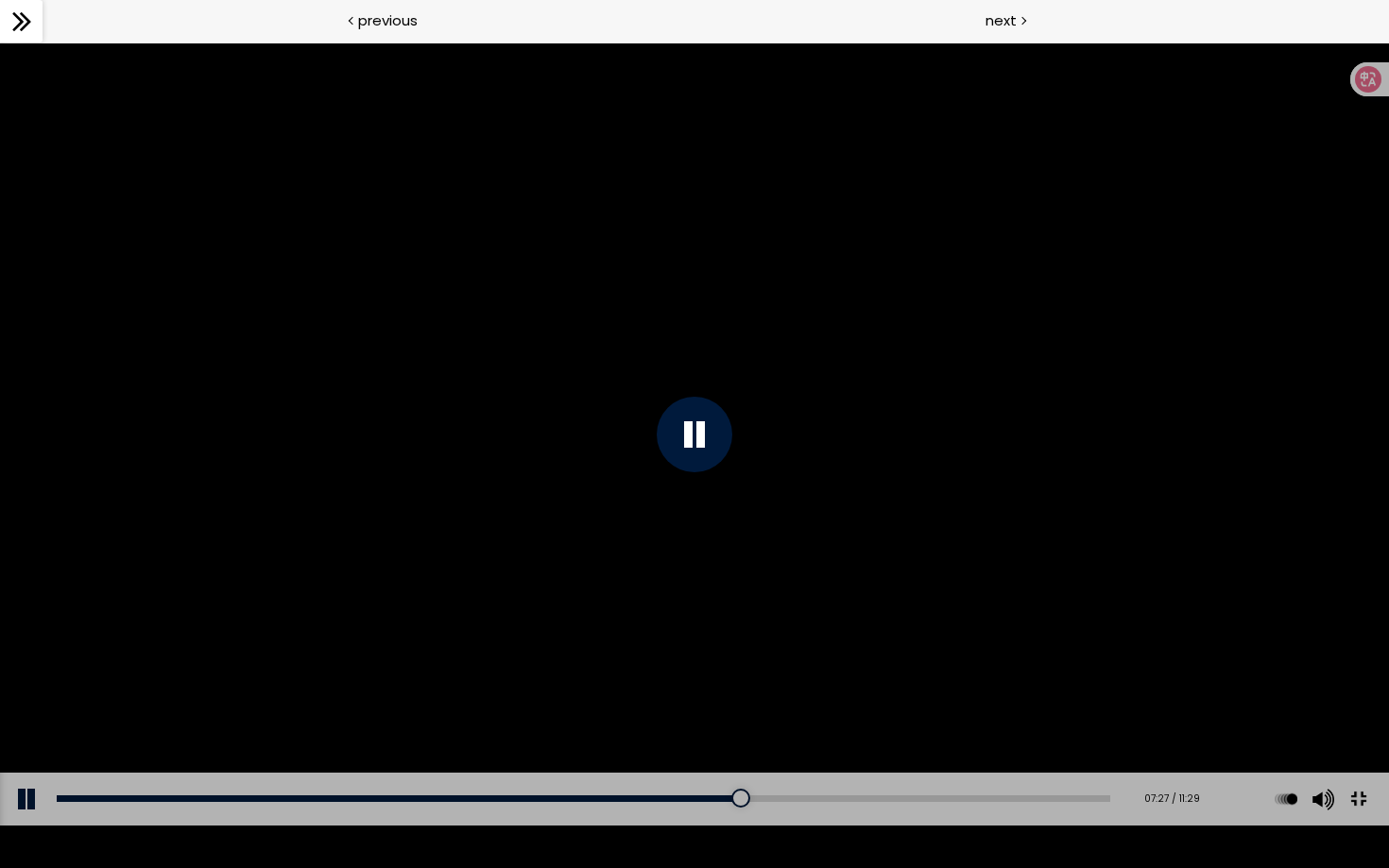 click at bounding box center [694, 434] 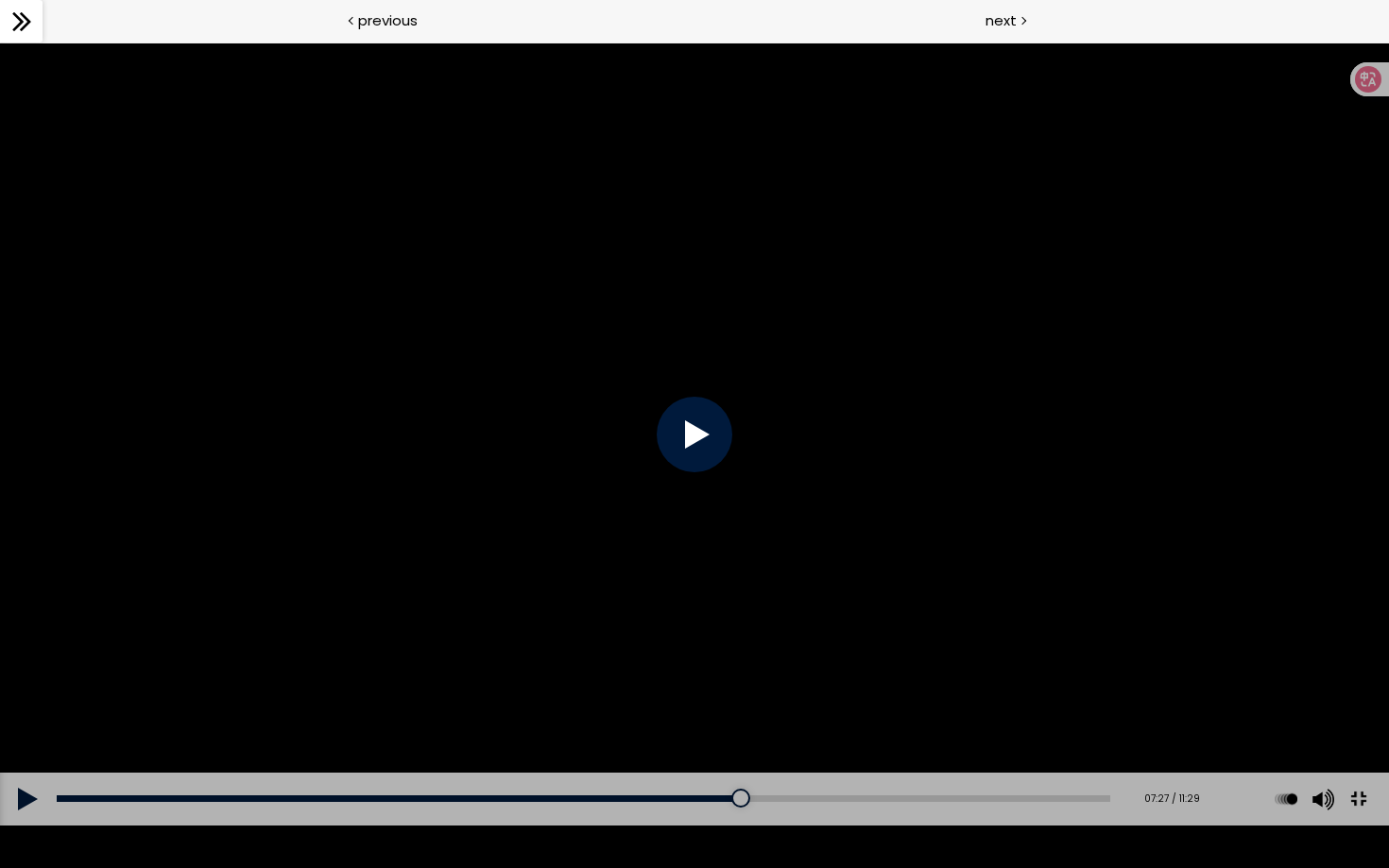 click at bounding box center [694, 434] 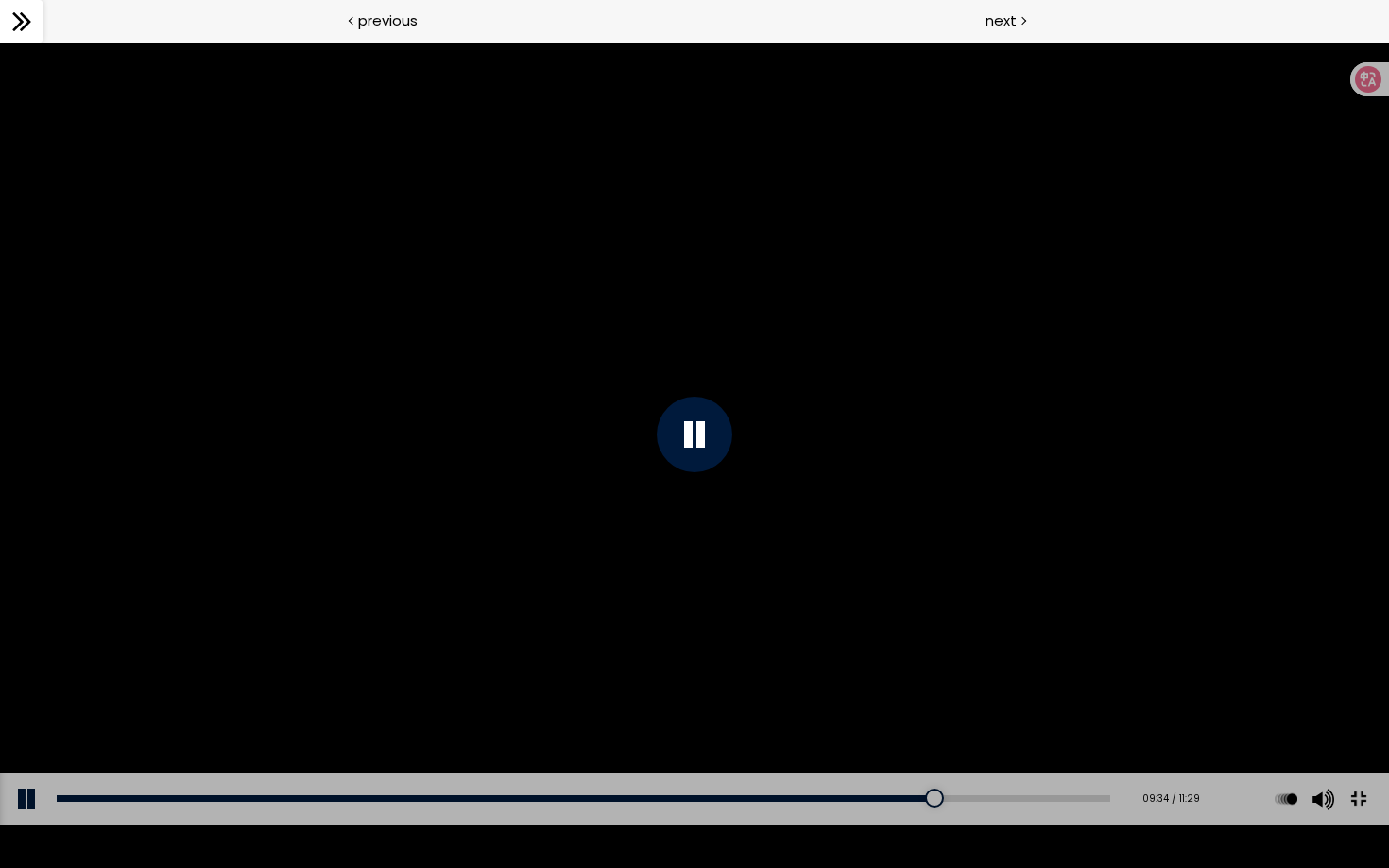 click at bounding box center [694, 434] 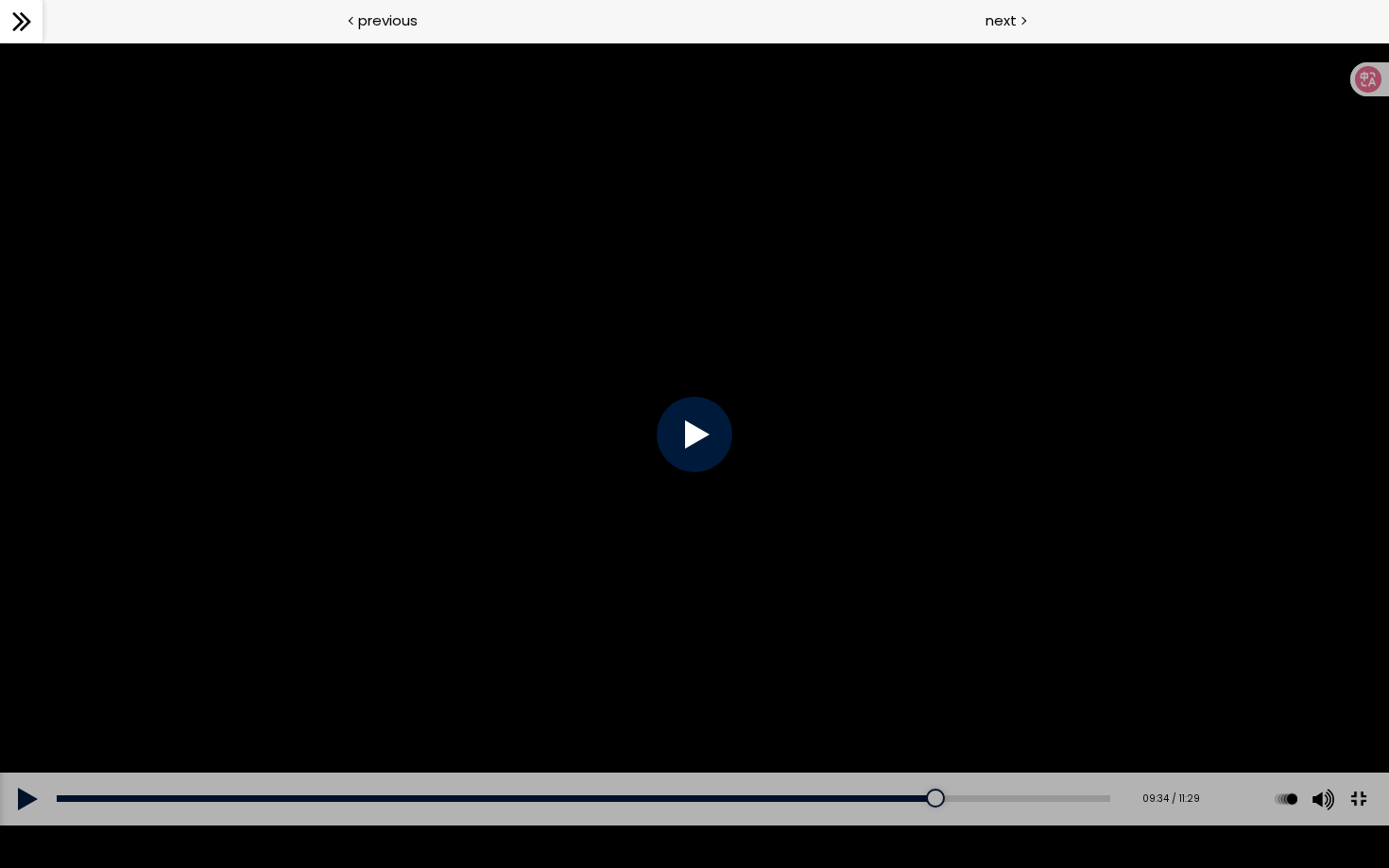 click at bounding box center [694, 434] 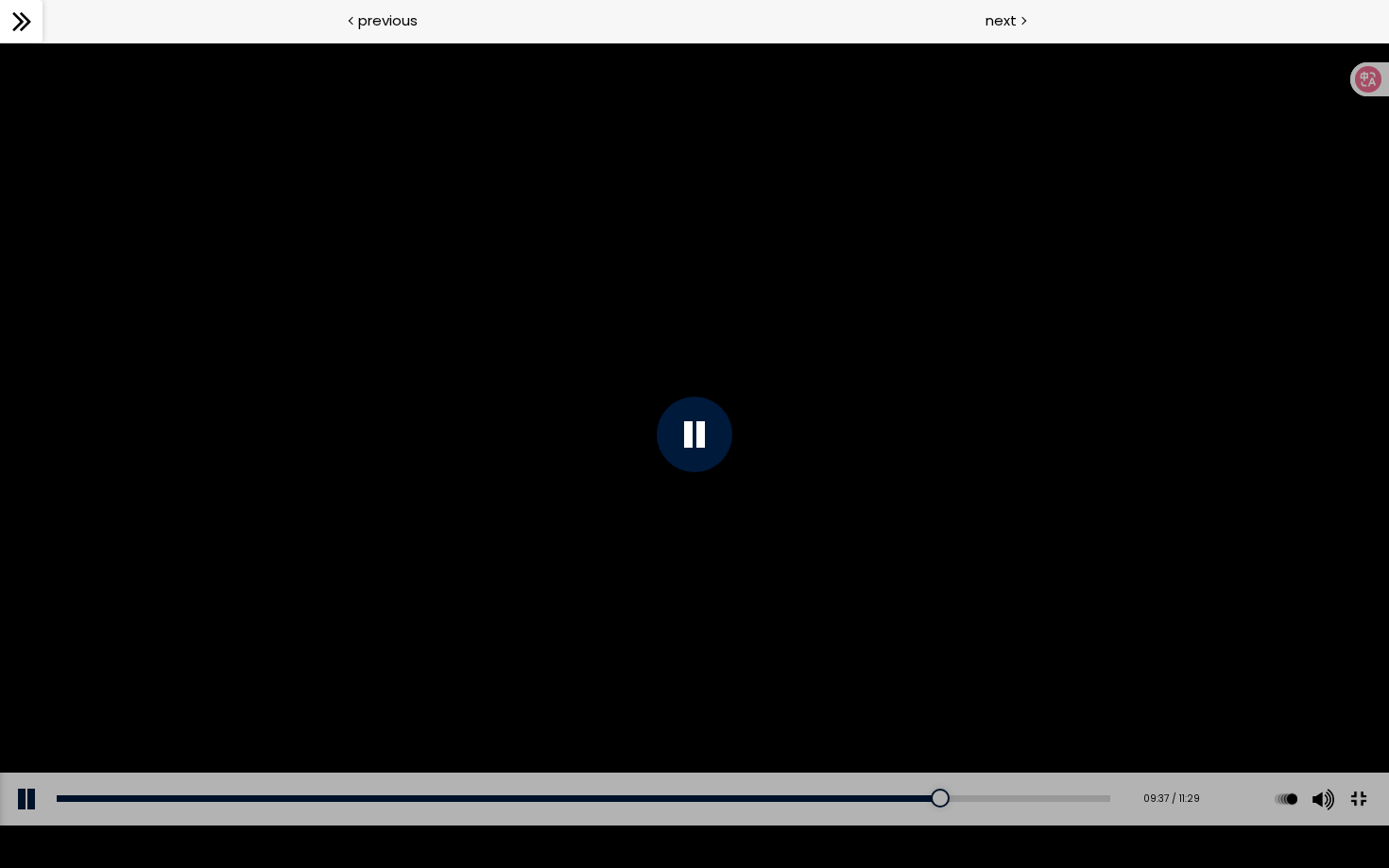click at bounding box center [694, 434] 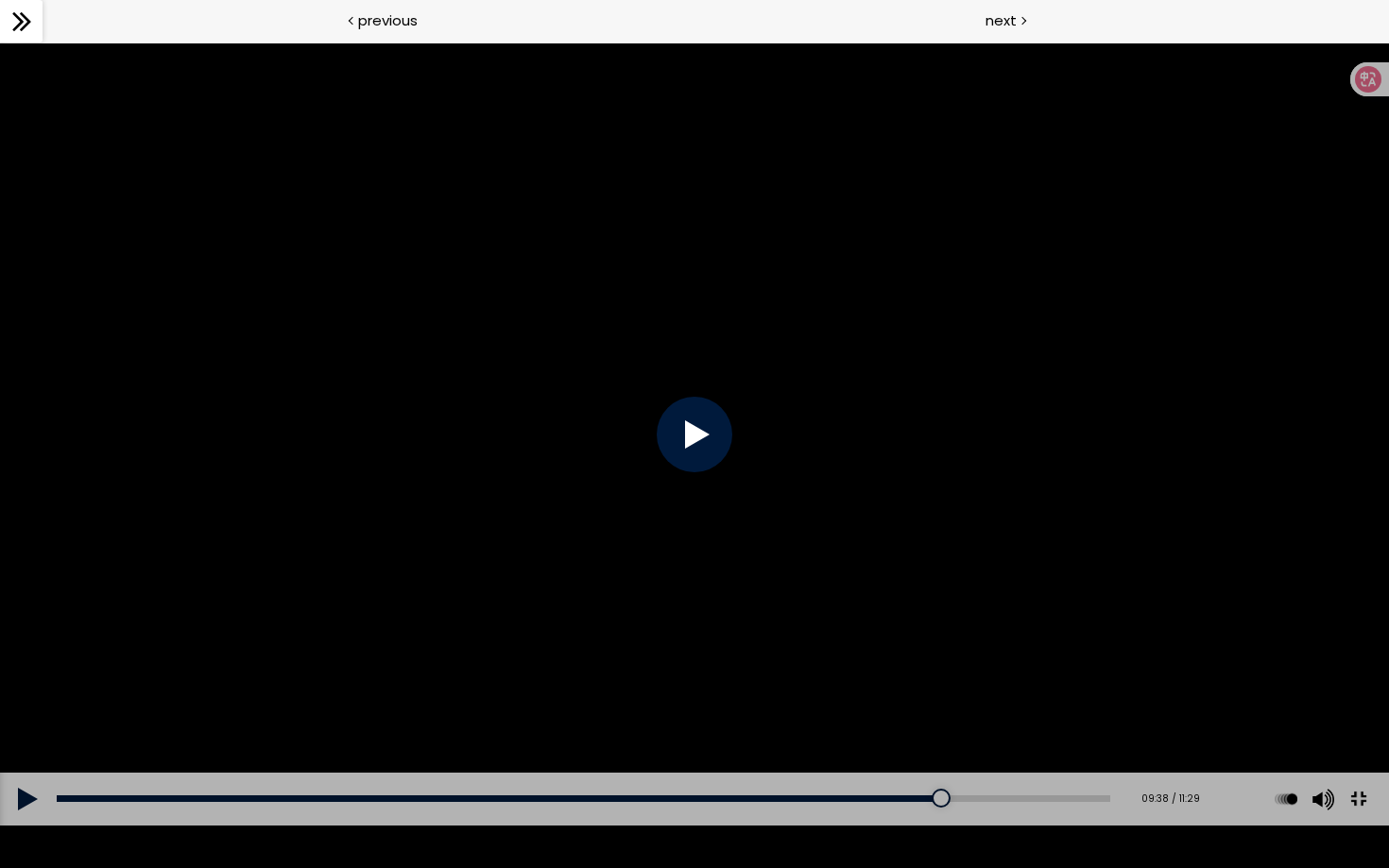 click at bounding box center (694, 434) 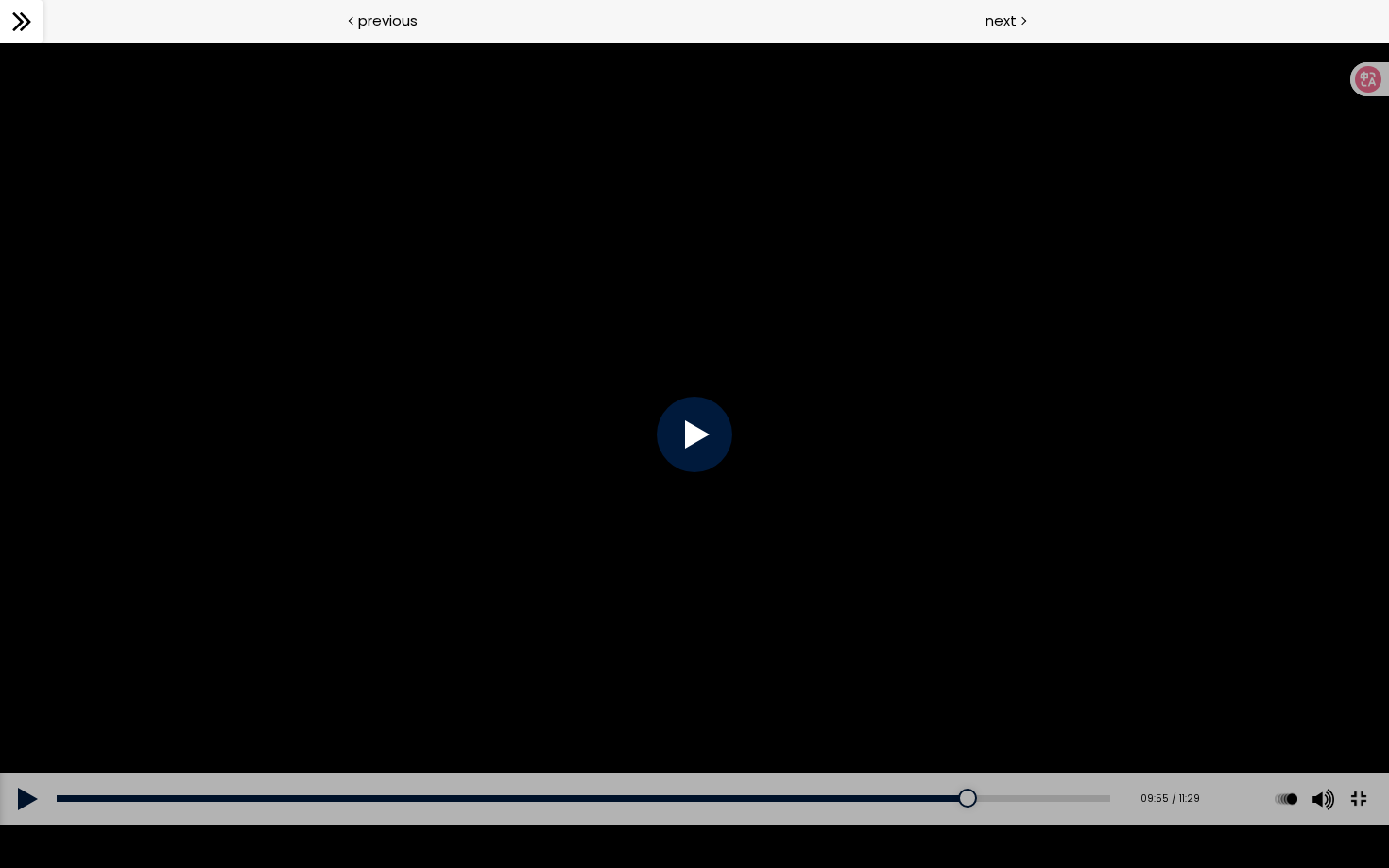 click at bounding box center [694, 434] 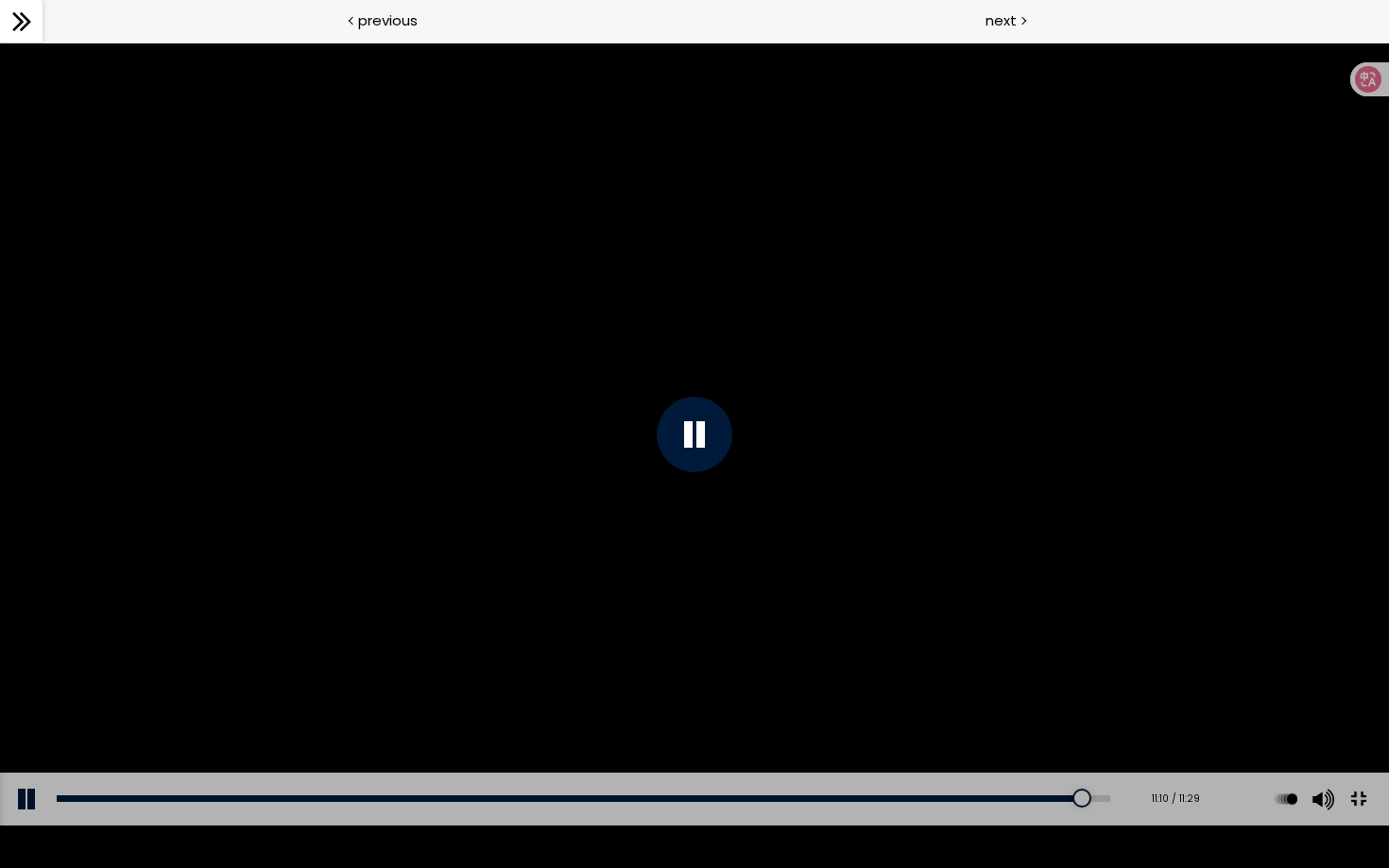 click at bounding box center [1358, 798] 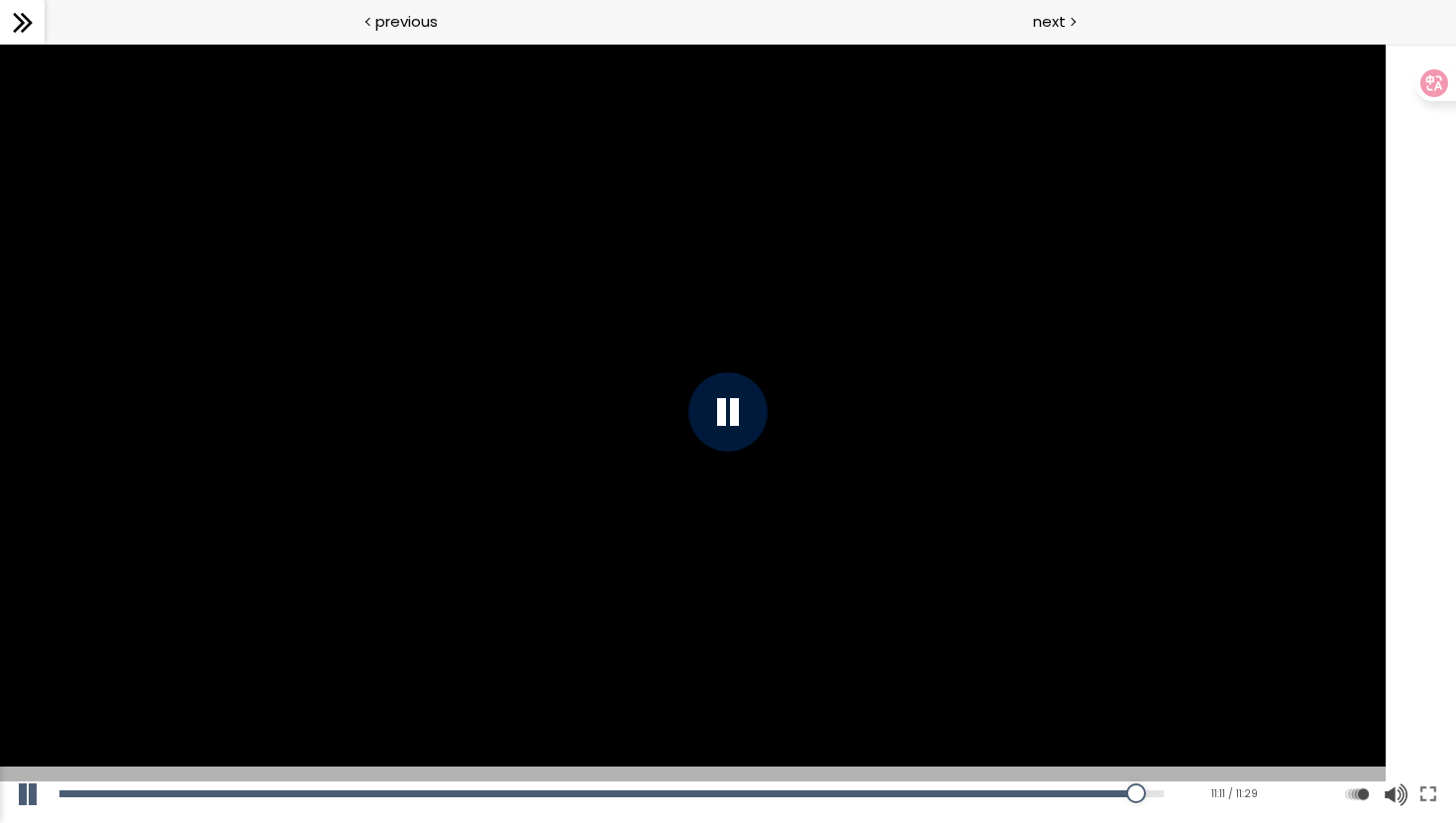 click at bounding box center (1428, 794) 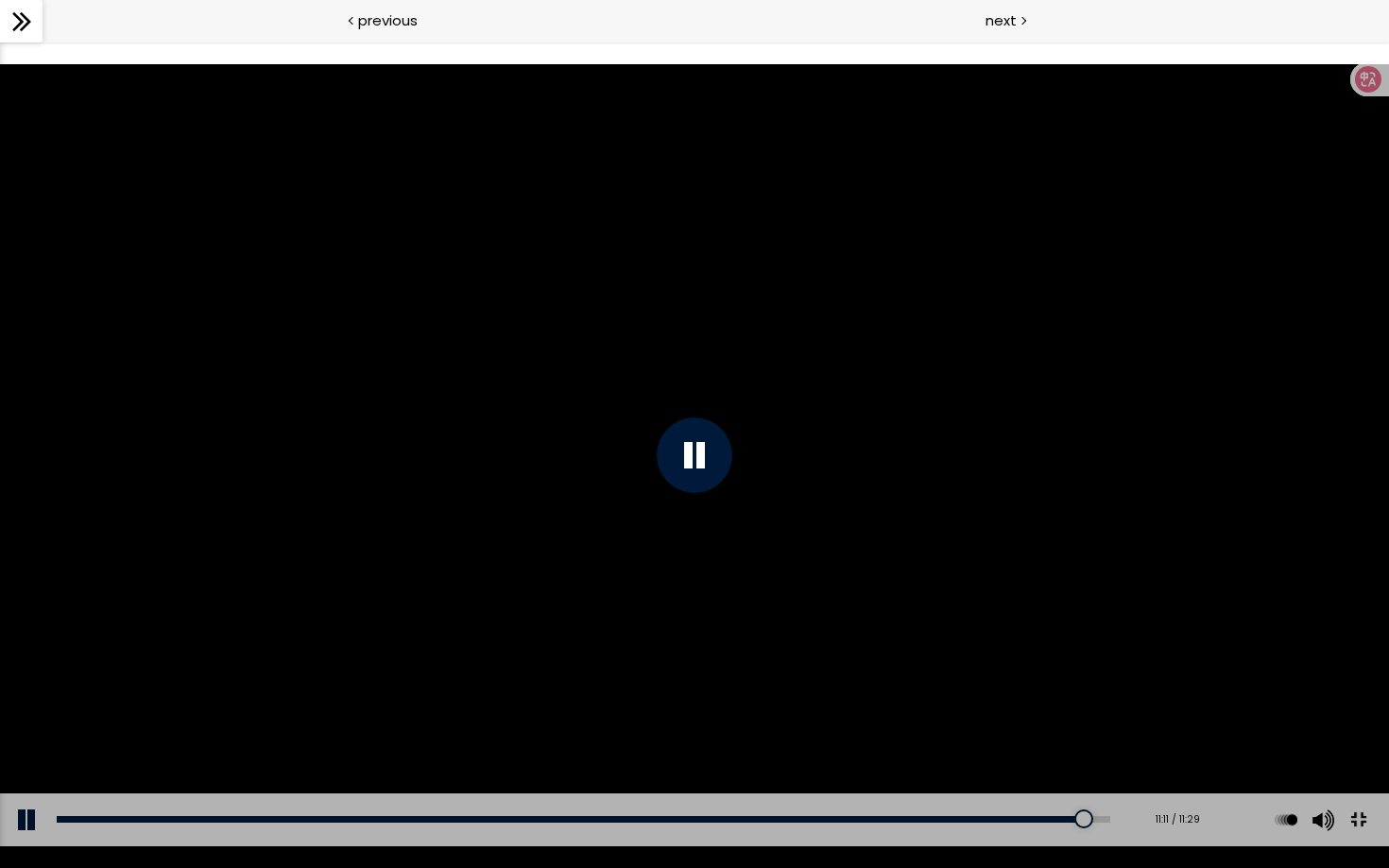 click at bounding box center (1358, 819) 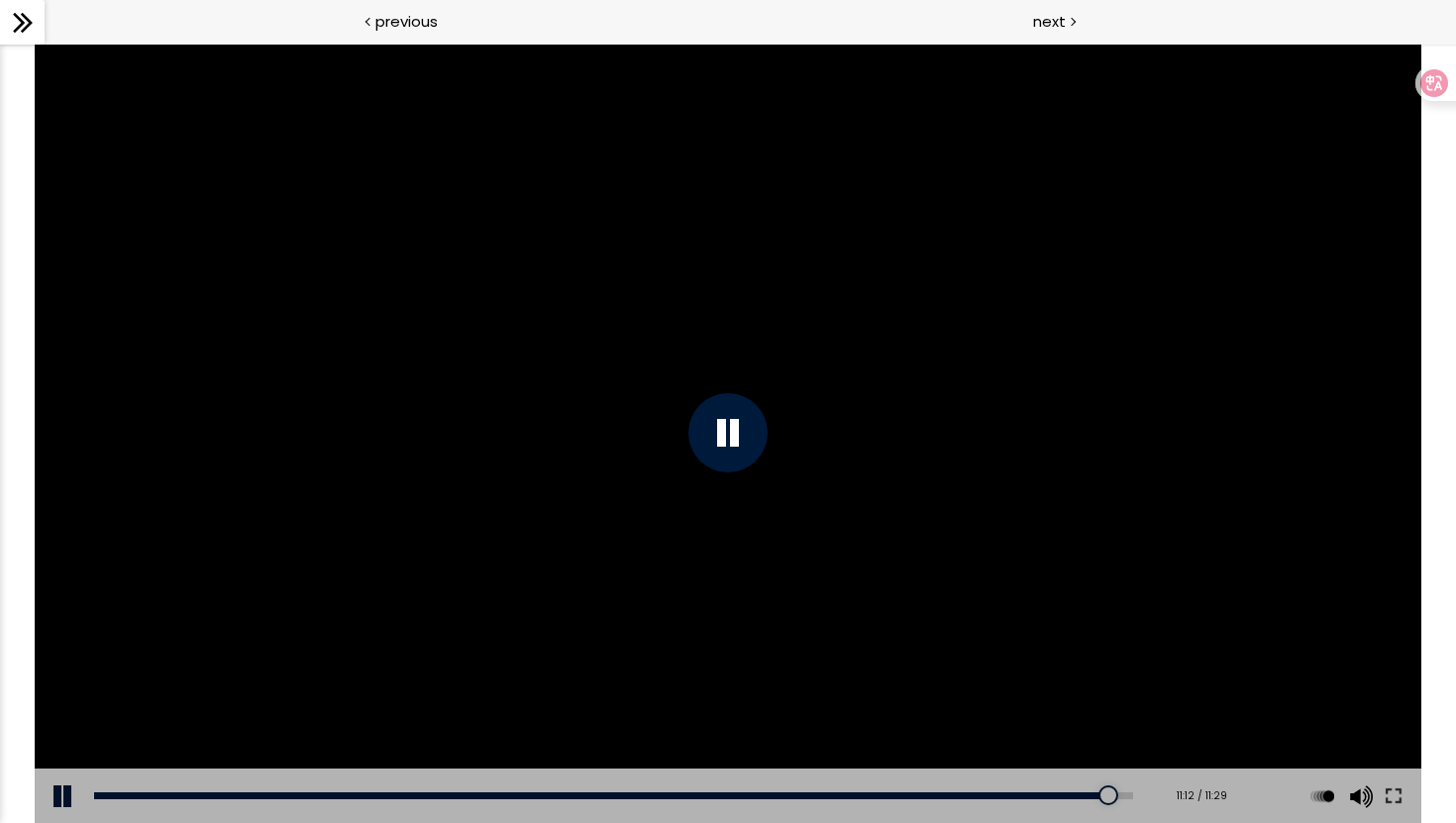 click at bounding box center (727, 433) 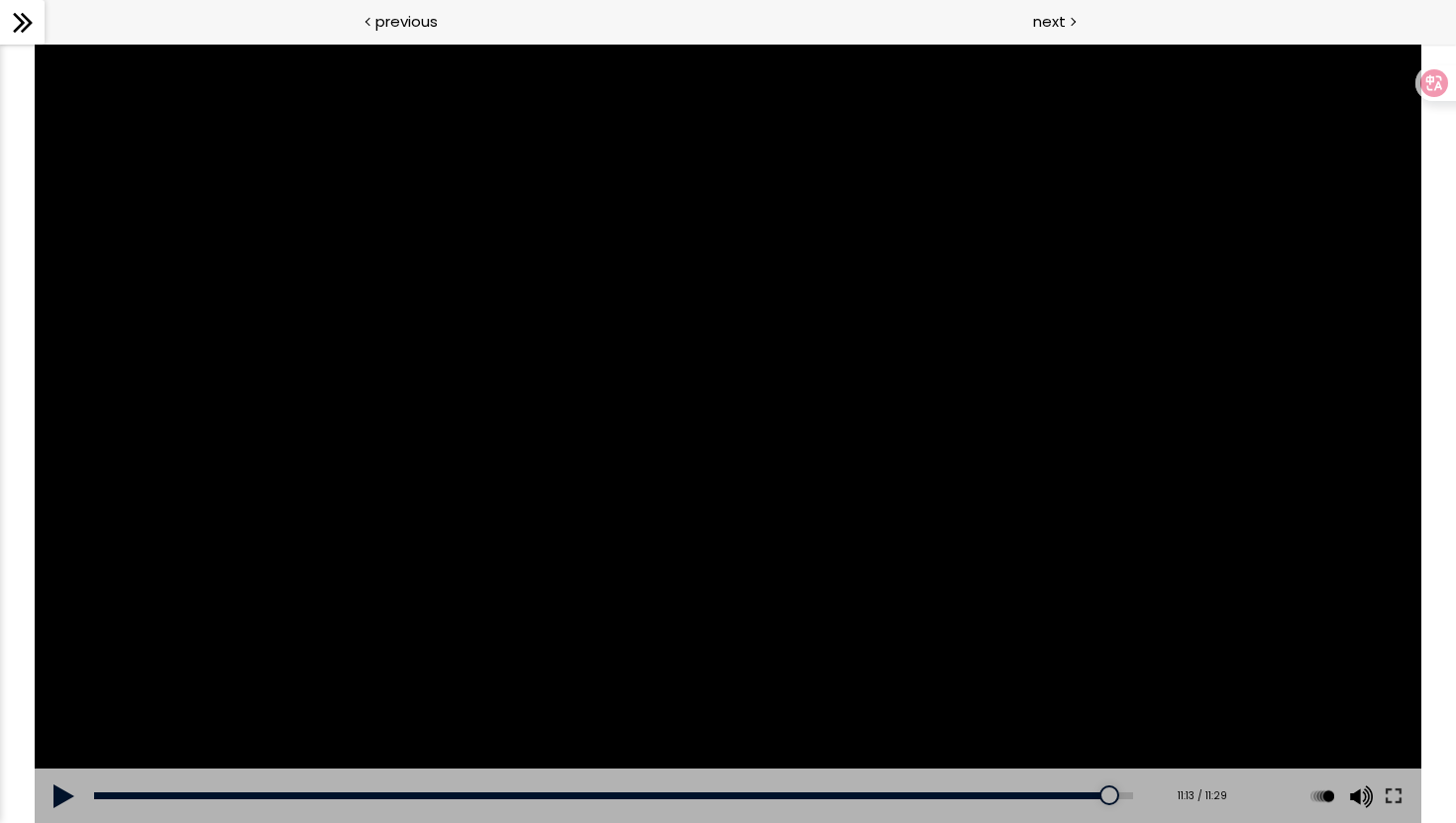 click at bounding box center (727, 433) 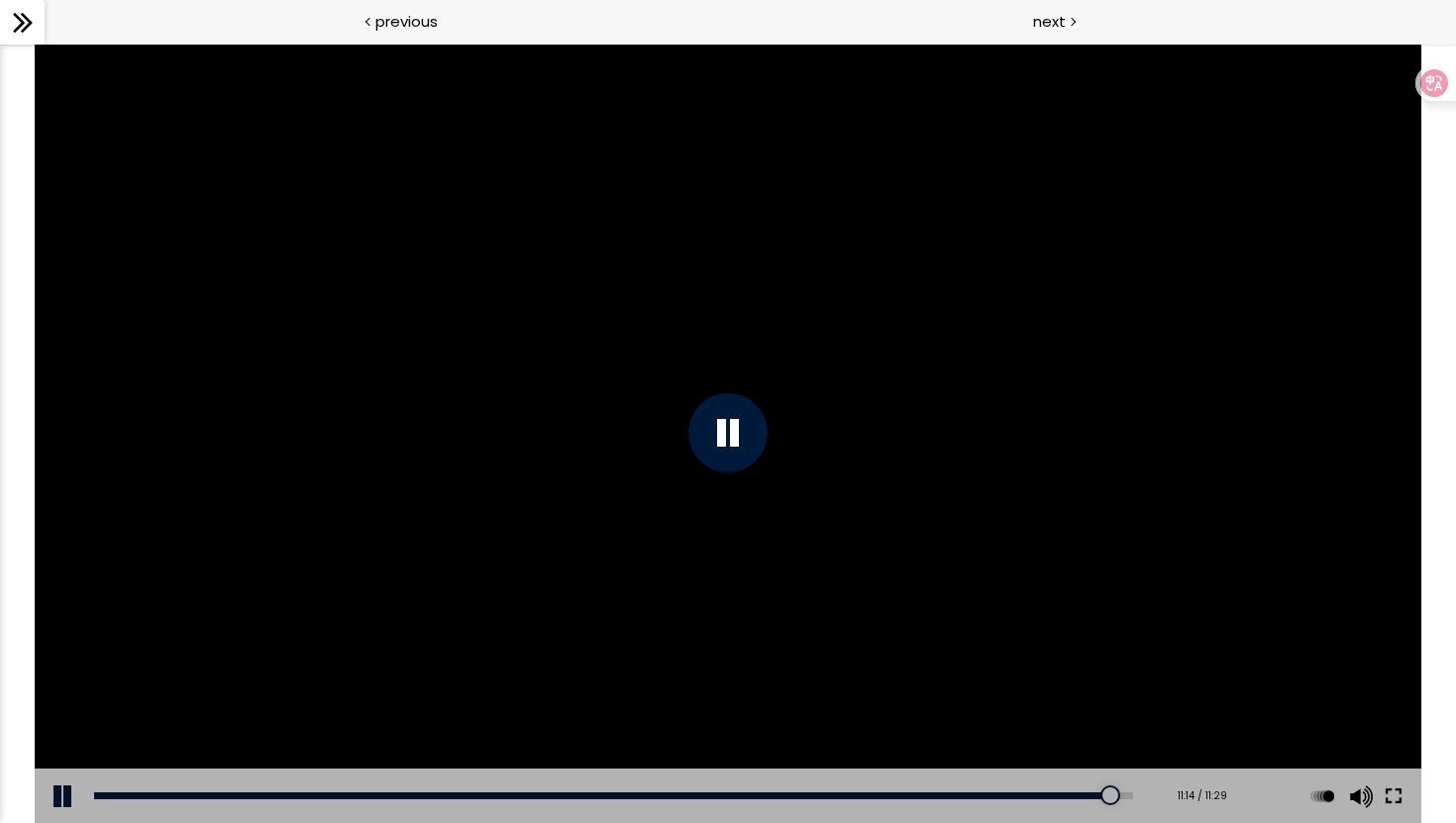 click at bounding box center [1394, 796] 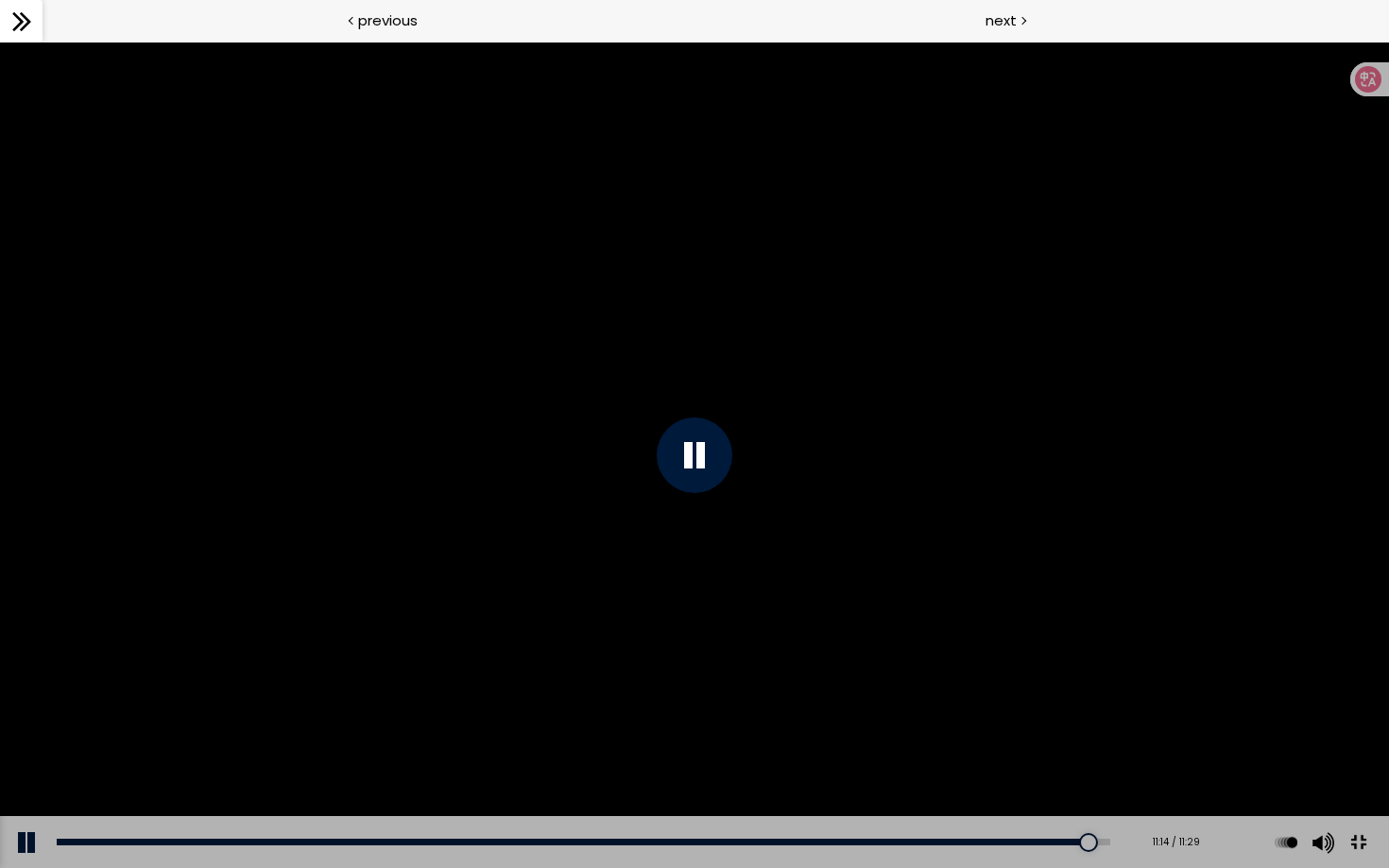 click at bounding box center (694, 454) 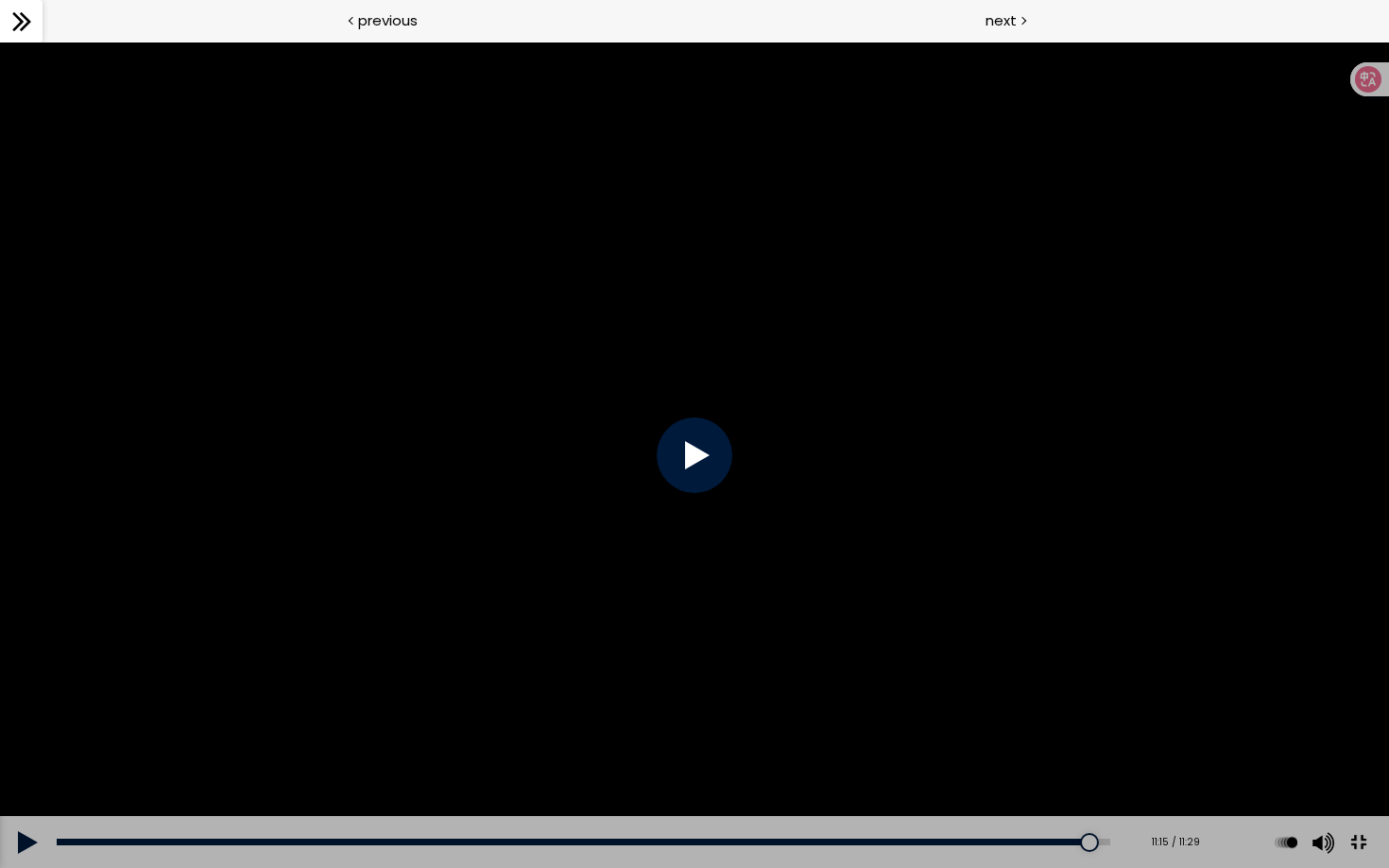 click at bounding box center (694, 454) 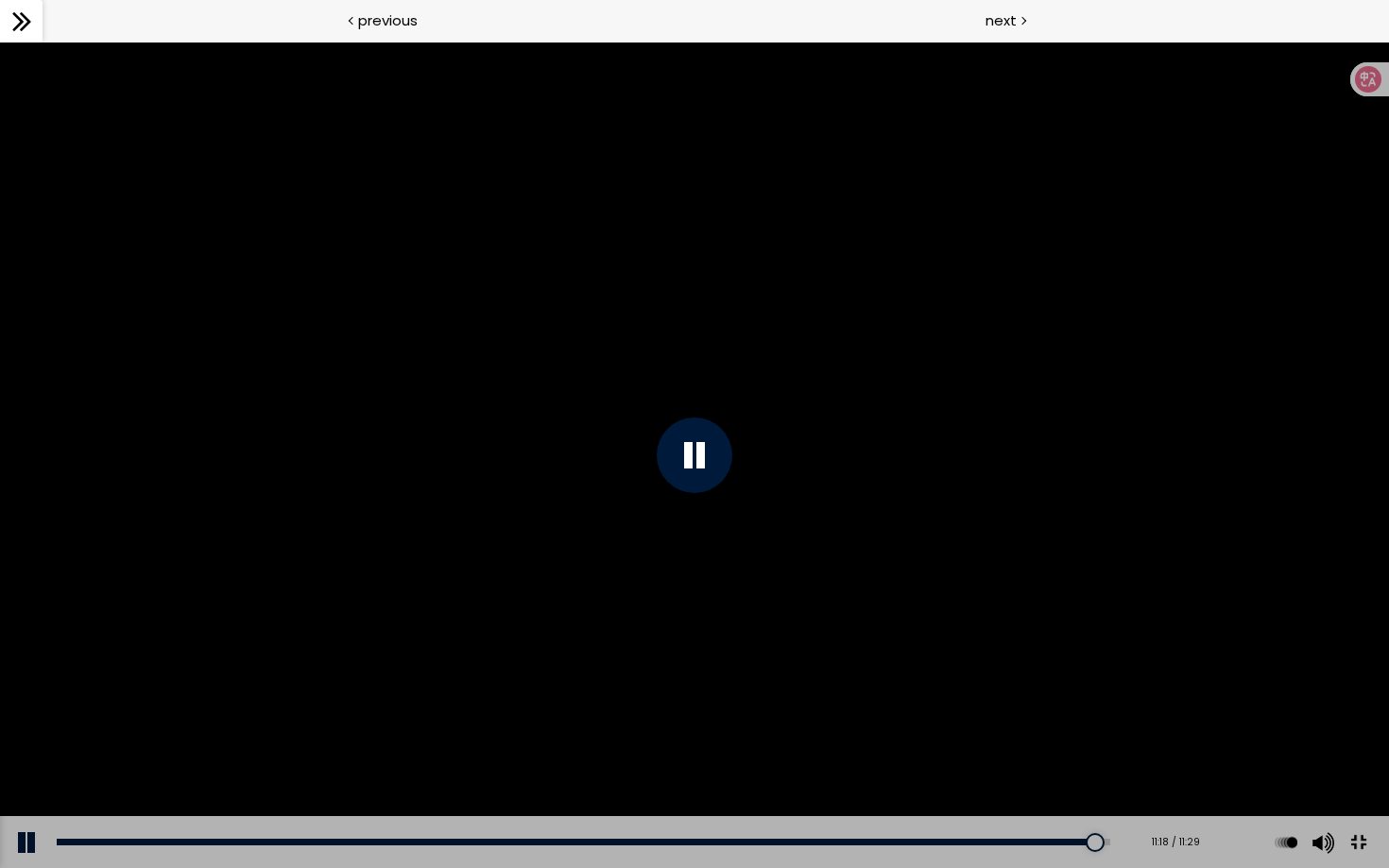 drag, startPoint x: 1362, startPoint y: 878, endPoint x: 1362, endPoint y: 754, distance: 124 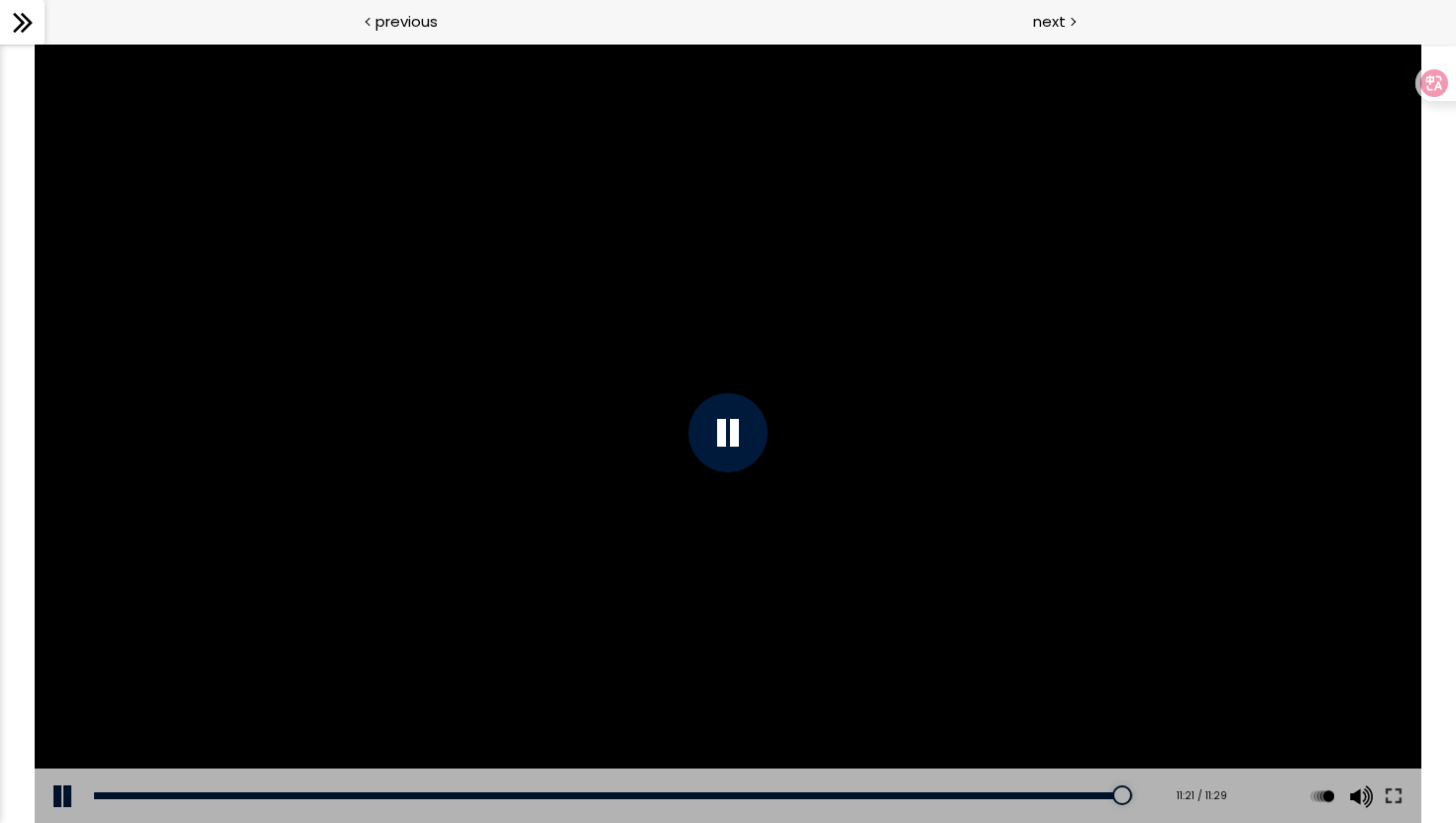 click 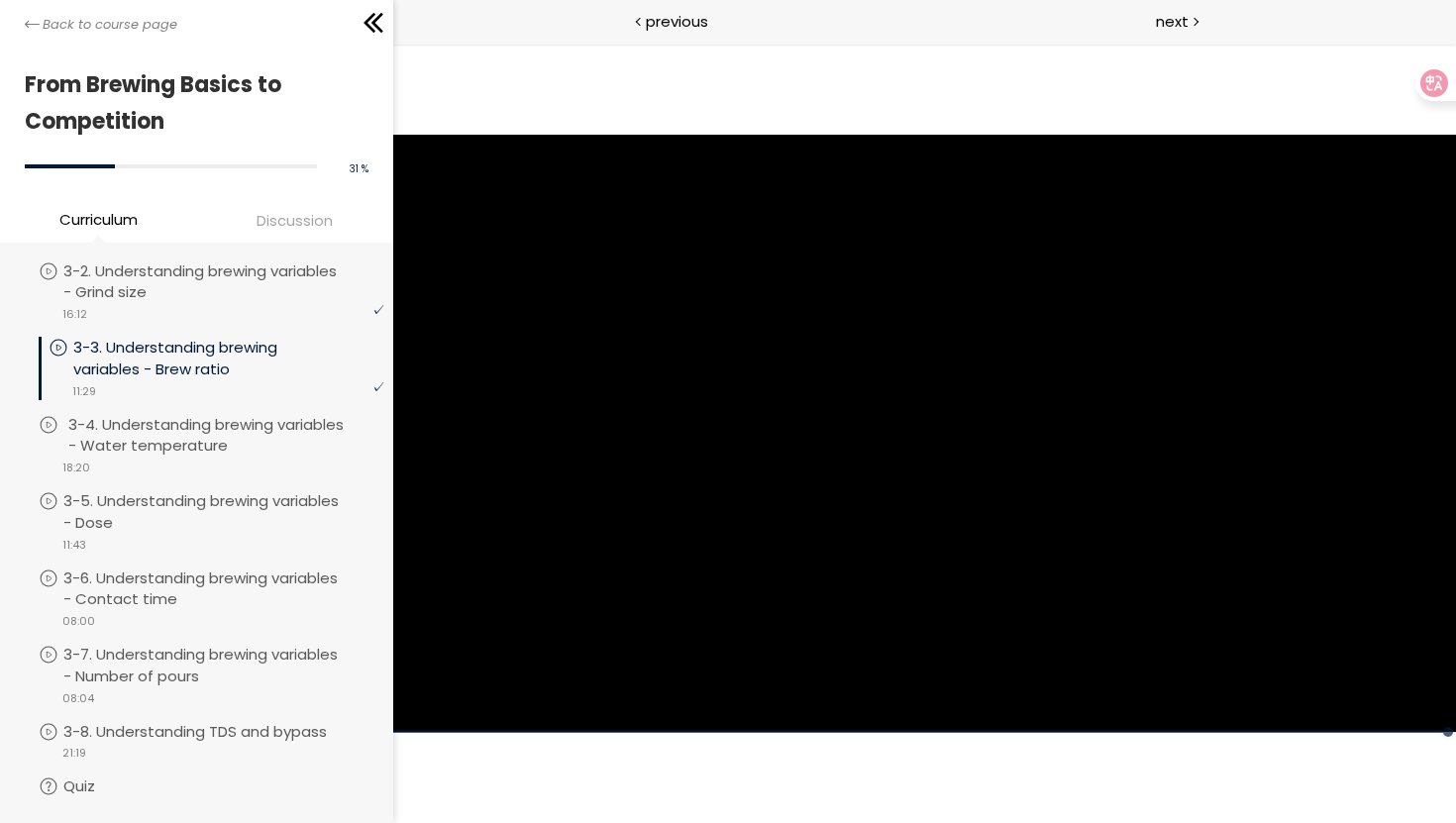 click on "3-4. Understanding brewing variables - Water temperature" at bounding box center (228, 436) 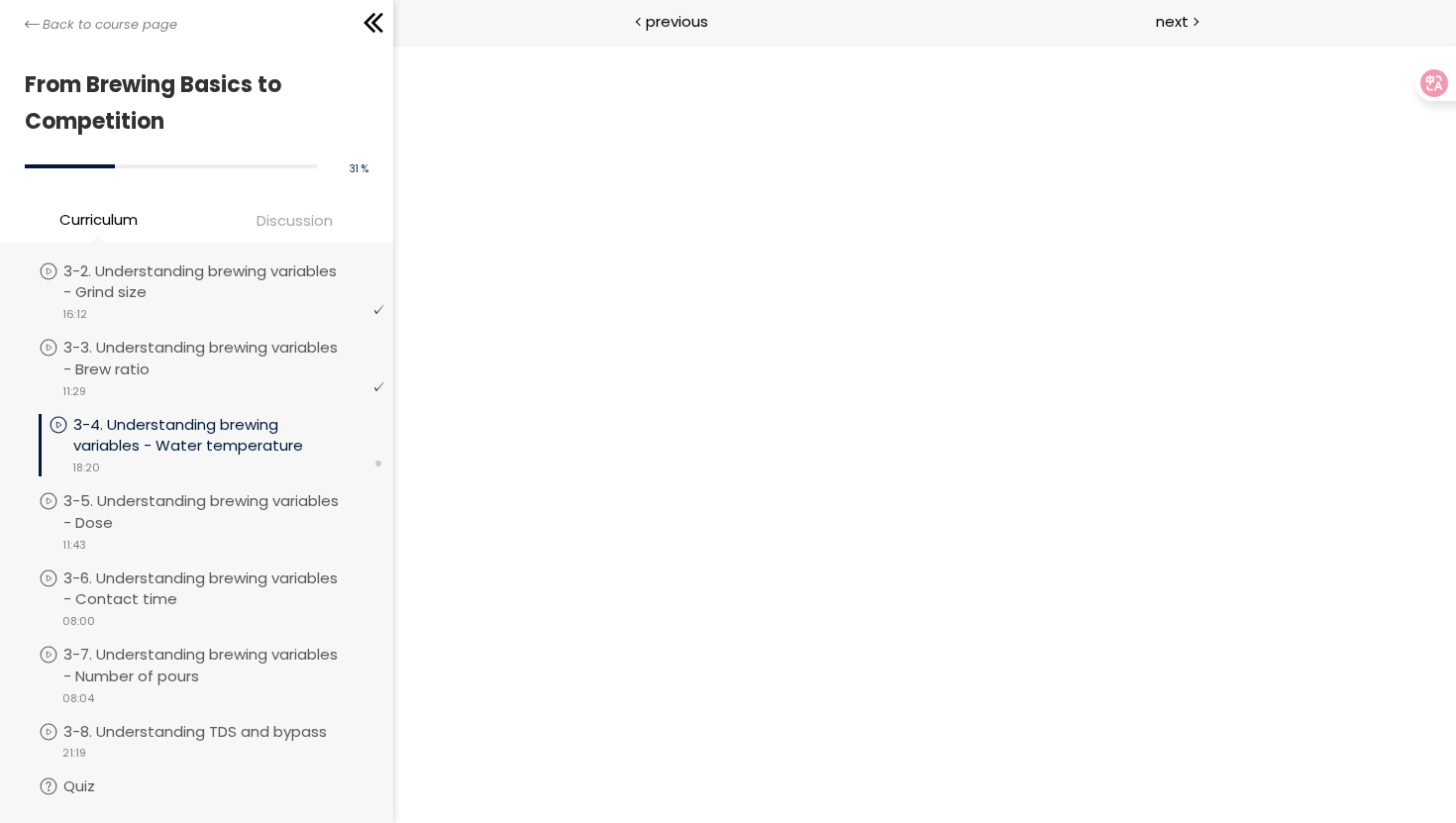scroll, scrollTop: 0, scrollLeft: 0, axis: both 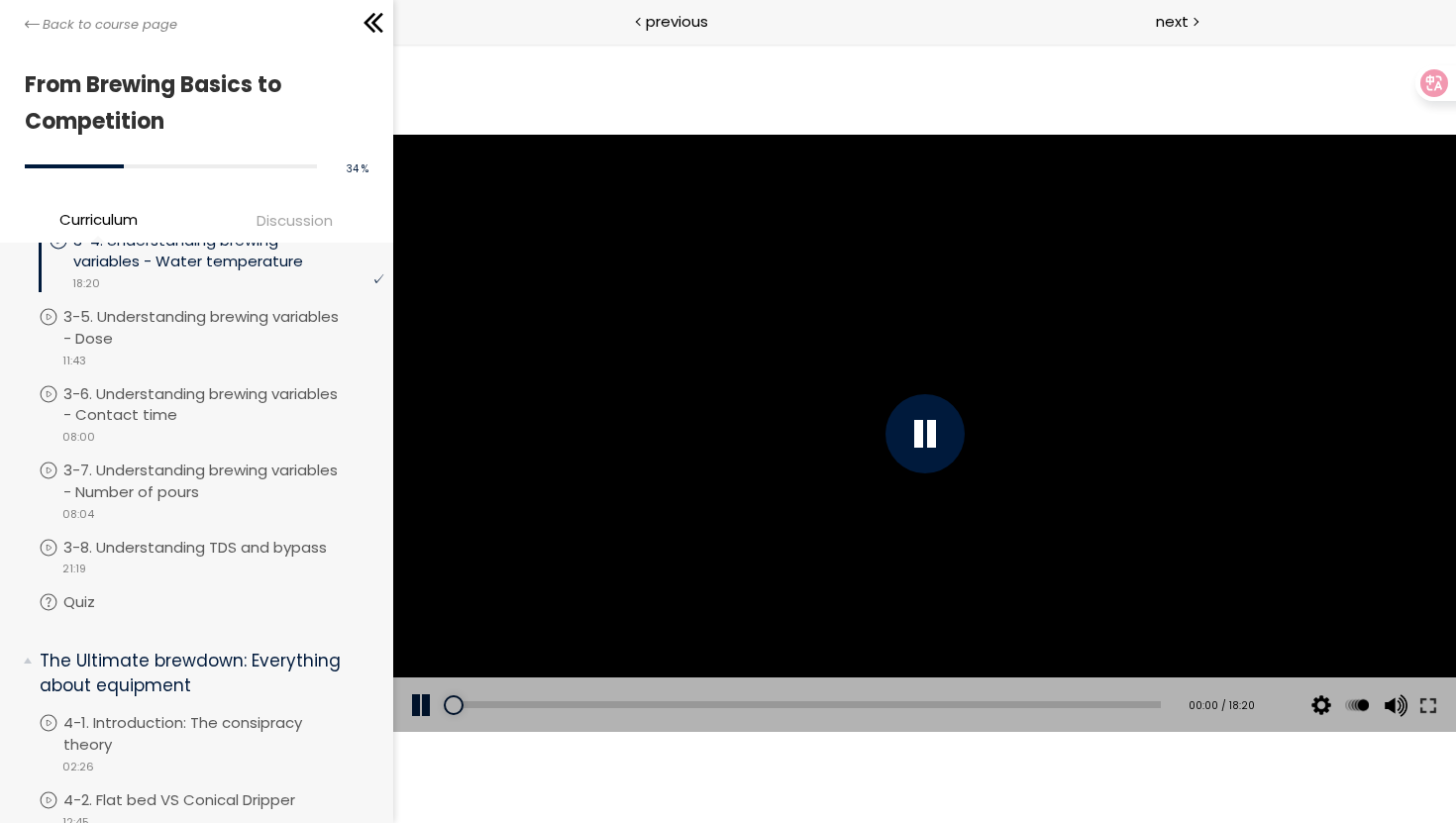 click at bounding box center (923, 434) 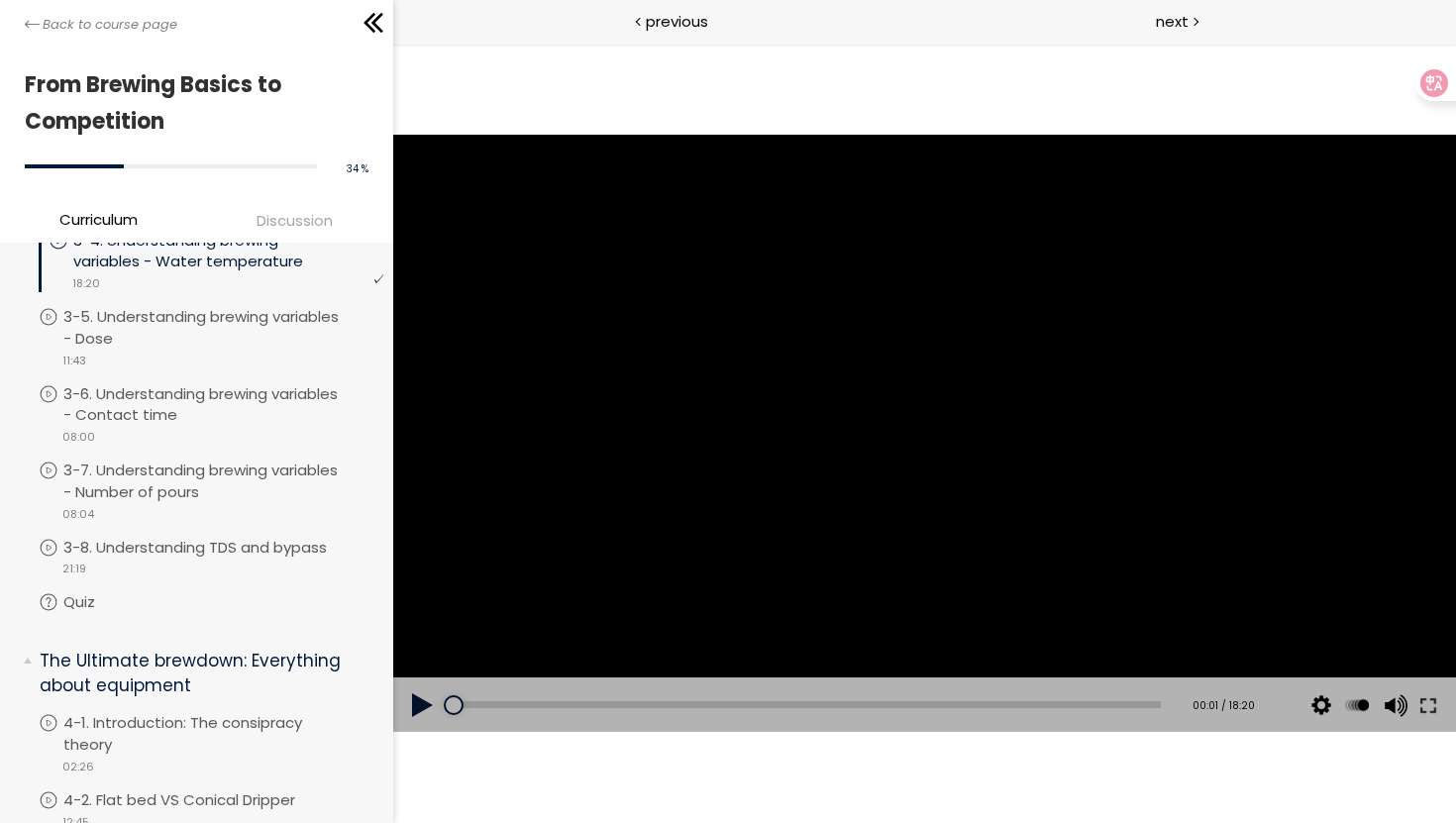 click at bounding box center [923, 434] 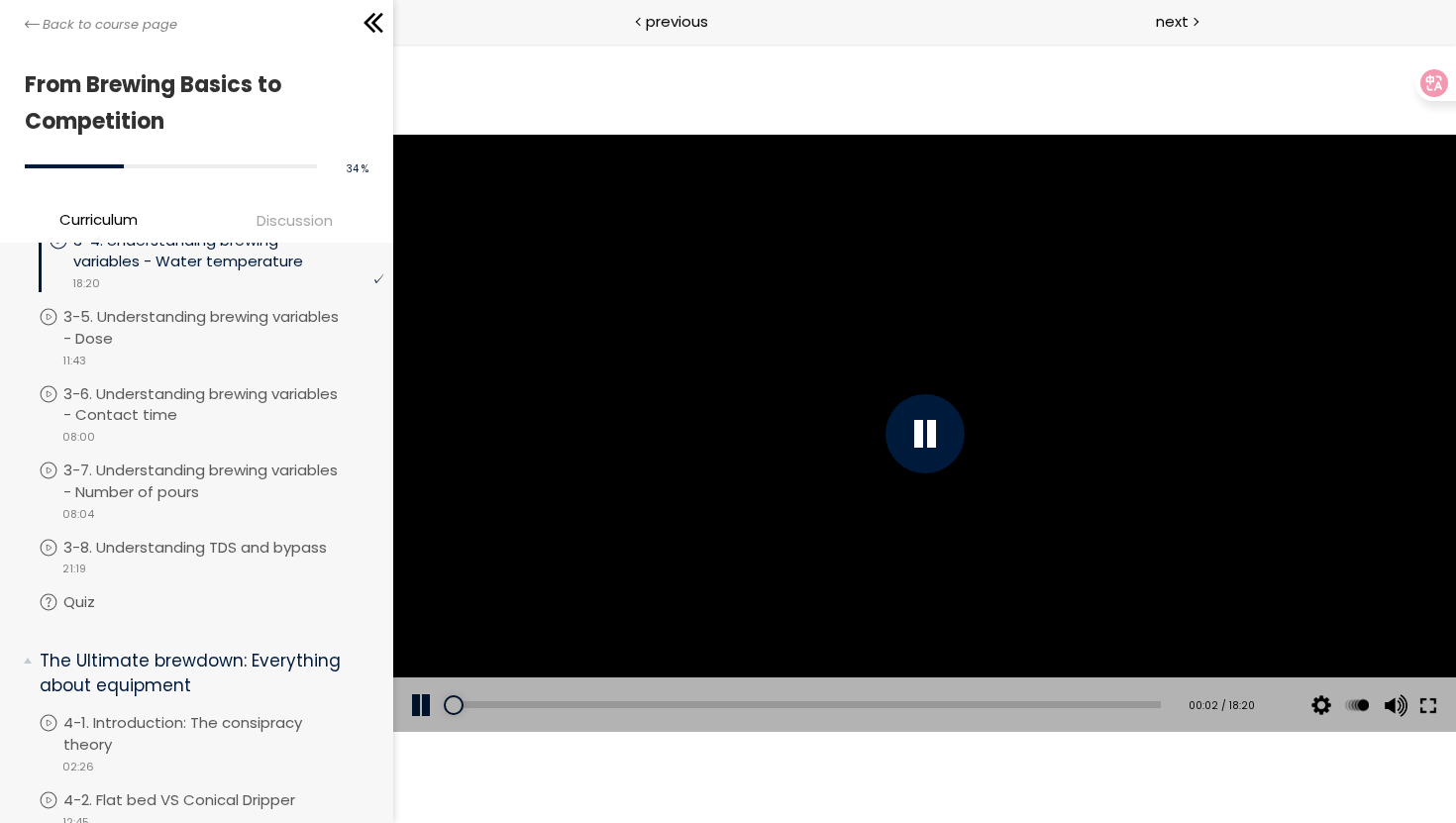 click at bounding box center (1427, 705) 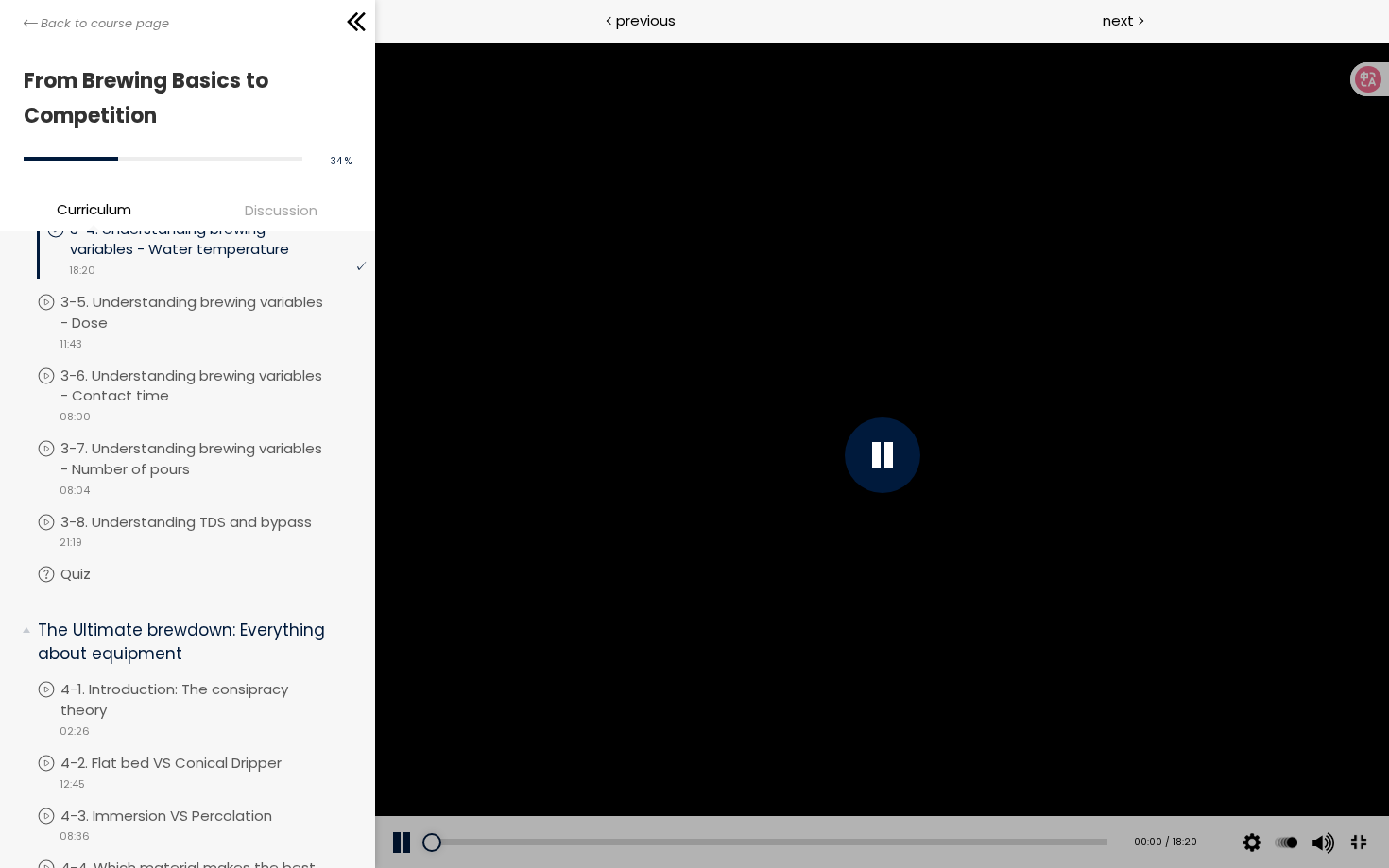 drag, startPoint x: 440, startPoint y: 880, endPoint x: 374, endPoint y: 882, distance: 66.030296 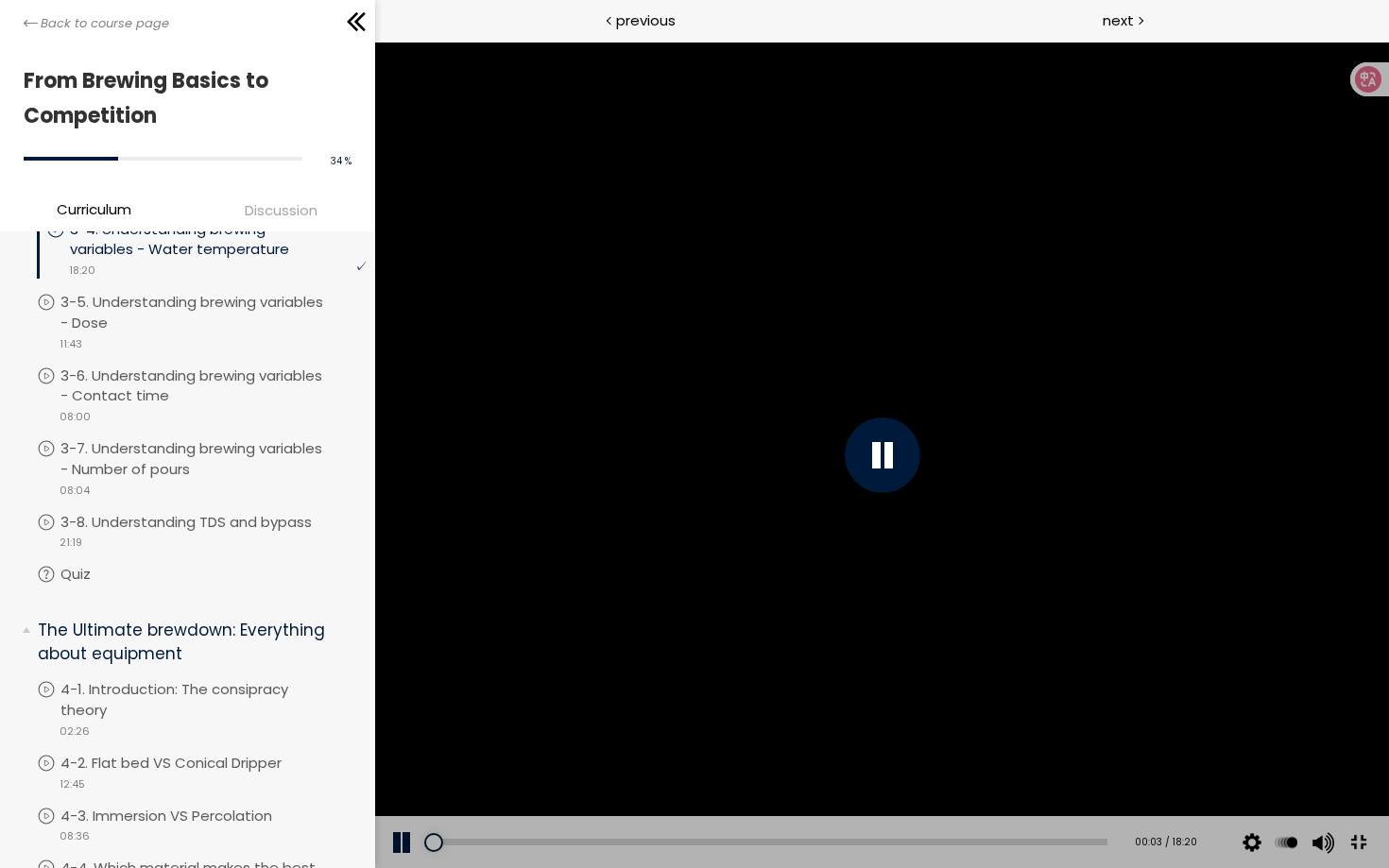 click at bounding box center [881, 454] 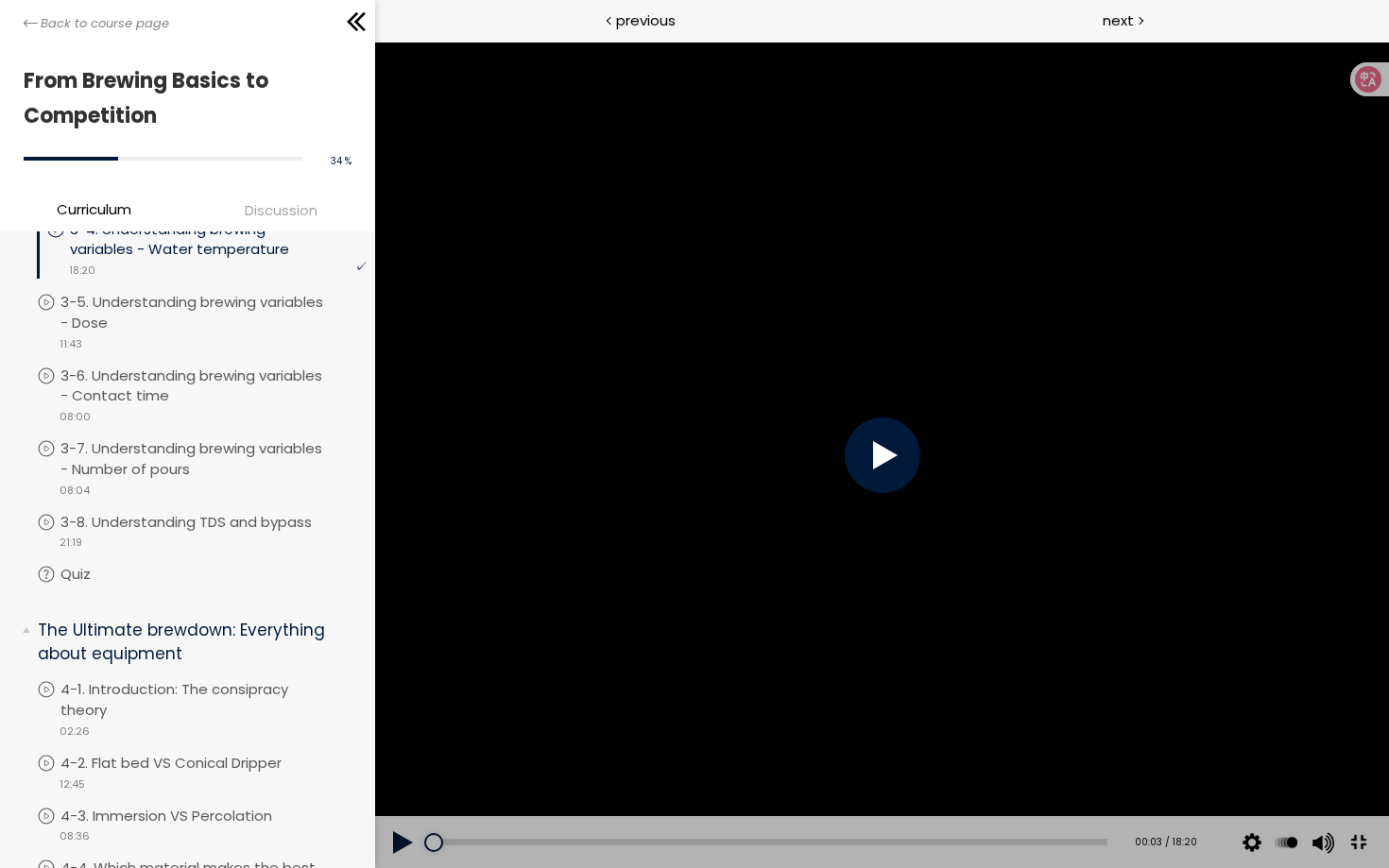 click at bounding box center (881, 454) 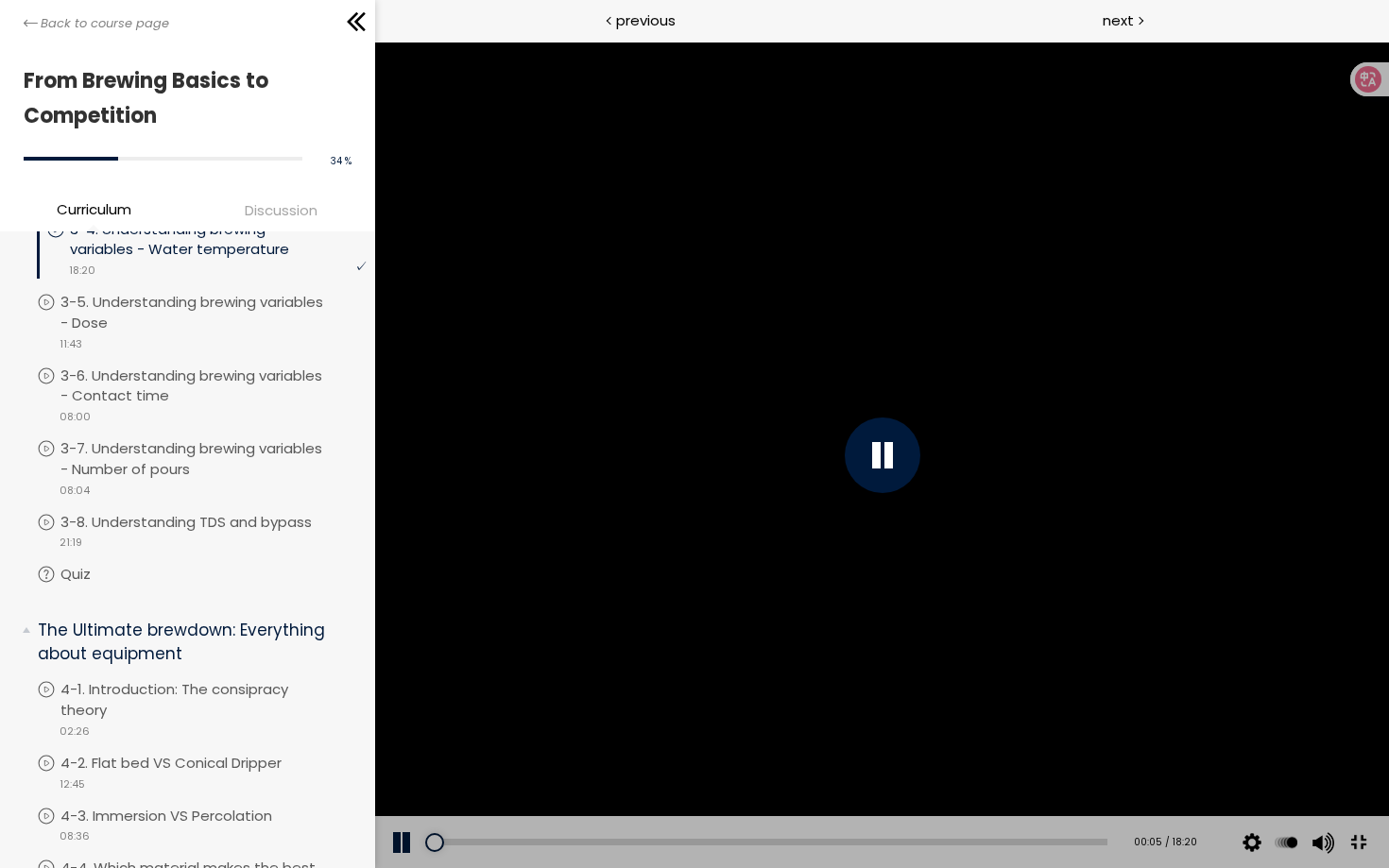 click at bounding box center [881, 454] 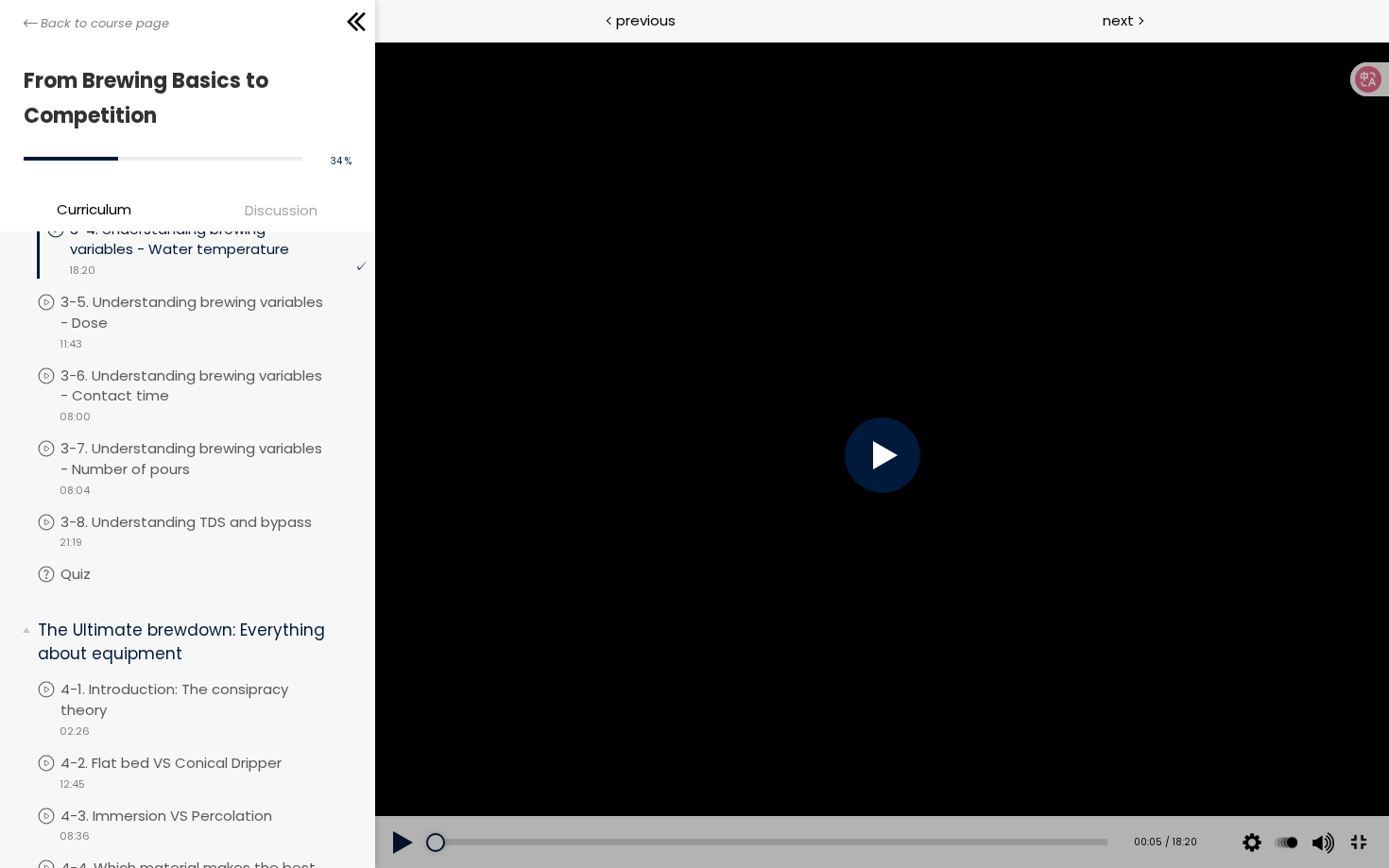 click at bounding box center (881, 454) 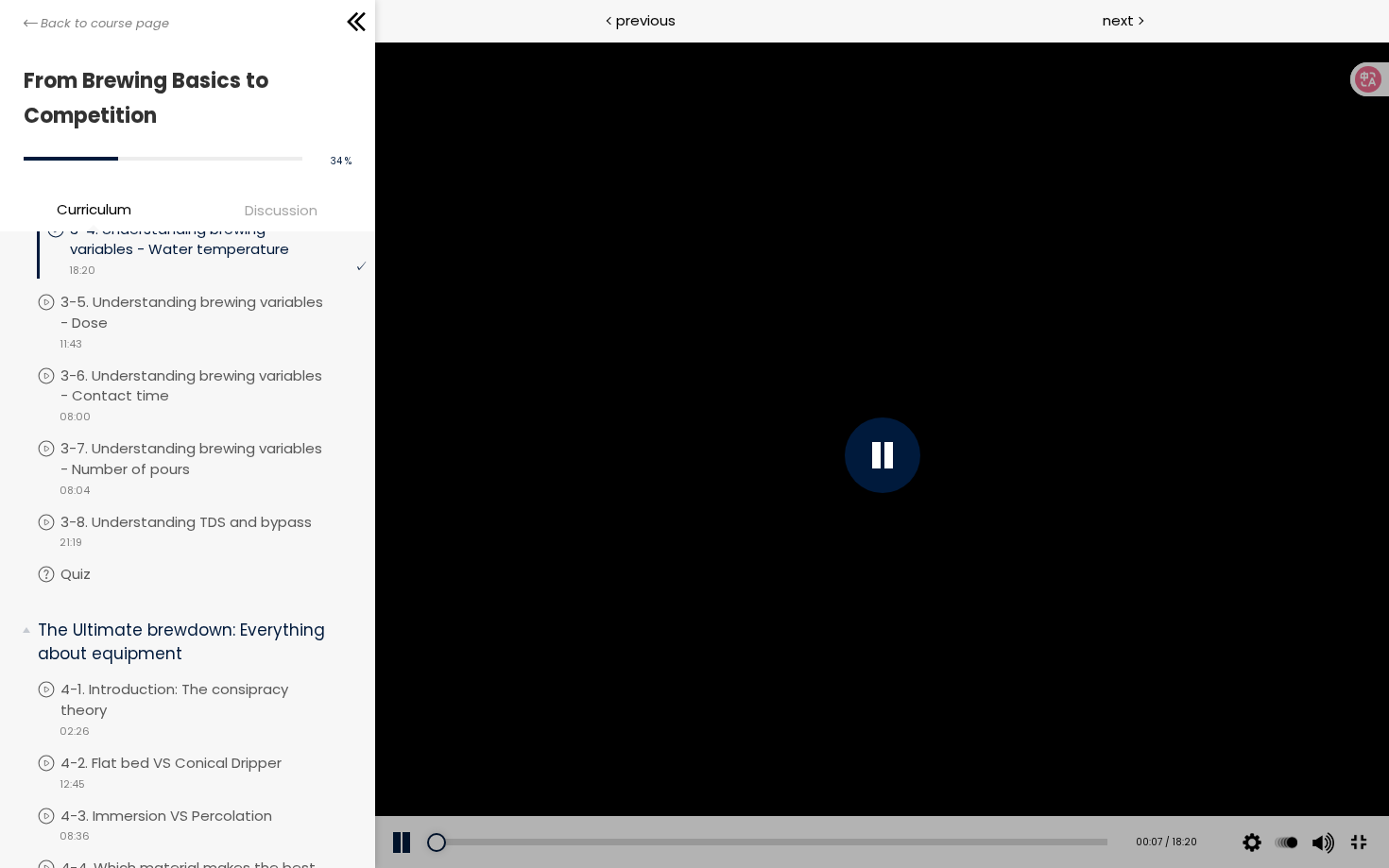 click at bounding box center (881, 454) 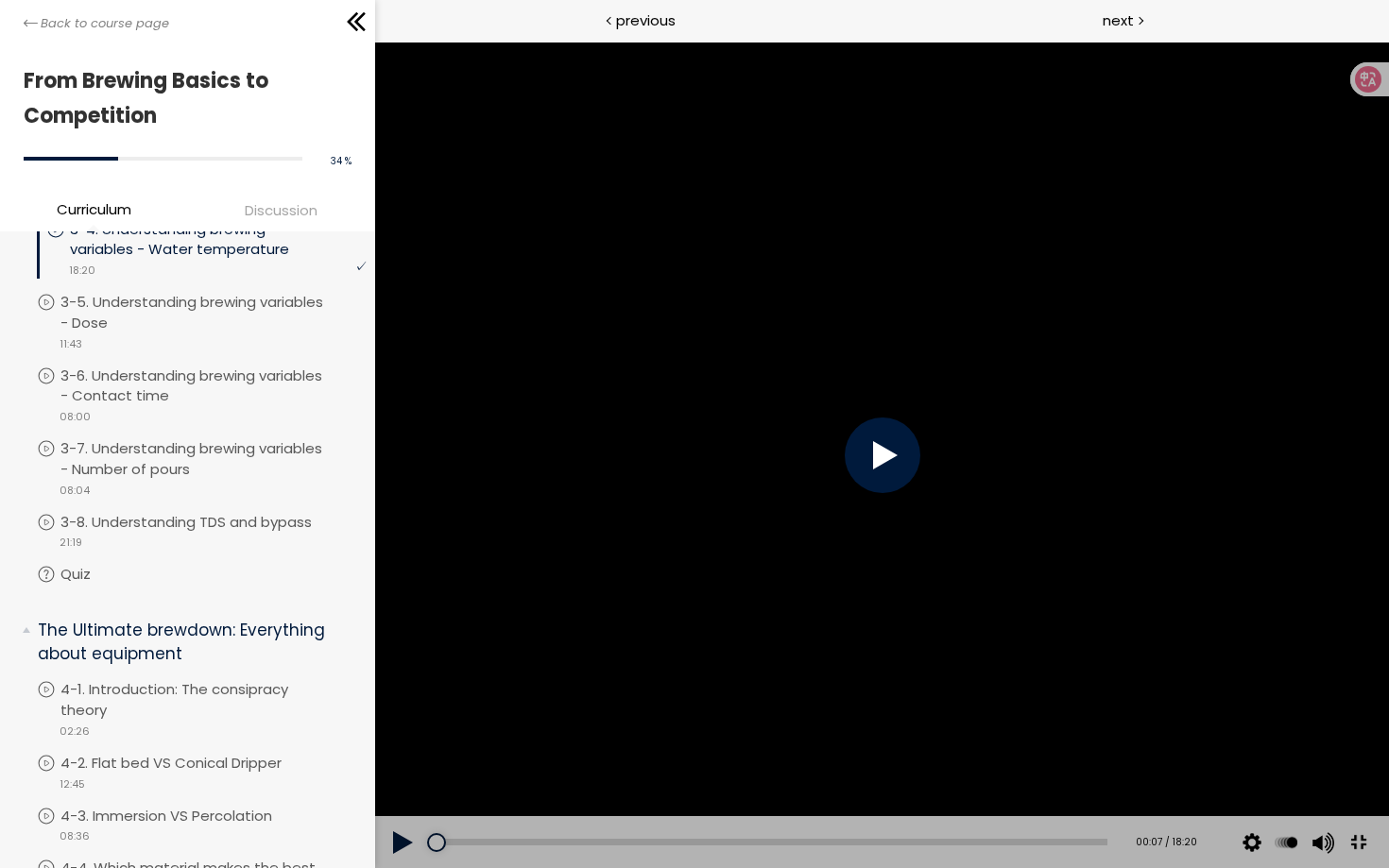 click at bounding box center (881, 454) 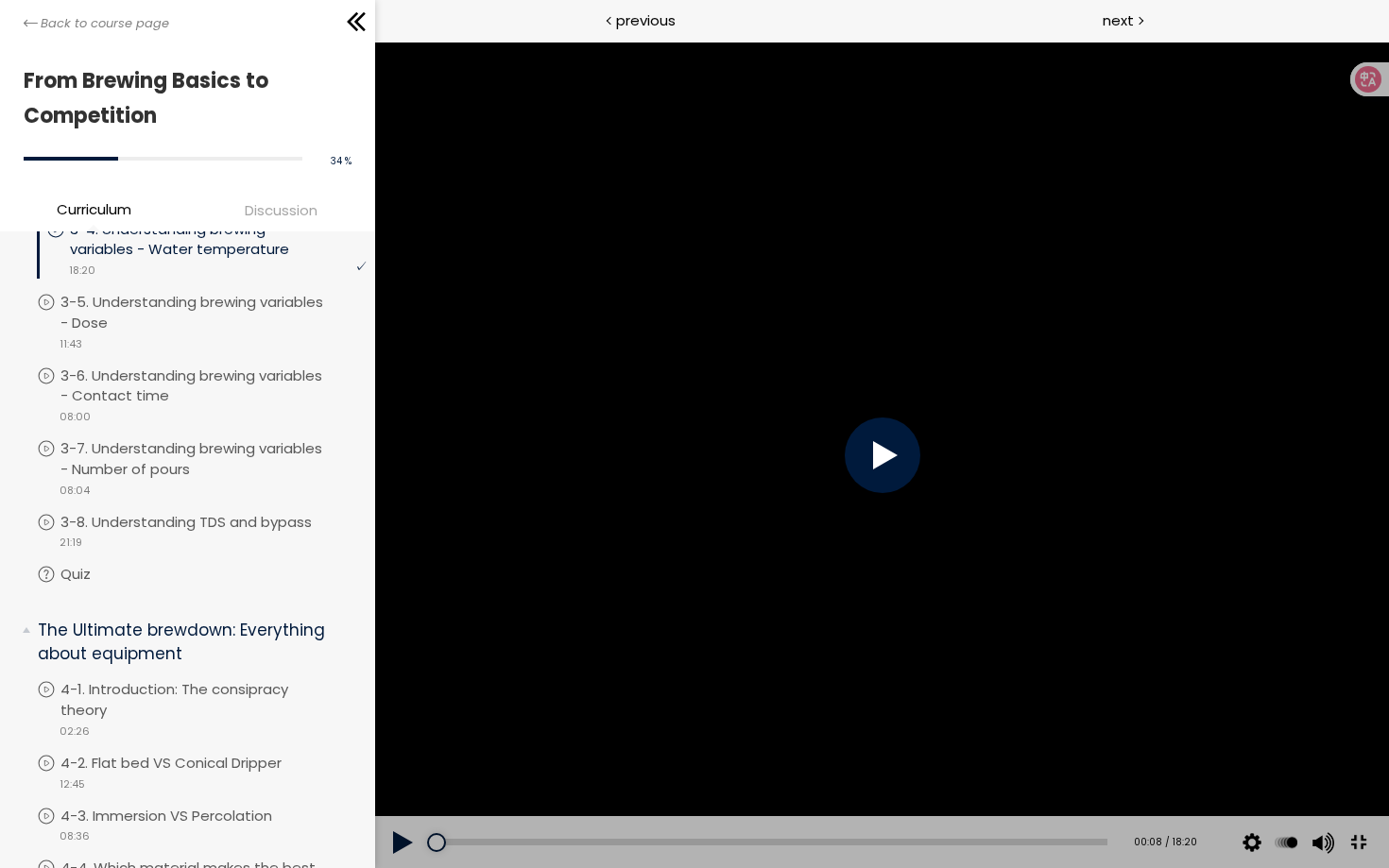 click at bounding box center [881, 454] 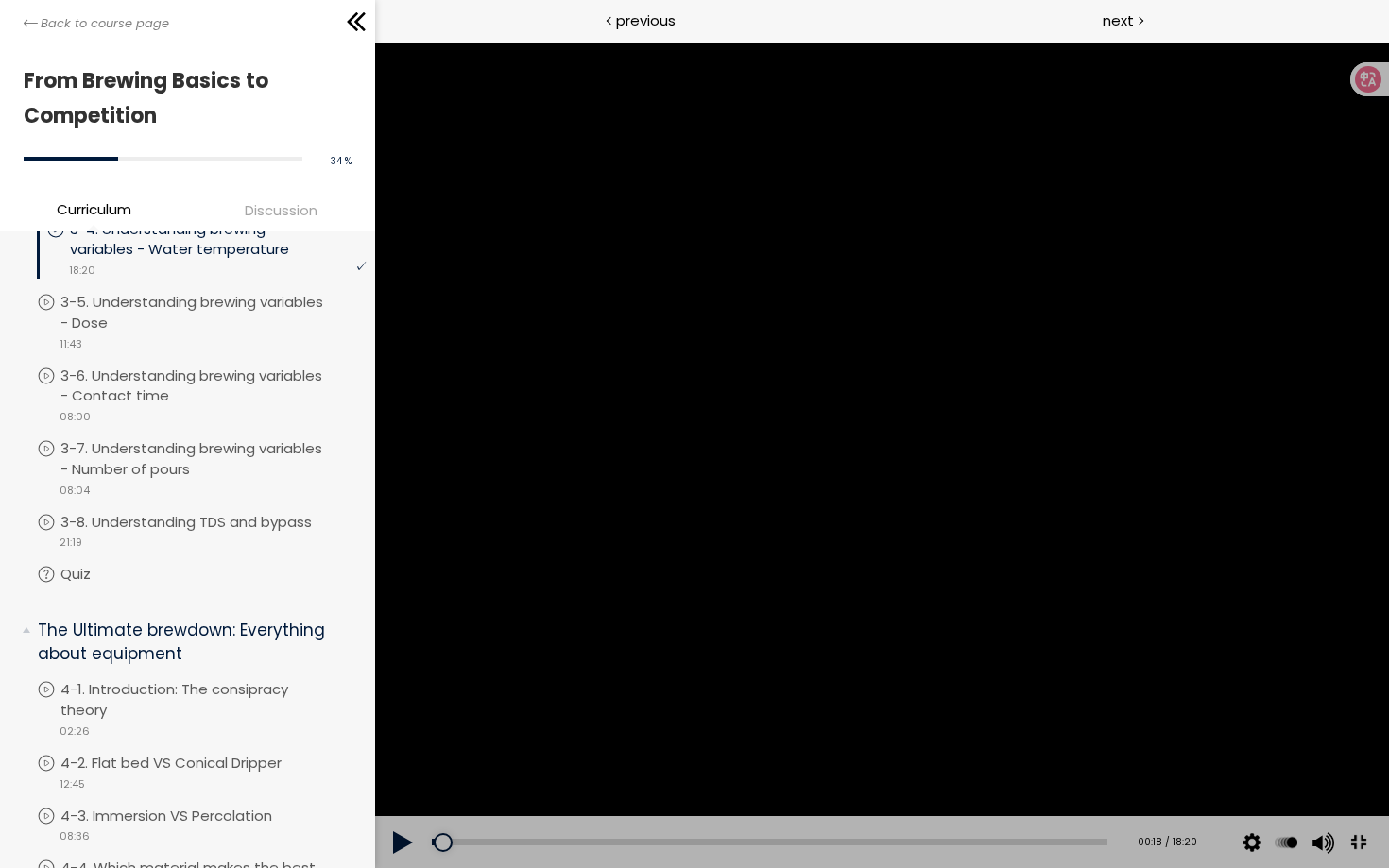 click at bounding box center [881, 454] 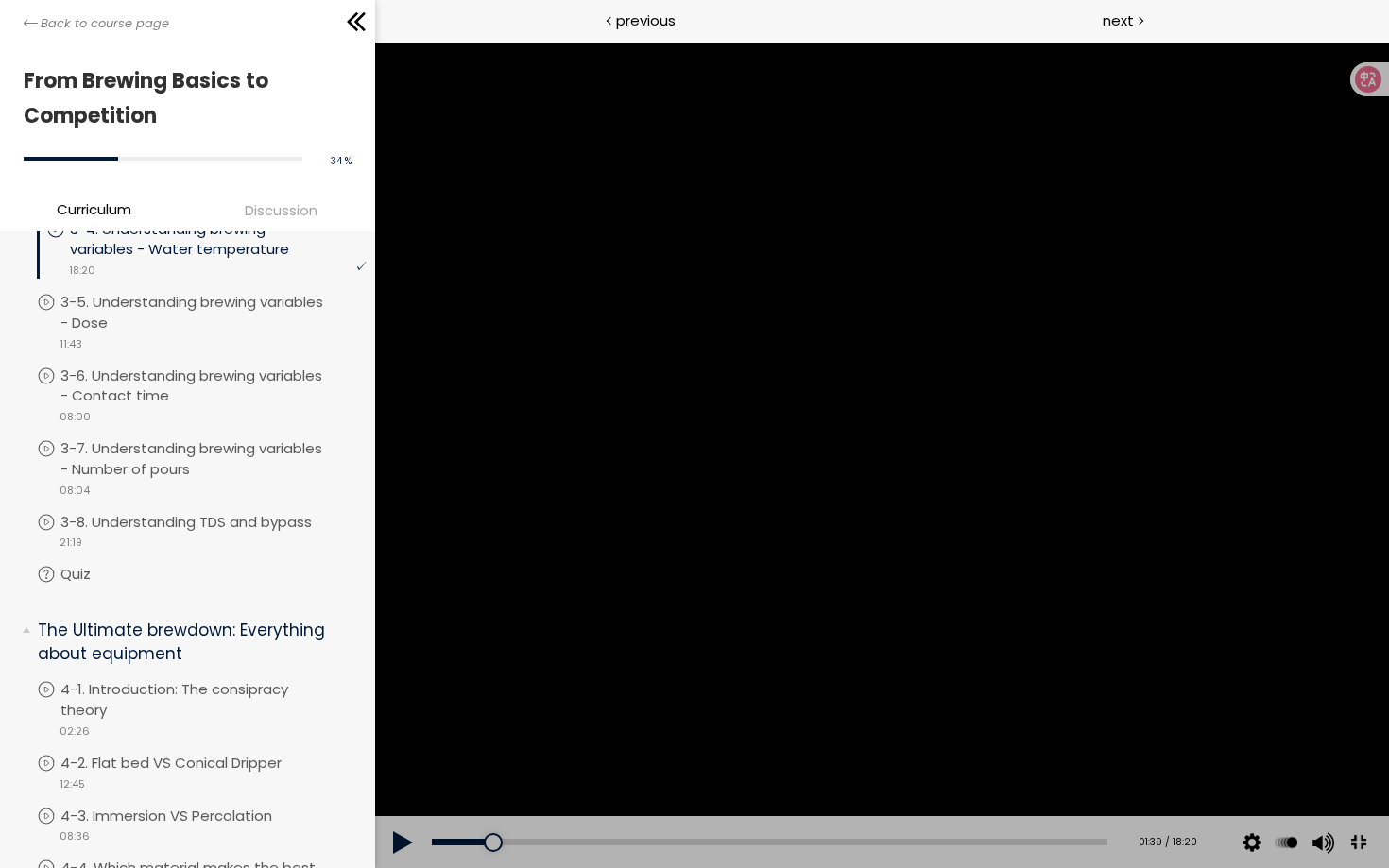 click at bounding box center [881, 454] 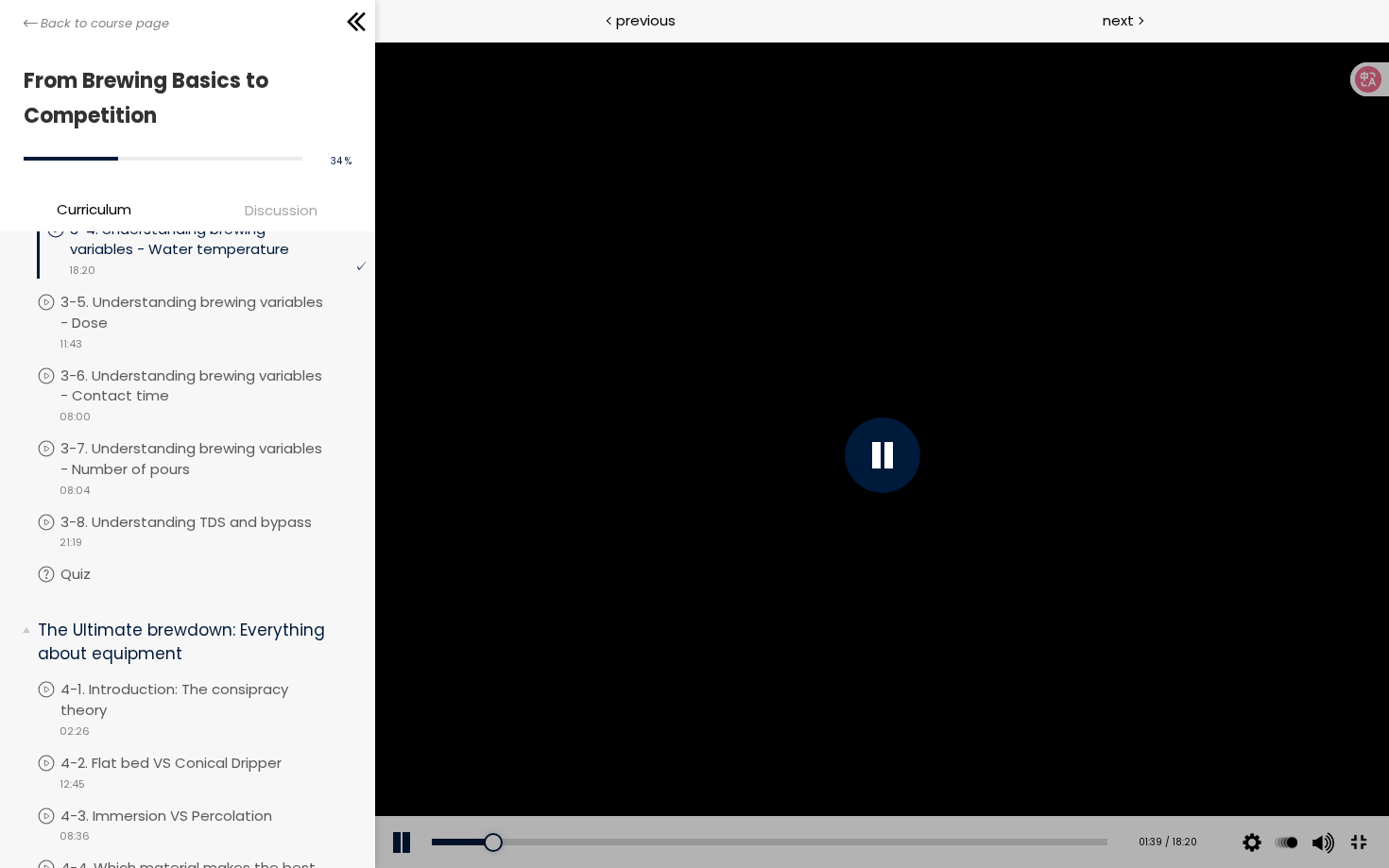 click at bounding box center (881, 454) 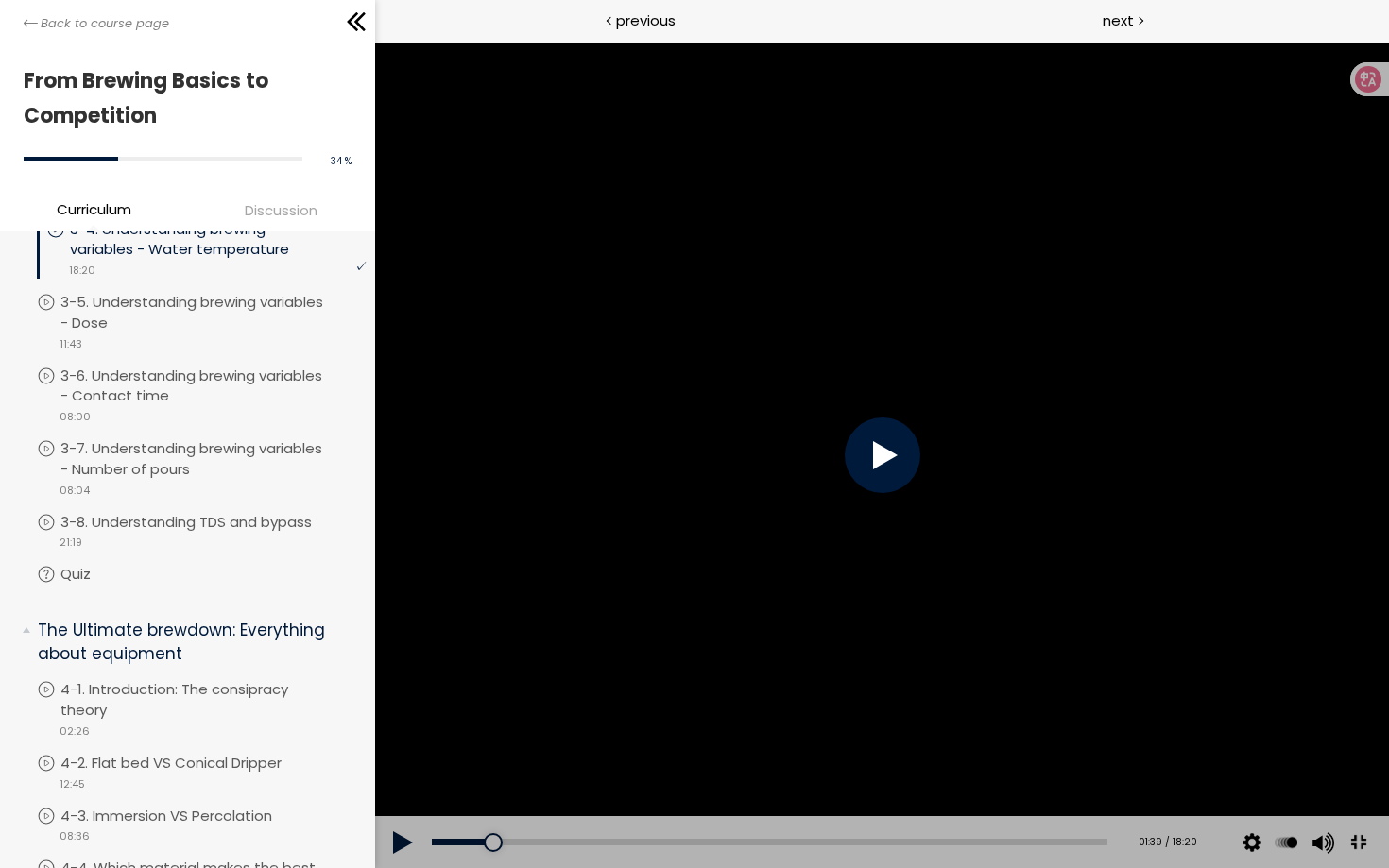 click at bounding box center (1357, 842) 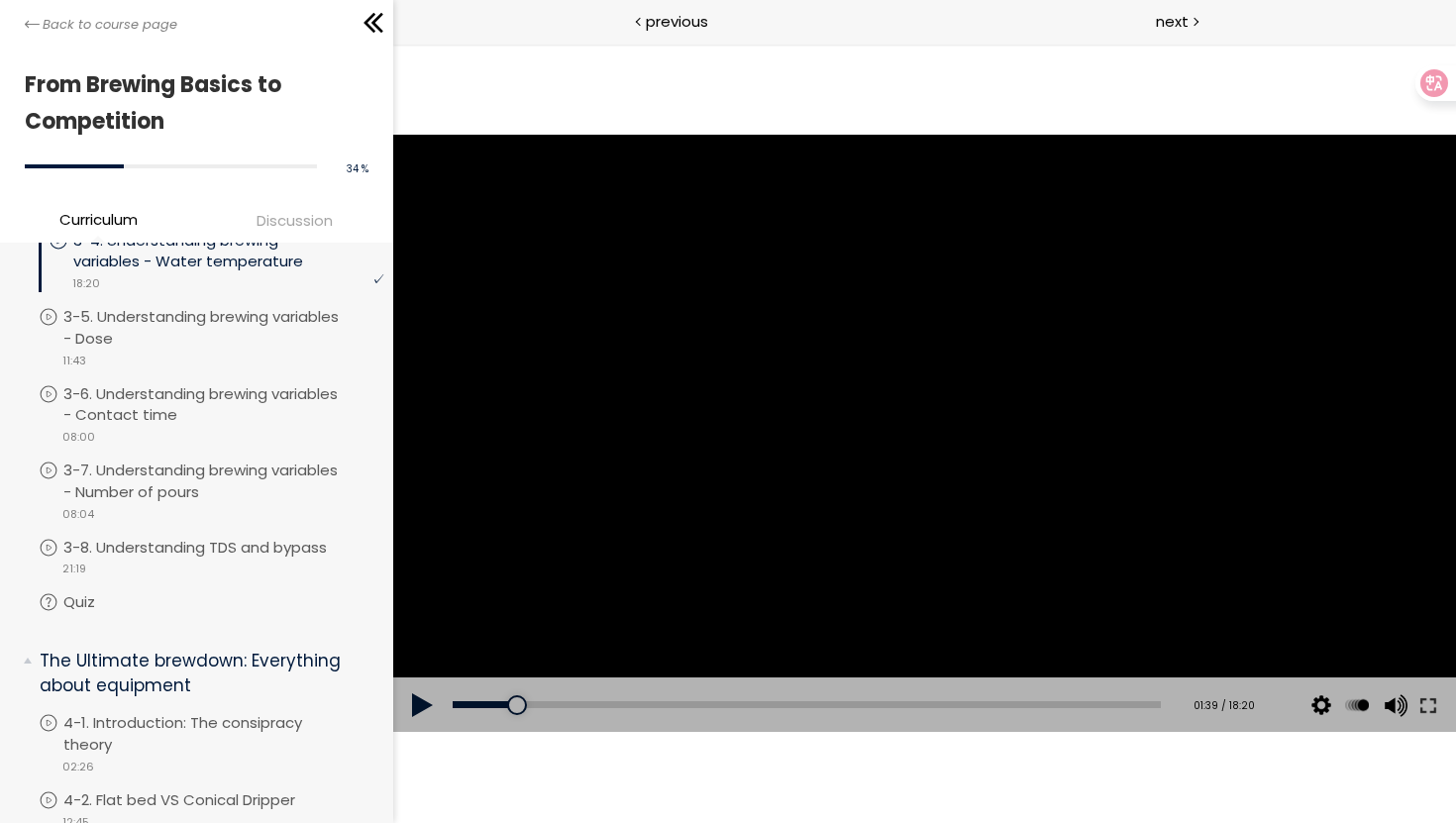 click at bounding box center [923, 434] 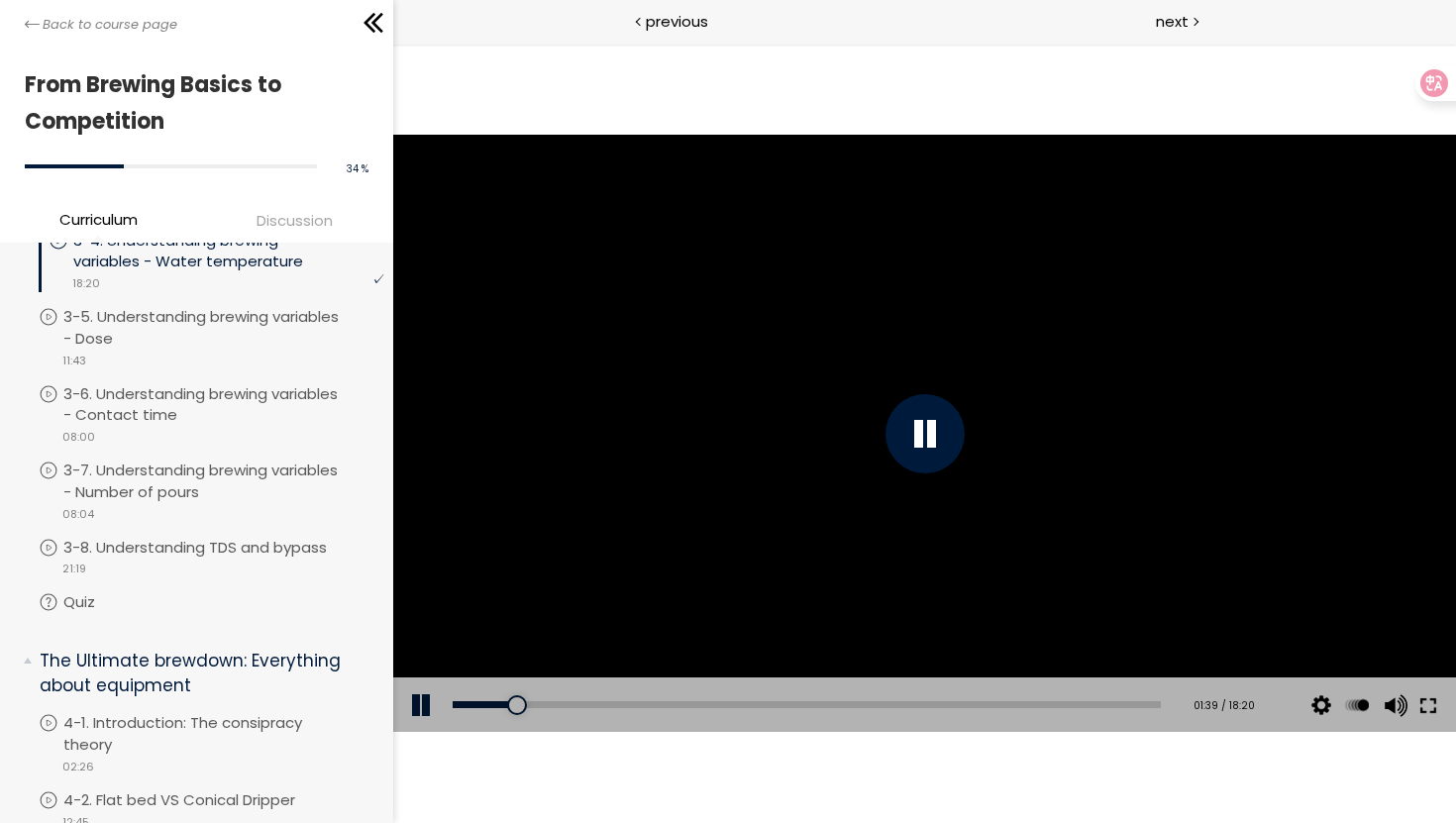 click at bounding box center (1427, 705) 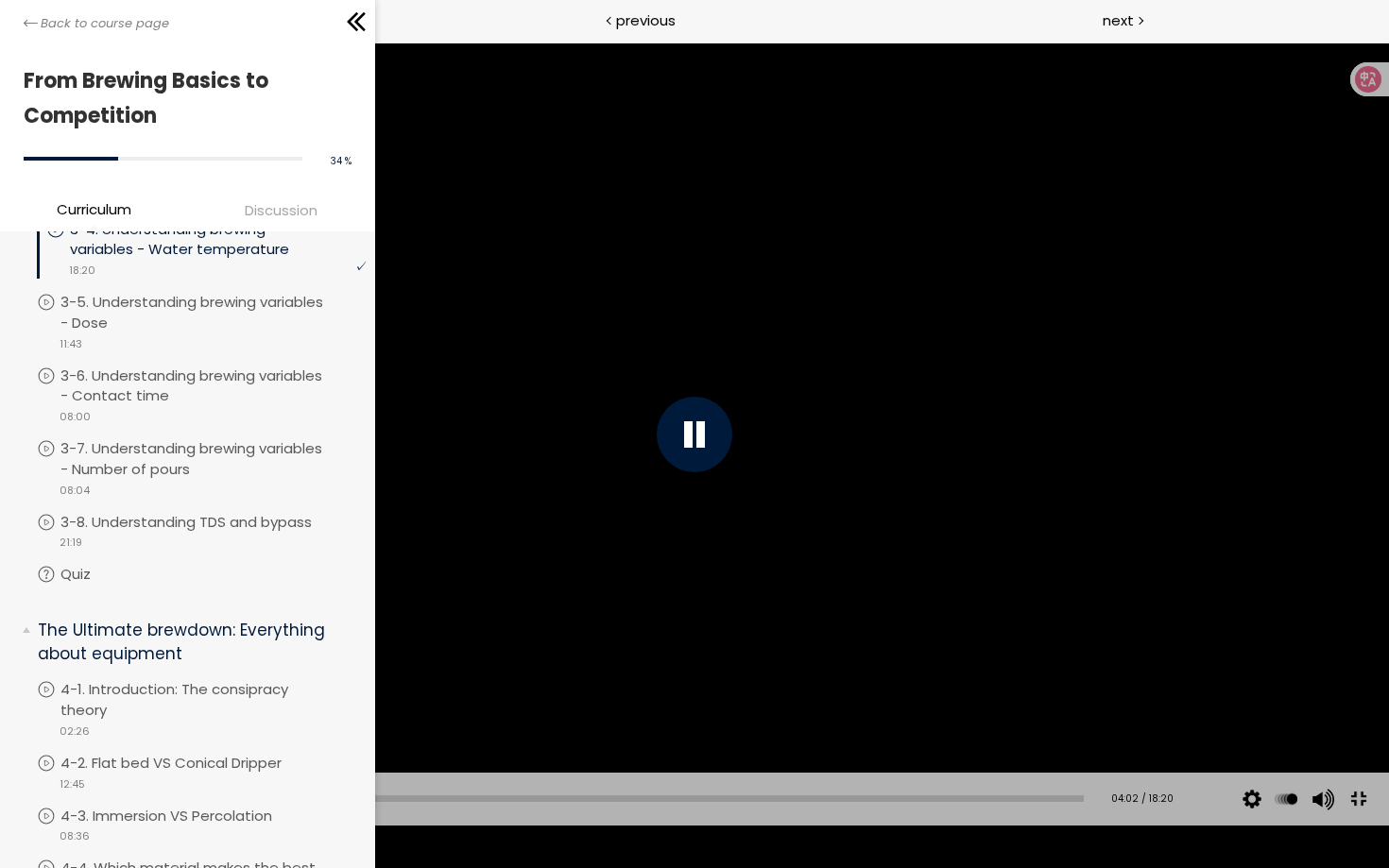 click at bounding box center [694, 434] 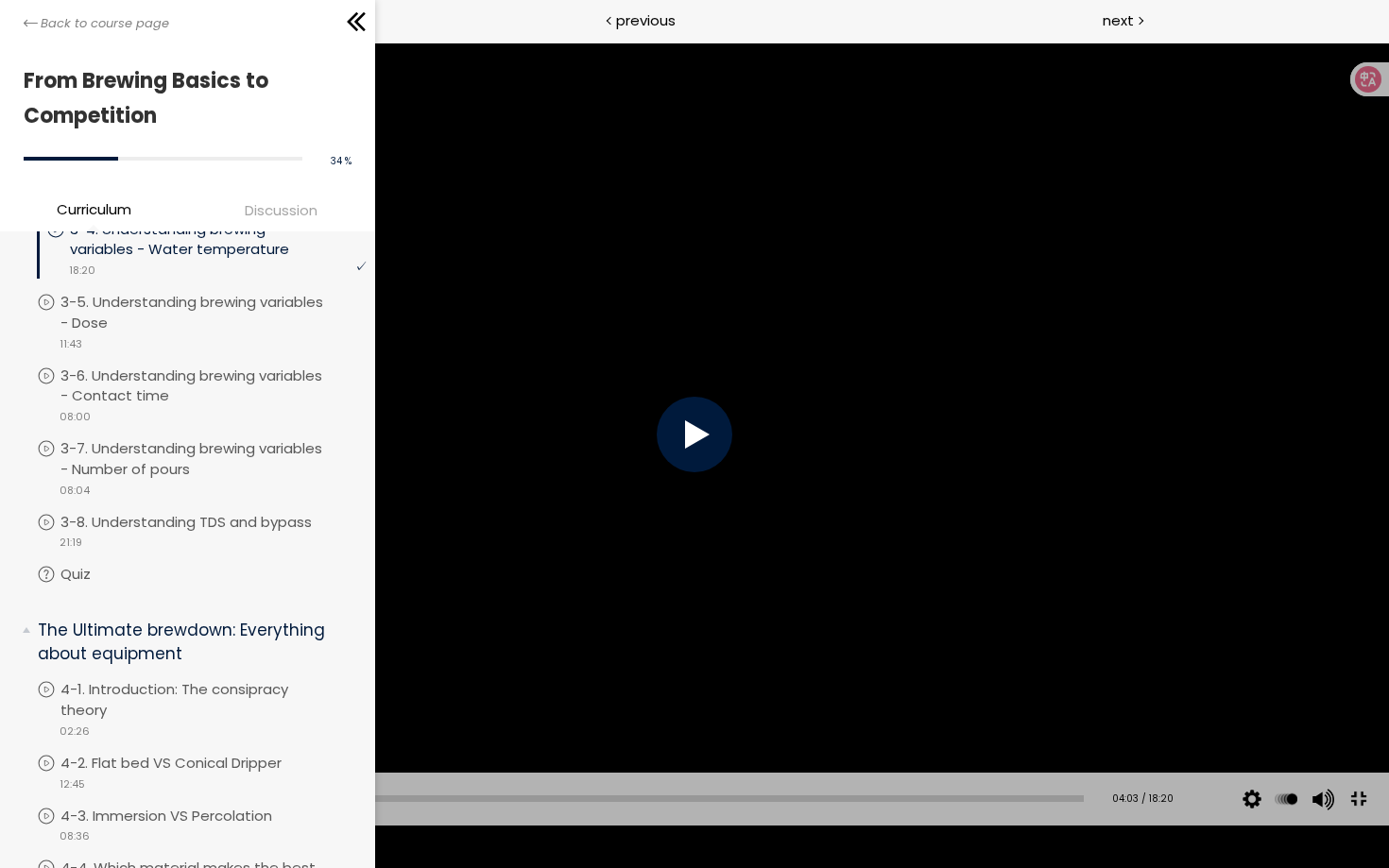 click at bounding box center (694, 434) 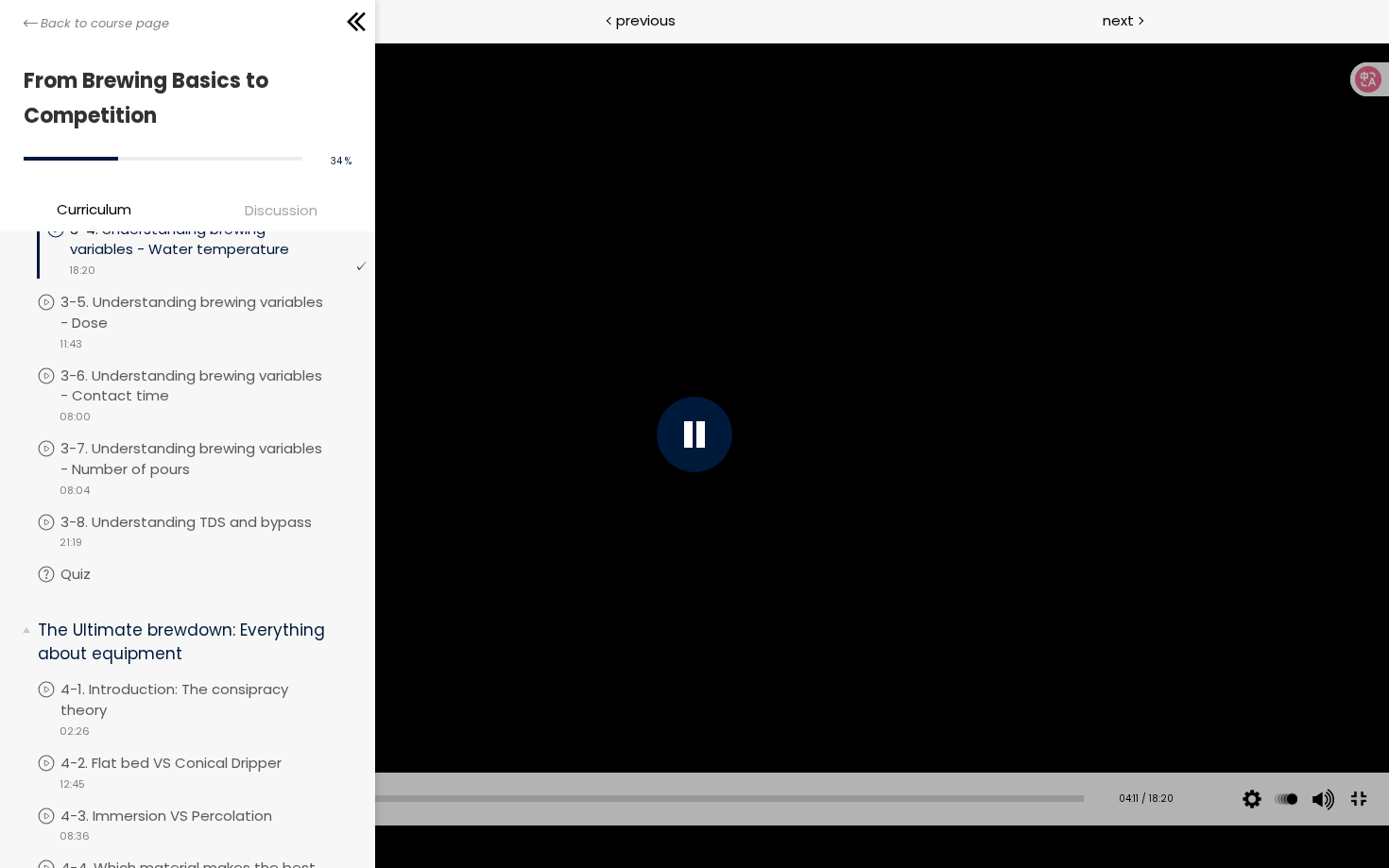 click at bounding box center (694, 434) 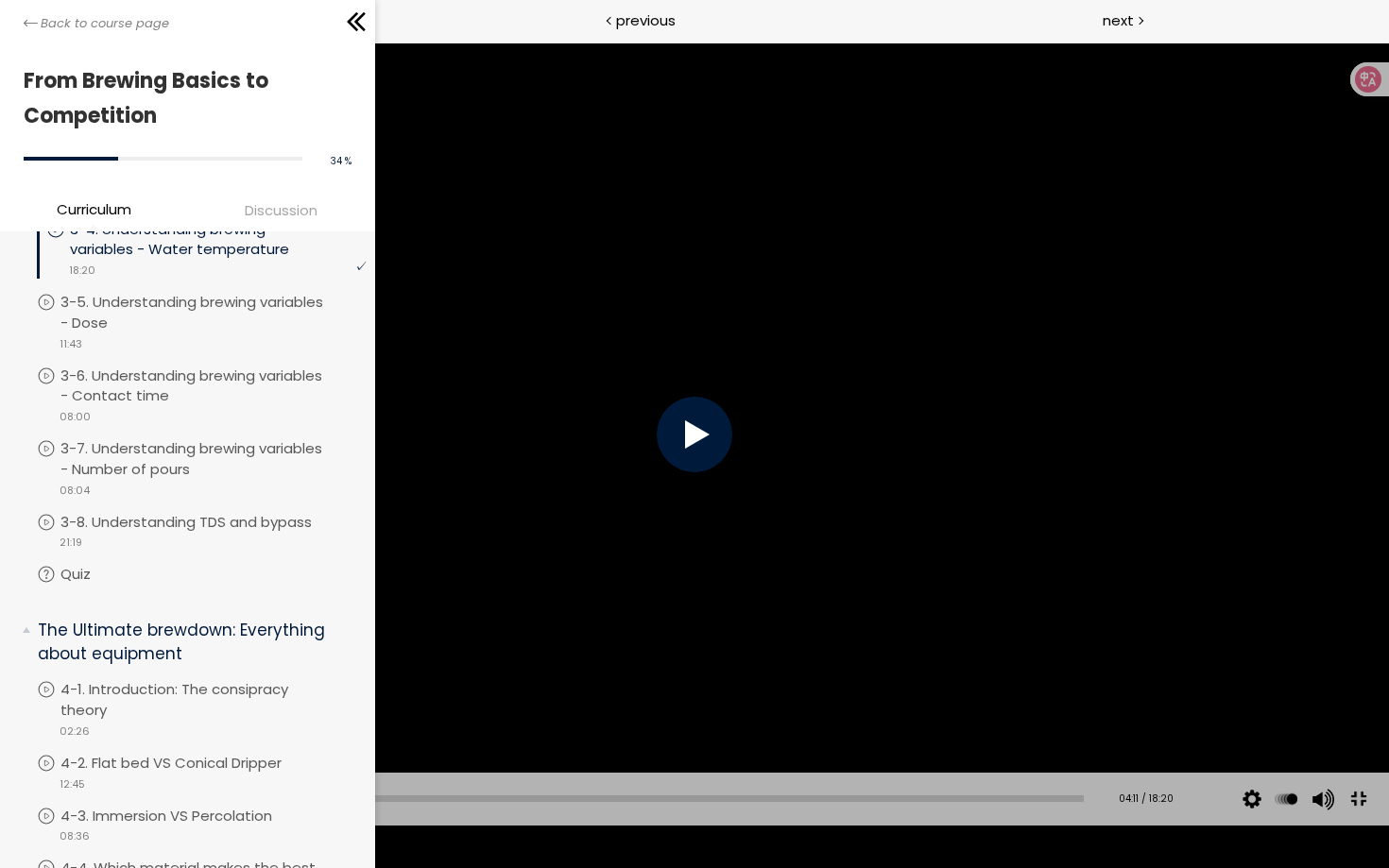 click at bounding box center (694, 434) 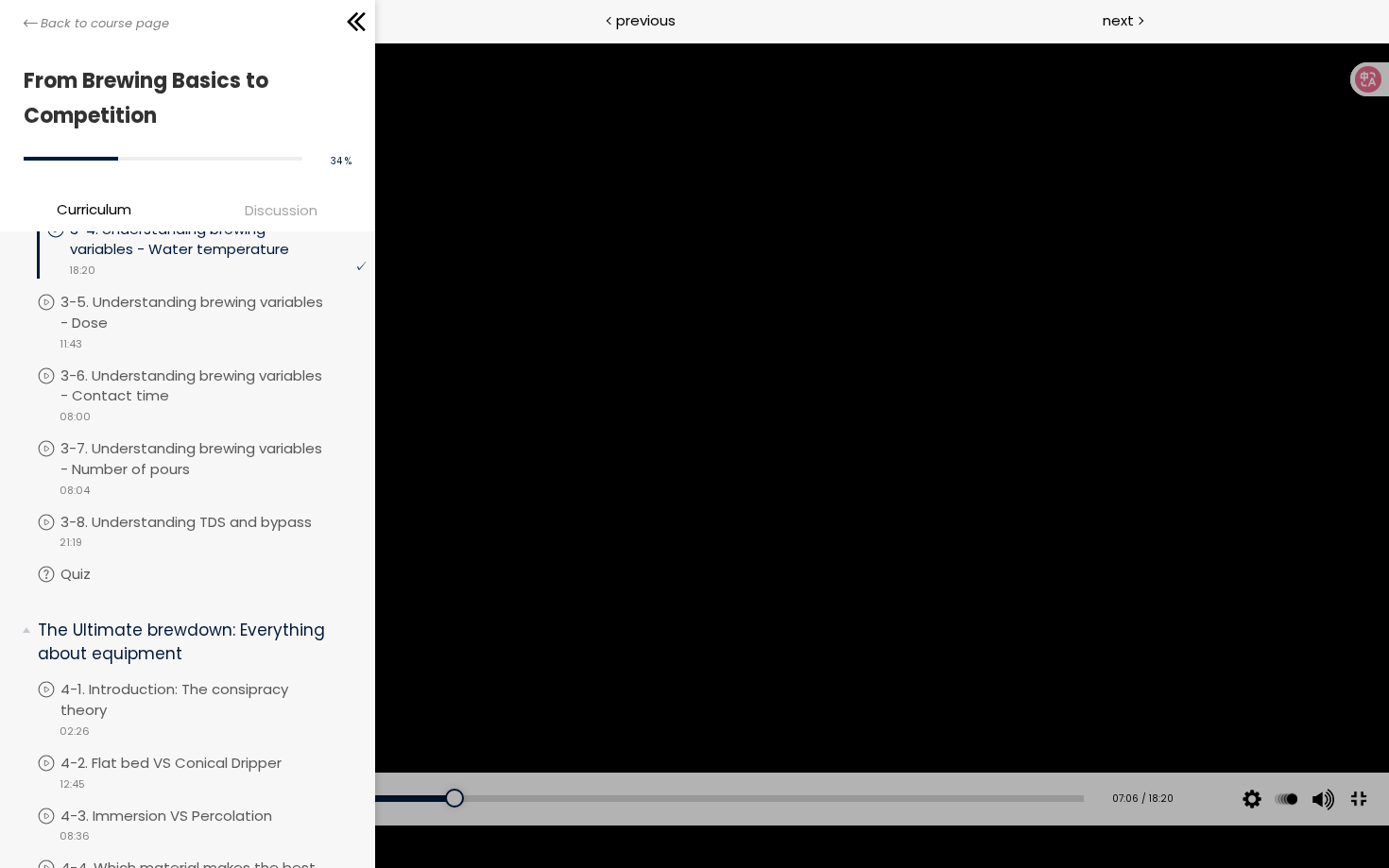 click at bounding box center (694, 434) 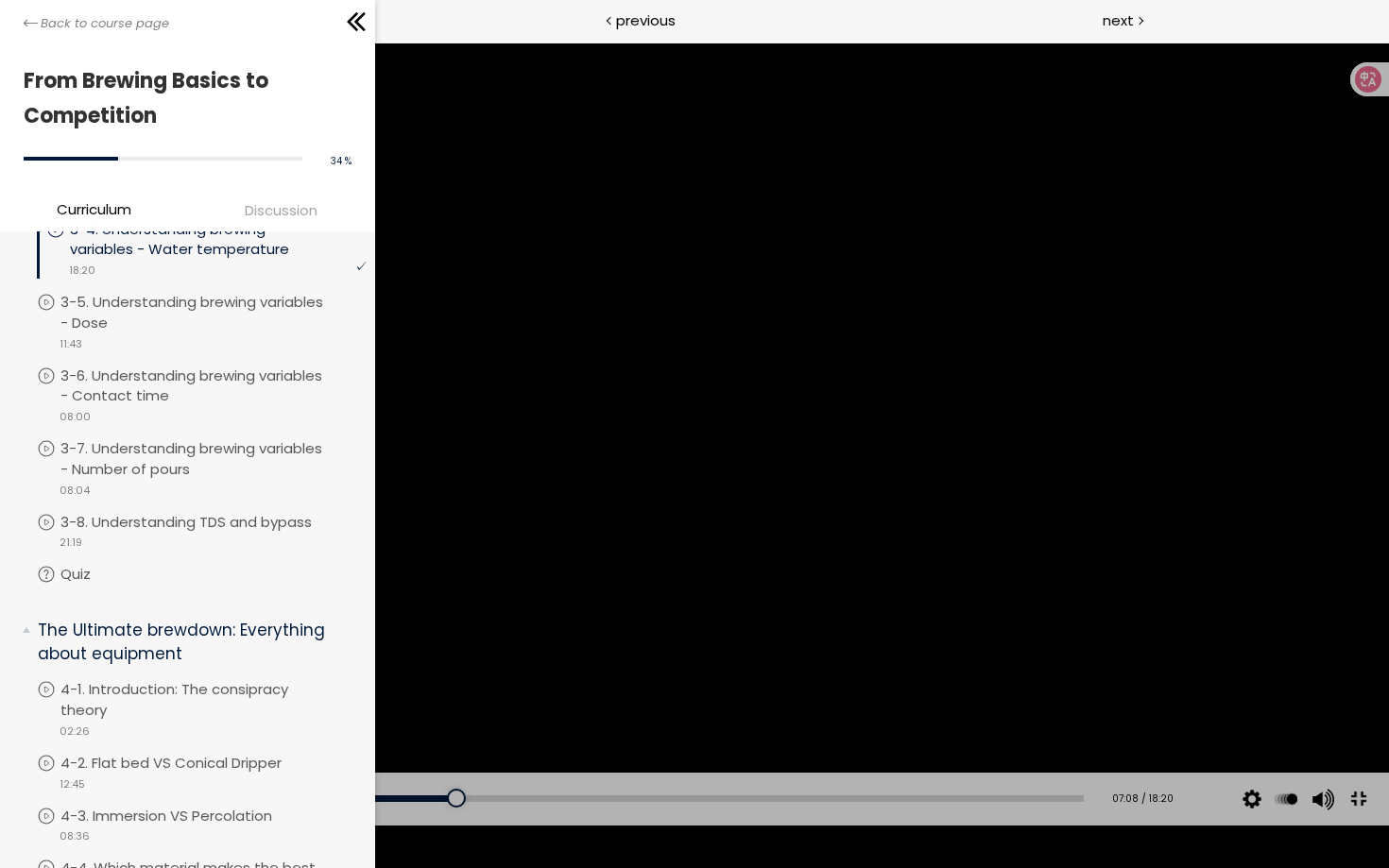 click at bounding box center [1358, 798] 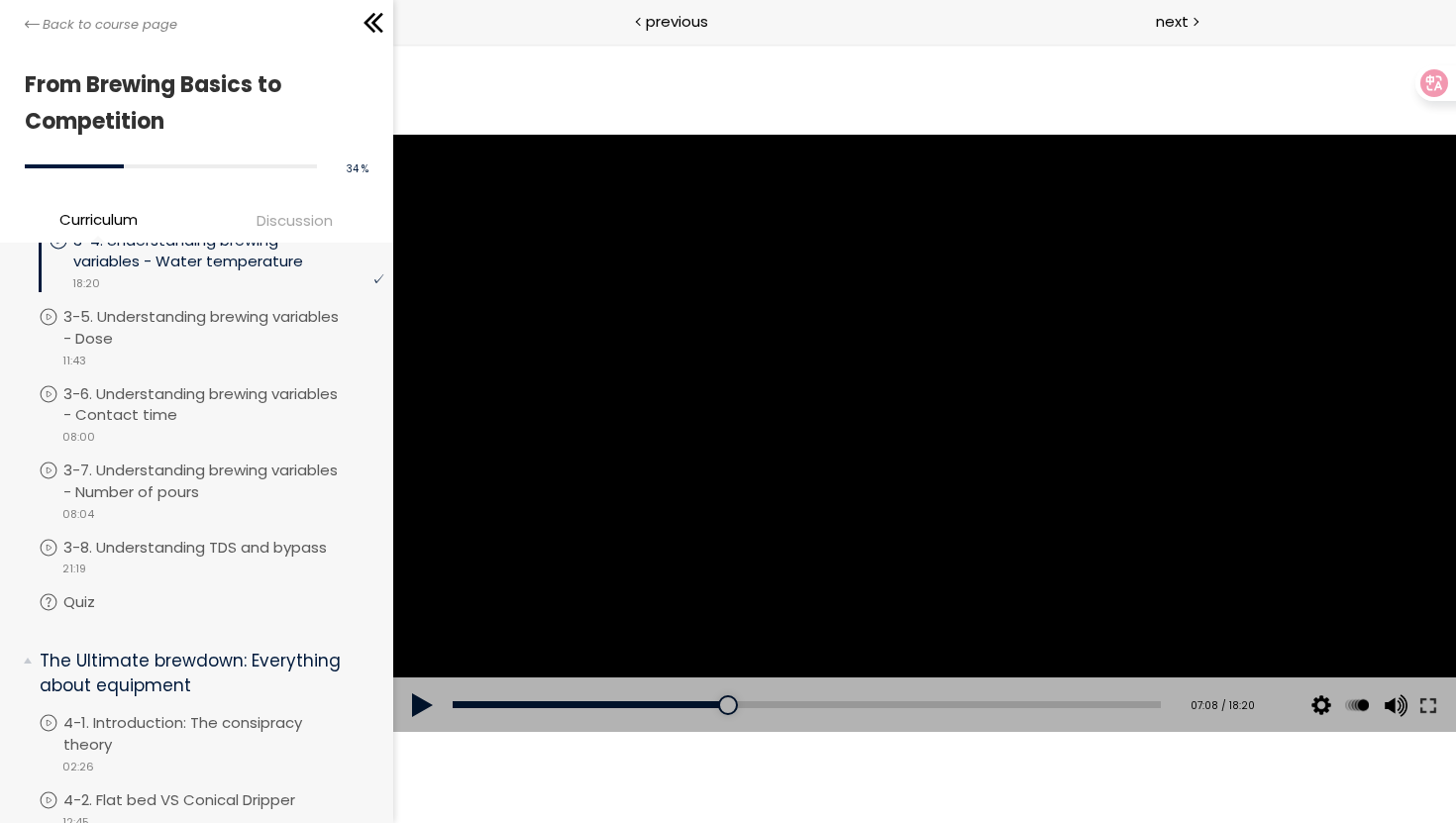 click at bounding box center [923, 434] 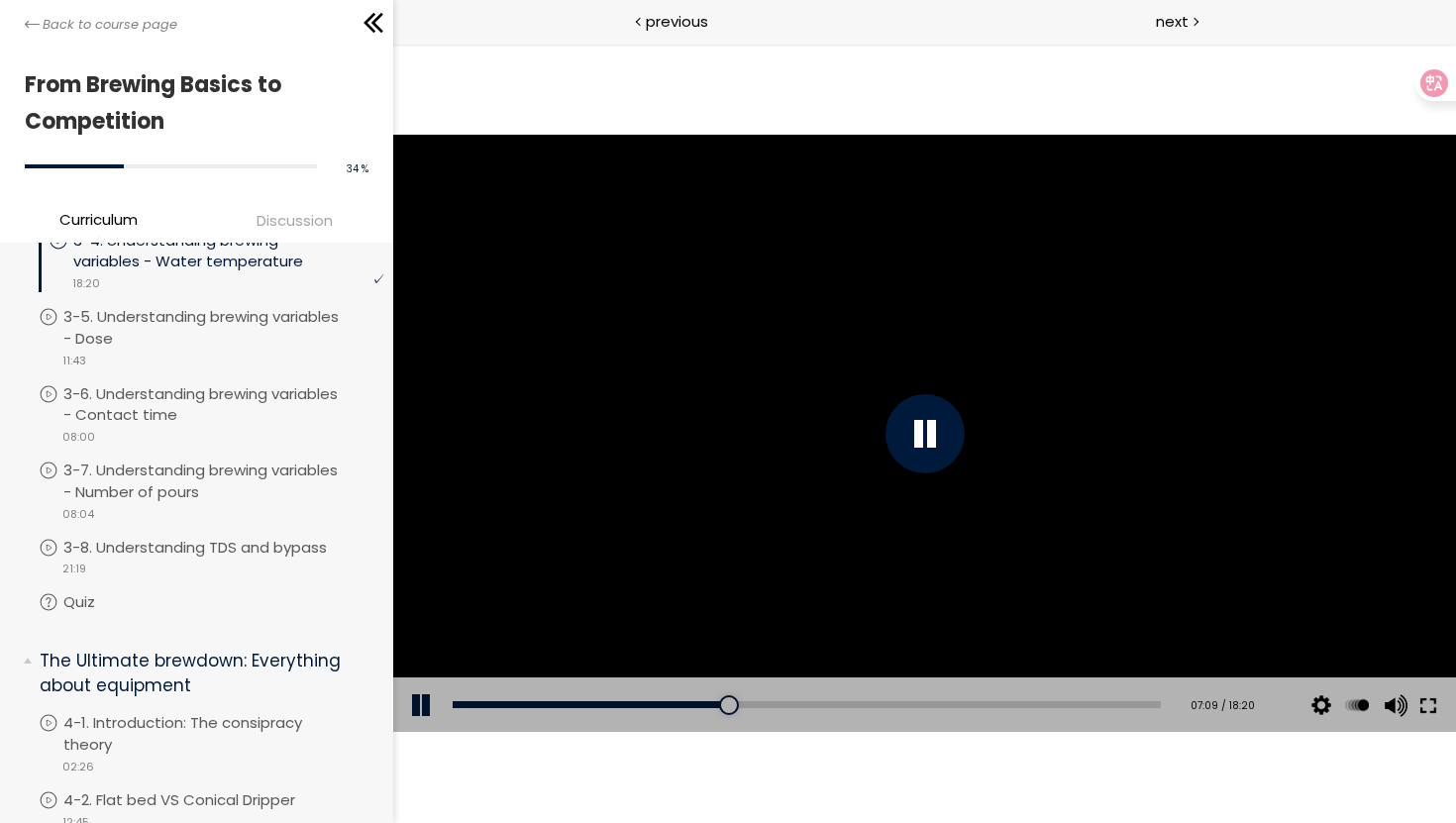 click at bounding box center [1427, 705] 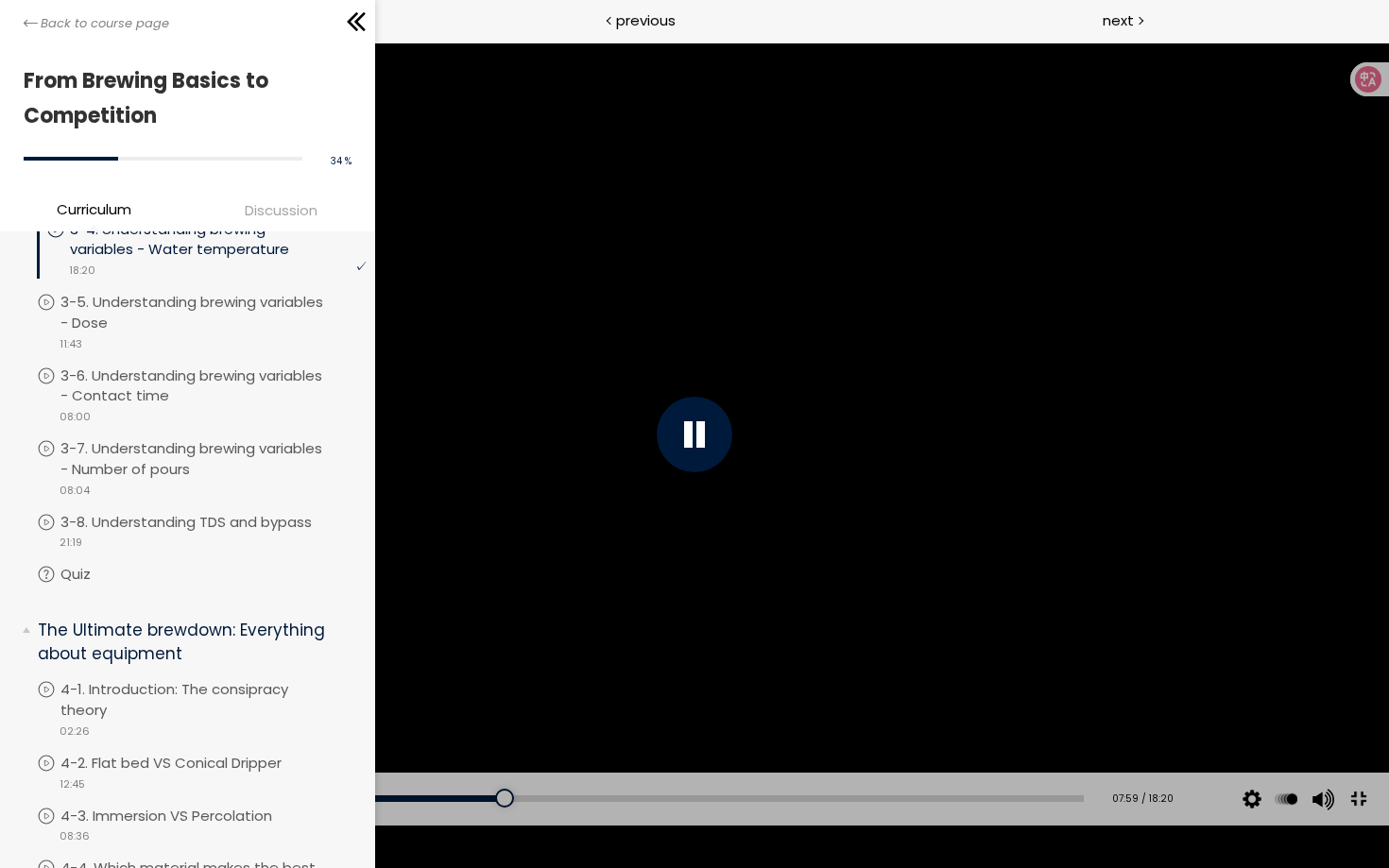 click at bounding box center [694, 434] 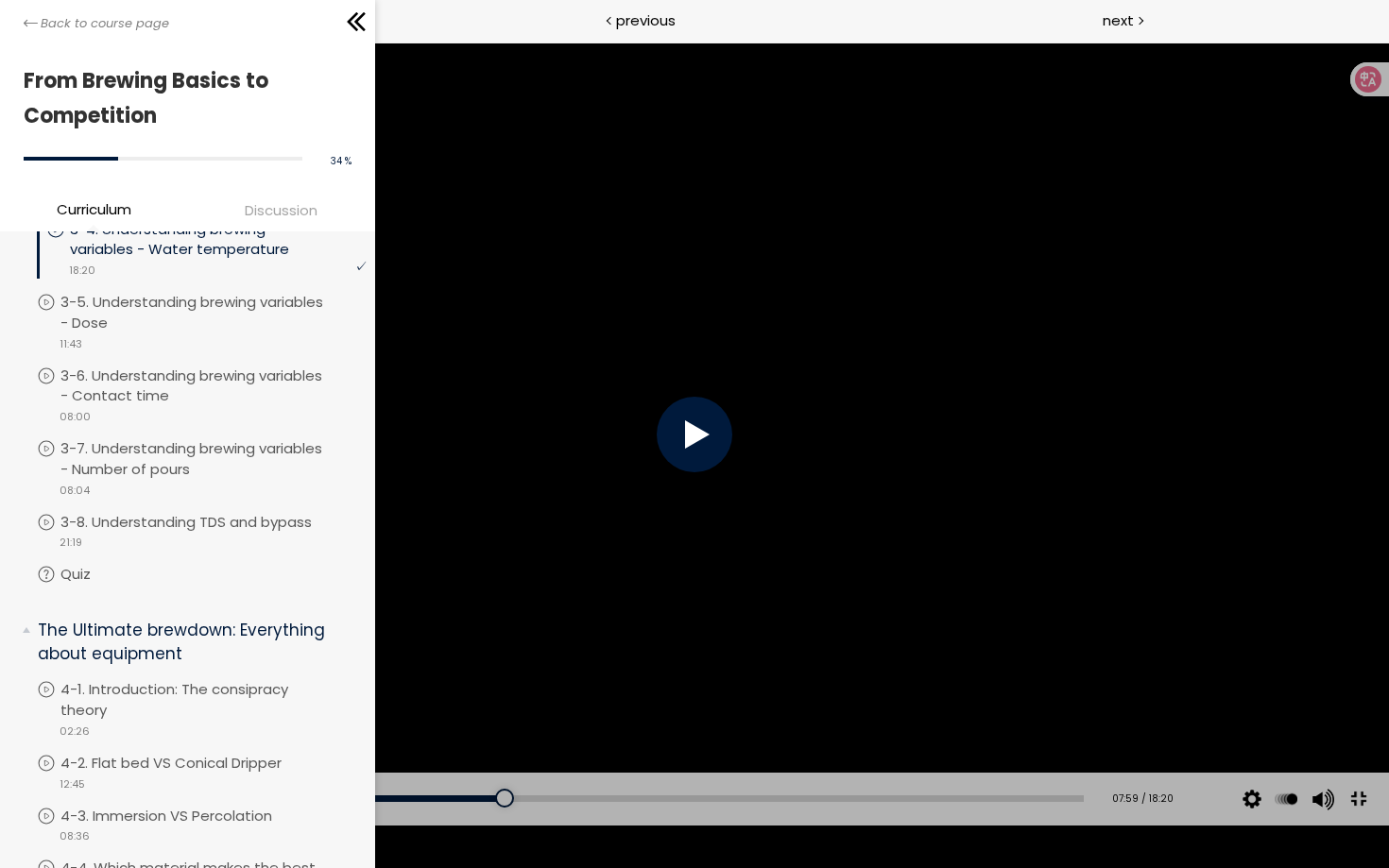 click at bounding box center [694, 434] 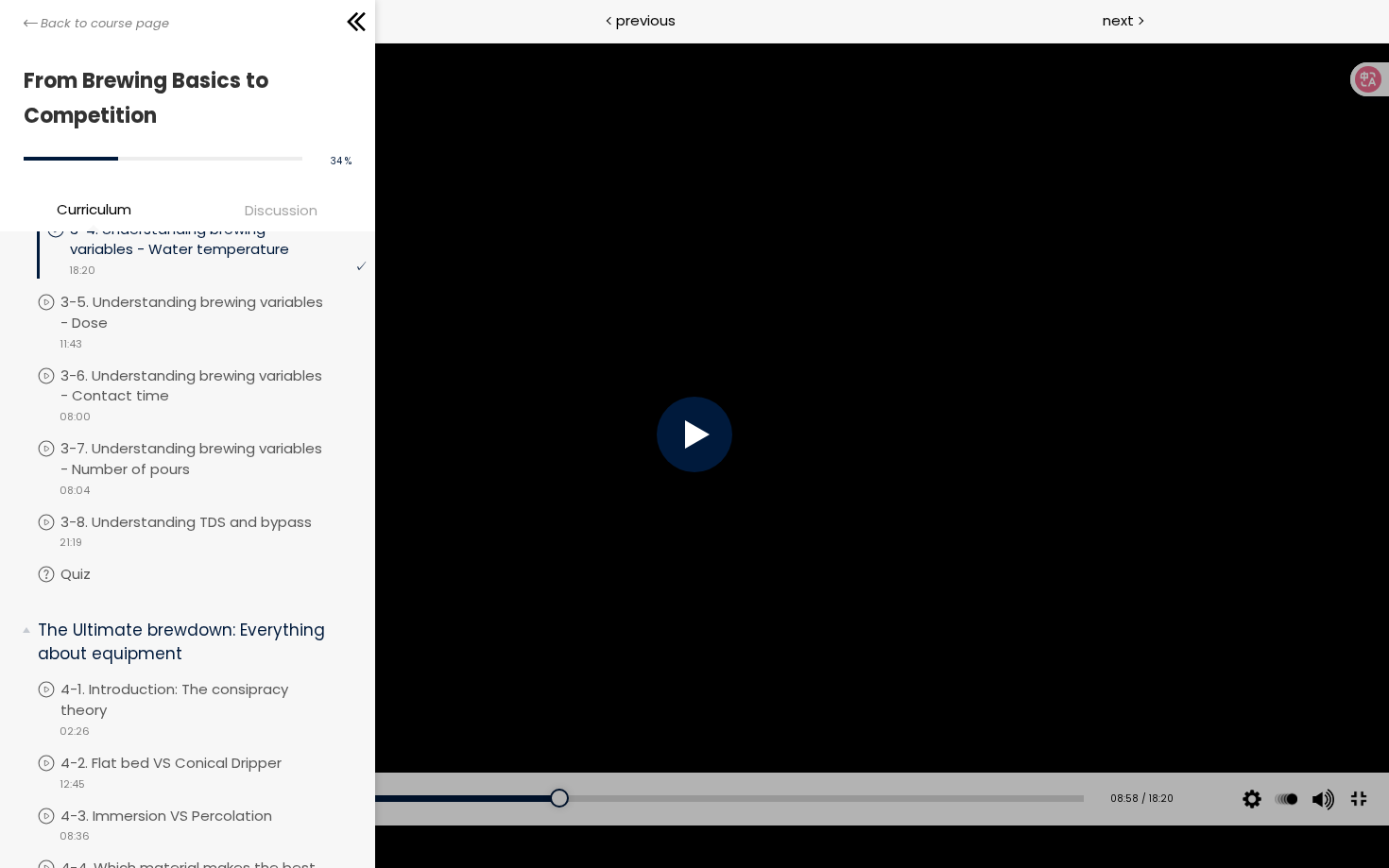 click at bounding box center [1358, 798] 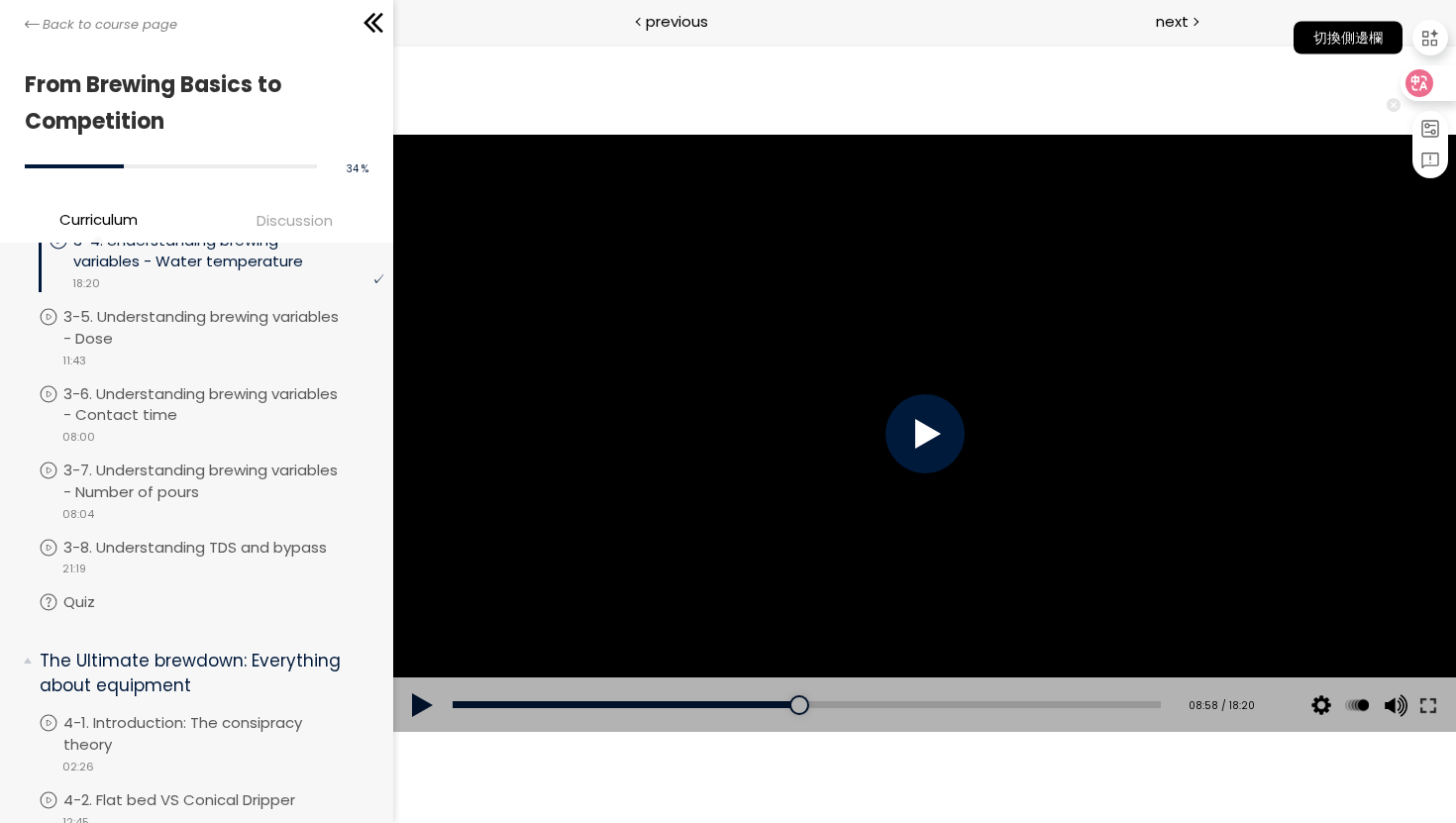click 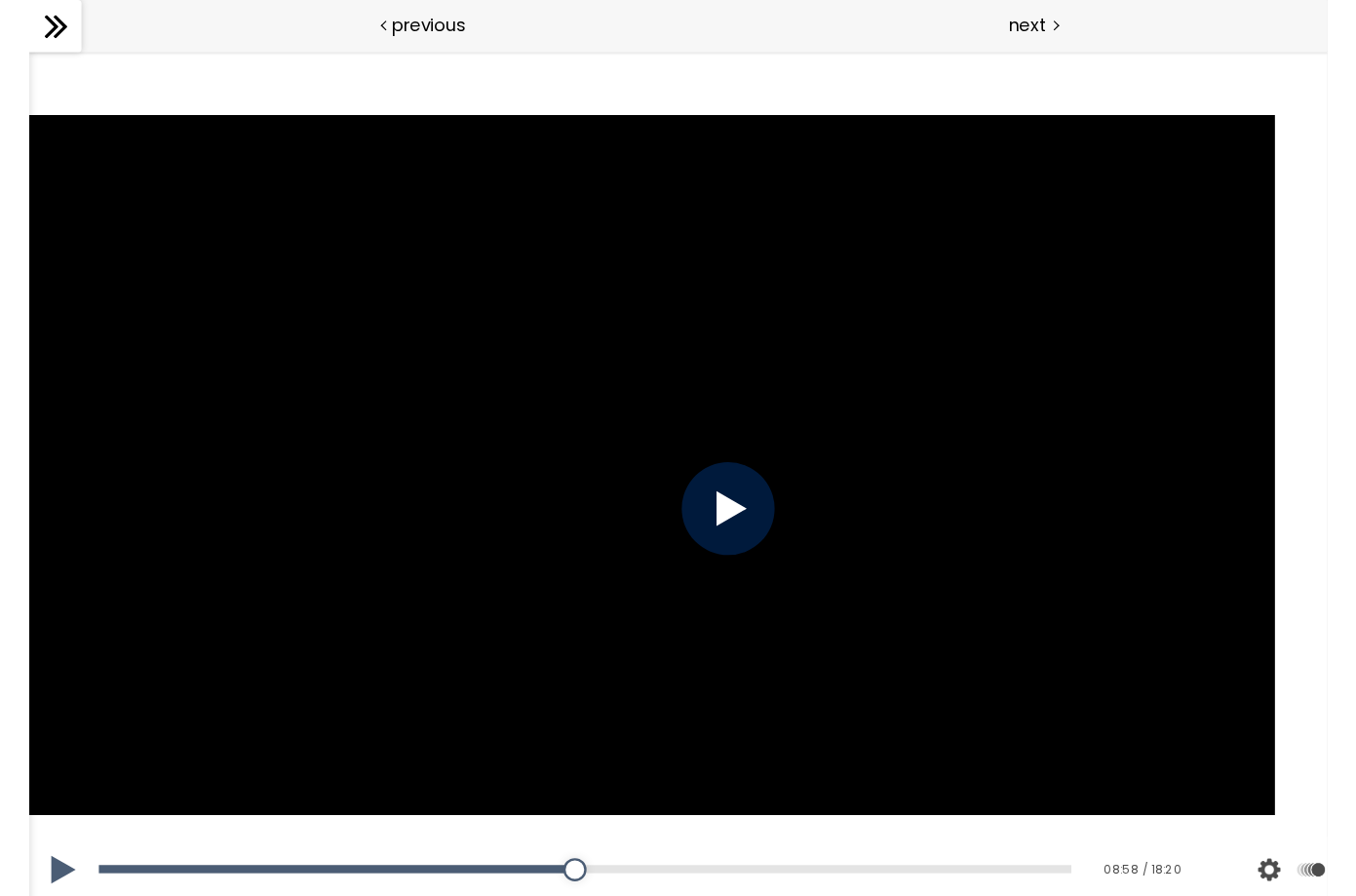 scroll, scrollTop: 933, scrollLeft: 0, axis: vertical 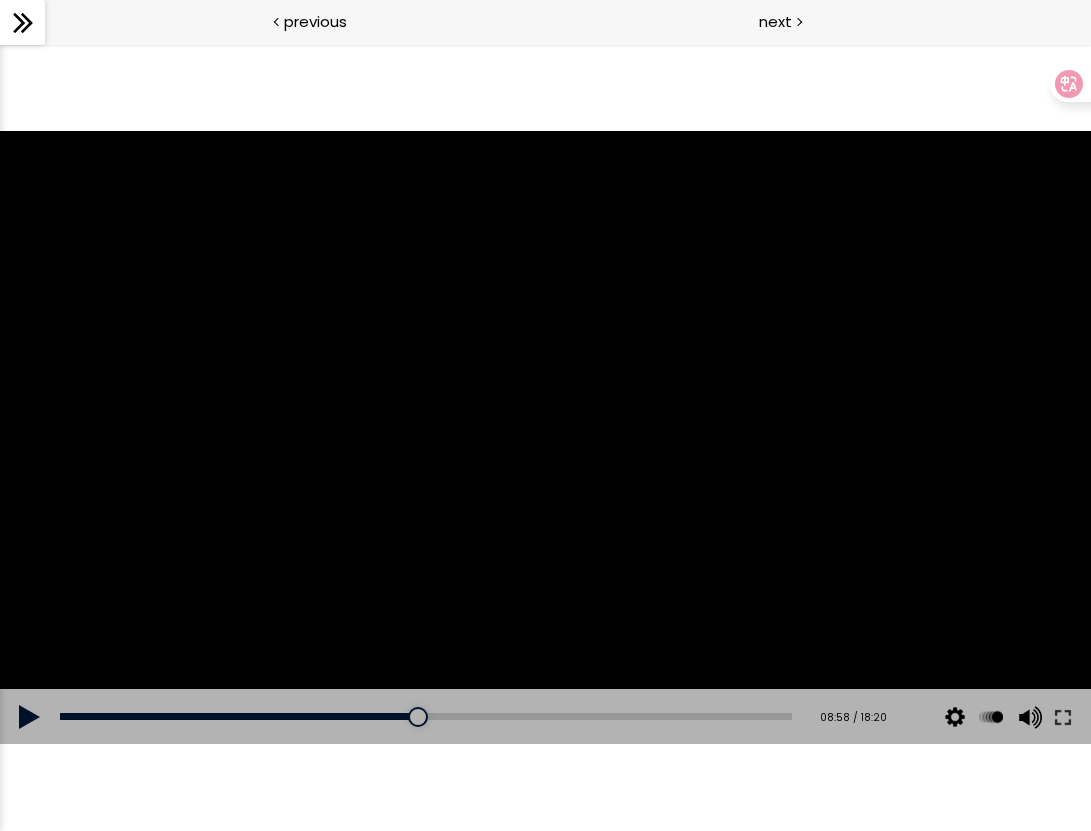 click at bounding box center [545, 438] 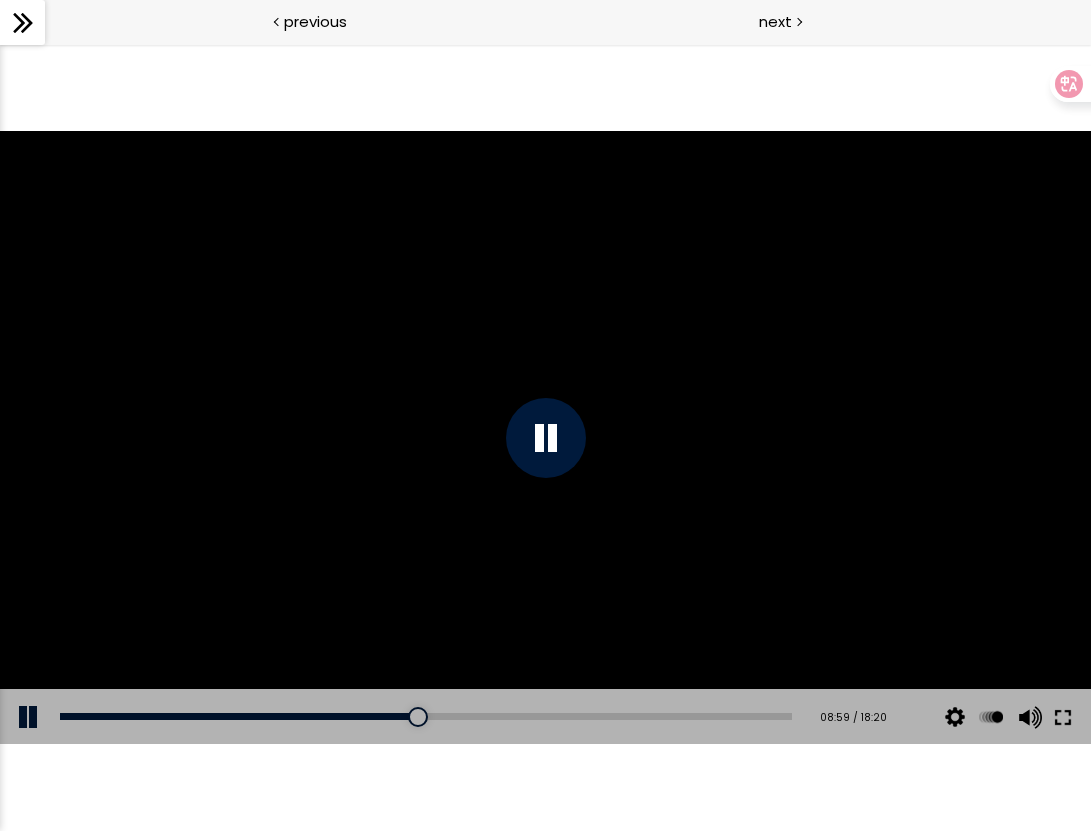 click at bounding box center (1063, 717) 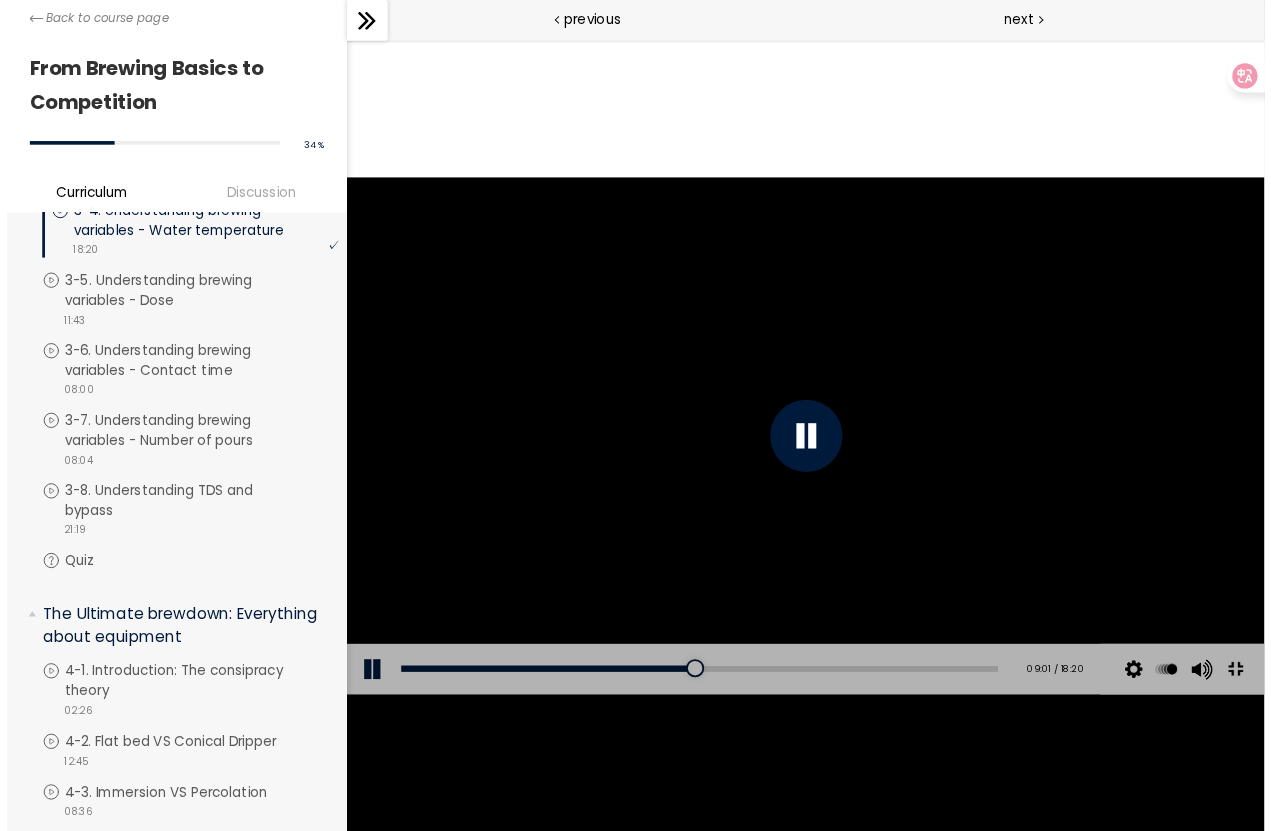 scroll, scrollTop: 957, scrollLeft: 0, axis: vertical 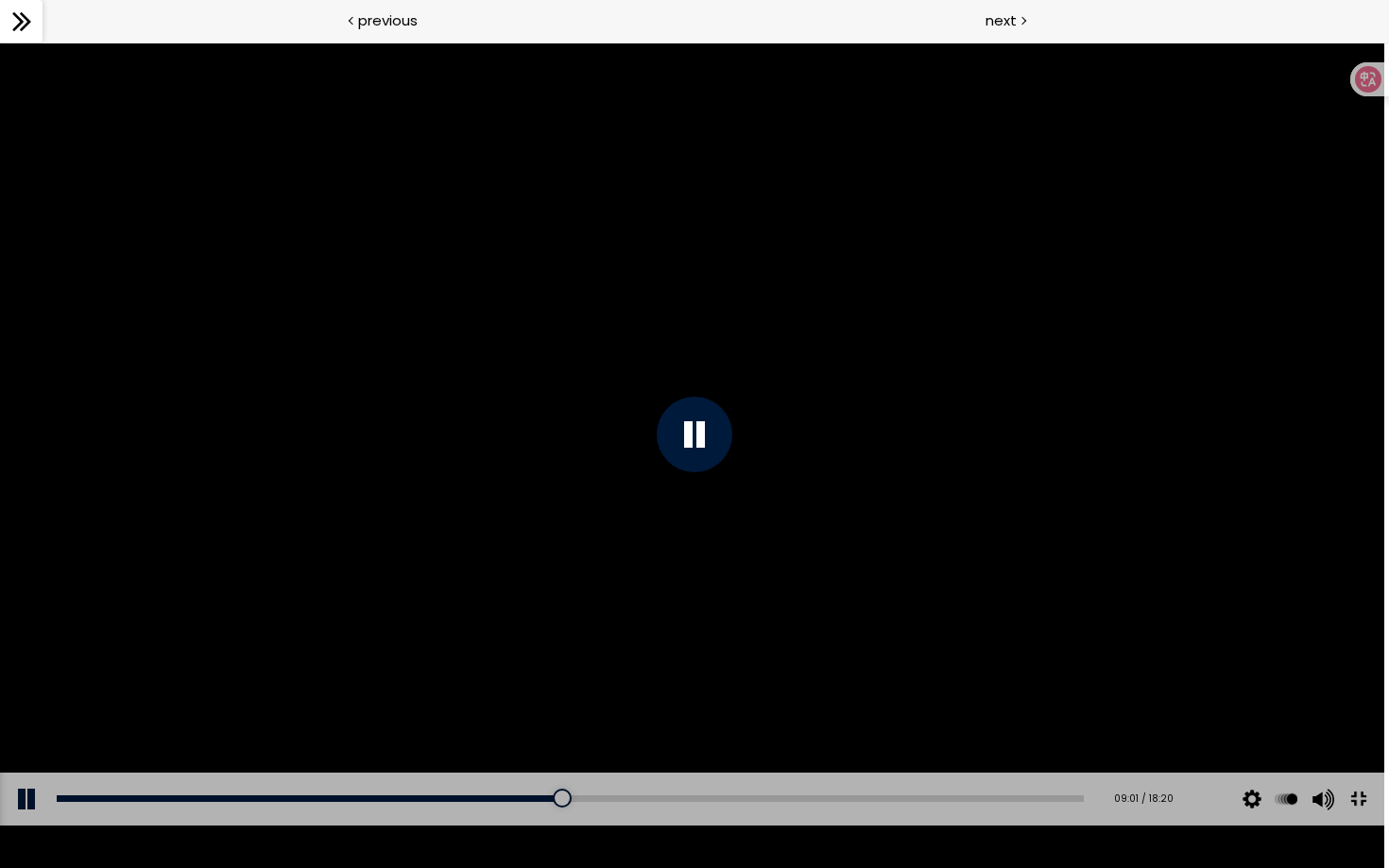 type 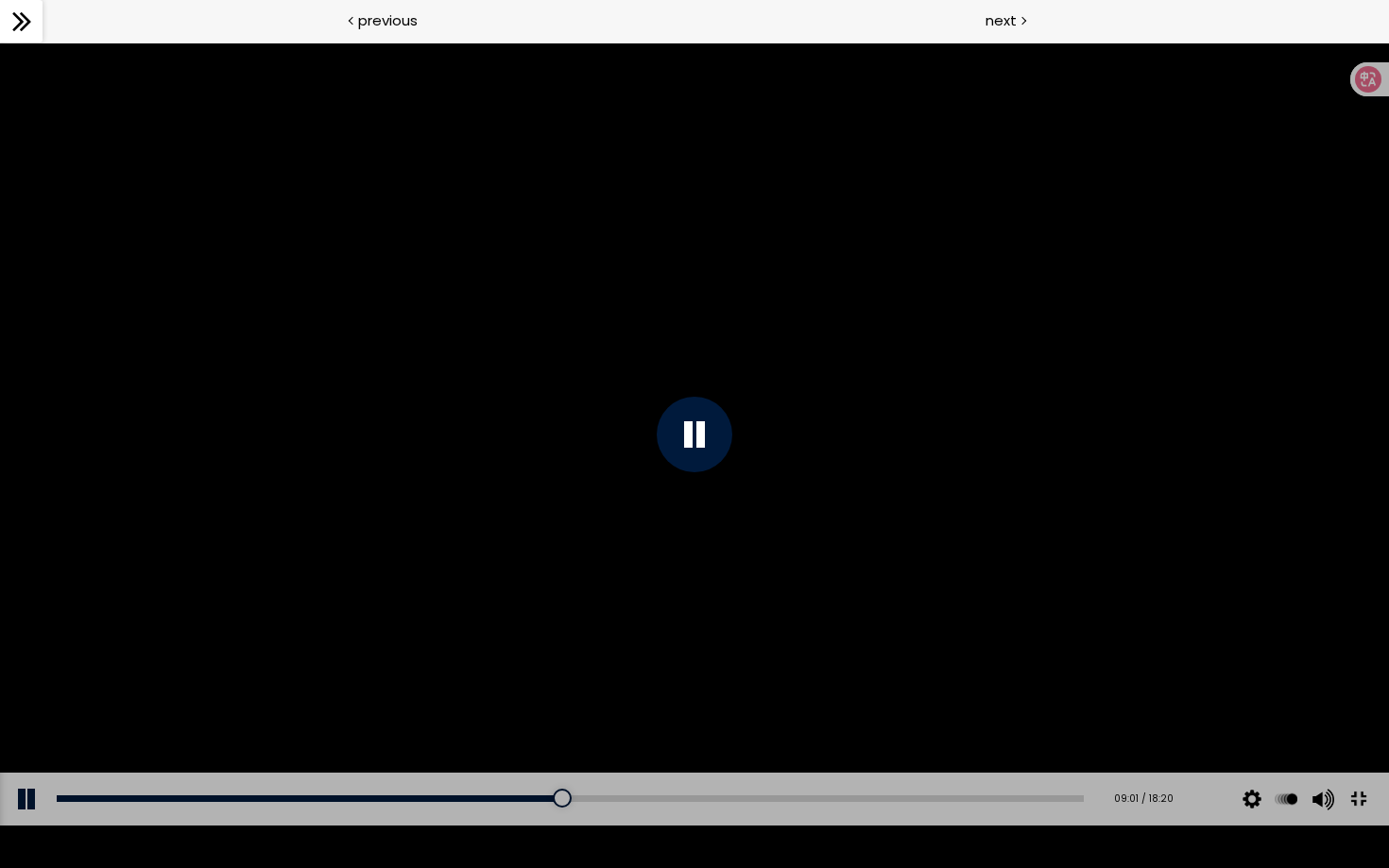 click at bounding box center (1358, 798) 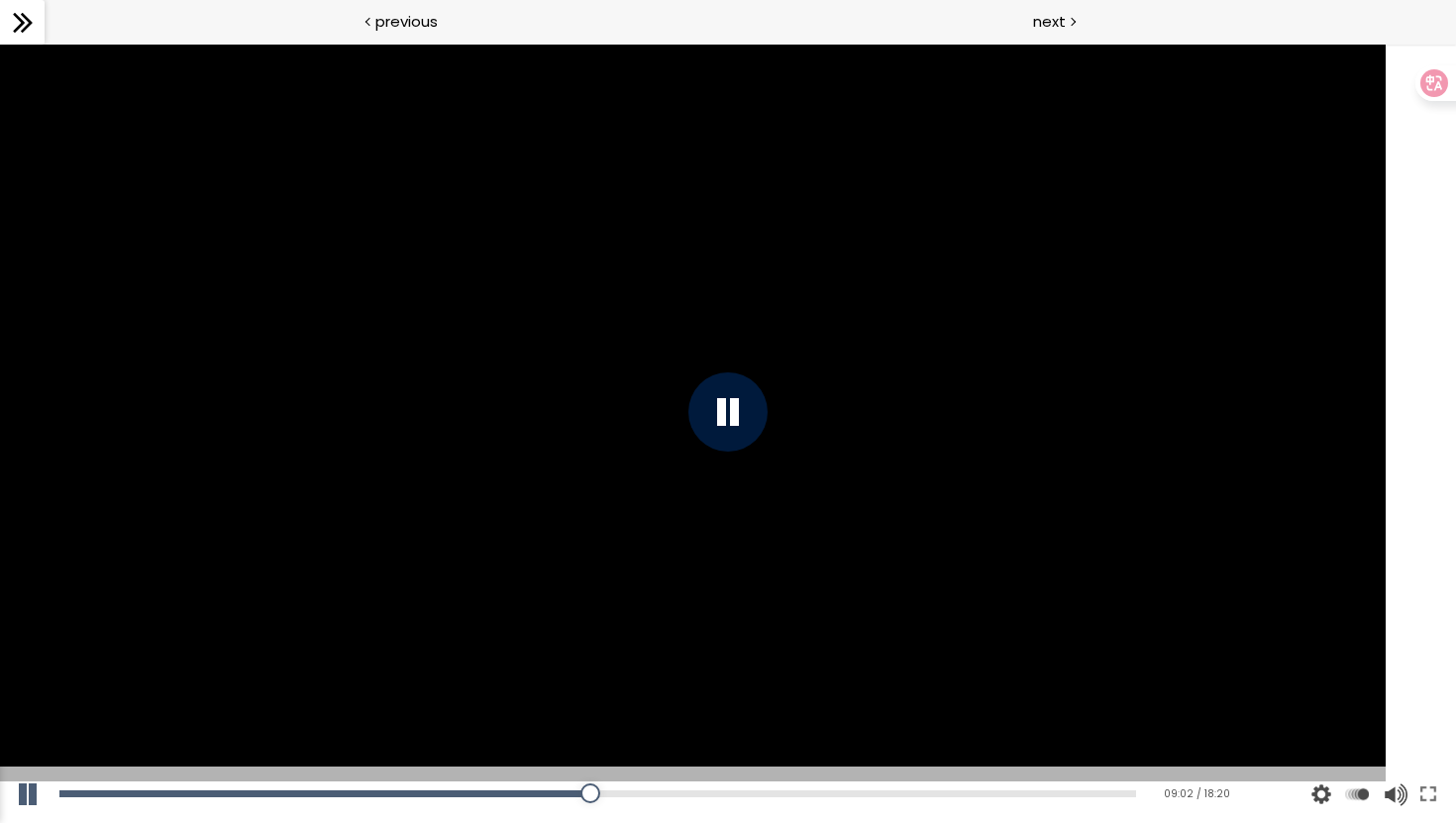 click at bounding box center [1428, 794] 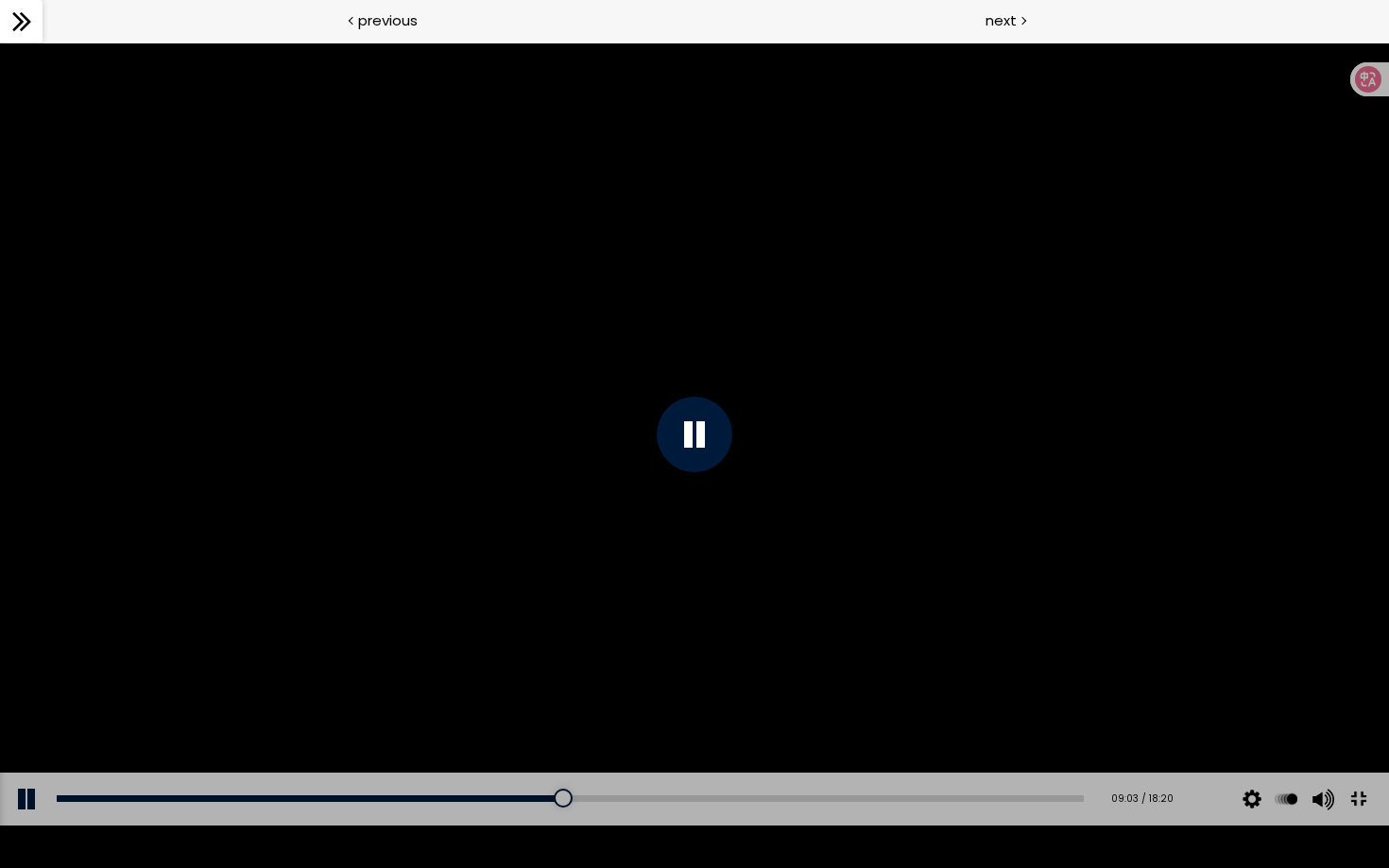 click at bounding box center (694, 434) 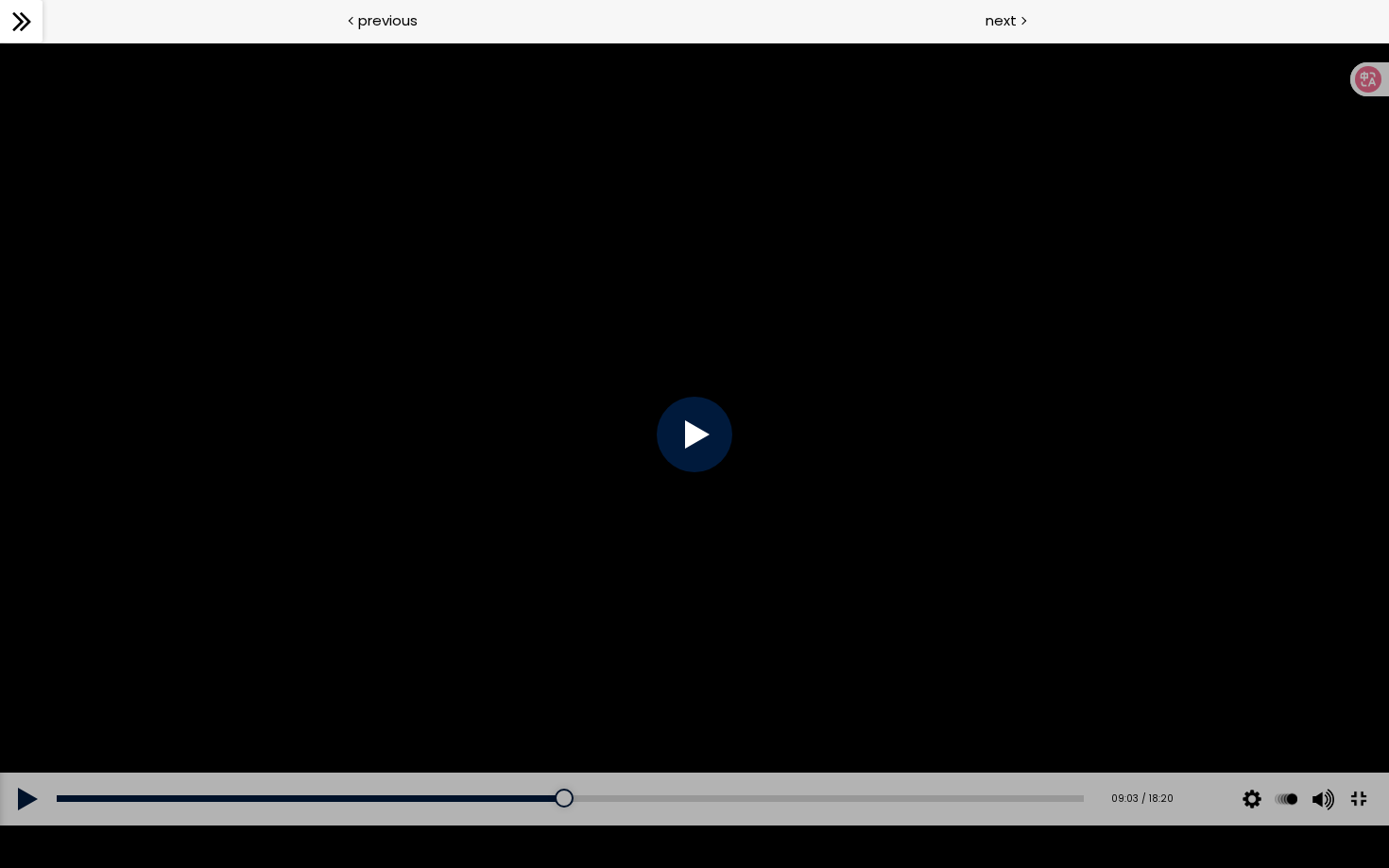 click at bounding box center [694, 434] 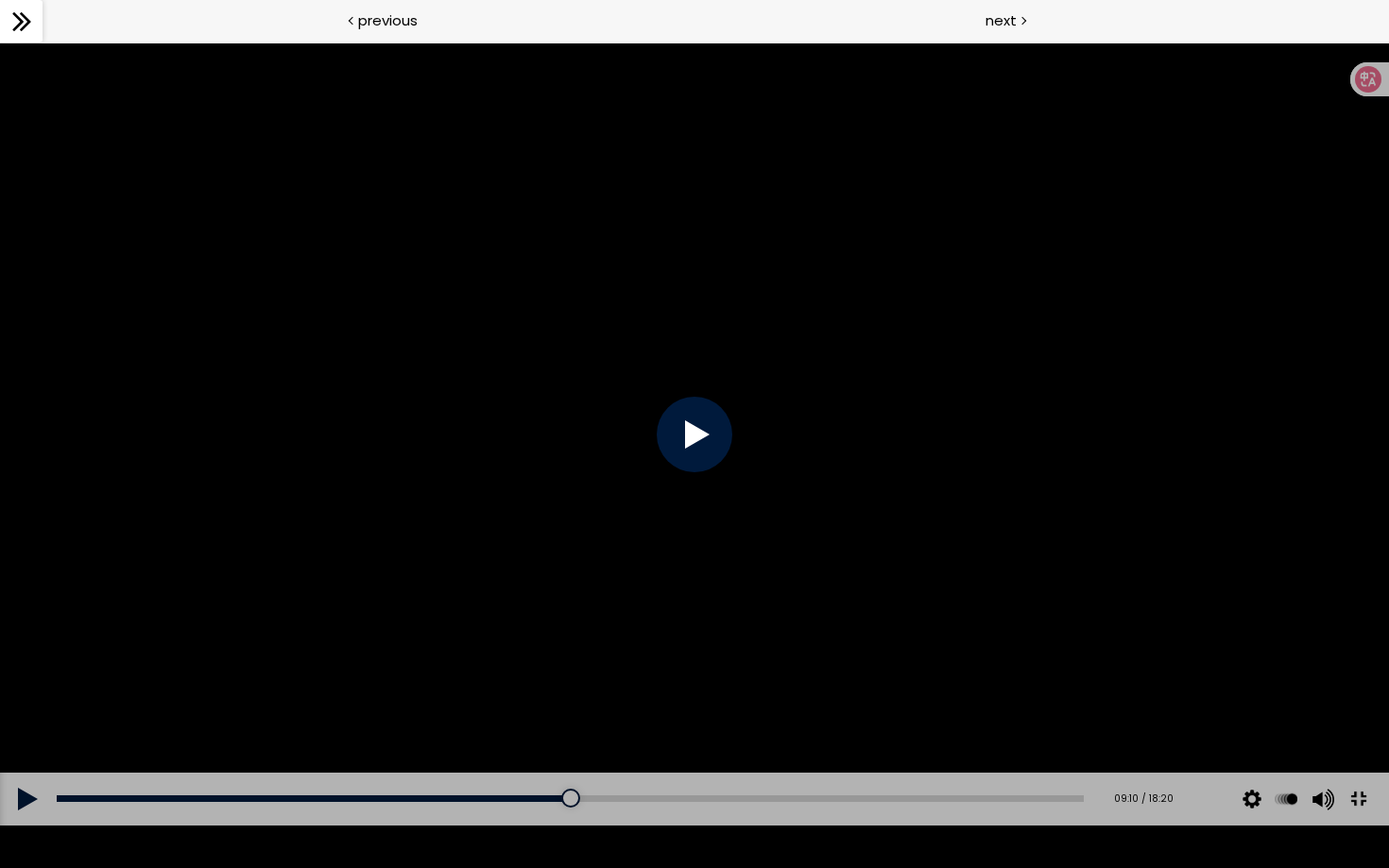 click at bounding box center (1358, 798) 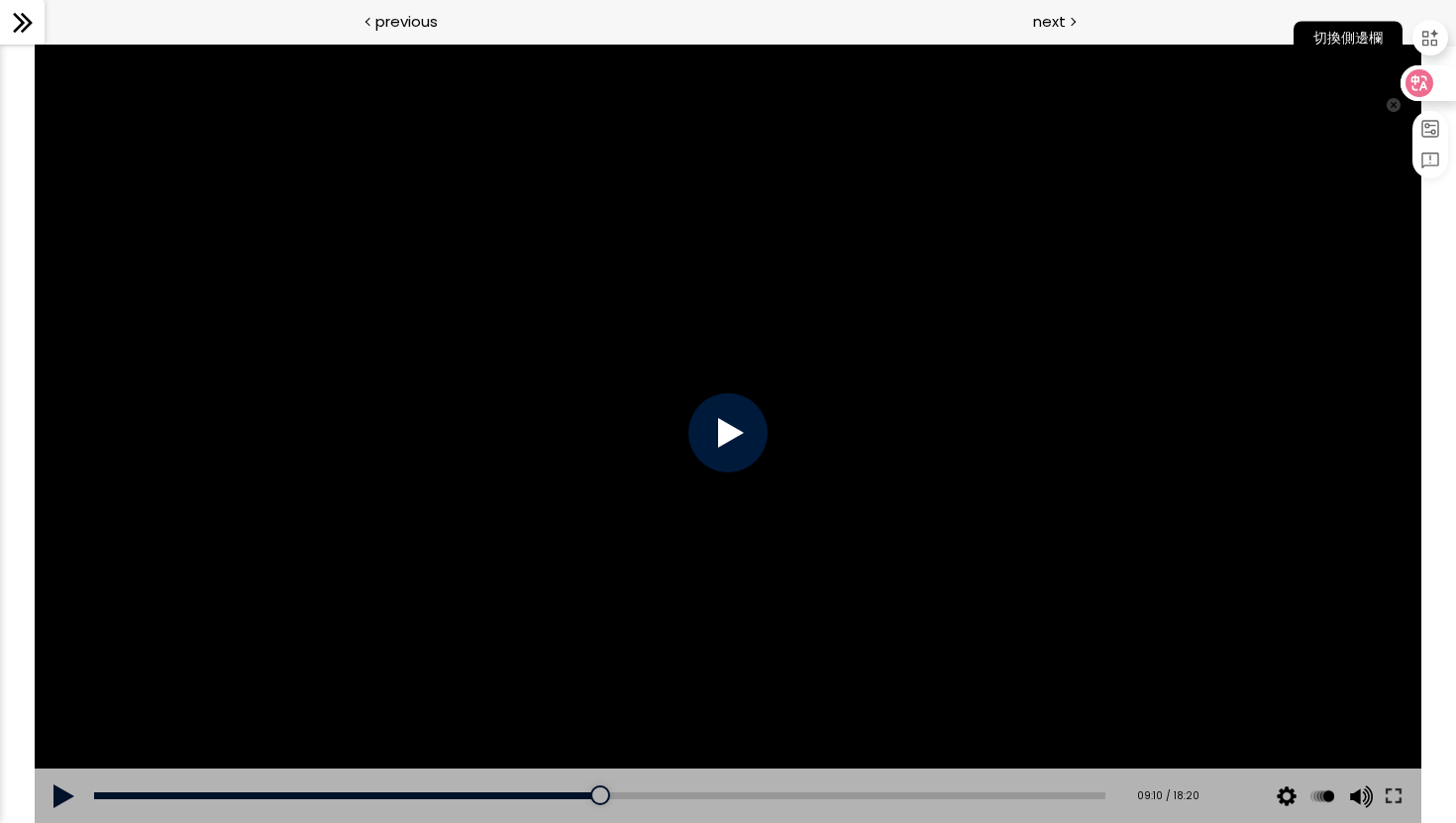 click at bounding box center (1430, 38) 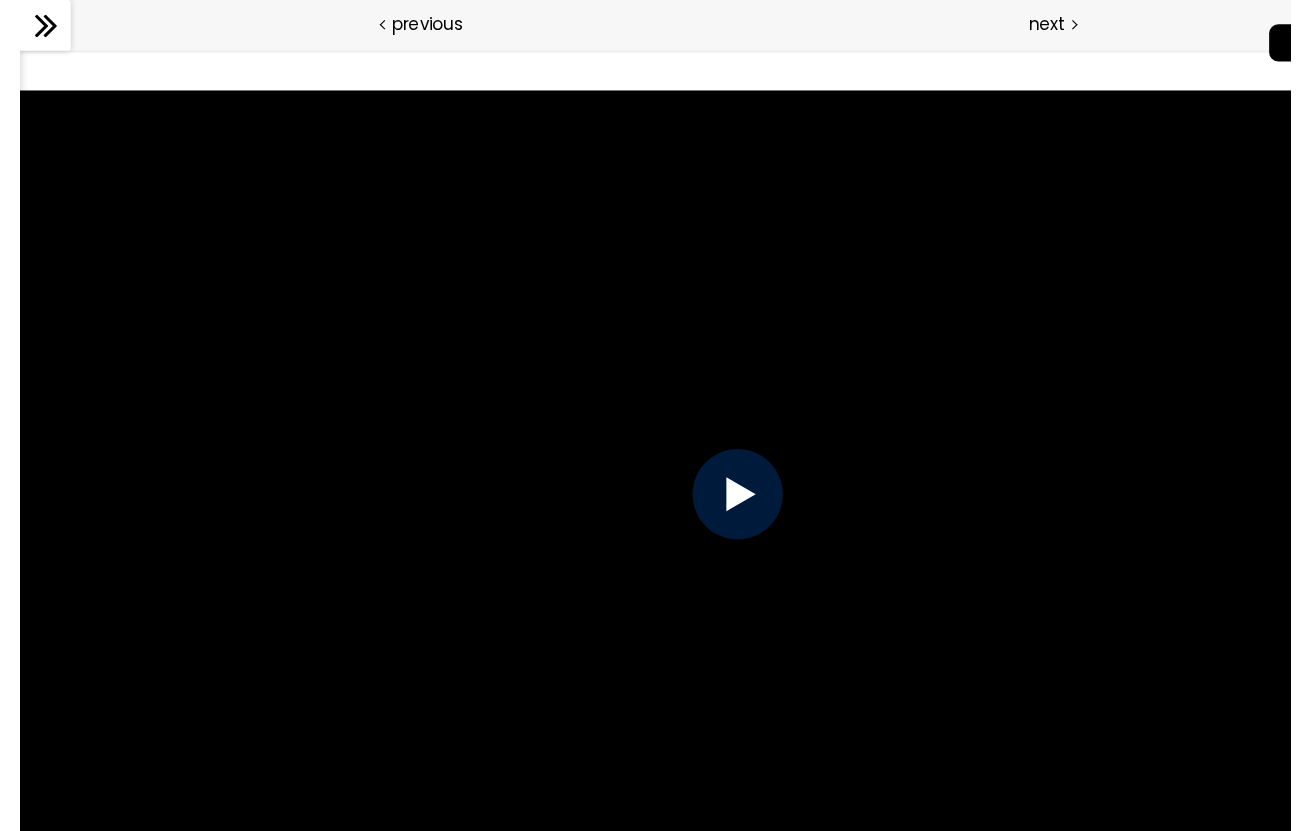 scroll, scrollTop: 957, scrollLeft: 0, axis: vertical 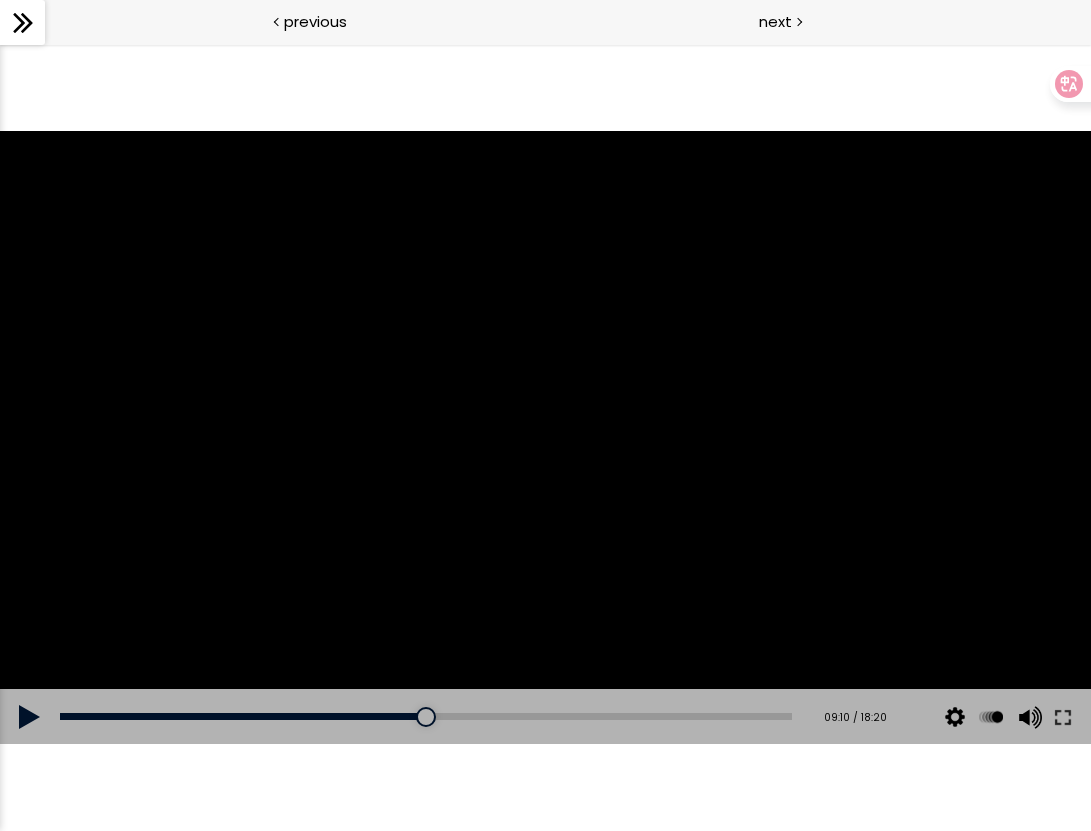 click at bounding box center [545, 438] 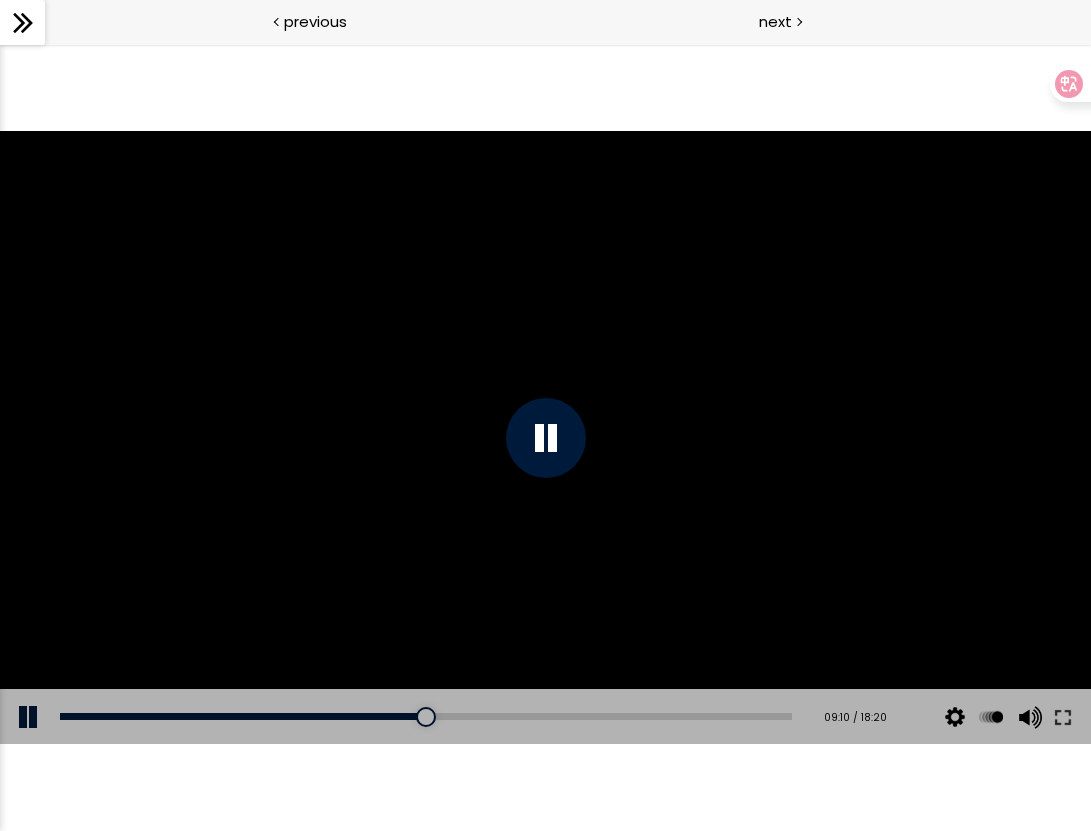 click at bounding box center [545, 438] 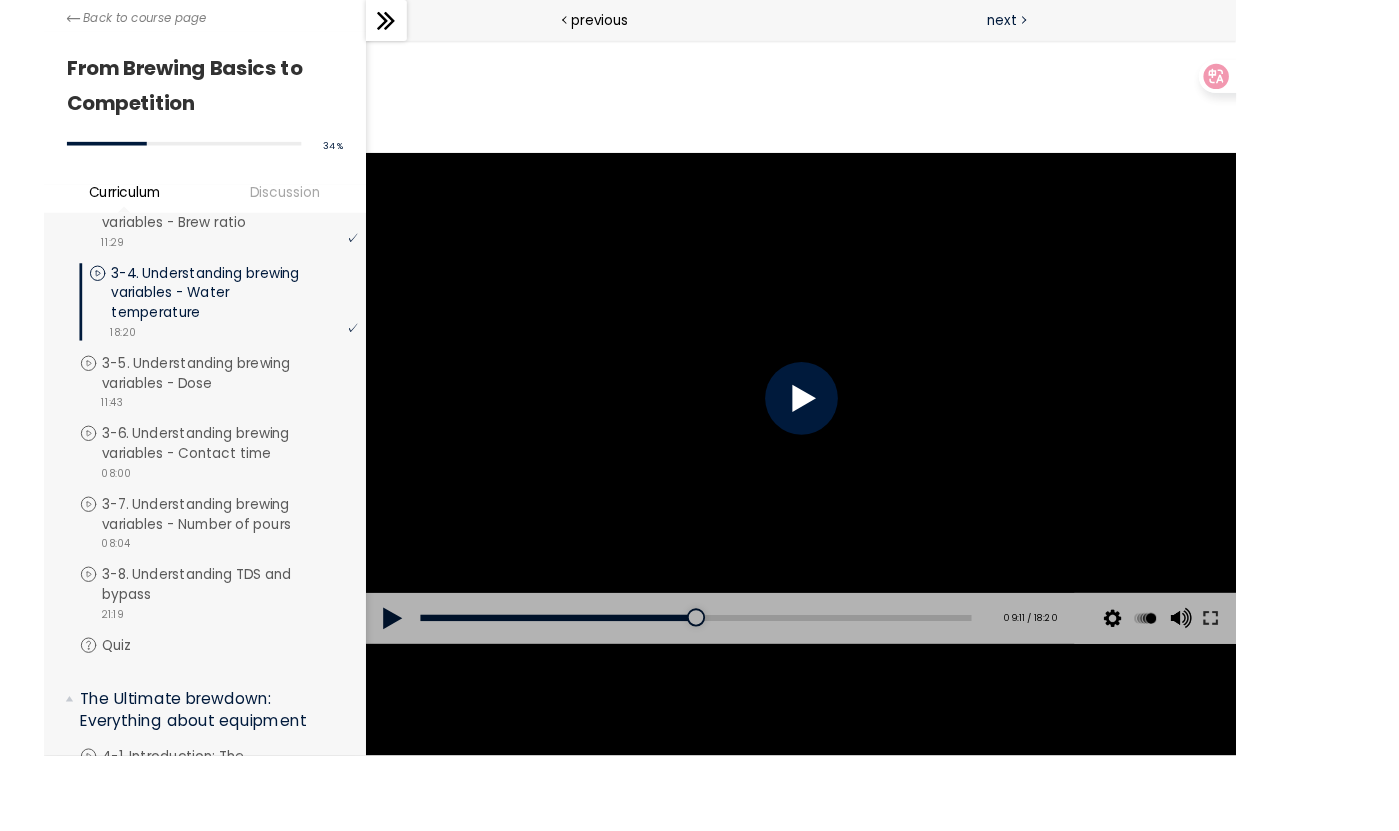 scroll, scrollTop: 957, scrollLeft: 0, axis: vertical 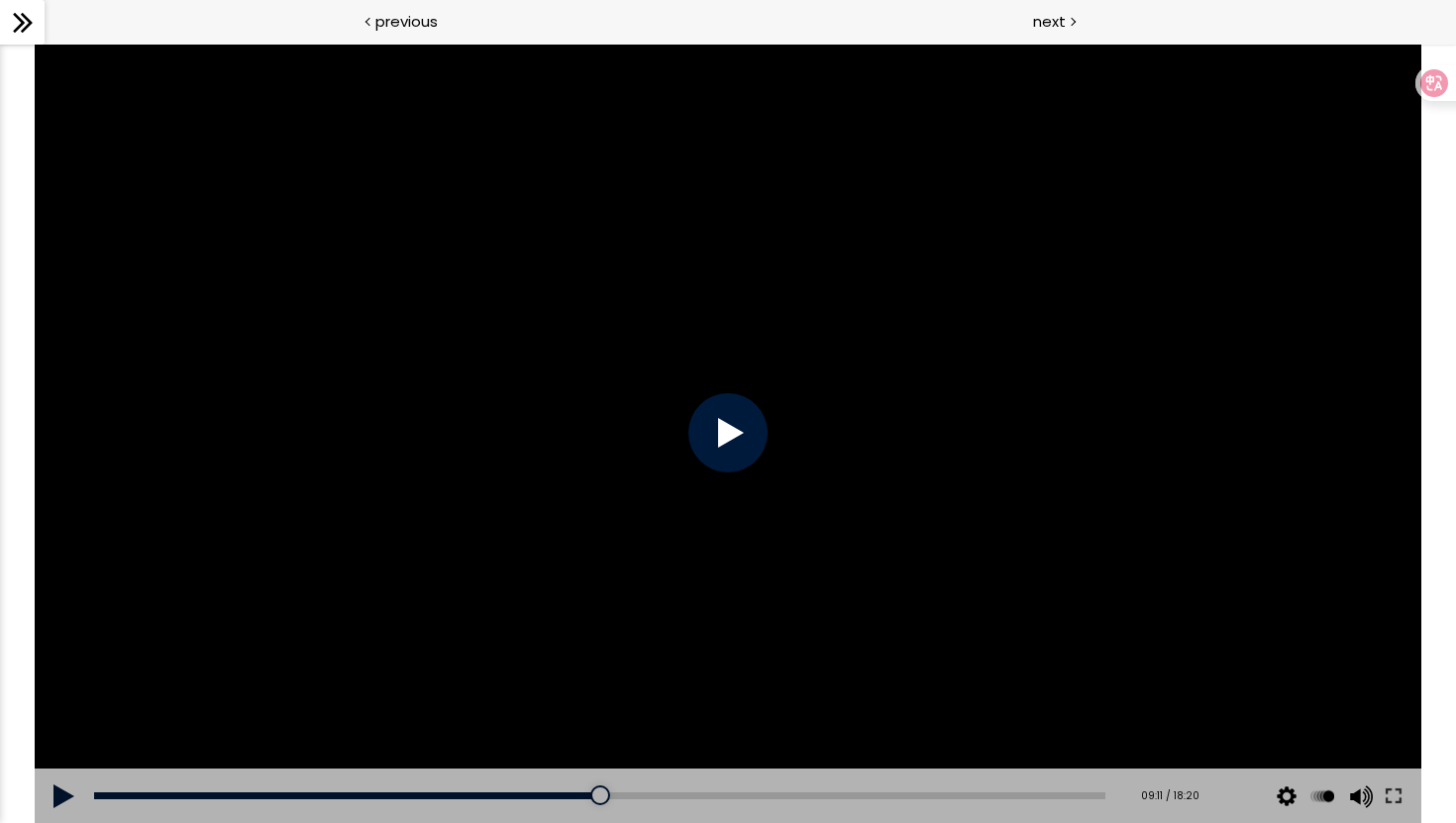 click at bounding box center [727, 433] 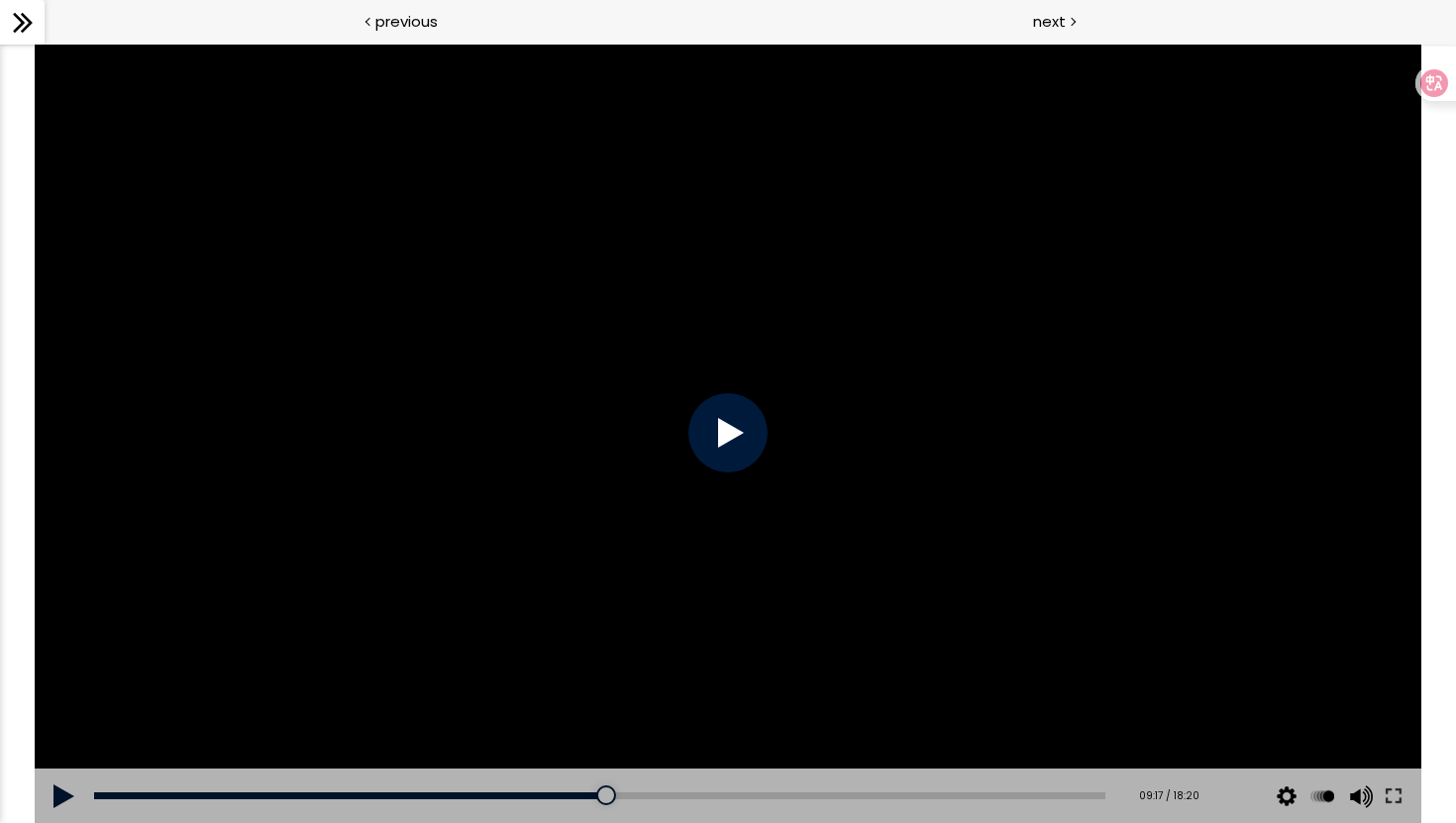 click at bounding box center (728, 433) 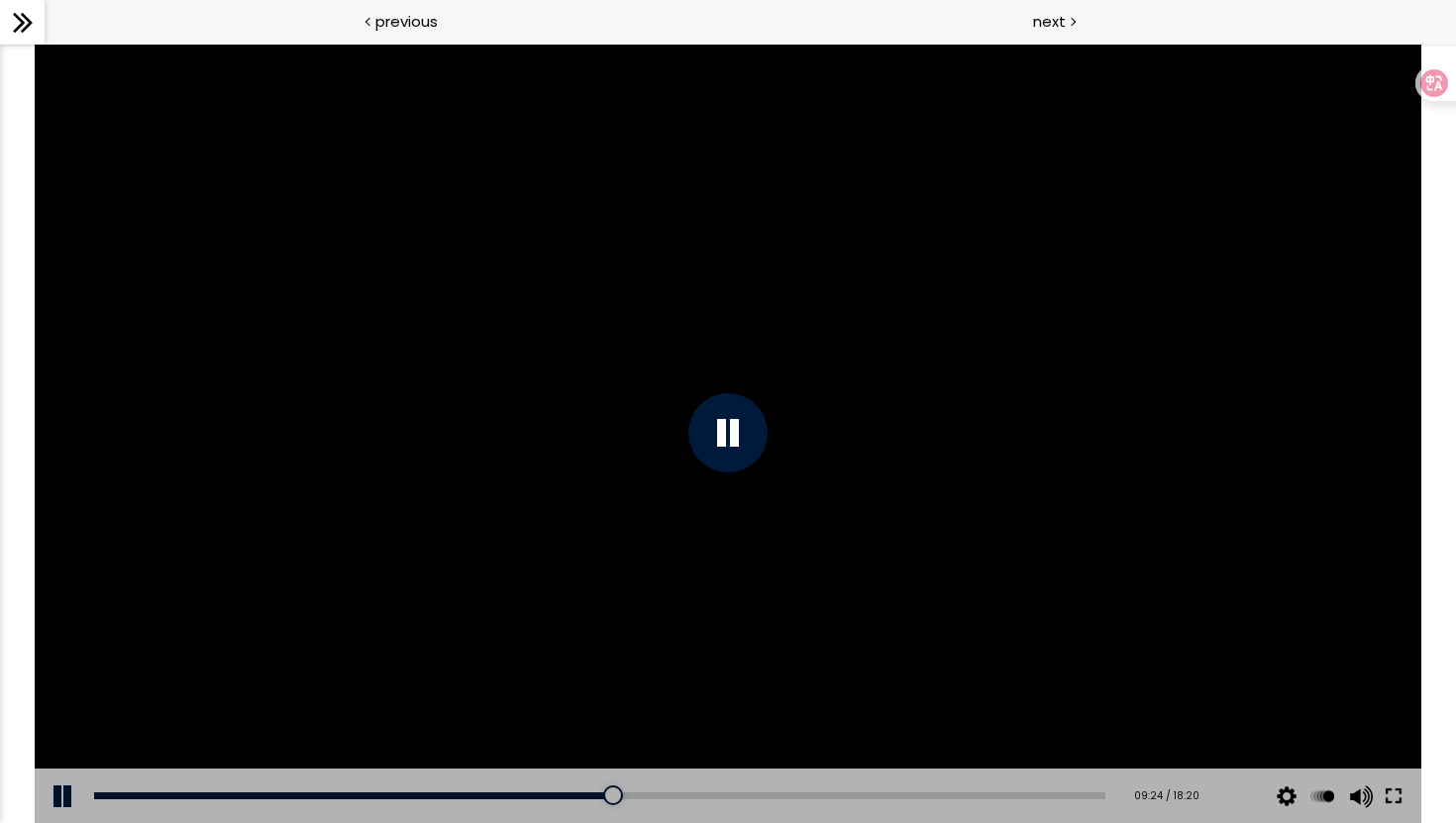click at bounding box center (1394, 796) 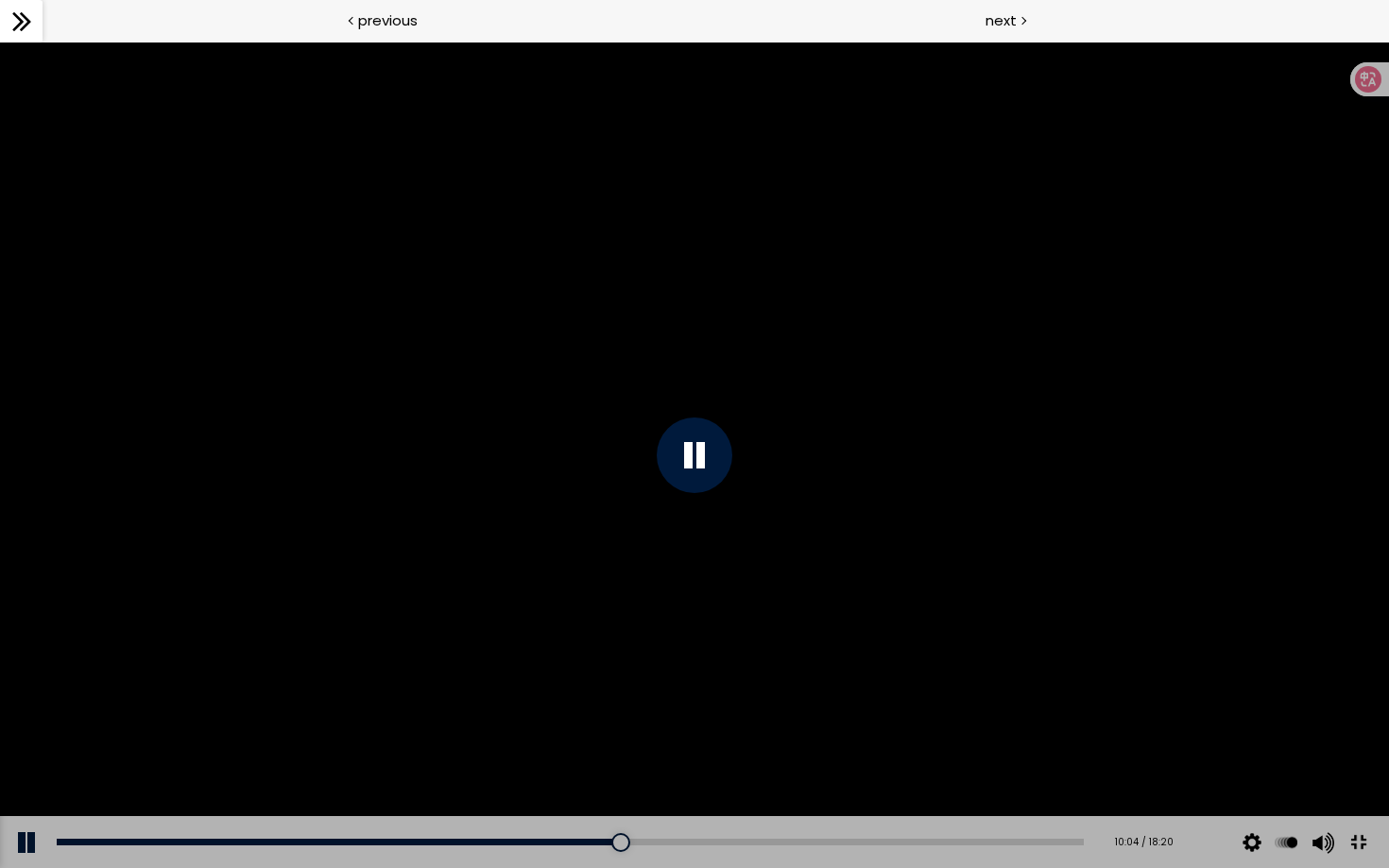 click at bounding box center [694, 454] 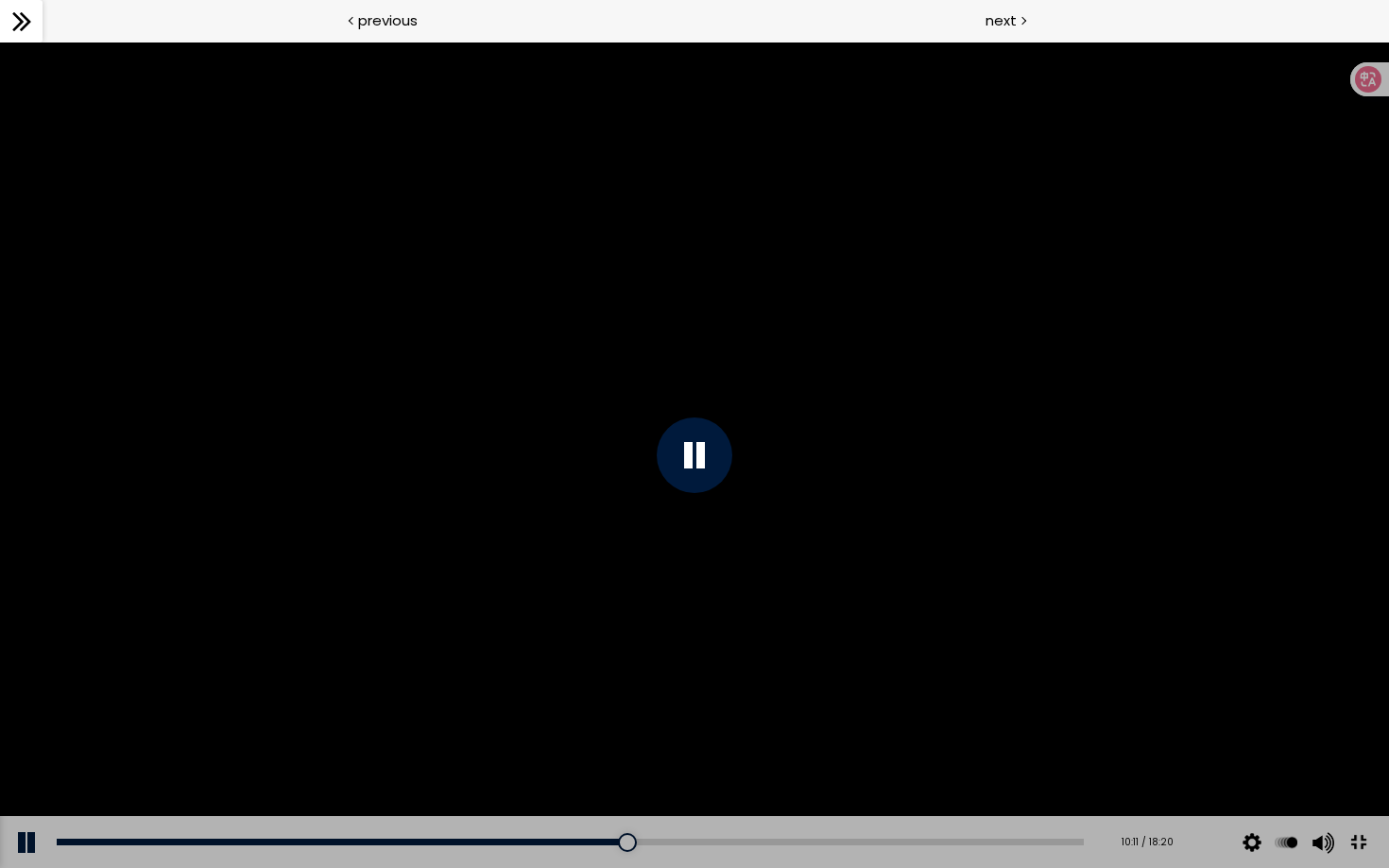 click at bounding box center [694, 454] 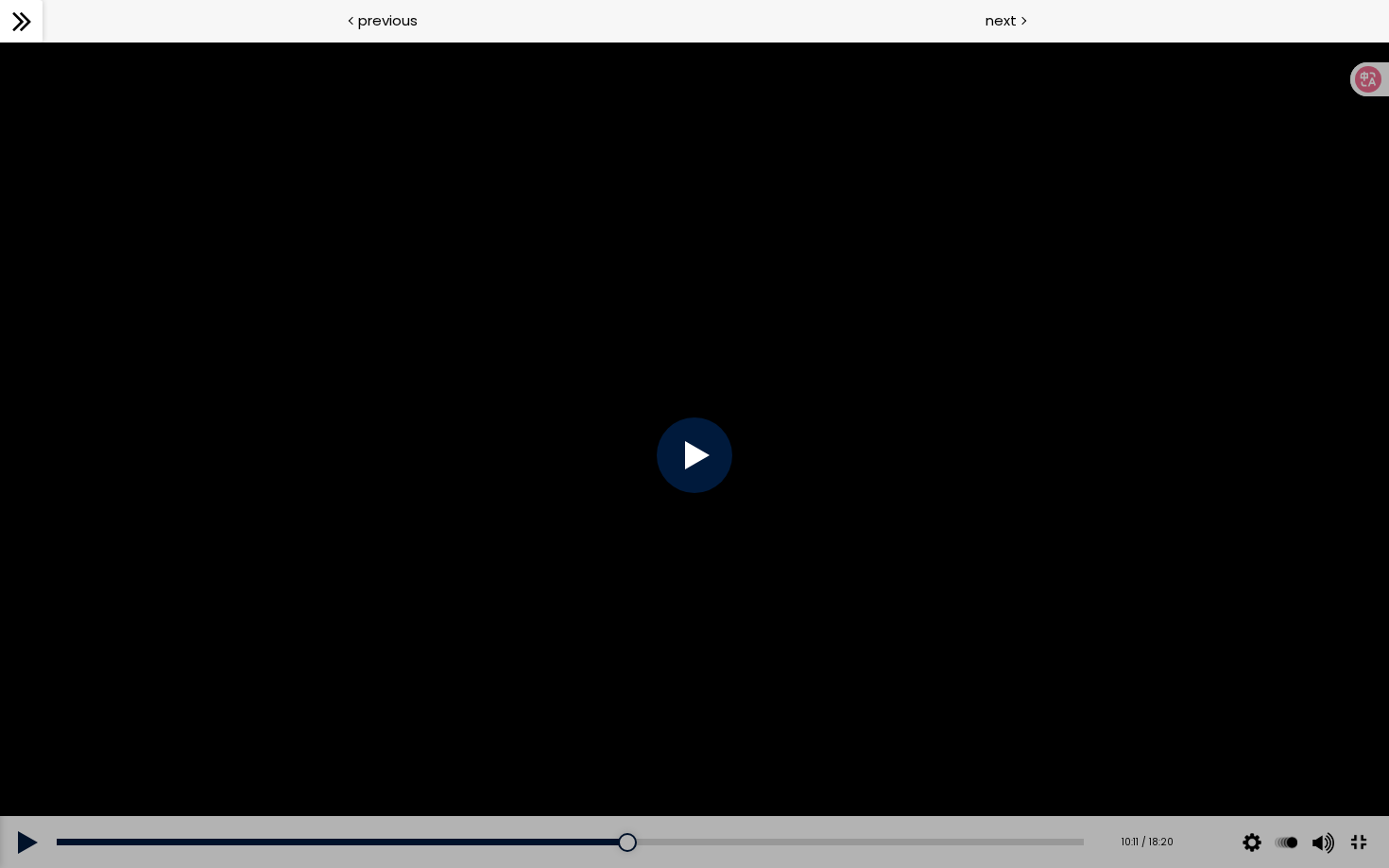 click at bounding box center (694, 454) 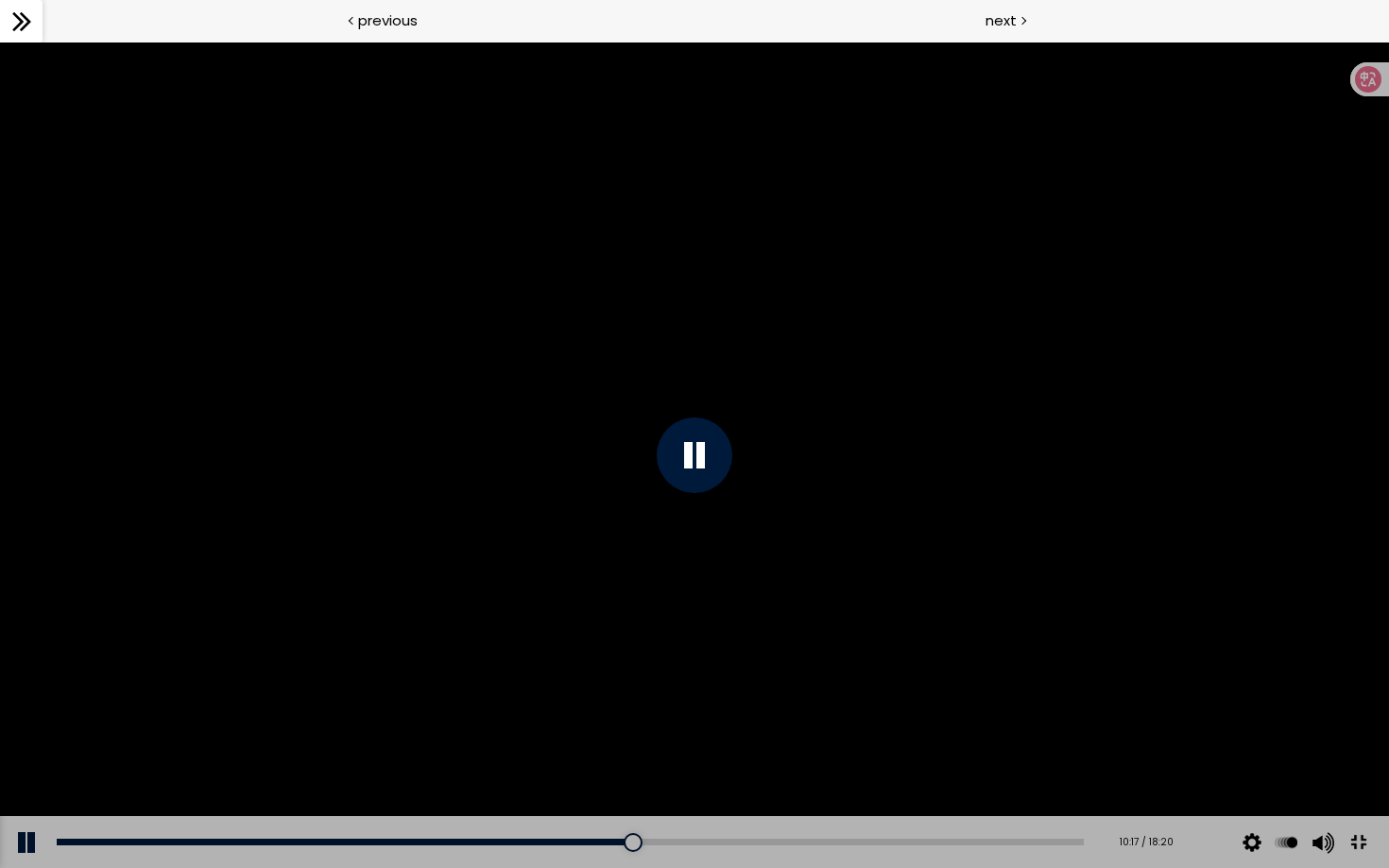 click at bounding box center [694, 455] 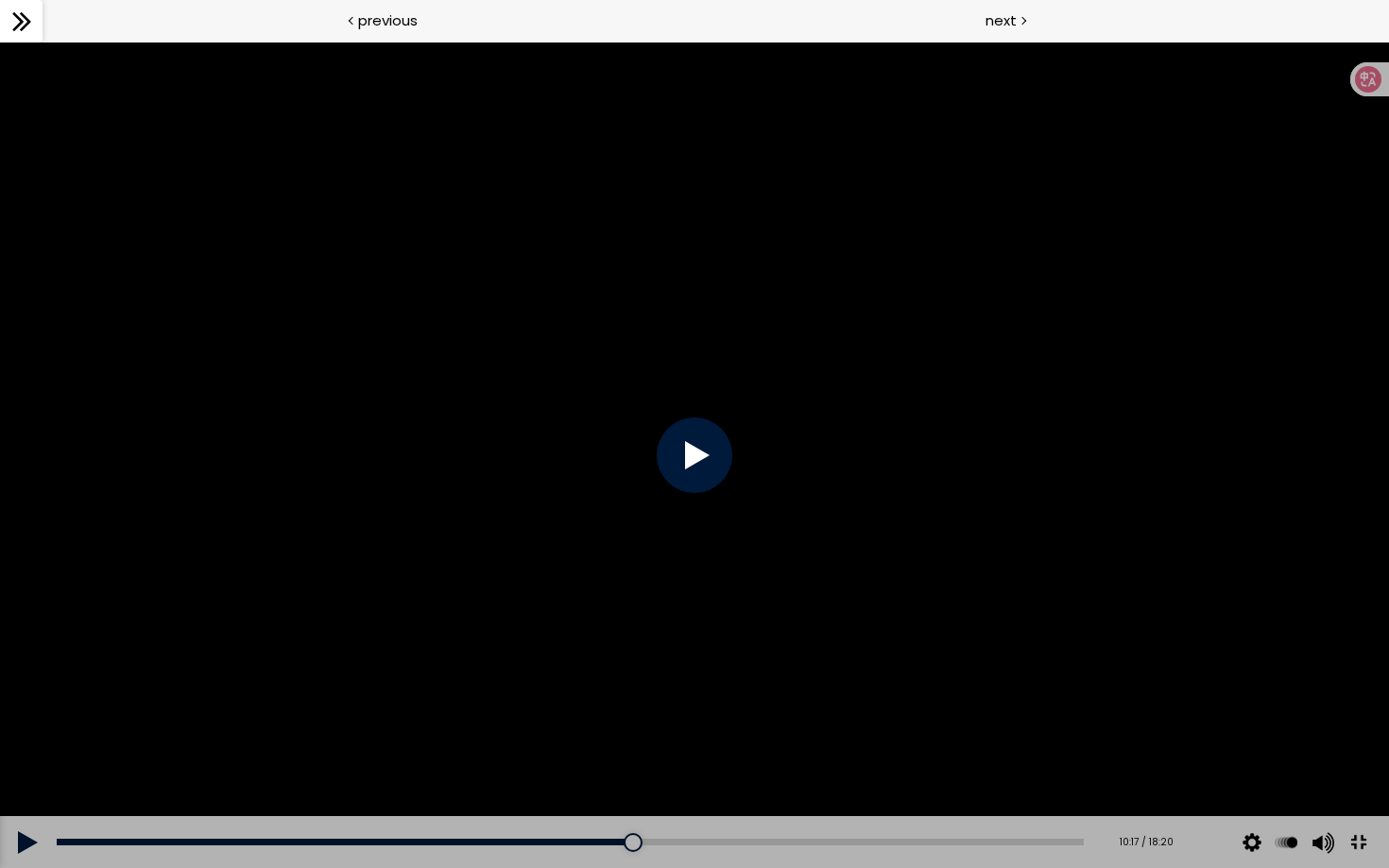 click at bounding box center [694, 455] 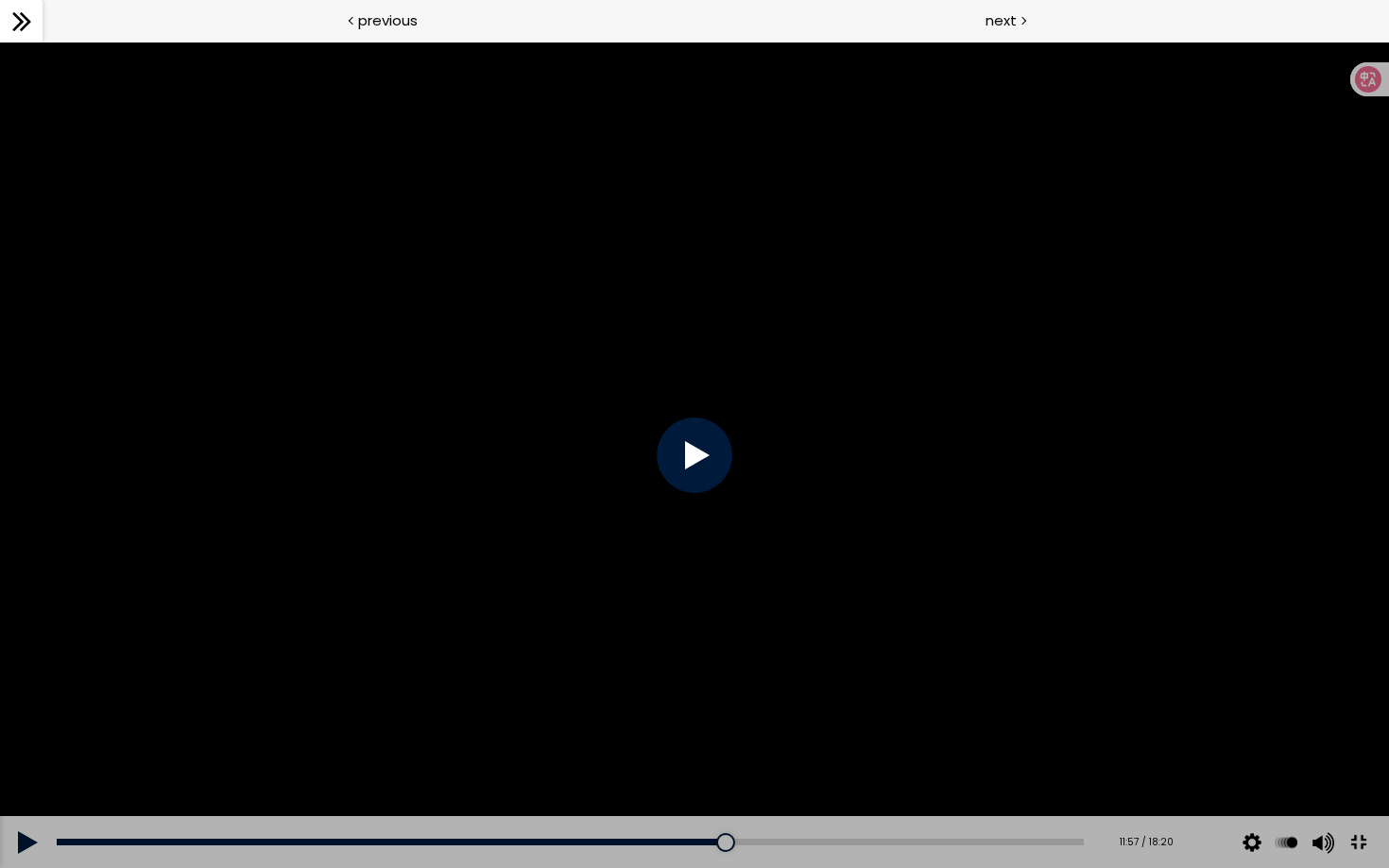 click at bounding box center (1358, 842) 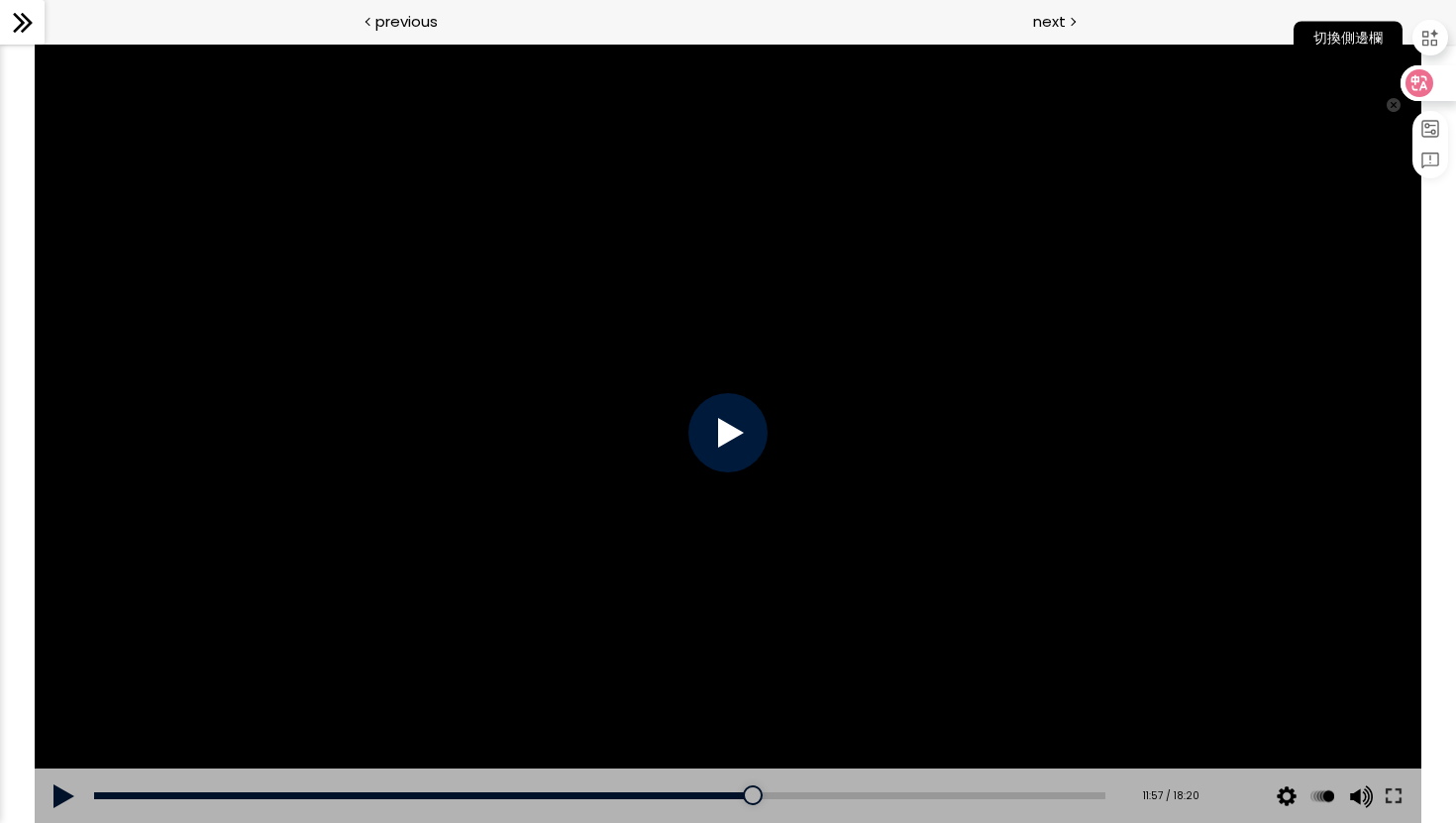 click 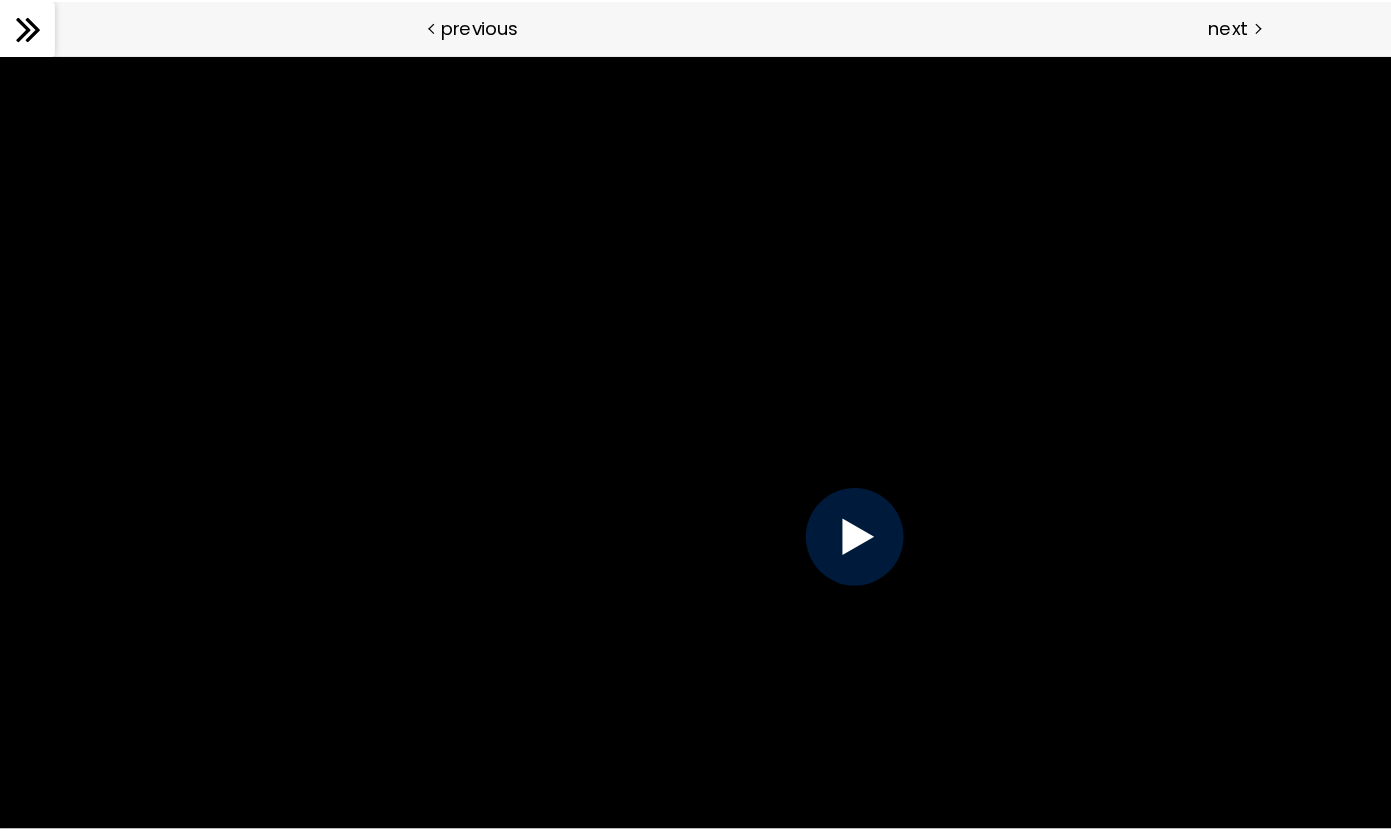 scroll, scrollTop: 957, scrollLeft: 0, axis: vertical 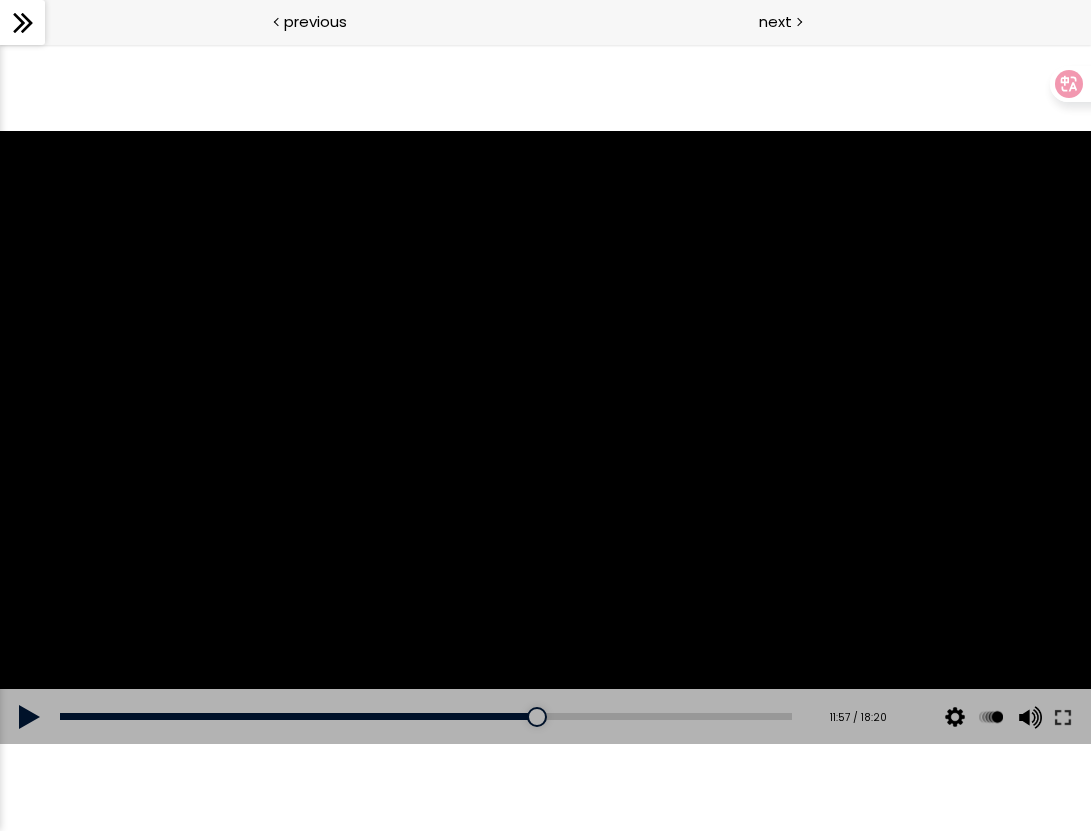 click at bounding box center (545, 438) 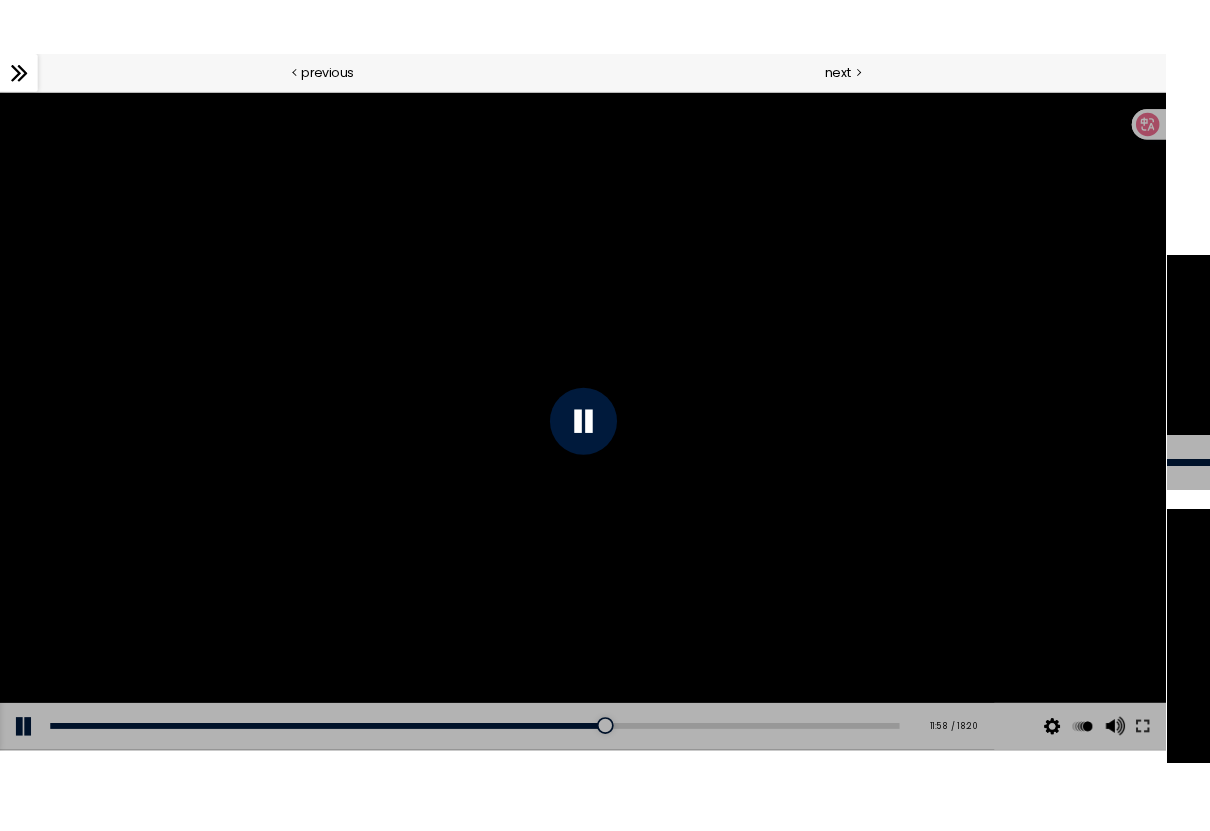 scroll, scrollTop: 957, scrollLeft: 0, axis: vertical 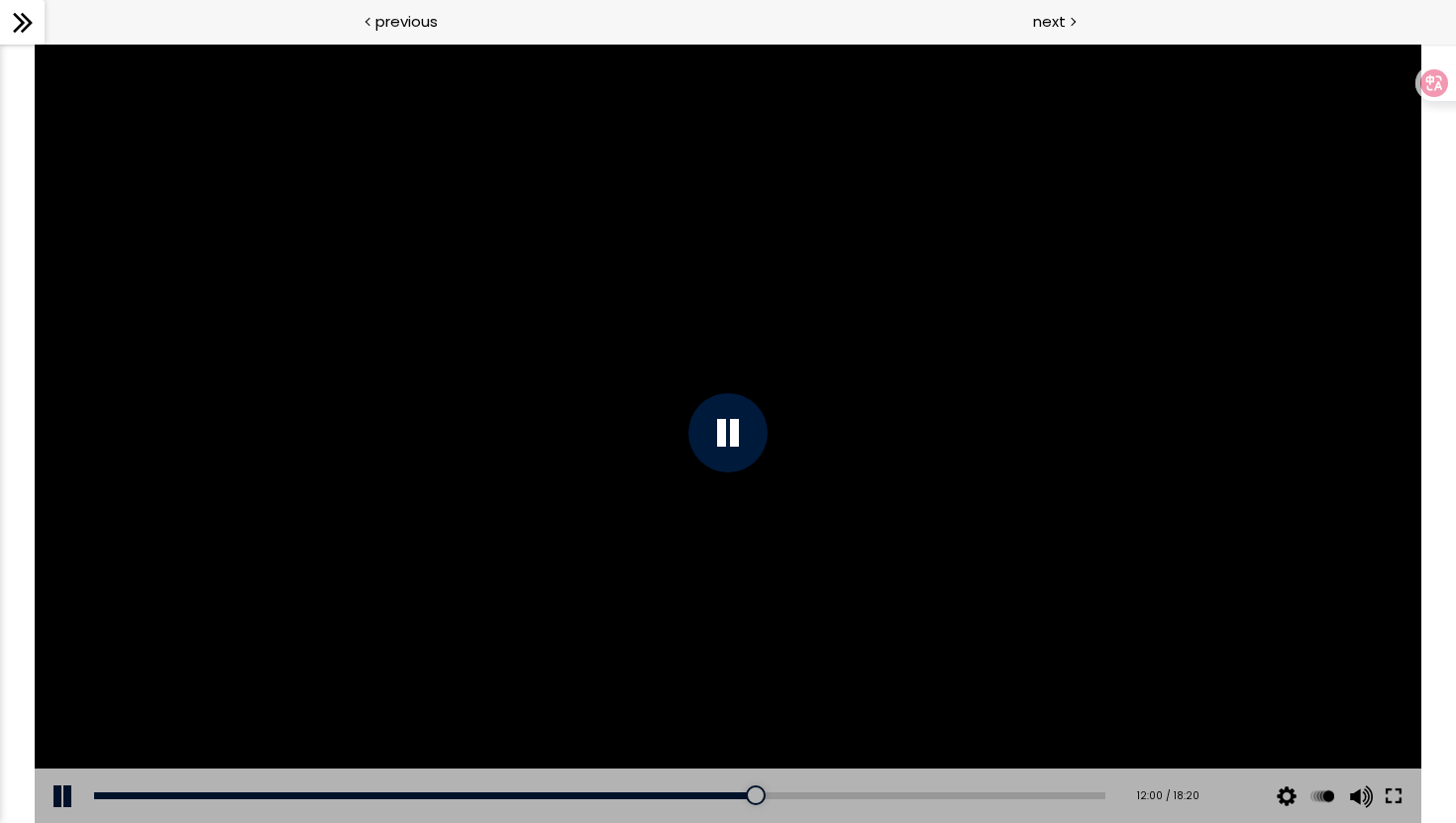 click at bounding box center [1394, 796] 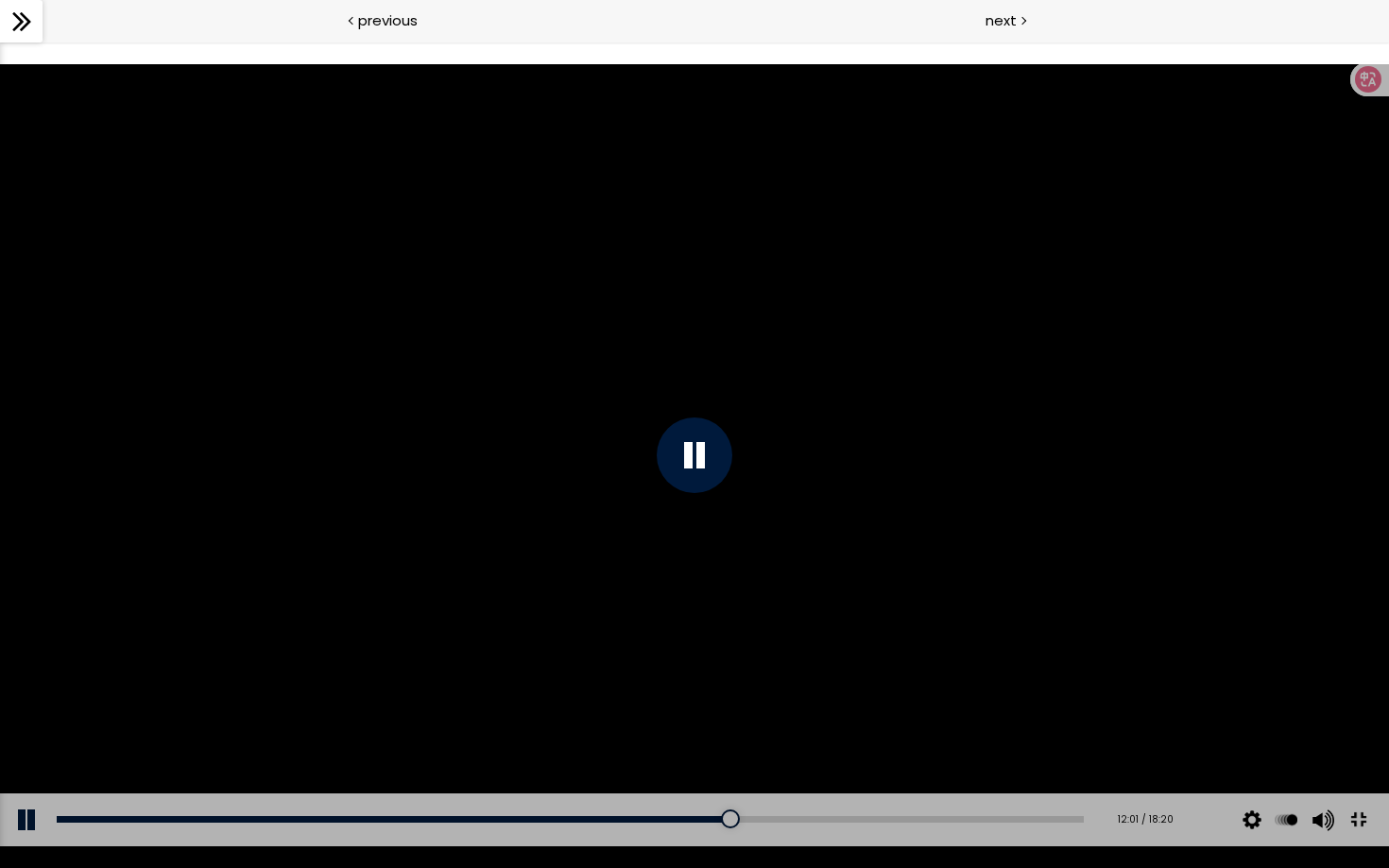 click at bounding box center (1358, 819) 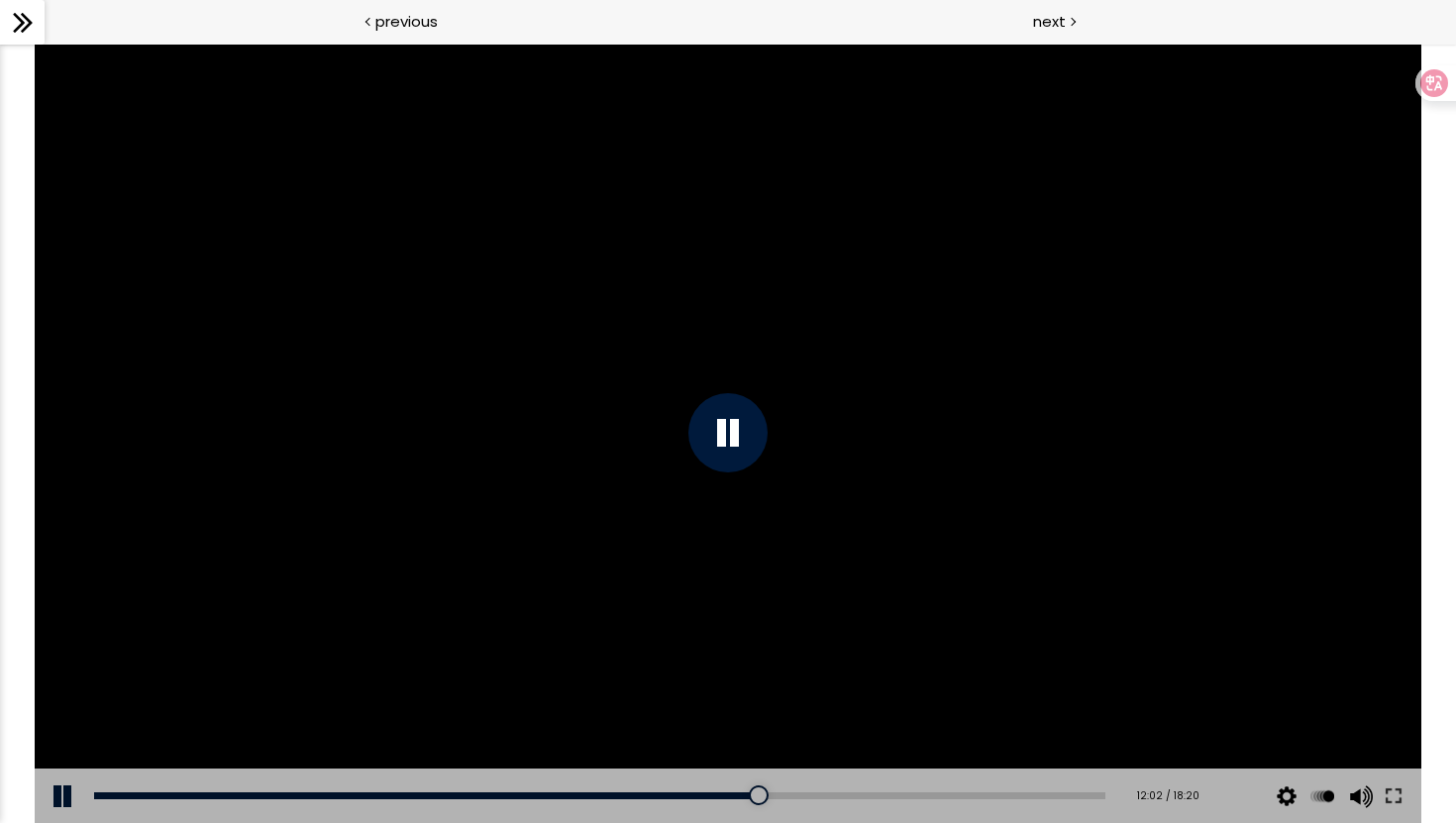 click at bounding box center [727, 433] 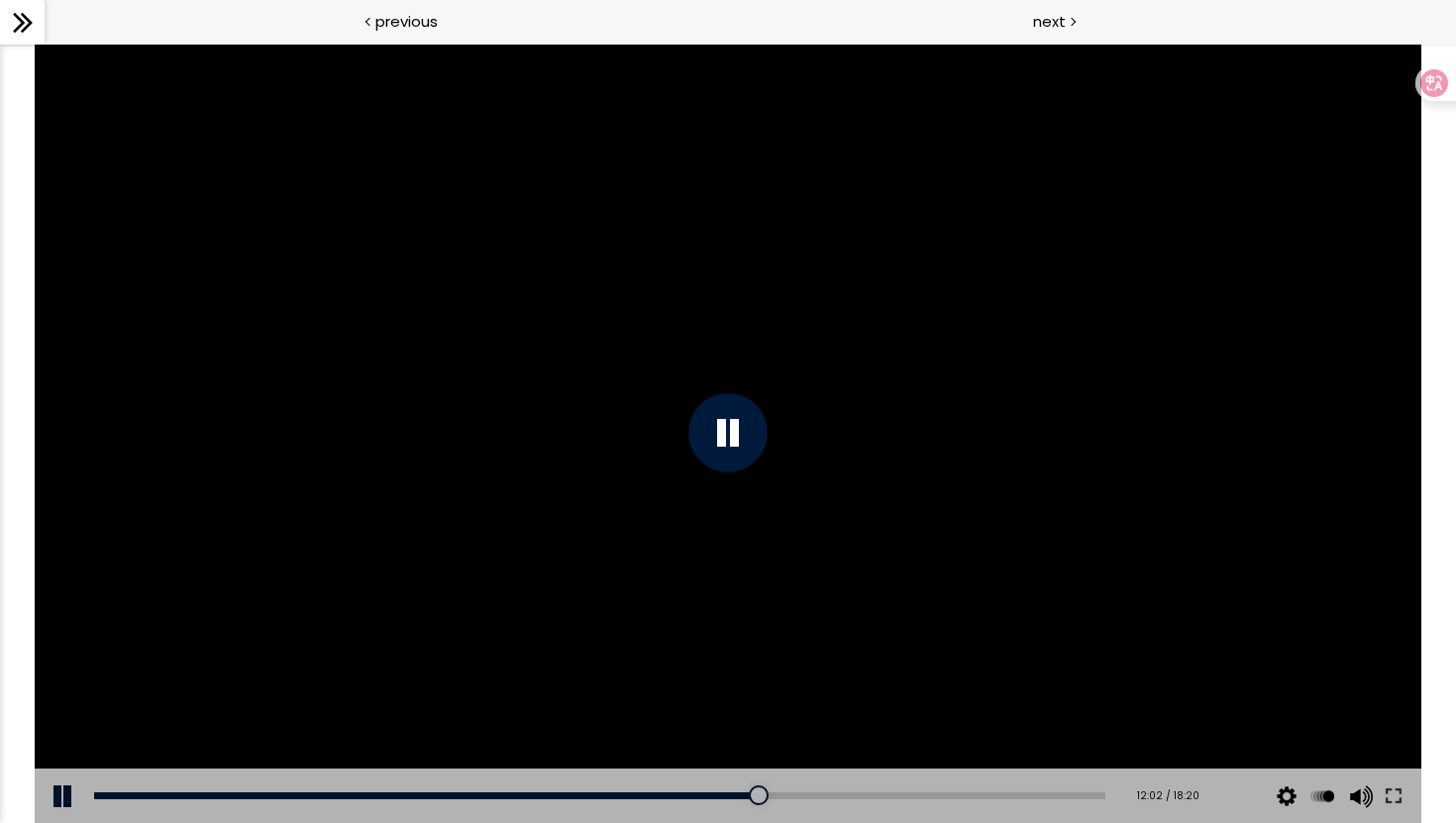 click at bounding box center [727, 433] 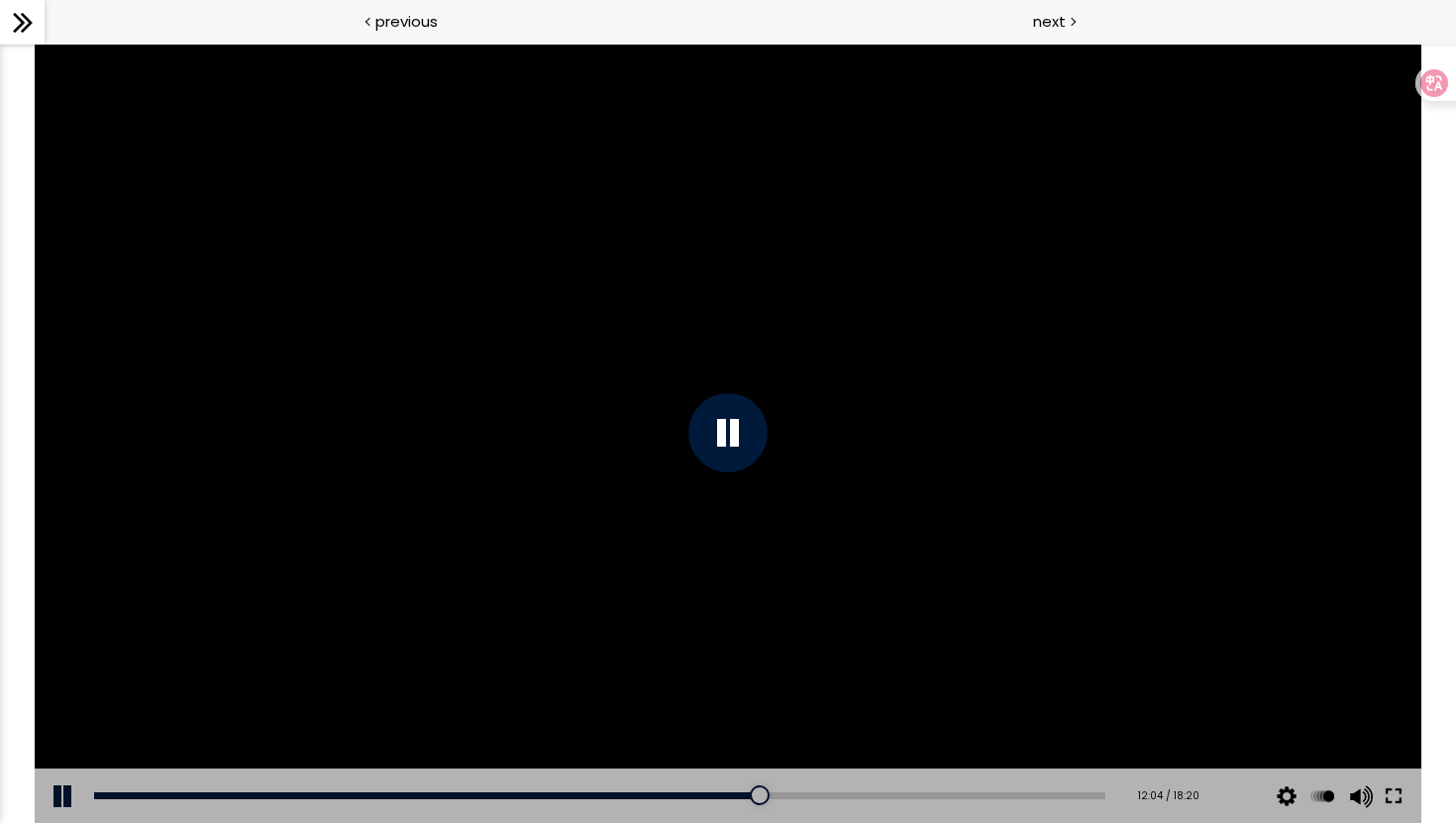 click at bounding box center (1394, 796) 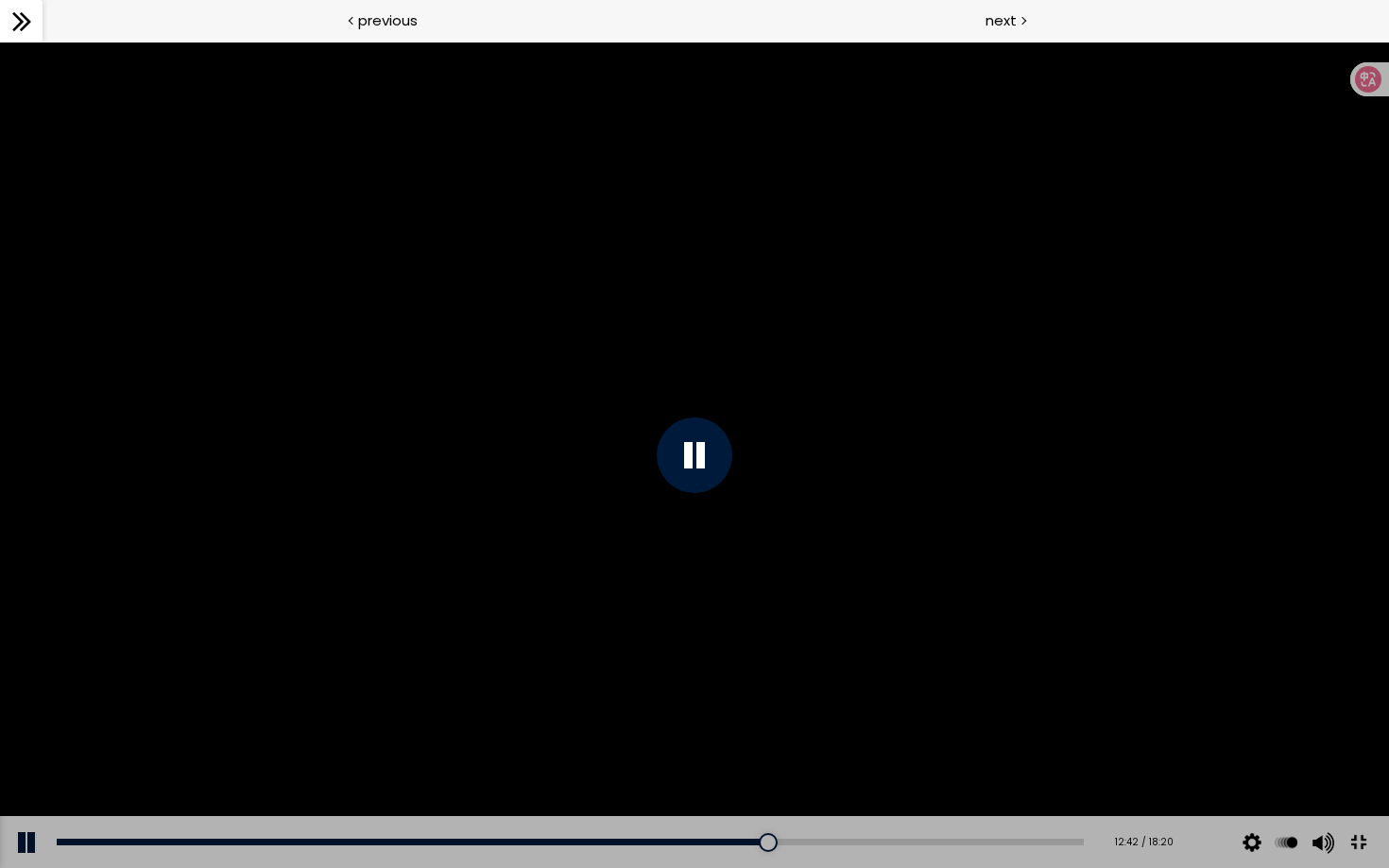 click at bounding box center (694, 454) 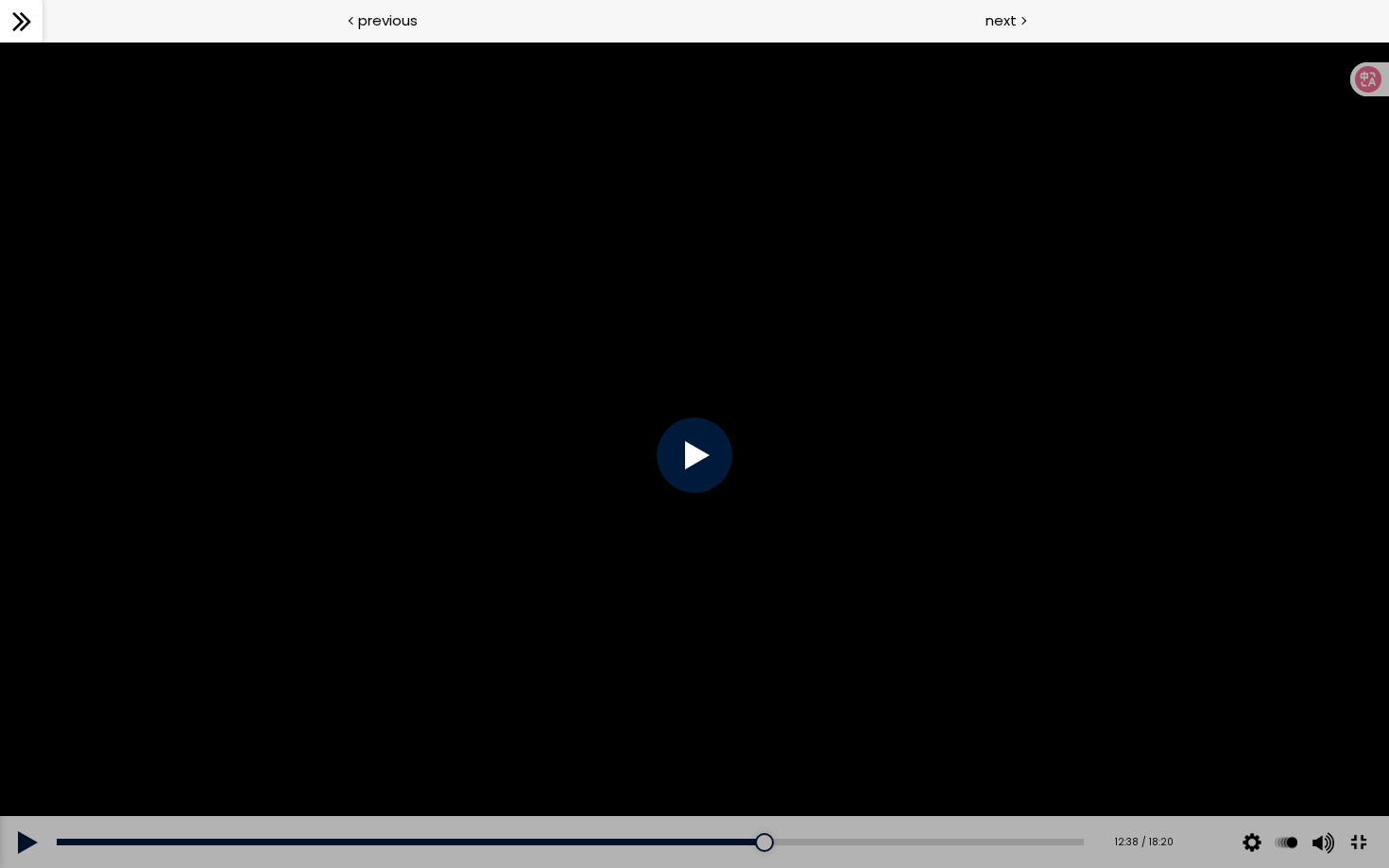 click at bounding box center [1358, 842] 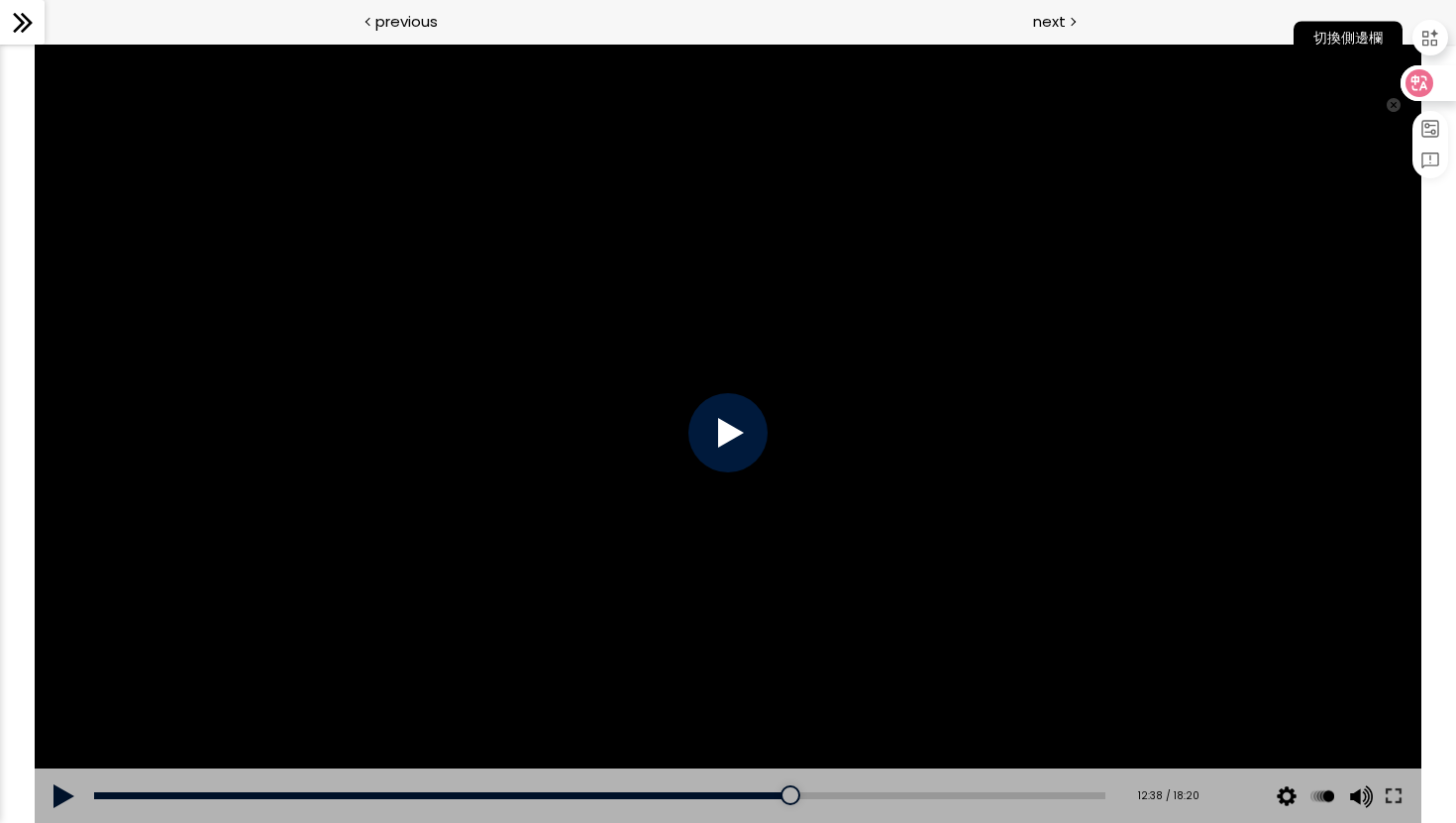 click on "切換側邊欄" at bounding box center [1430, 38] 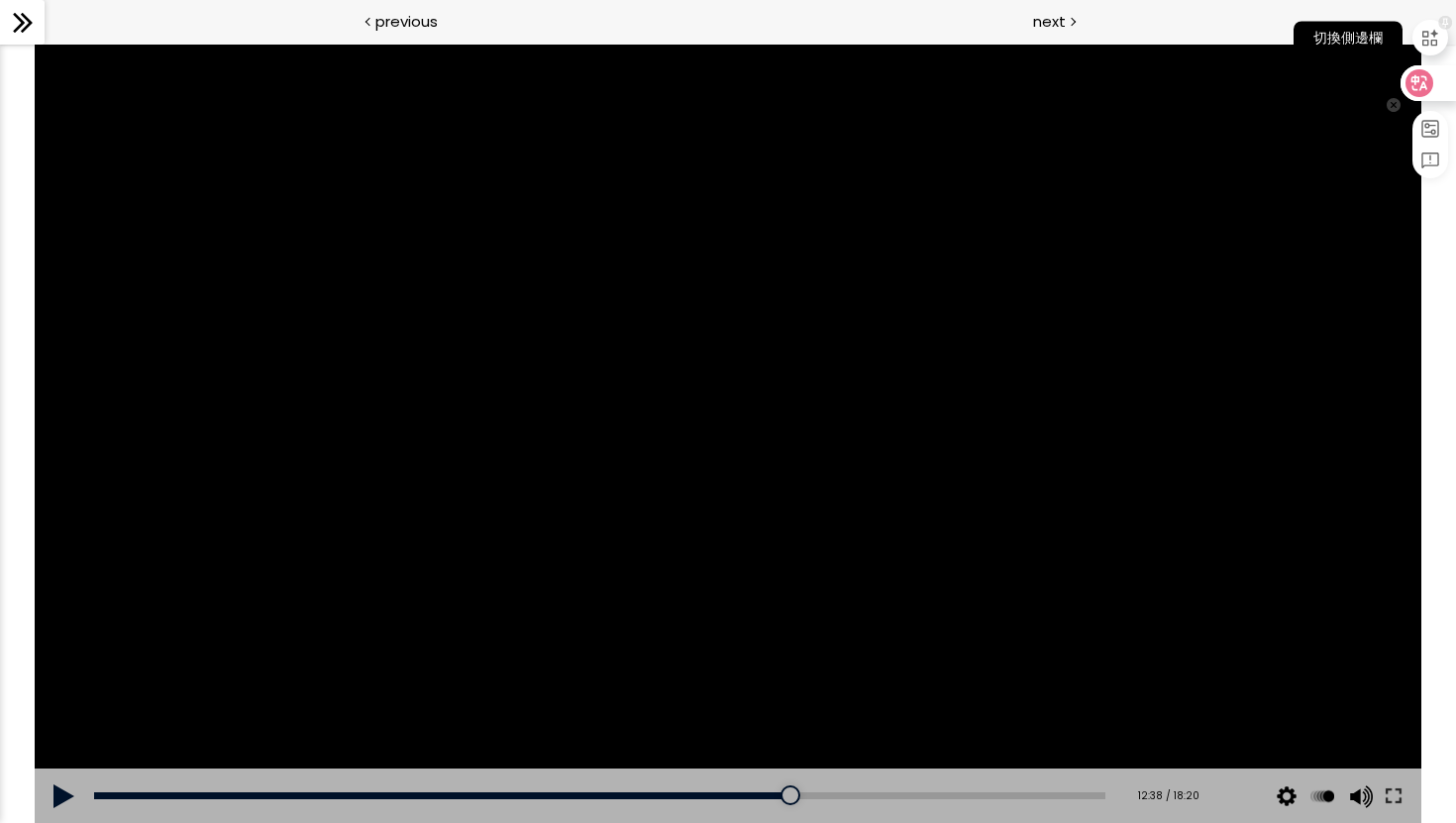 click 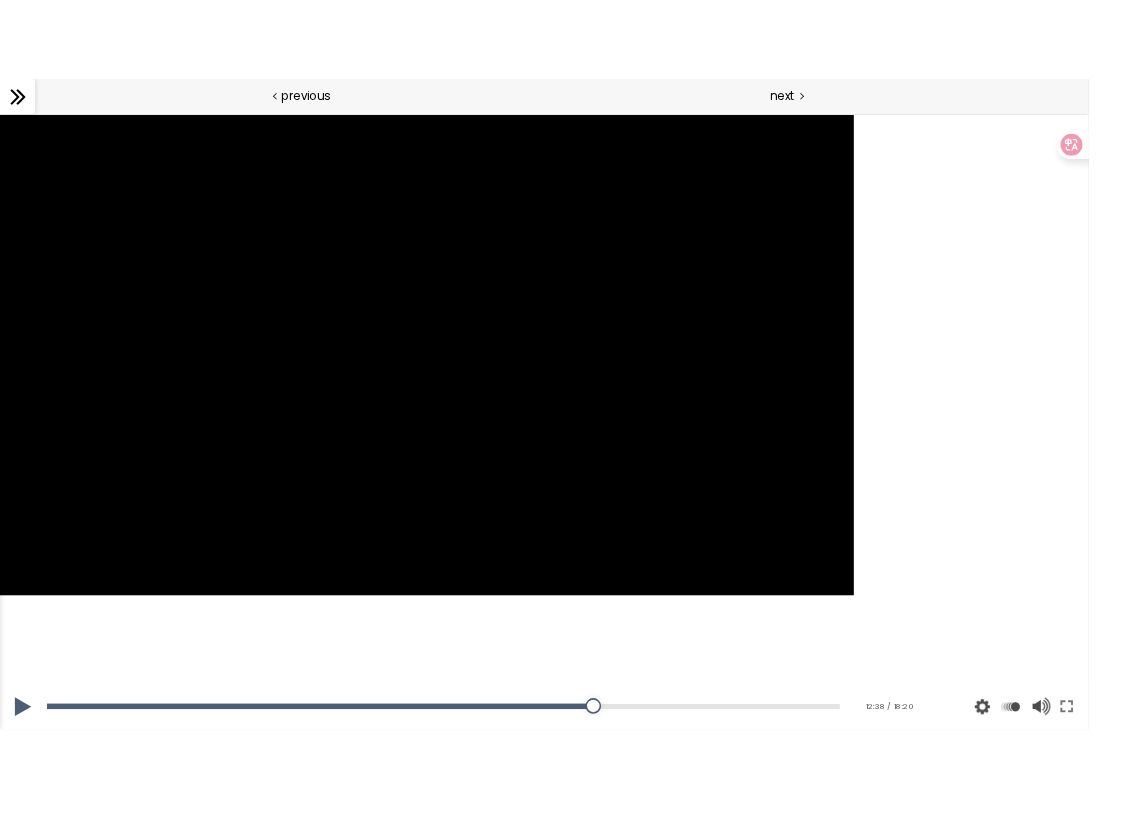 scroll, scrollTop: 957, scrollLeft: 0, axis: vertical 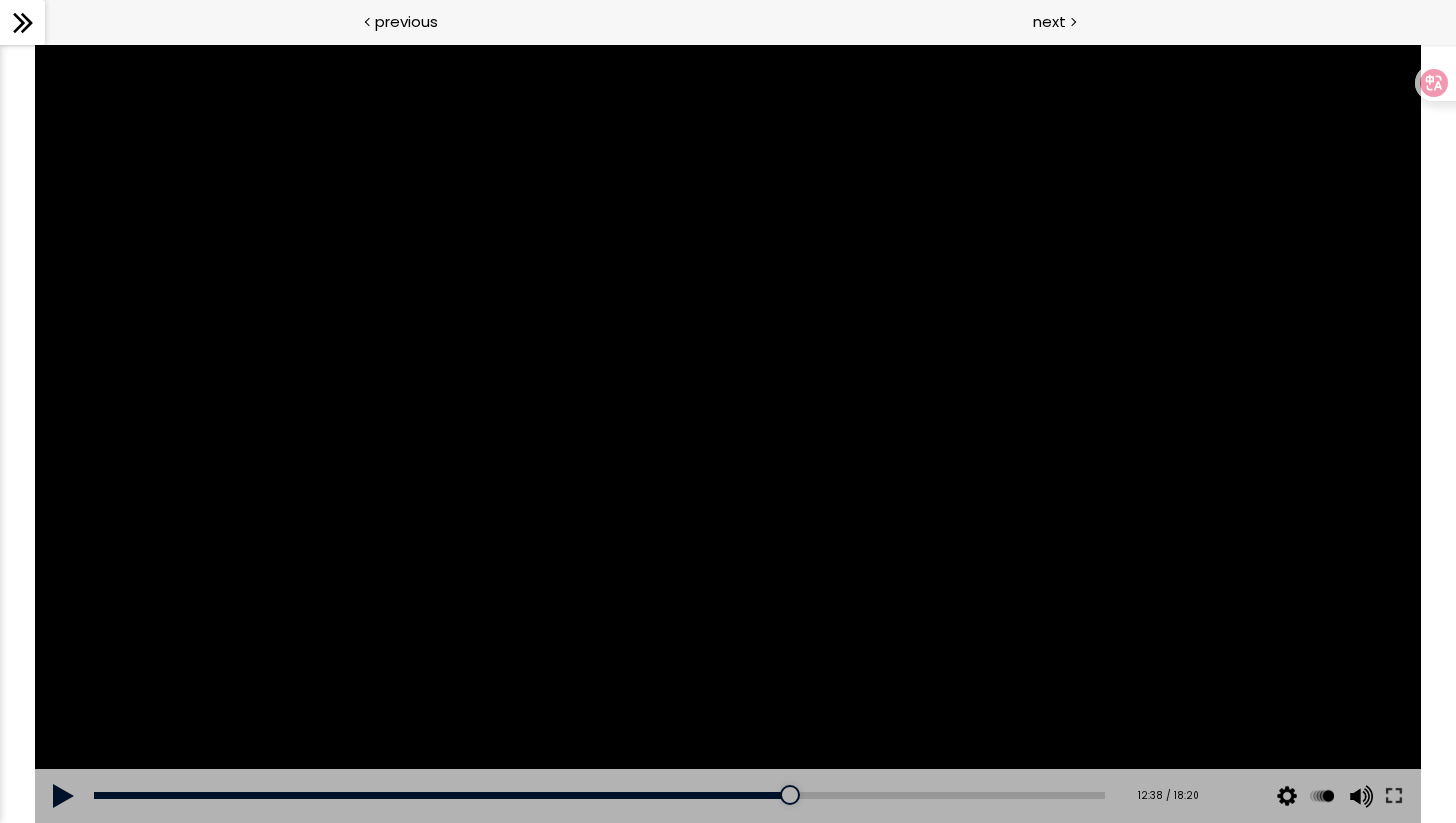 click at bounding box center [727, 433] 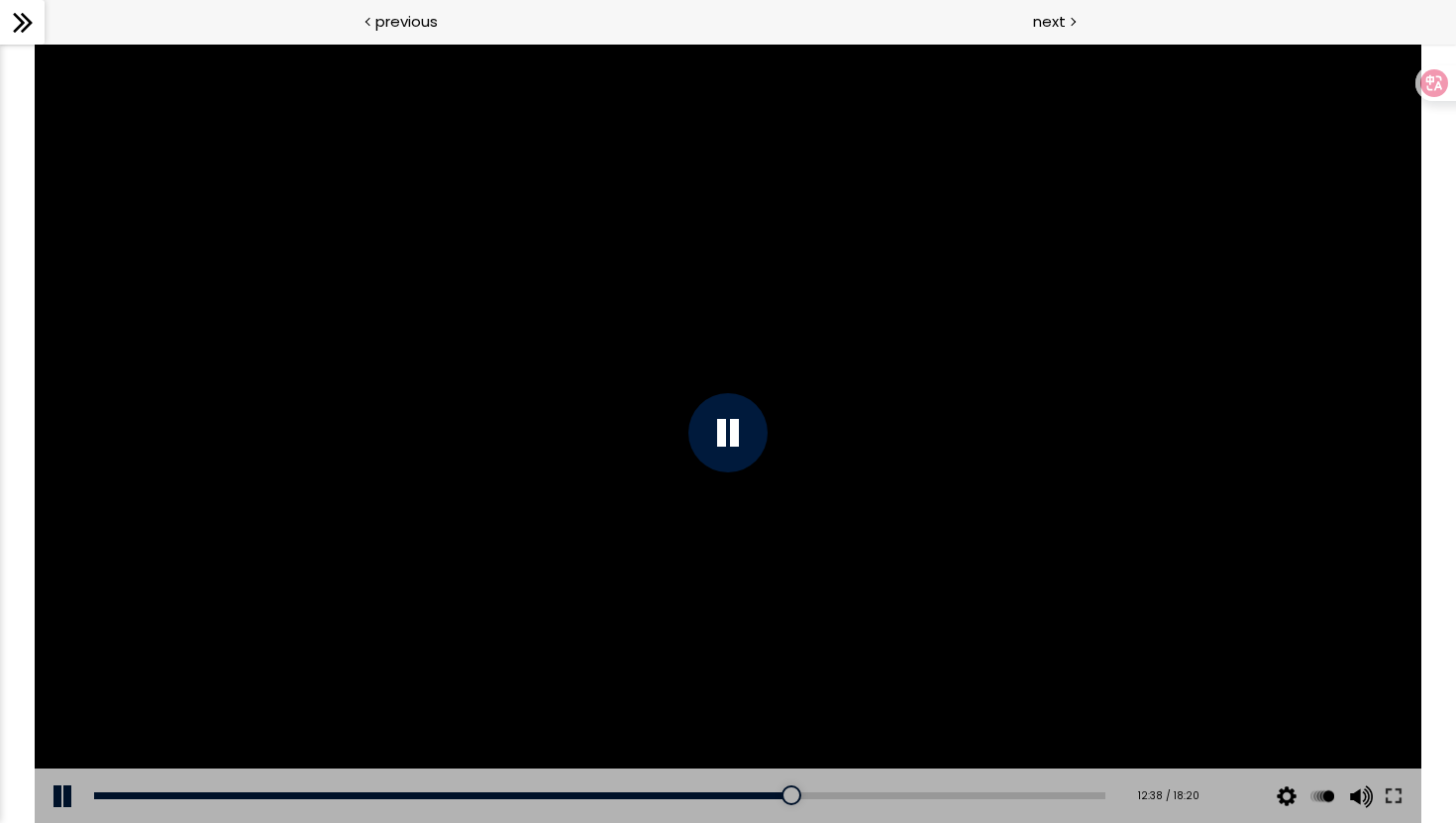 click at bounding box center (727, 433) 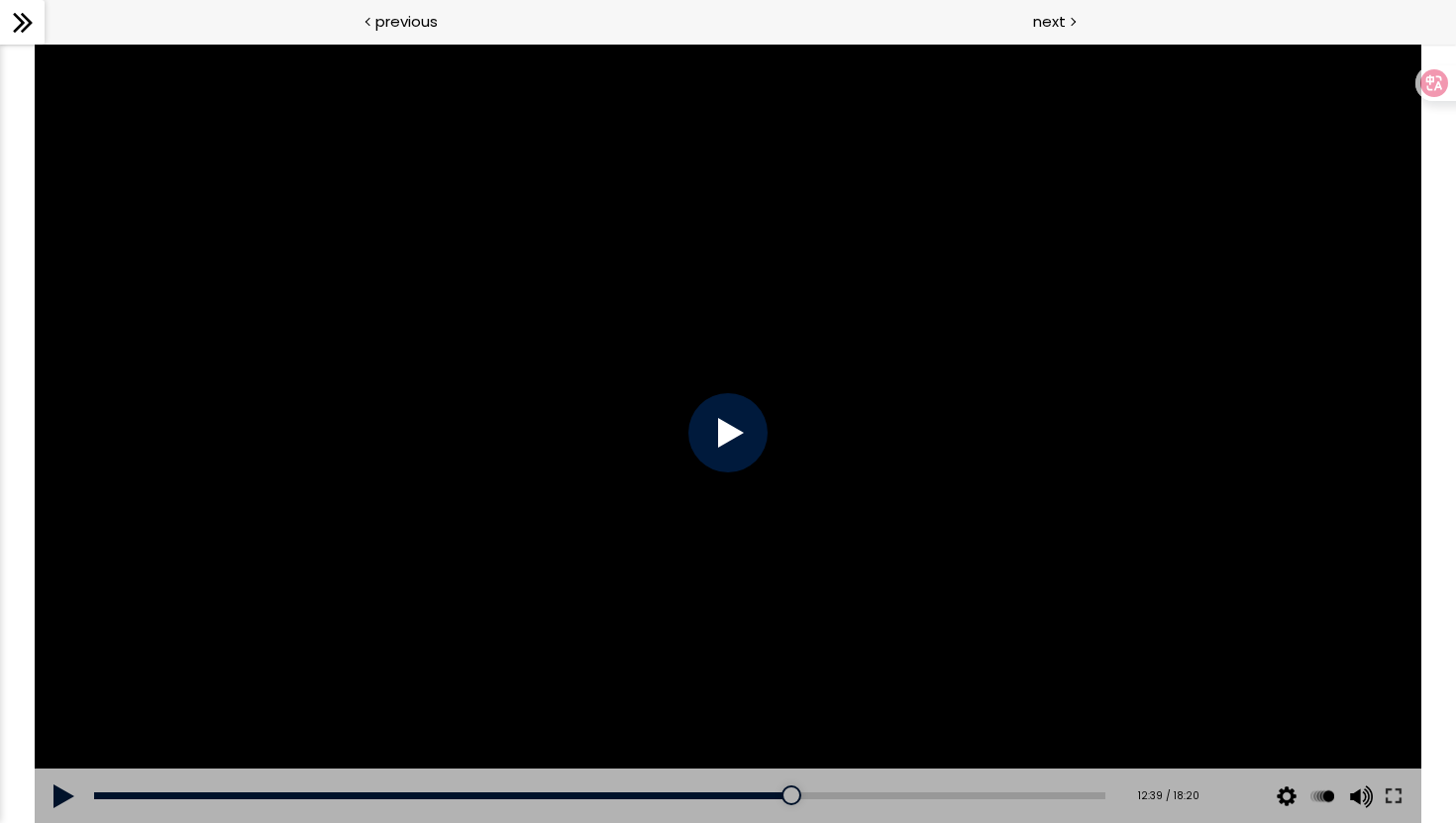 click at bounding box center (727, 433) 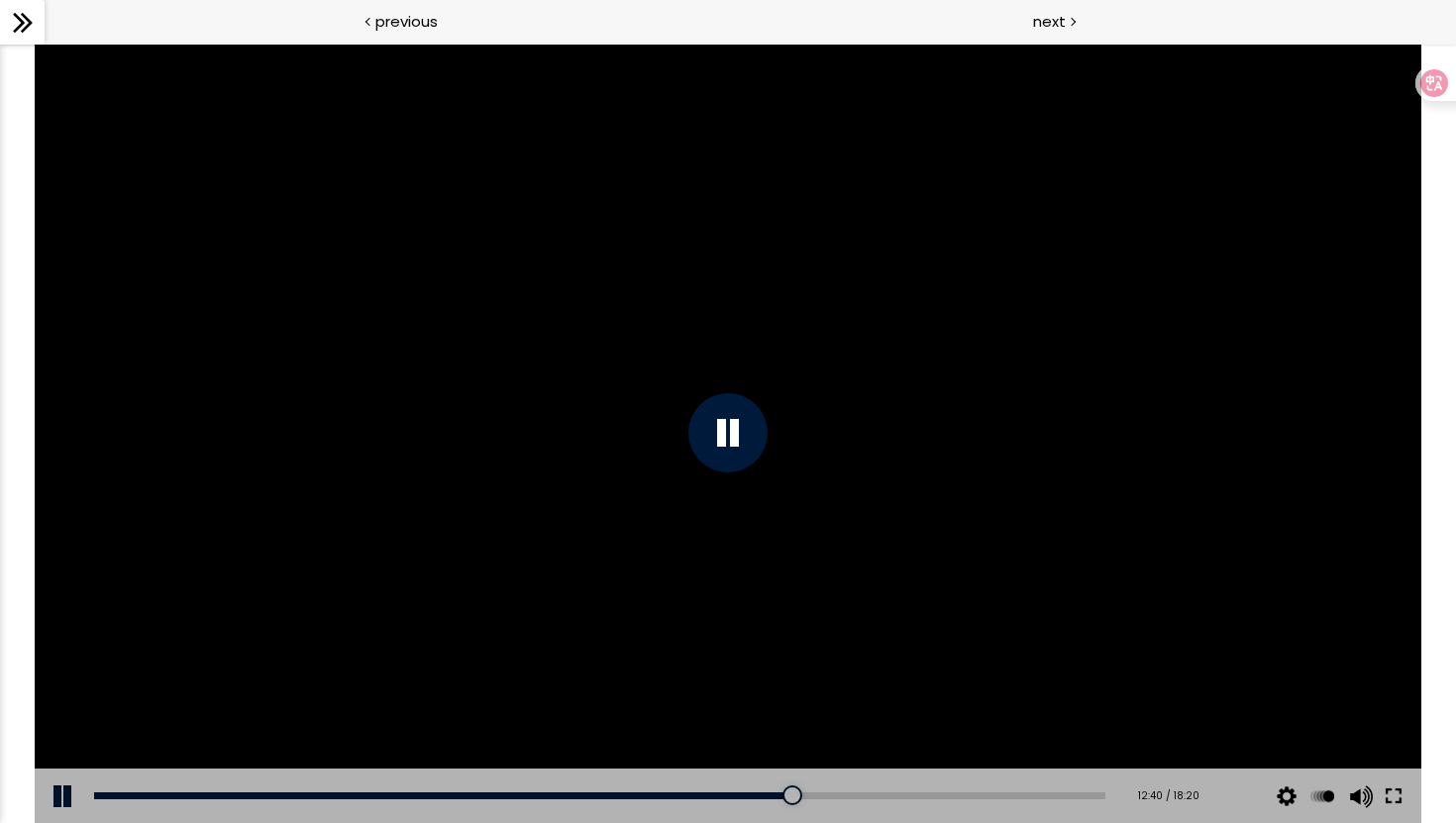 click at bounding box center (1394, 796) 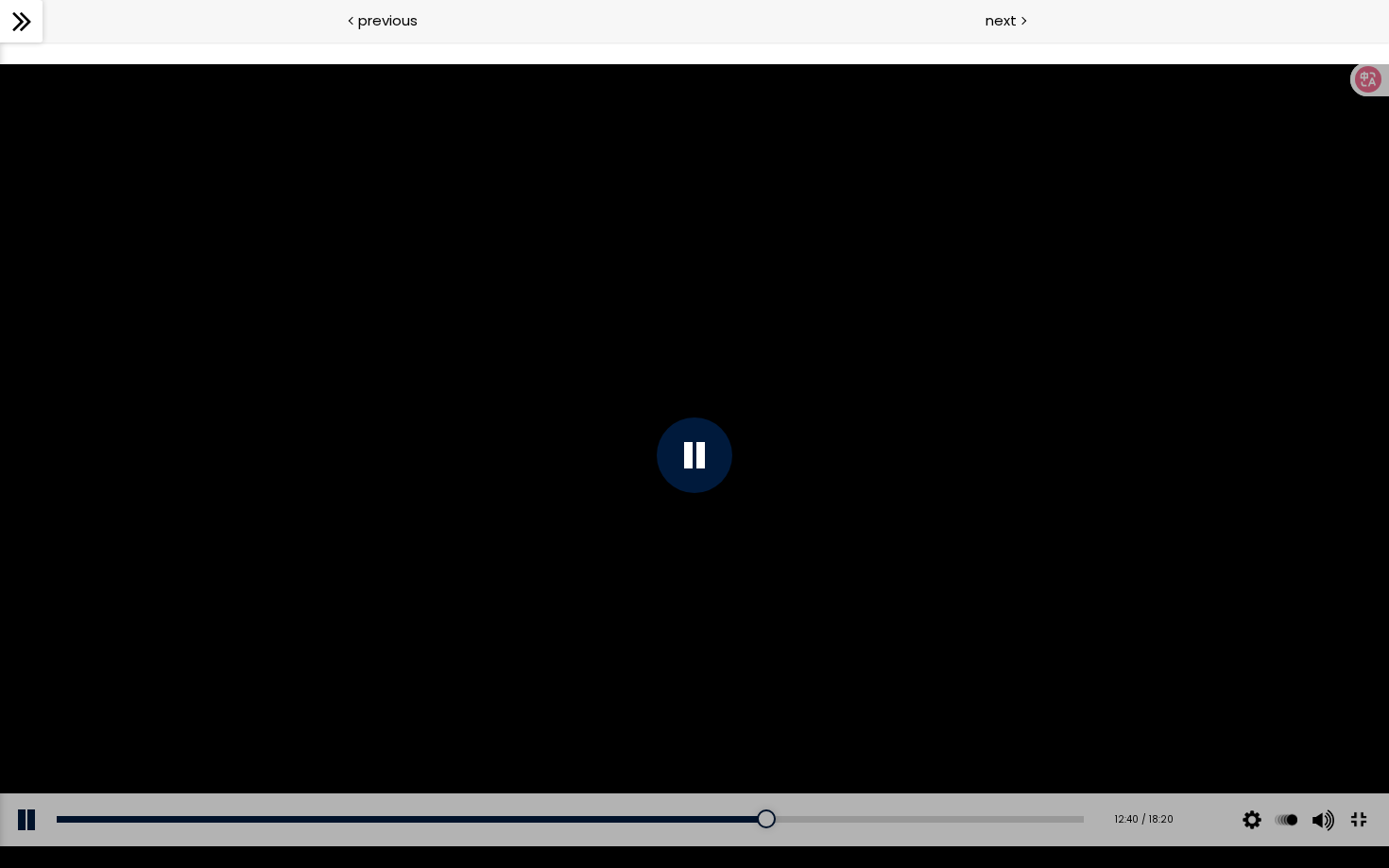 click at bounding box center [1358, 819] 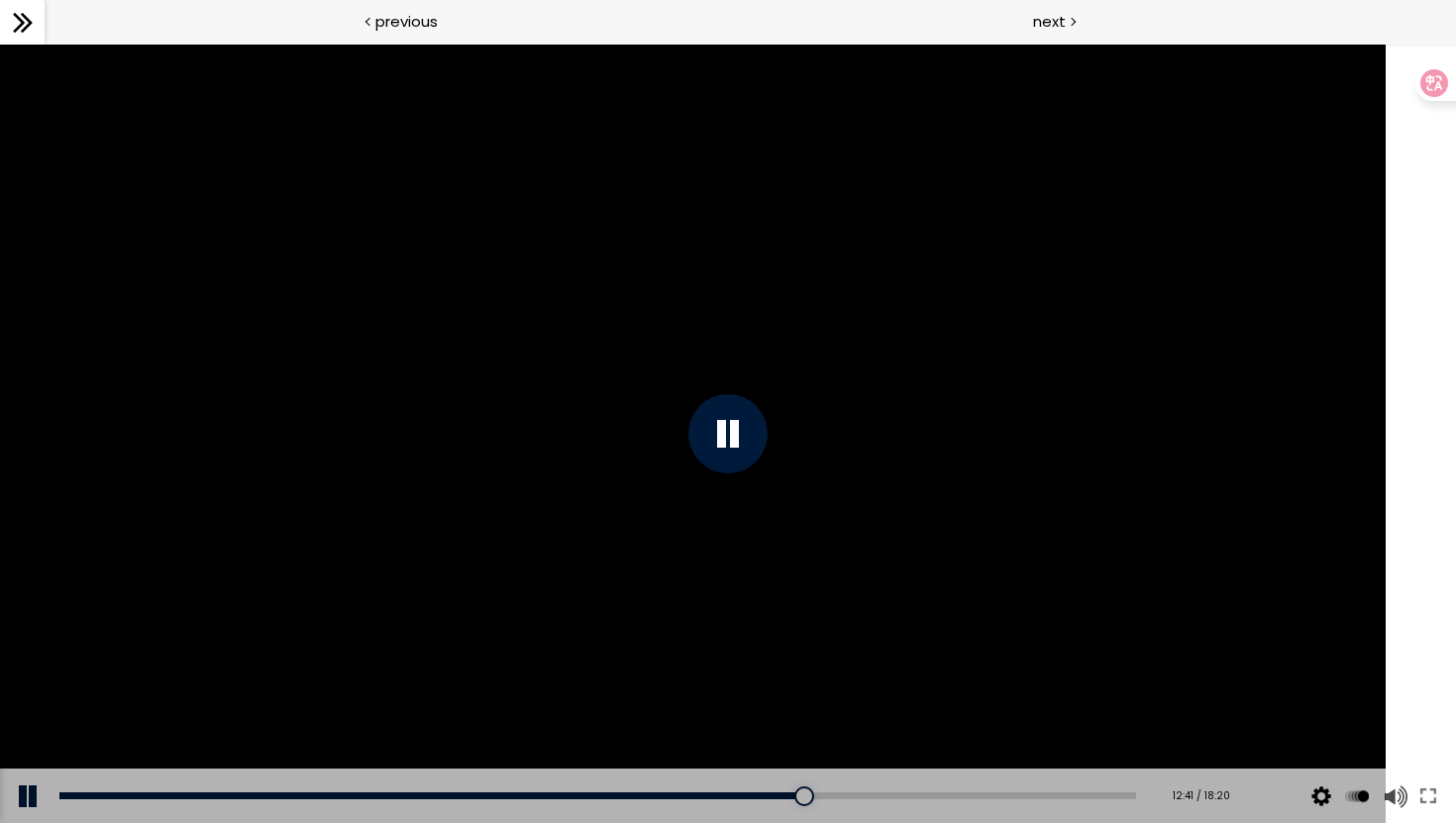 click at bounding box center [1428, 796] 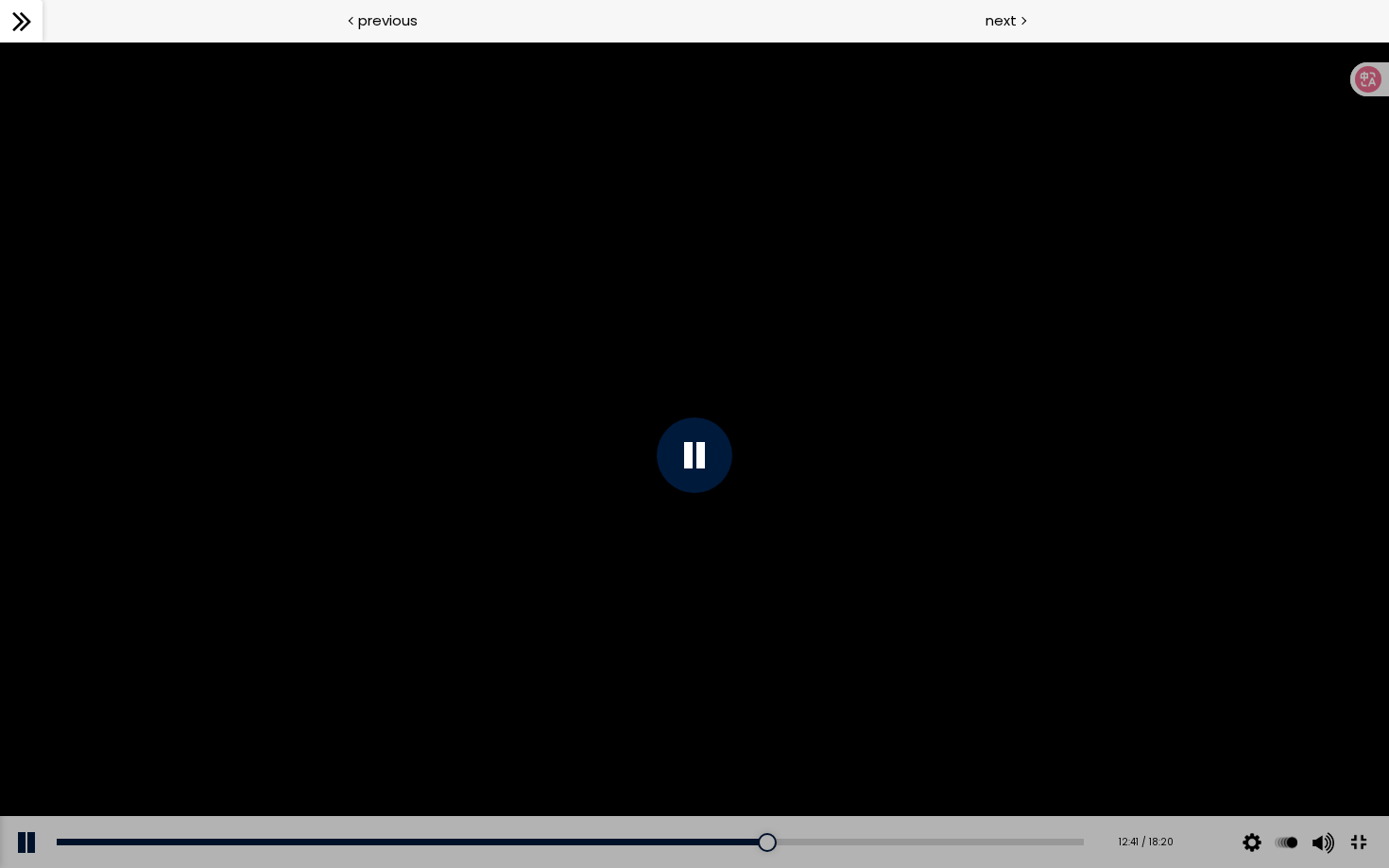 click at bounding box center [694, 454] 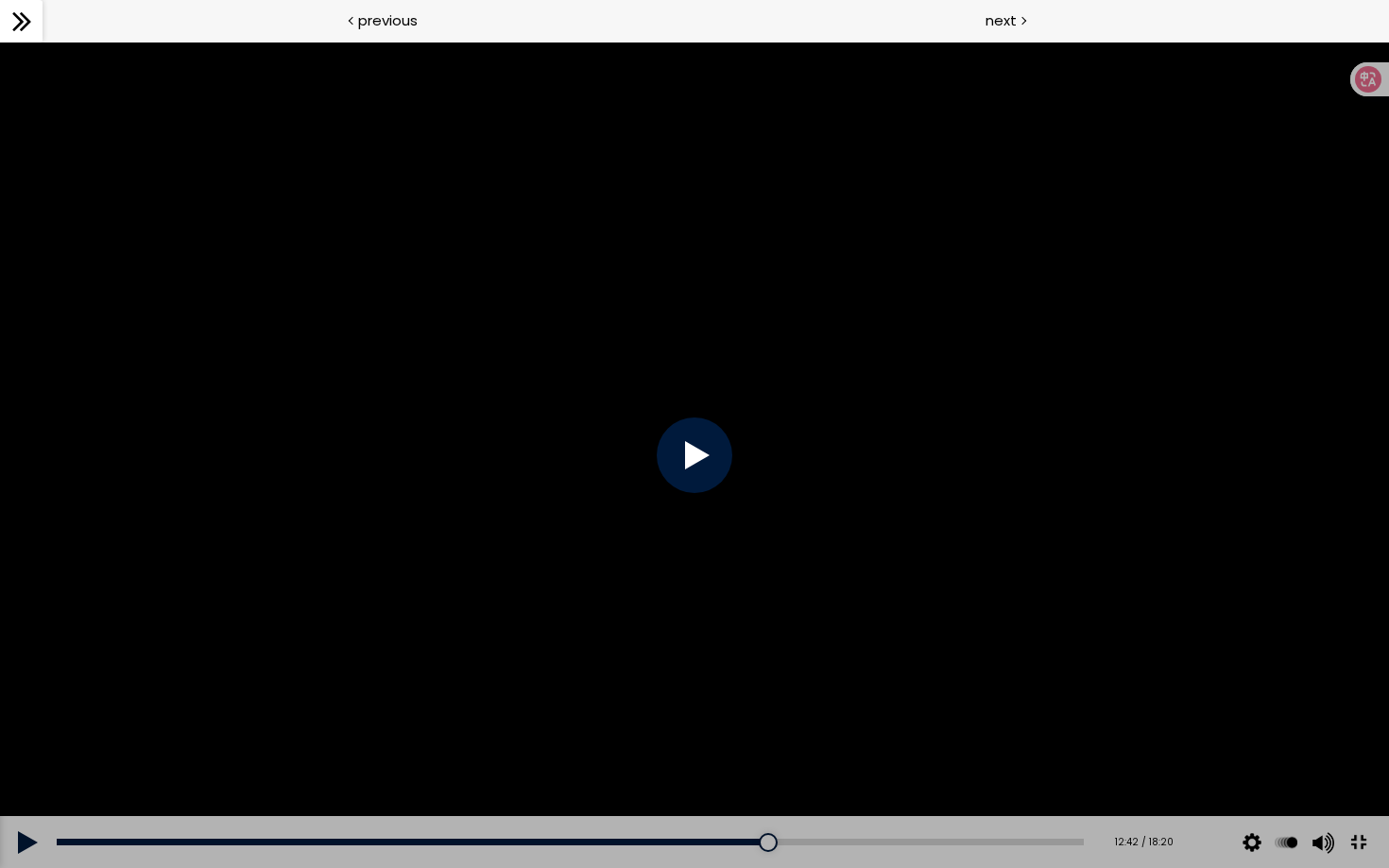 click at bounding box center (694, 454) 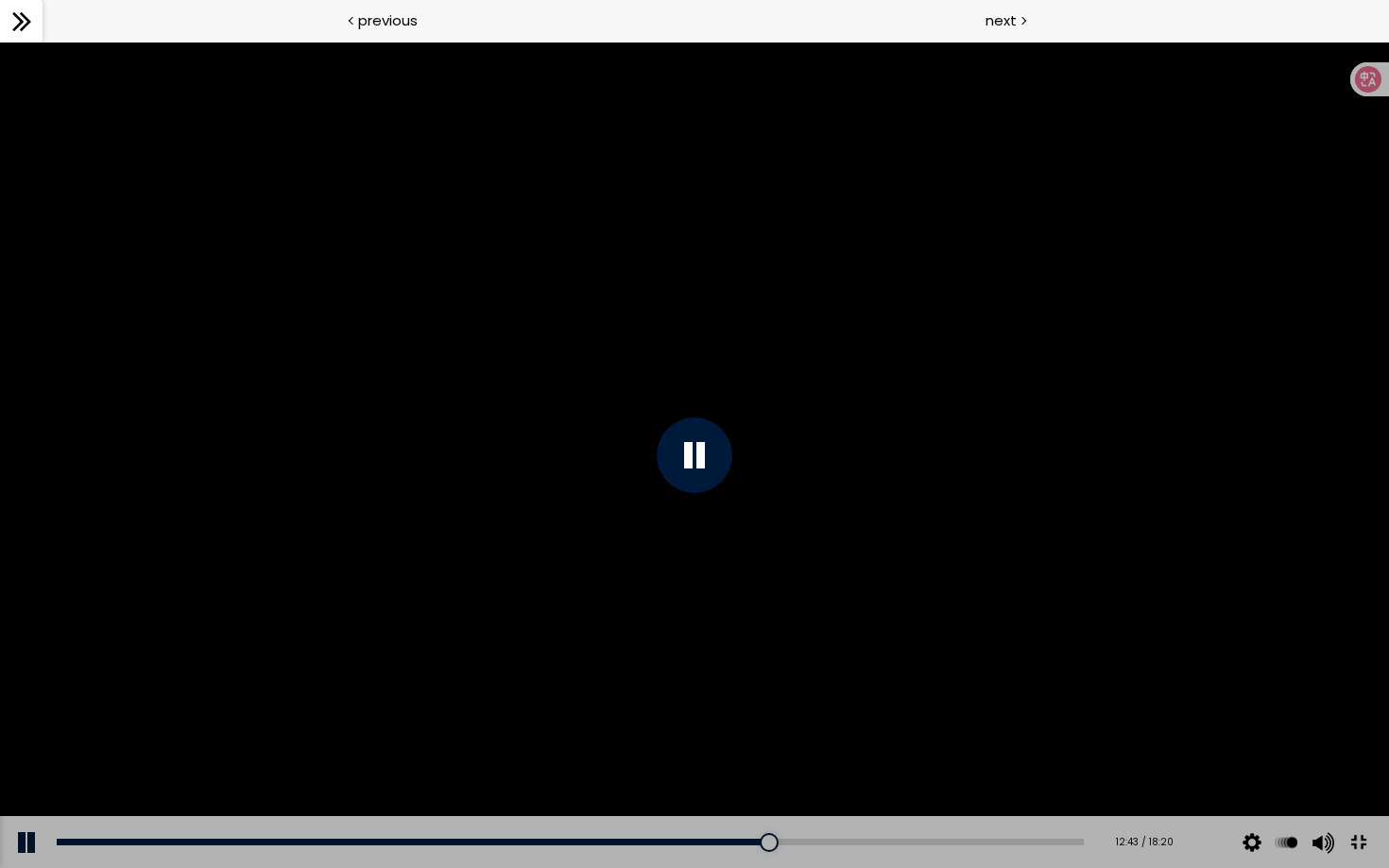 click at bounding box center [694, 454] 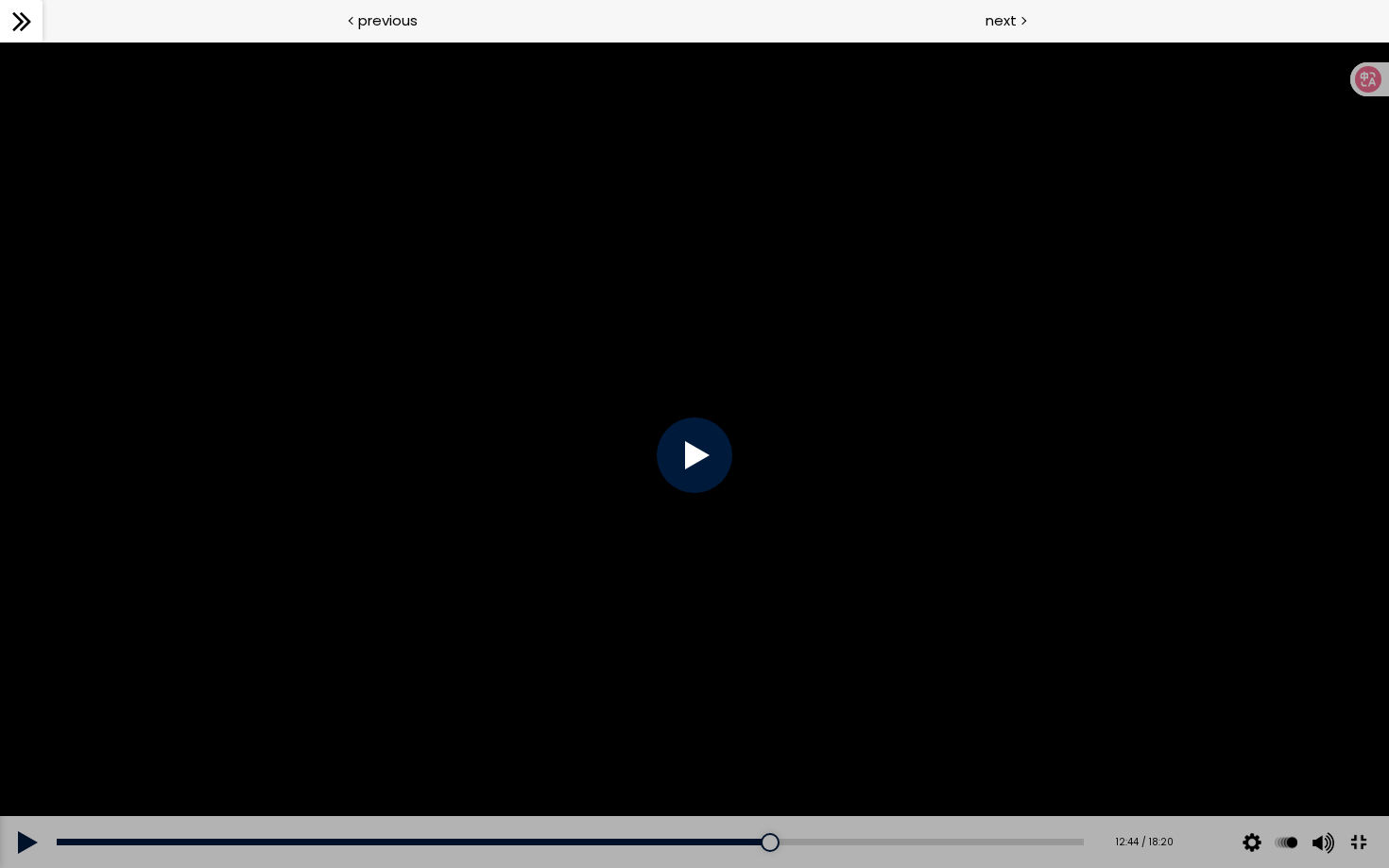 click at bounding box center [694, 454] 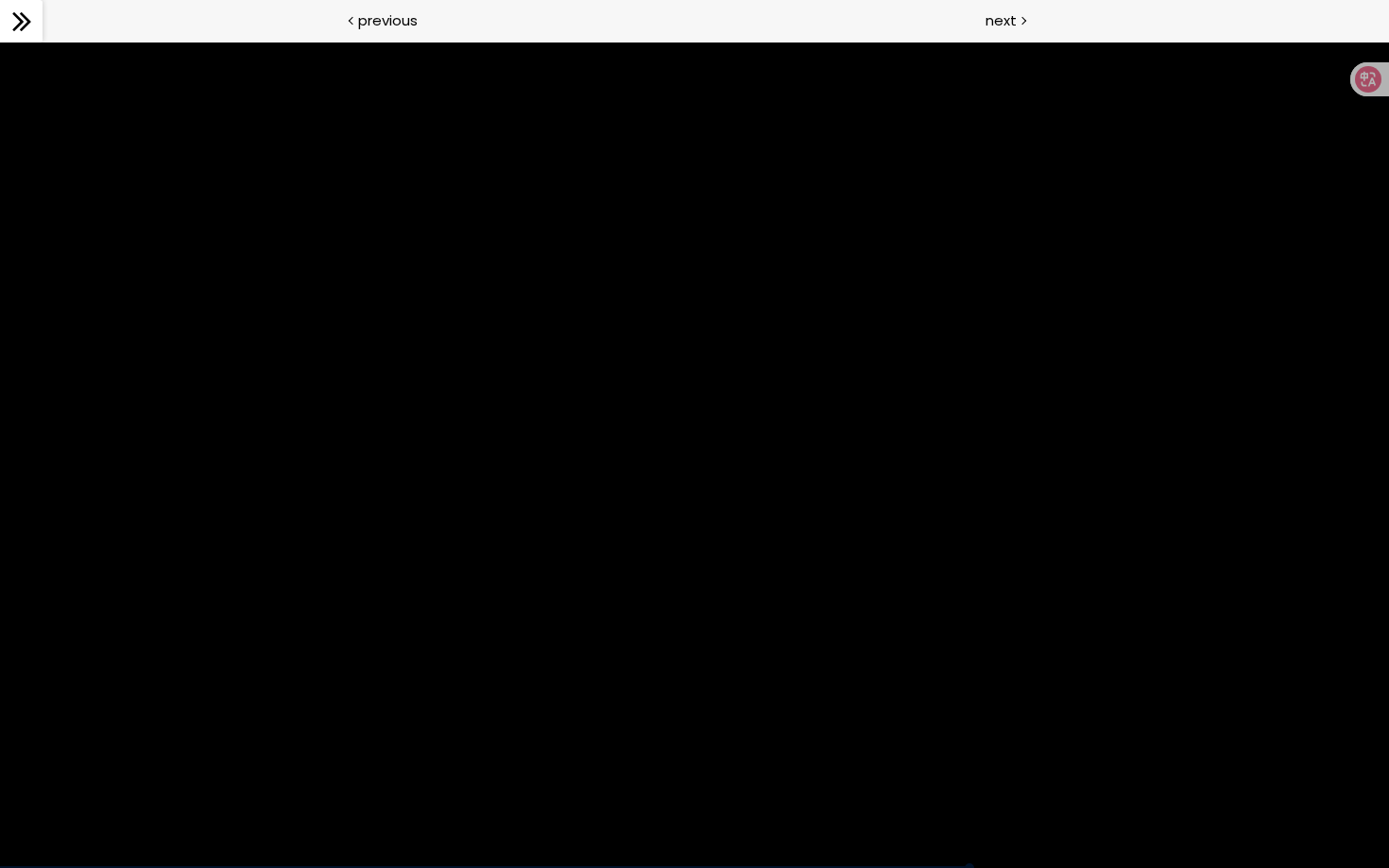 click at bounding box center [694, 454] 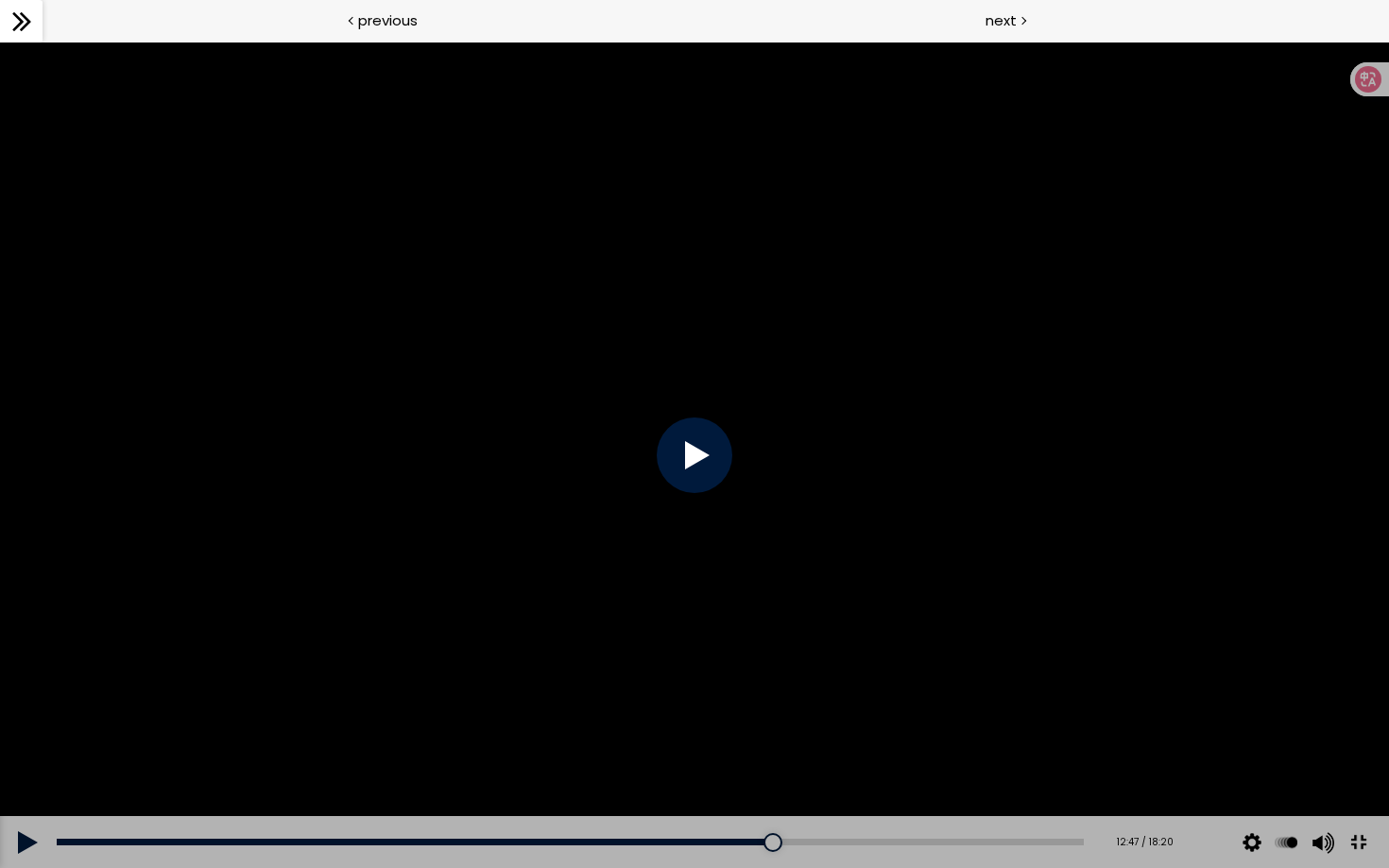 click at bounding box center [694, 454] 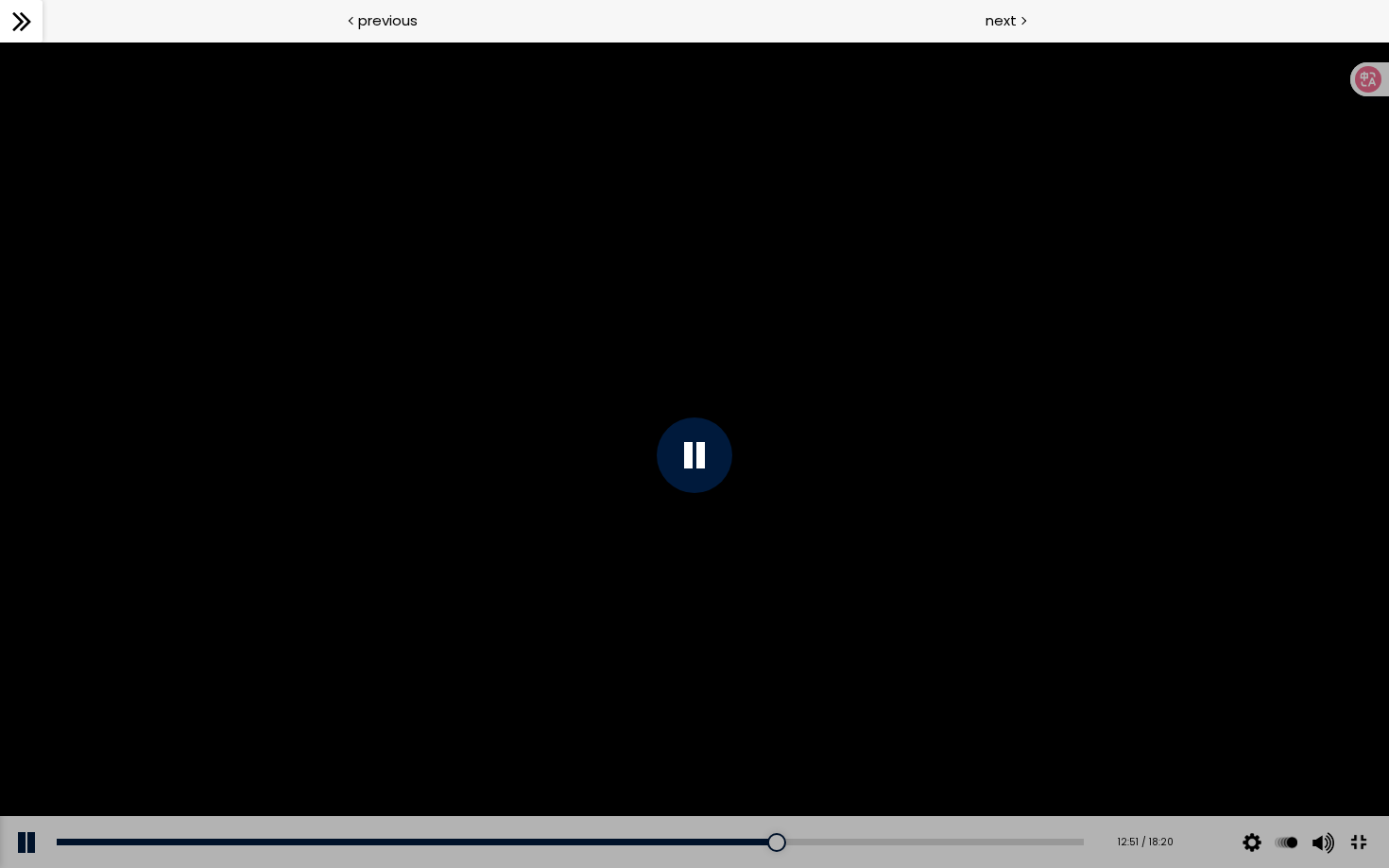 click at bounding box center (694, 454) 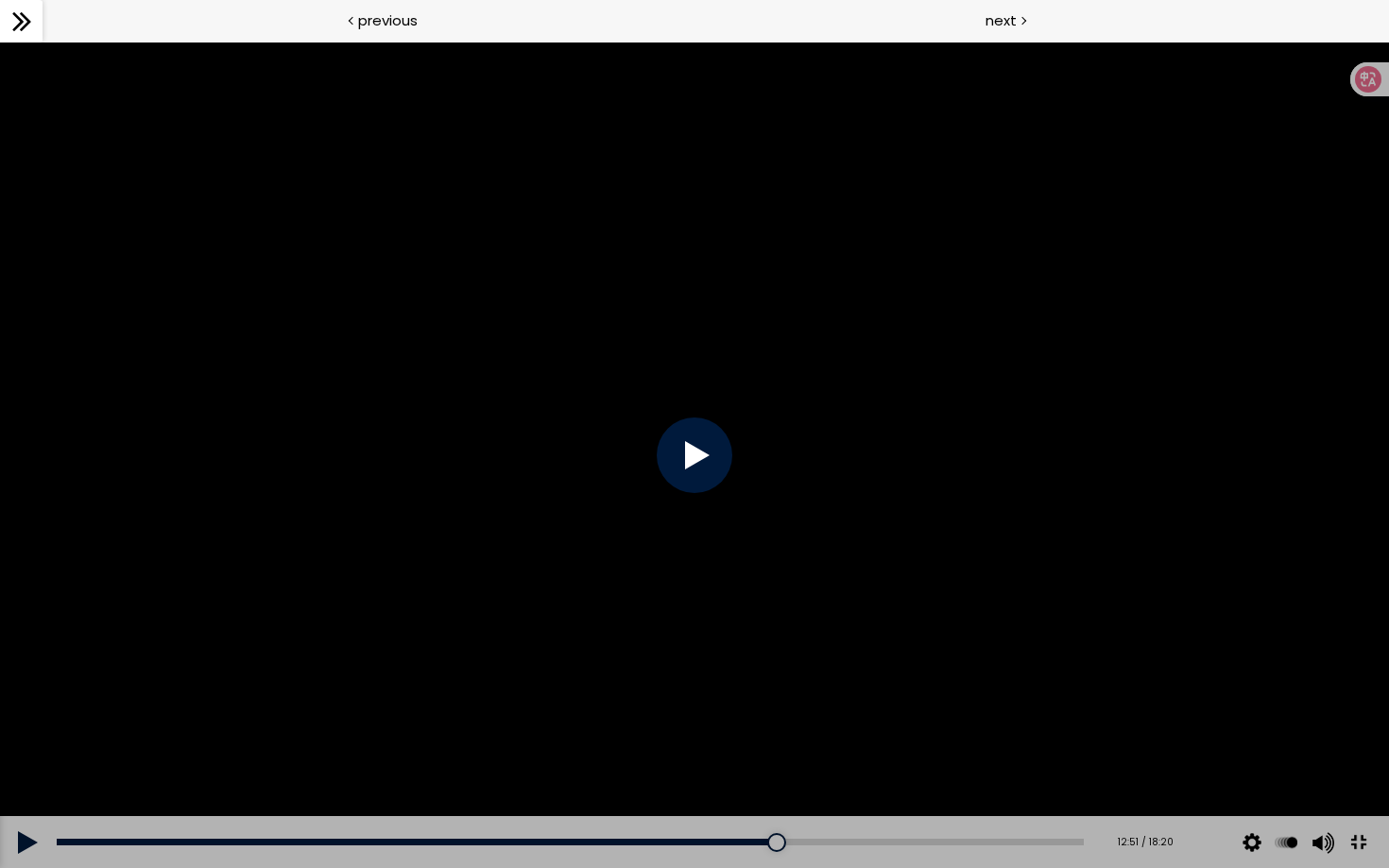 click at bounding box center (694, 454) 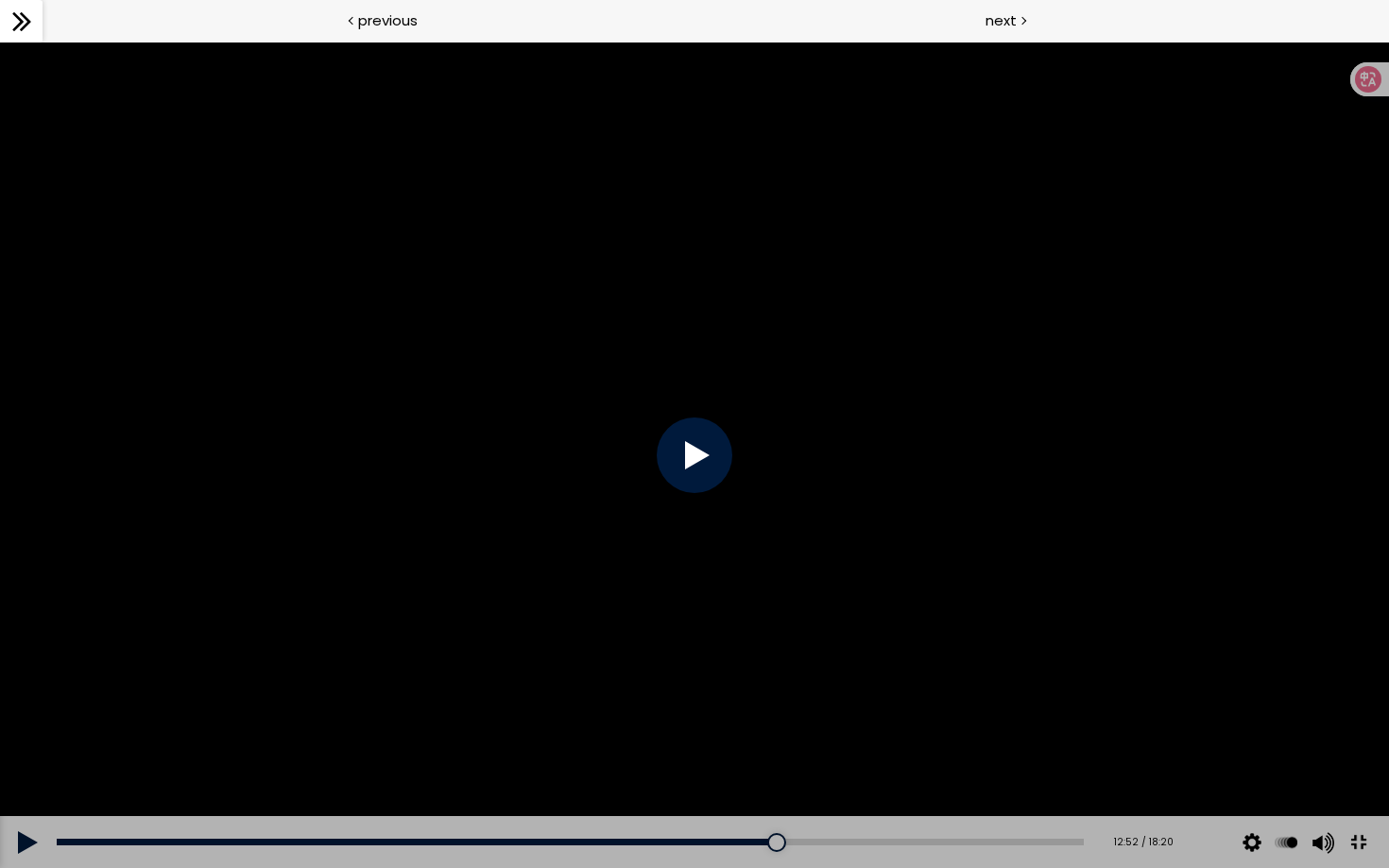 click at bounding box center (694, 454) 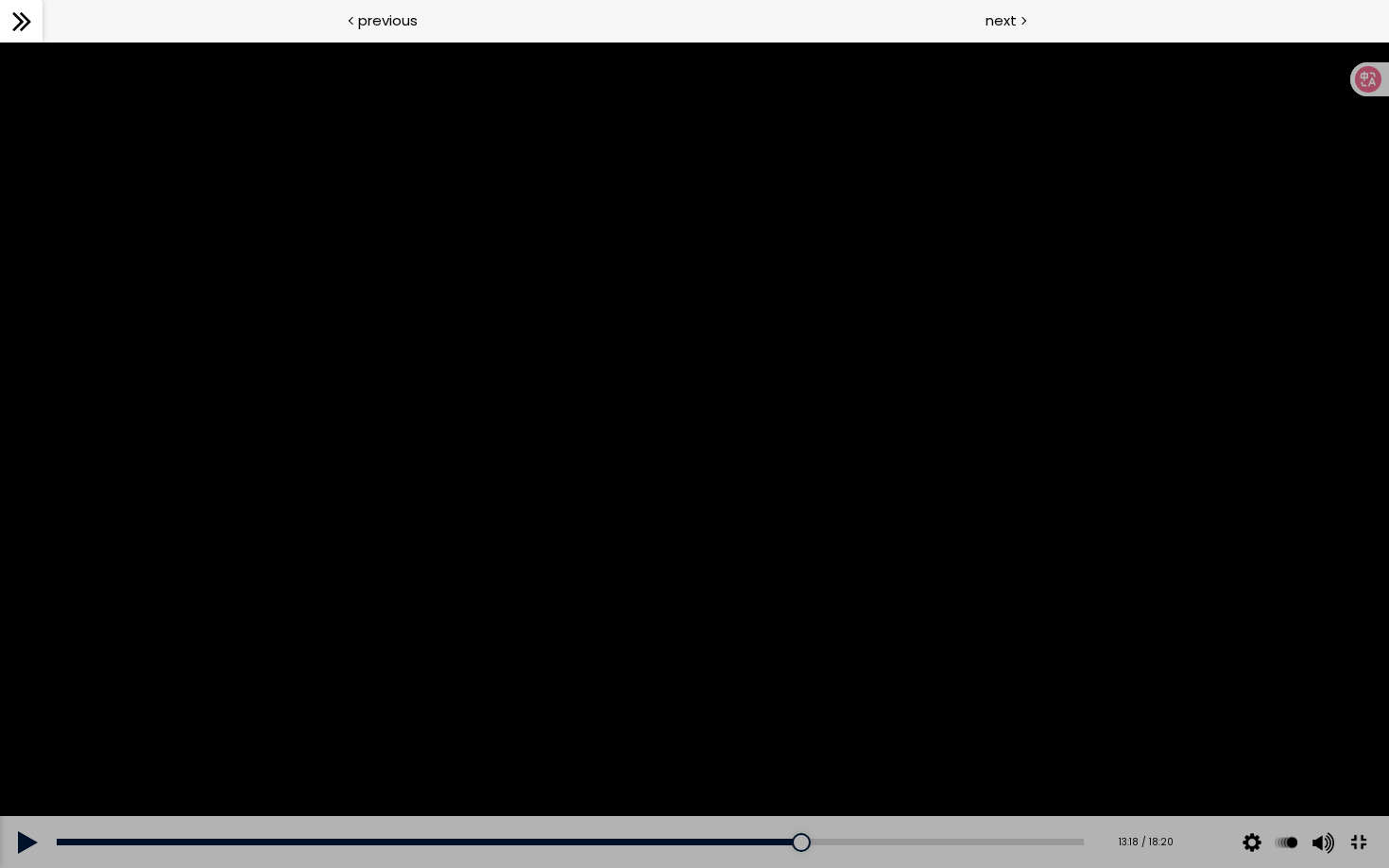 click at bounding box center (694, 454) 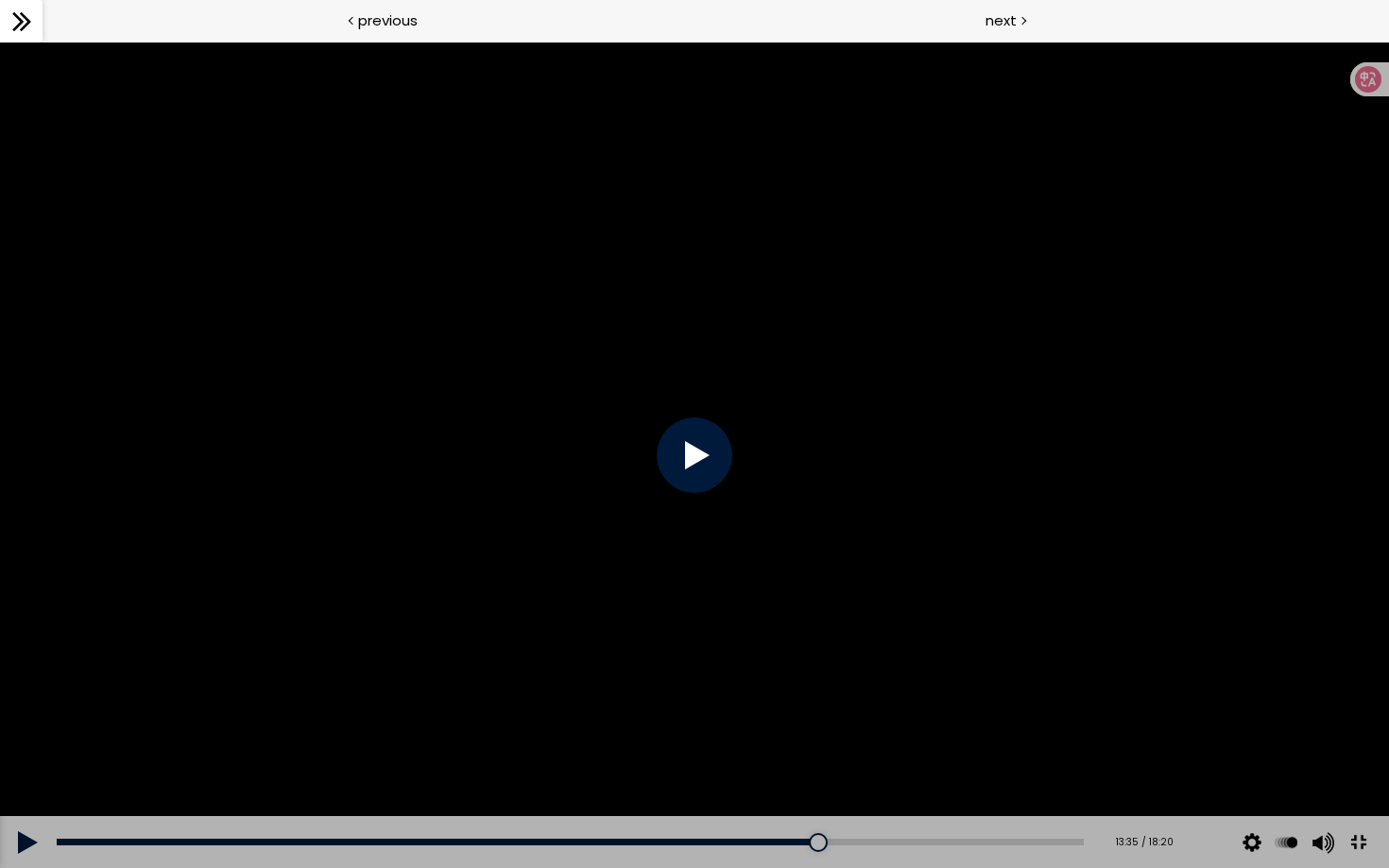 click at bounding box center (1358, 842) 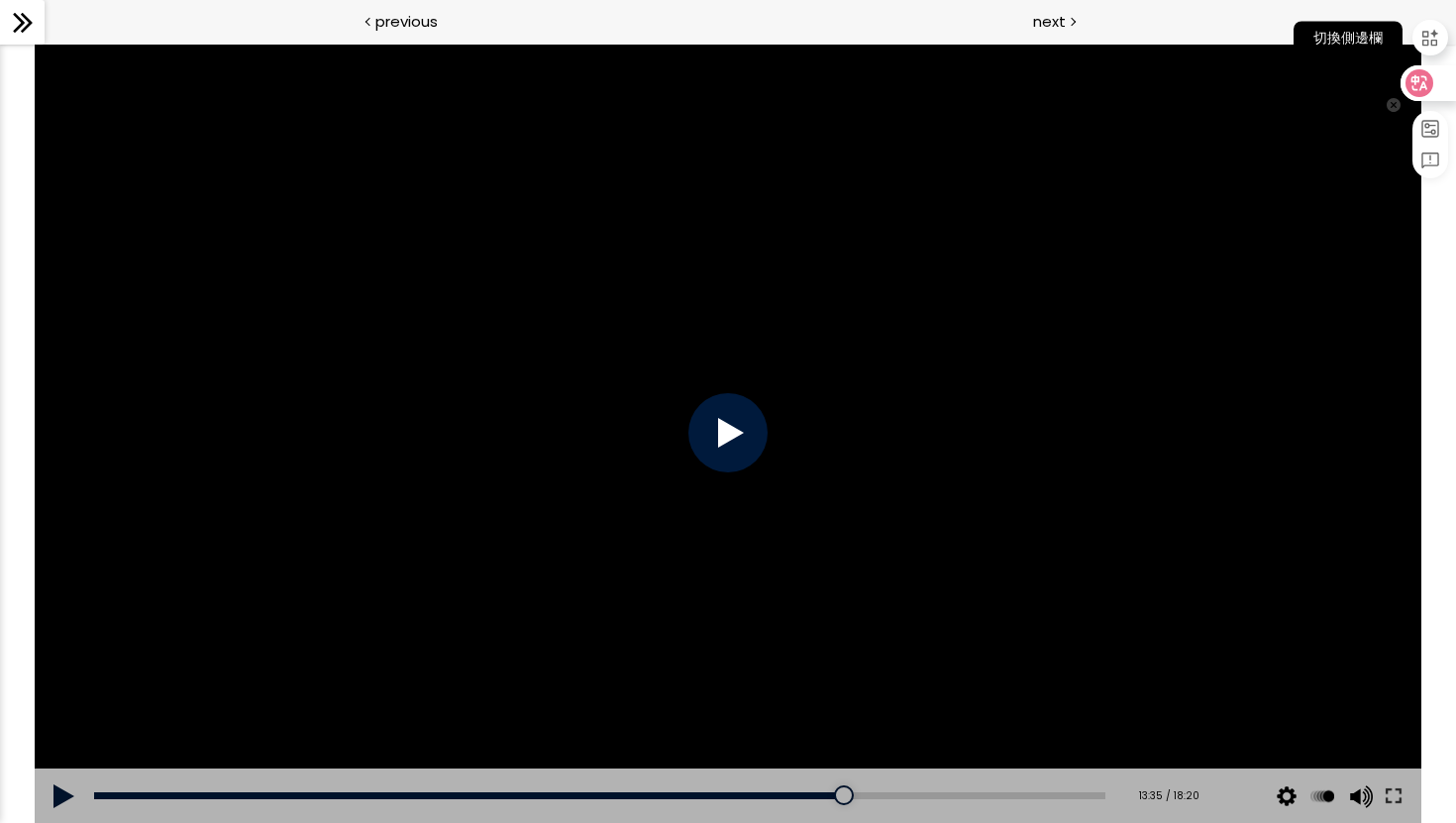click at bounding box center (1430, 38) 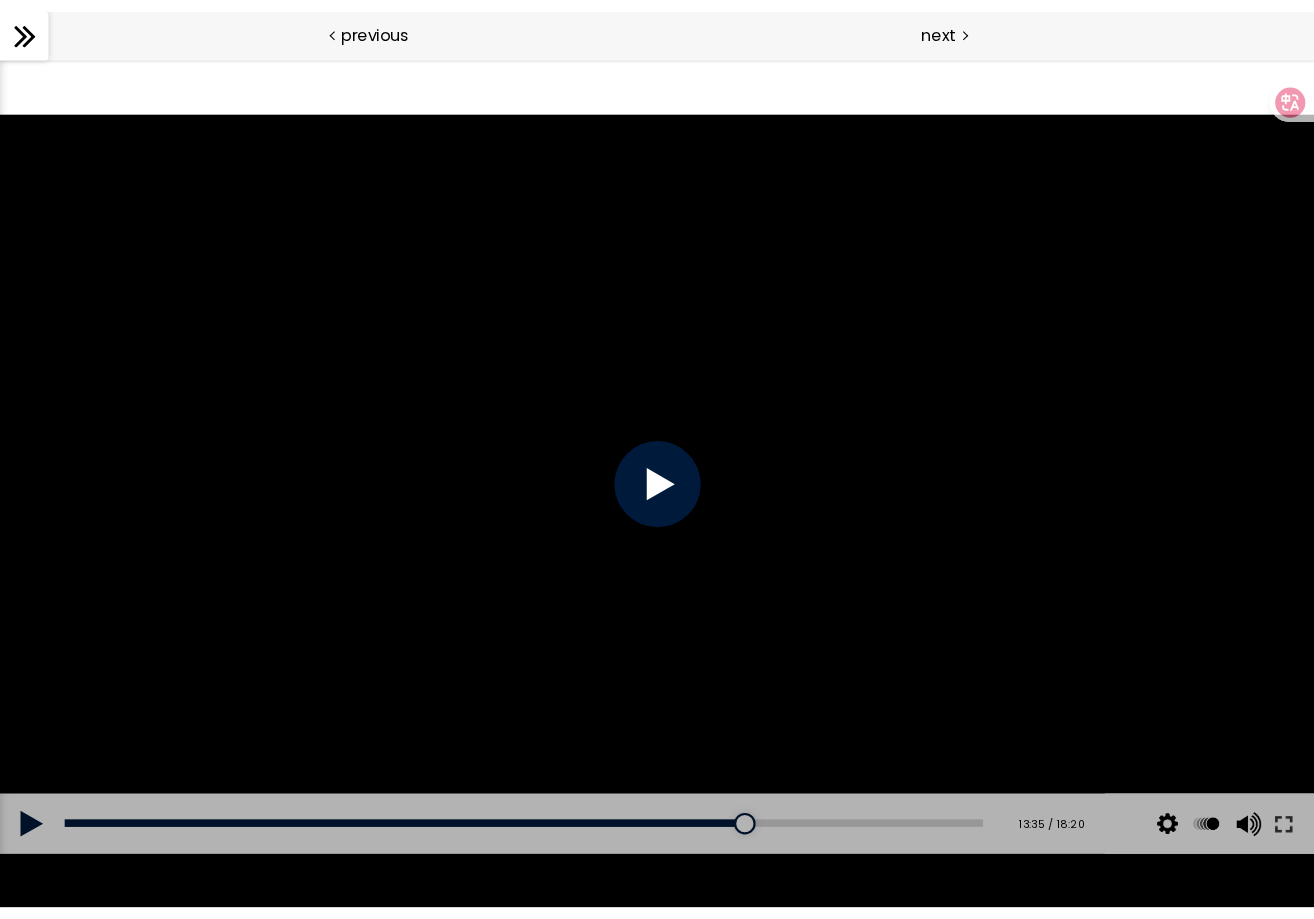 scroll, scrollTop: 957, scrollLeft: 0, axis: vertical 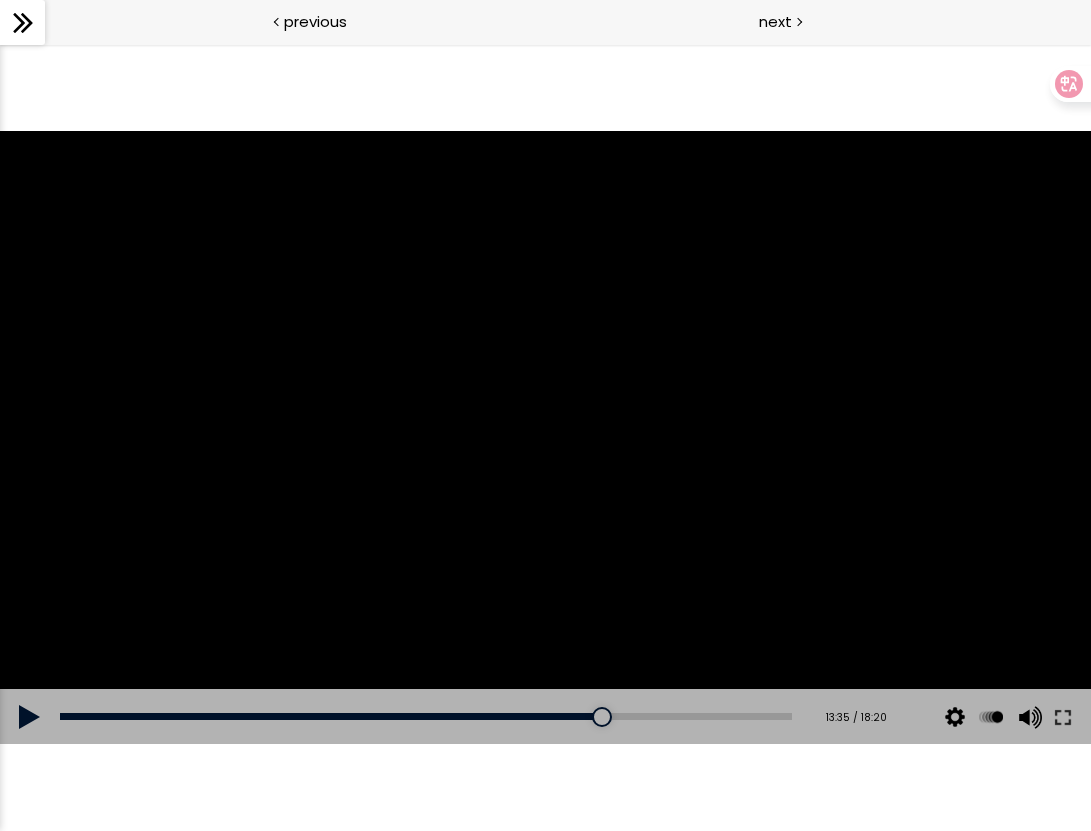click at bounding box center [545, 438] 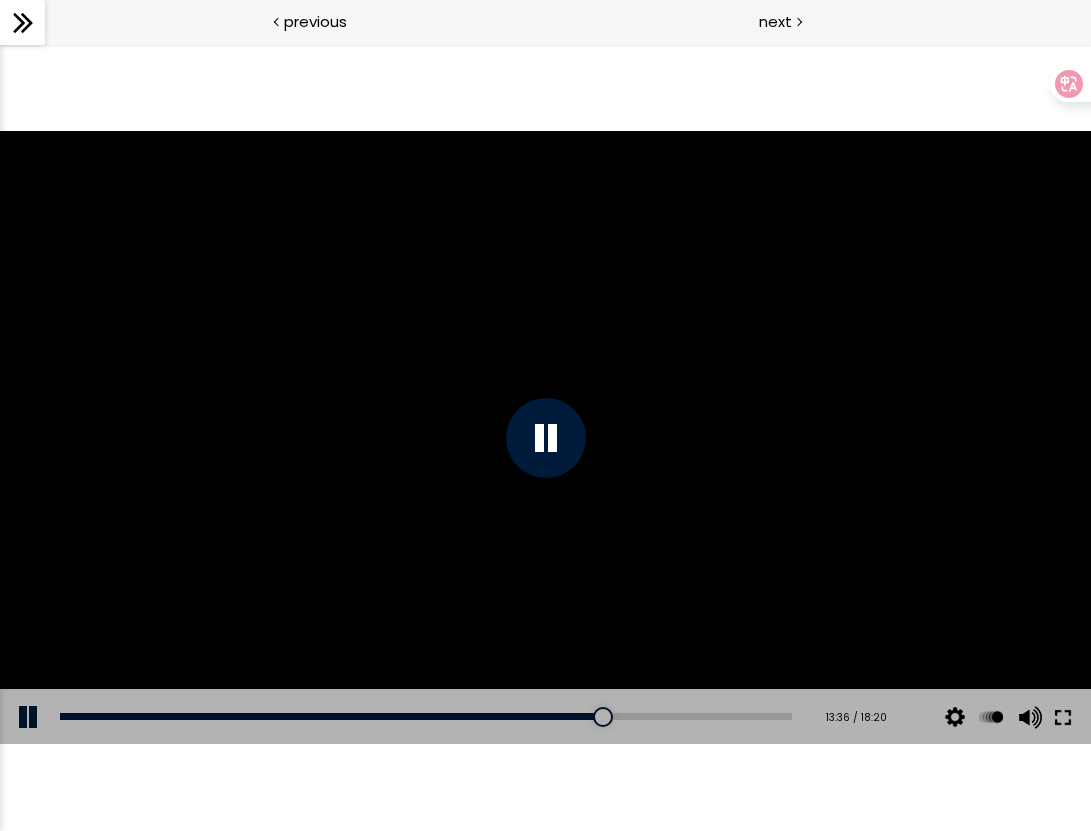 click at bounding box center (1063, 717) 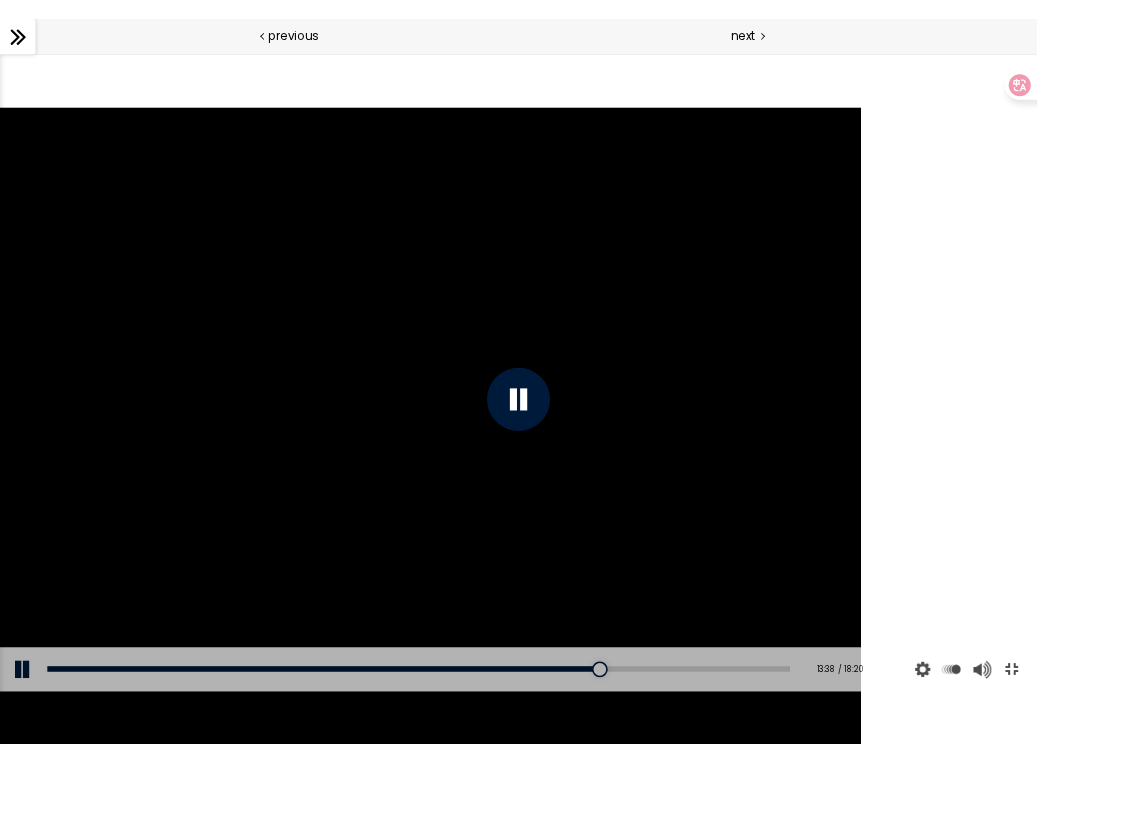 scroll, scrollTop: 957, scrollLeft: 0, axis: vertical 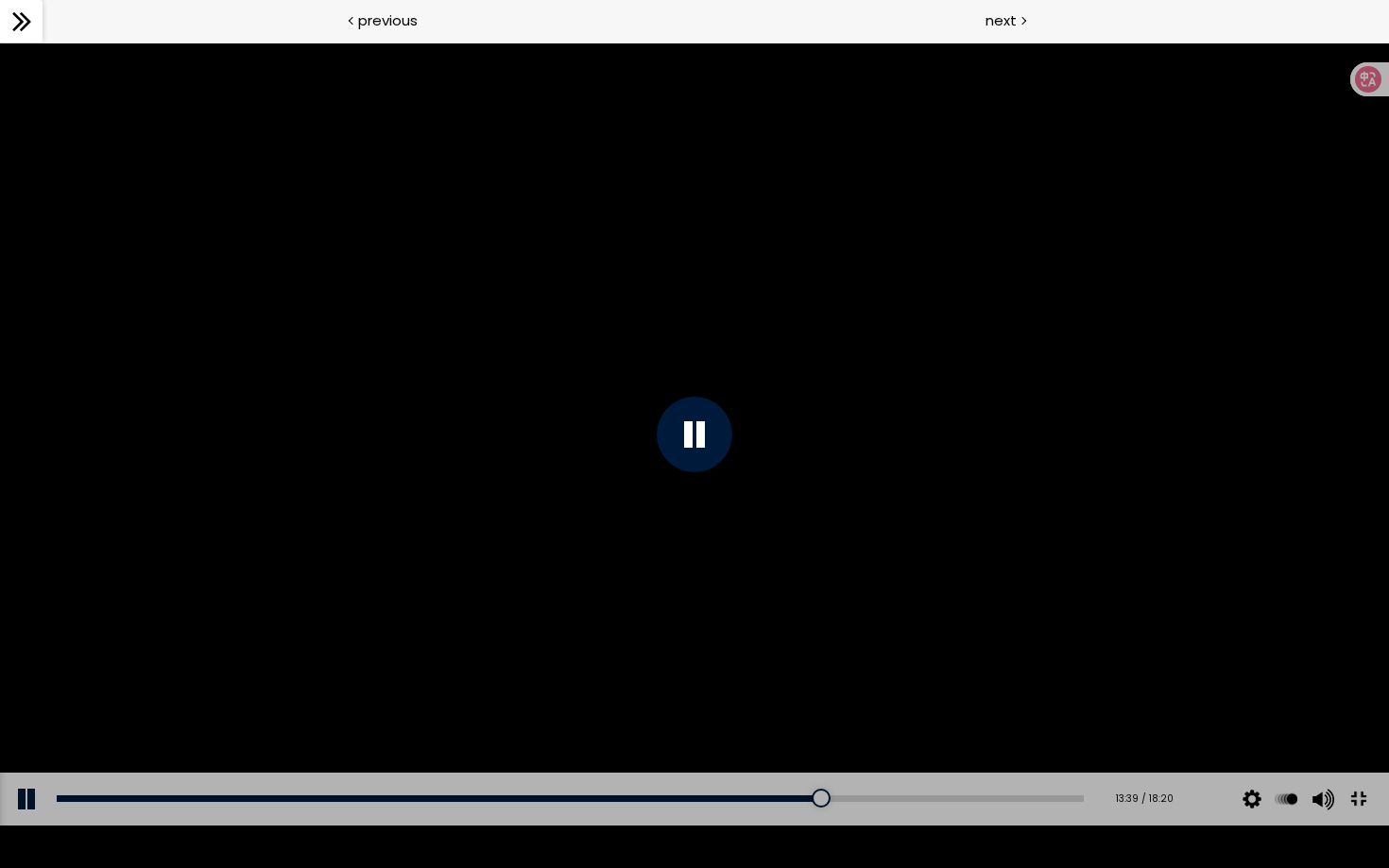 click at bounding box center [1358, 798] 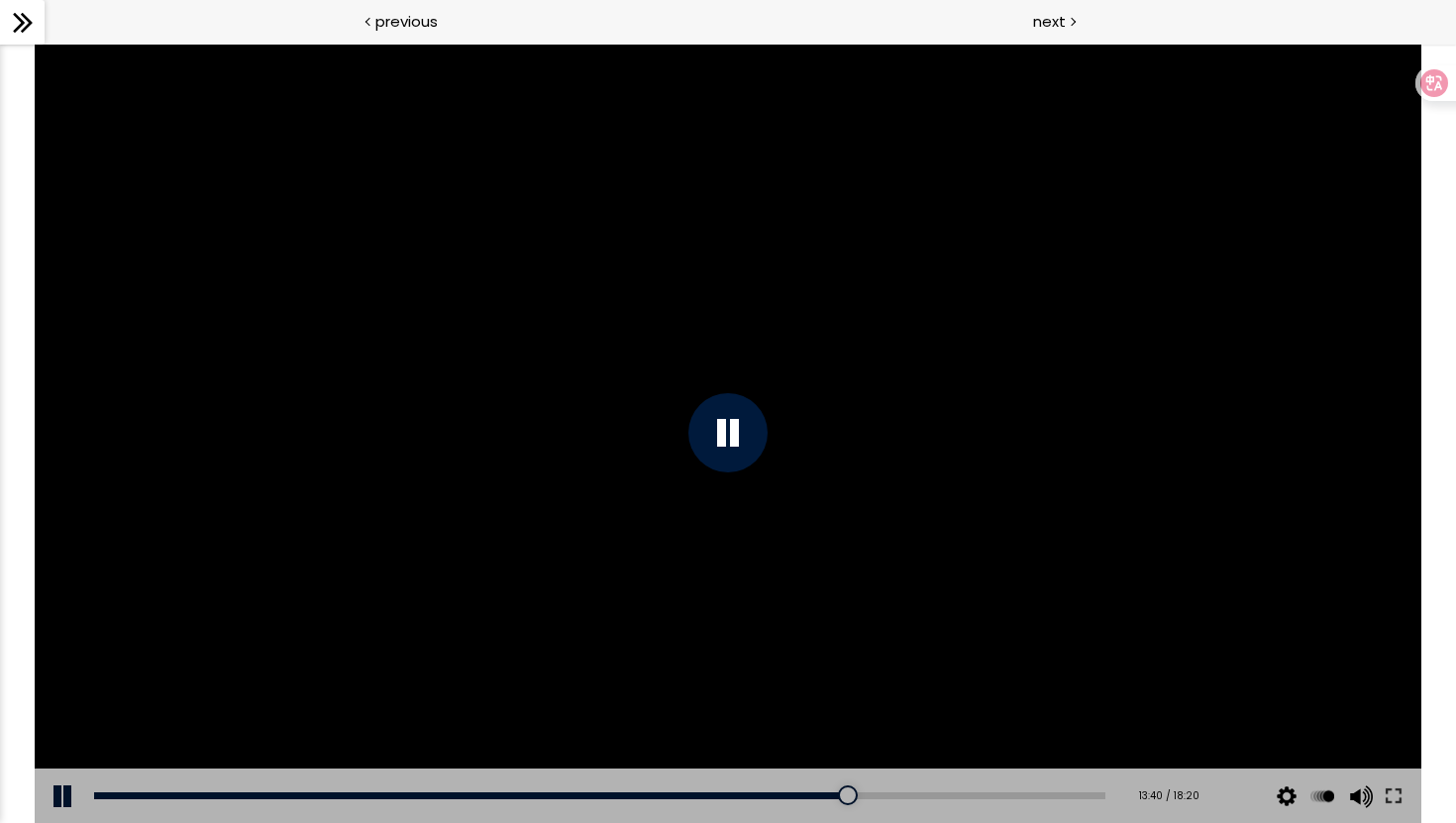 click at bounding box center (727, 433) 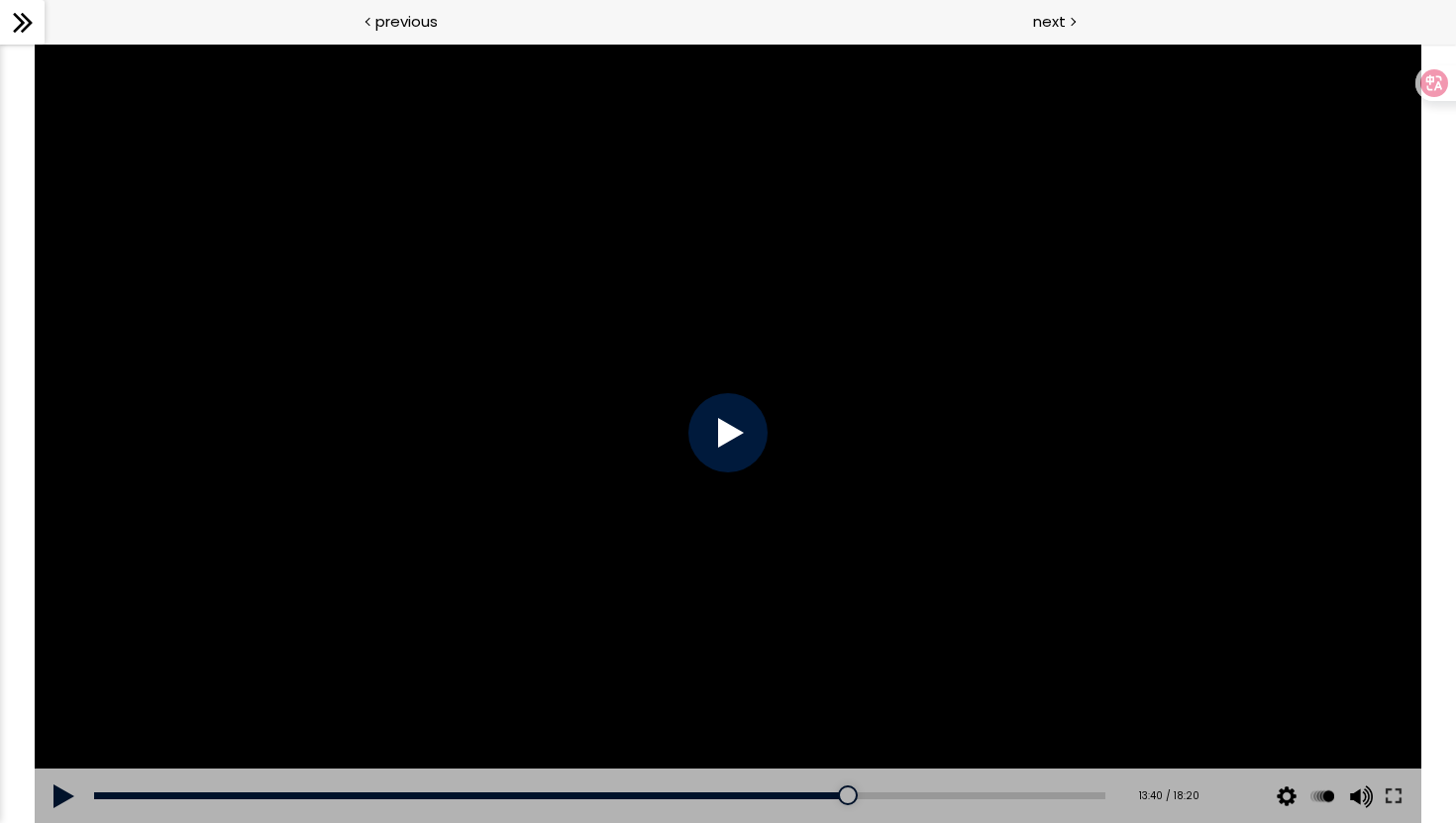 click at bounding box center [727, 433] 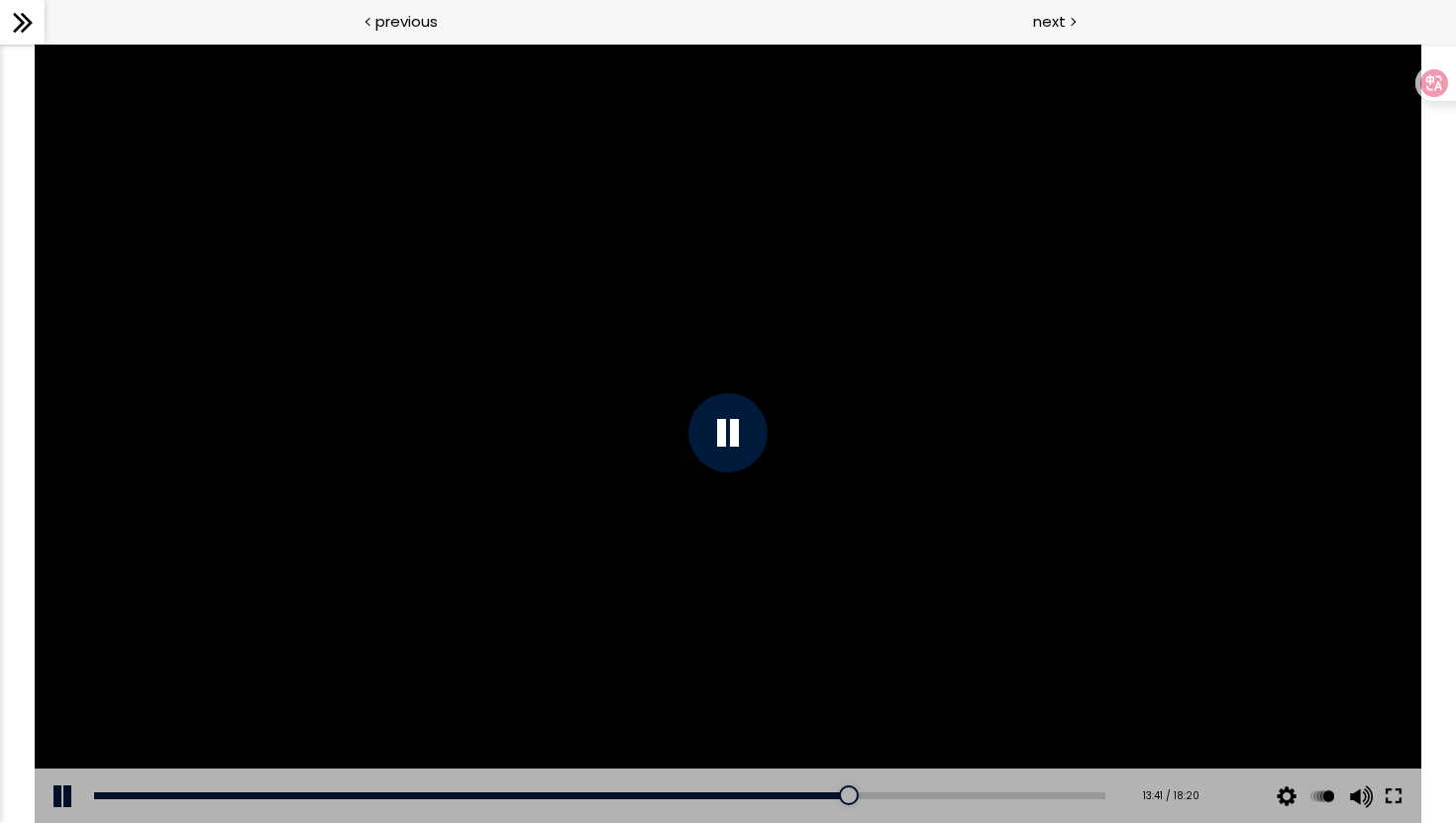 click at bounding box center (1394, 796) 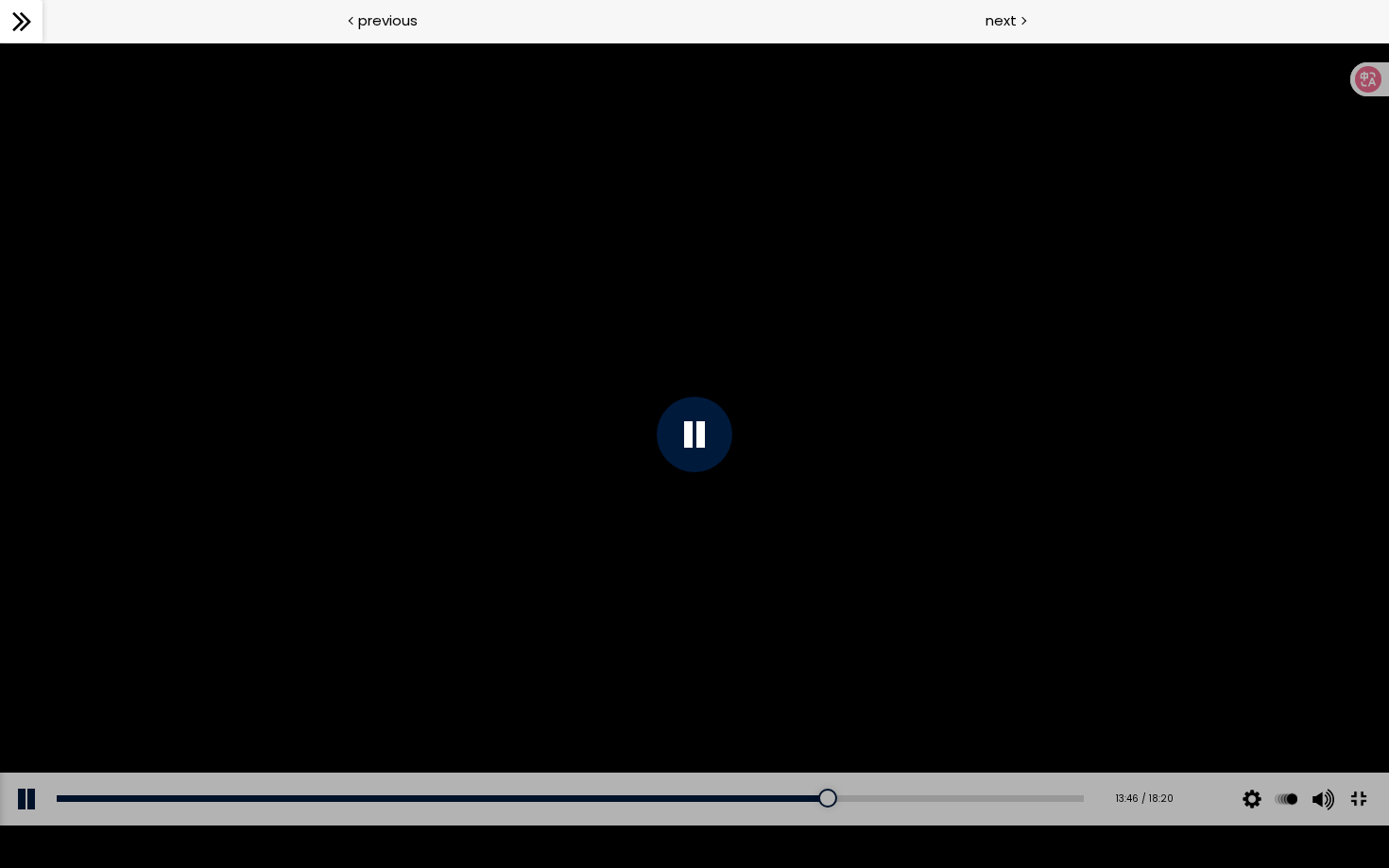 click at bounding box center (694, 434) 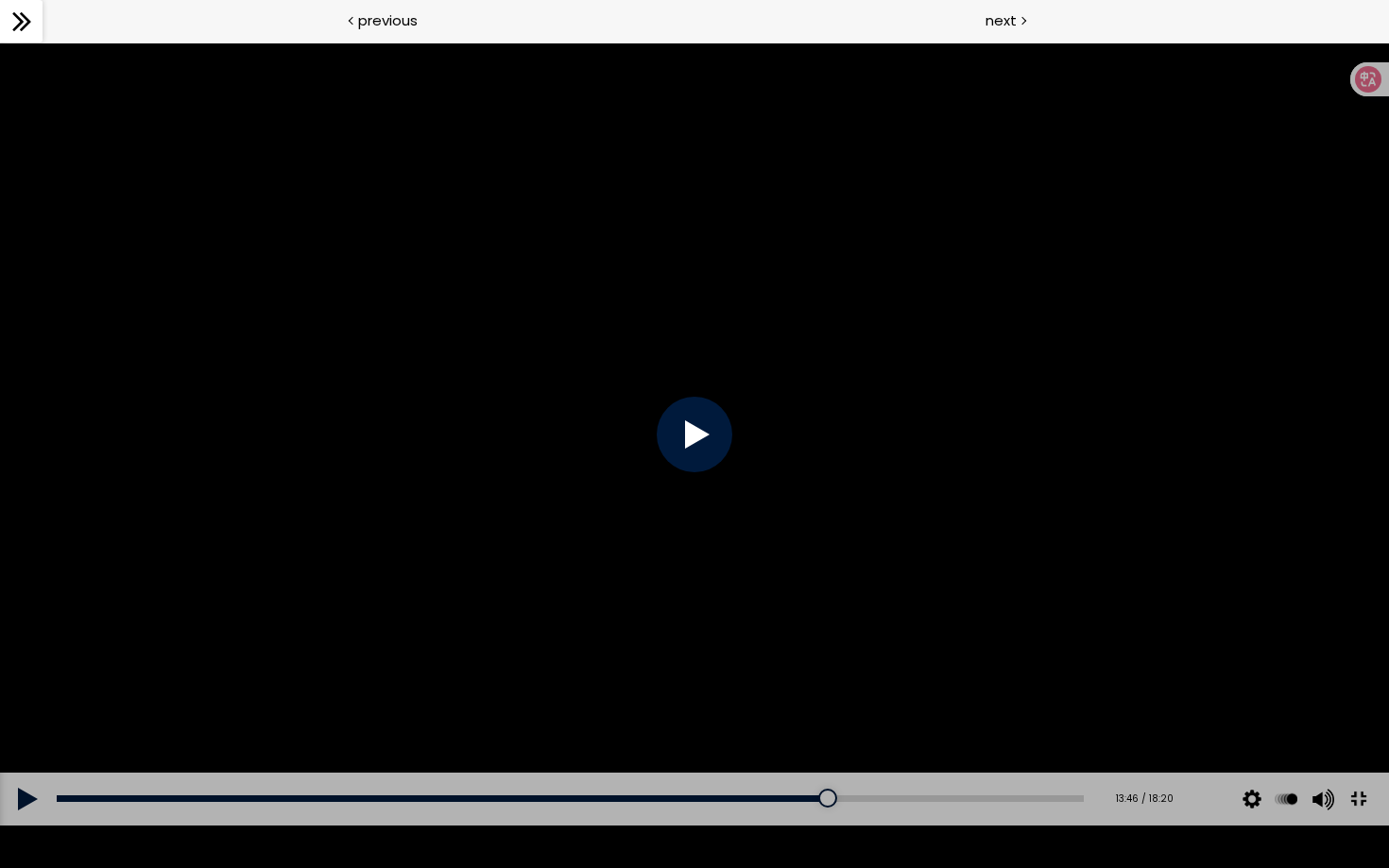 click at bounding box center (694, 434) 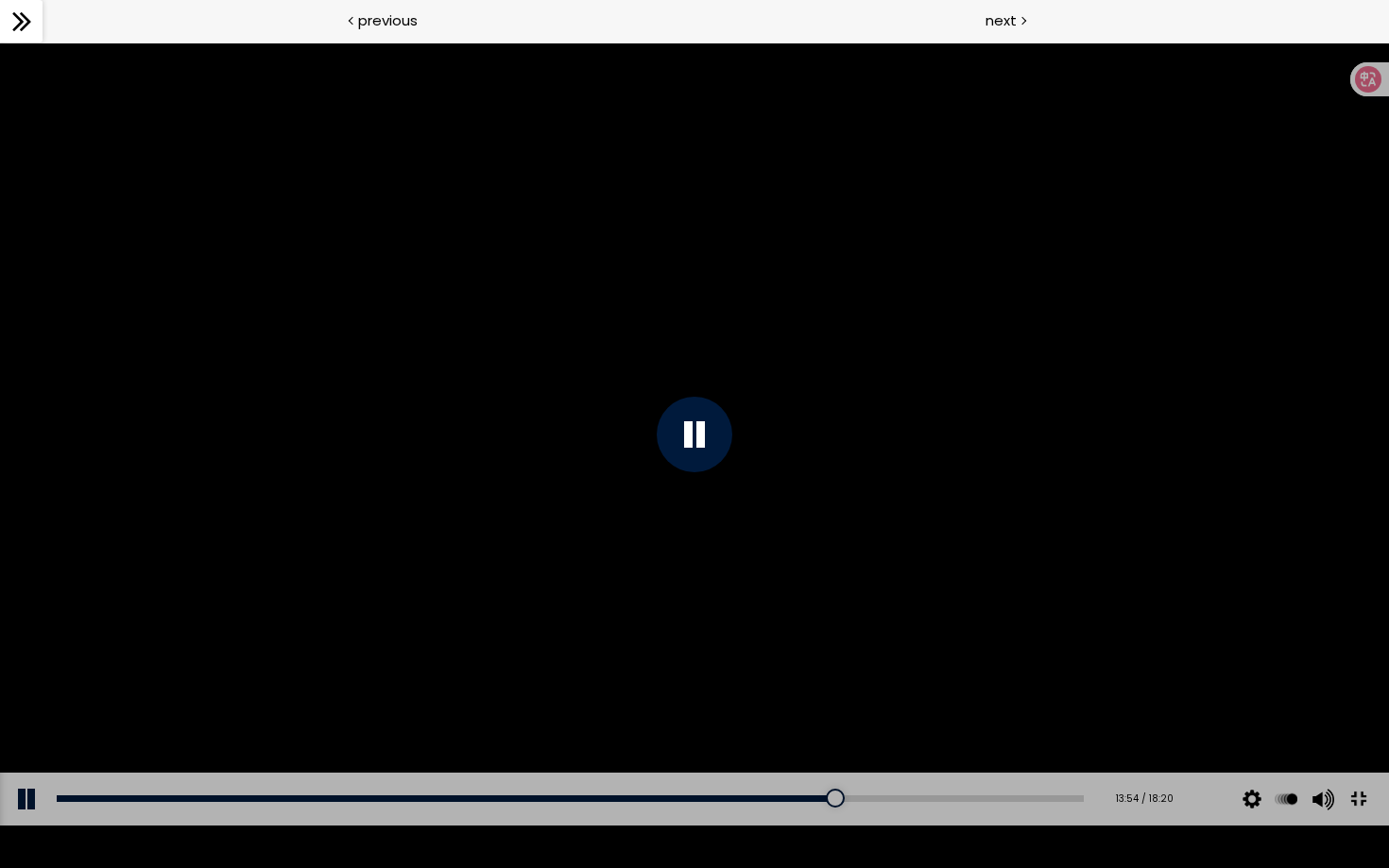 click at bounding box center [694, 434] 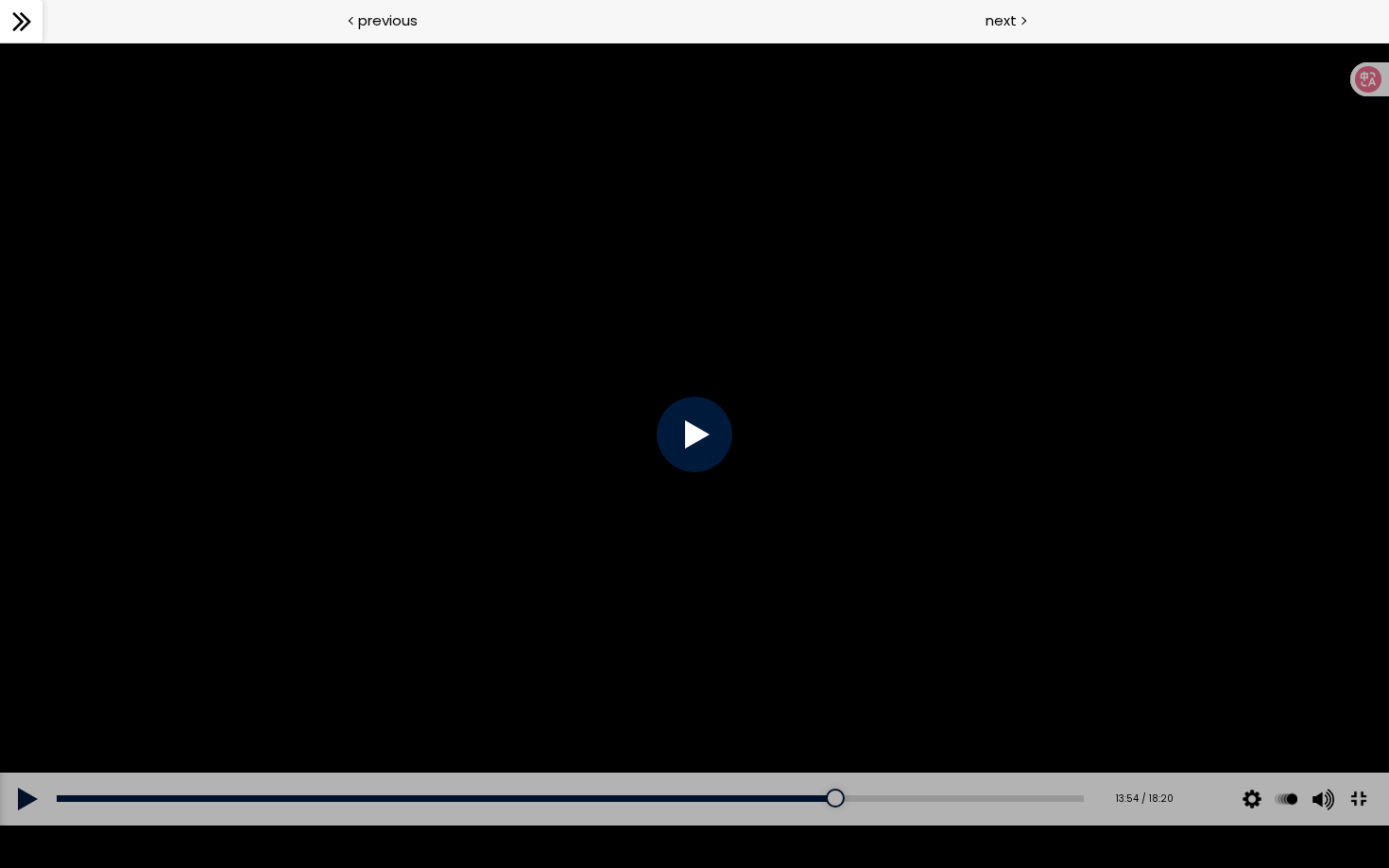click at bounding box center [694, 434] 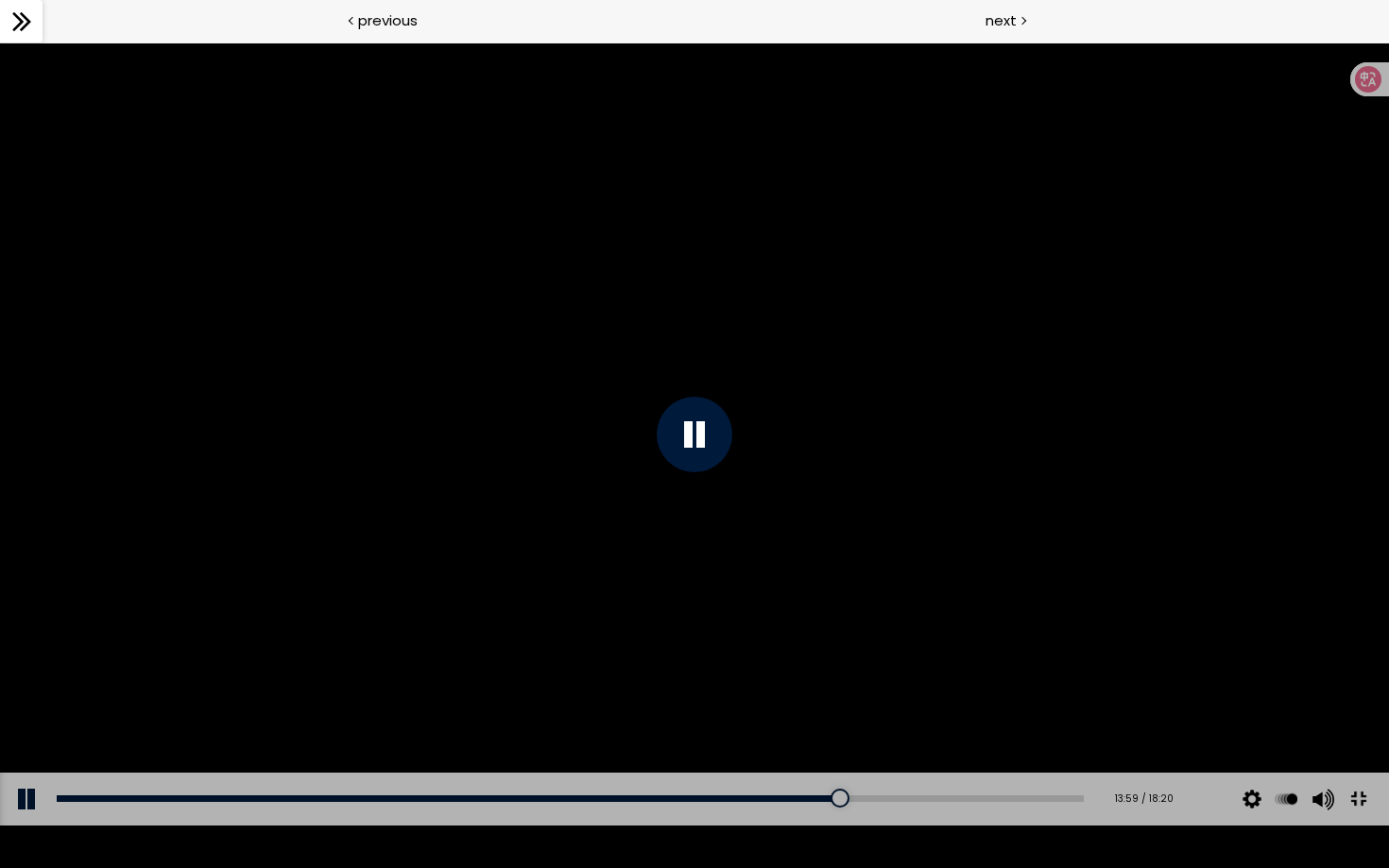 click at bounding box center [694, 434] 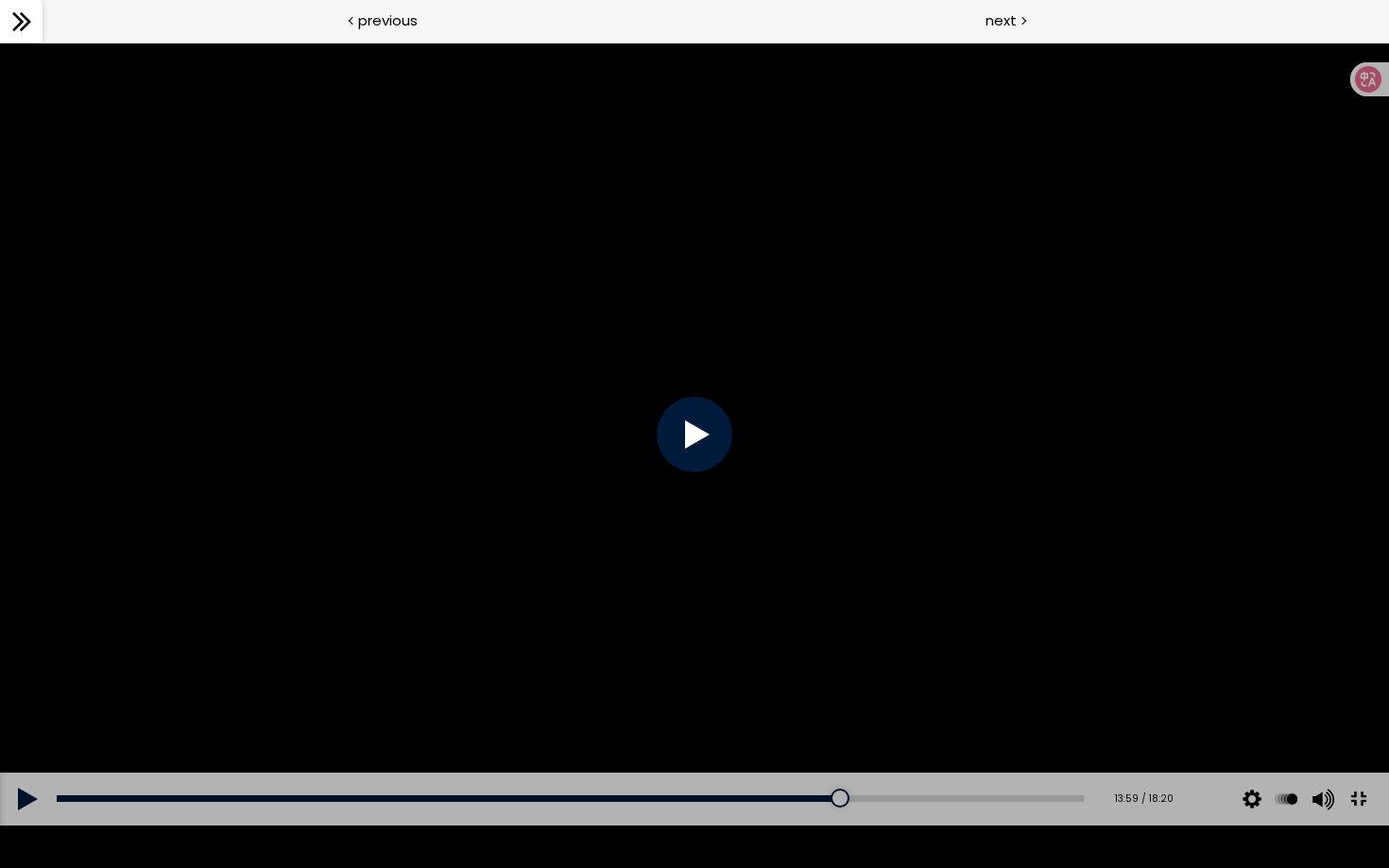 click at bounding box center [694, 434] 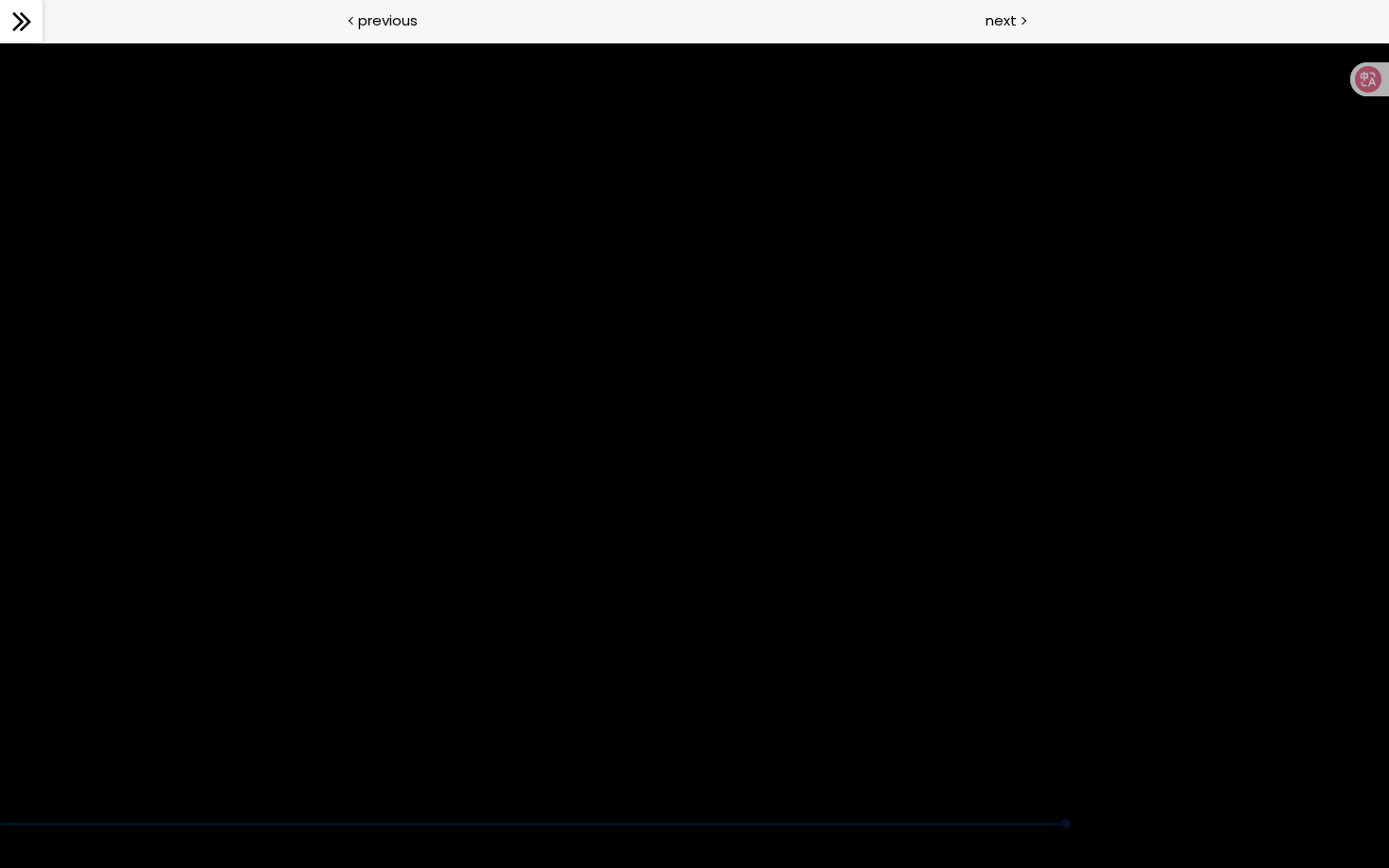 click at bounding box center (694, 434) 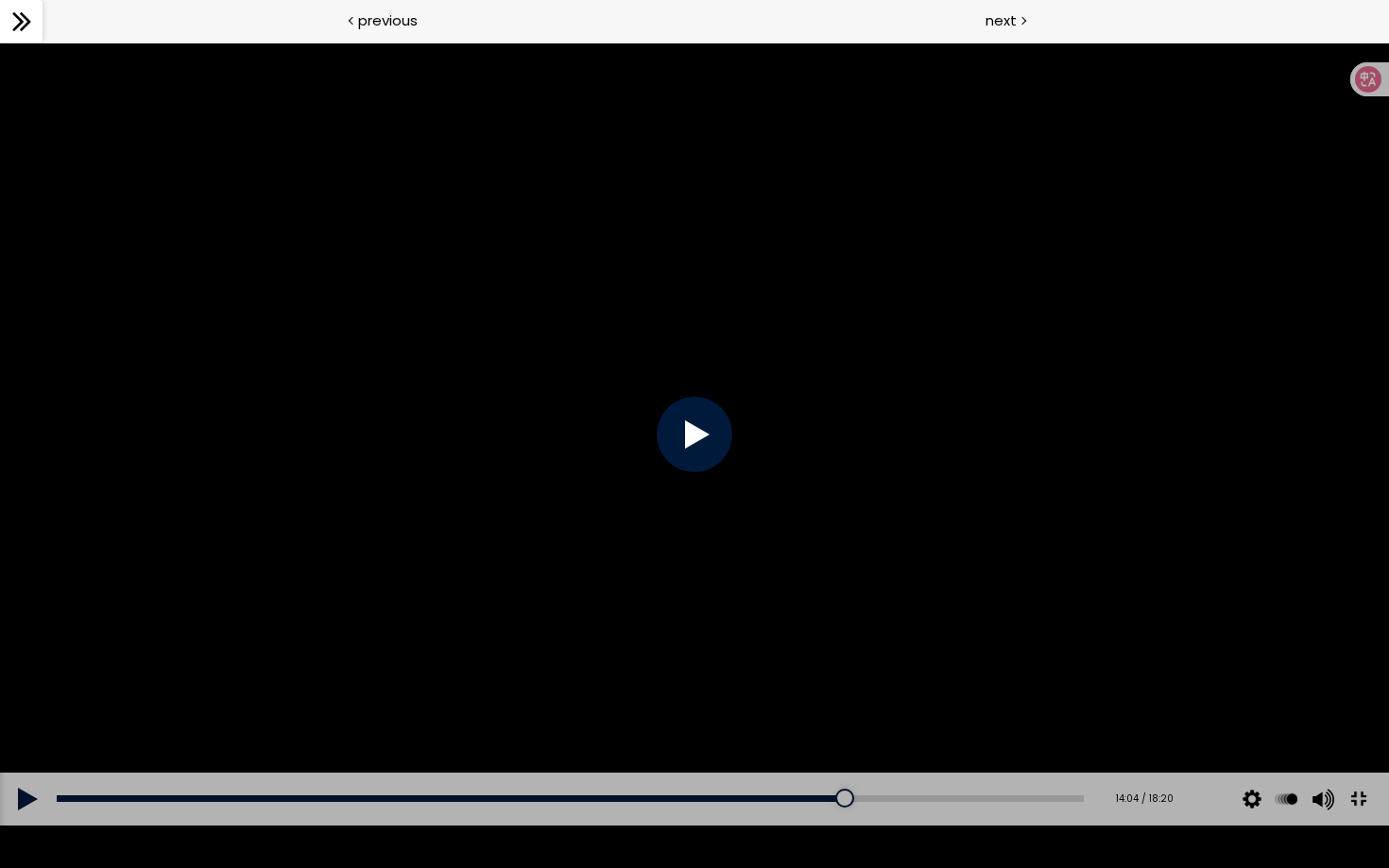 click at bounding box center (694, 434) 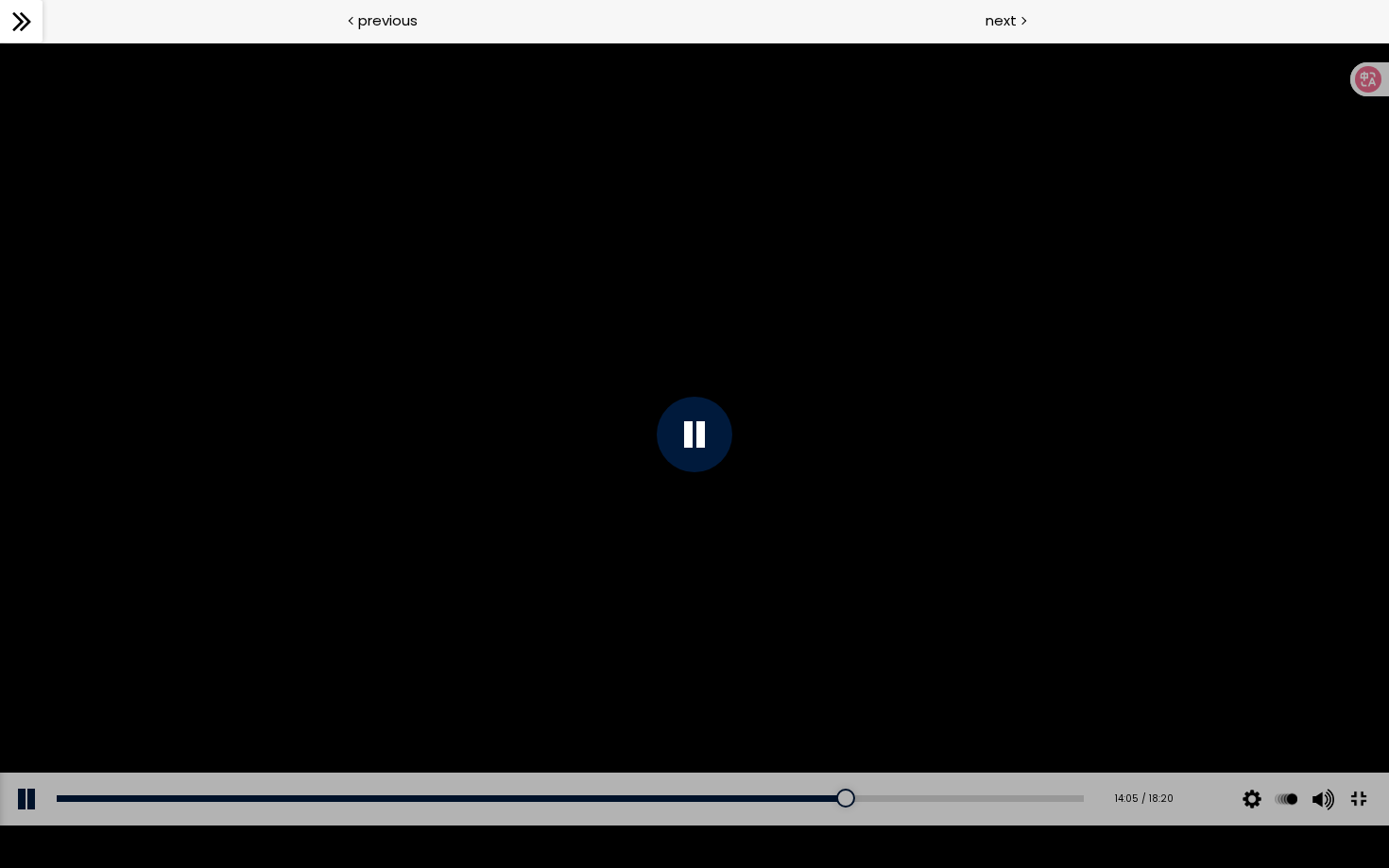 click at bounding box center [694, 434] 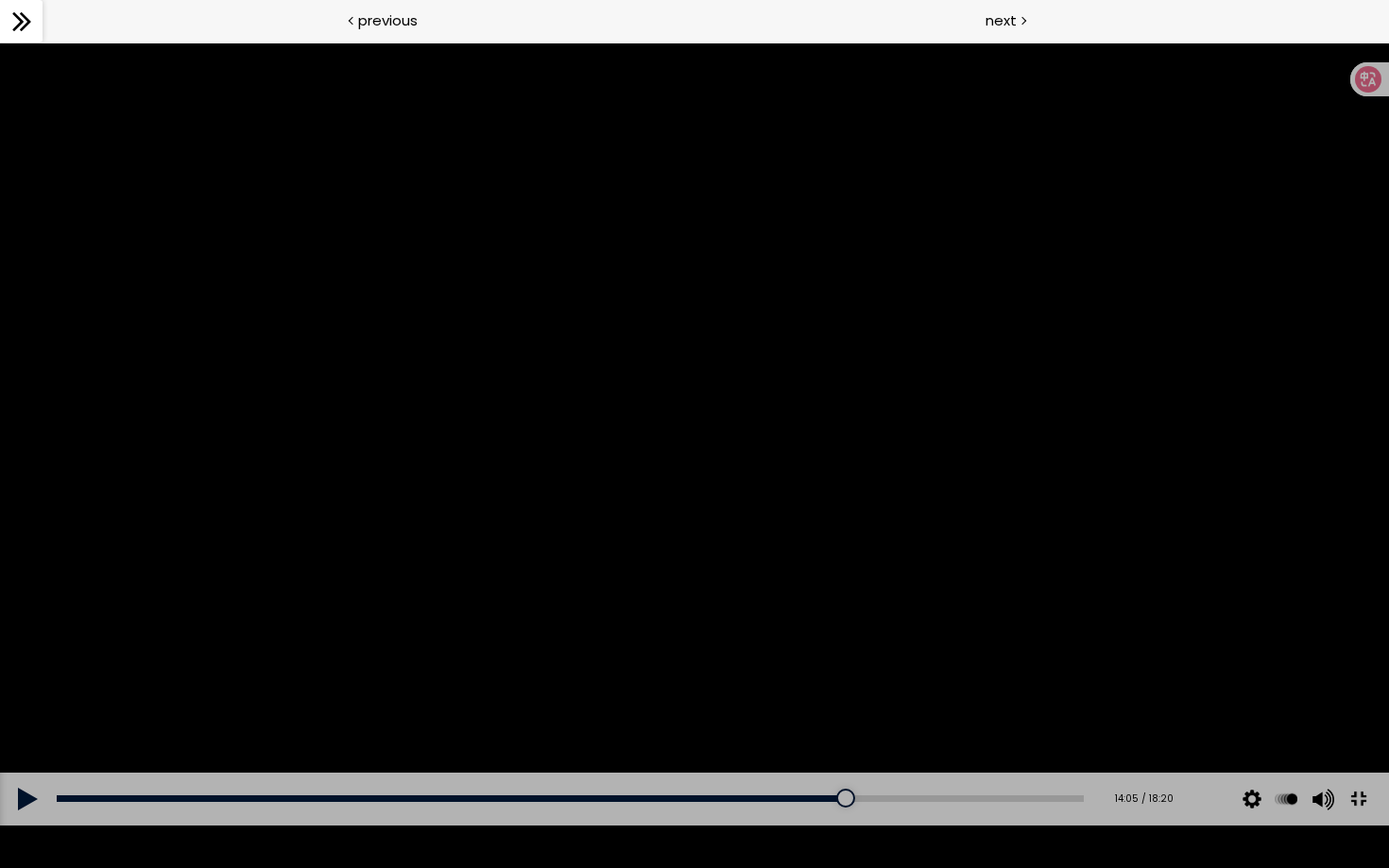 click at bounding box center (694, 434) 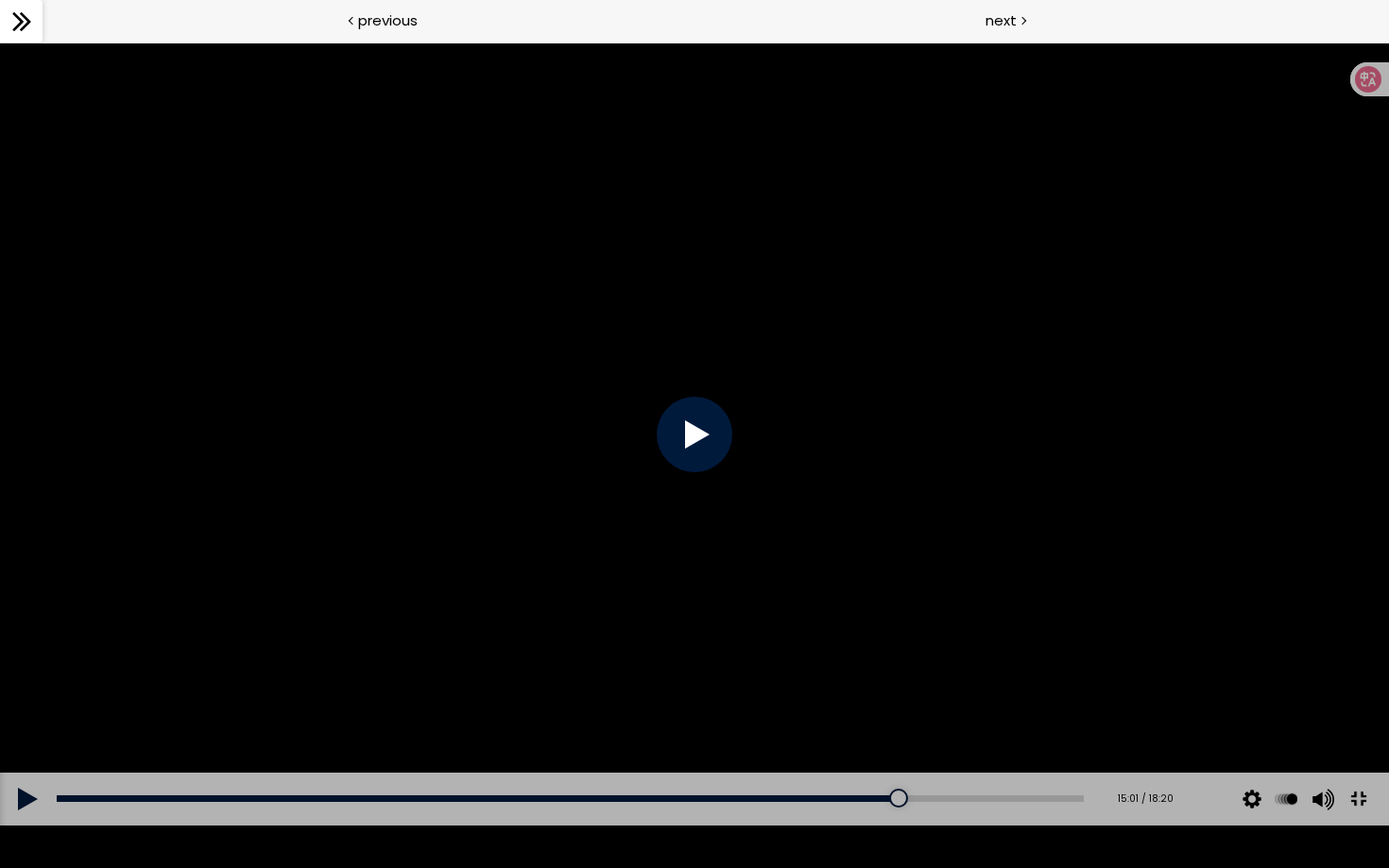 click at bounding box center [1358, 798] 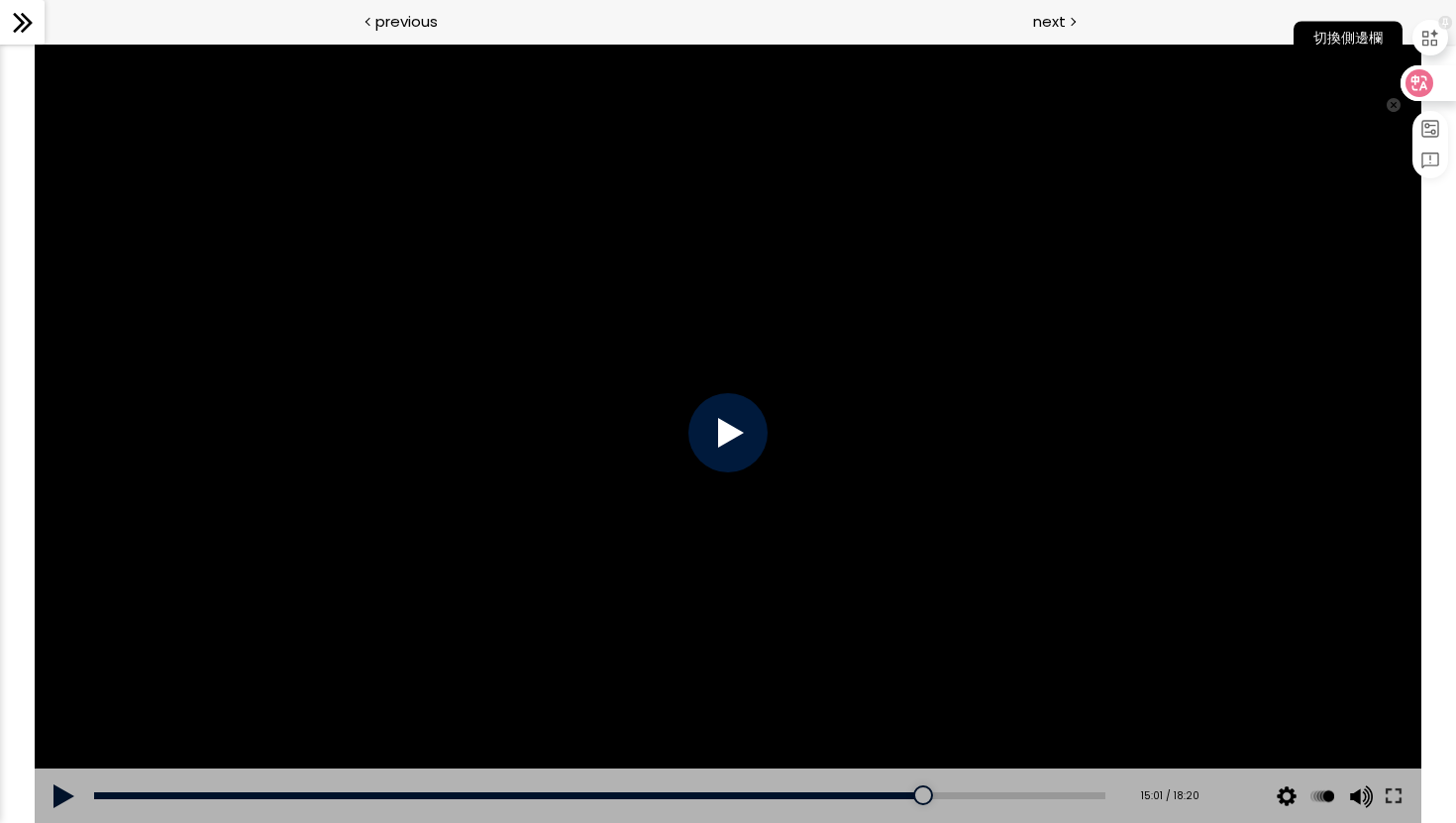 click 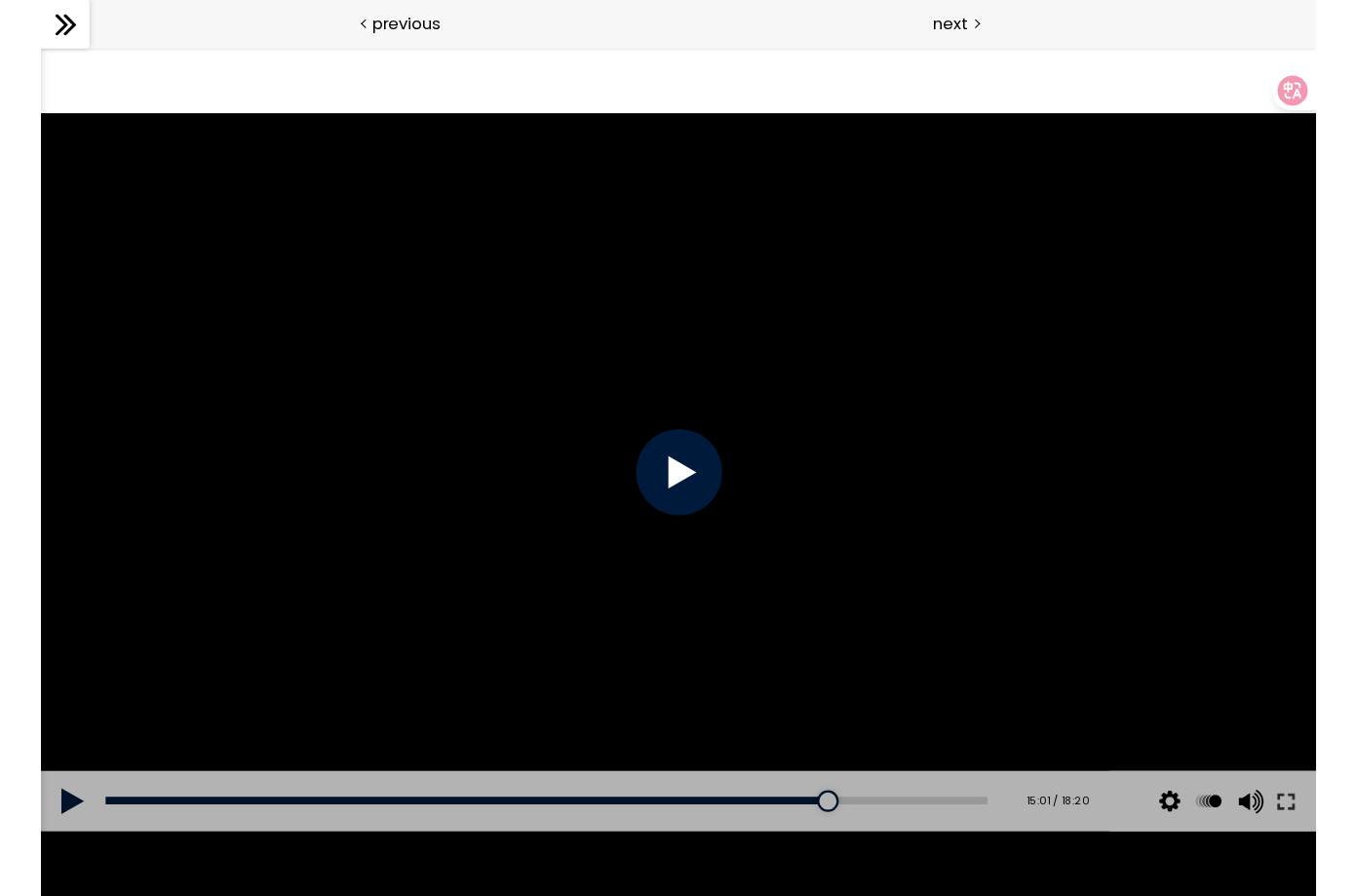 scroll, scrollTop: 933, scrollLeft: 0, axis: vertical 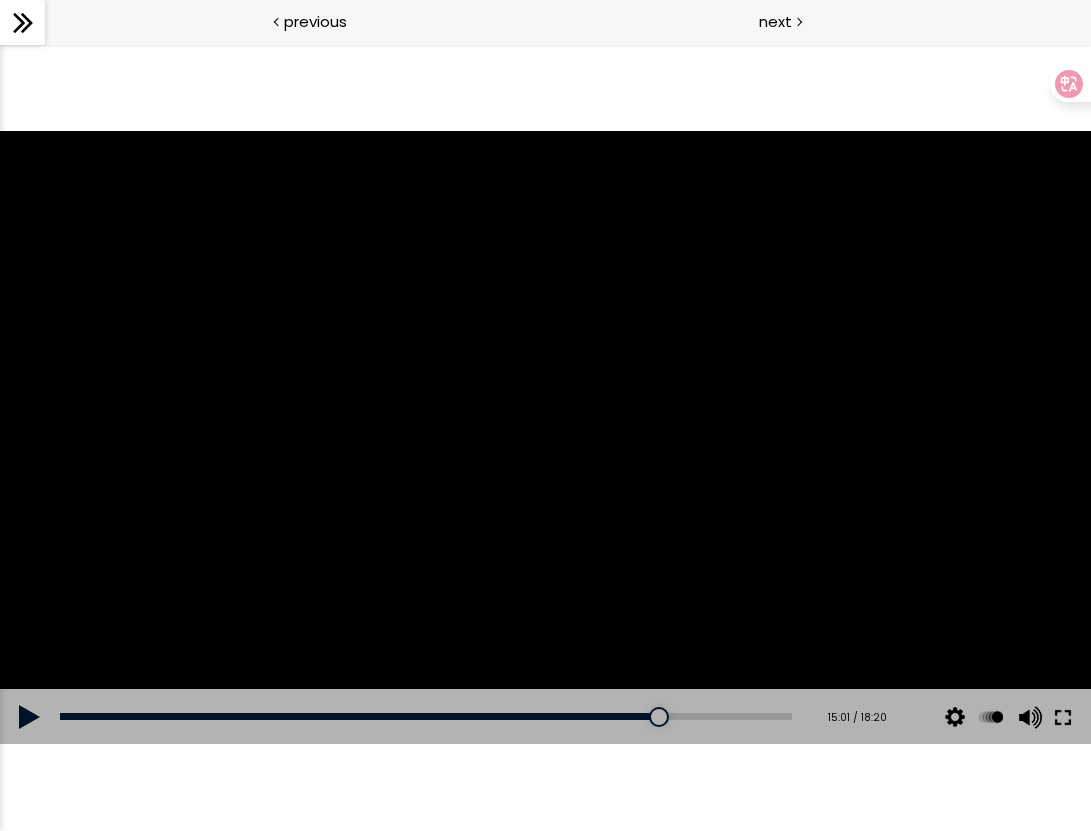 click at bounding box center [1063, 717] 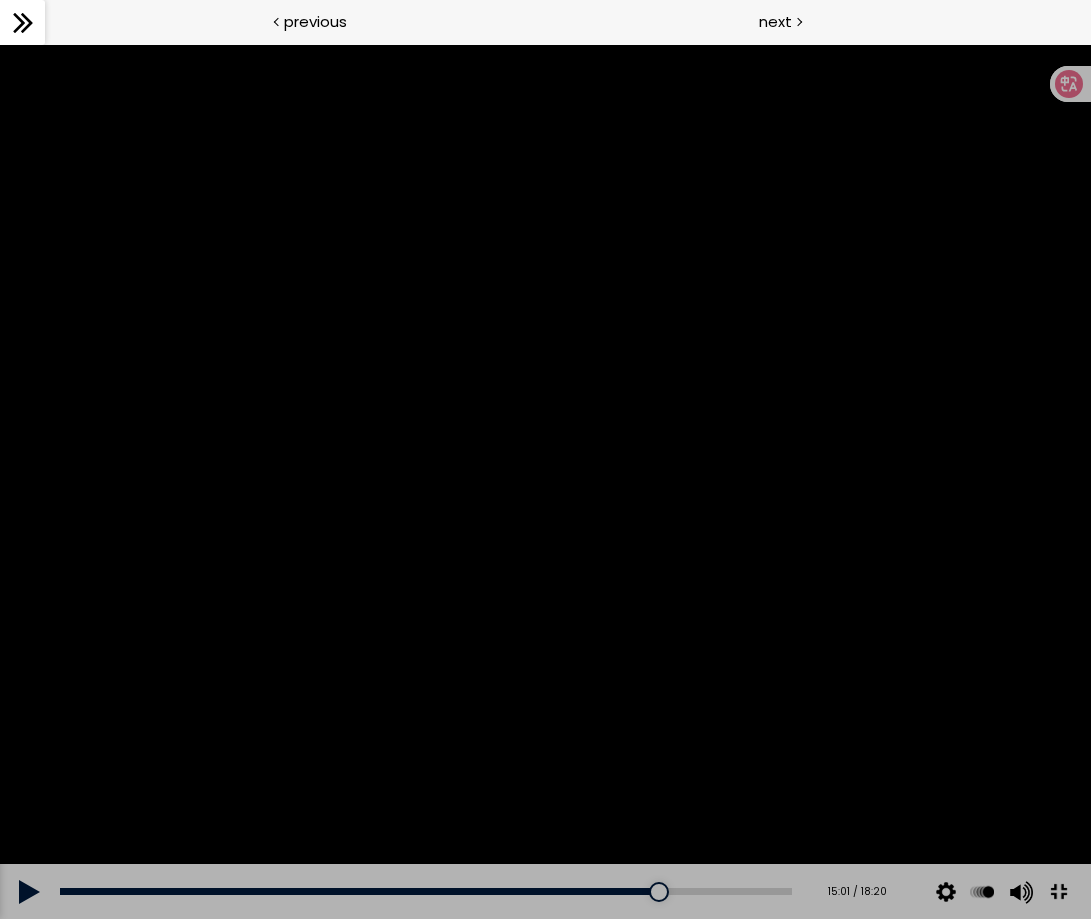click at bounding box center [545, 481] 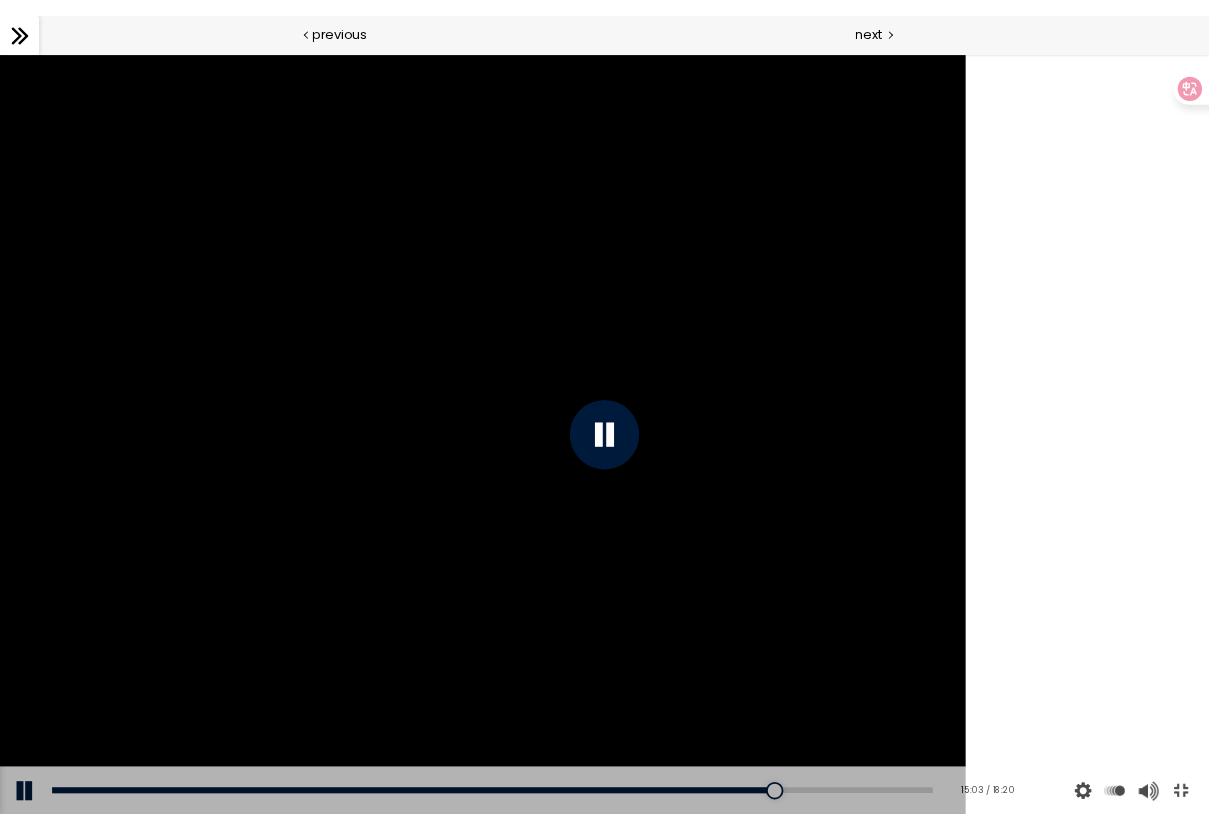 scroll, scrollTop: 957, scrollLeft: 0, axis: vertical 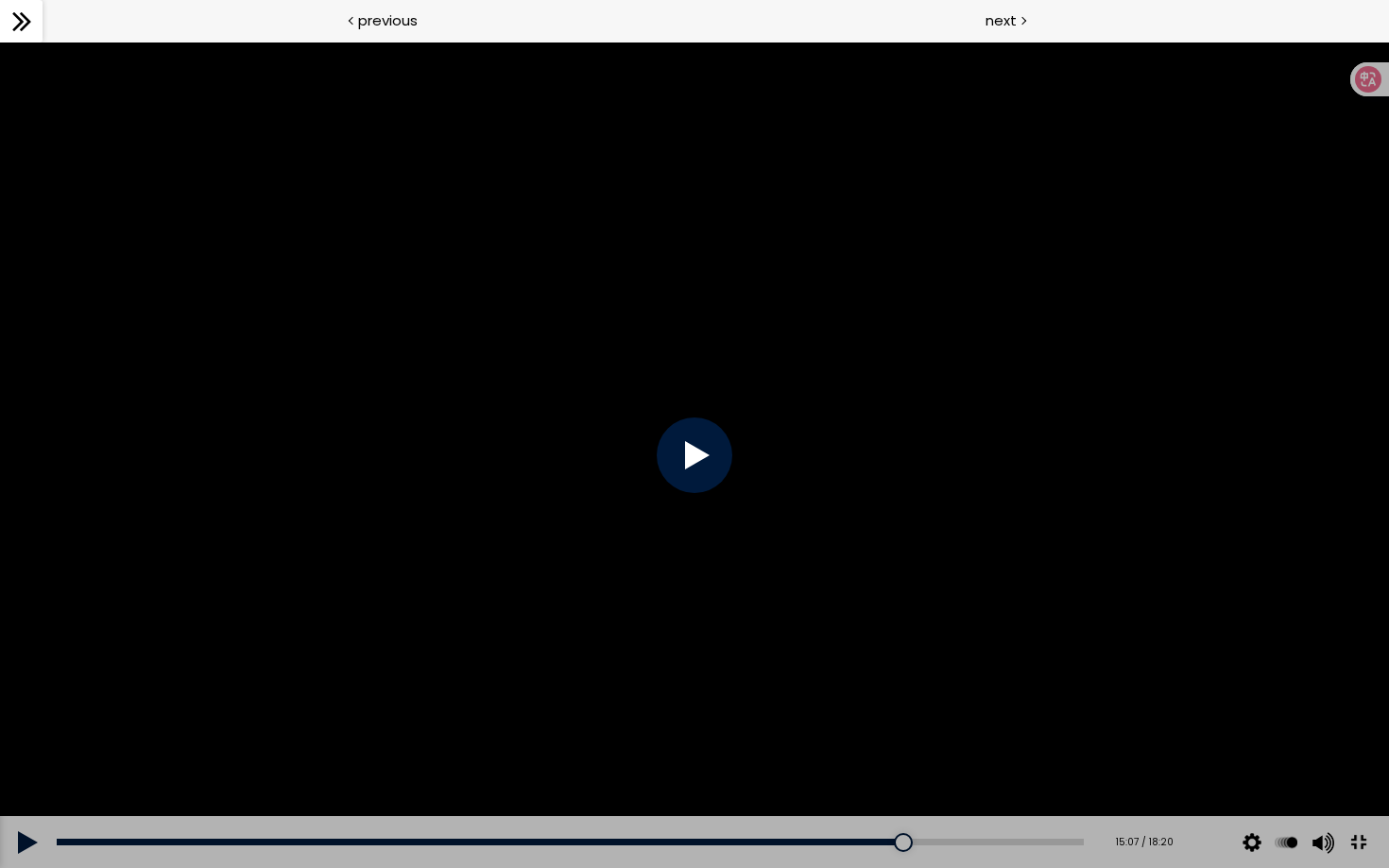 click at bounding box center (1358, 842) 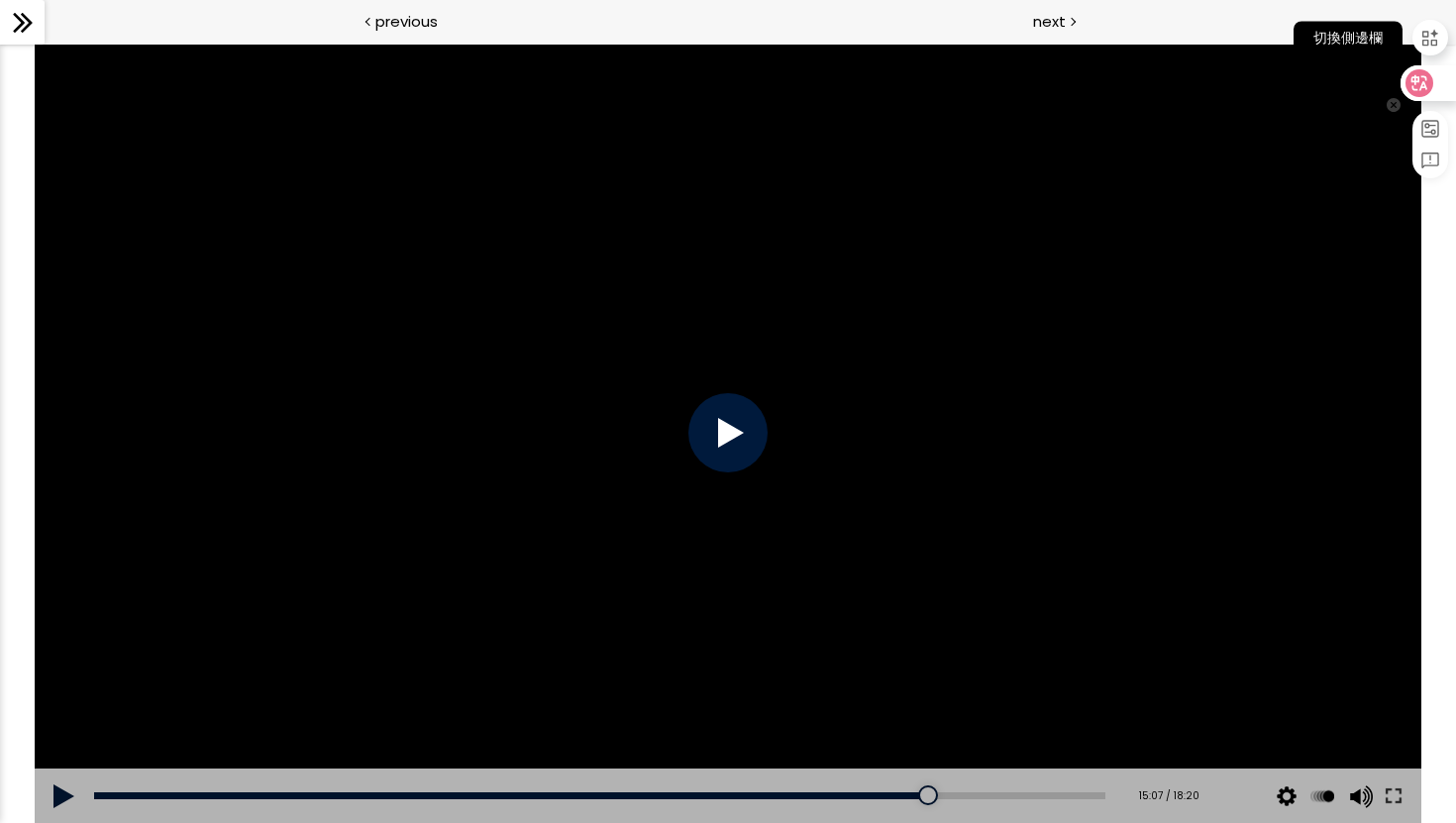 click 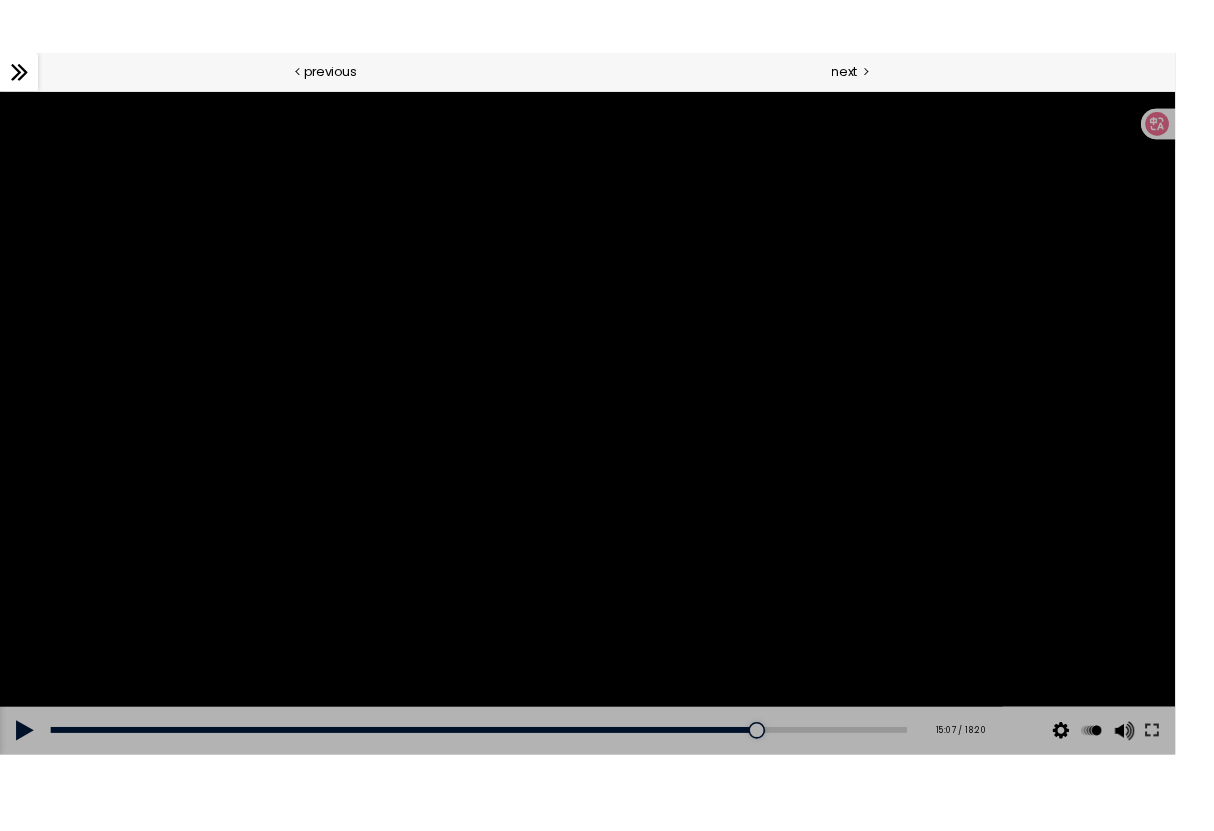 scroll, scrollTop: 957, scrollLeft: 0, axis: vertical 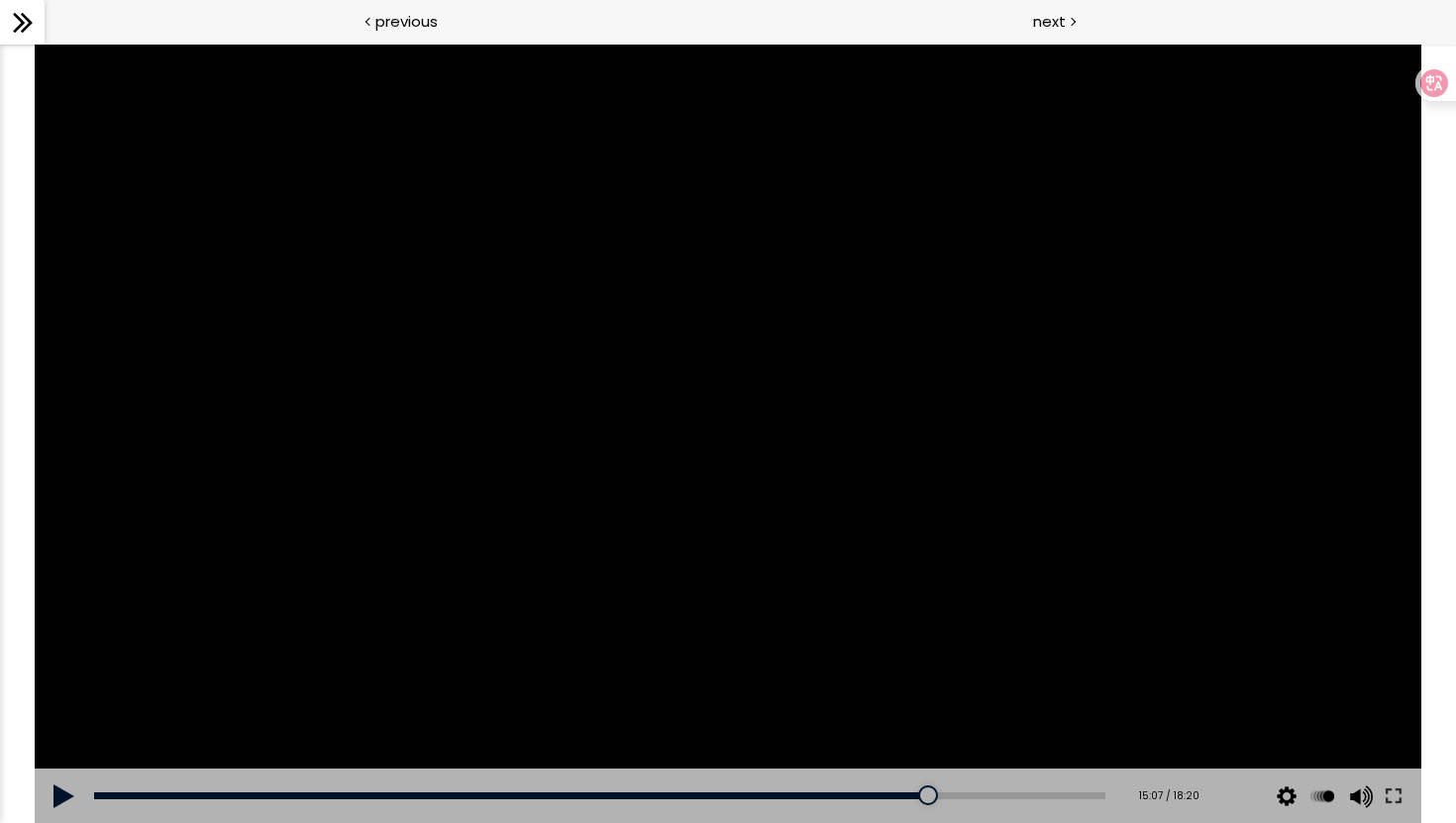 click at bounding box center [727, 433] 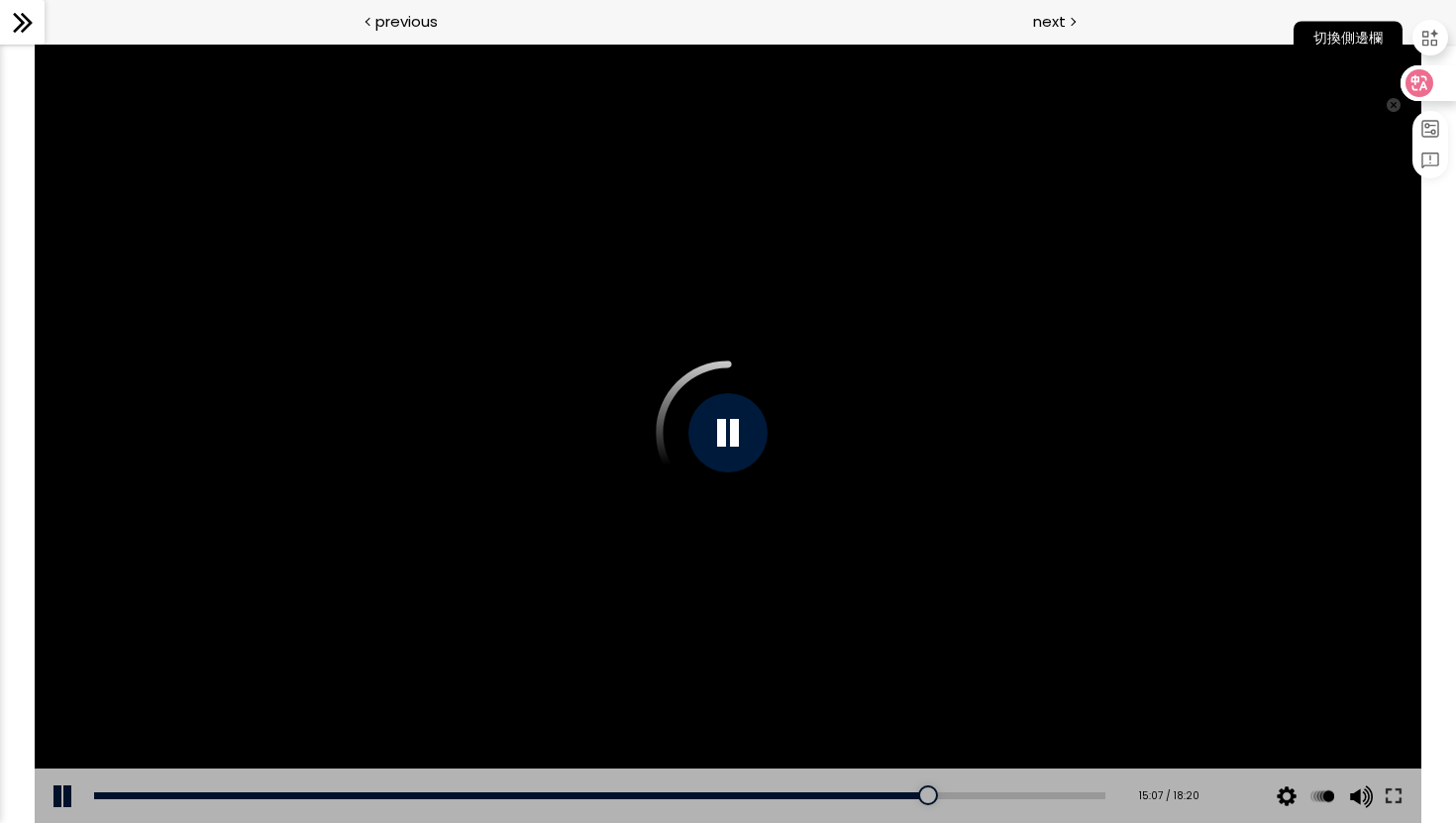 click 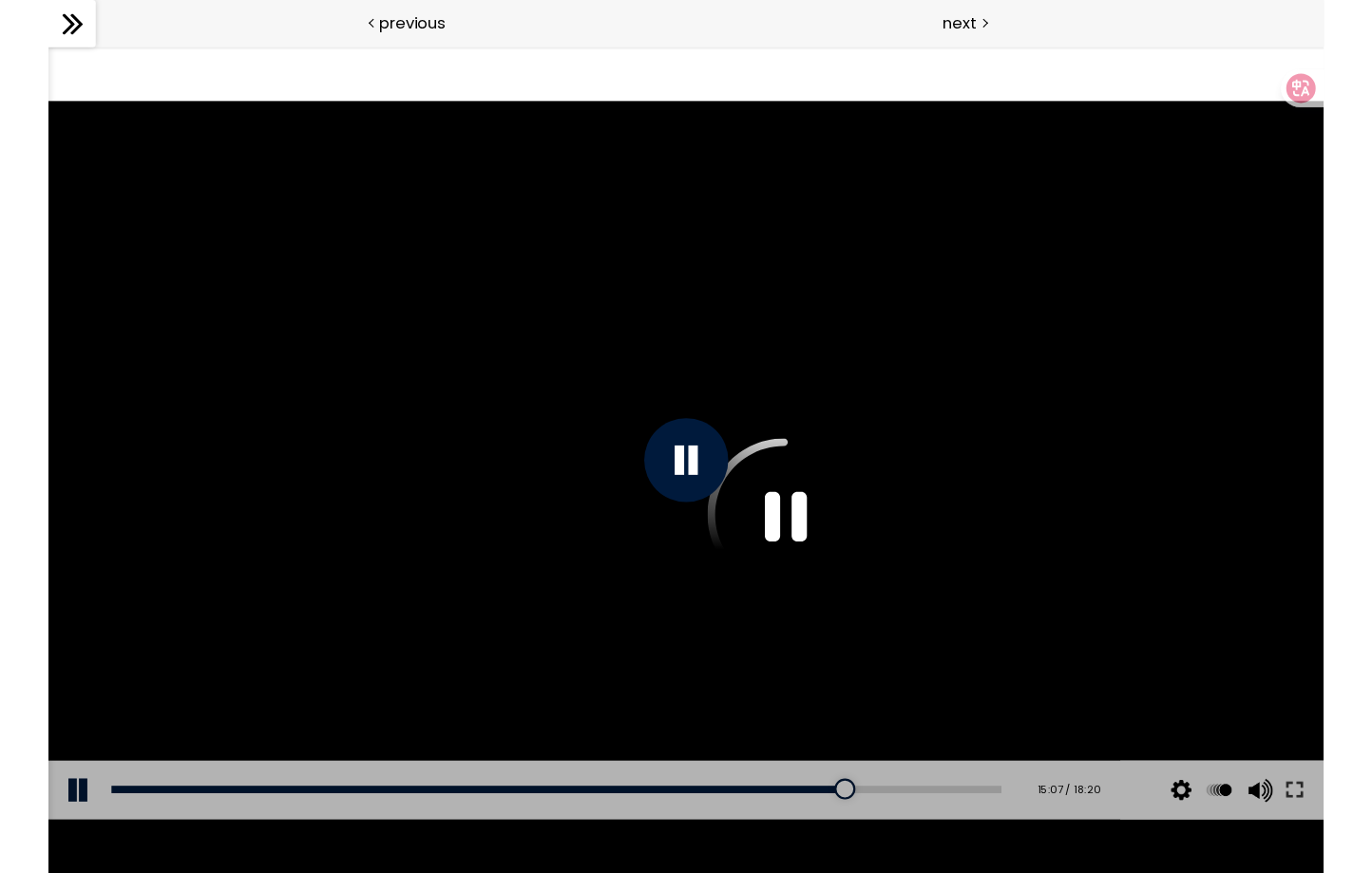 scroll, scrollTop: 909, scrollLeft: 0, axis: vertical 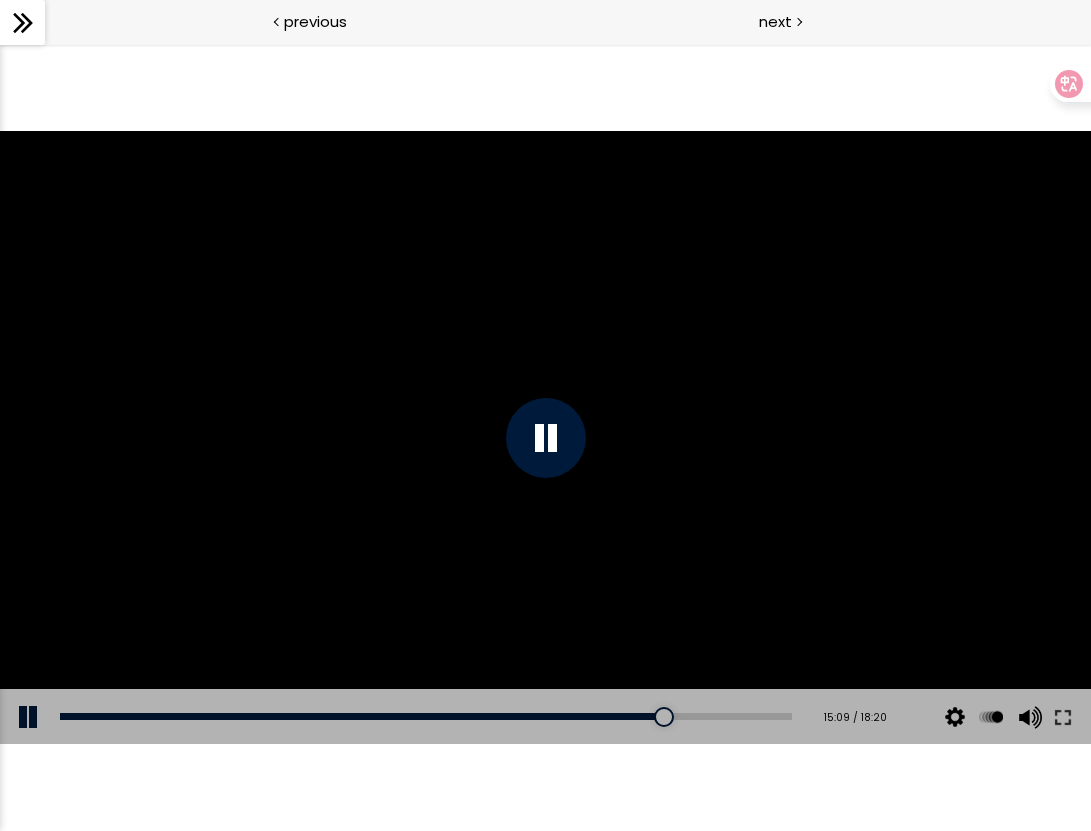 click at bounding box center (545, 438) 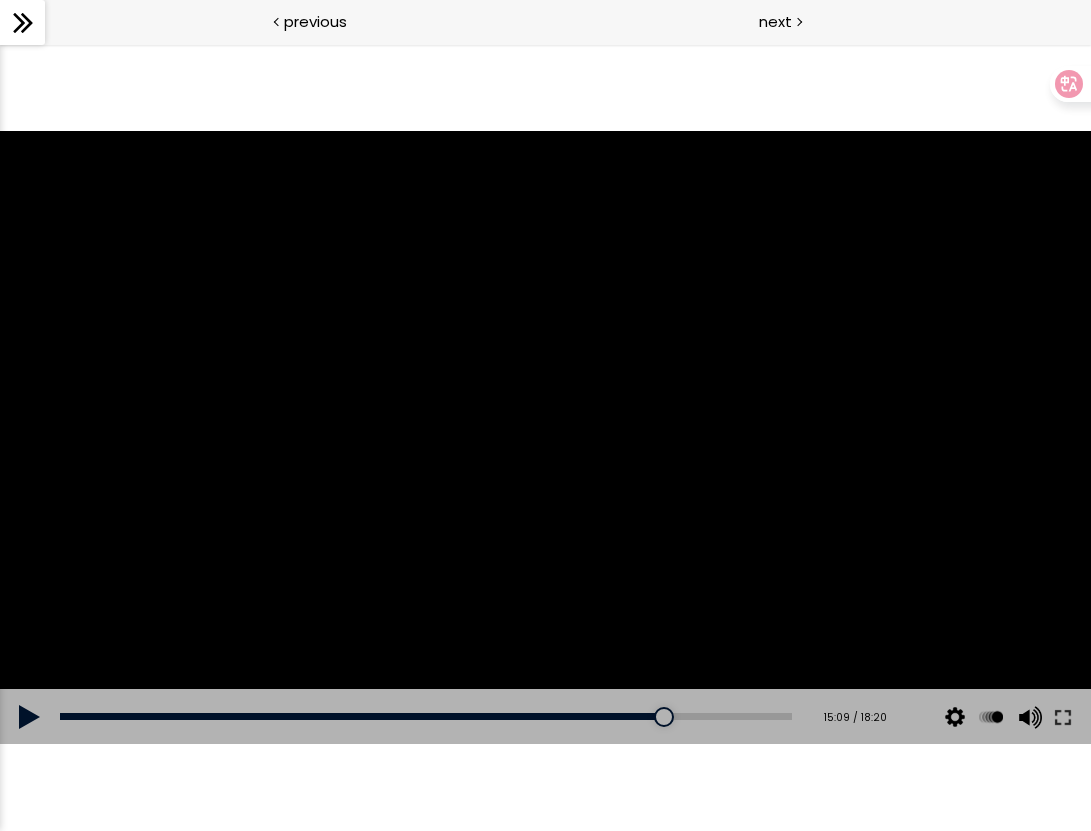 click at bounding box center (545, 438) 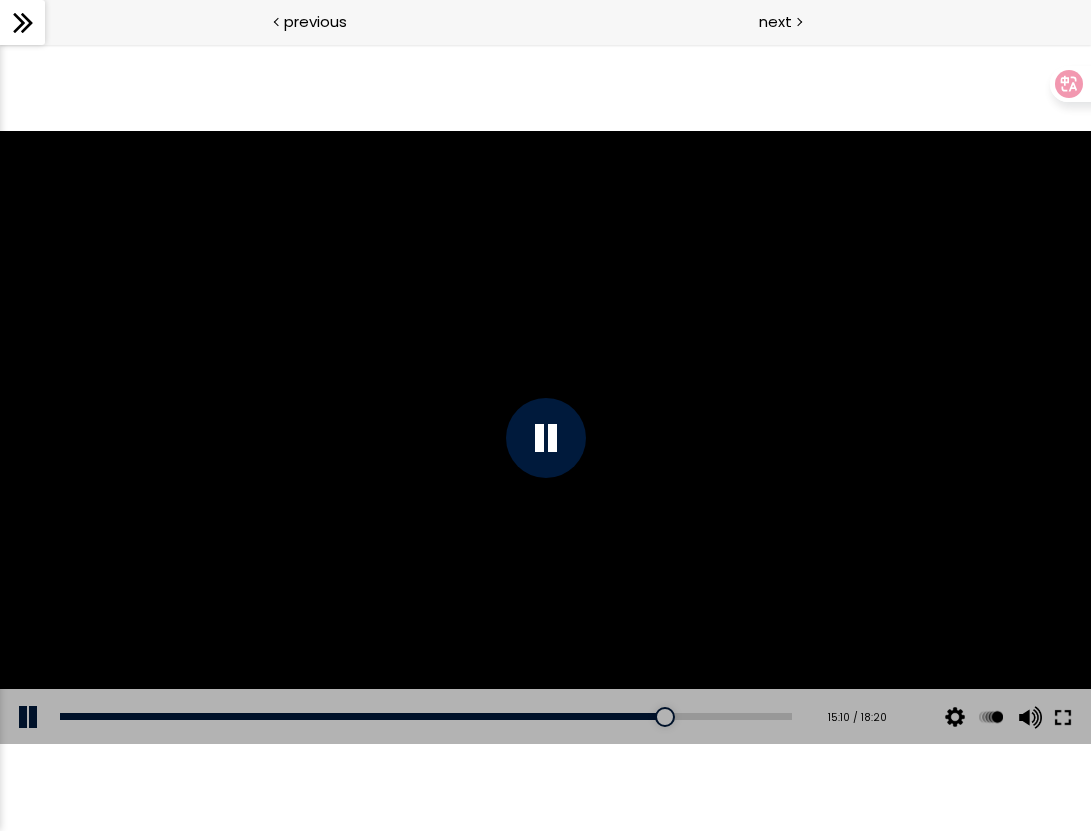 click at bounding box center [1063, 717] 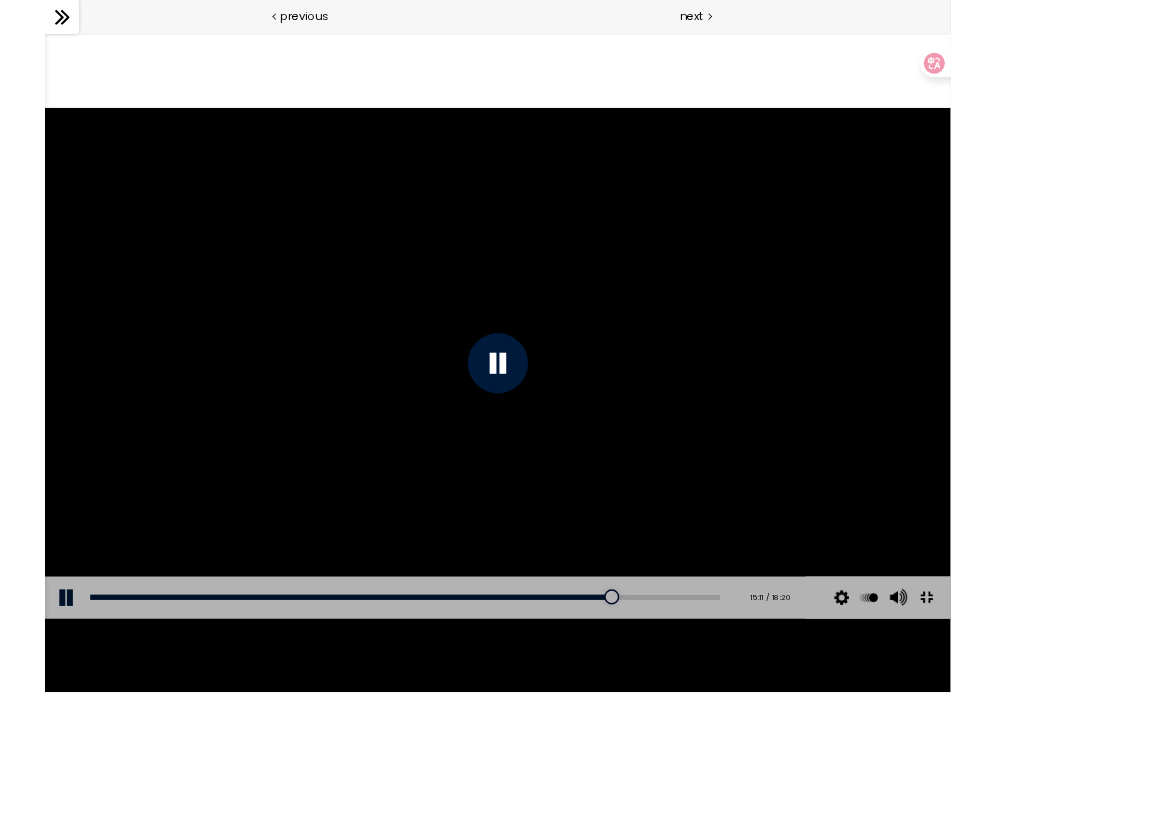 scroll, scrollTop: 957, scrollLeft: 0, axis: vertical 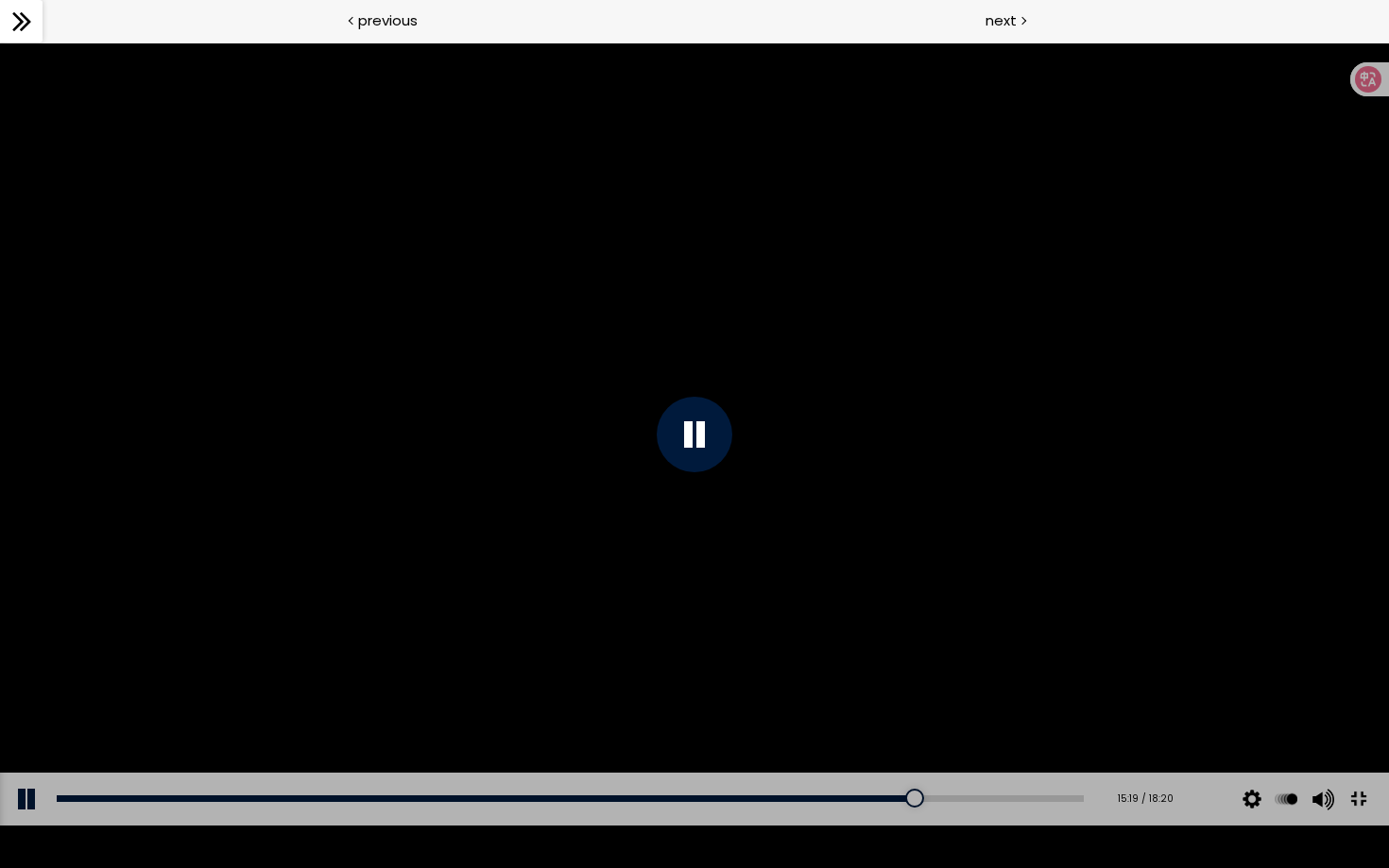 click at bounding box center [694, 434] 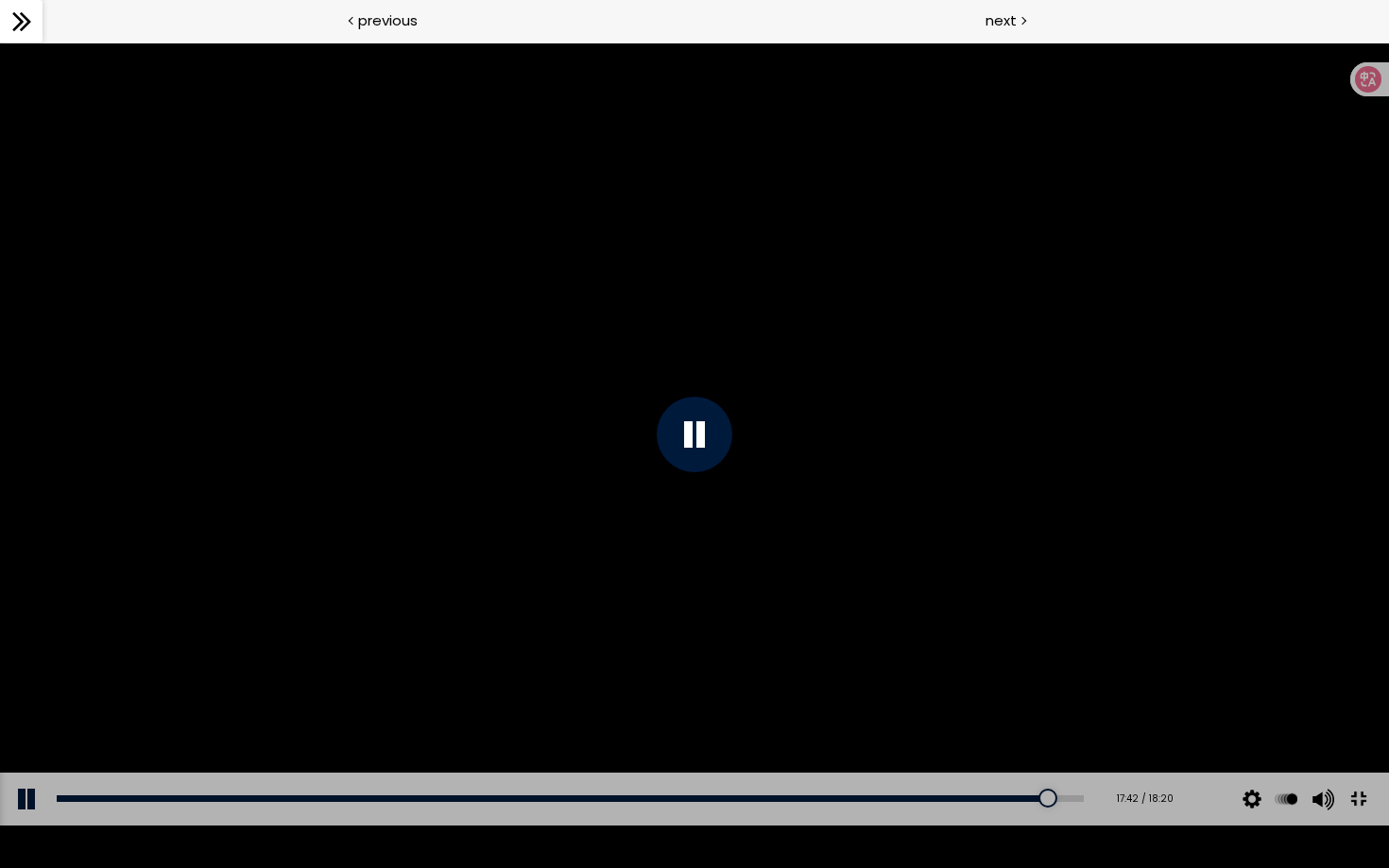 click on "Add chapter
14:06" at bounding box center [570, 799] 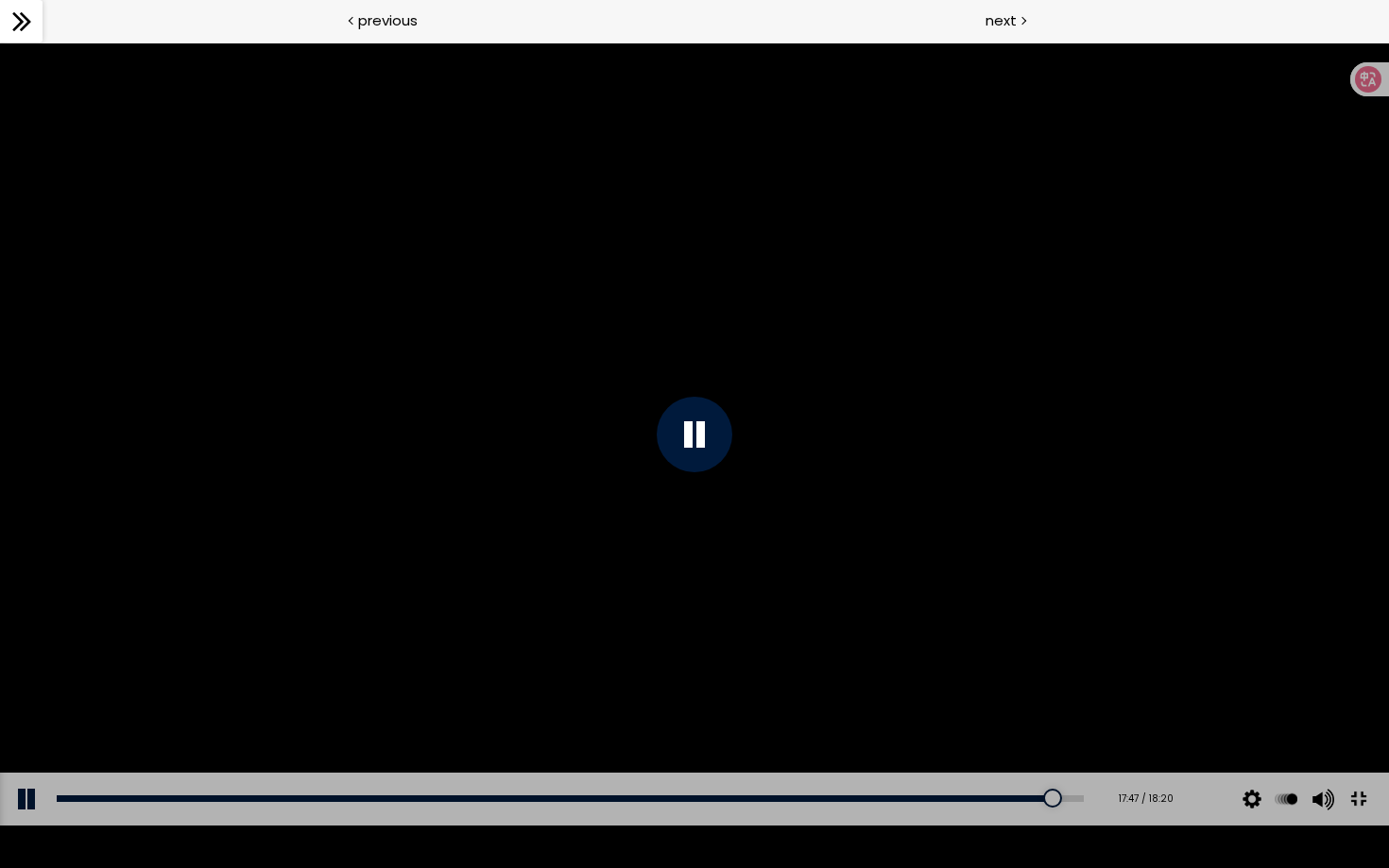 click at bounding box center (694, 434) 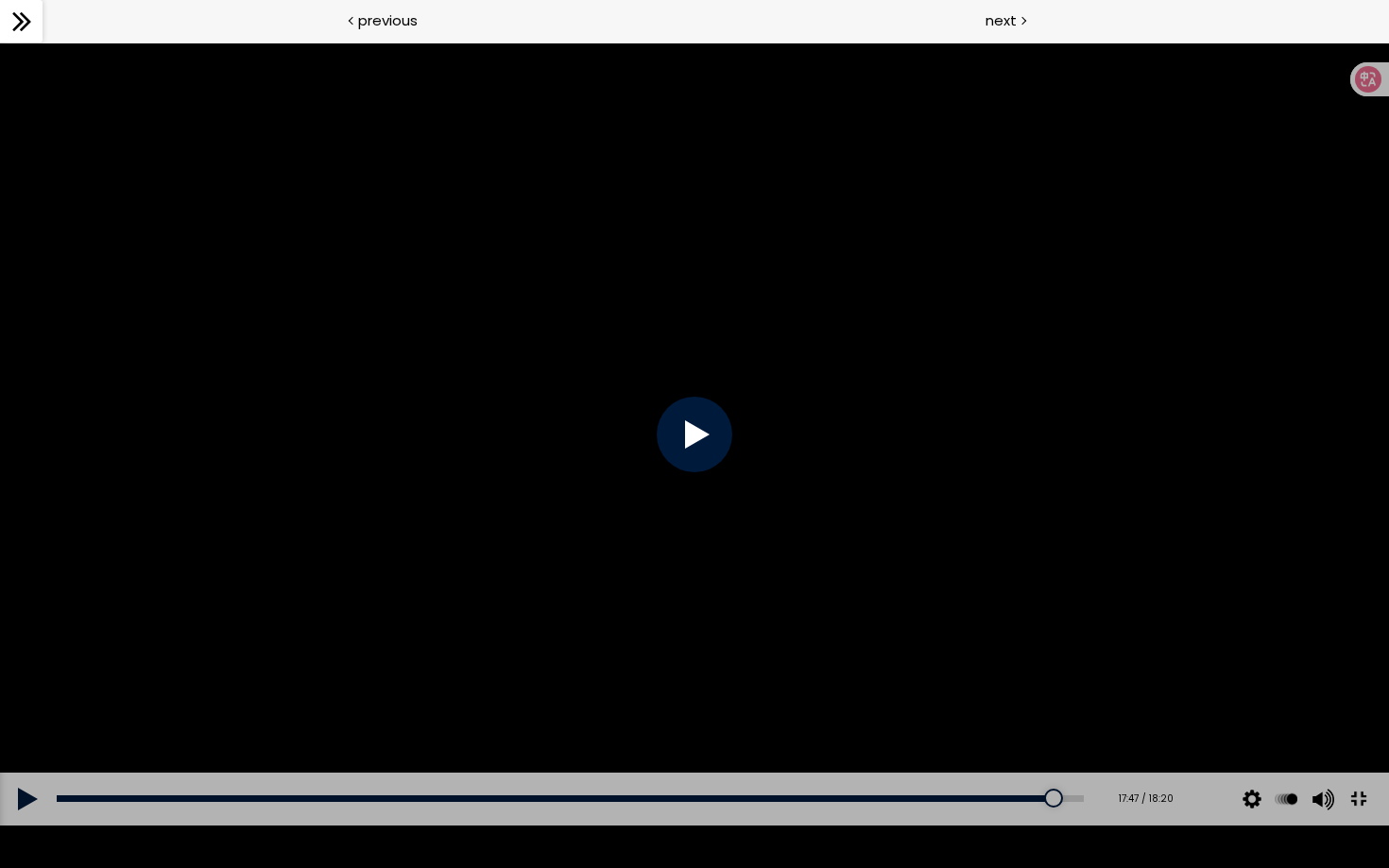 click at bounding box center (694, 434) 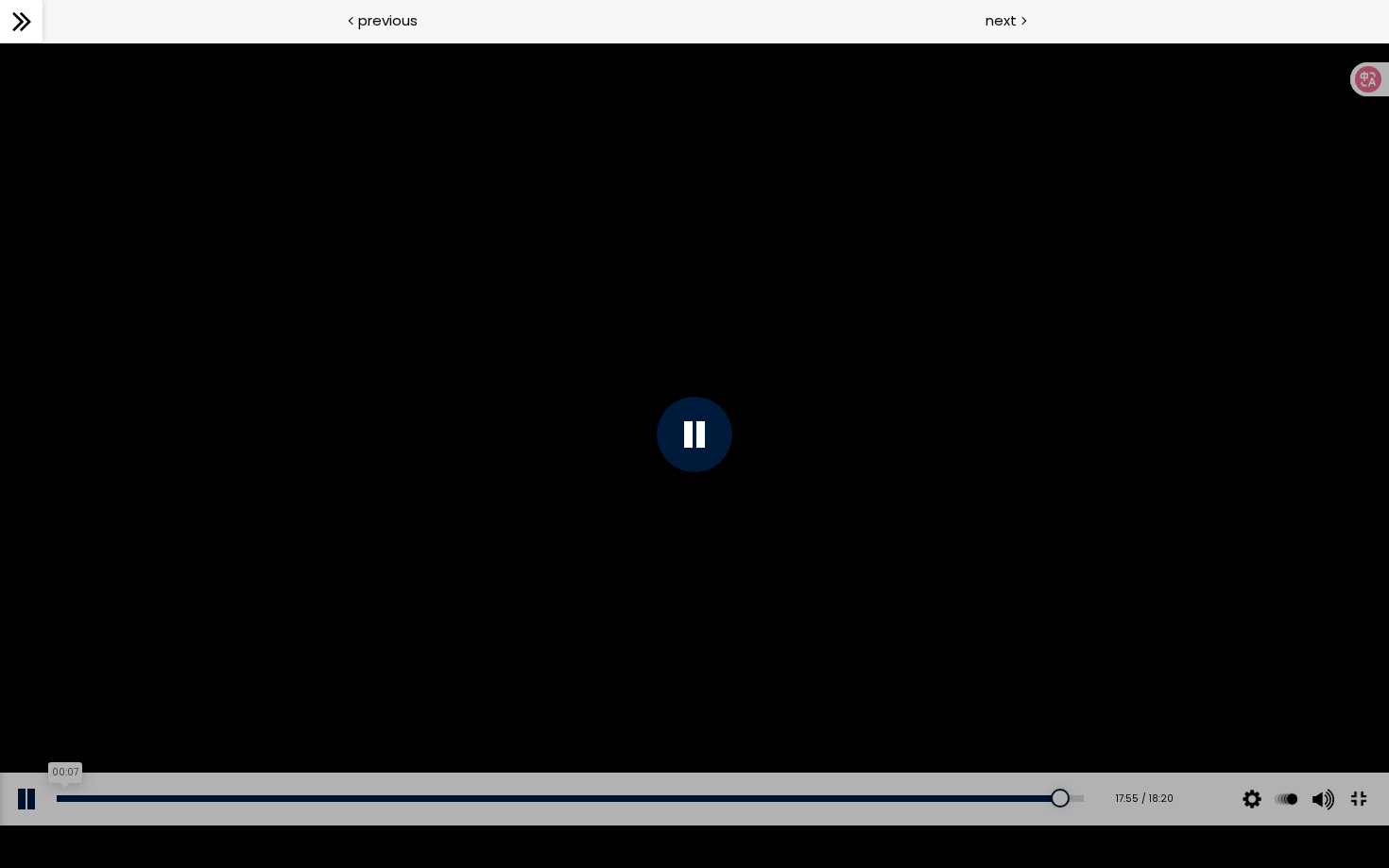 click on "00:07" at bounding box center [570, 798] 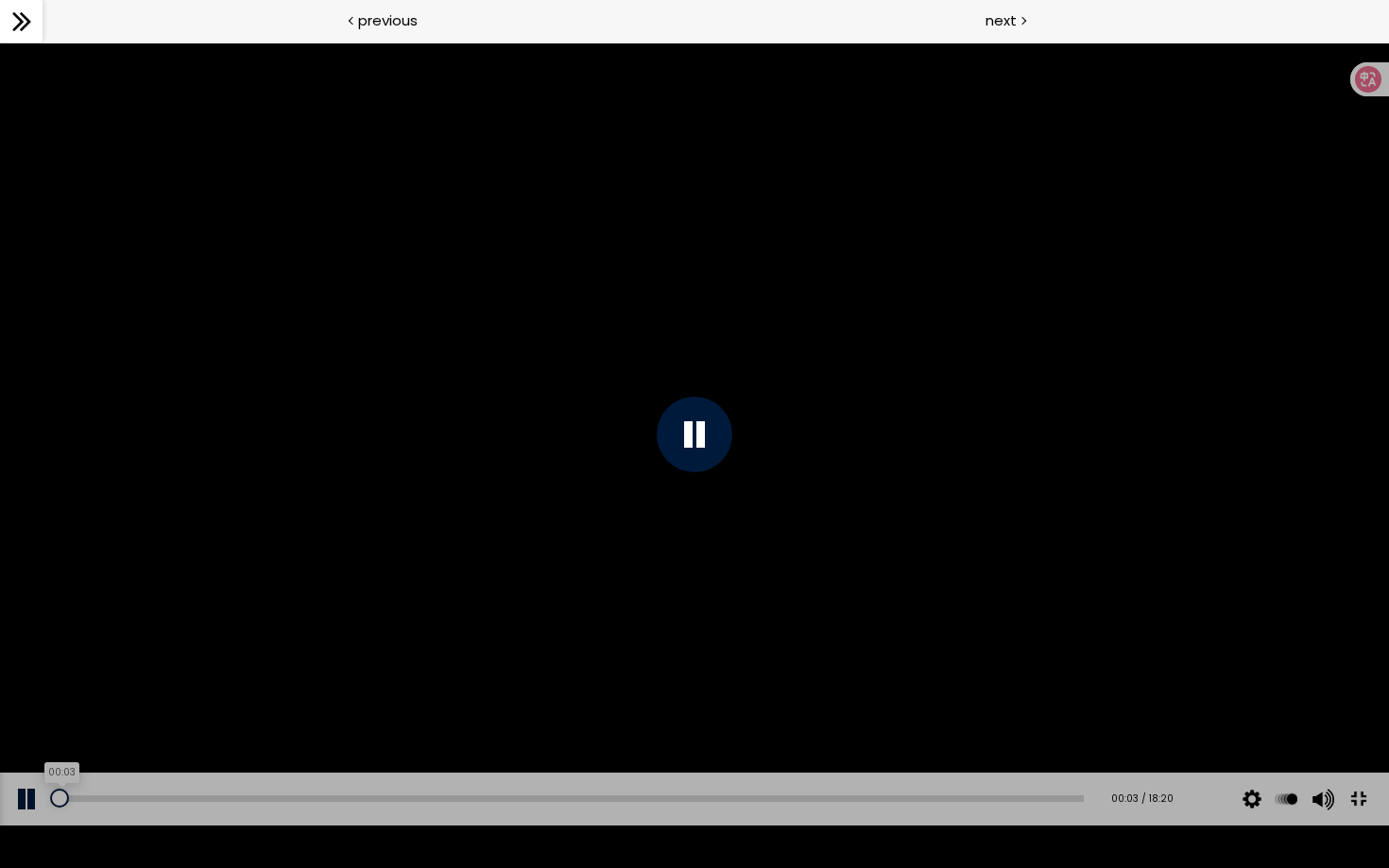 click at bounding box center (60, 798) 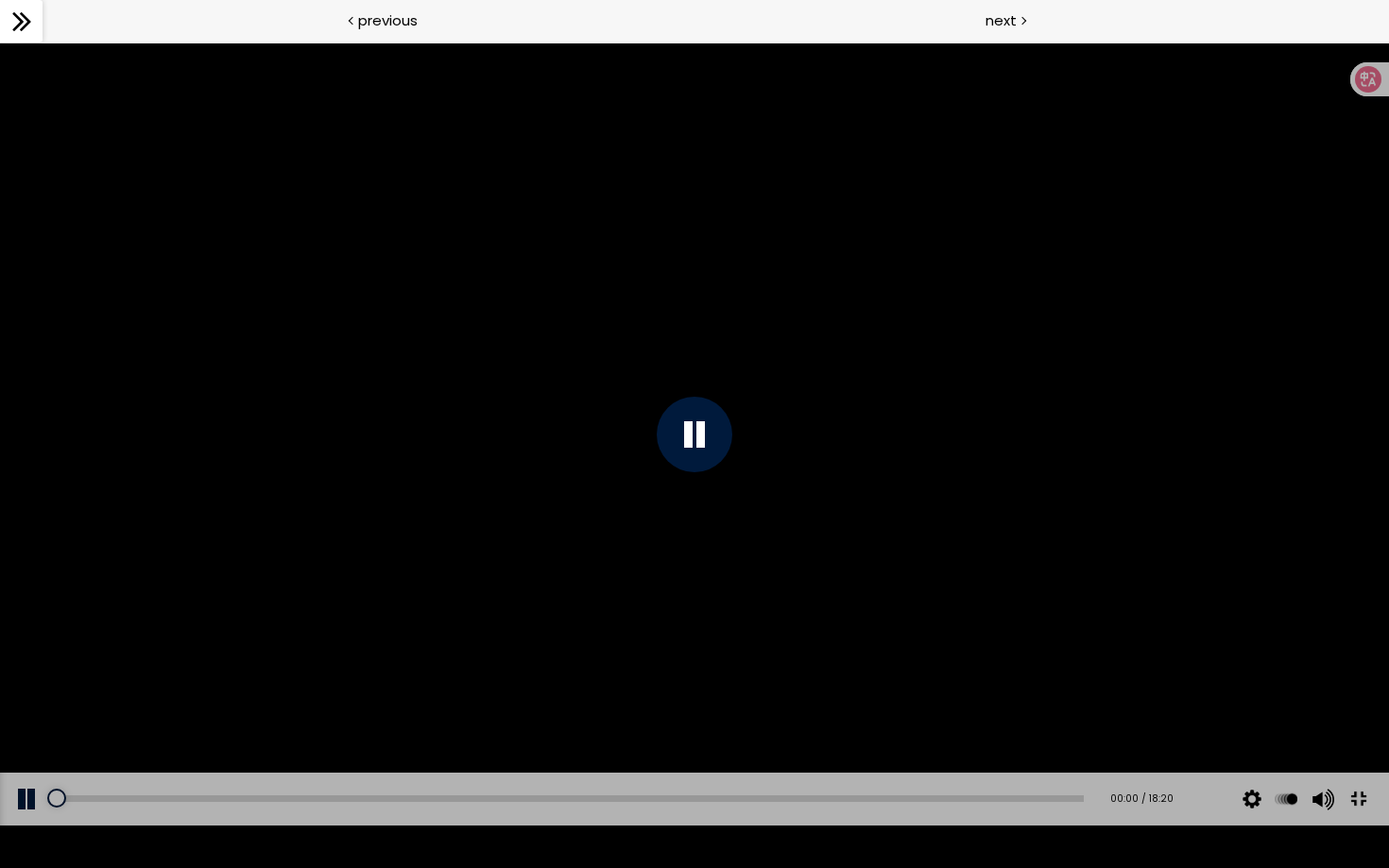 drag, startPoint x: 89, startPoint y: 844, endPoint x: 8, endPoint y: 844, distance: 81 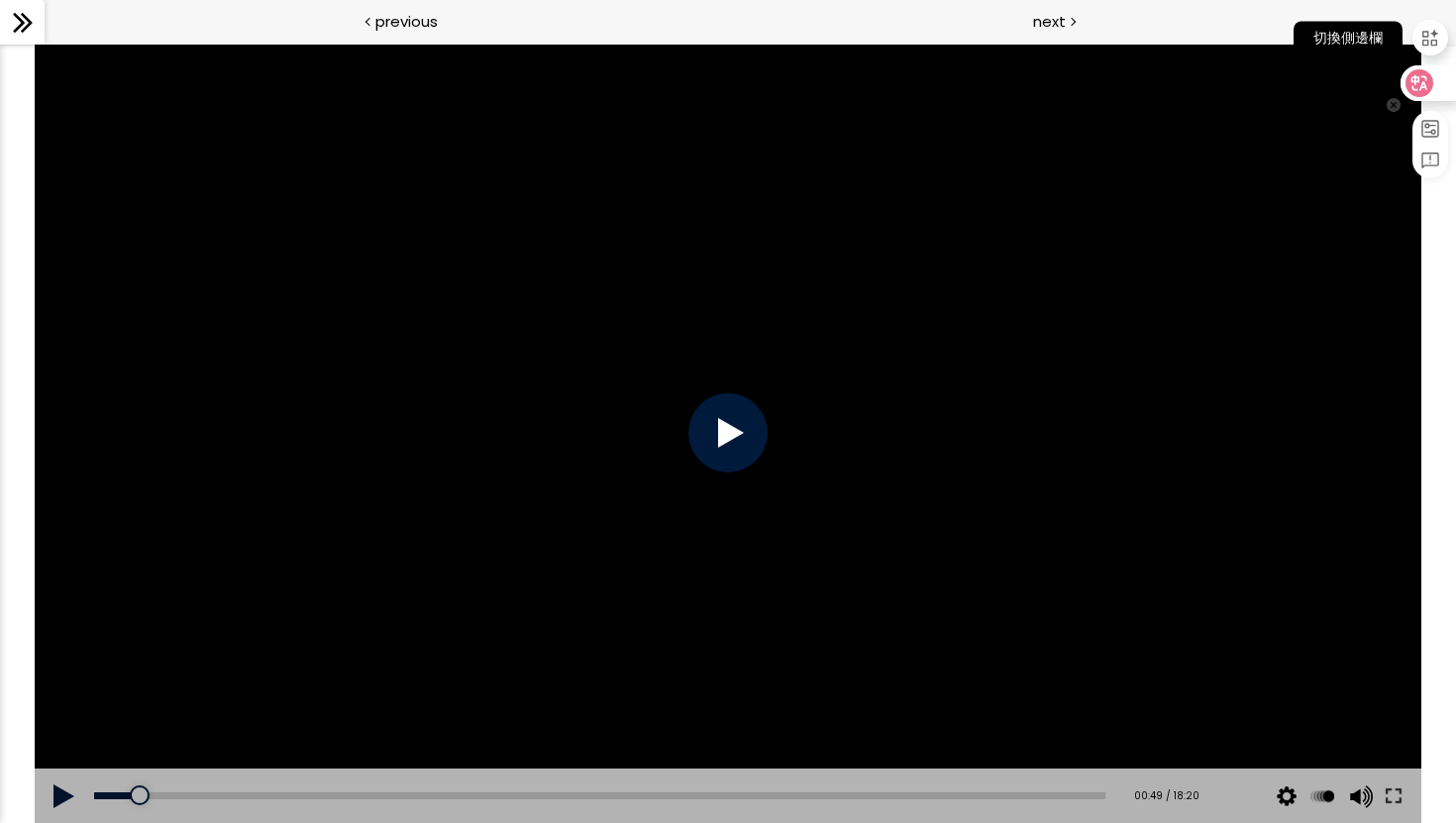 click at bounding box center (1430, 38) 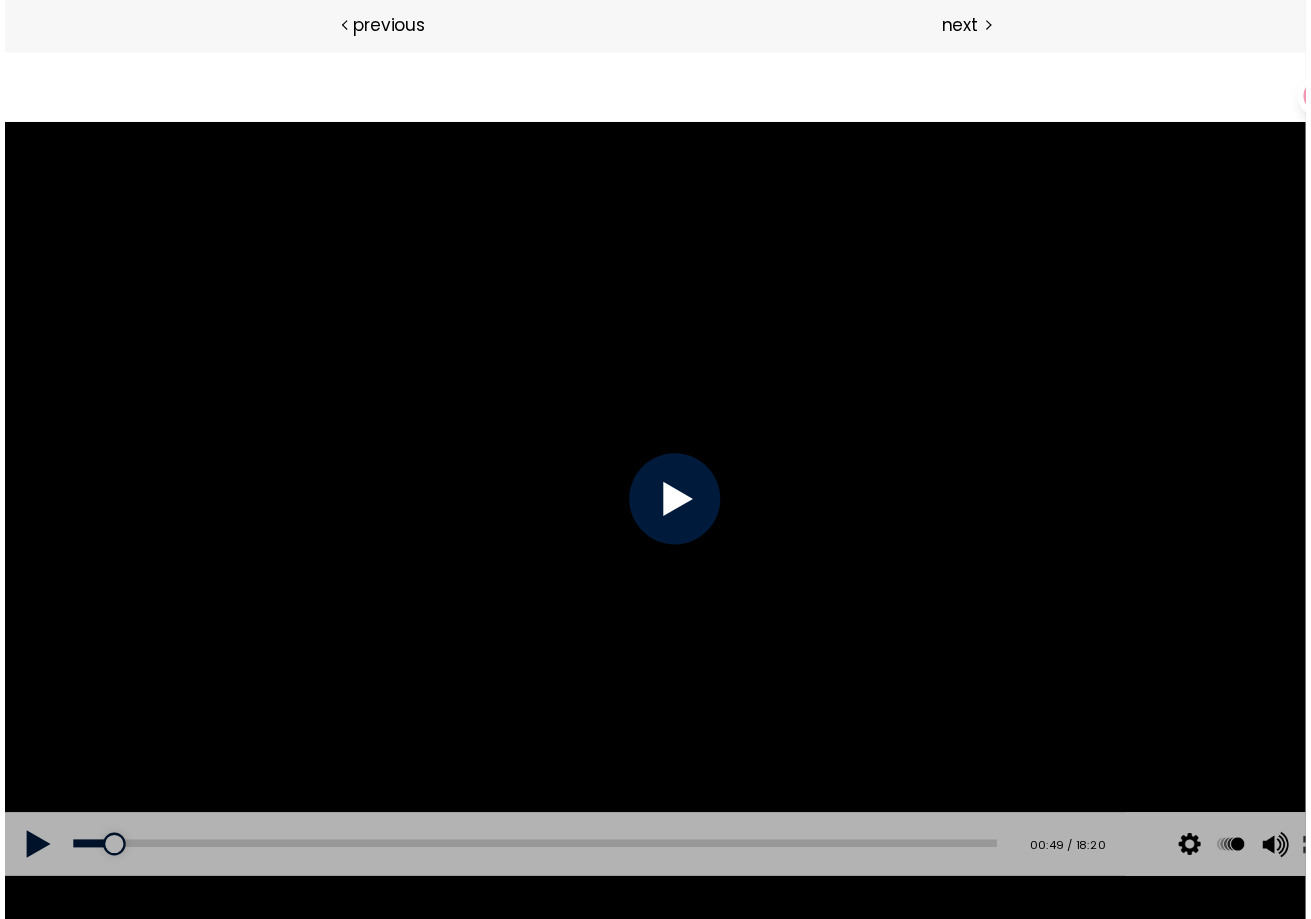 scroll, scrollTop: 957, scrollLeft: 0, axis: vertical 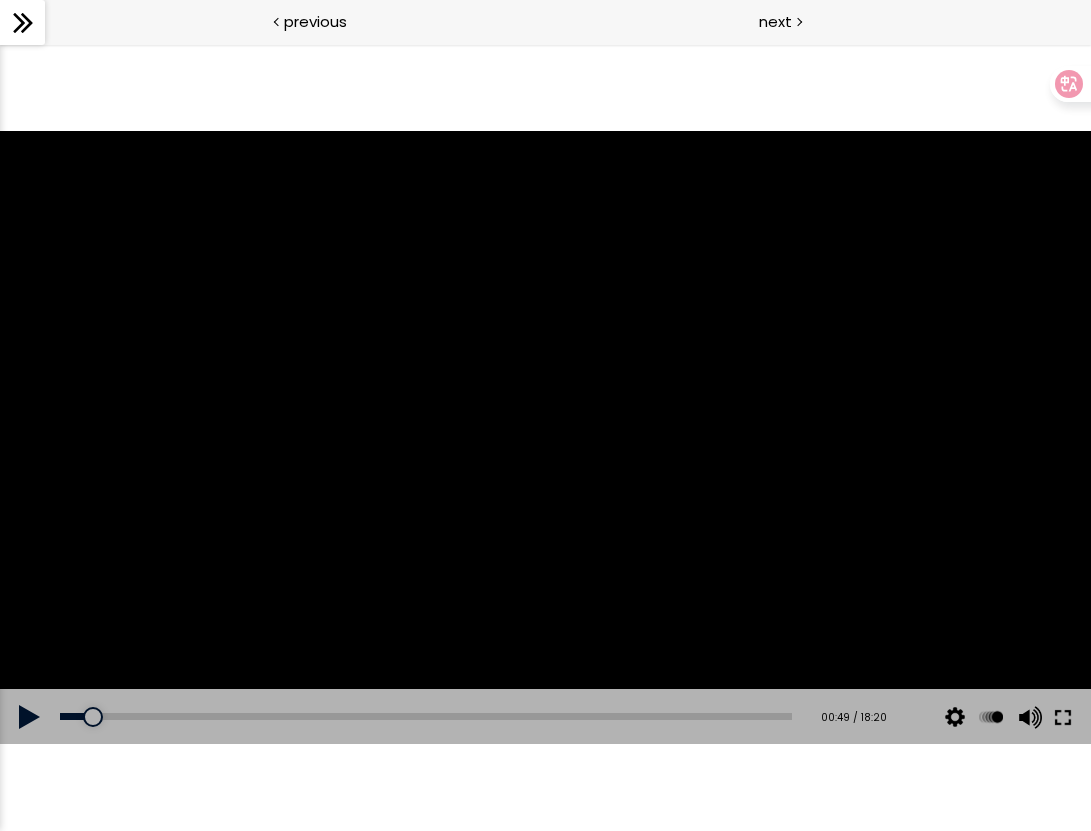 click at bounding box center (1063, 717) 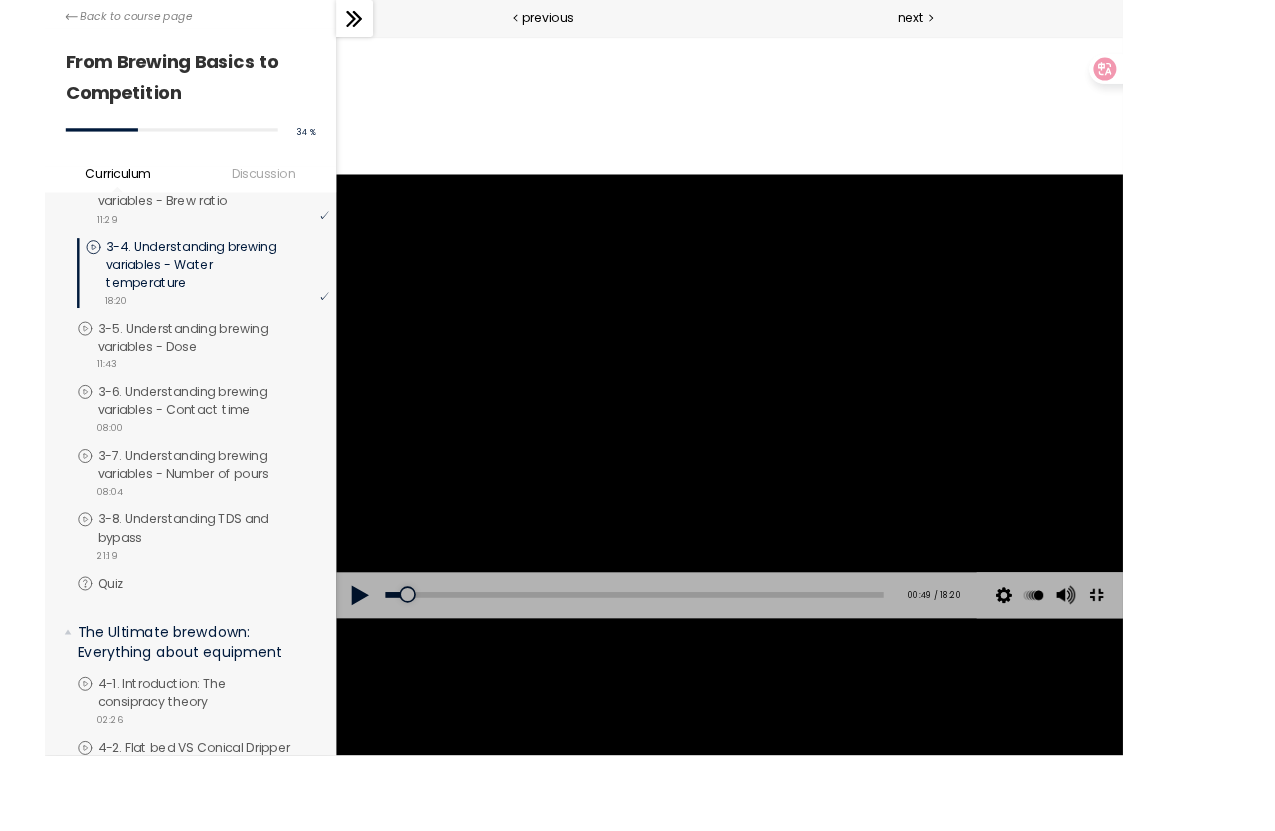 scroll, scrollTop: 957, scrollLeft: 0, axis: vertical 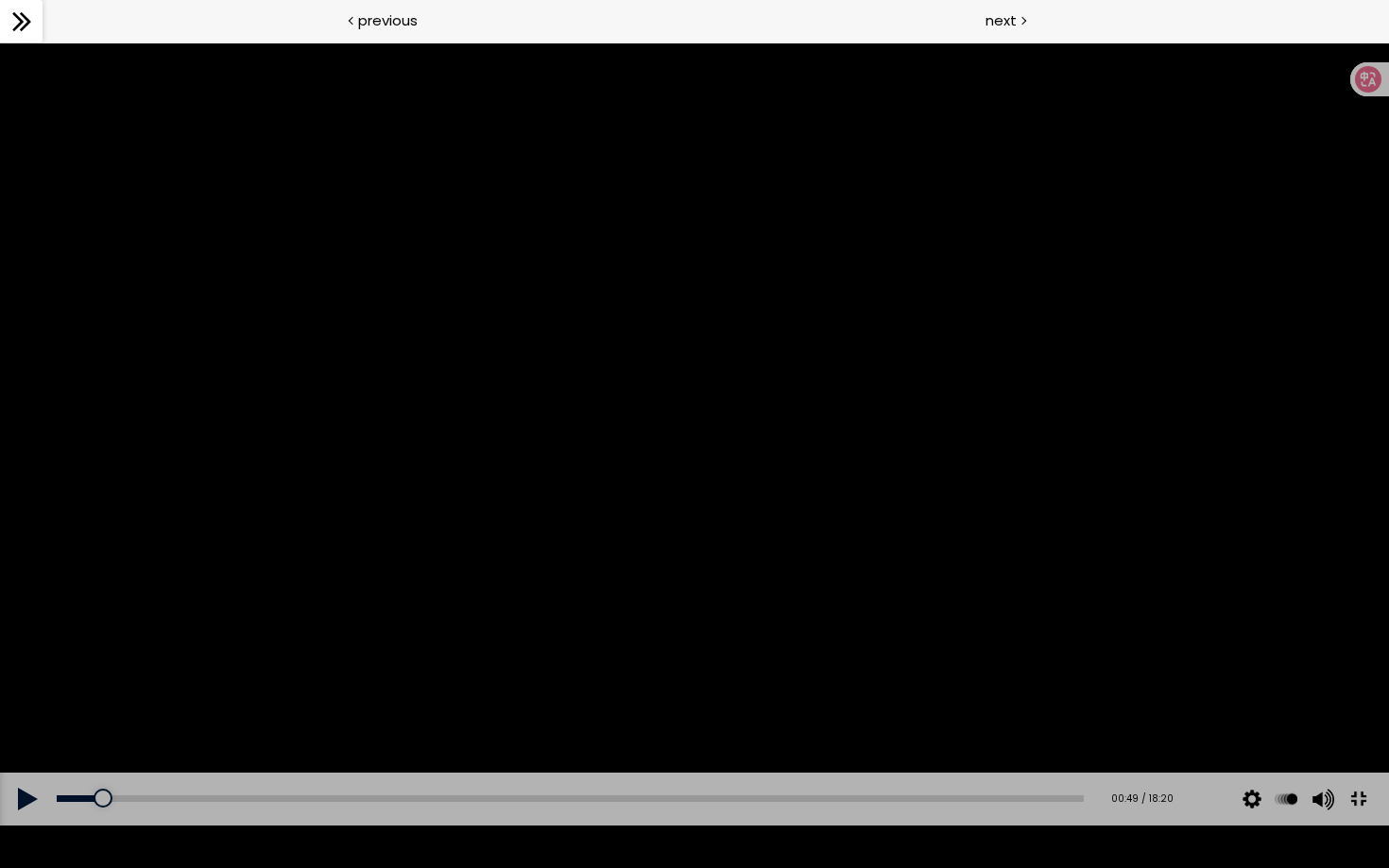 click at bounding box center [1358, 798] 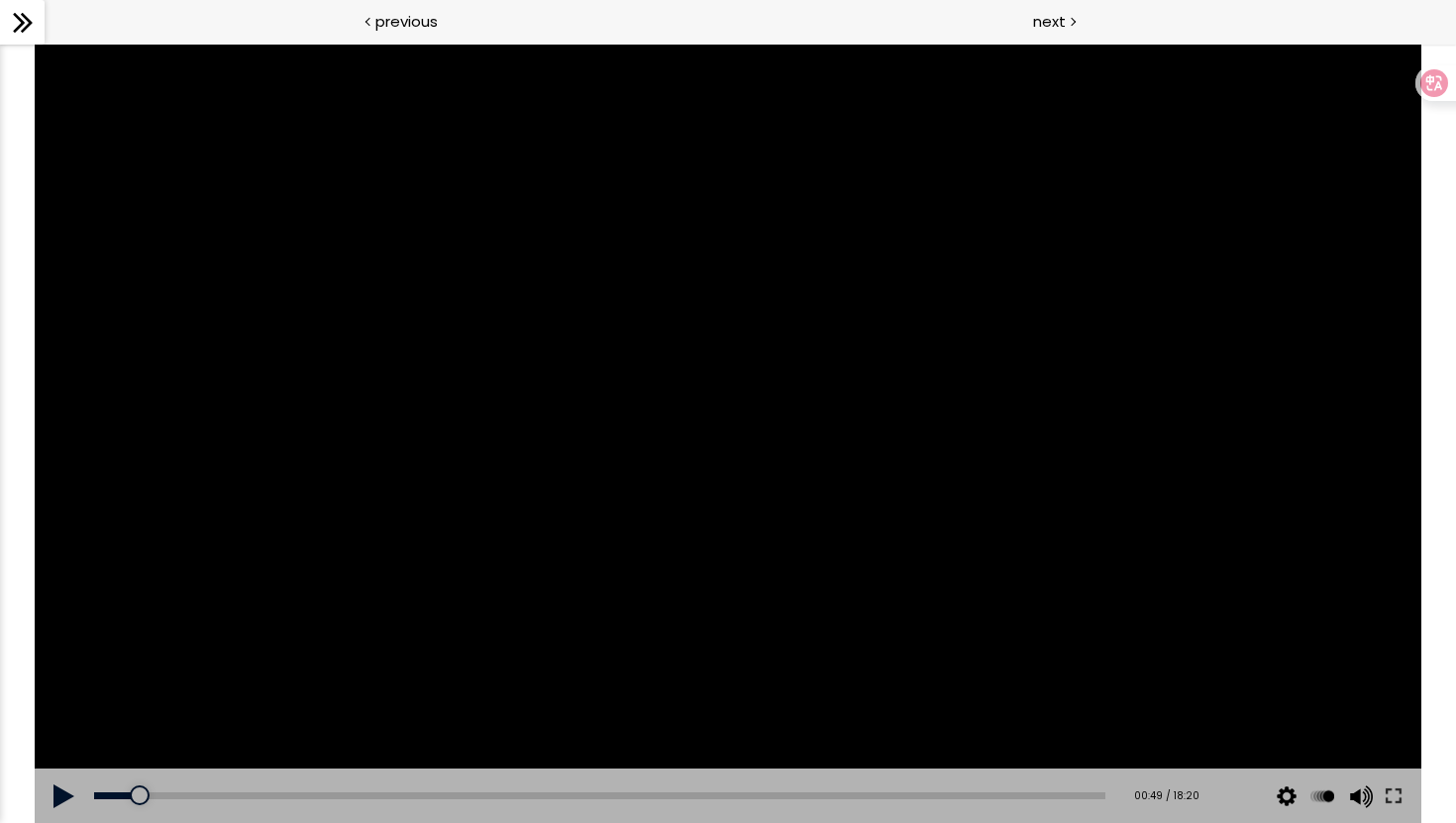 click at bounding box center [727, 433] 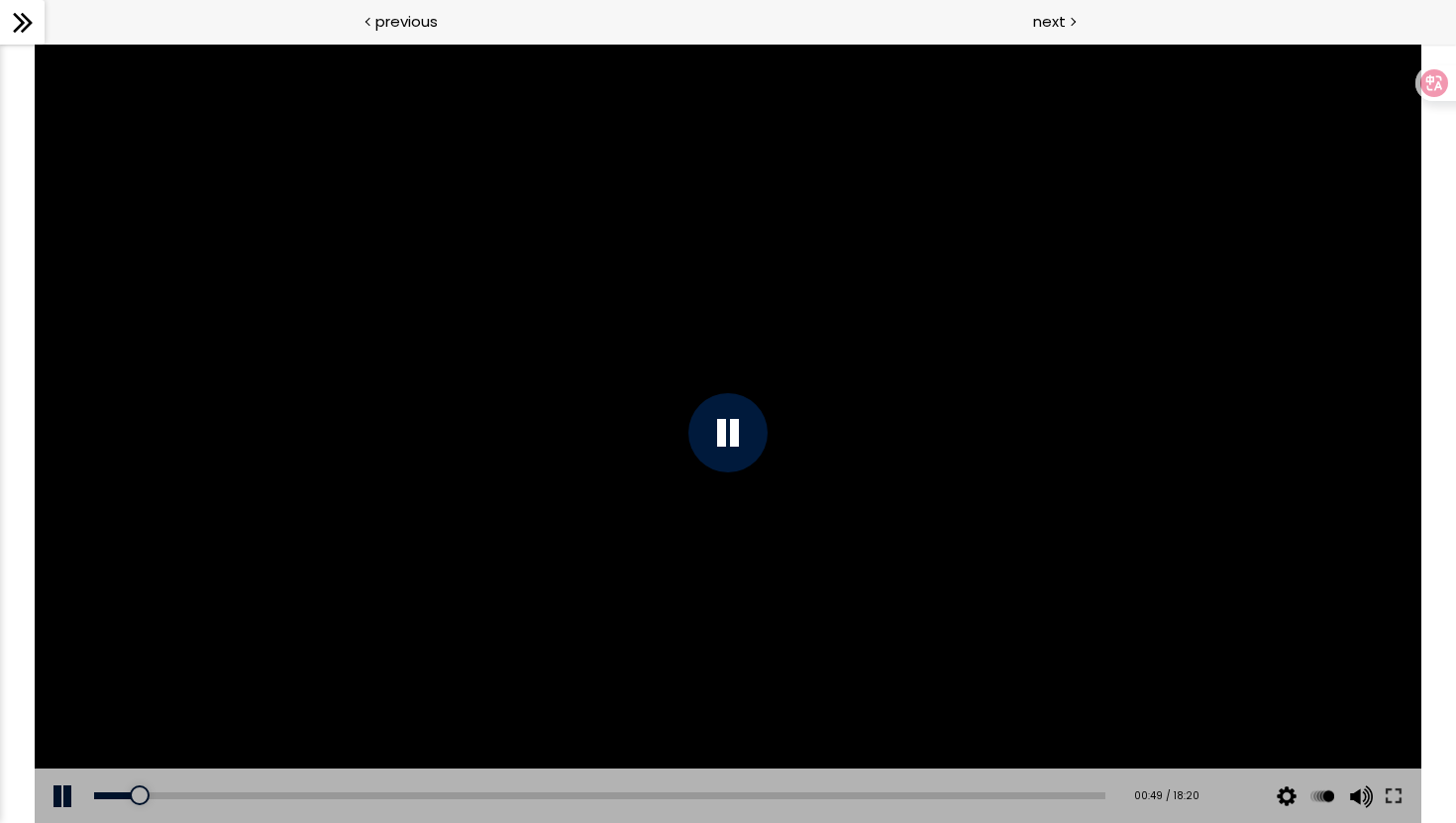 click at bounding box center [727, 433] 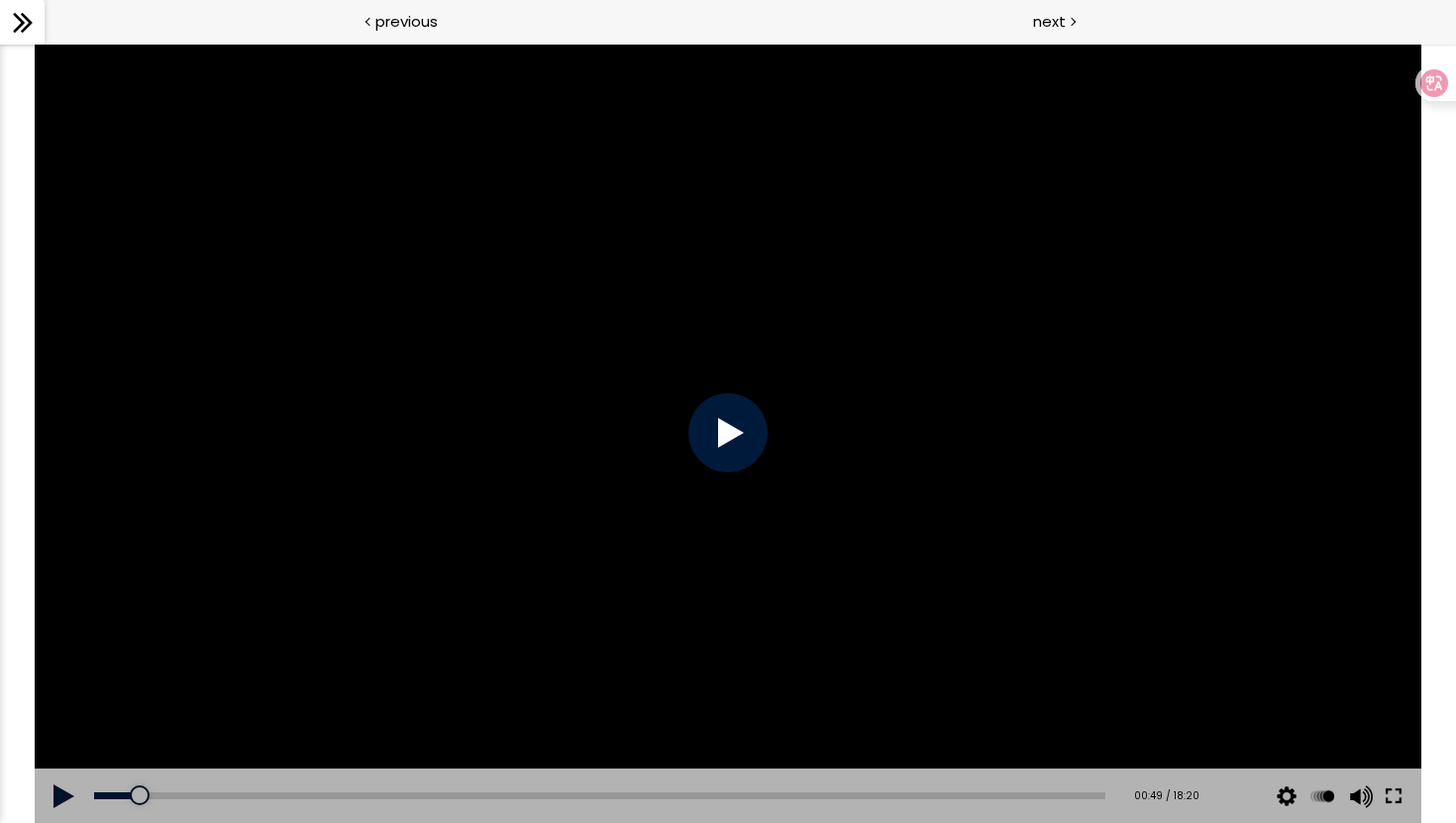 click at bounding box center [1394, 796] 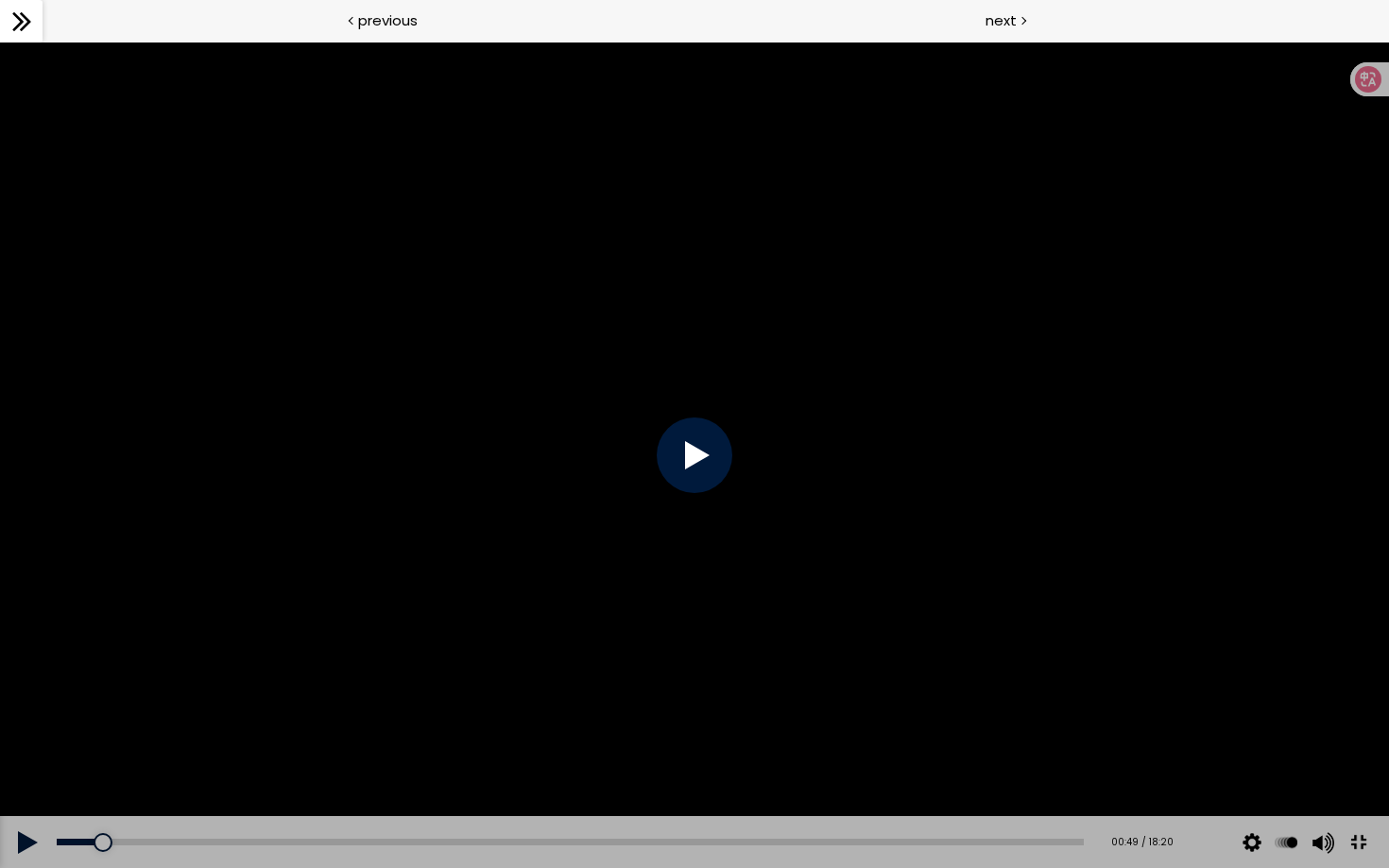 click at bounding box center (694, 454) 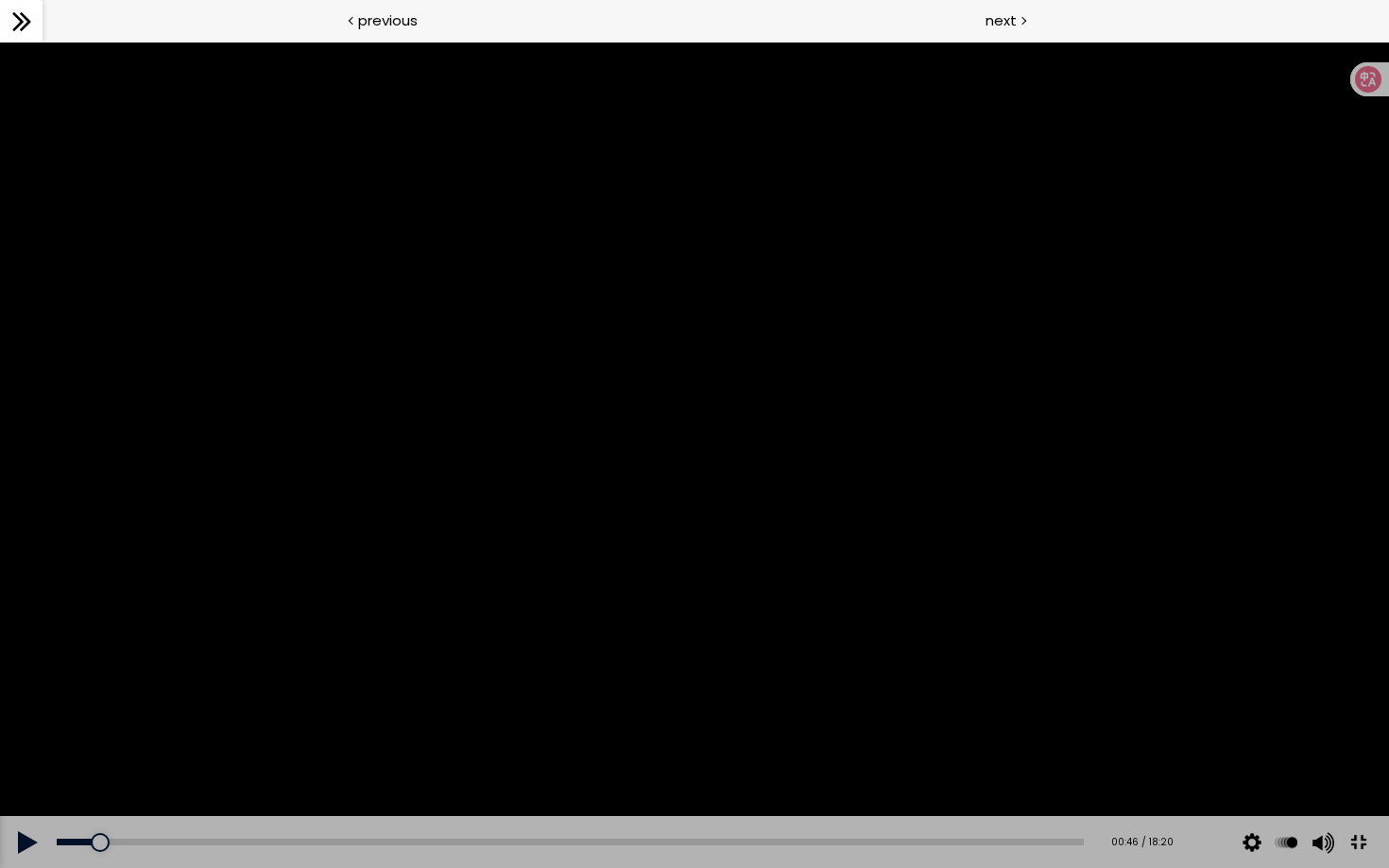 click at bounding box center (1358, 842) 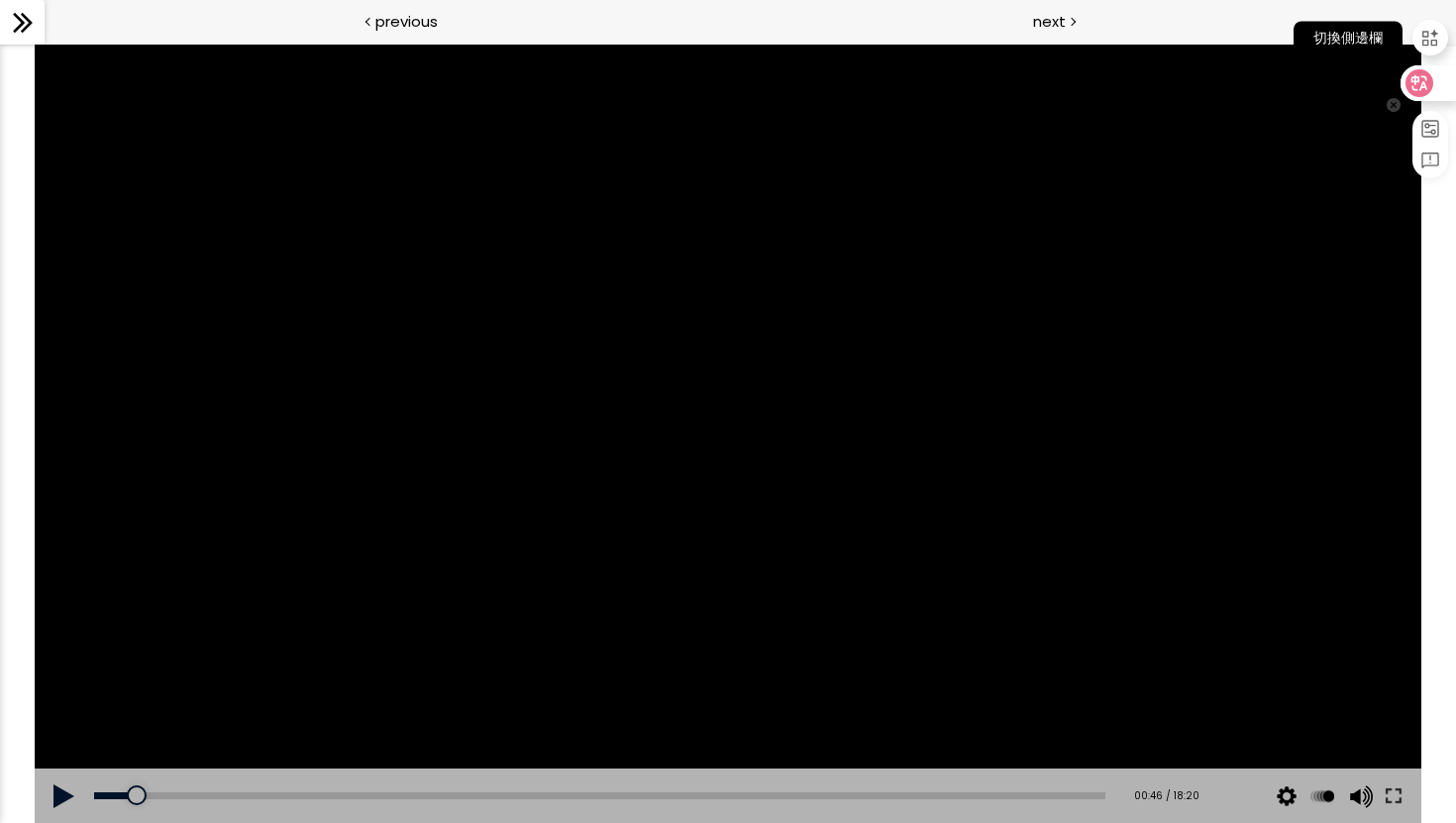 click 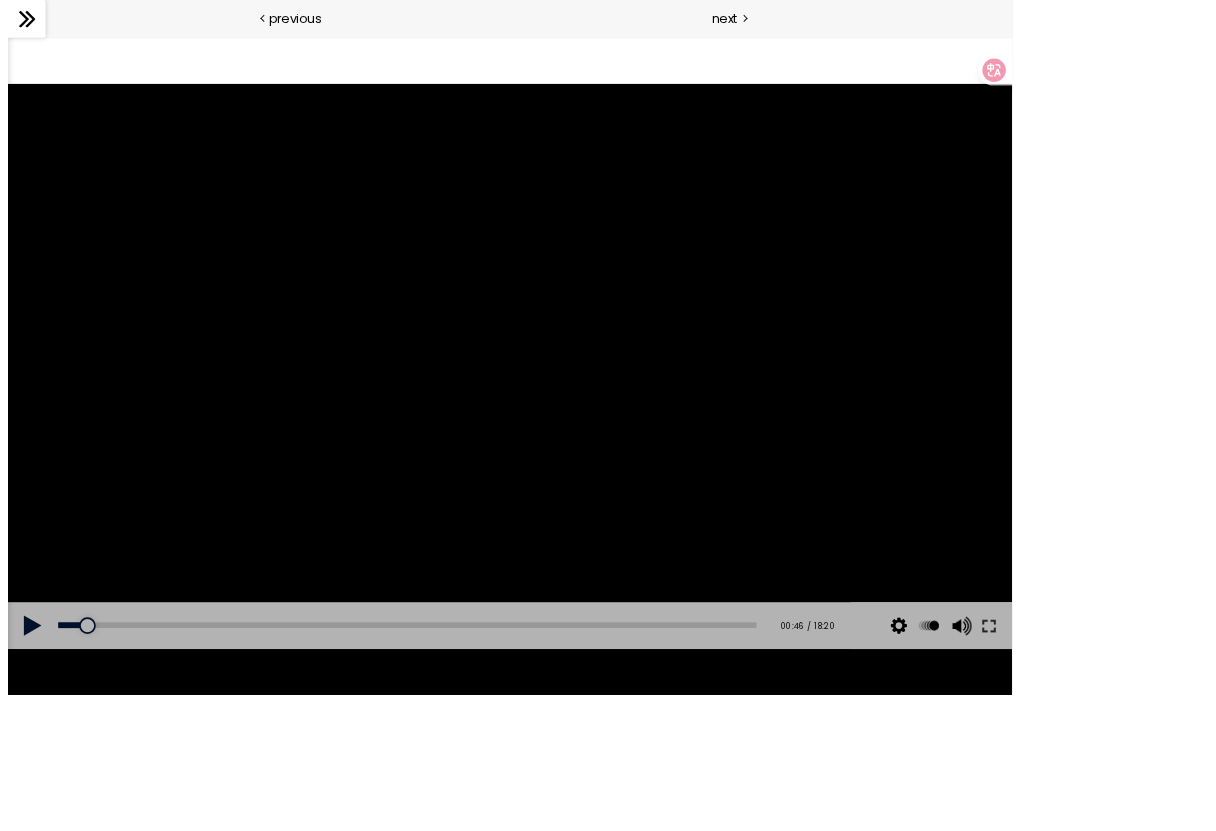 scroll, scrollTop: 957, scrollLeft: 0, axis: vertical 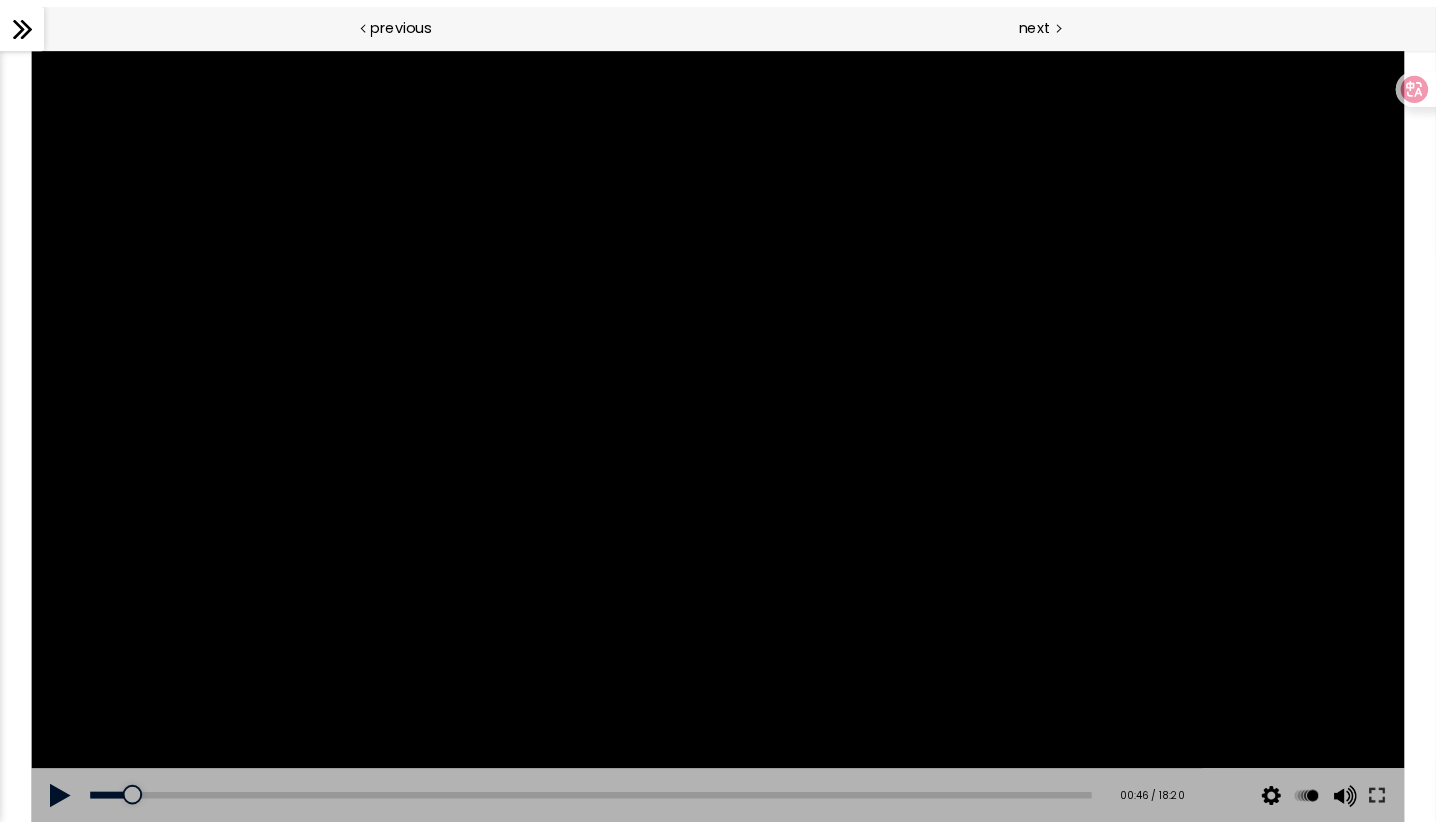 click at bounding box center (731, 443) 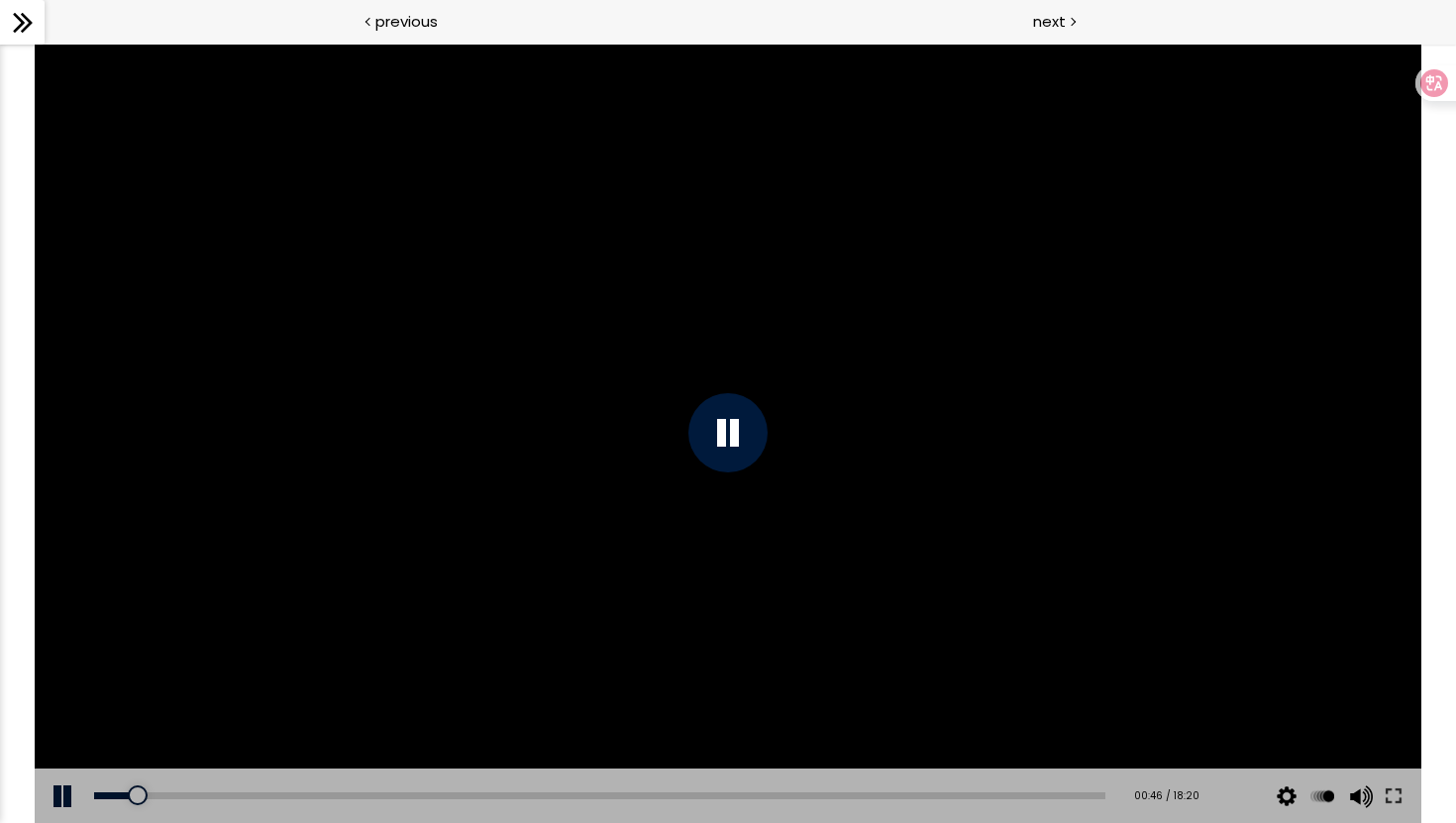 click at bounding box center (727, 433) 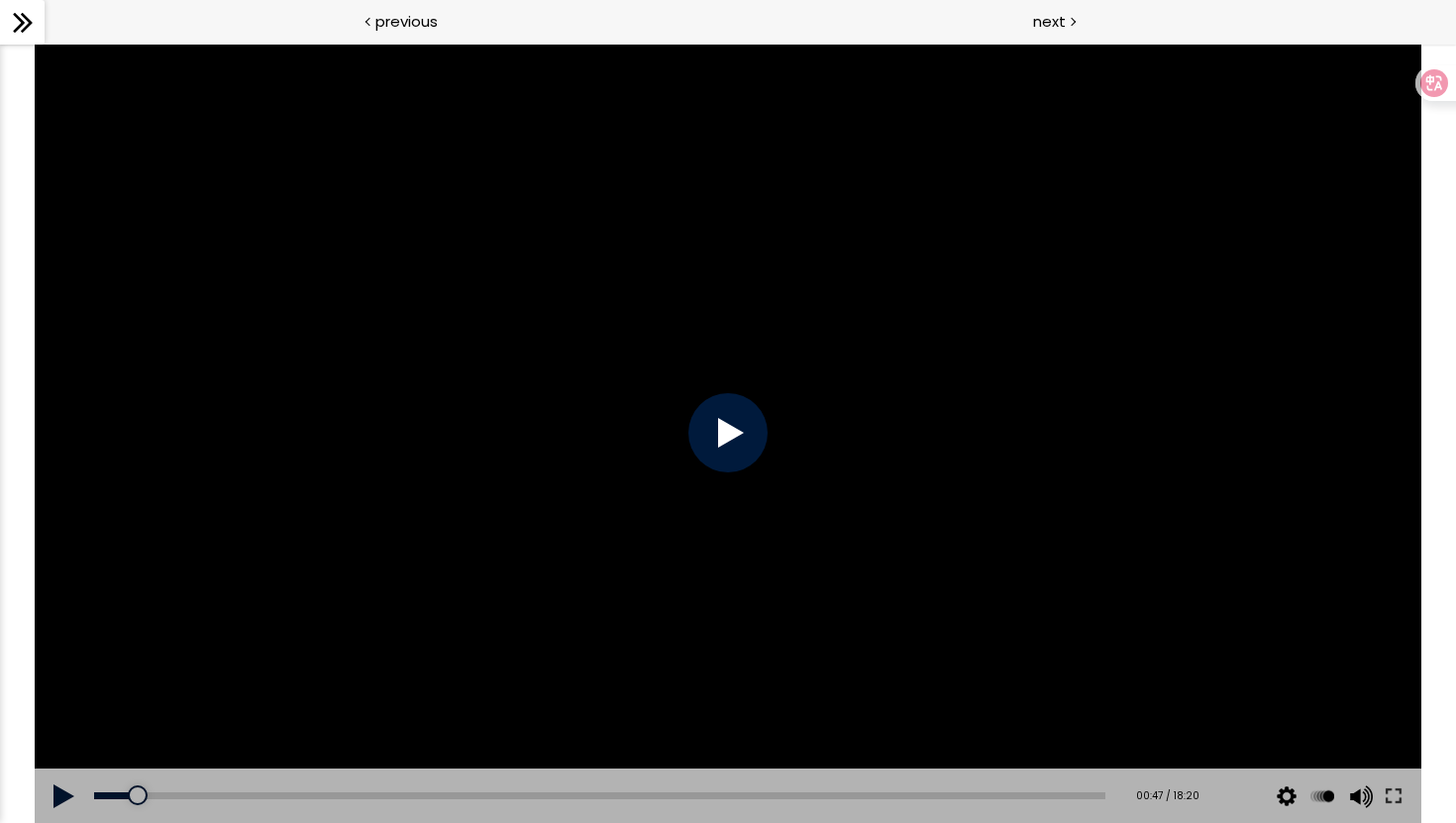 click at bounding box center [727, 433] 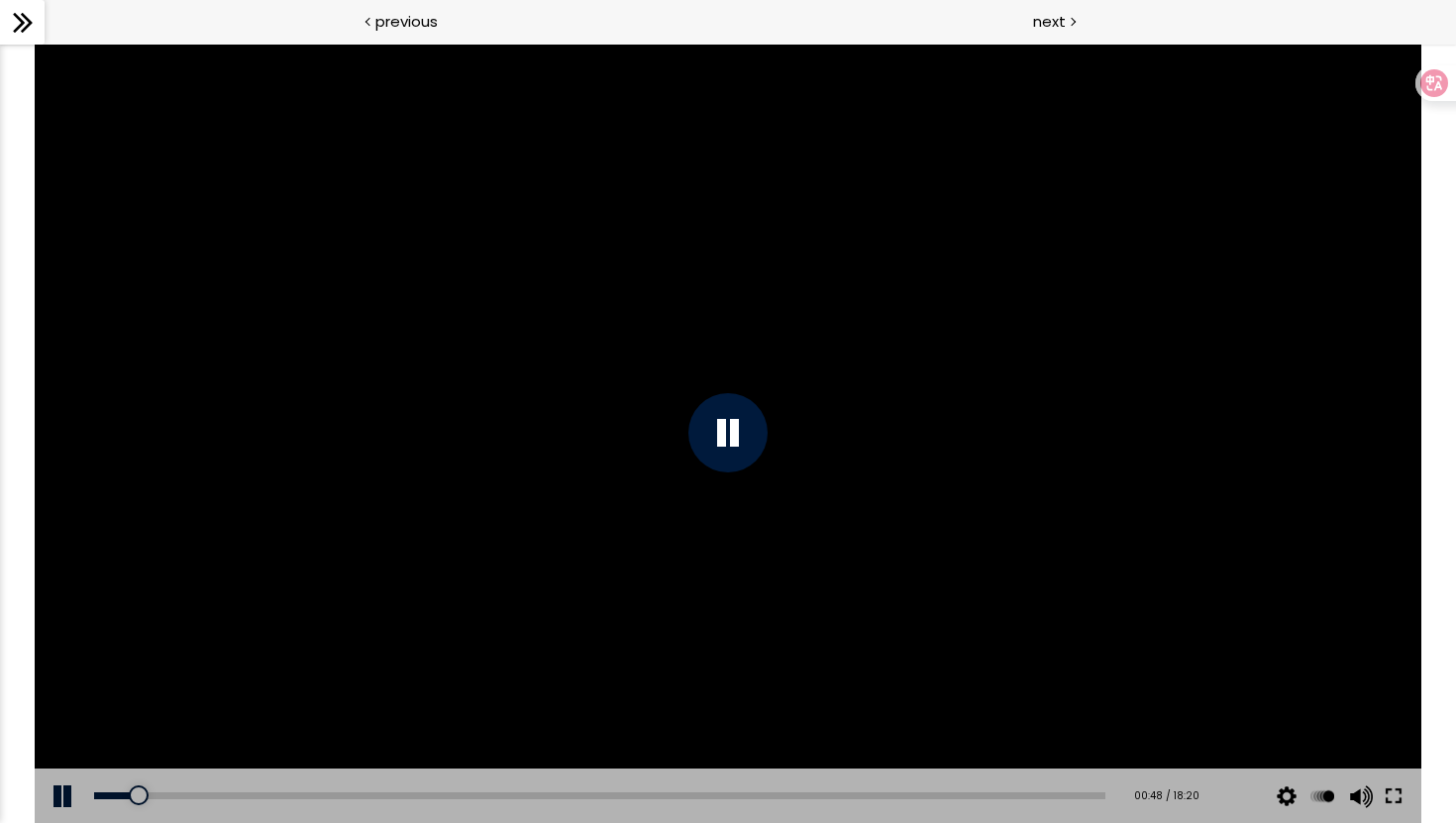 click at bounding box center [1394, 796] 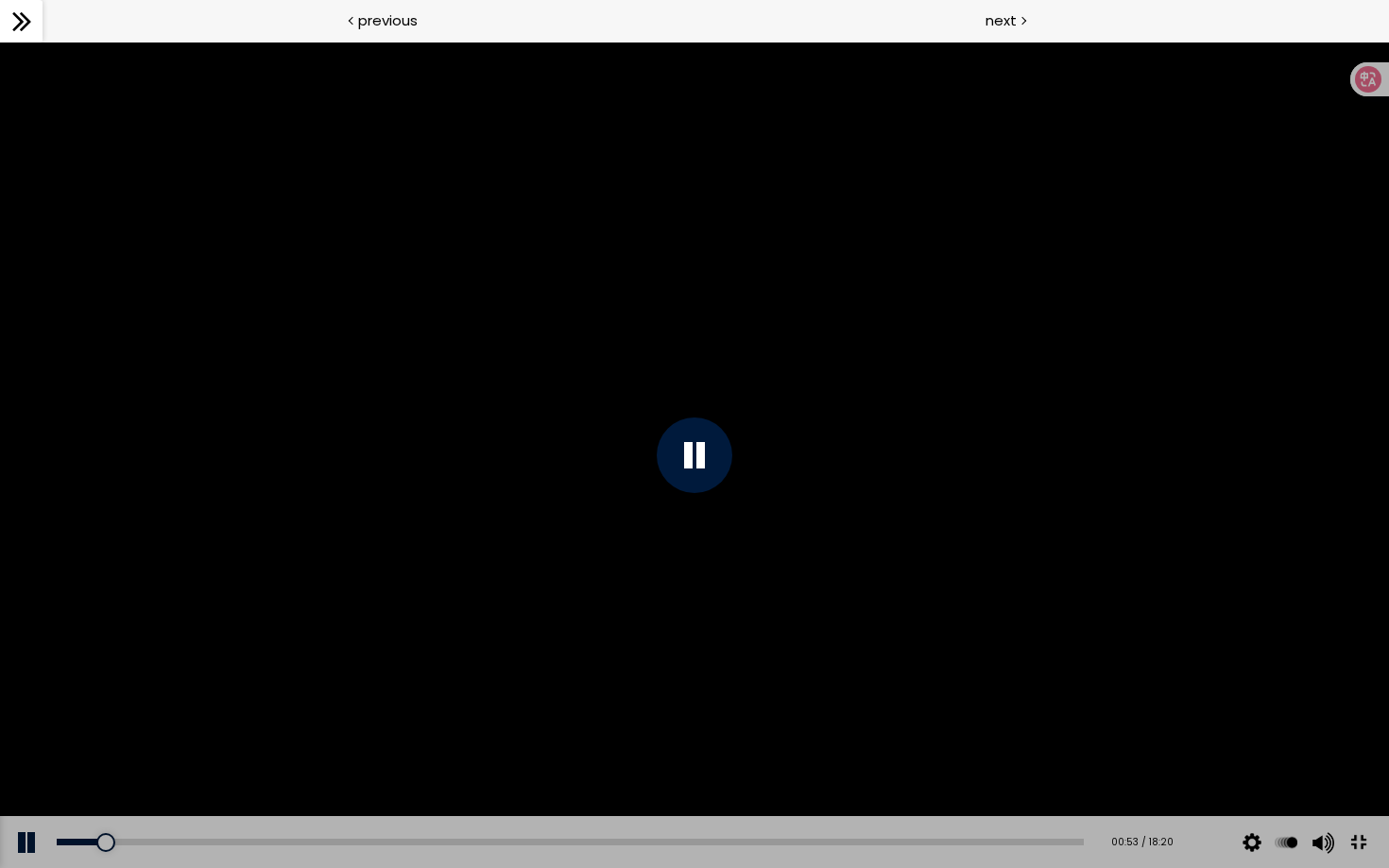 click at bounding box center (694, 454) 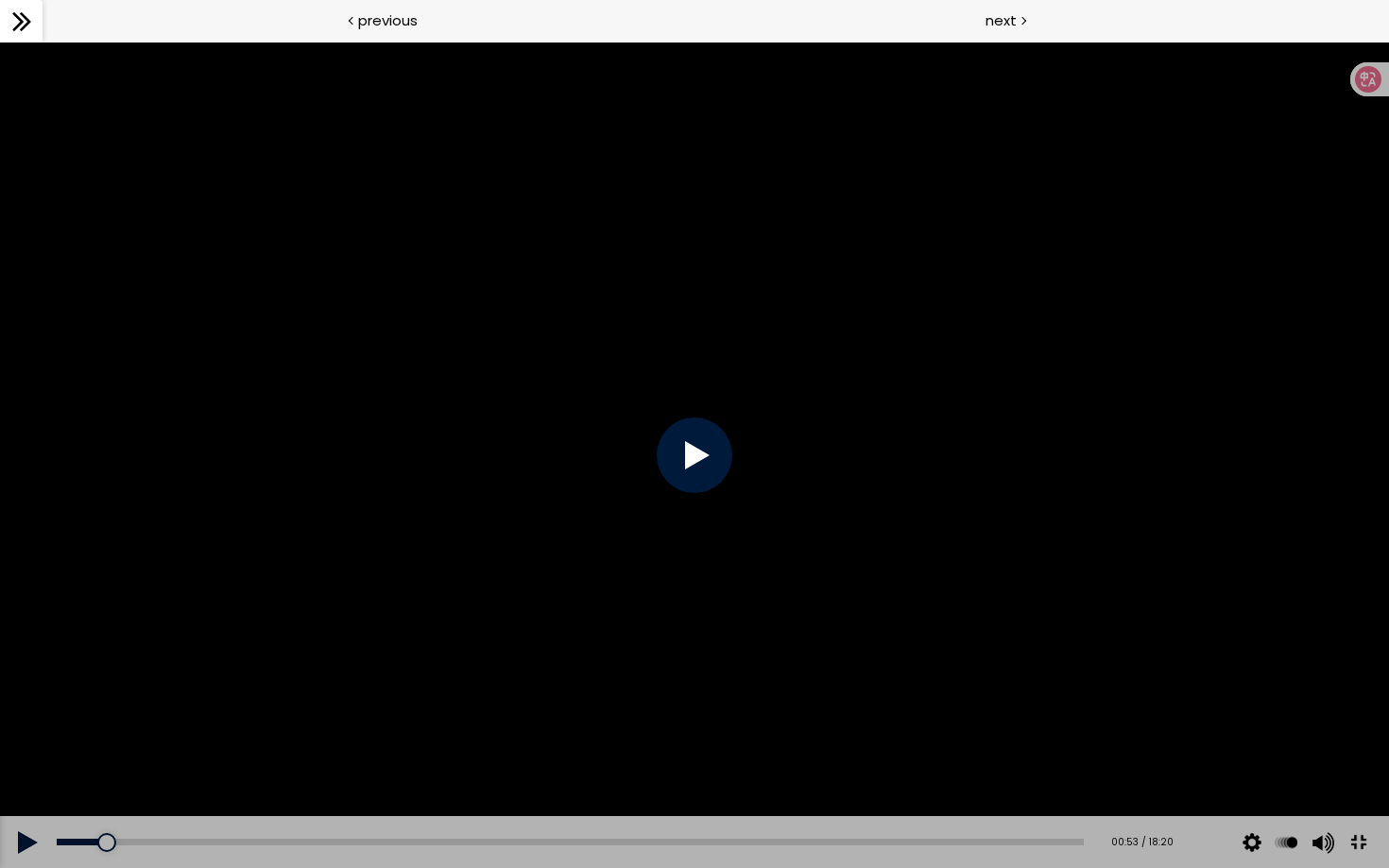click at bounding box center [1358, 842] 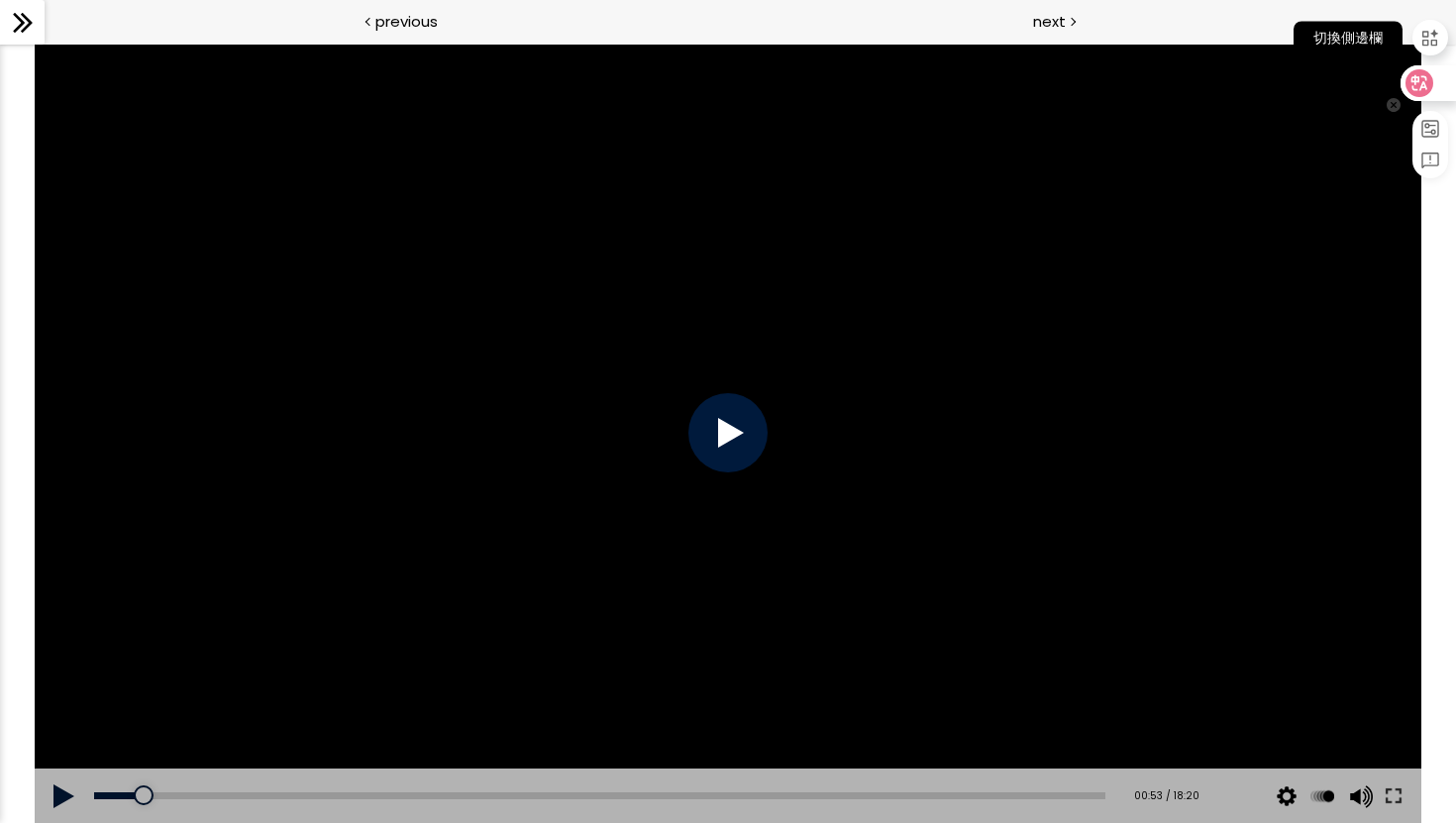click 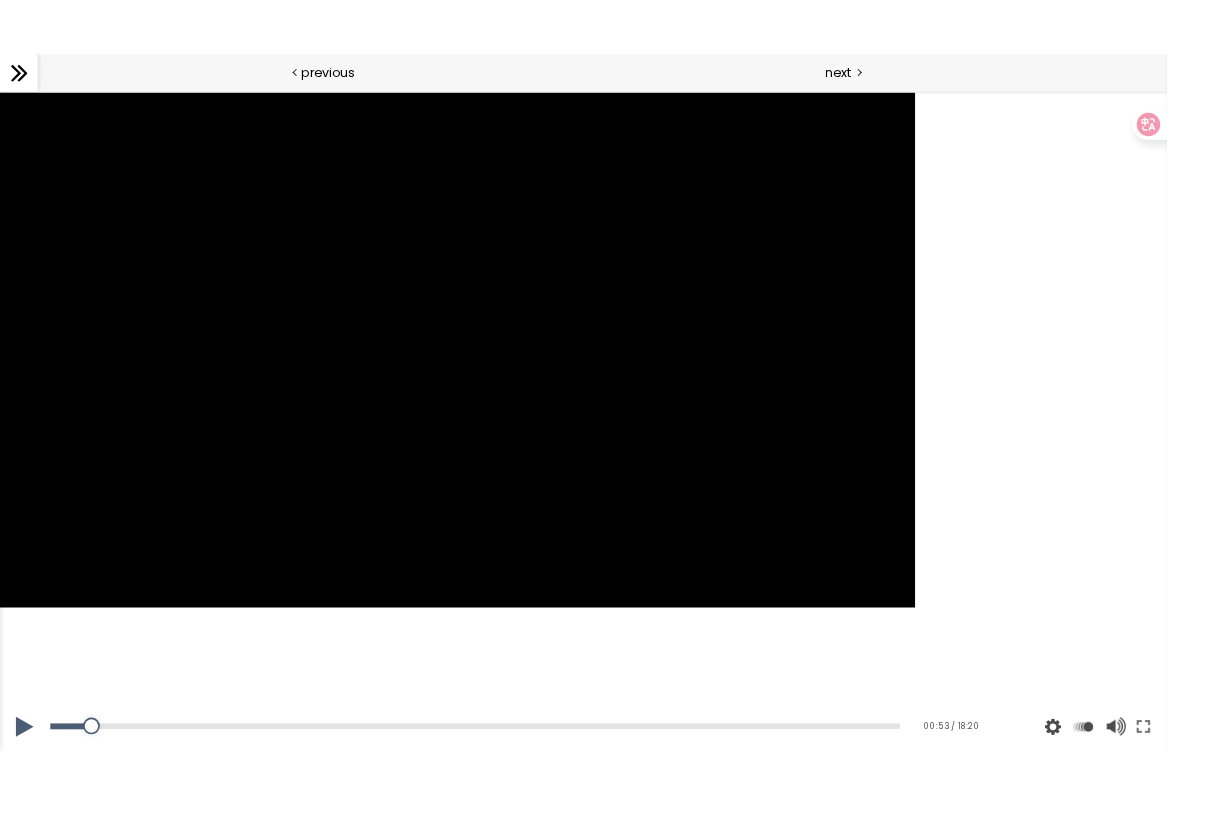 scroll, scrollTop: 957, scrollLeft: 0, axis: vertical 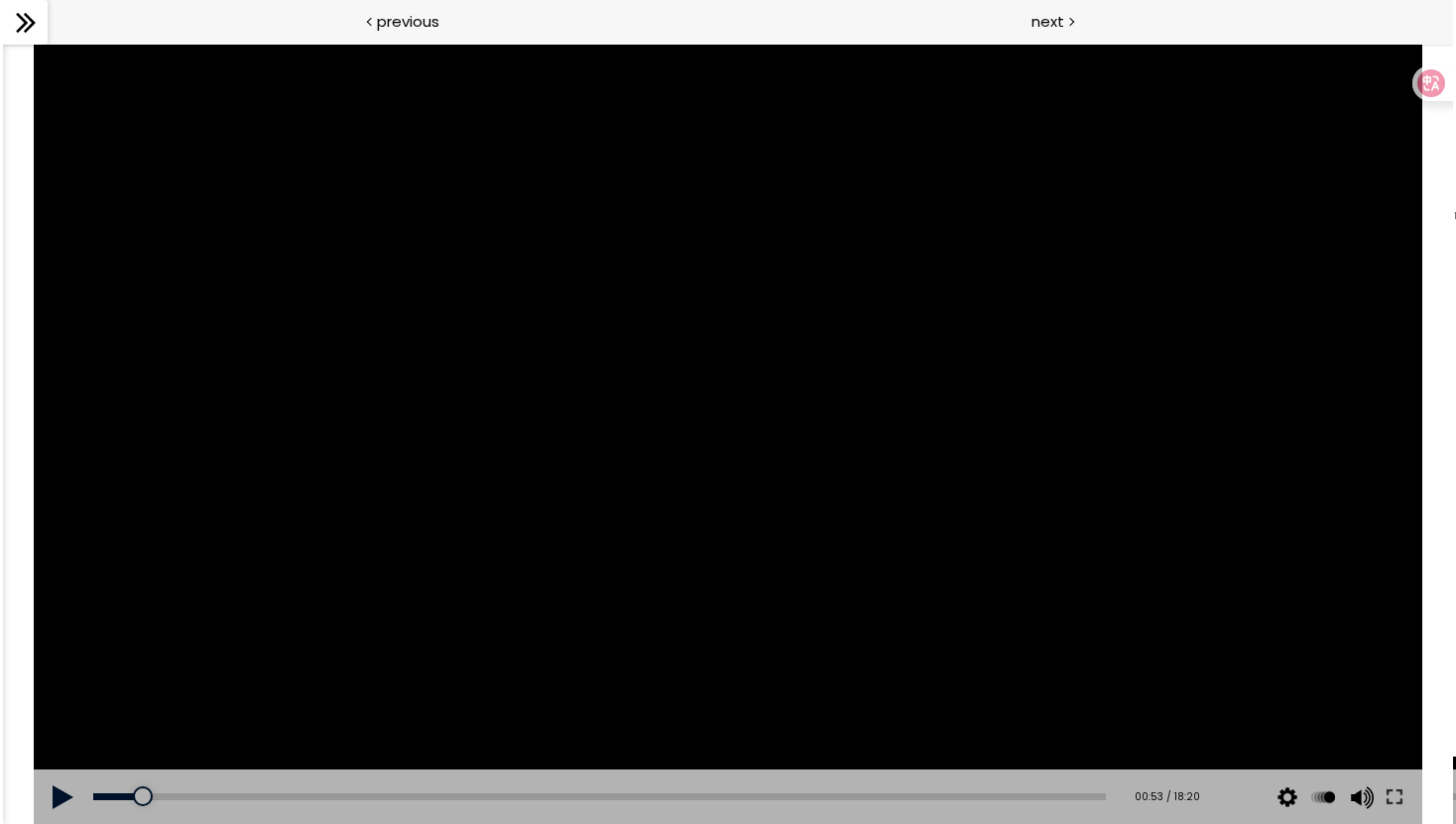 click at bounding box center (727, 433) 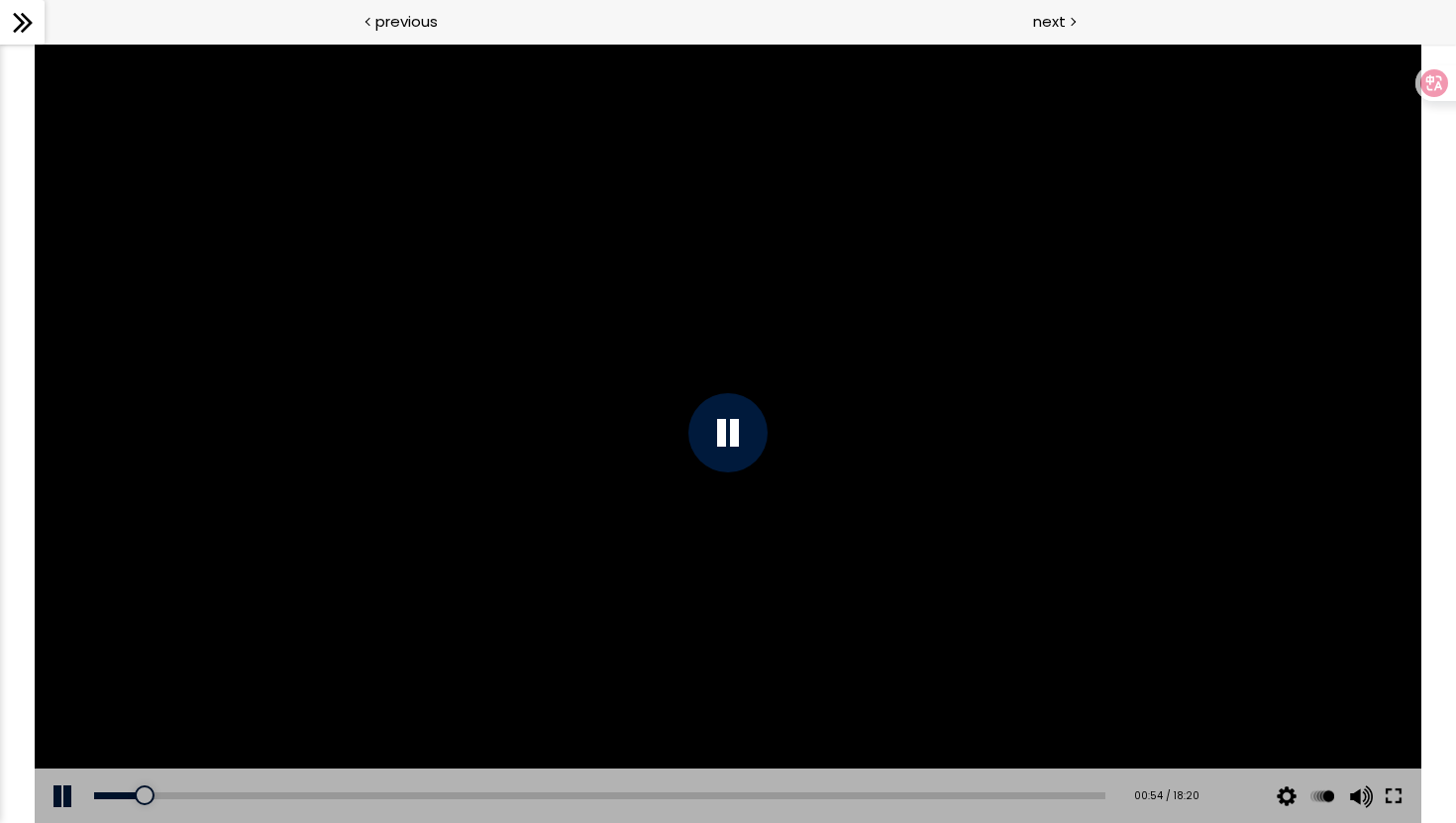 click at bounding box center [1394, 796] 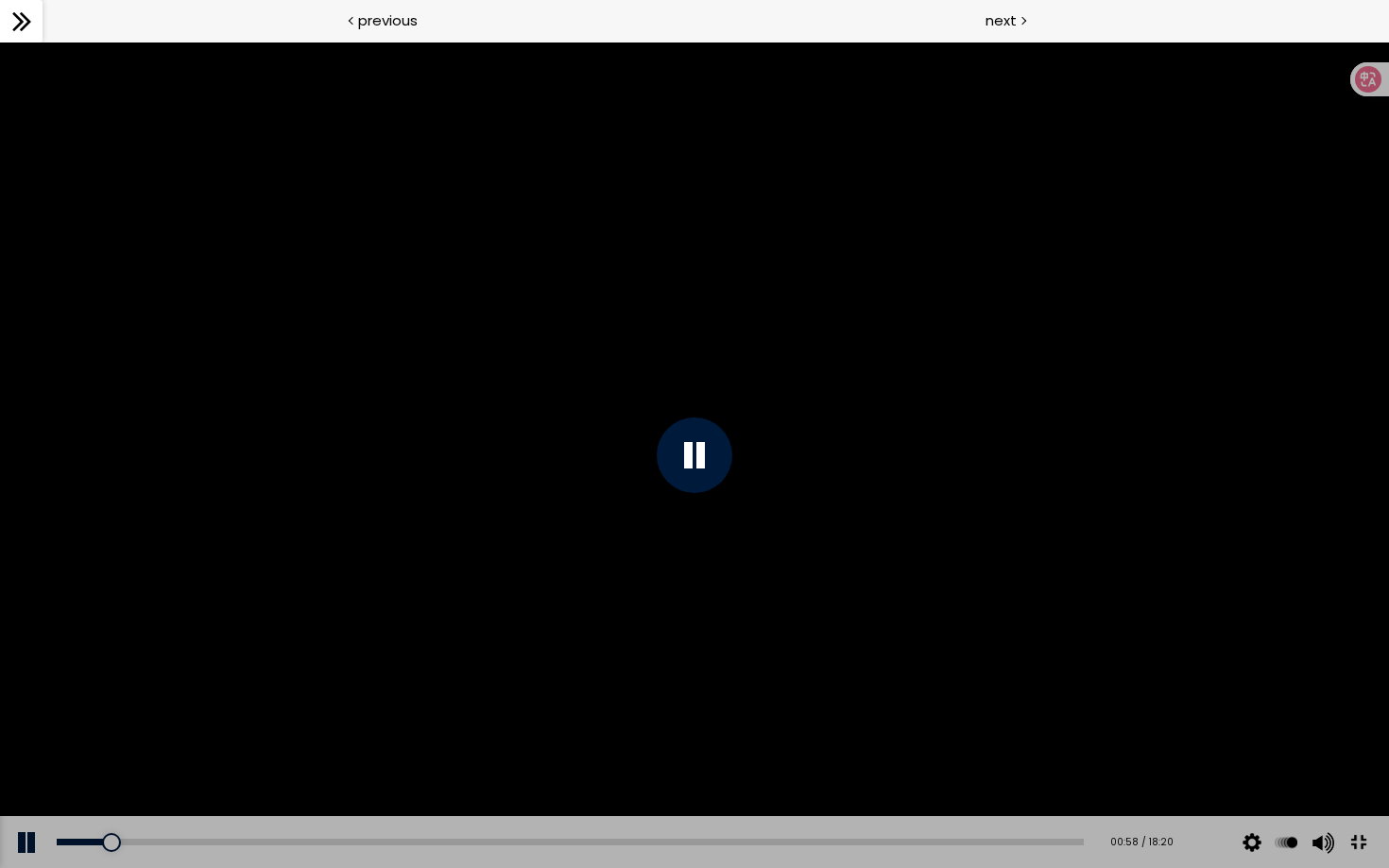 click at bounding box center [694, 454] 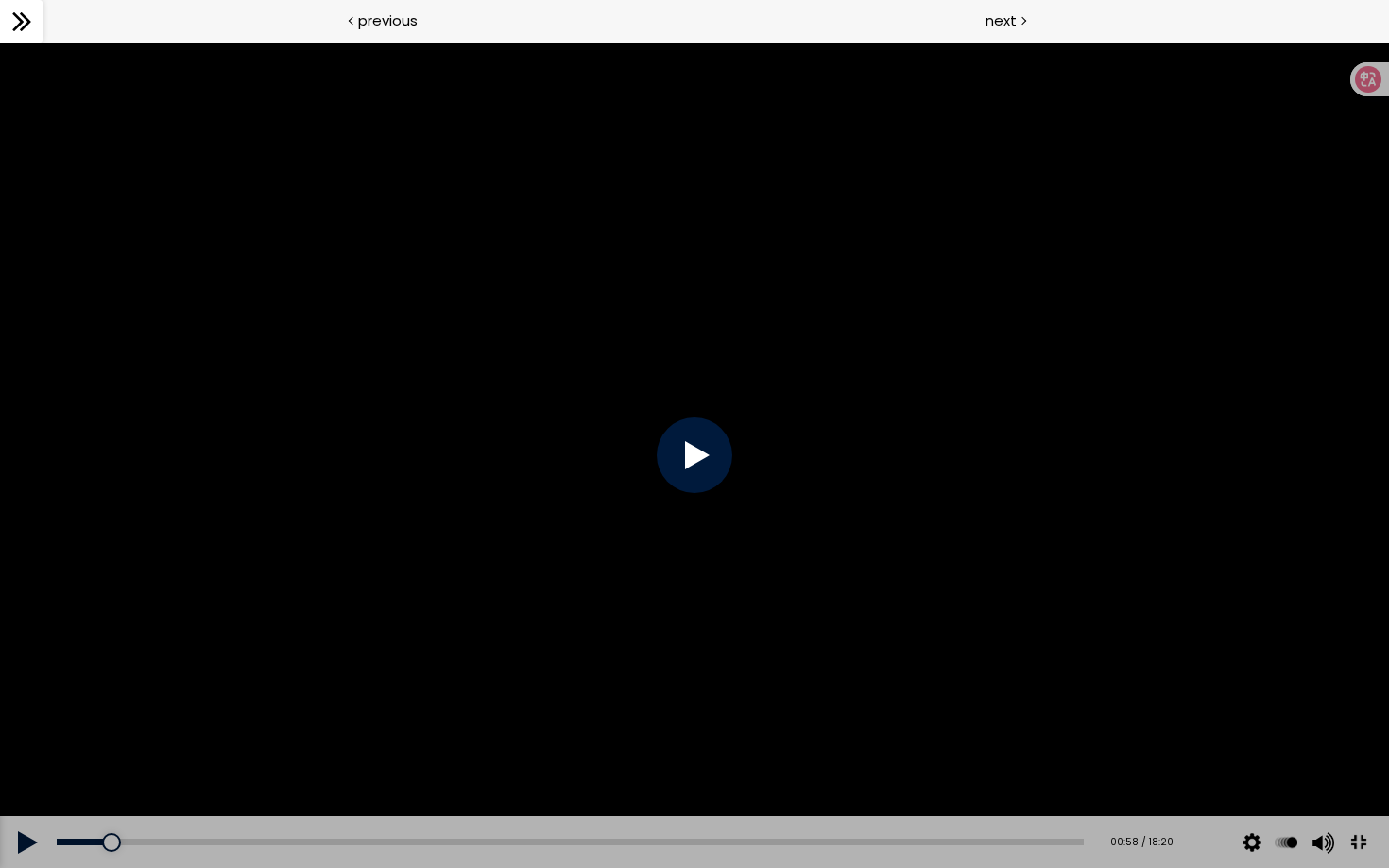 click at bounding box center (694, 454) 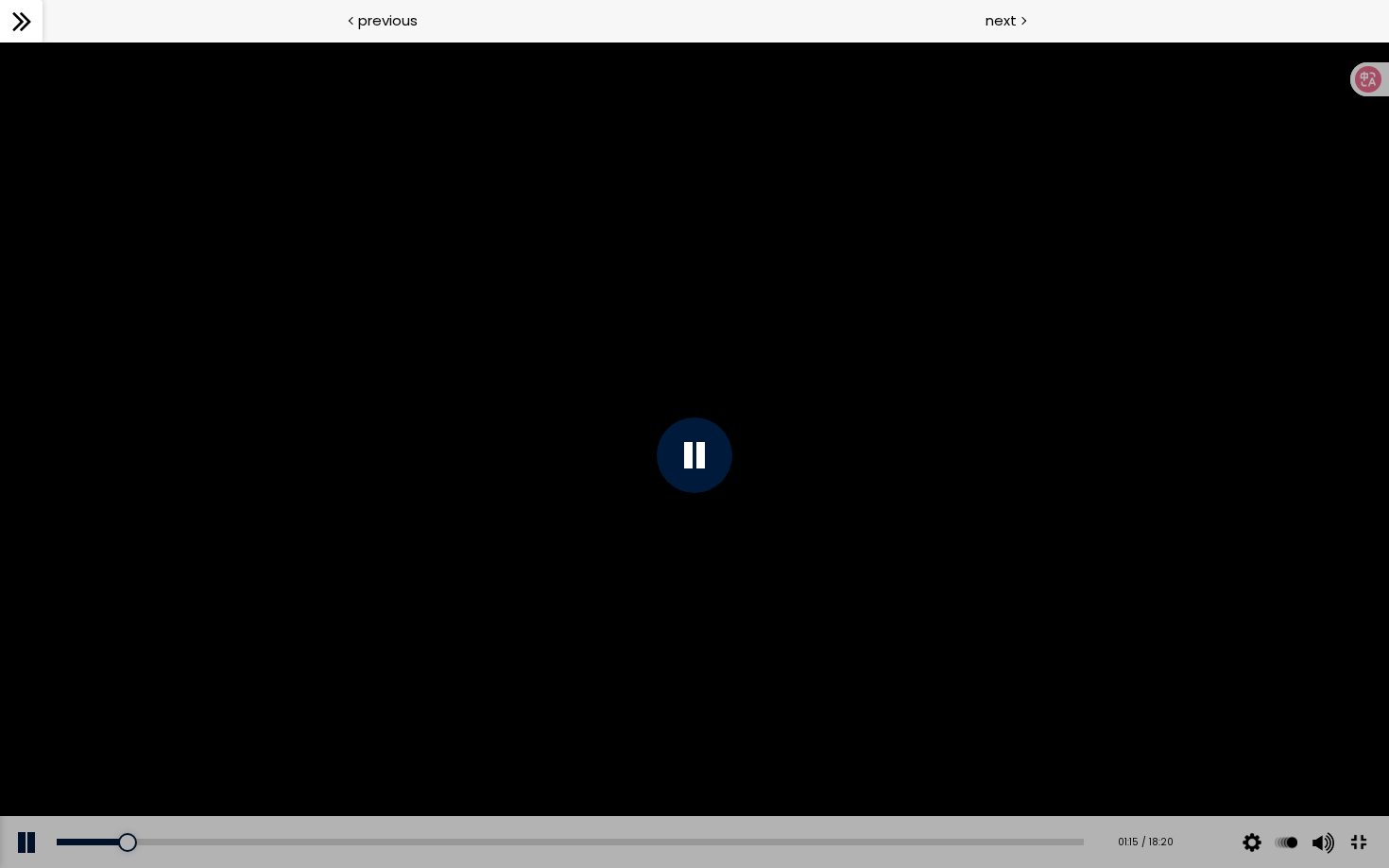click at bounding box center (694, 454) 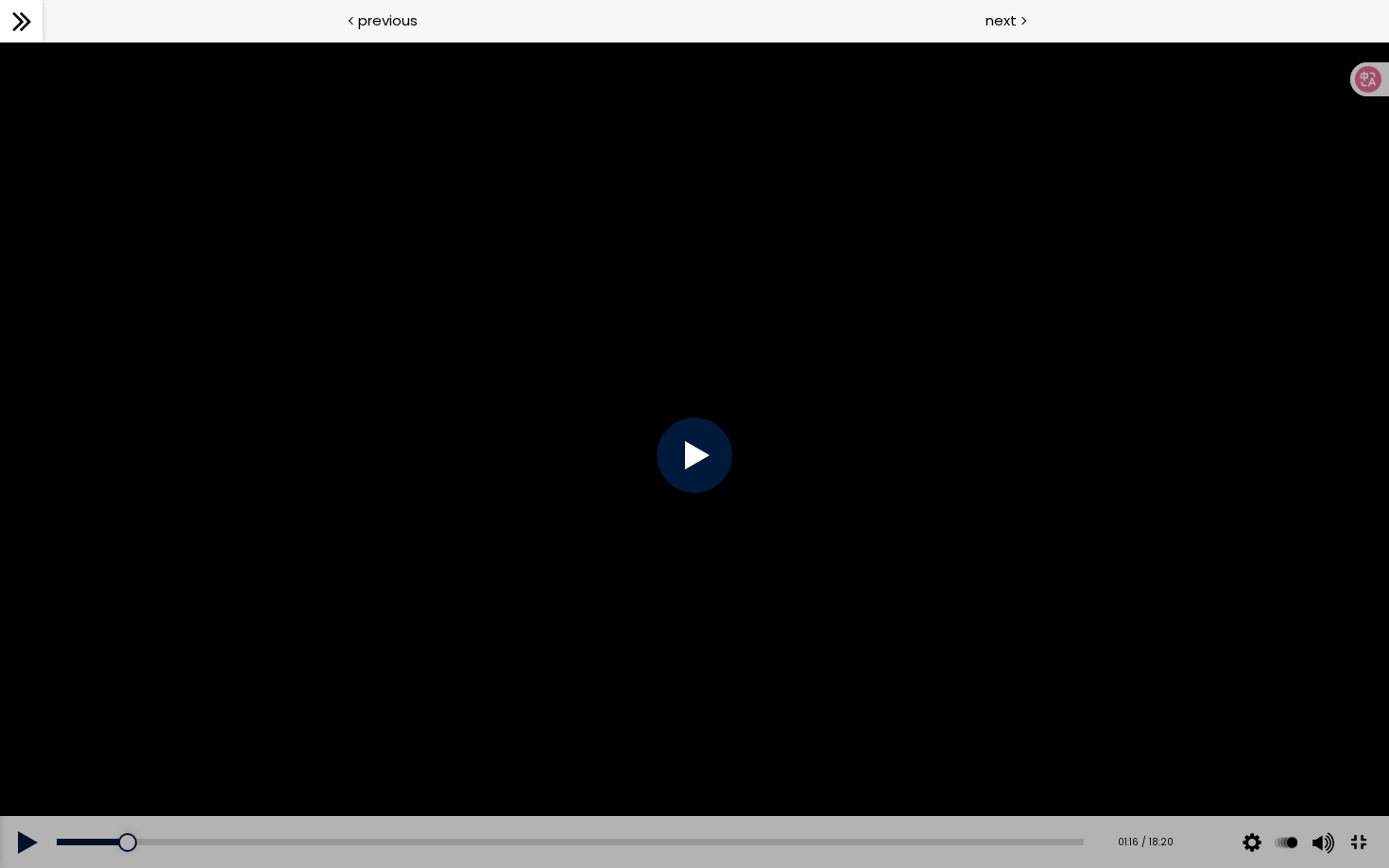click at bounding box center [1358, 842] 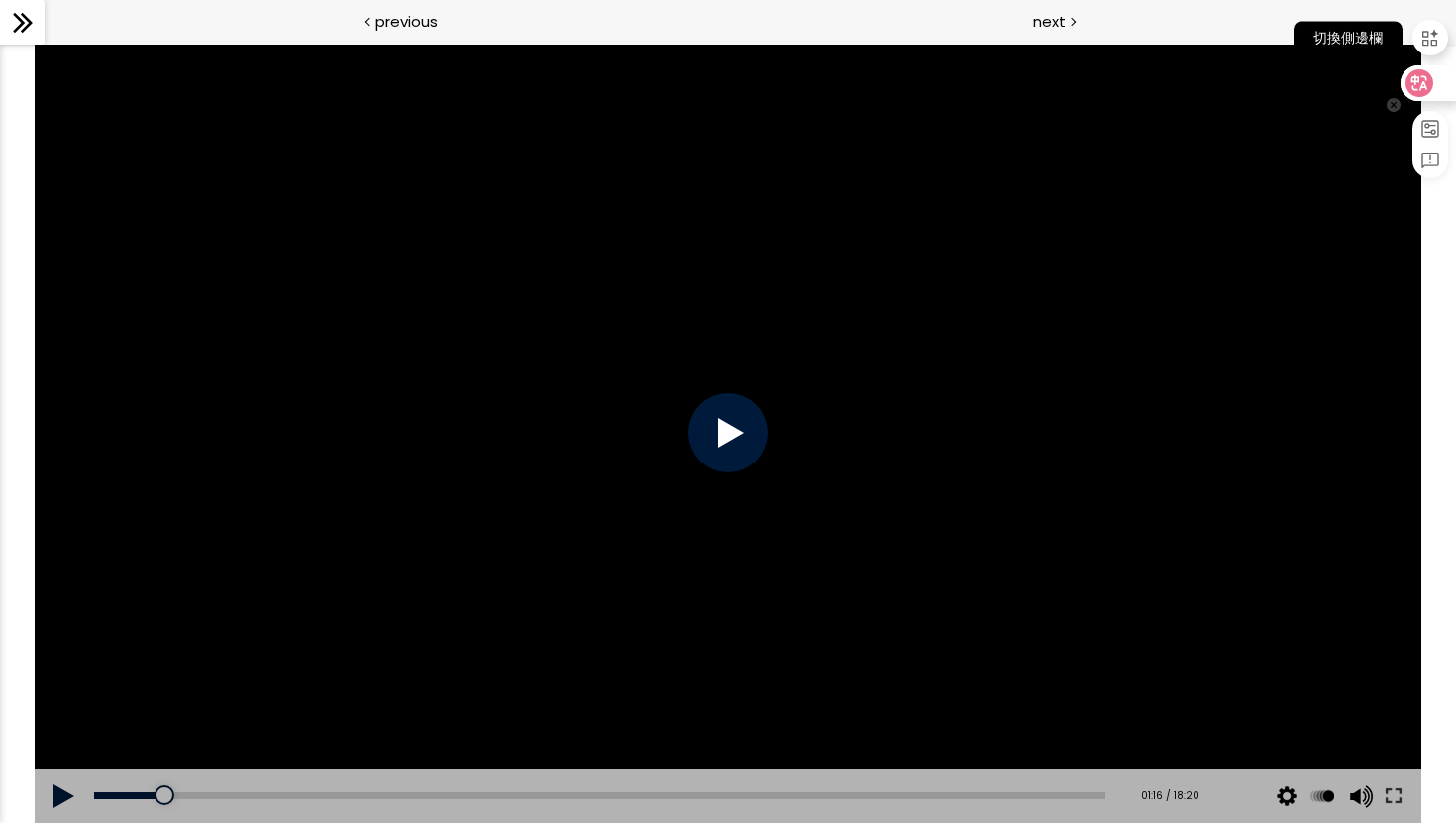 click on "切換側邊欄" at bounding box center [1430, 38] 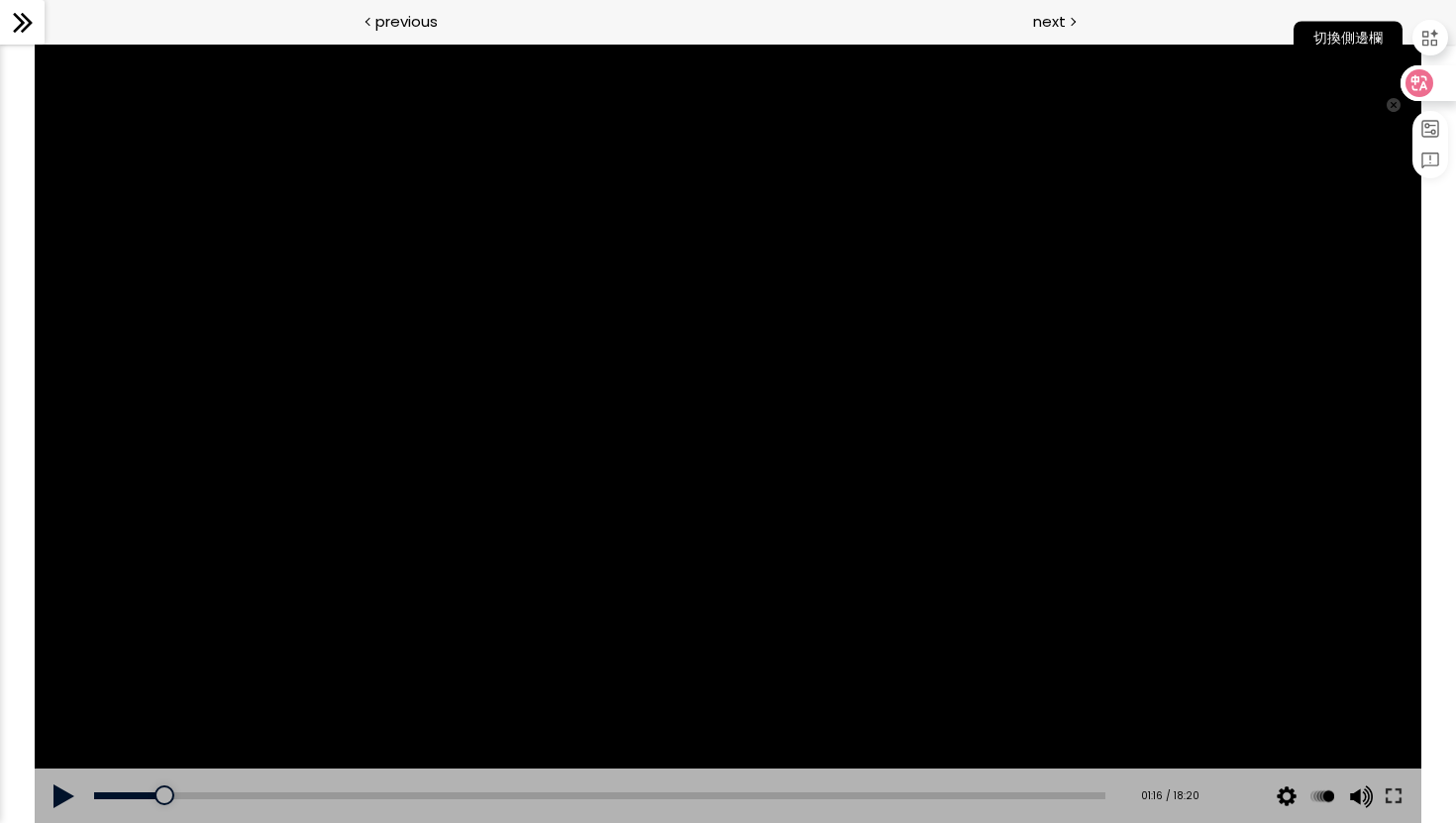 click at bounding box center [1430, 38] 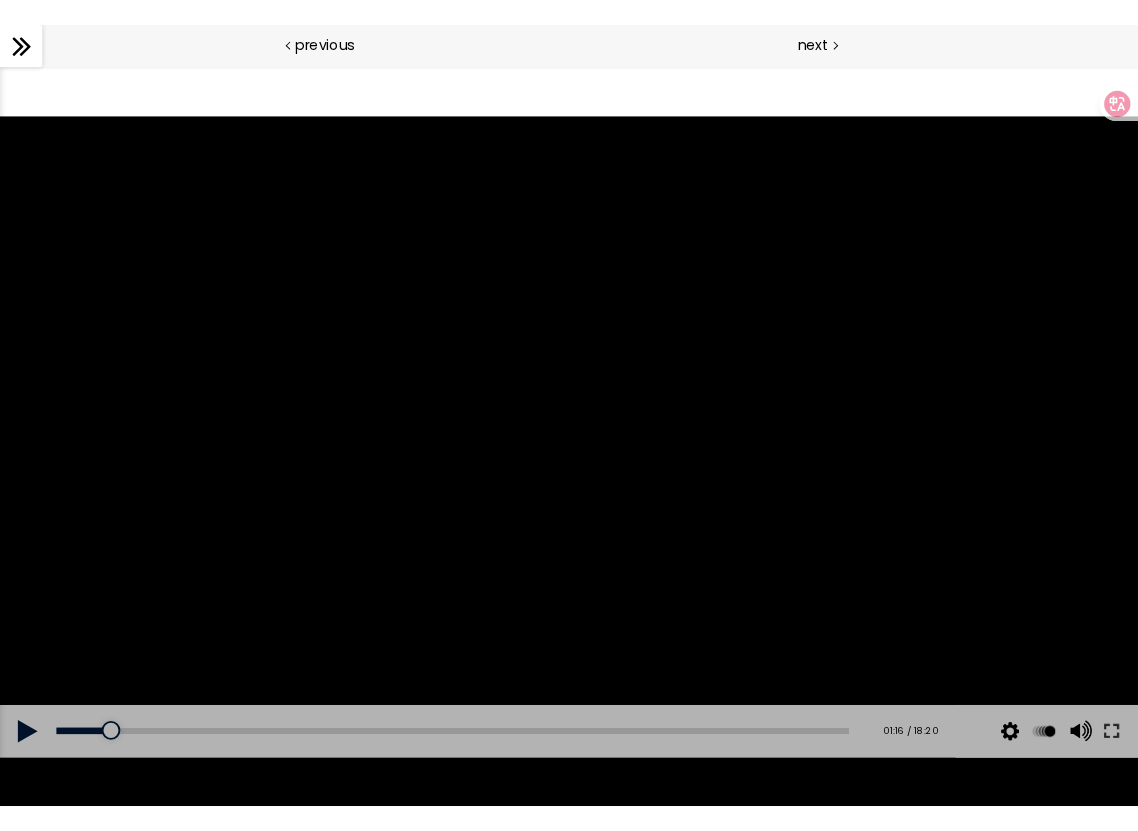 scroll, scrollTop: 957, scrollLeft: 0, axis: vertical 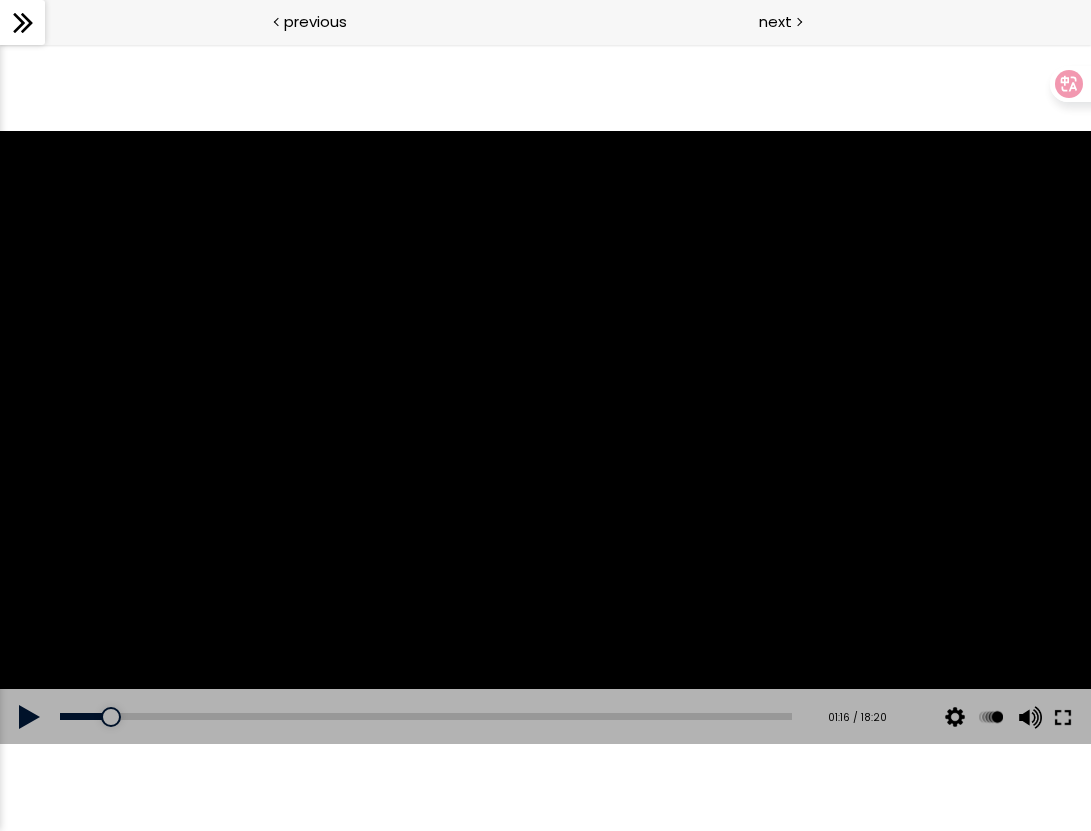 click at bounding box center [1063, 717] 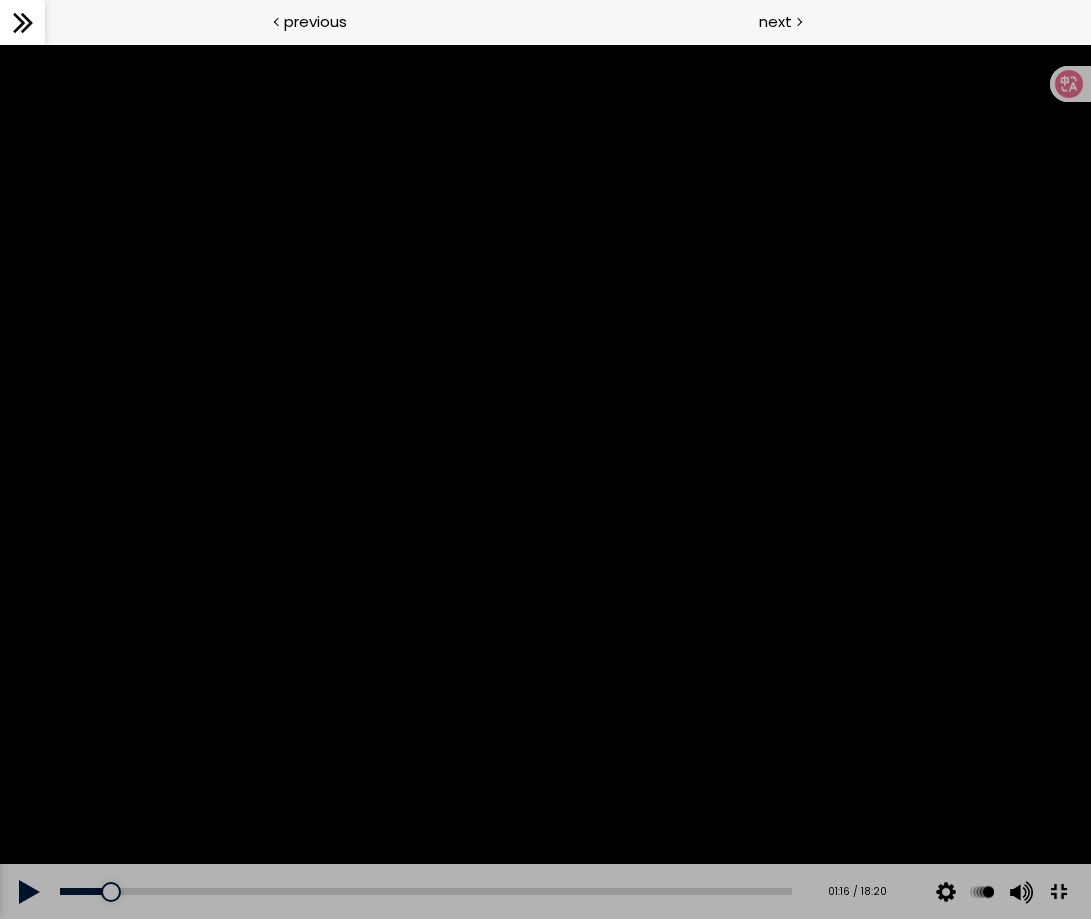 click at bounding box center [545, 481] 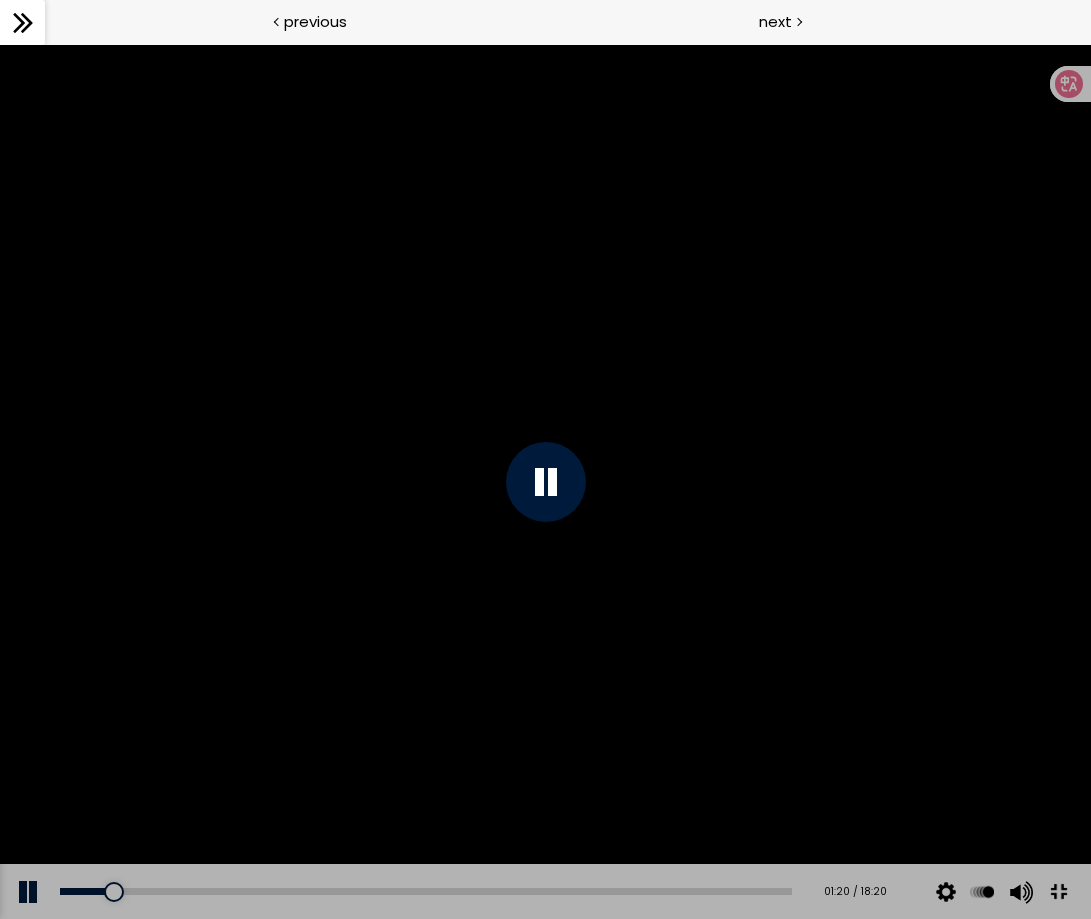 click at bounding box center [545, 481] 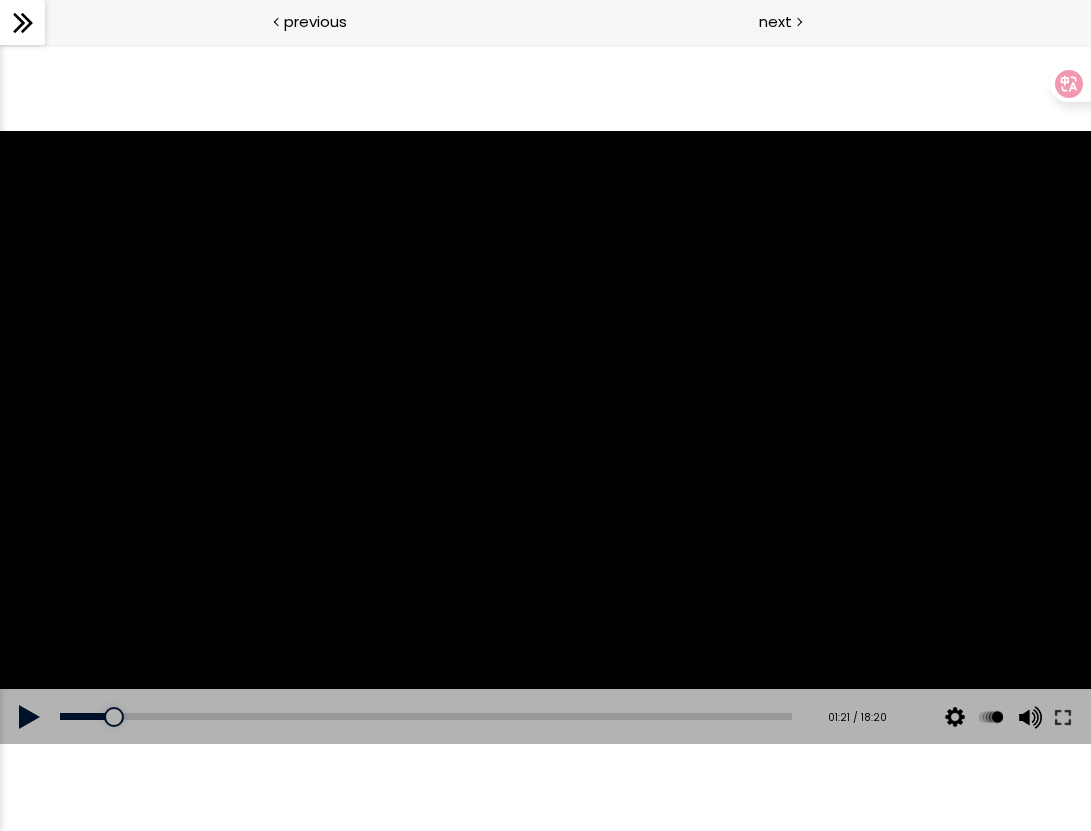 click at bounding box center [545, 438] 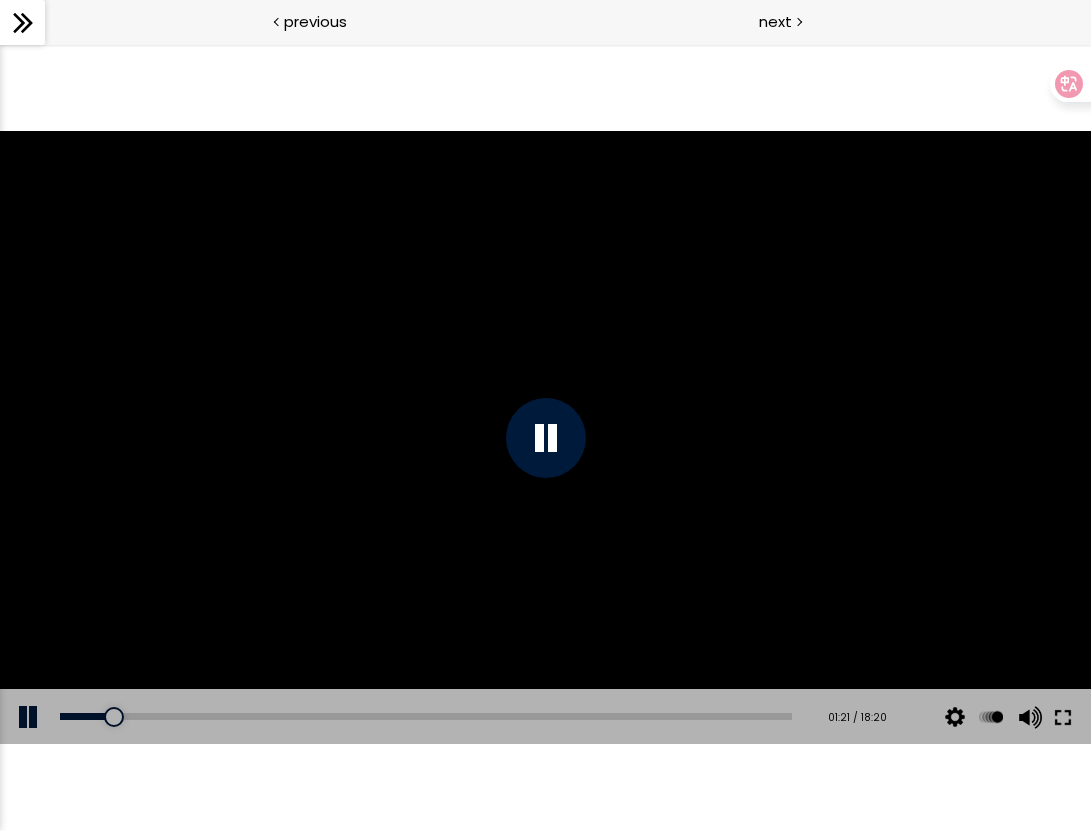click at bounding box center (1063, 717) 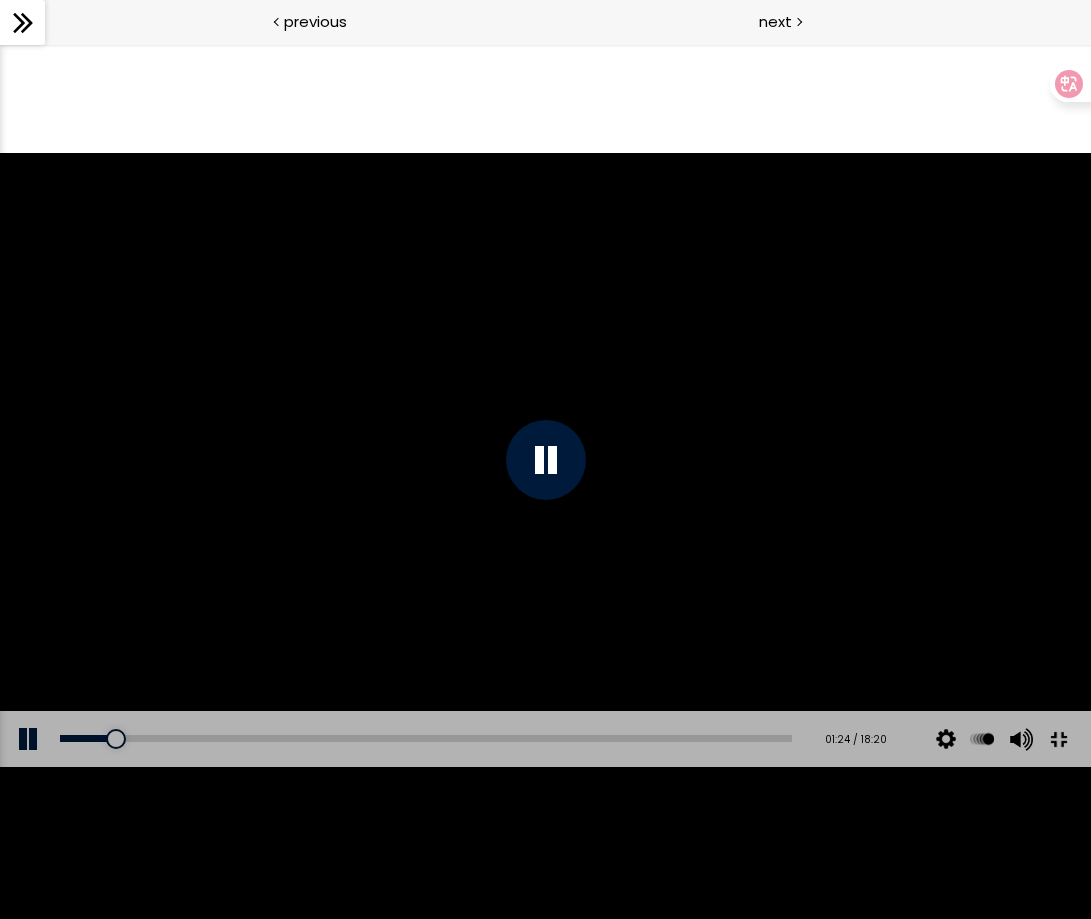 click at bounding box center (545, 460) 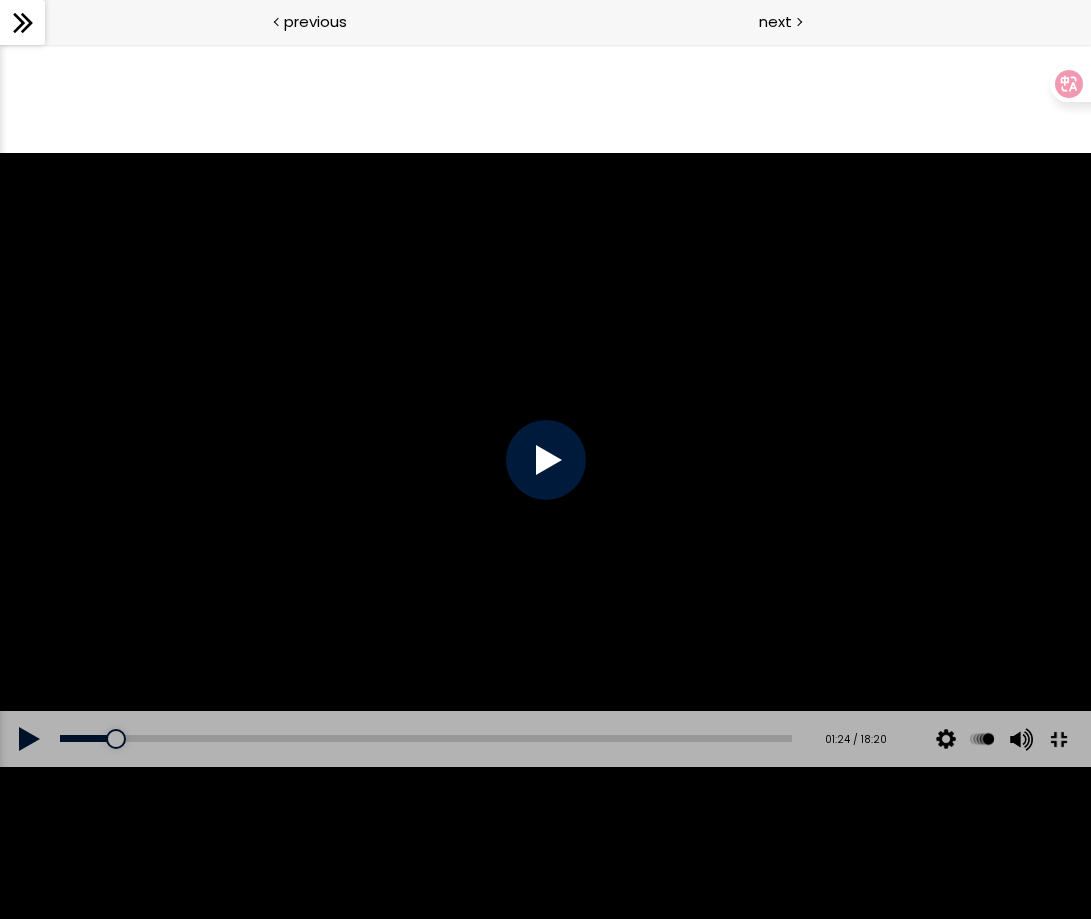 click at bounding box center (545, 460) 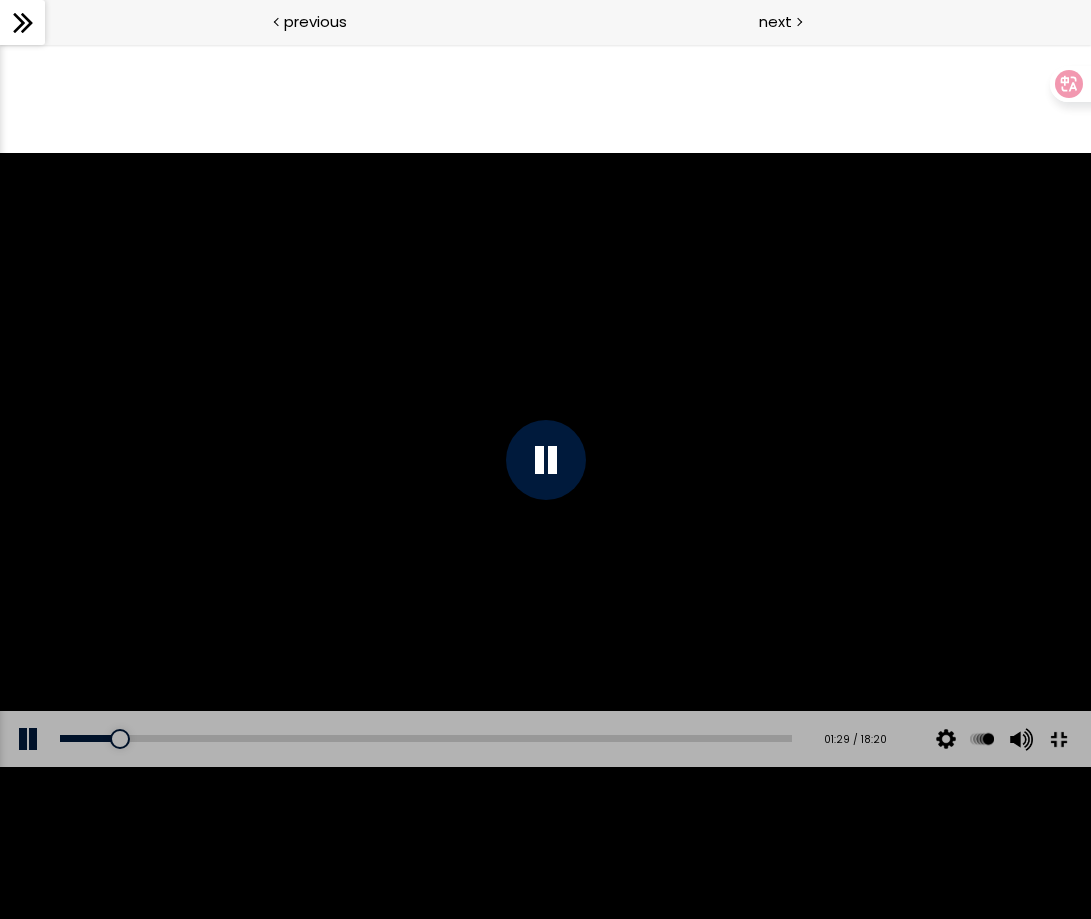 click at bounding box center (545, 460) 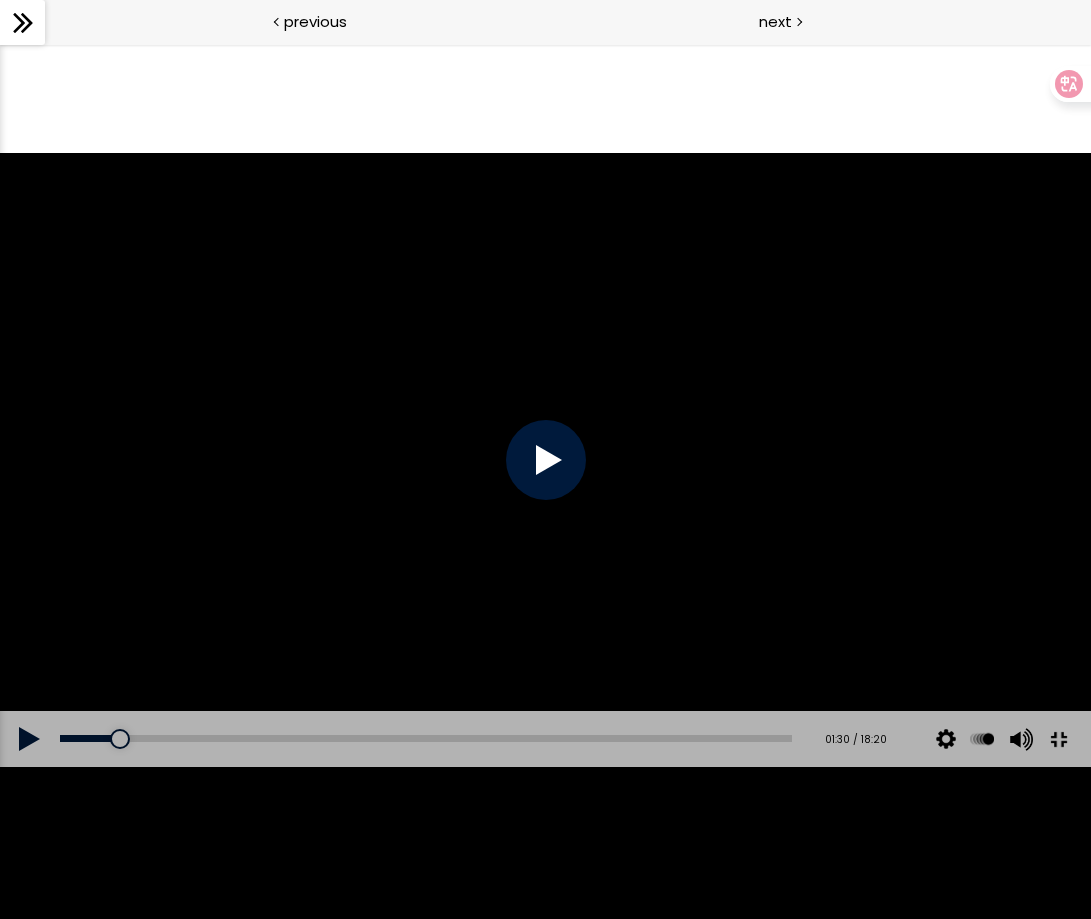 click at bounding box center [545, 460] 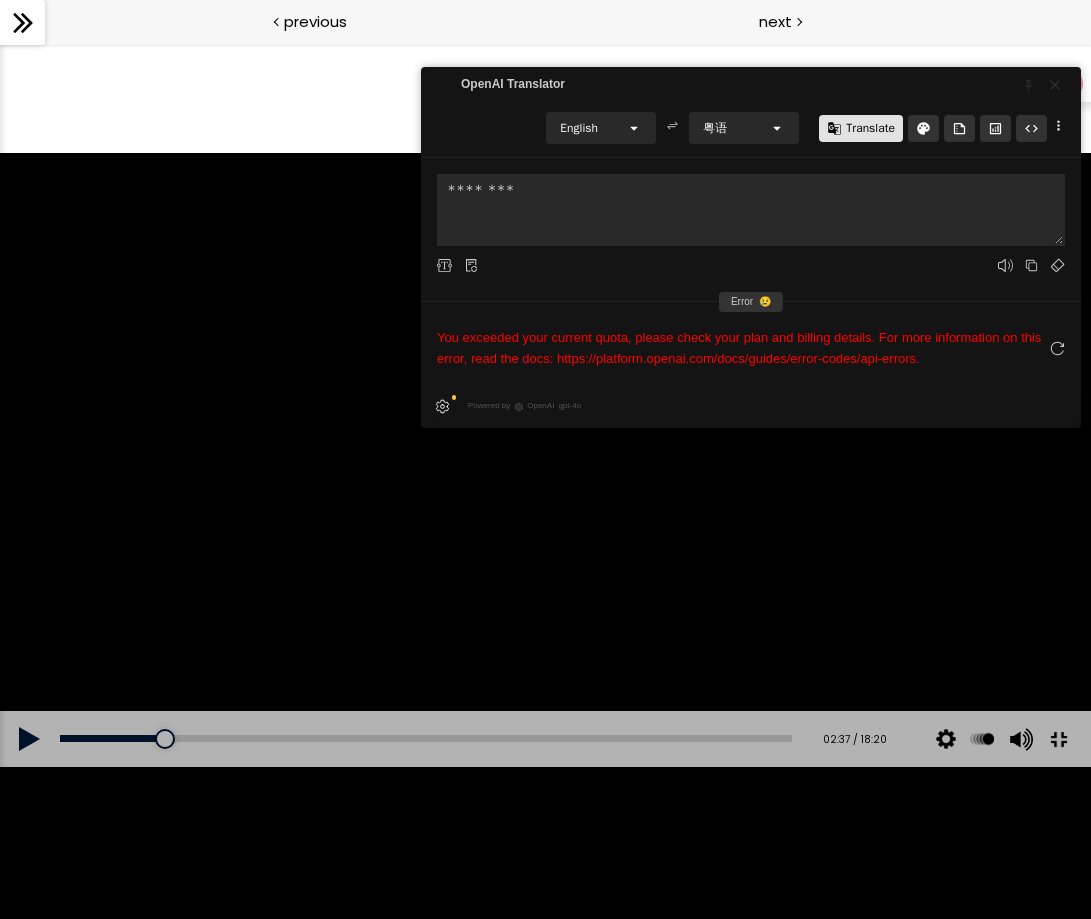 click at bounding box center [545, 460] 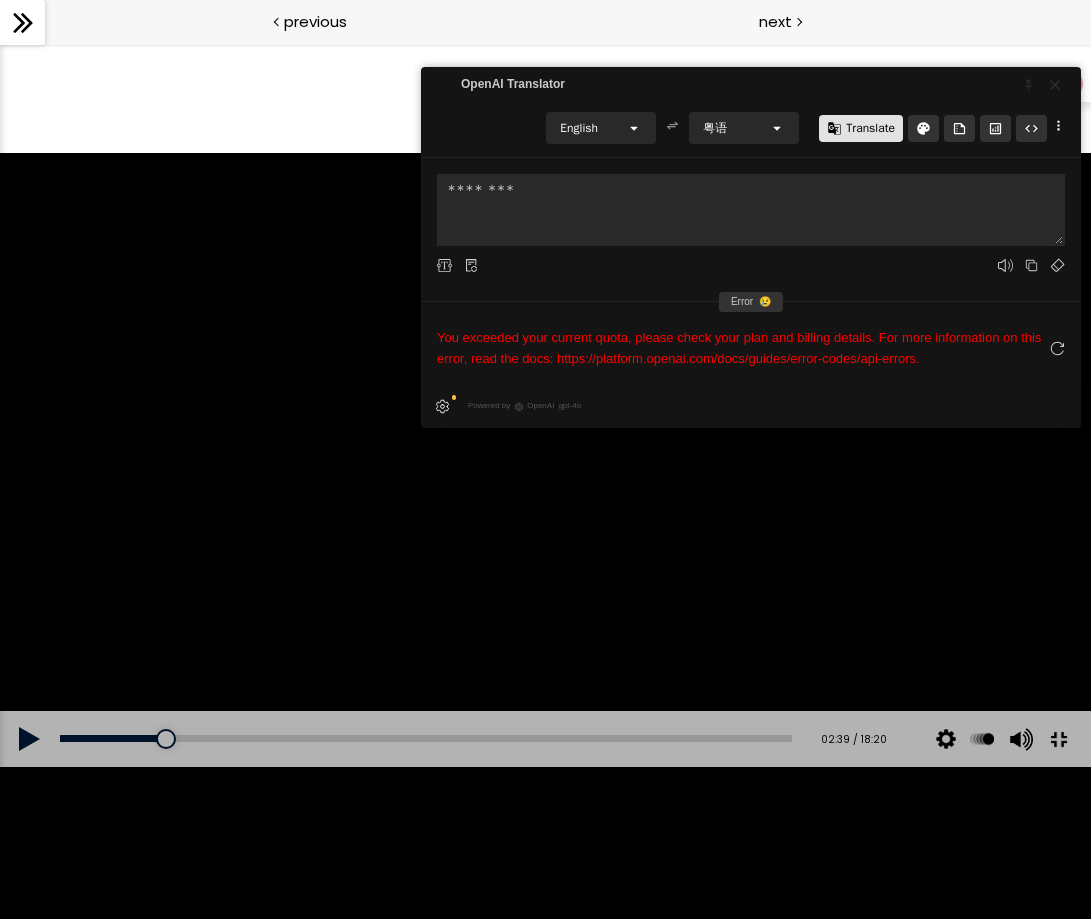 click at bounding box center (545, 460) 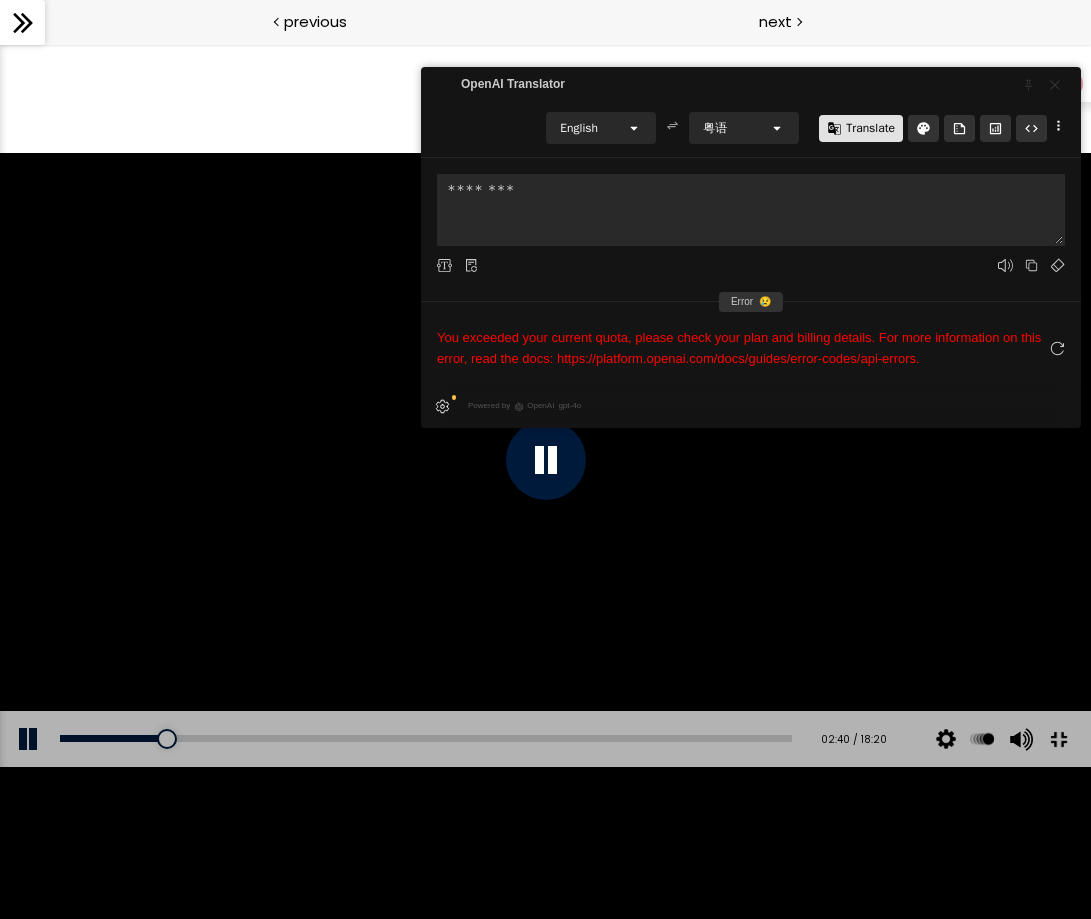 click at bounding box center (545, 460) 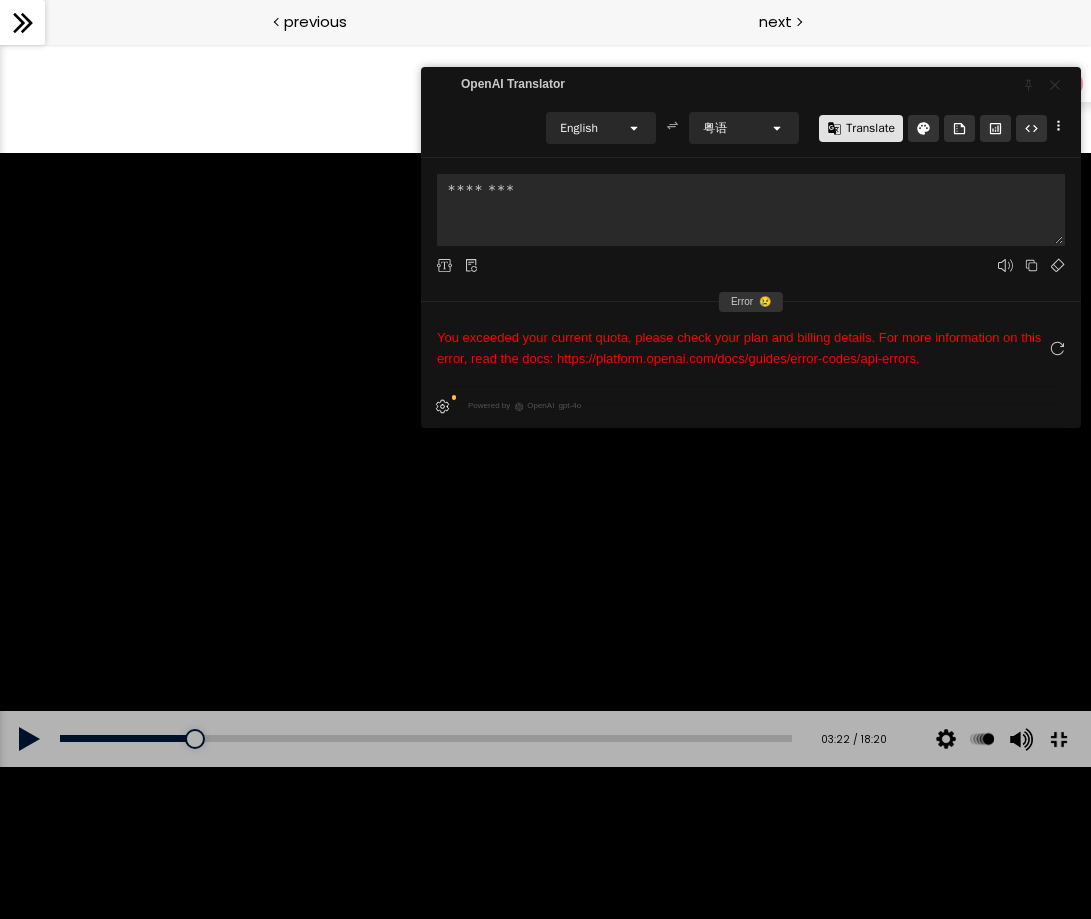 click at bounding box center [545, 460] 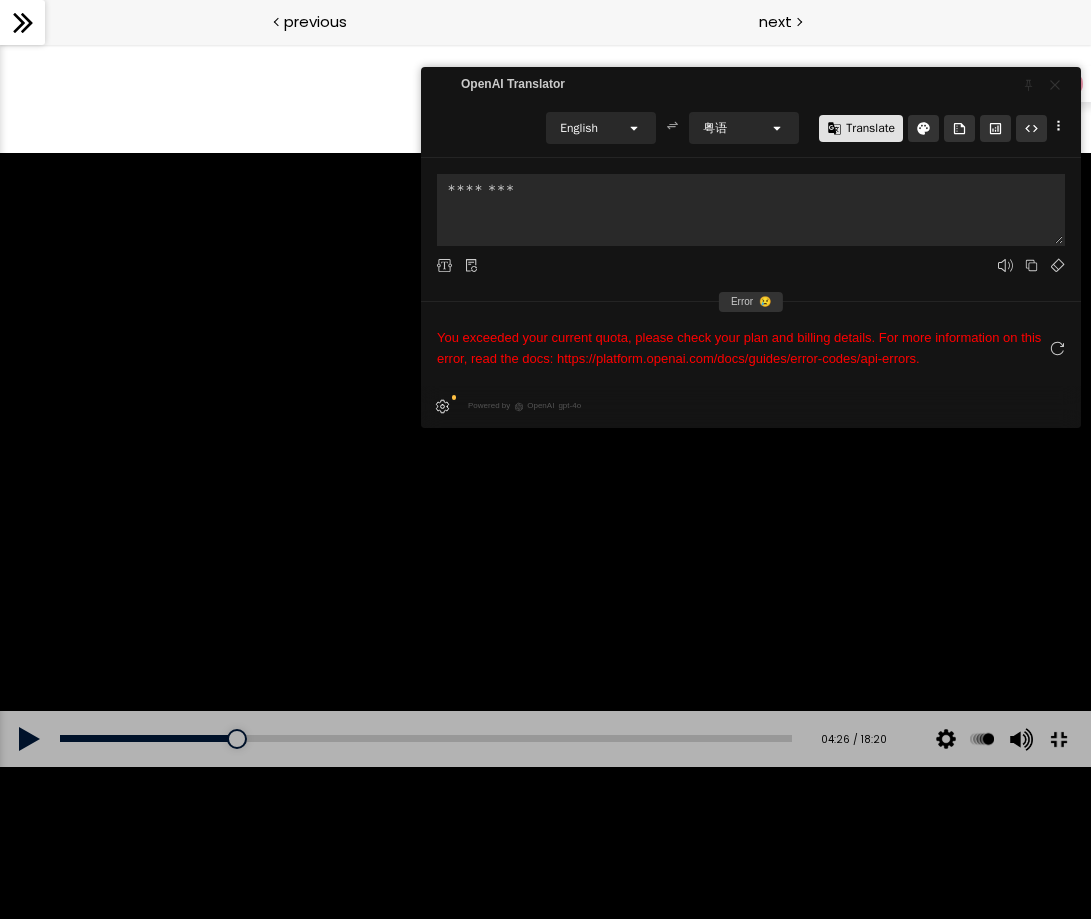click at bounding box center (545, 460) 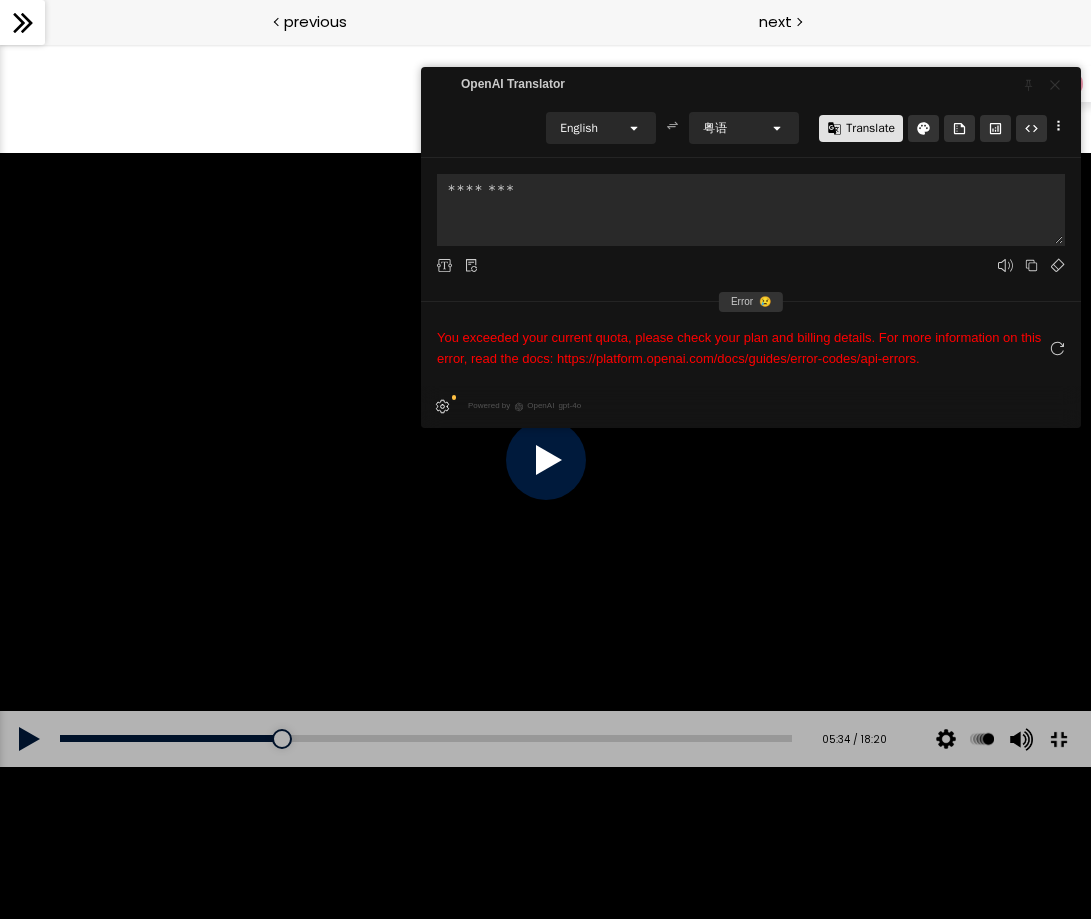 click at bounding box center (1058, 739) 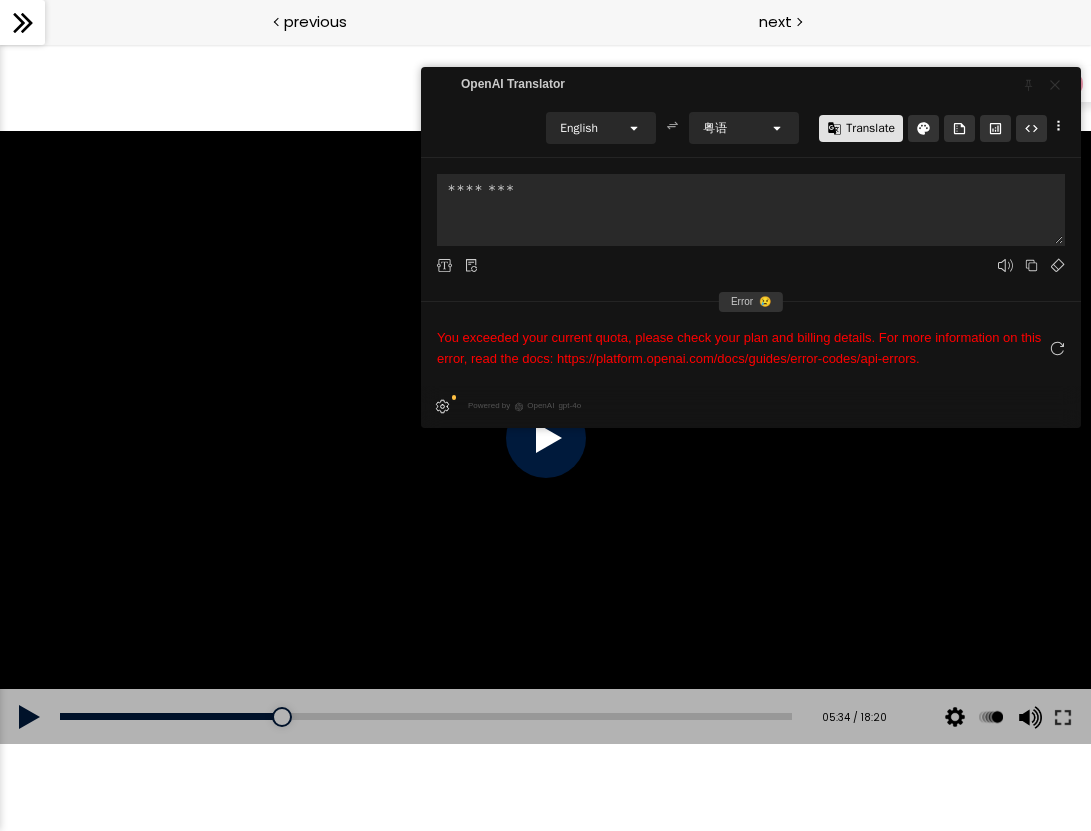 click 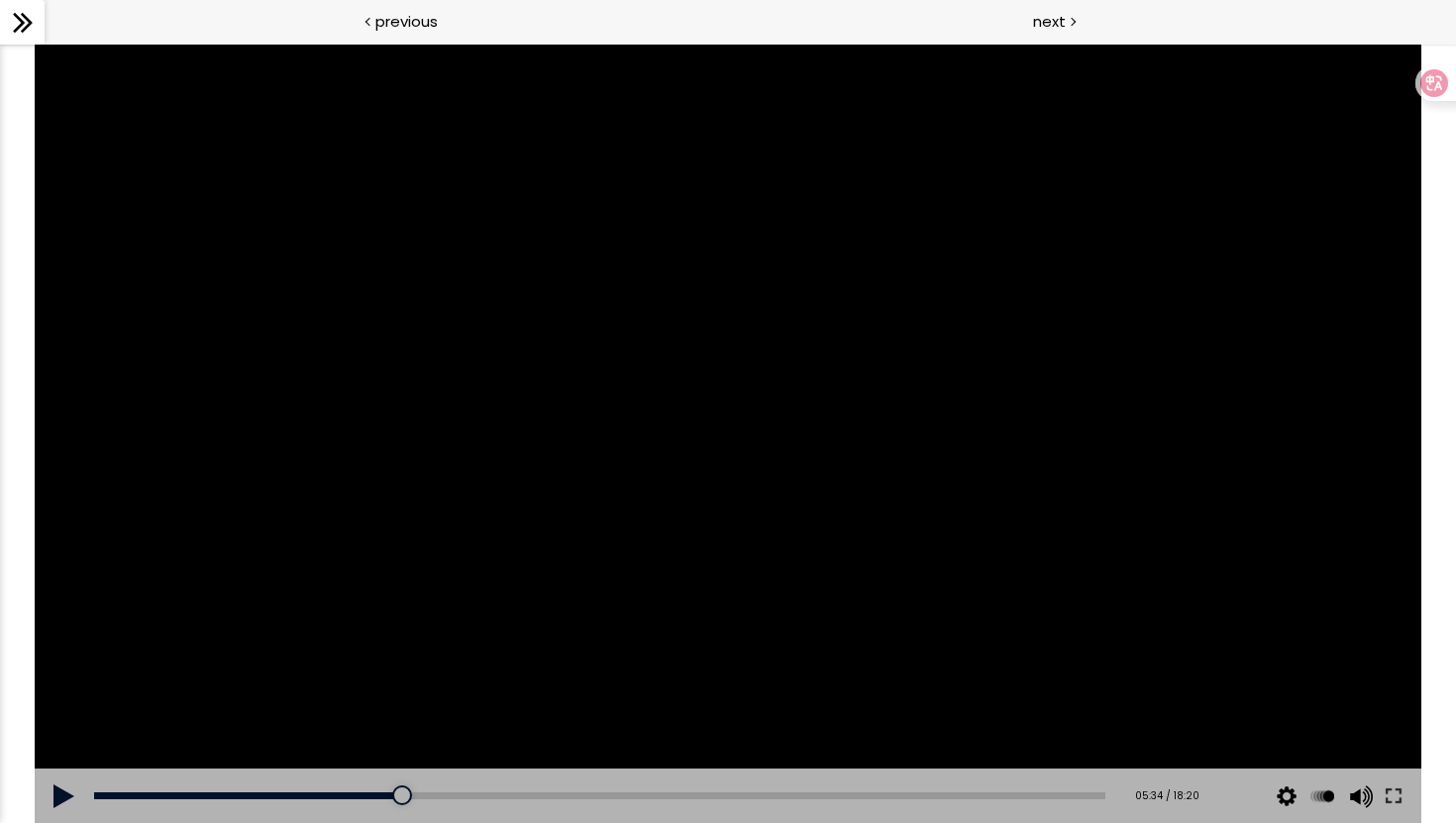 click at bounding box center [727, 433] 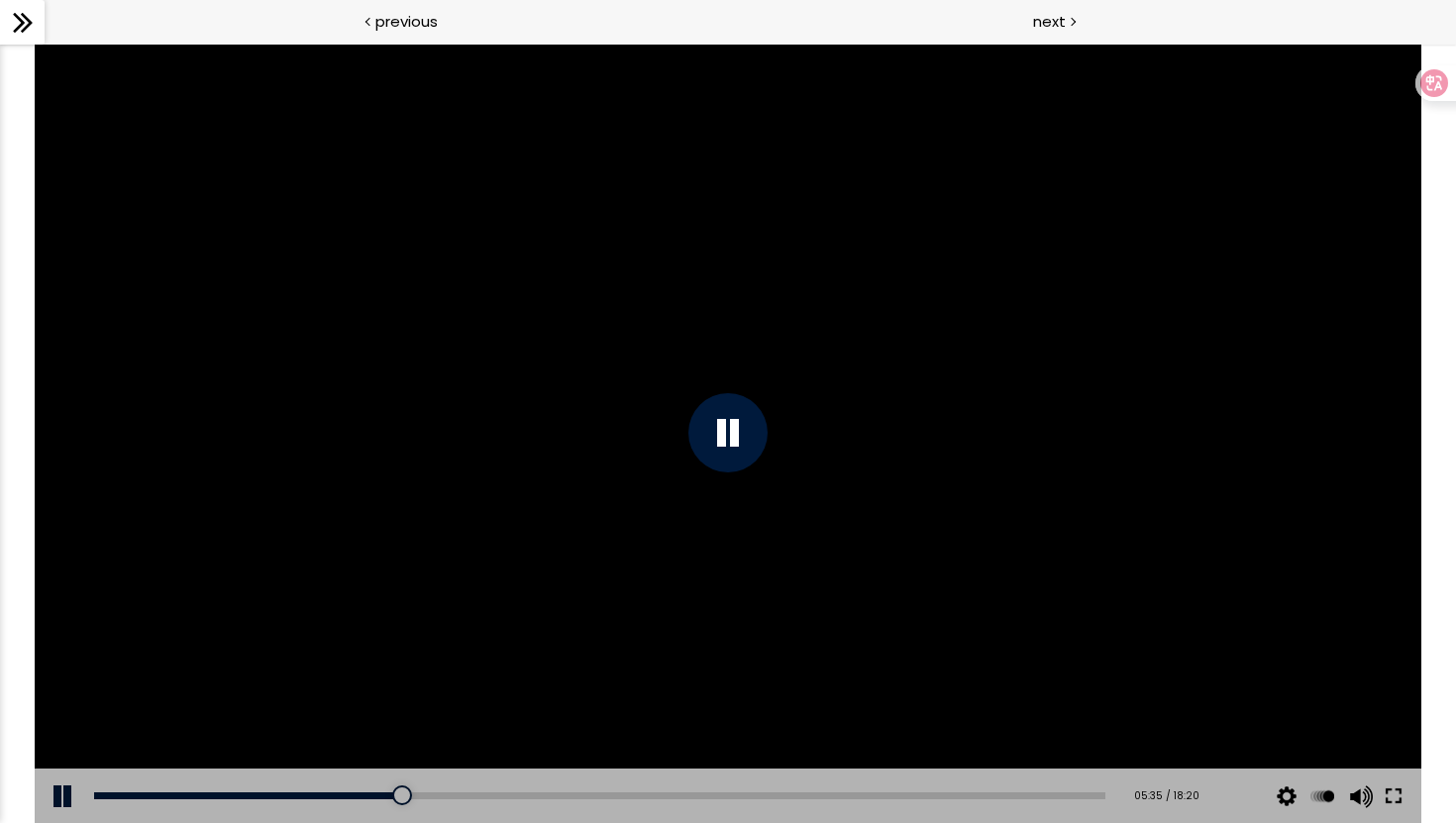 click at bounding box center [1394, 796] 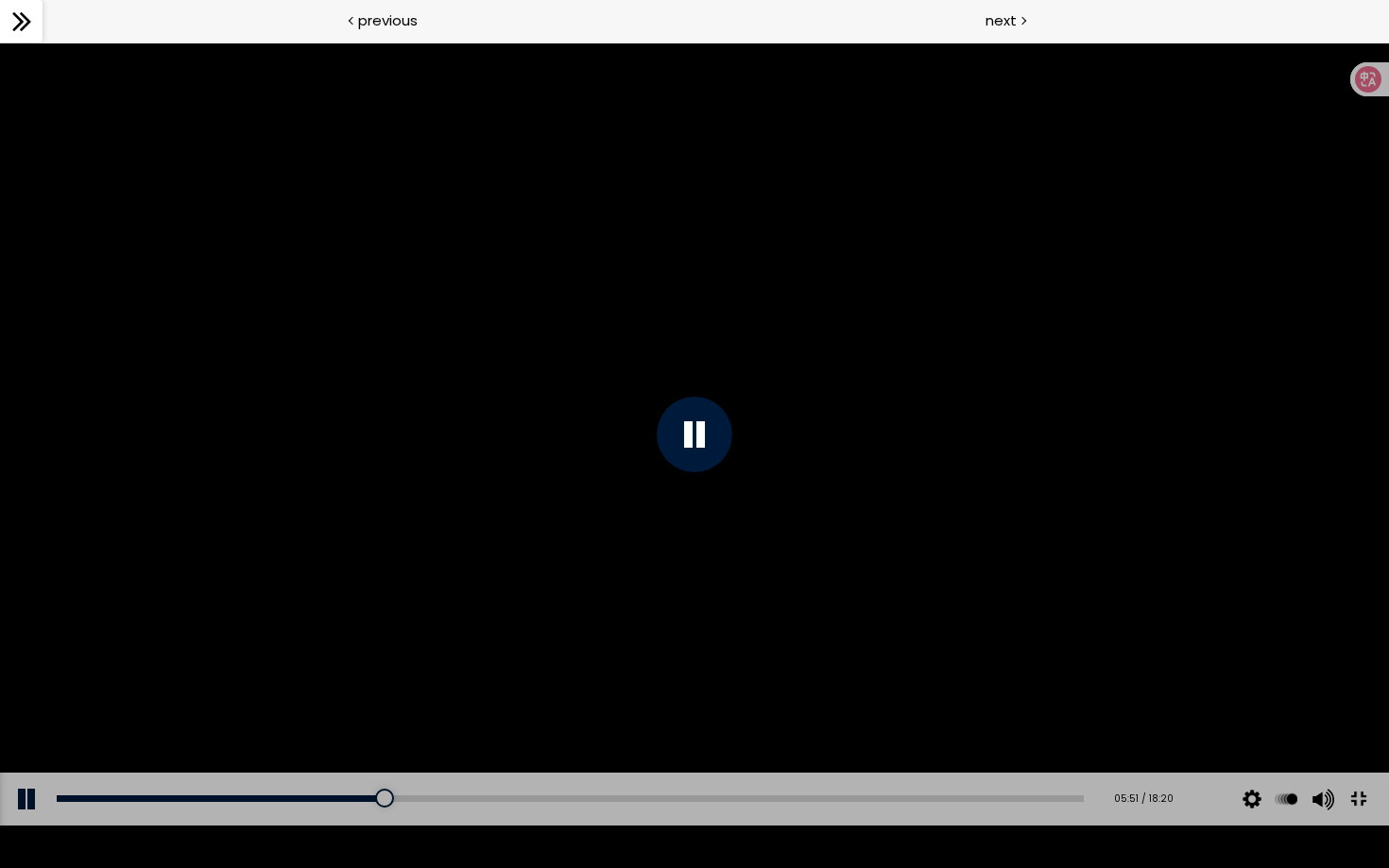 click at bounding box center (694, 434) 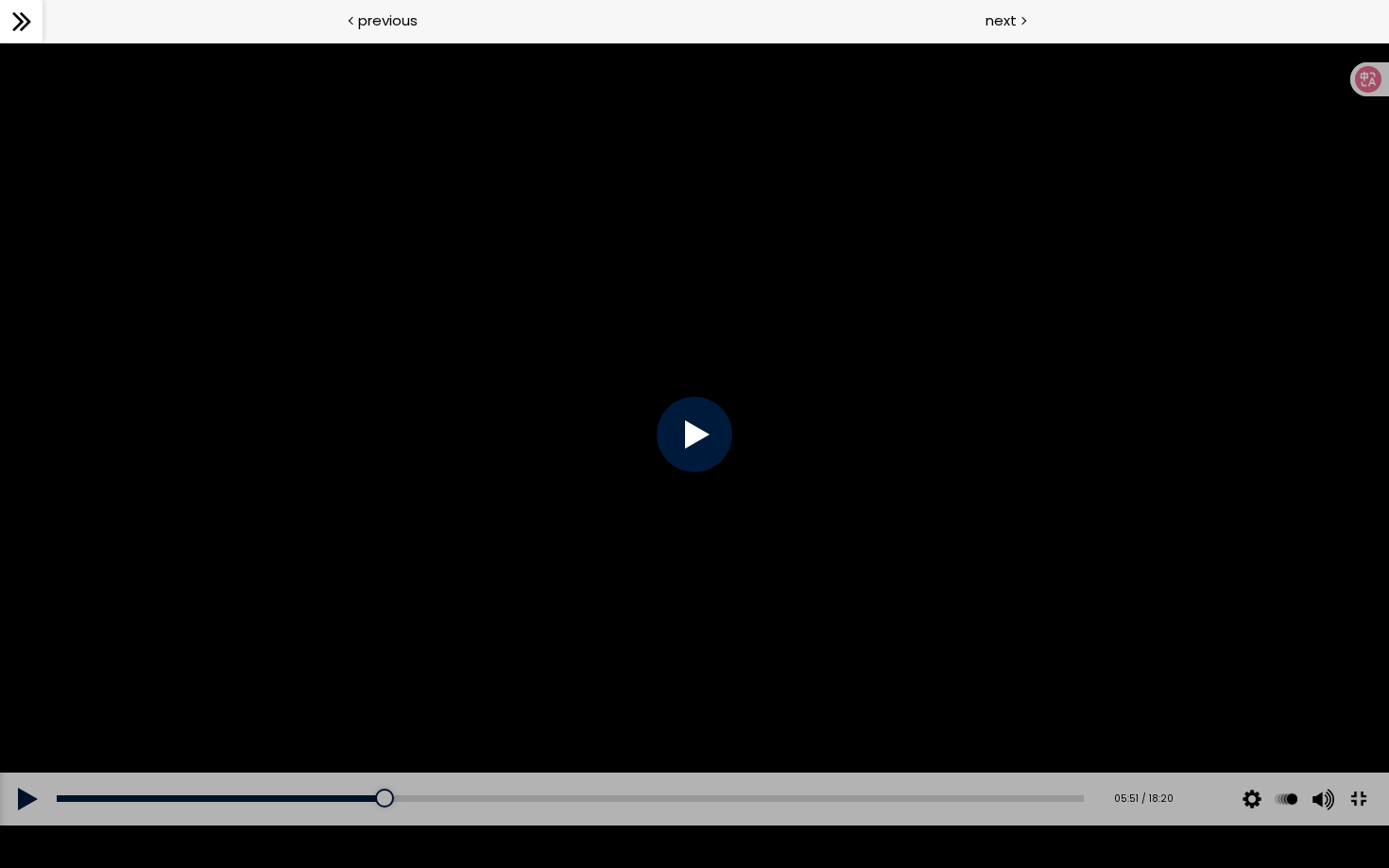 click at bounding box center [694, 434] 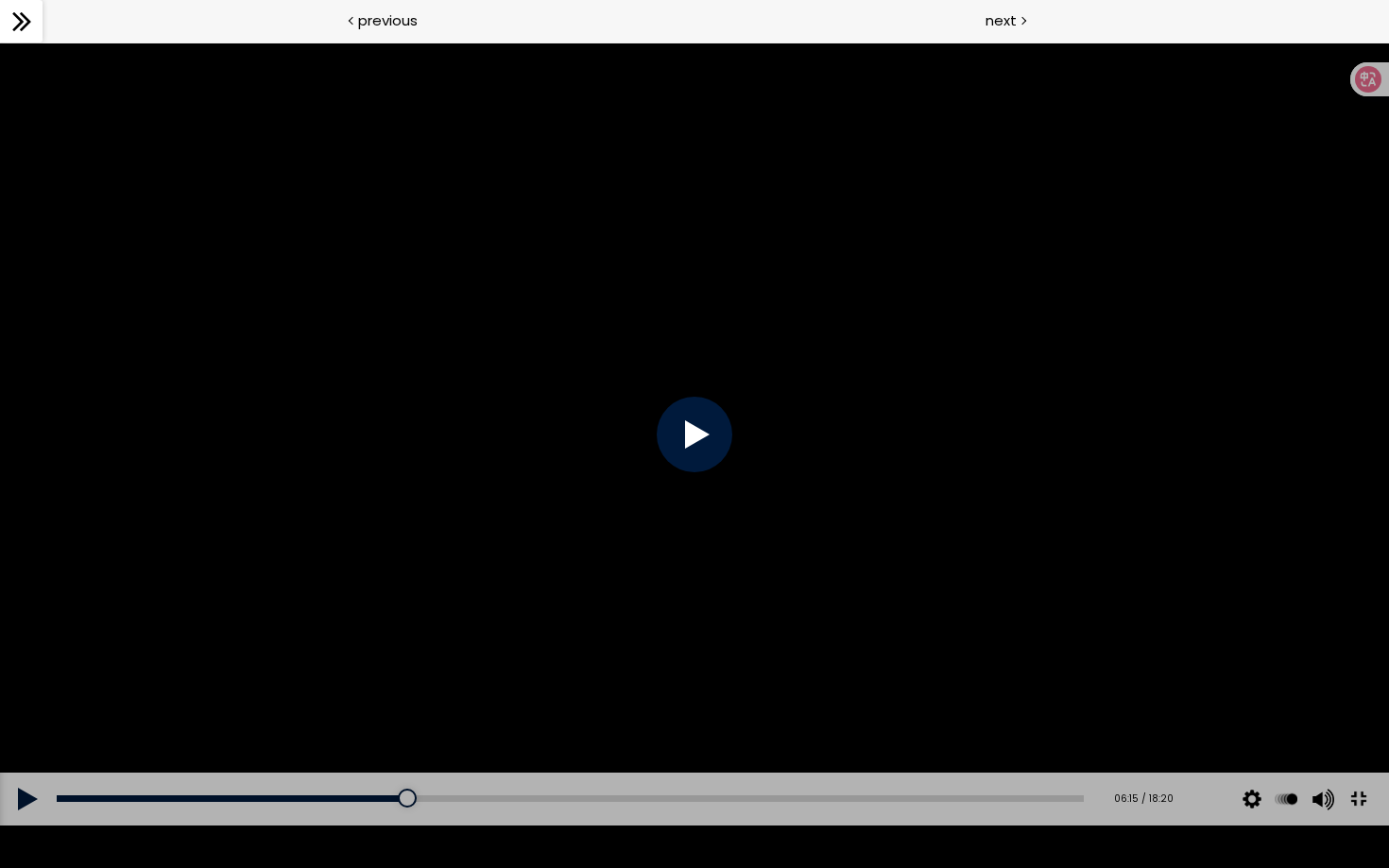 click at bounding box center (1358, 798) 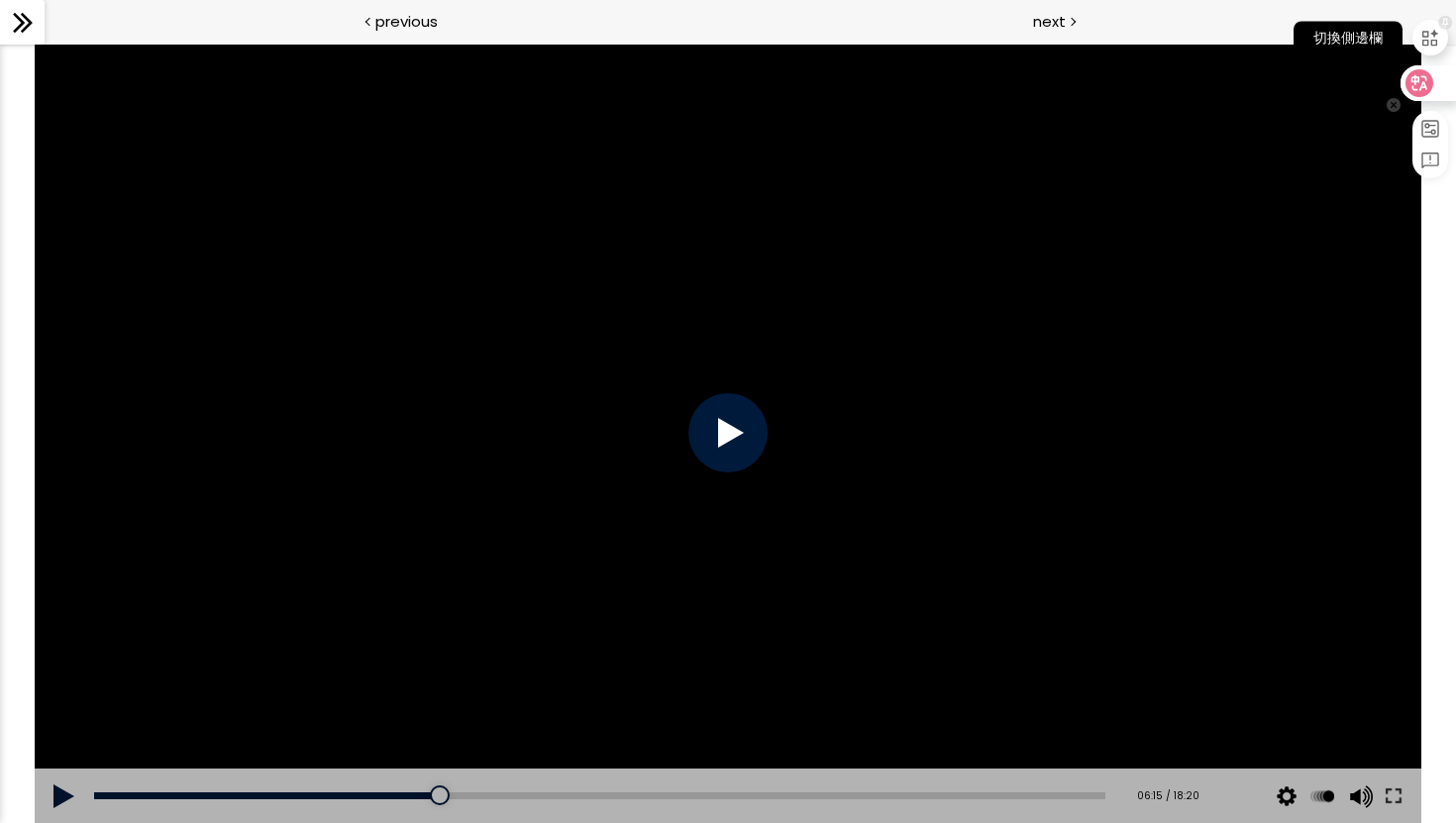 click 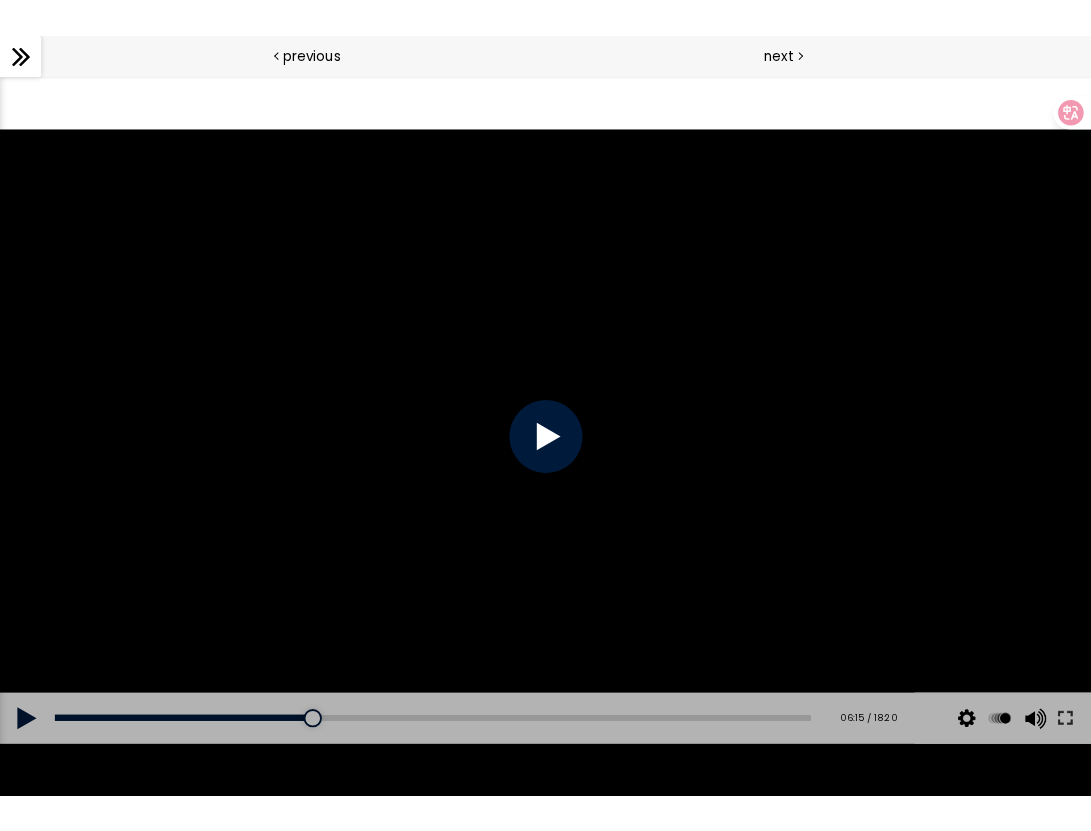 scroll, scrollTop: 957, scrollLeft: 0, axis: vertical 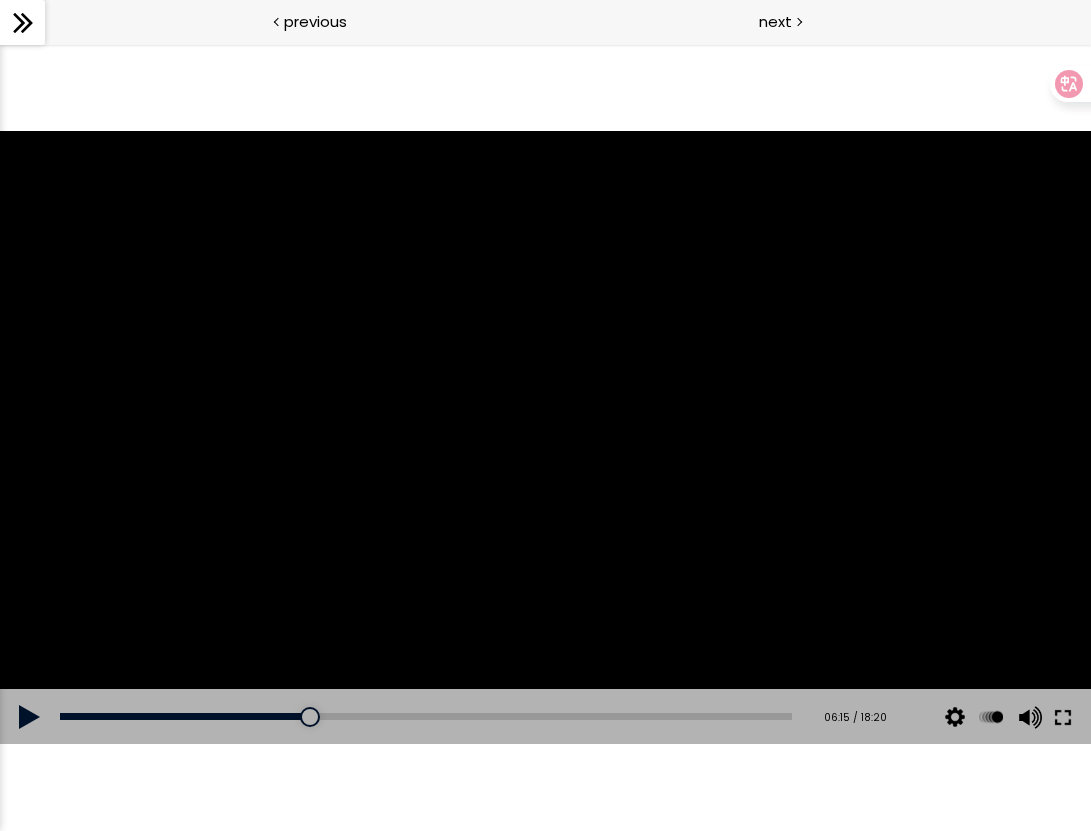 click at bounding box center [1063, 717] 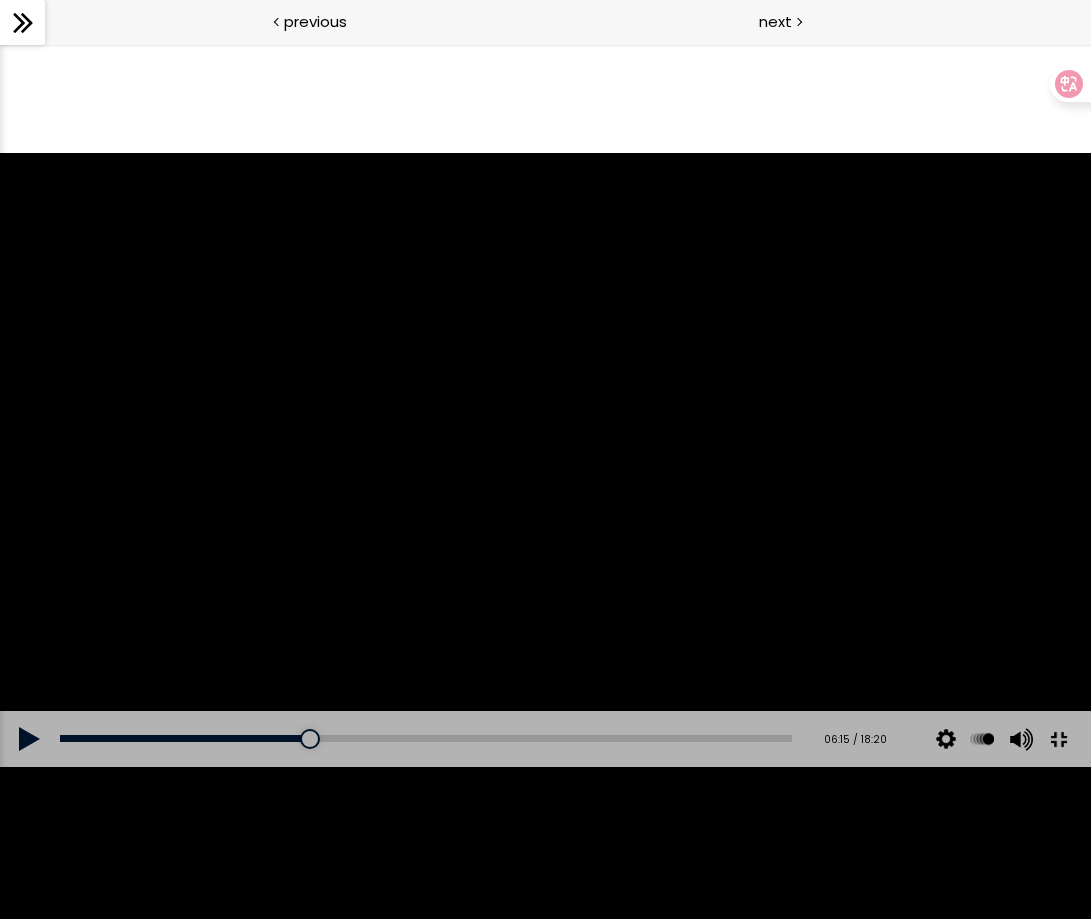 click at bounding box center [545, 460] 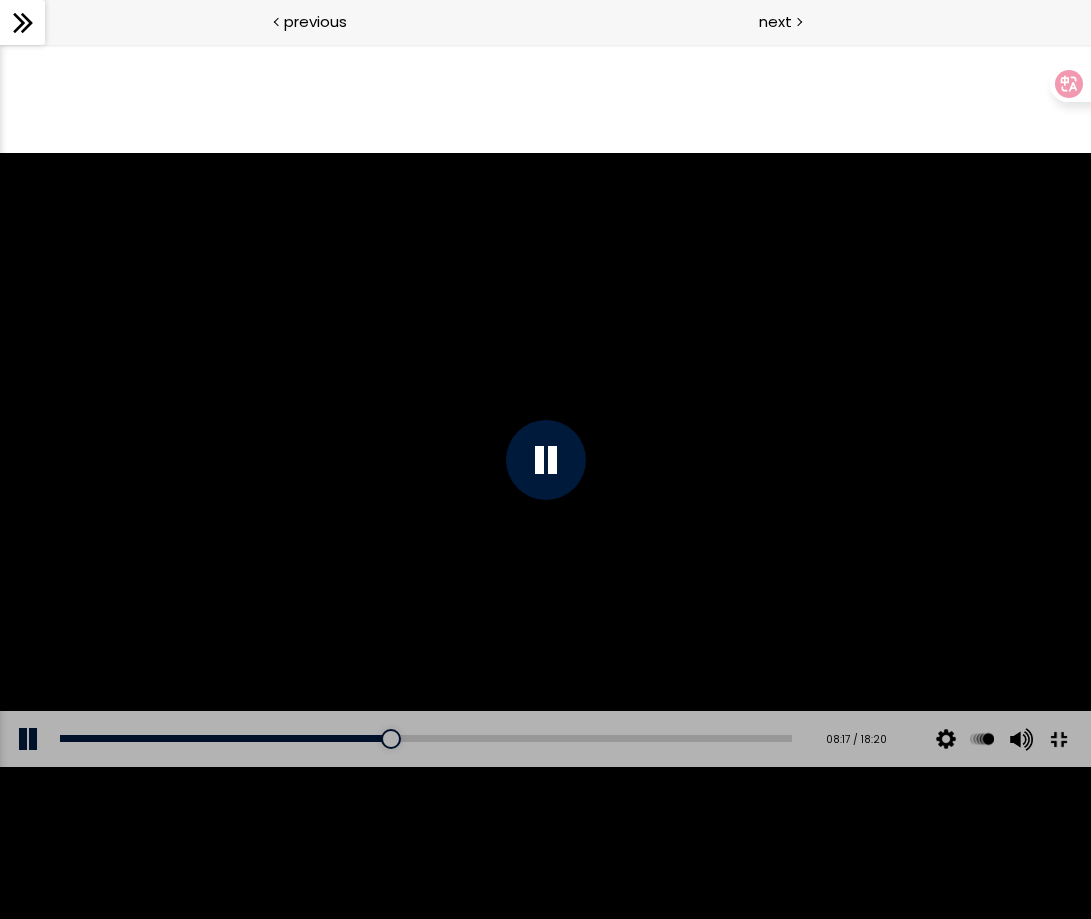 click at bounding box center [545, 460] 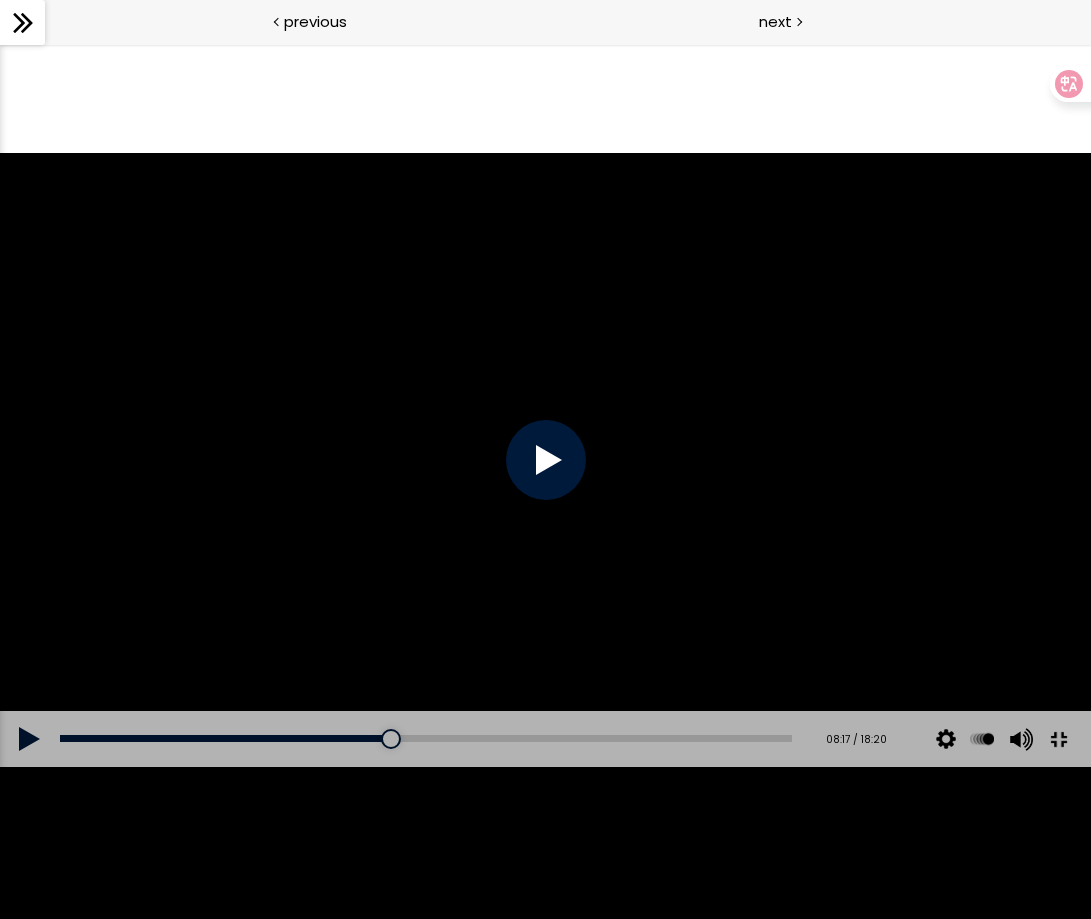 click at bounding box center [546, 460] 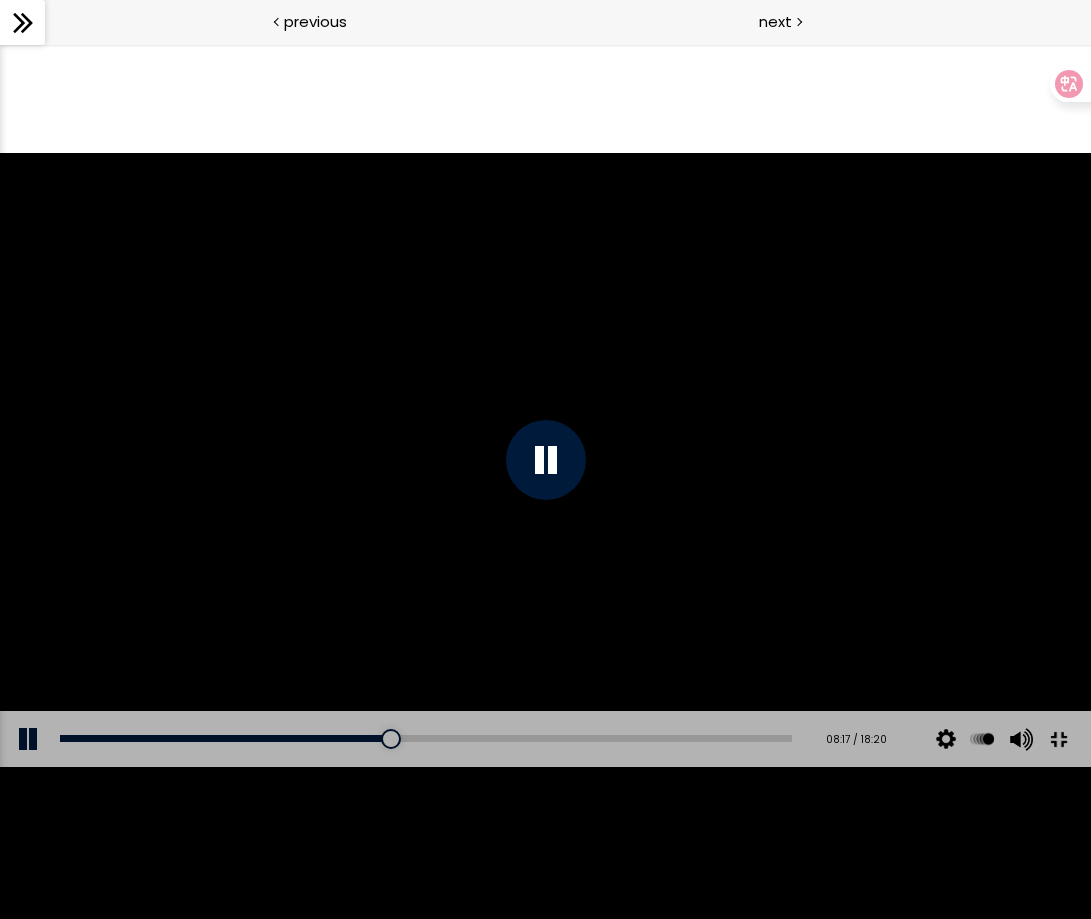 click at bounding box center [545, 460] 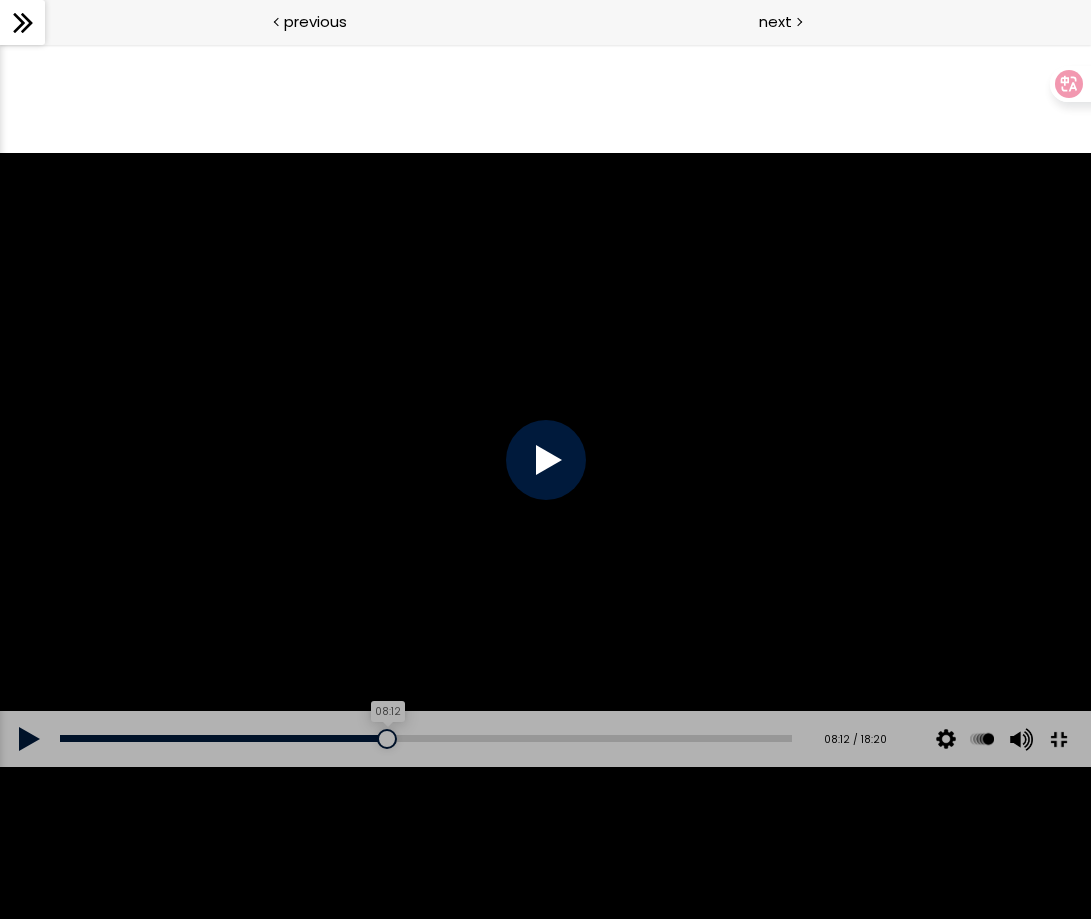 click at bounding box center [387, 739] 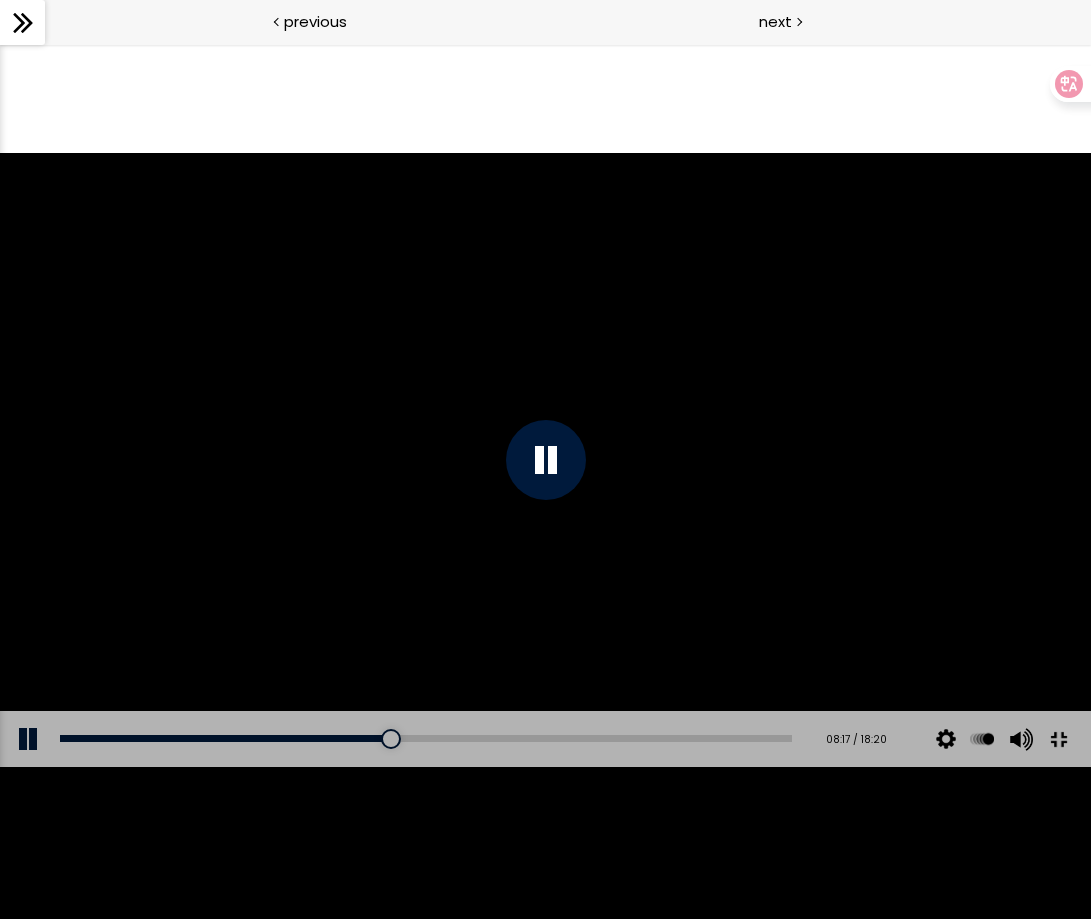 click at bounding box center (1058, 739) 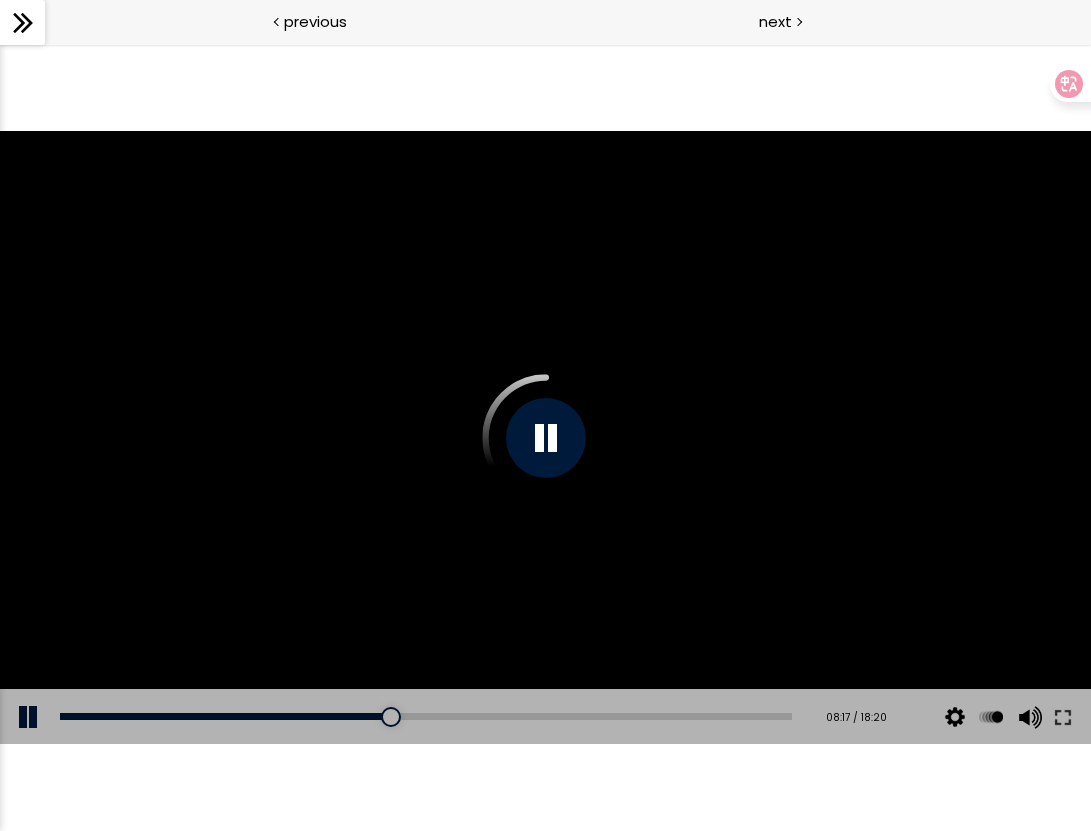 click at bounding box center (546, 438) 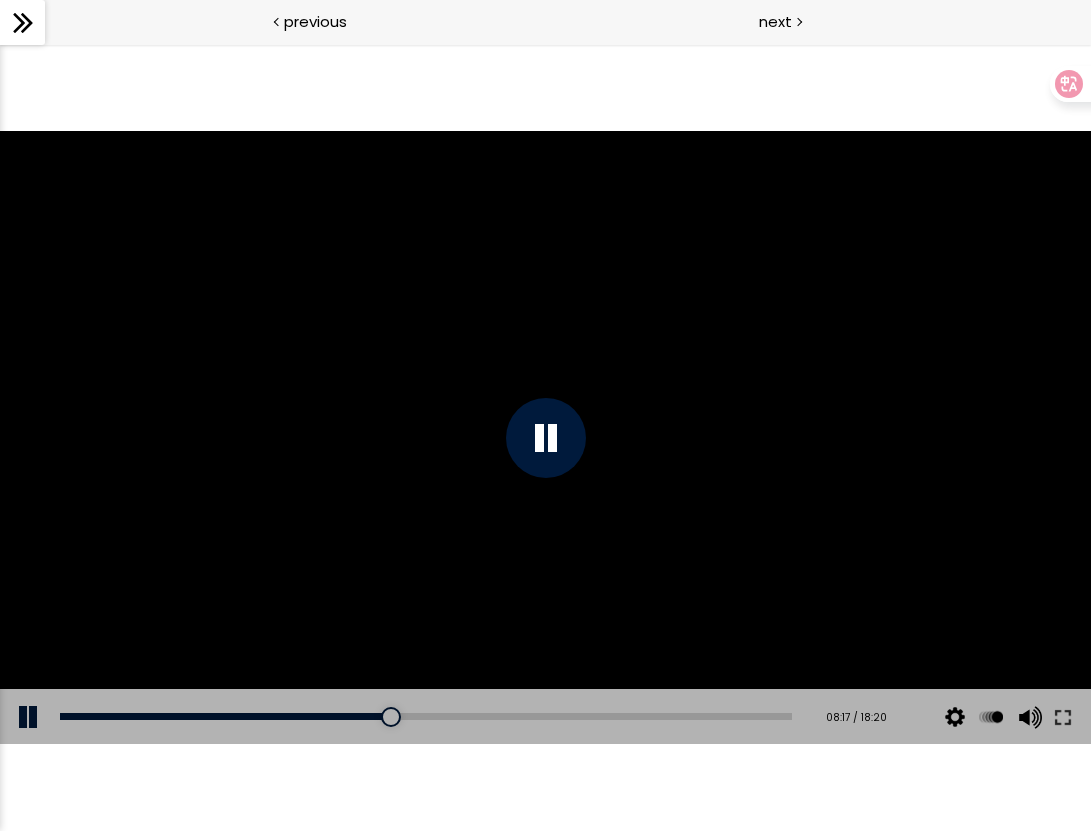 click at bounding box center [546, 438] 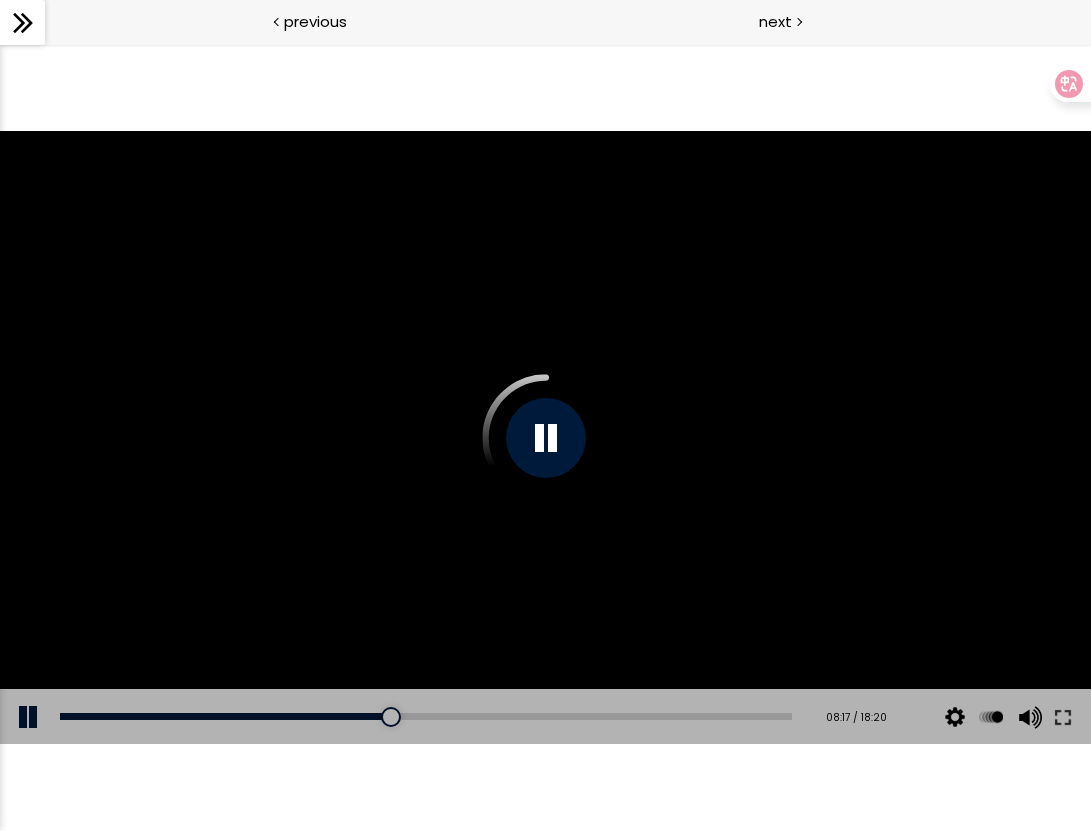 click at bounding box center [30, 717] 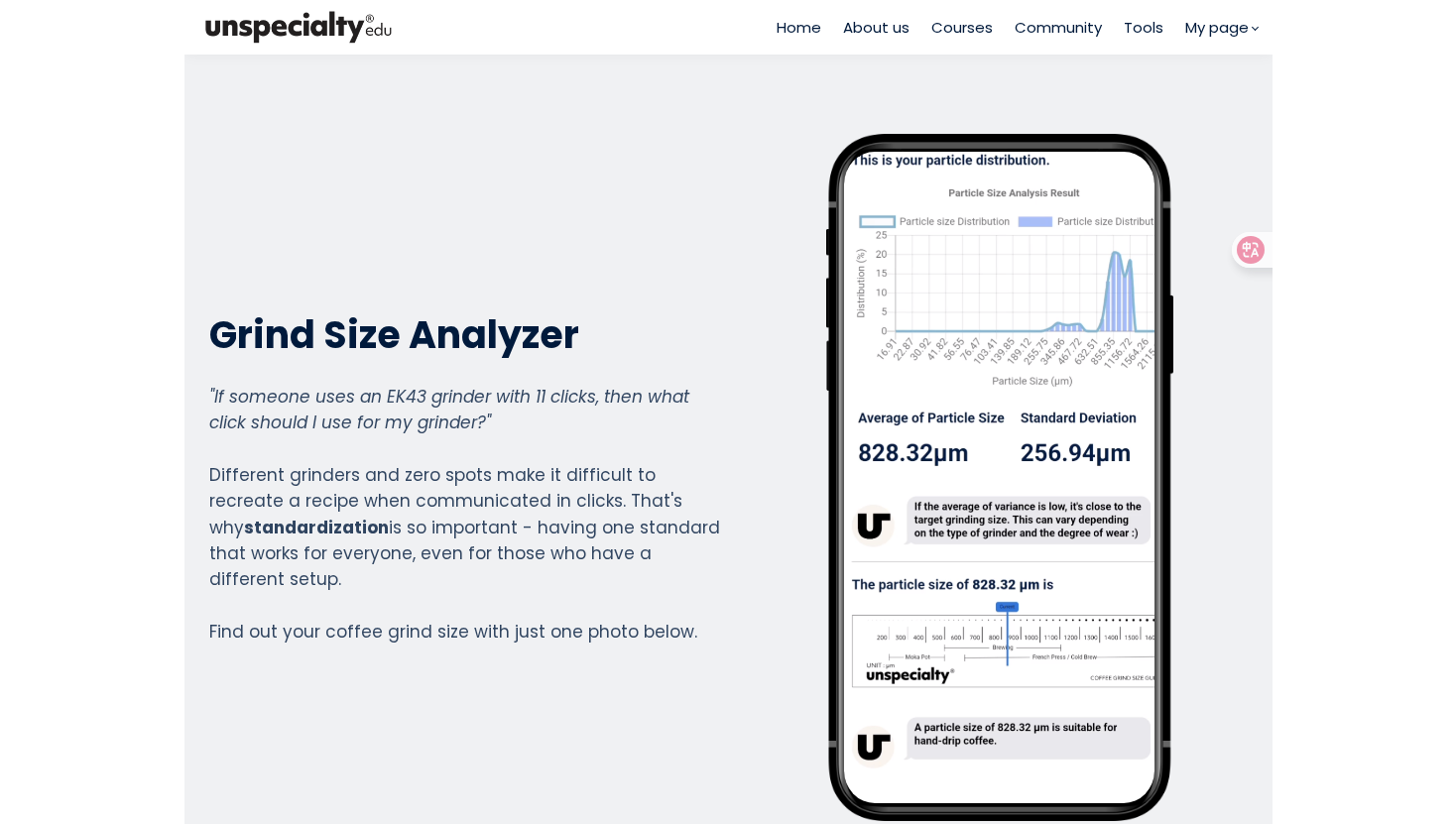 scroll, scrollTop: 0, scrollLeft: 0, axis: both 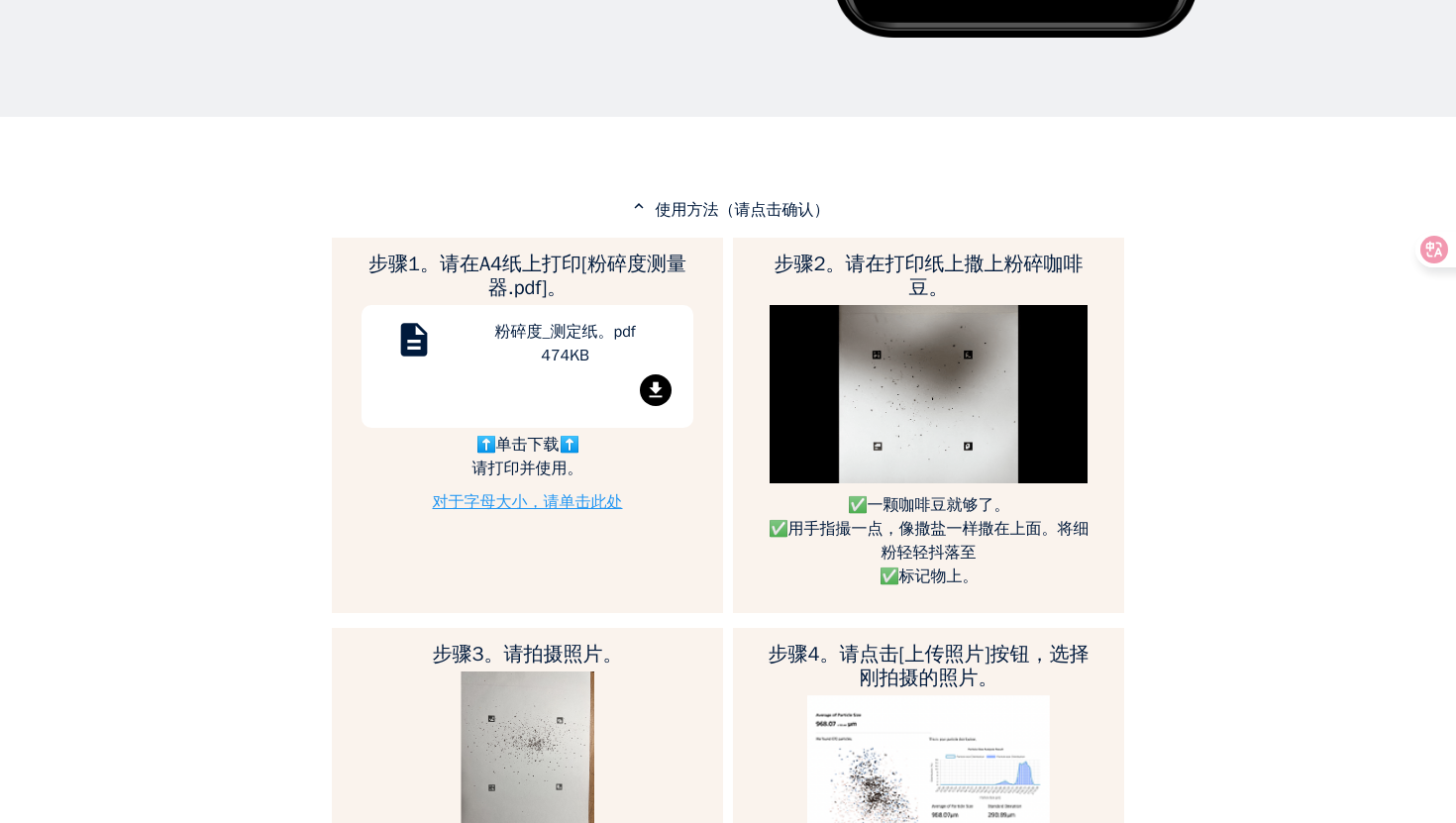 click at bounding box center (928, 394) 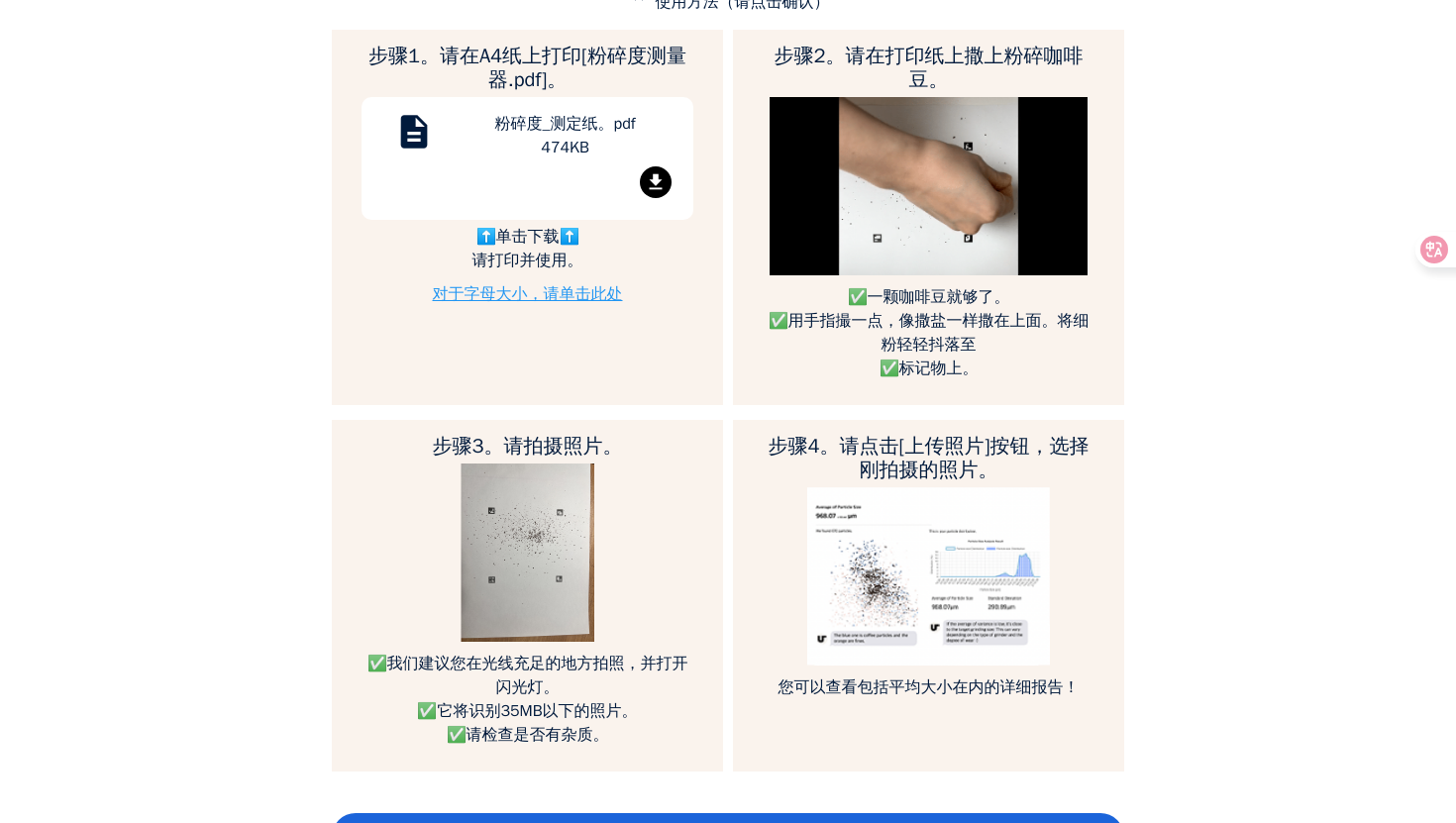 scroll, scrollTop: 1109, scrollLeft: 0, axis: vertical 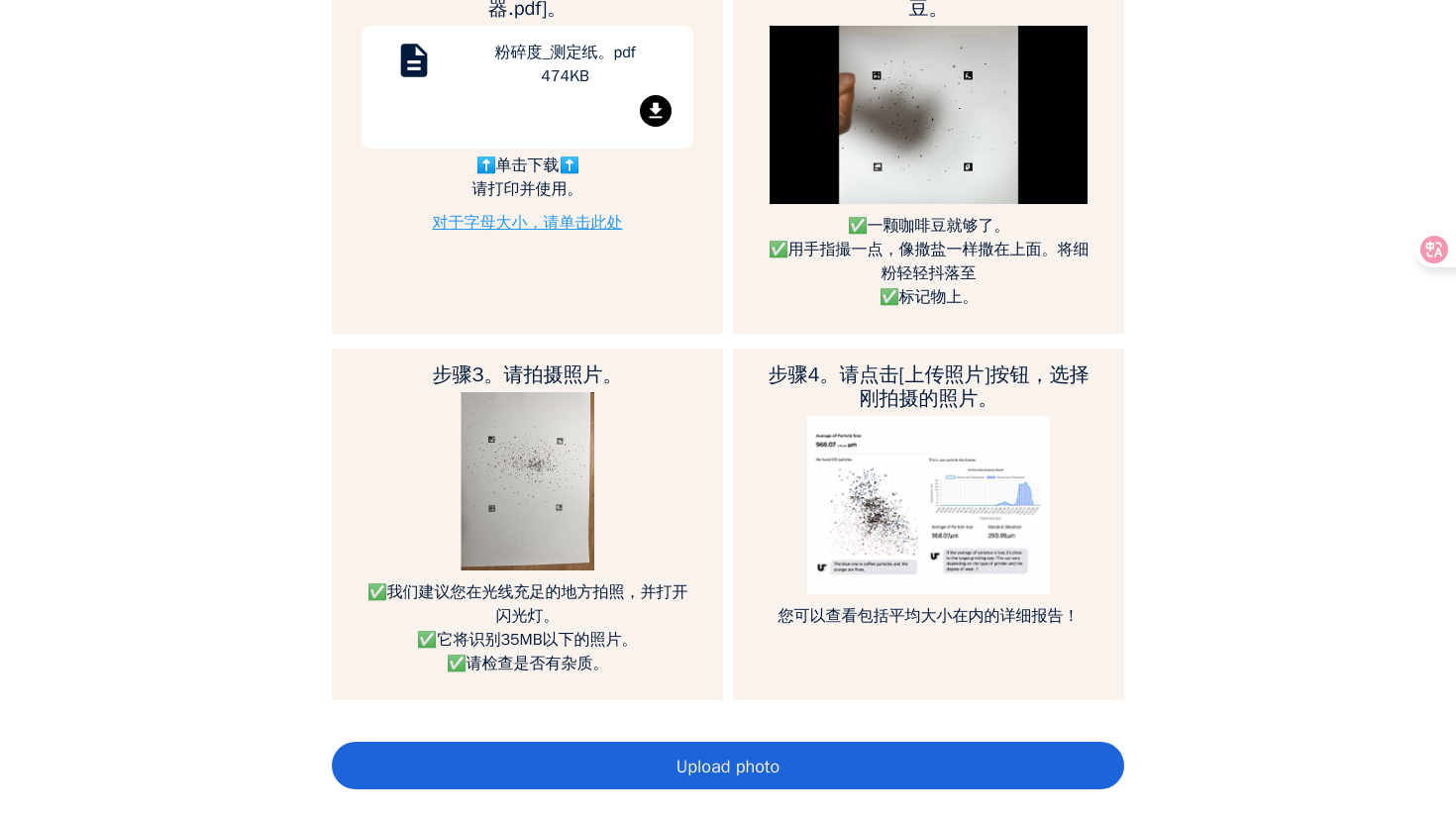 click on "Upload photo" at bounding box center [728, 766] 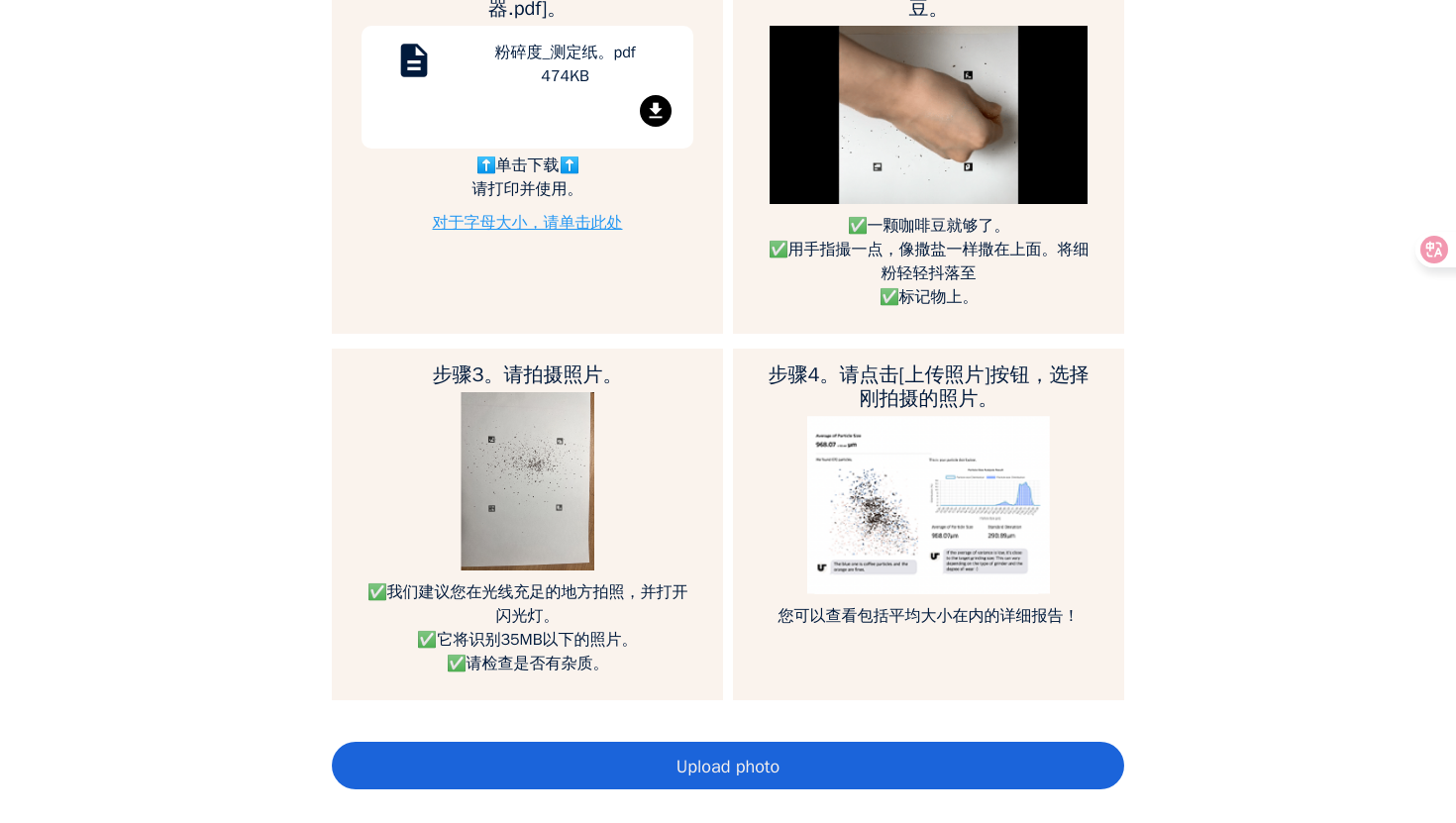scroll, scrollTop: 988220, scrollLeft: 989684, axis: both 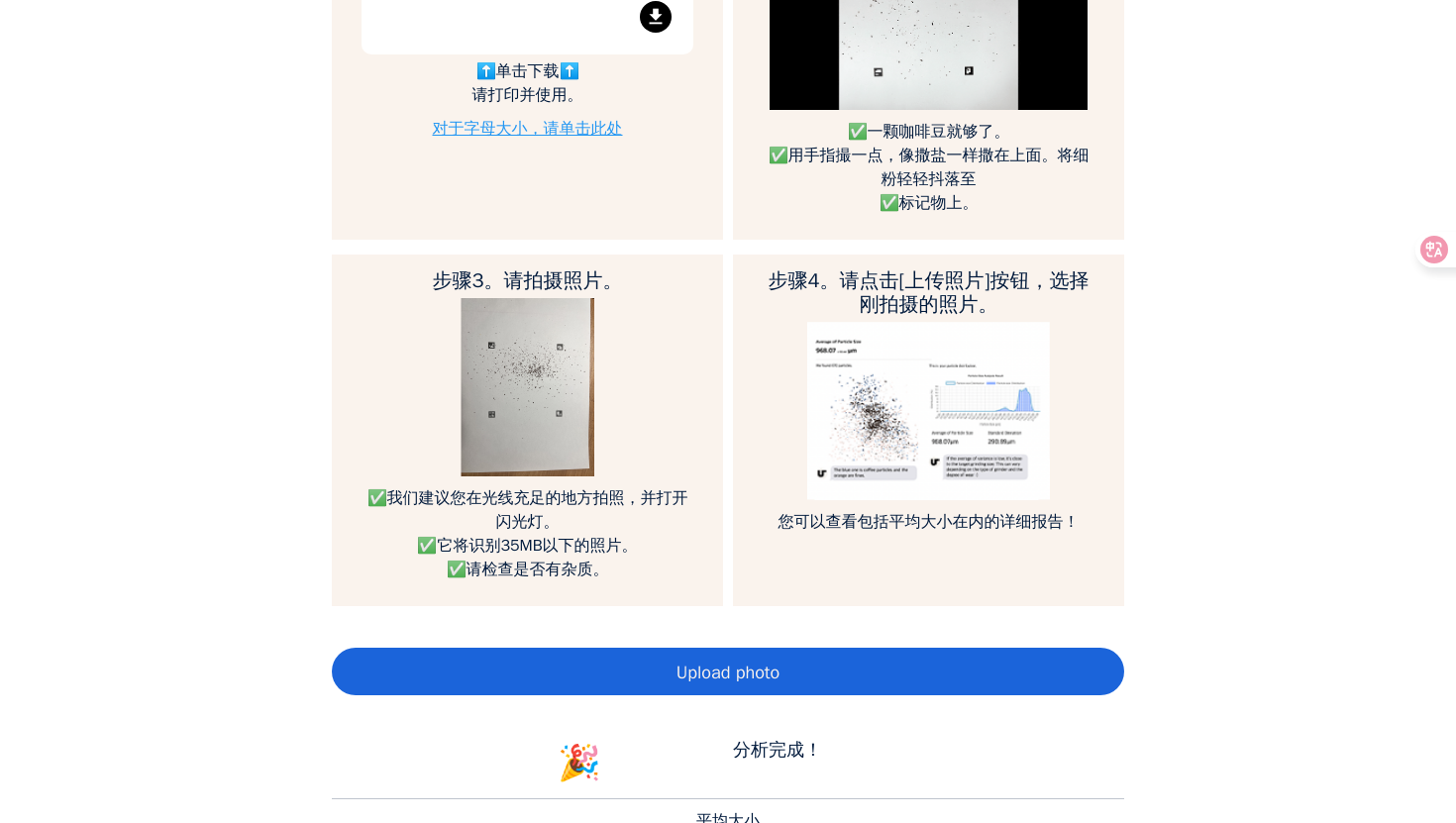 click at bounding box center (928, 411) 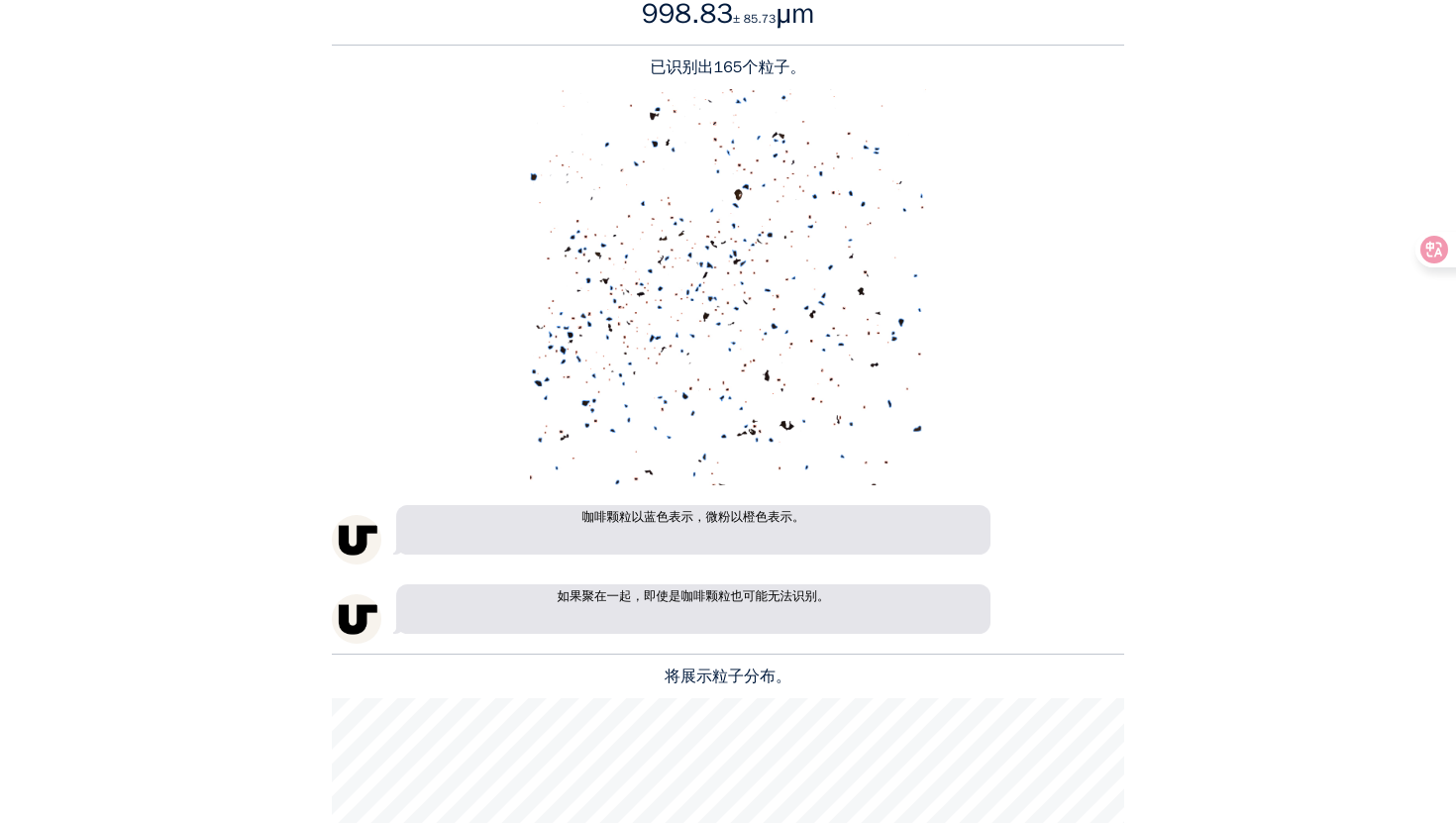 scroll, scrollTop: 2483, scrollLeft: 0, axis: vertical 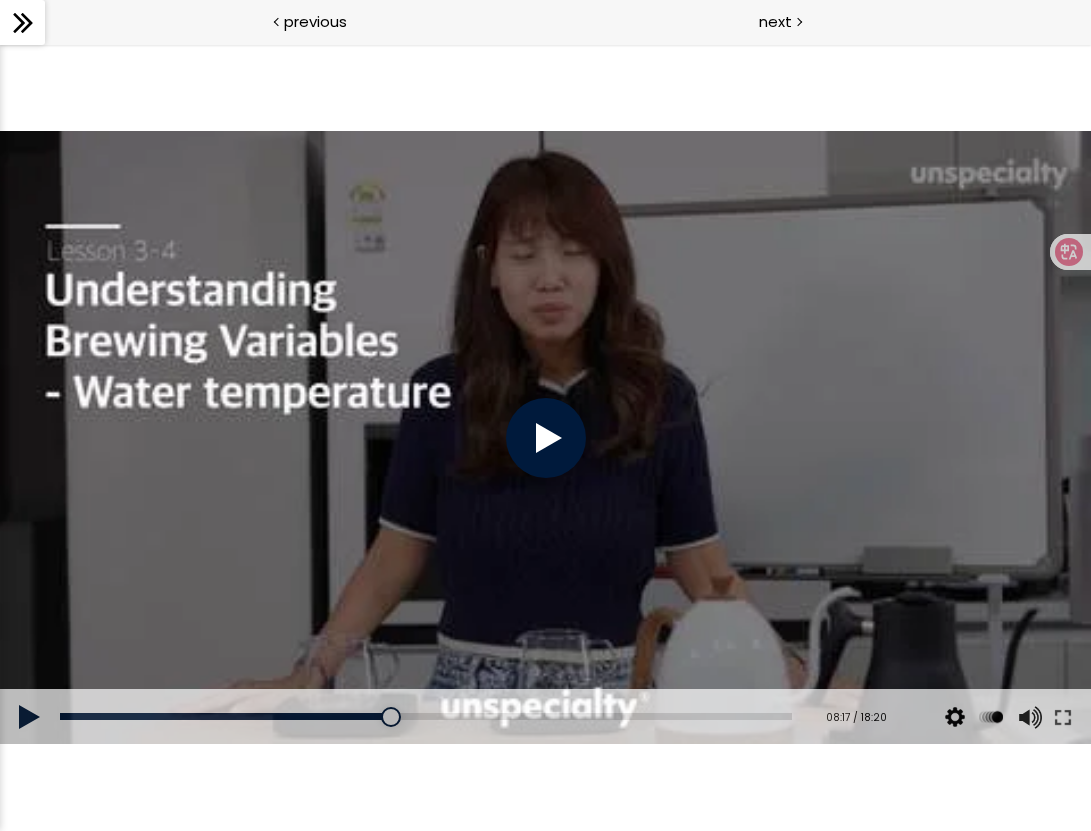 click at bounding box center (545, 438) 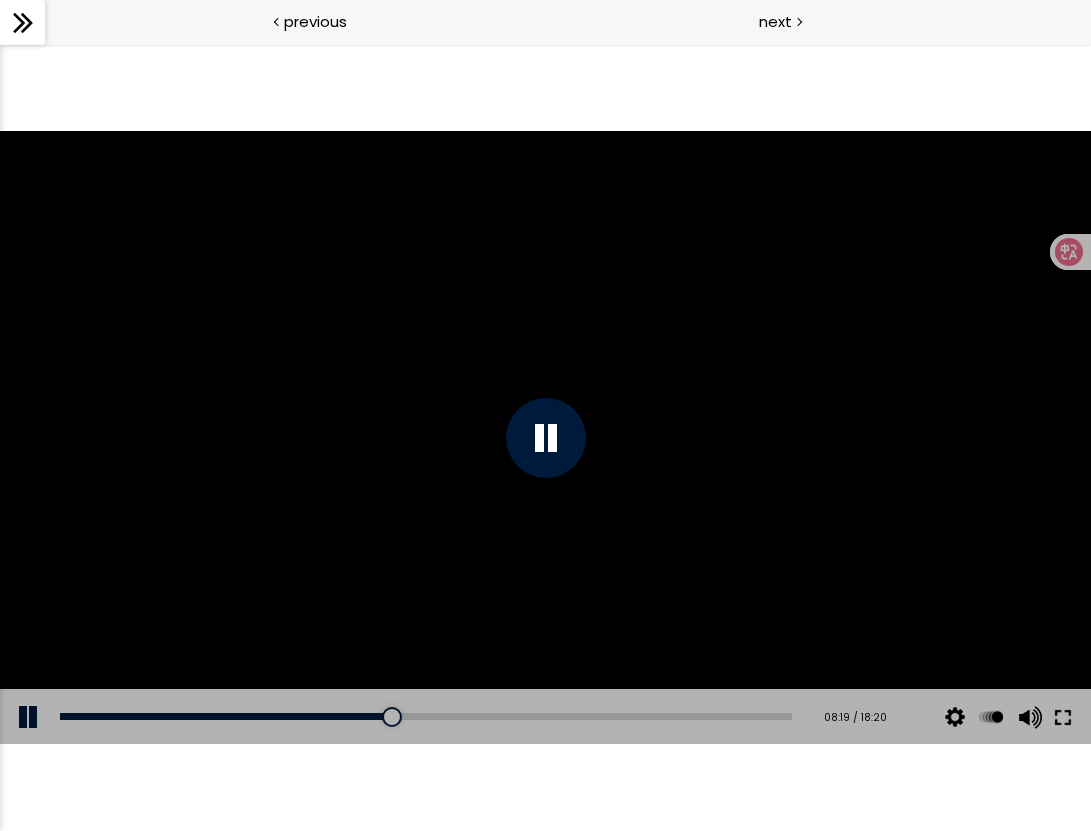 click at bounding box center [1063, 717] 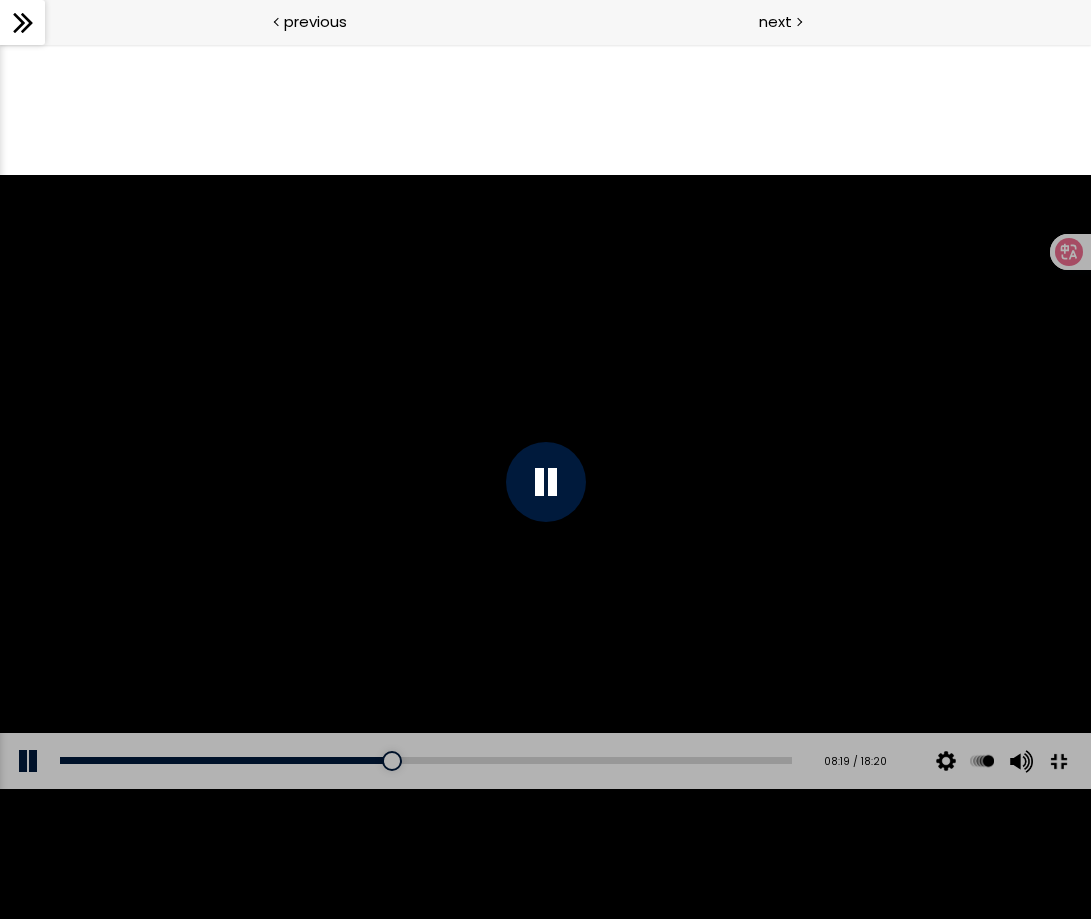 type 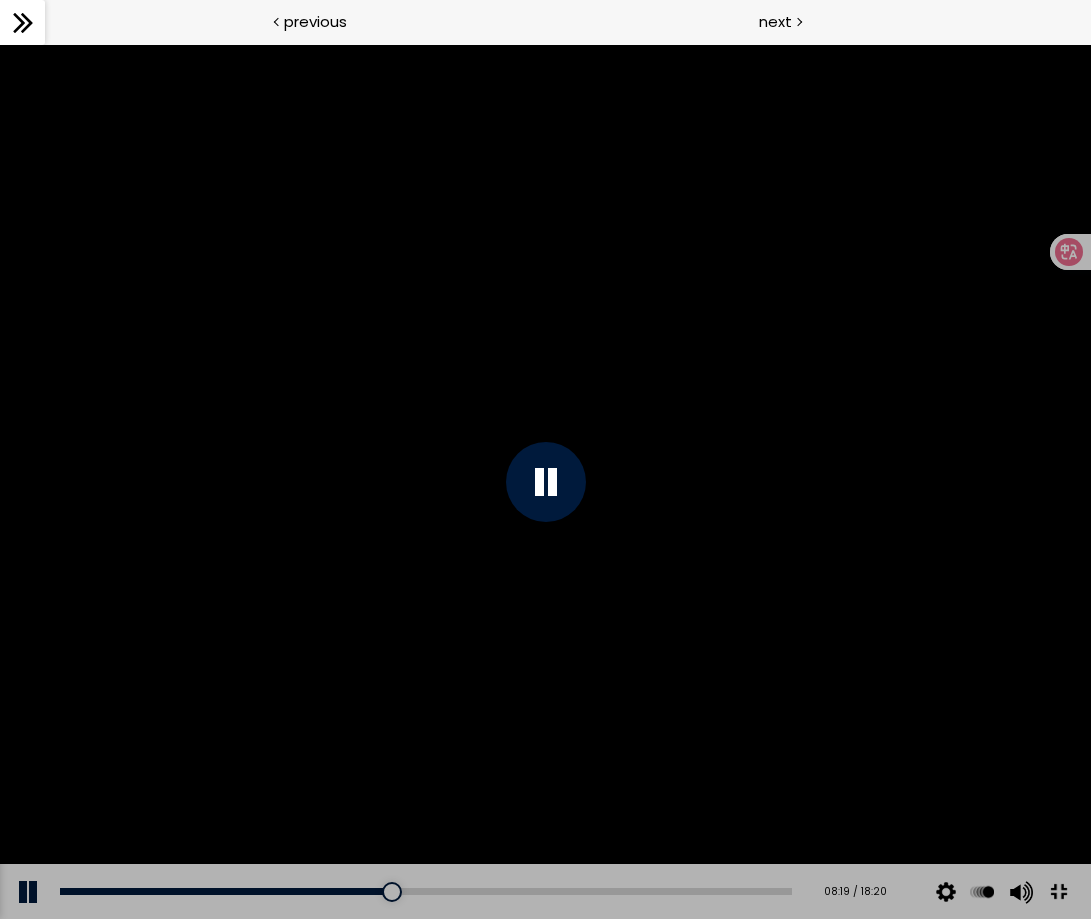 click at bounding box center (1058, 892) 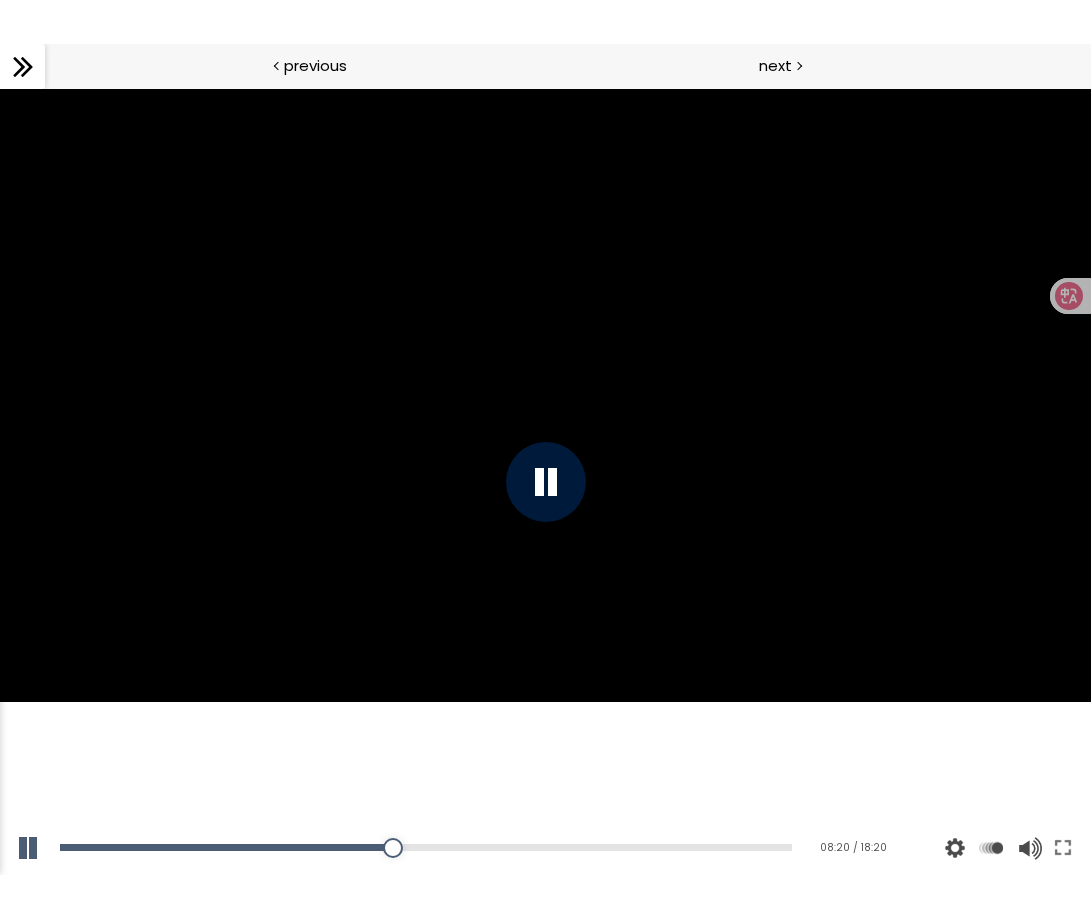 click at bounding box center (1063, 848) 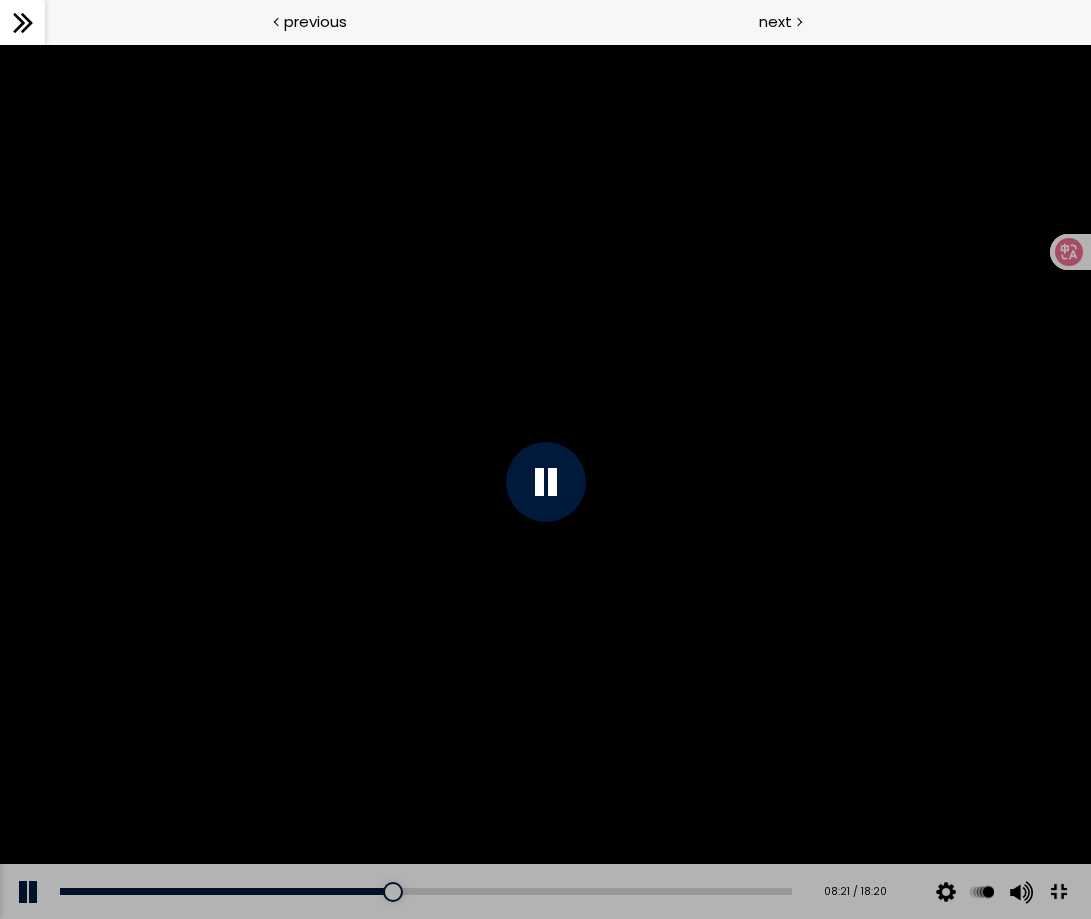 click at bounding box center [545, 481] 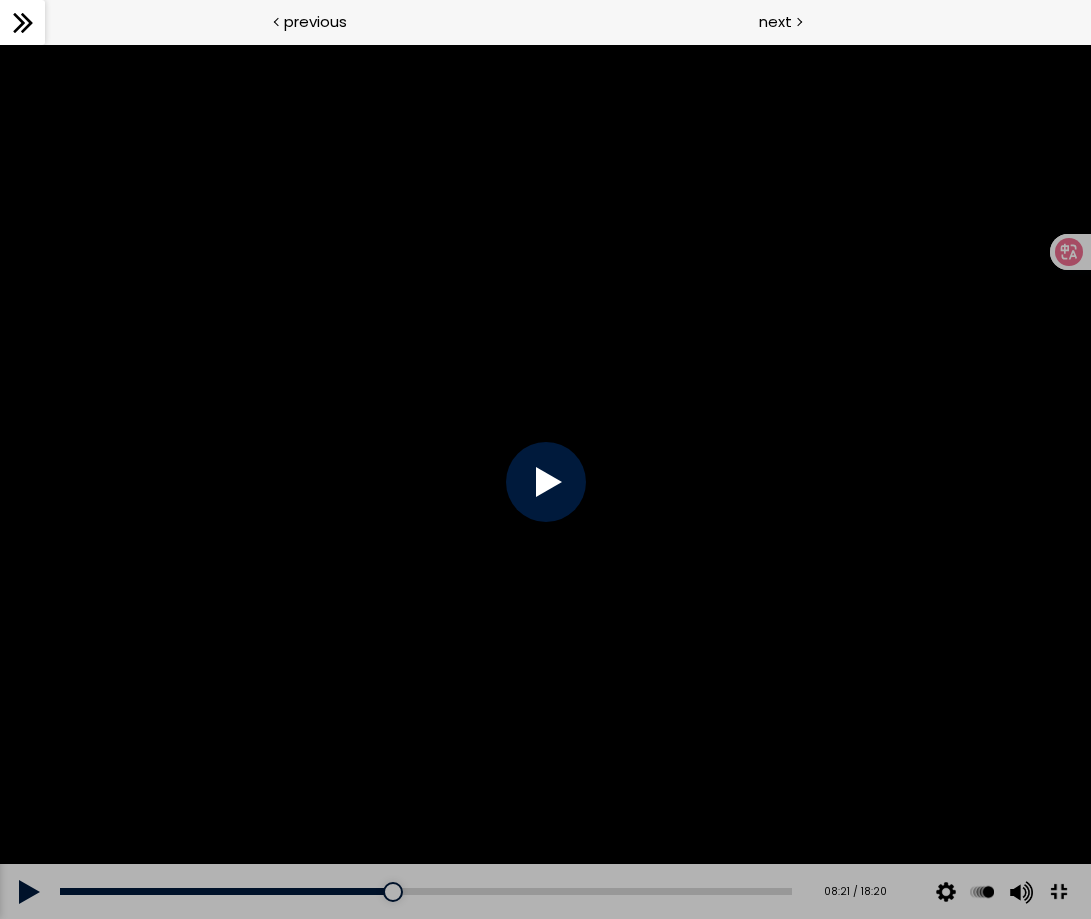 click at bounding box center (545, 481) 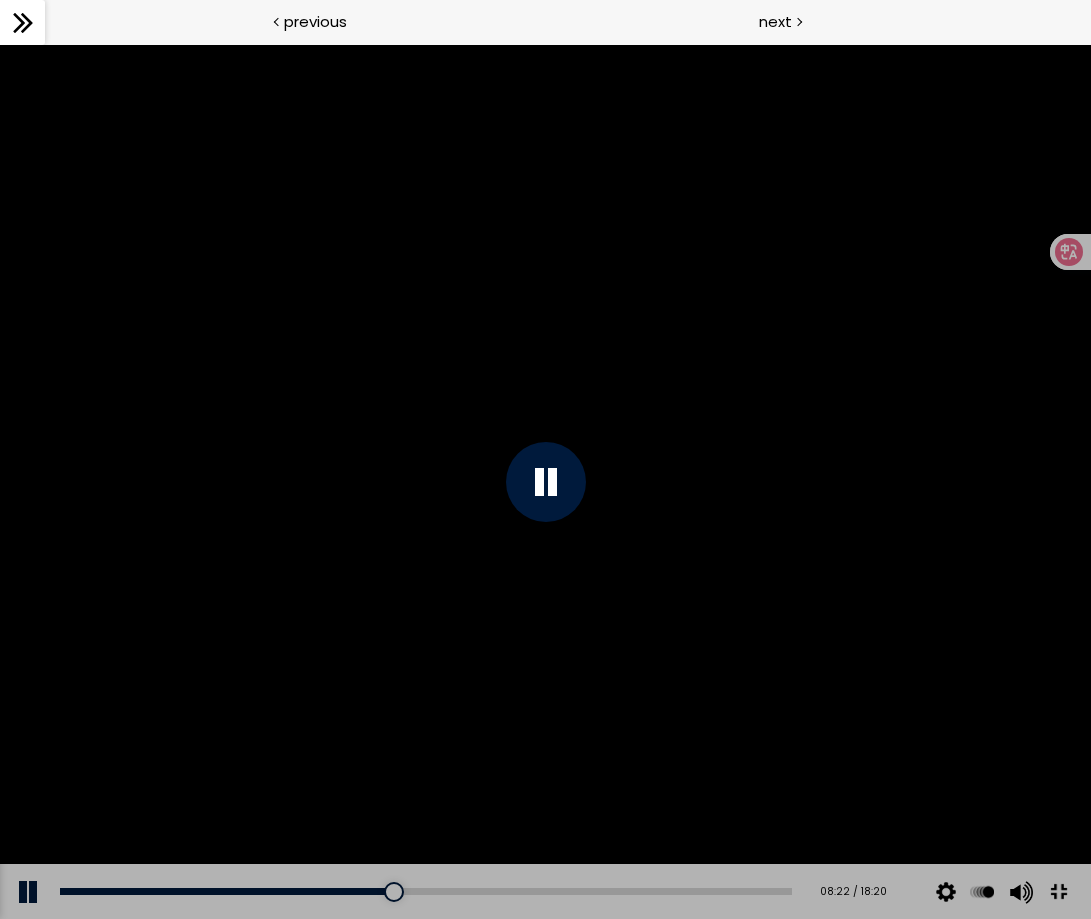 click at bounding box center (546, 482) 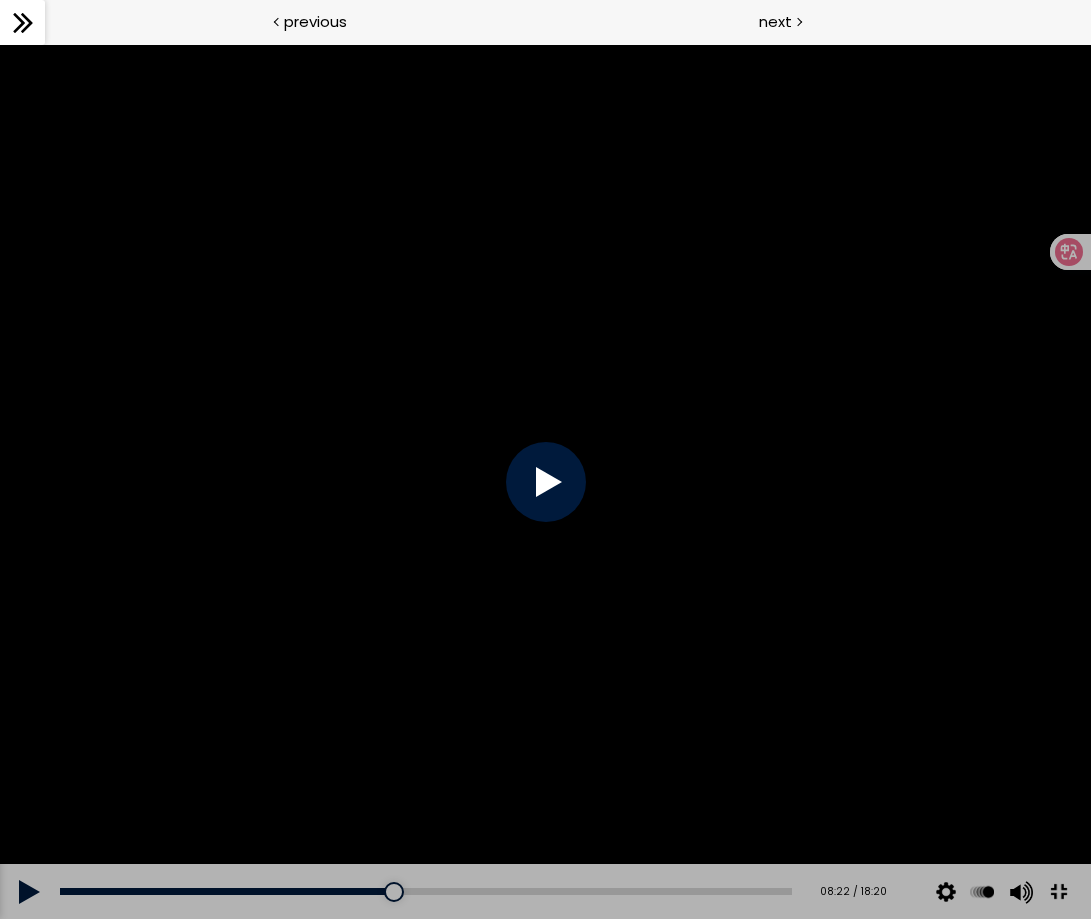 click at bounding box center [546, 482] 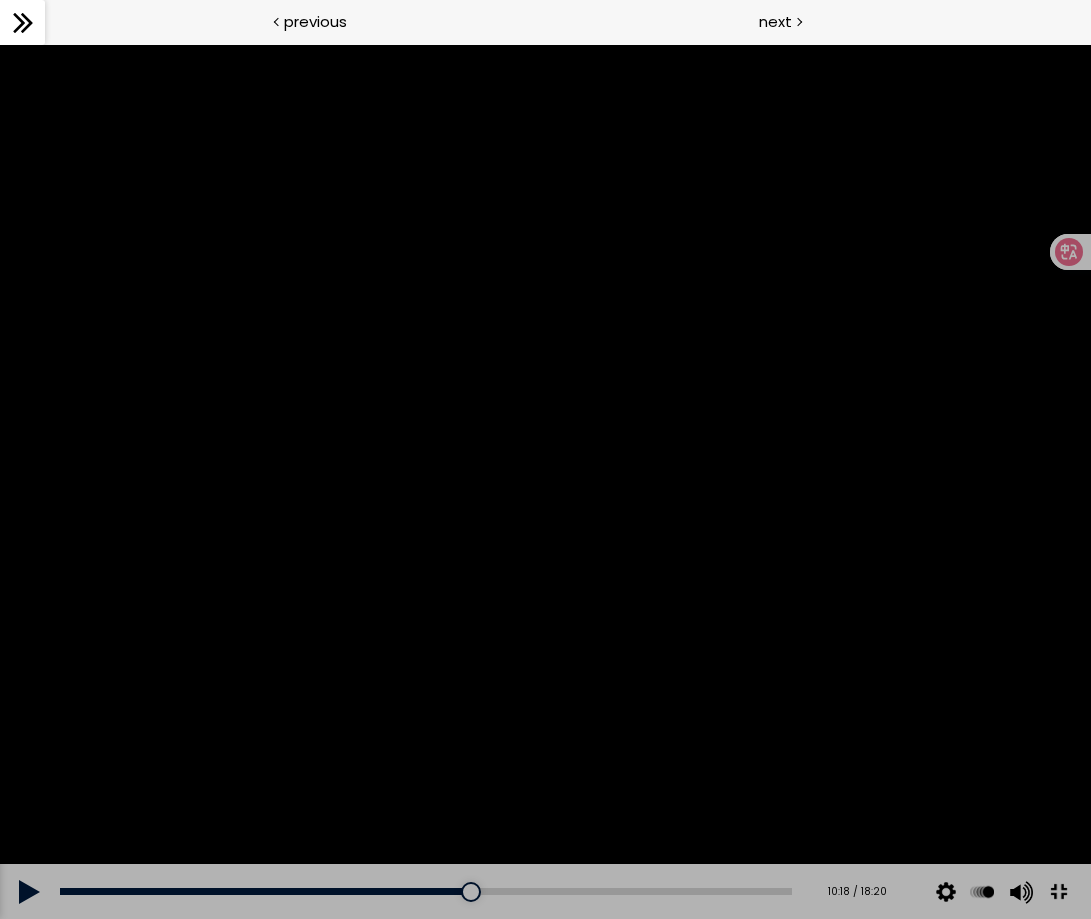 click at bounding box center [545, 481] 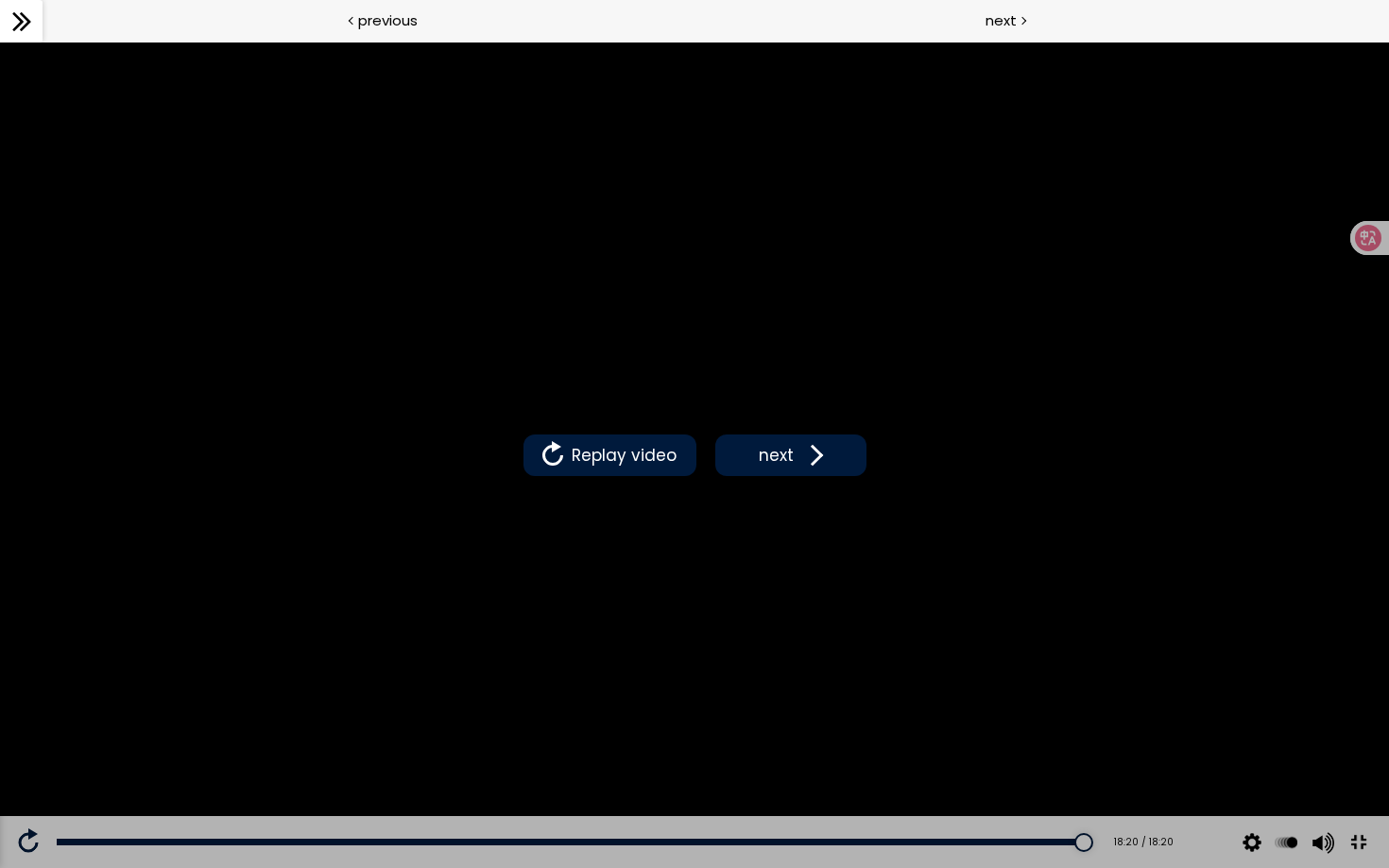 click at bounding box center (1358, 842) 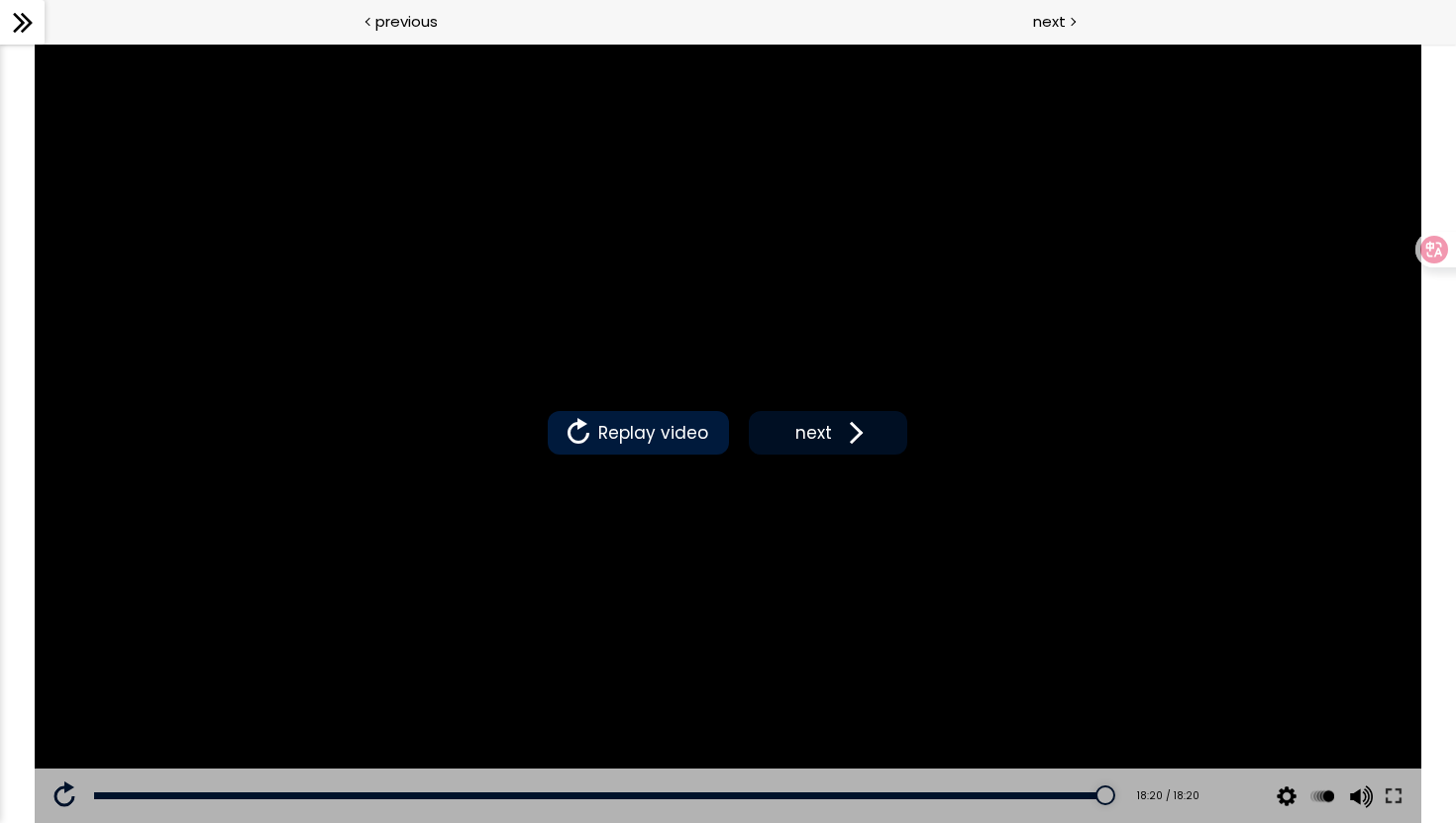 click at bounding box center (852, 433) 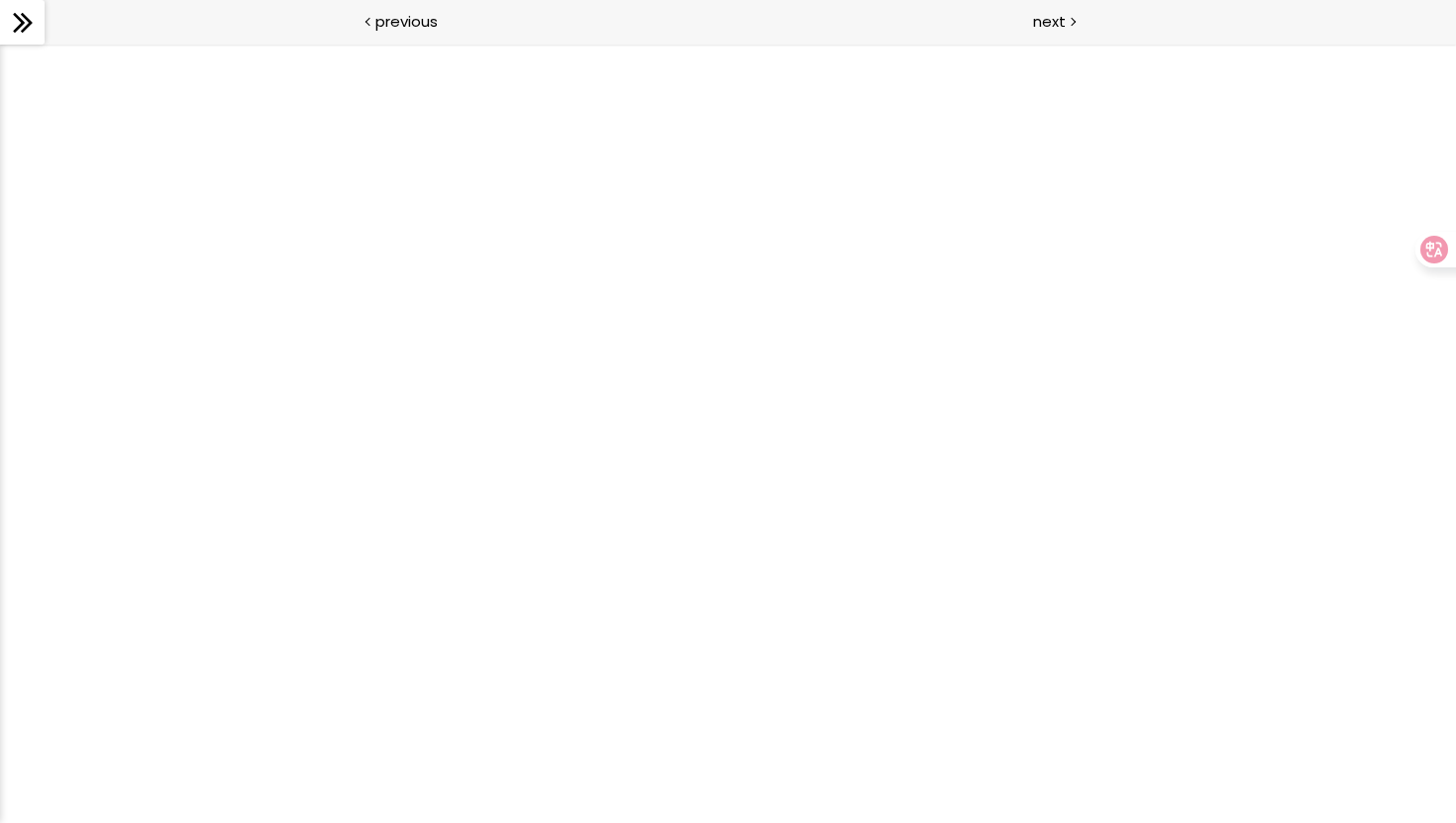 scroll, scrollTop: 0, scrollLeft: 0, axis: both 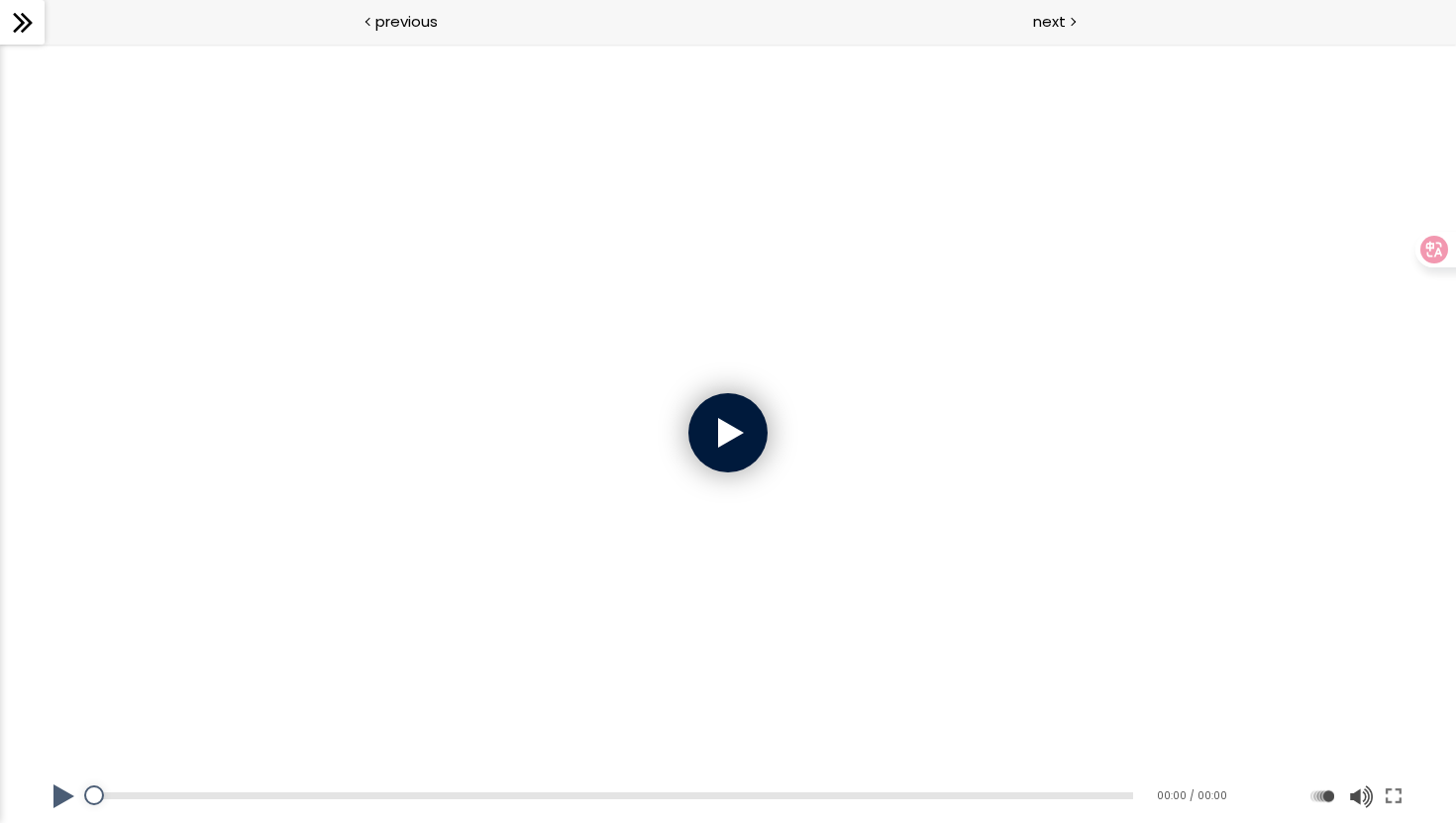click at bounding box center (728, 433) 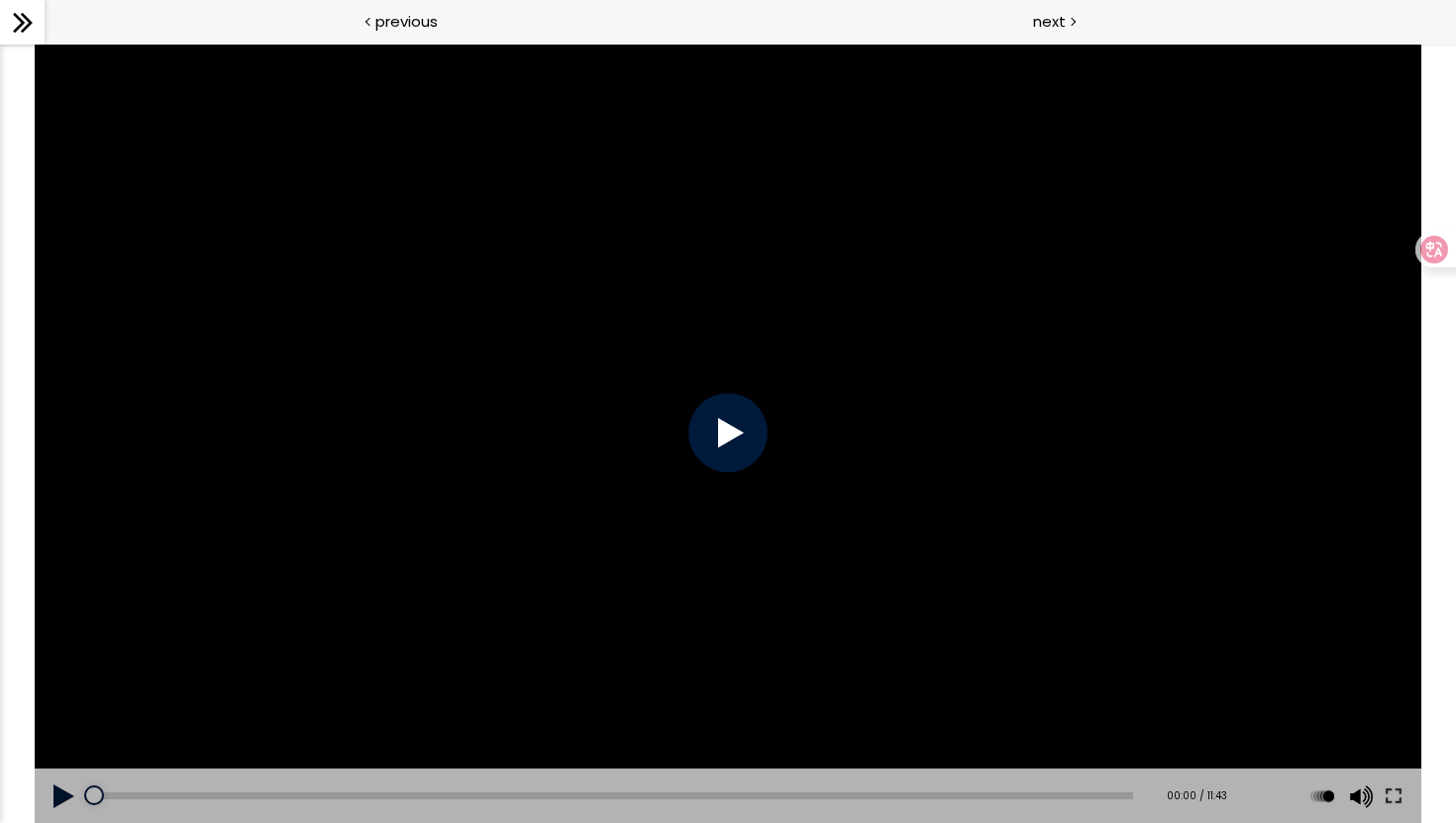 click at bounding box center (728, 433) 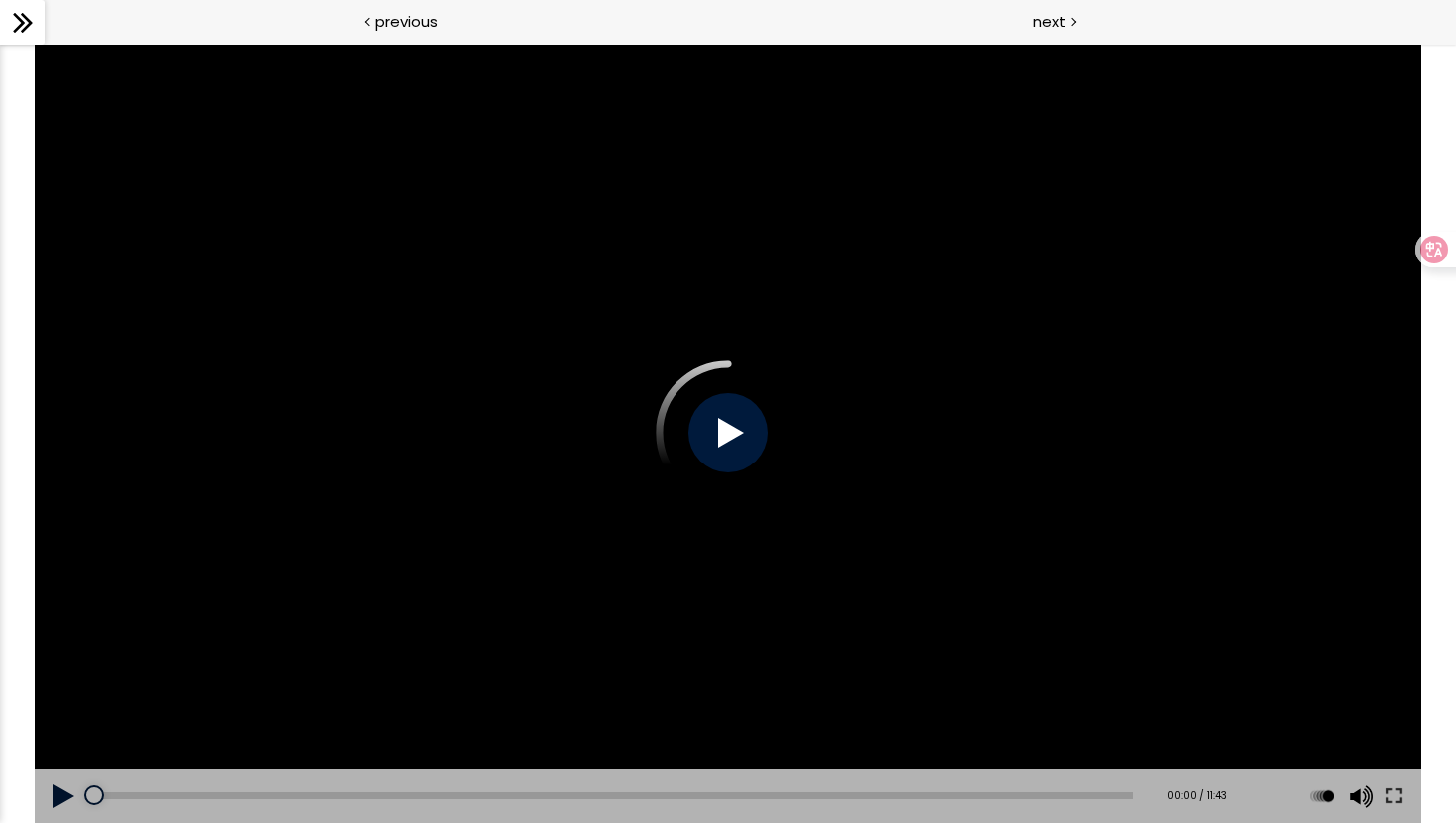 click at bounding box center (727, 433) 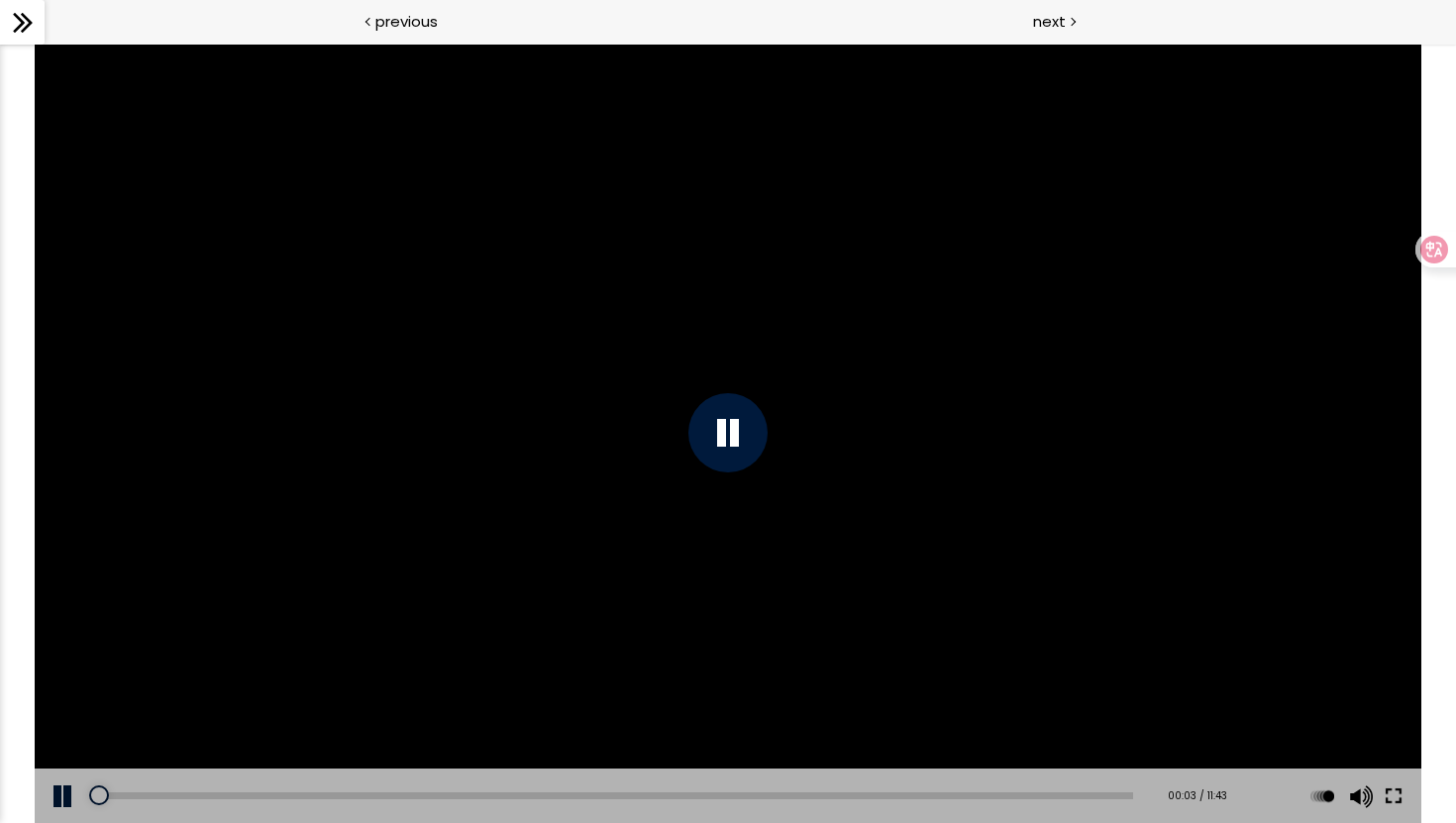 click at bounding box center (1394, 796) 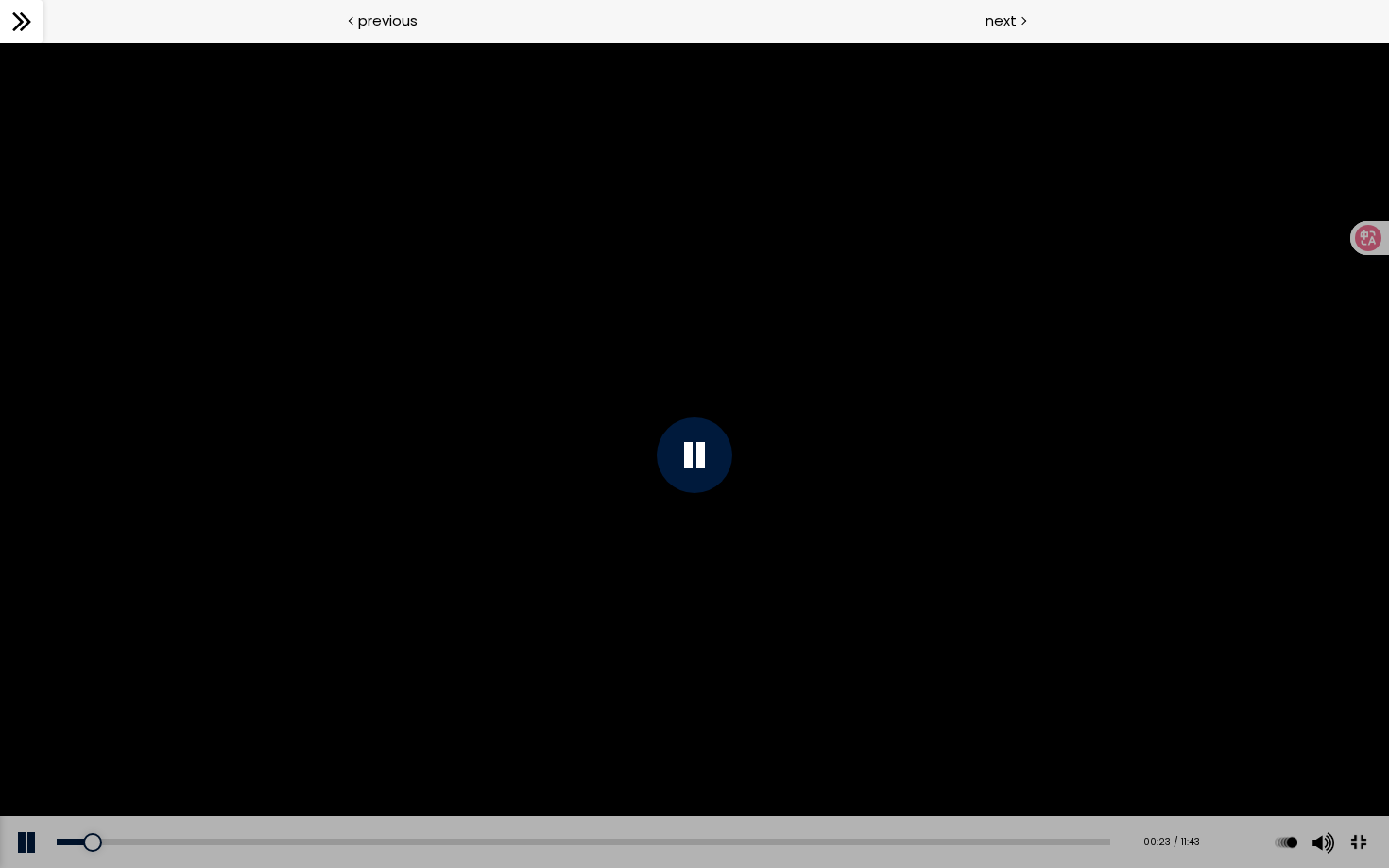 click at bounding box center (694, 454) 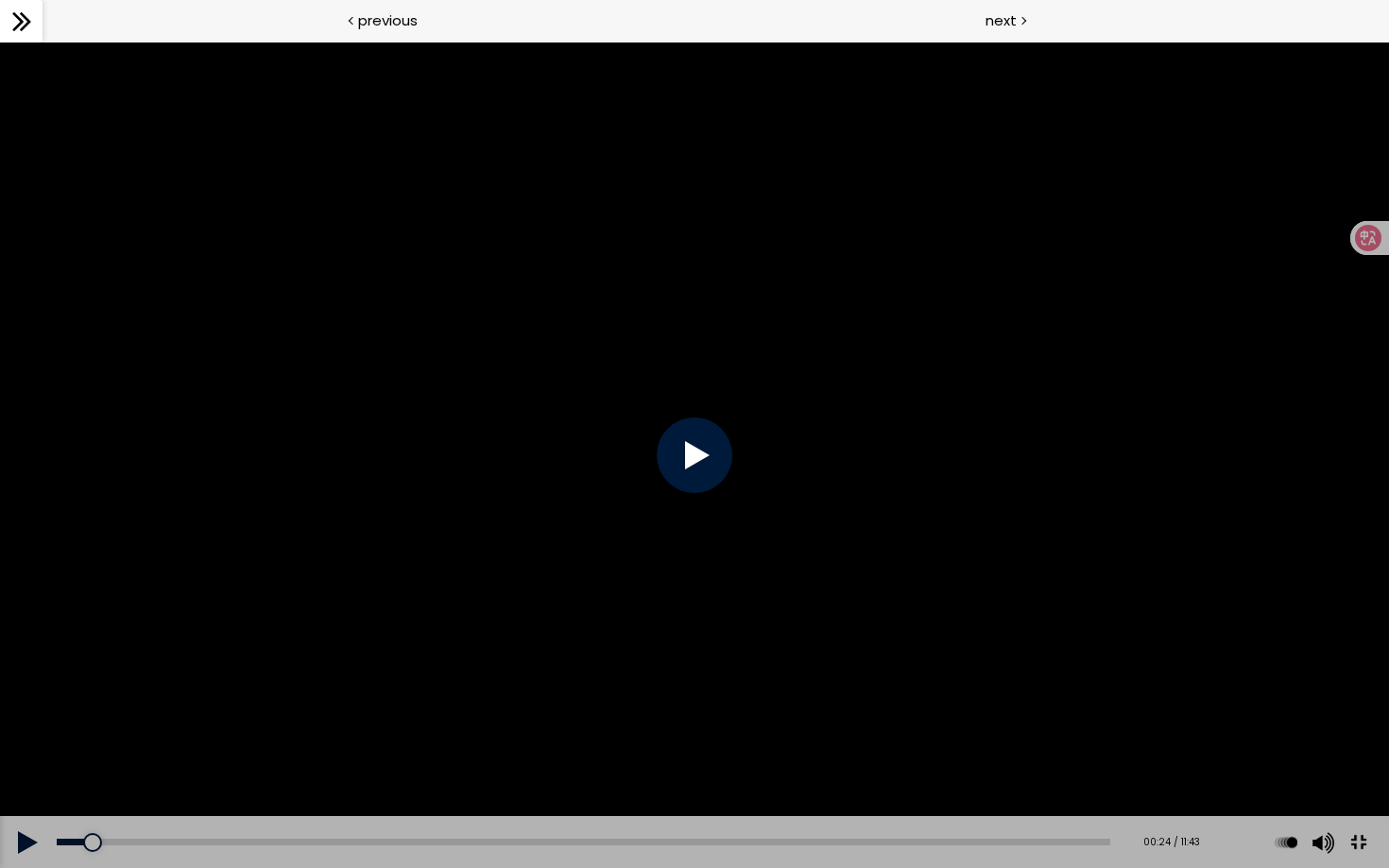 click at bounding box center [1358, 842] 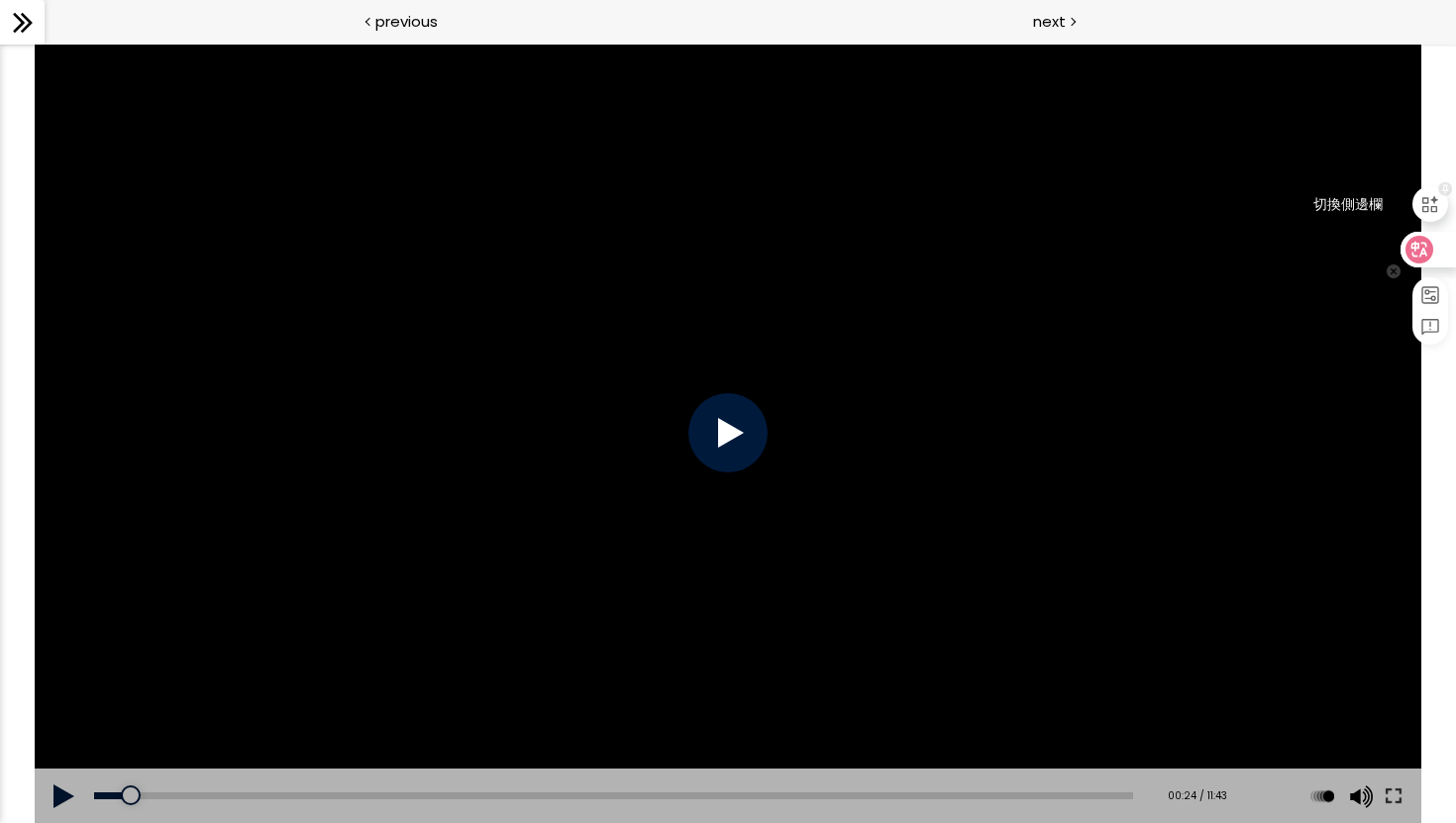 click 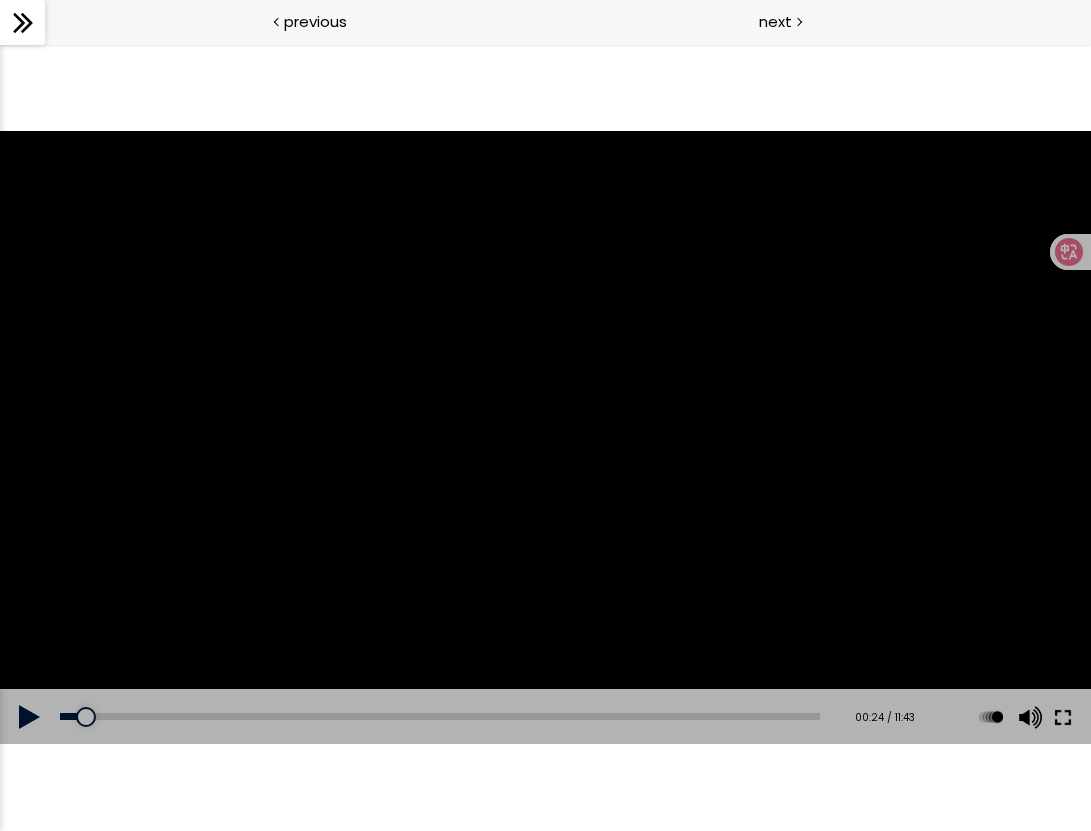 click at bounding box center (1063, 717) 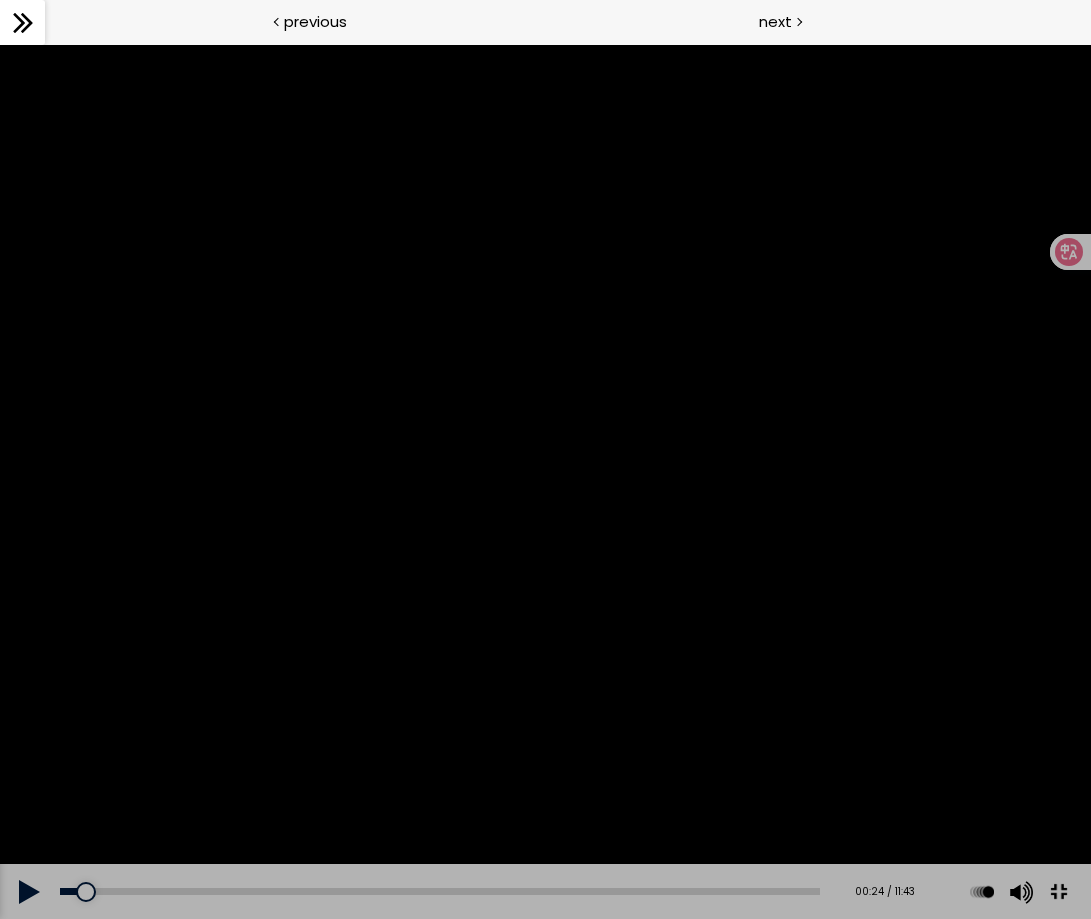 click at bounding box center (545, 481) 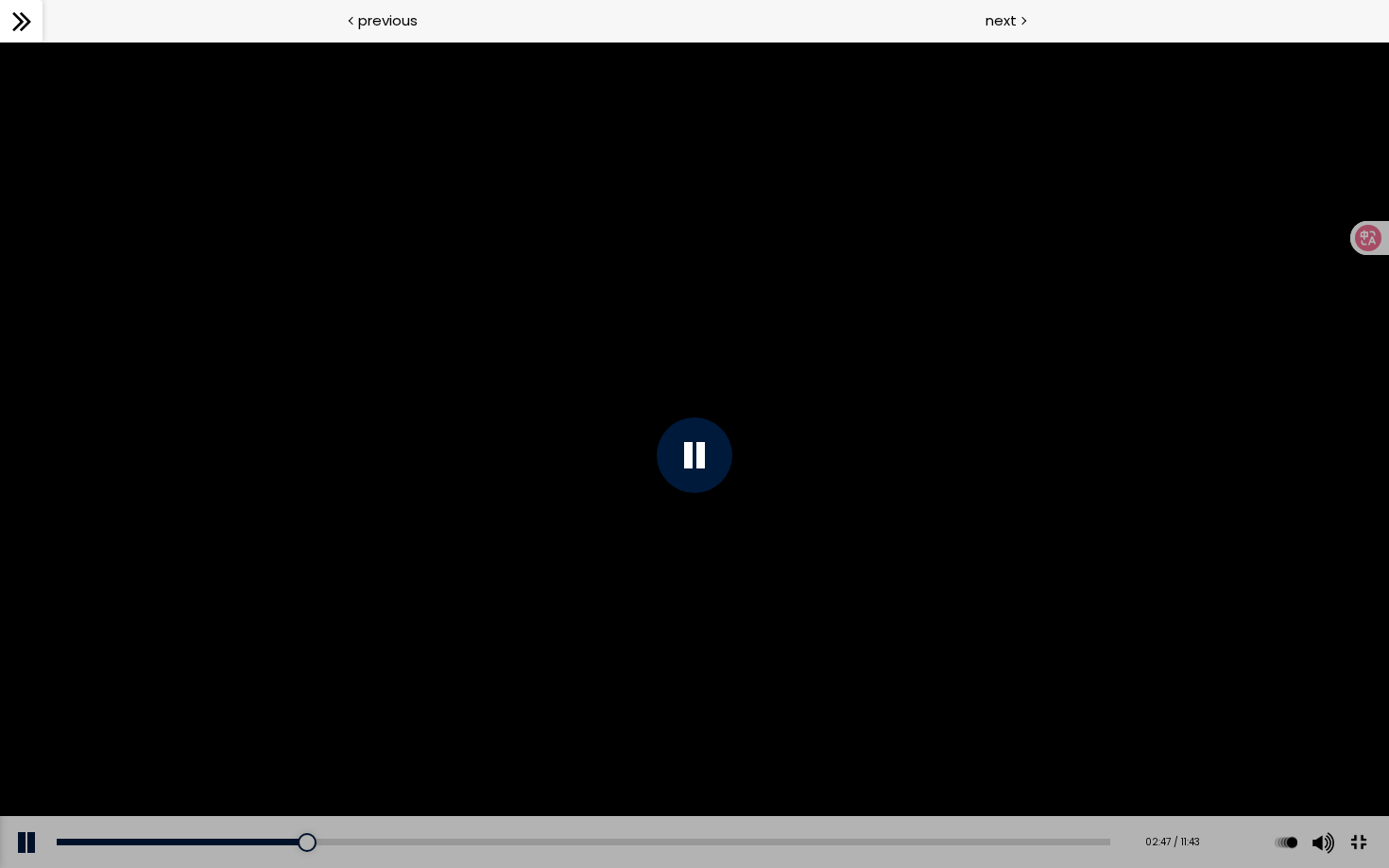 click at bounding box center [694, 455] 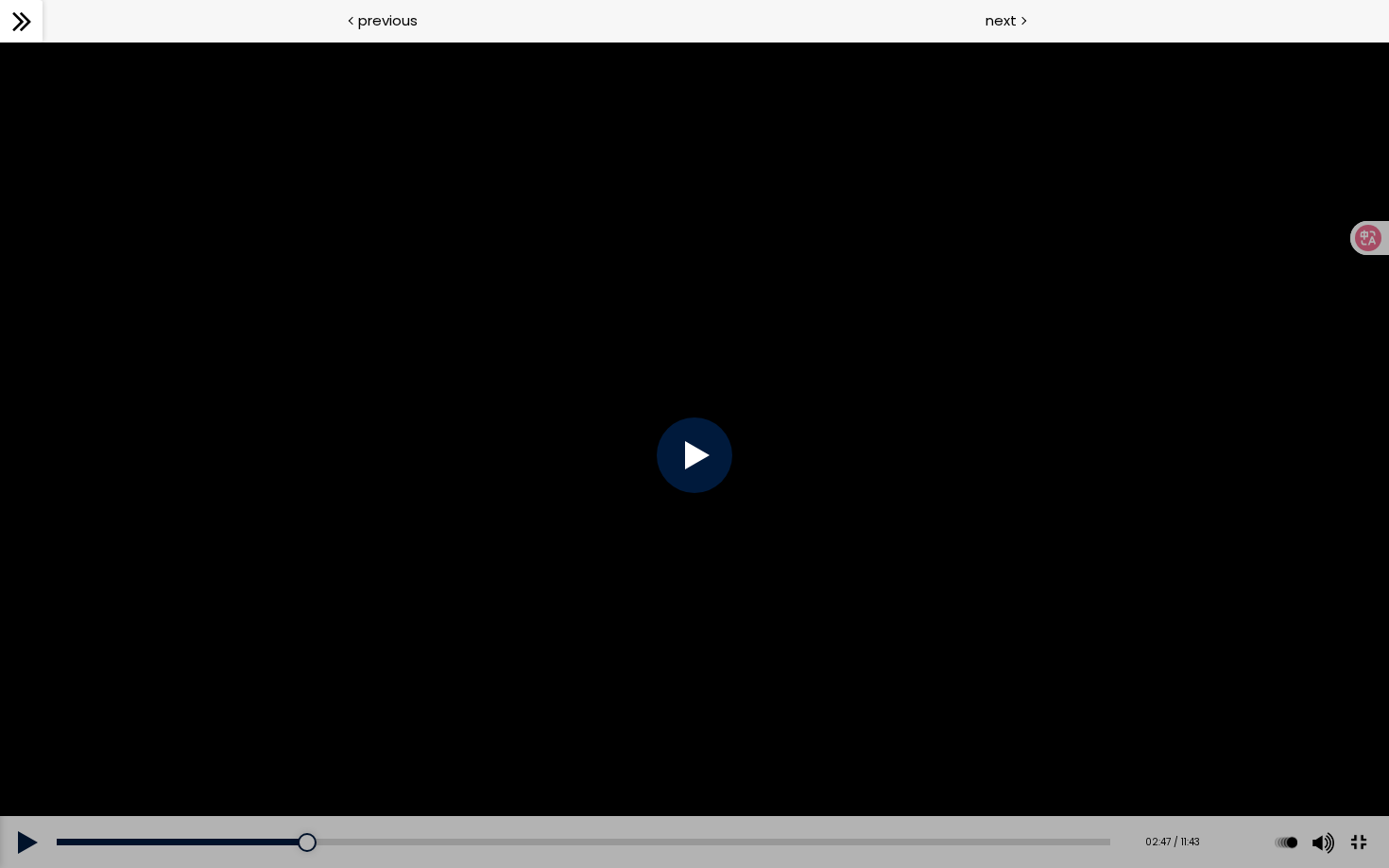click at bounding box center (694, 455) 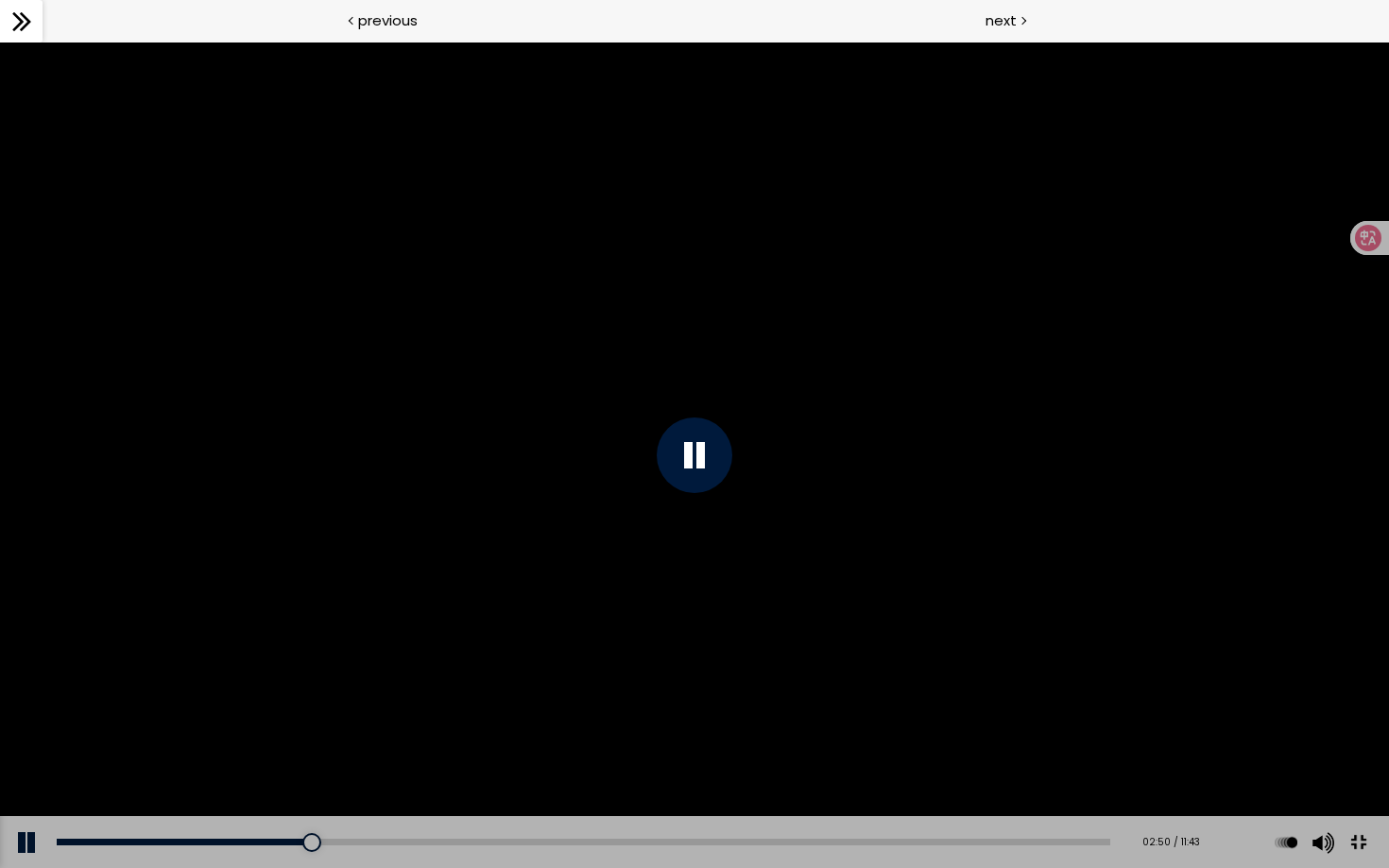 click at bounding box center (1358, 842) 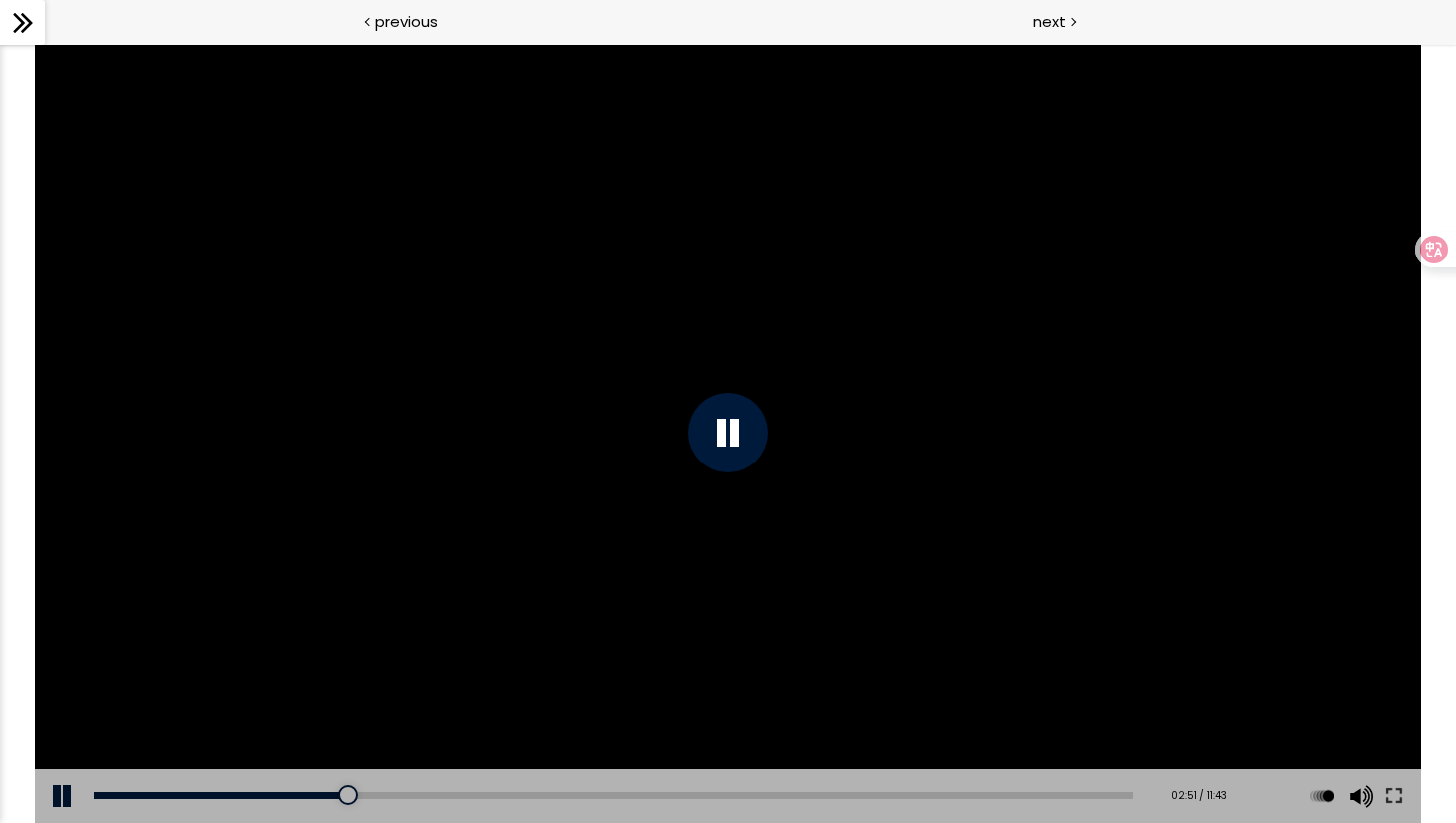 click at bounding box center (727, 433) 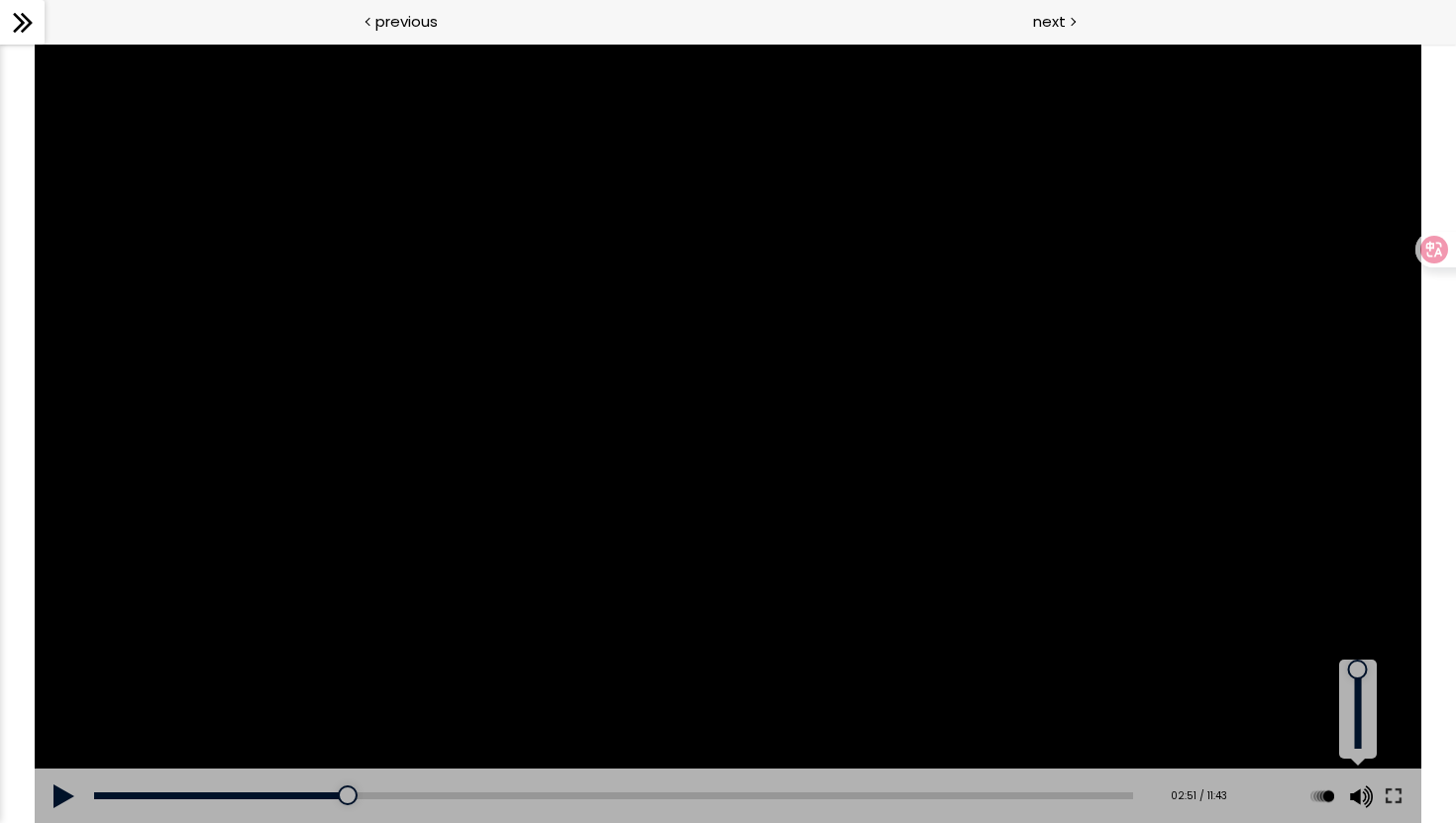 drag, startPoint x: 1358, startPoint y: 673, endPoint x: 1352, endPoint y: 652, distance: 21.84033 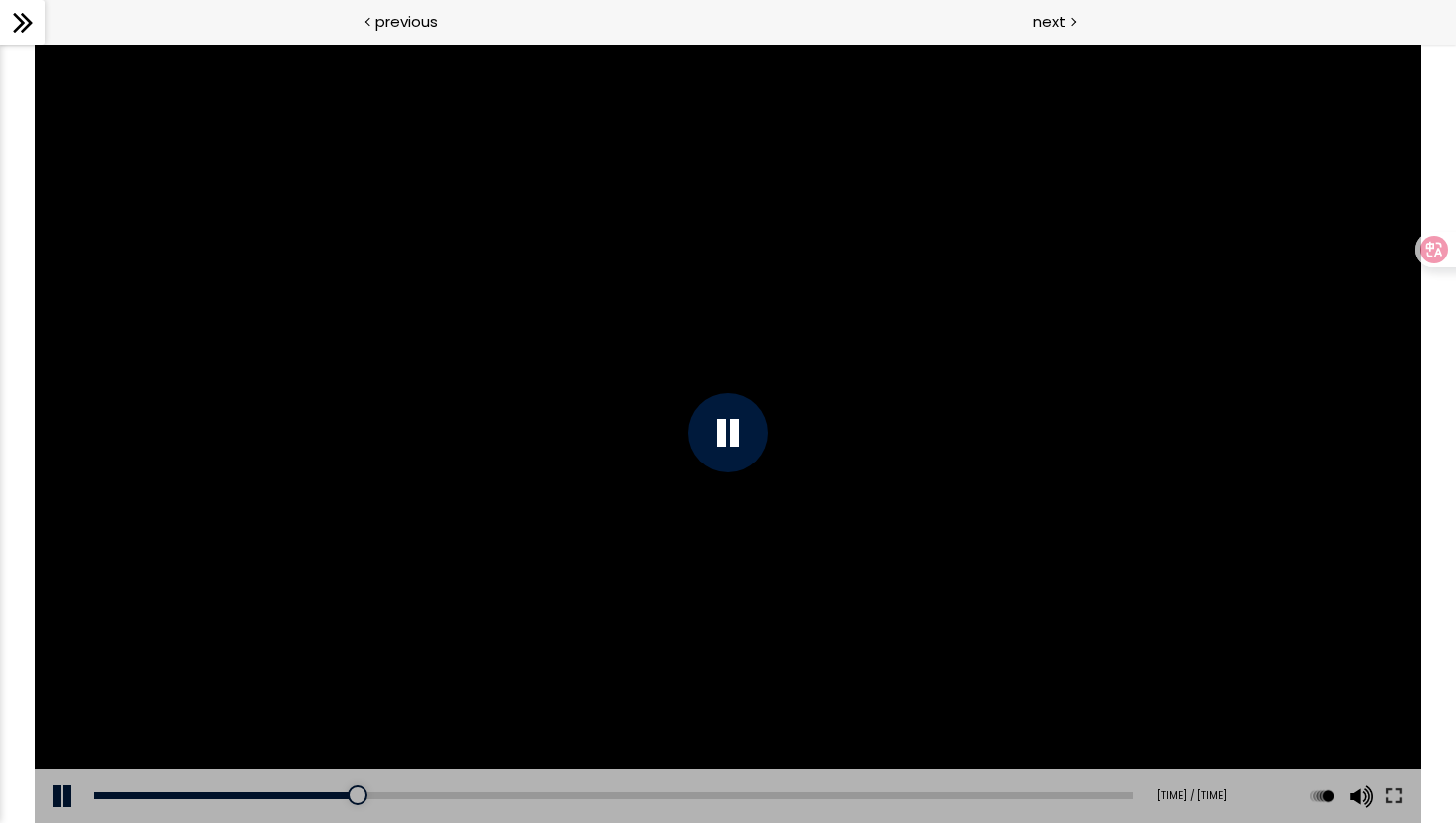 click at bounding box center (728, 433) 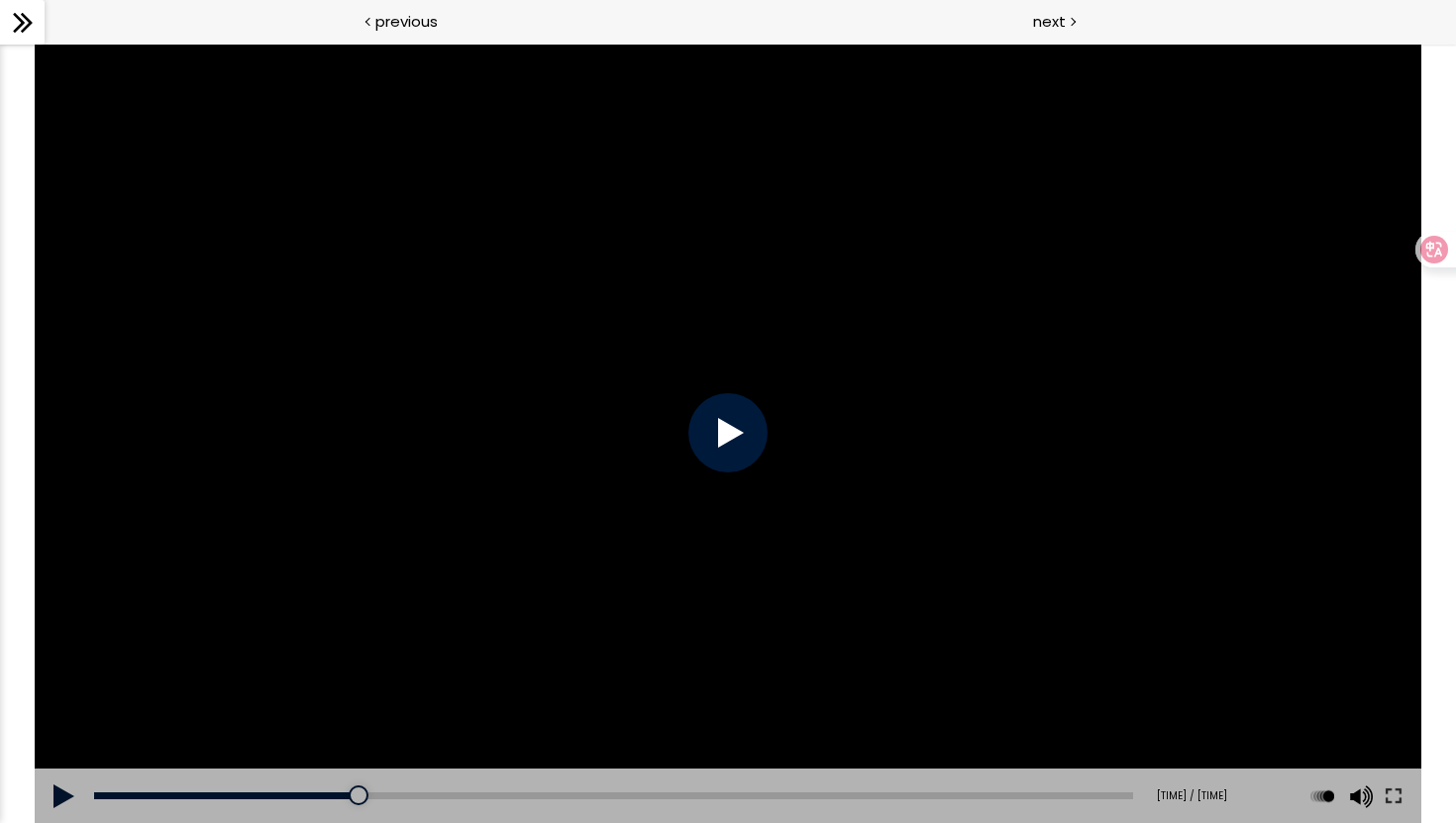 click at bounding box center [728, 433] 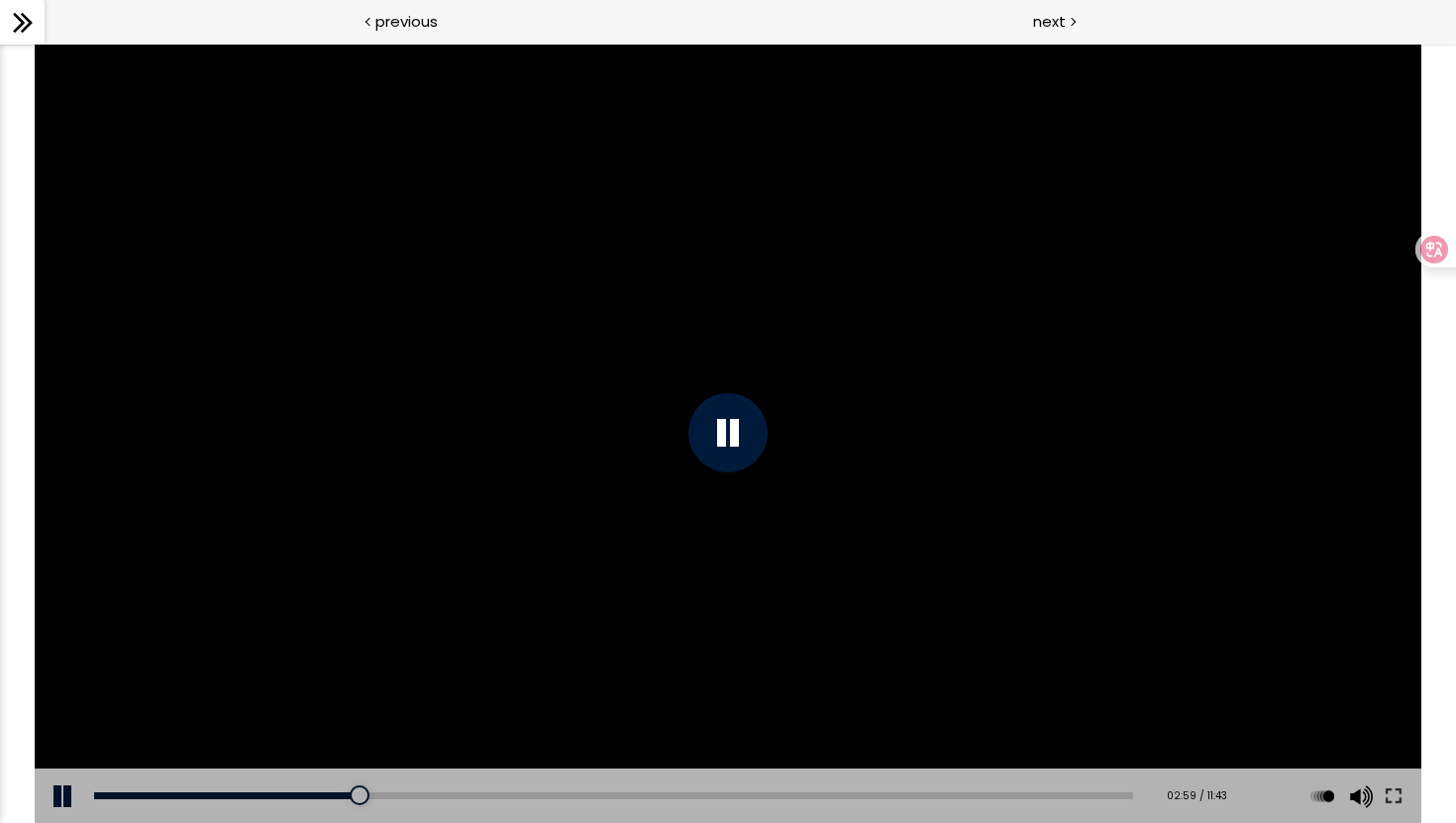 click at bounding box center [727, 433] 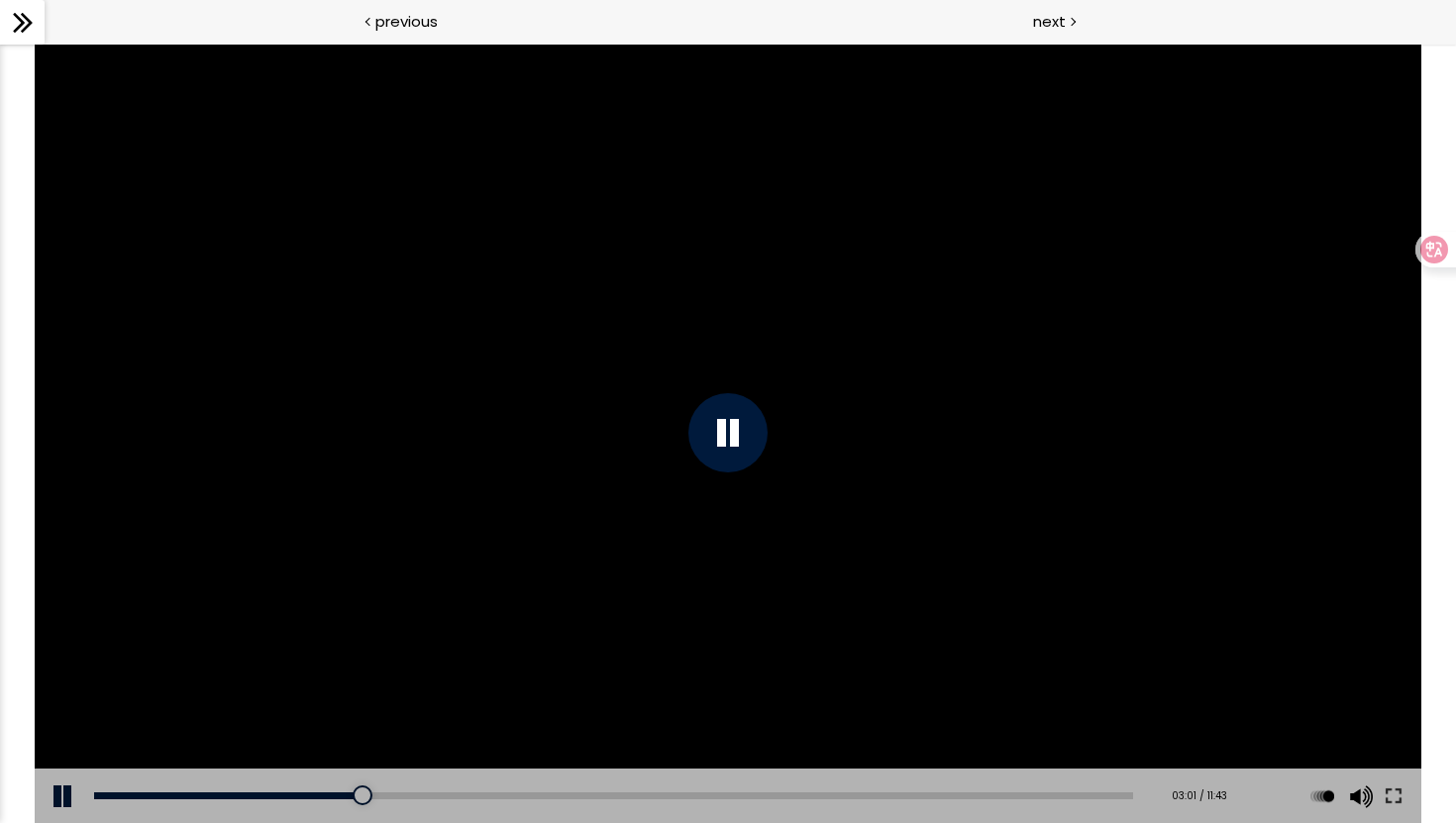 click on "Add chapter
01:02" at bounding box center (613, 796) 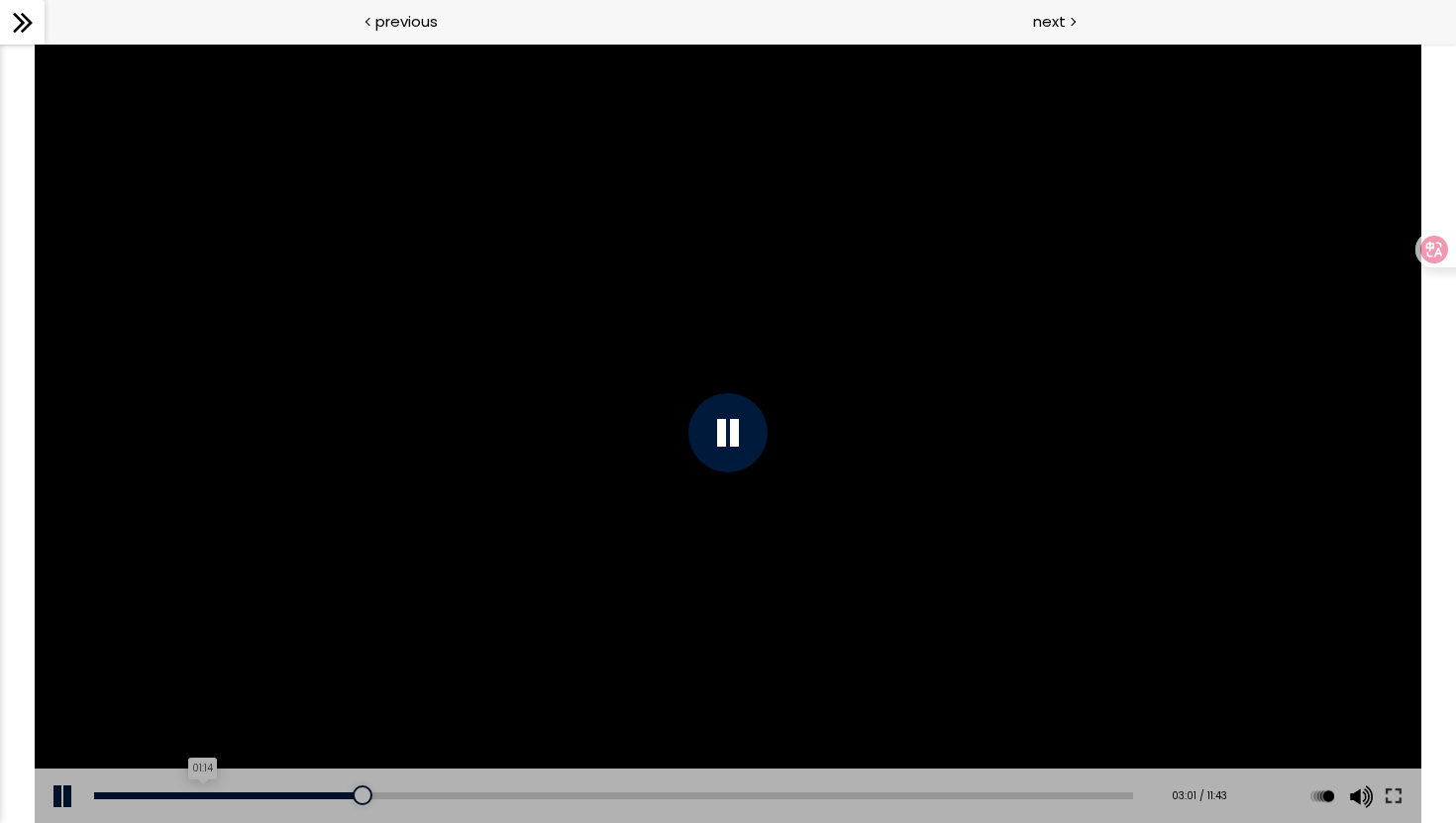 click on "01:14" at bounding box center (613, 795) 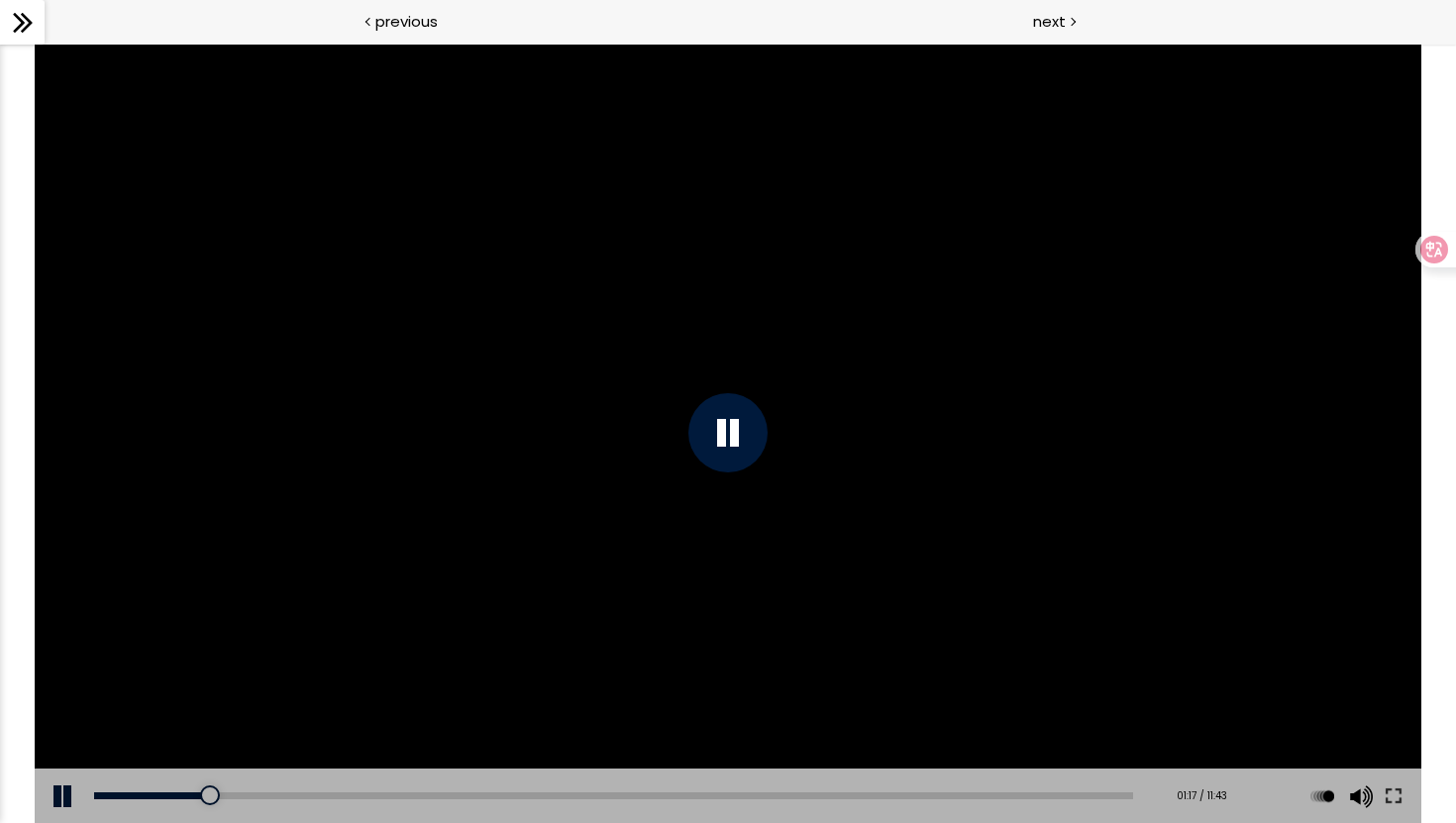 click on "Add chapter
02:17" at bounding box center [613, 796] 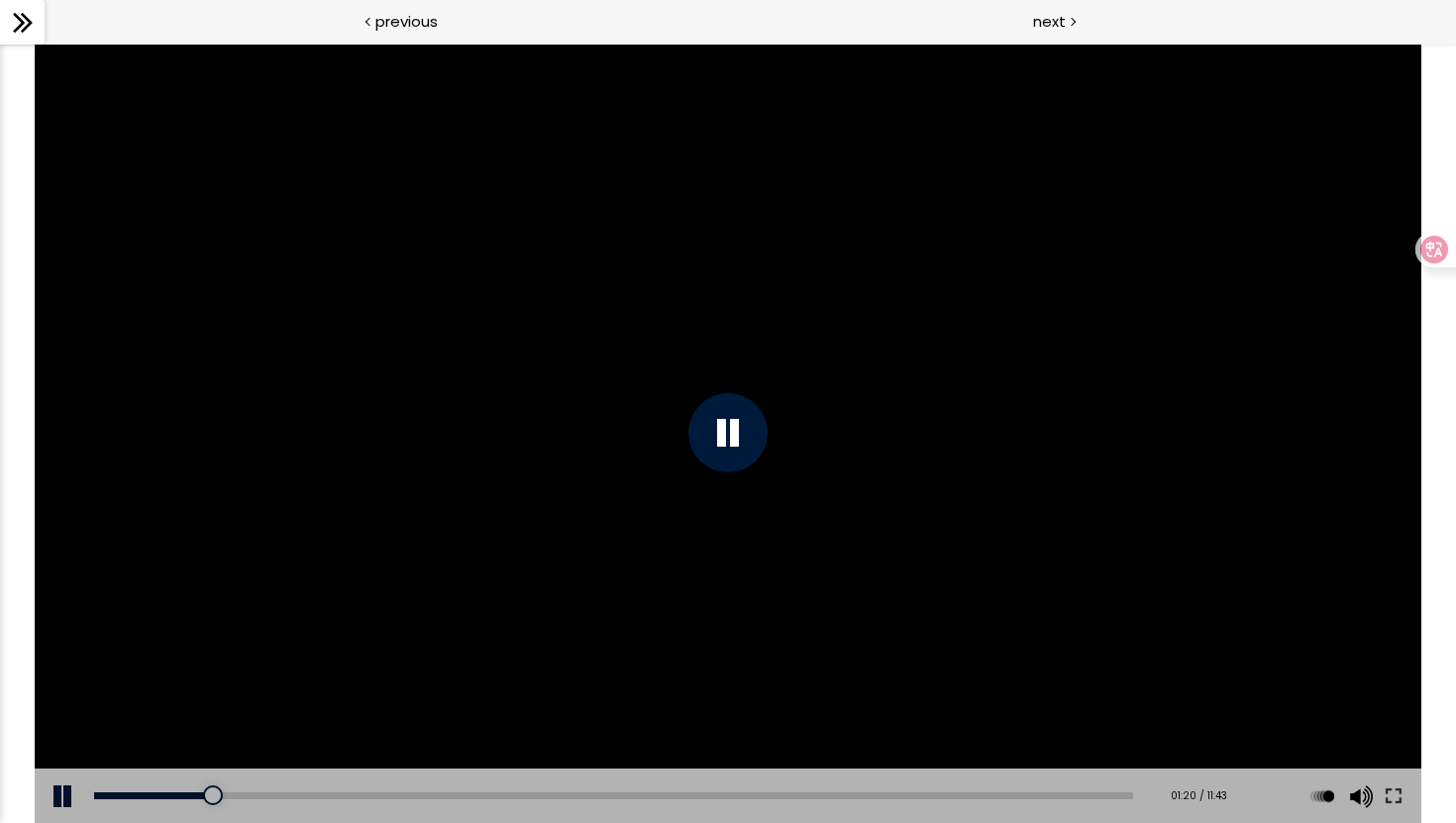 click at bounding box center (727, 433) 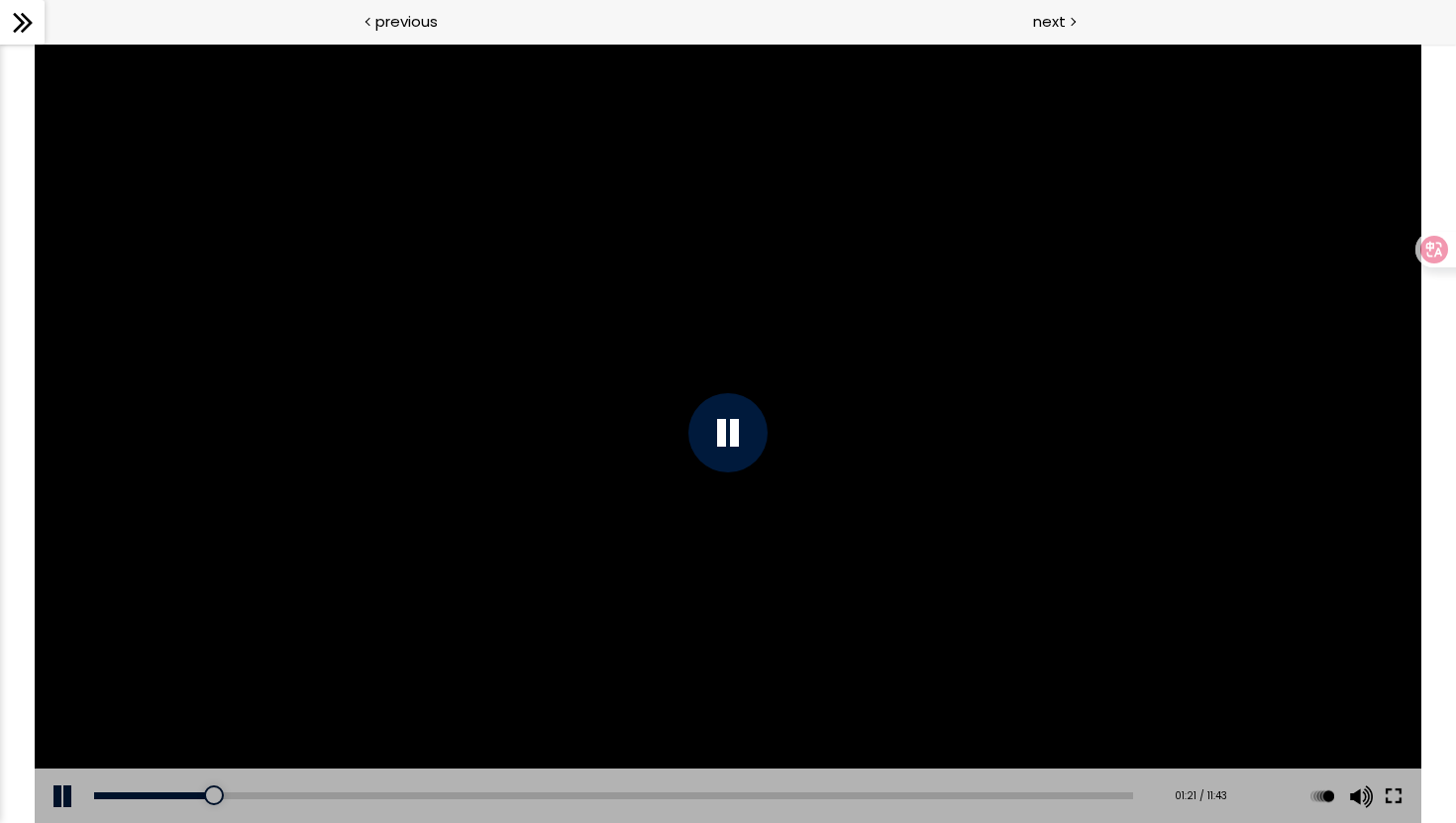 click at bounding box center (1394, 796) 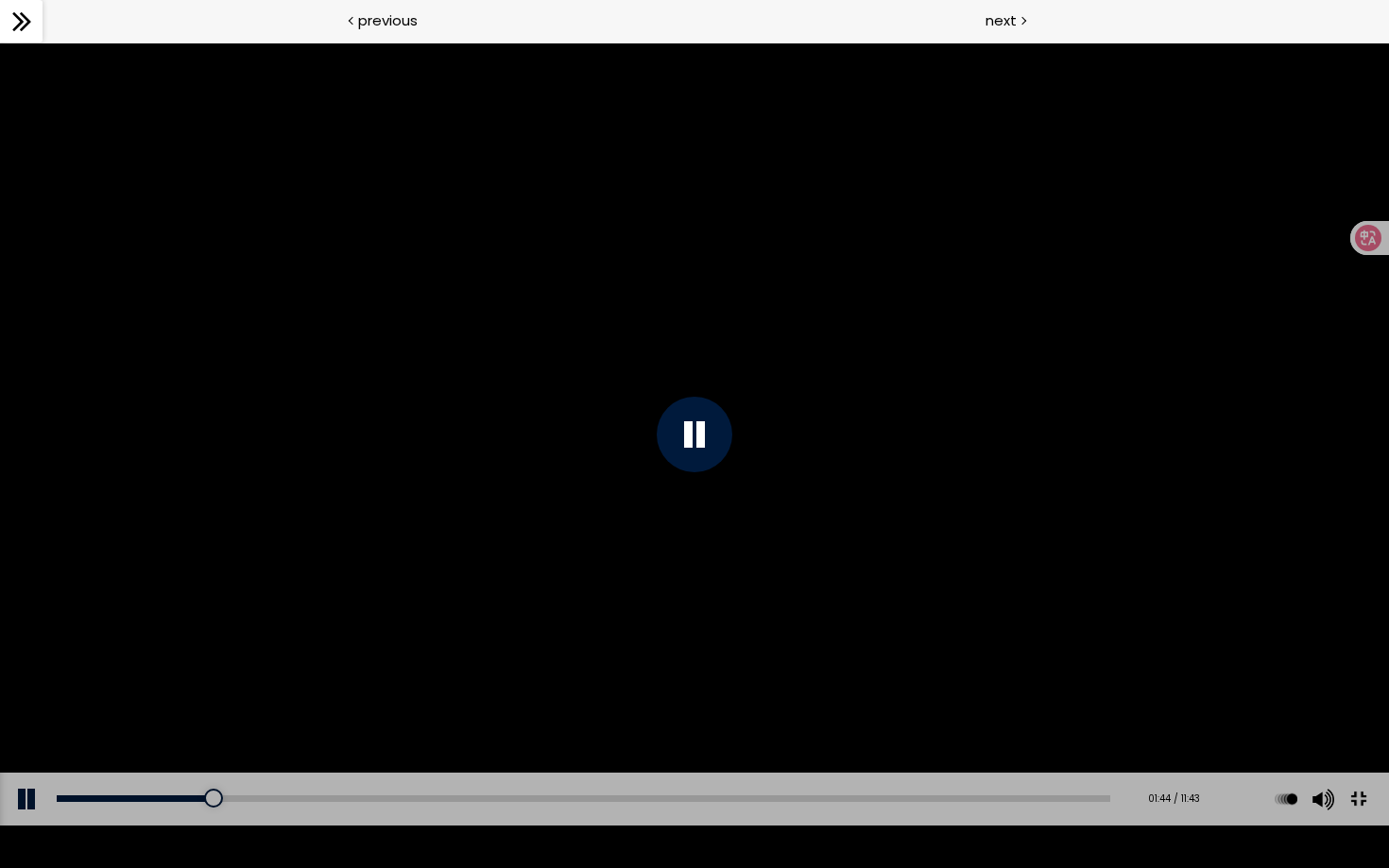 click at bounding box center (694, 434) 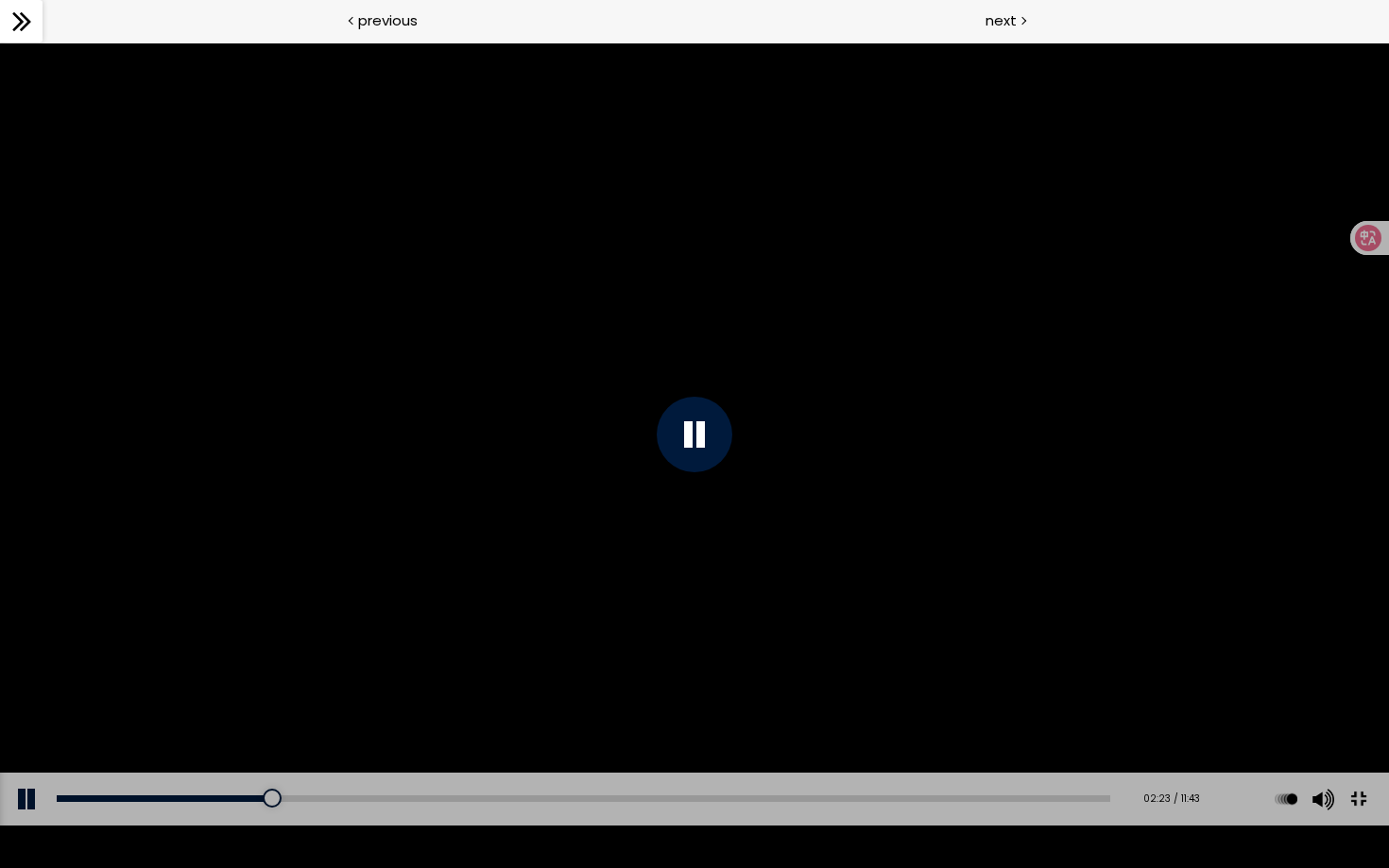 click at bounding box center (1358, 798) 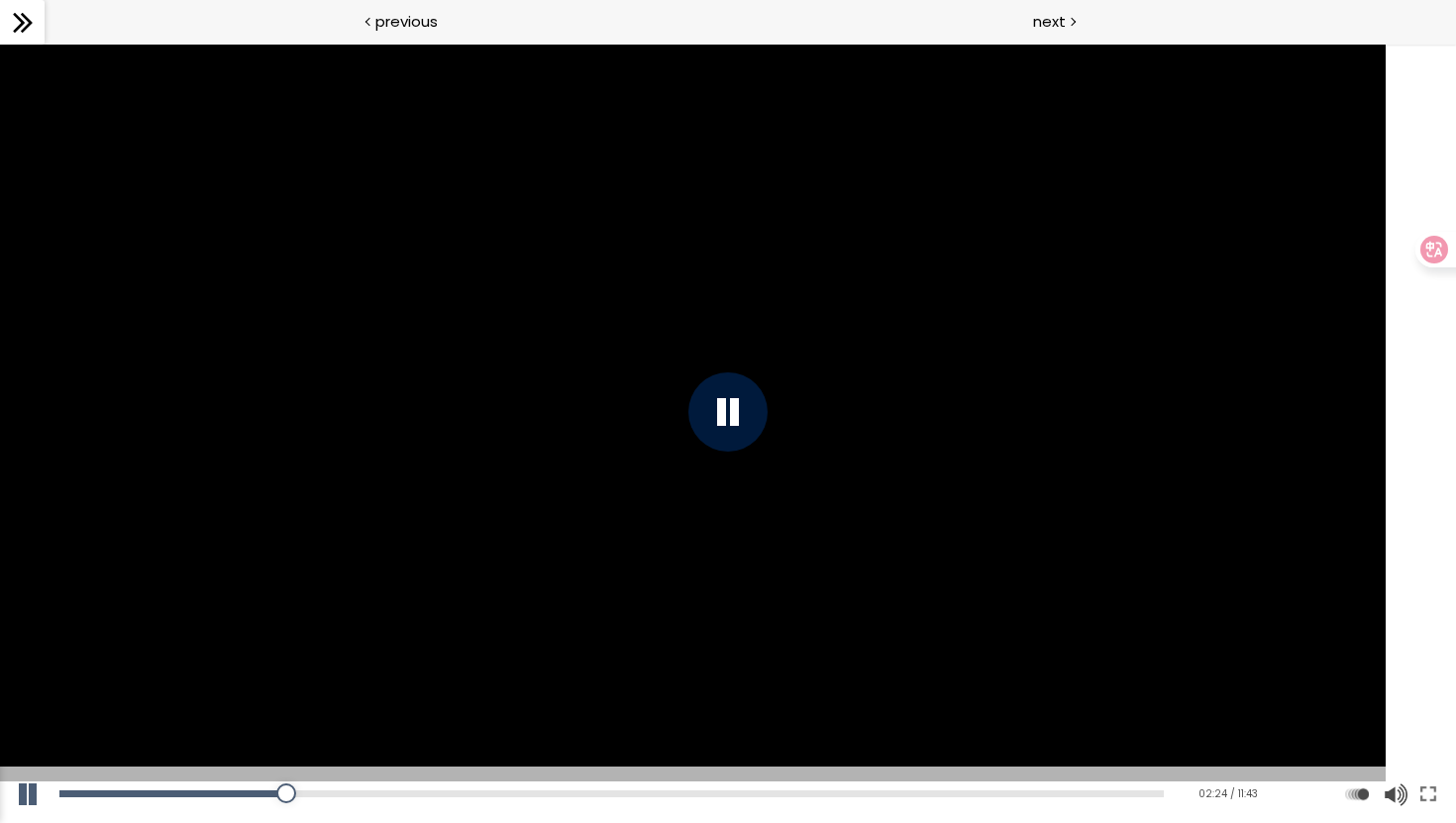 type 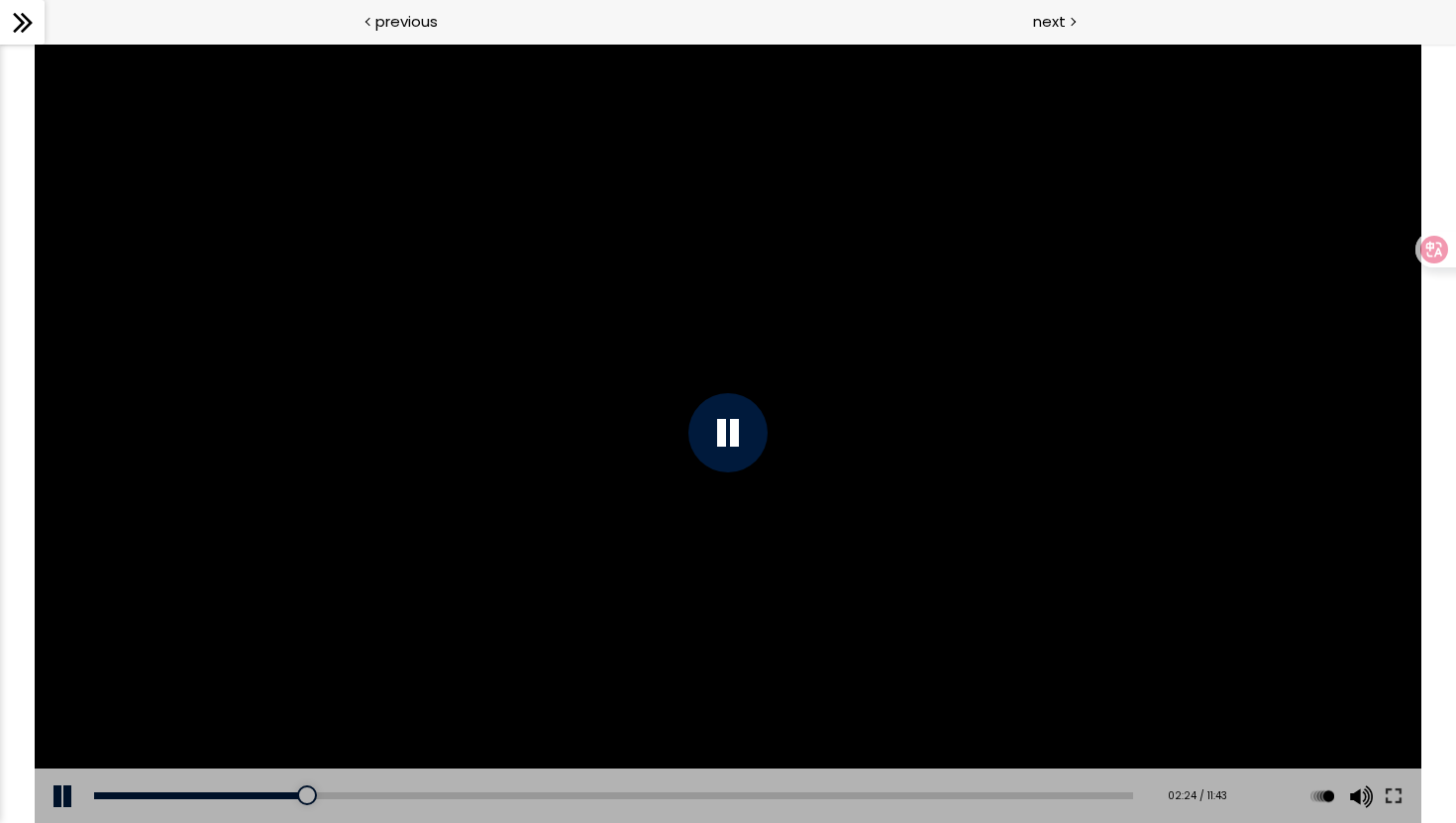 click at bounding box center [1394, 796] 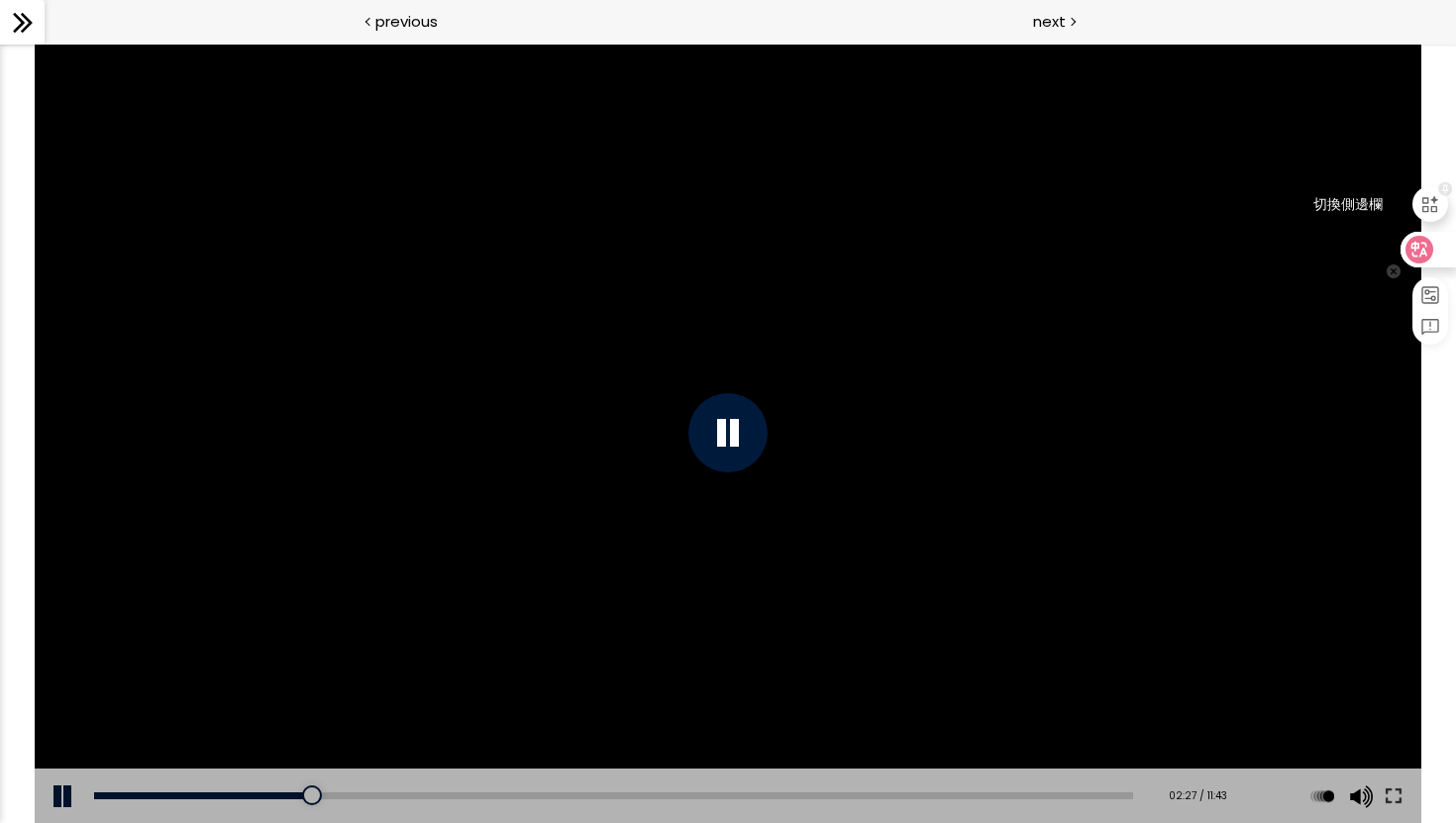 click 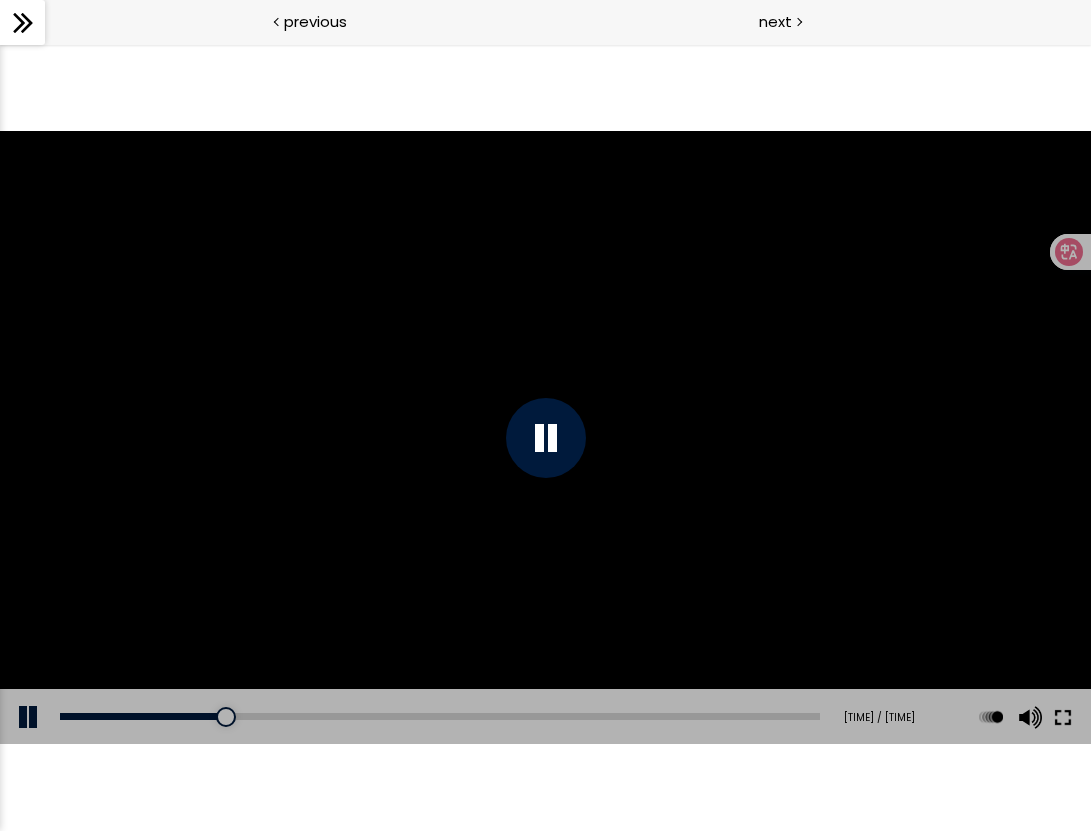 click at bounding box center (1063, 717) 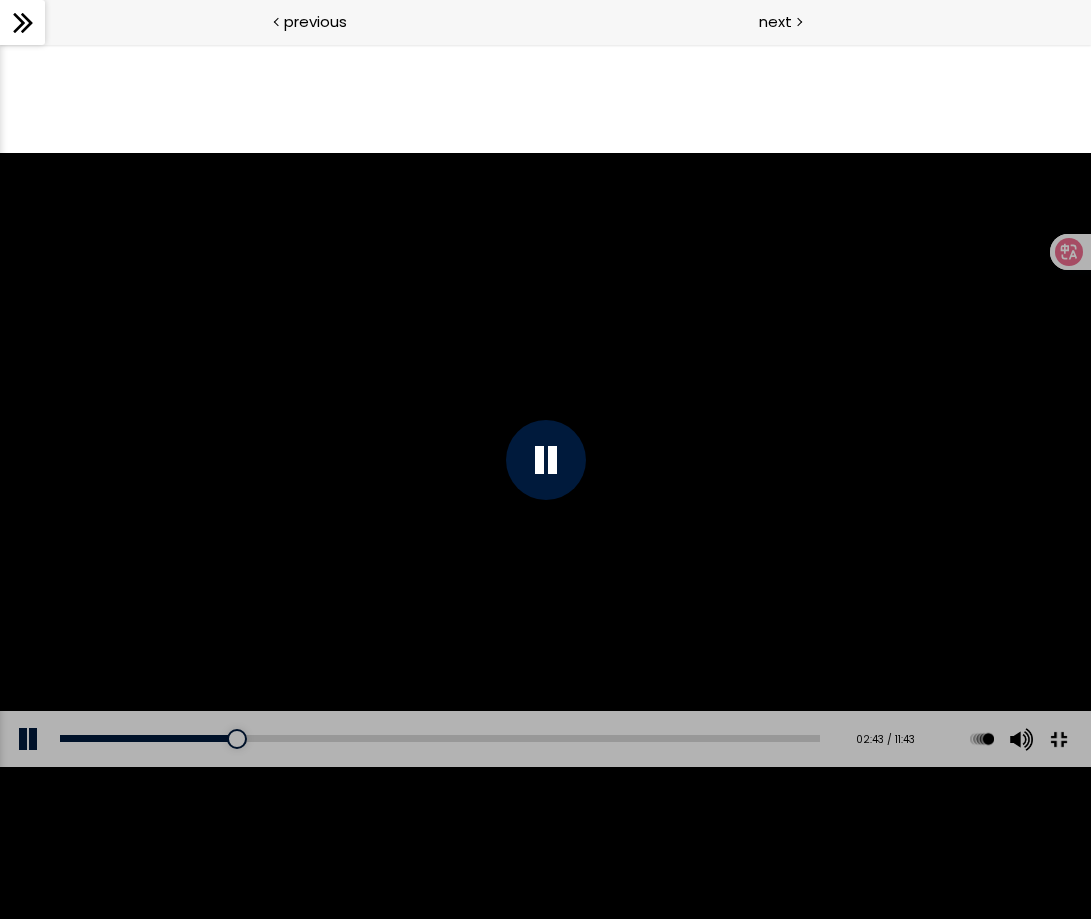 click at bounding box center [545, 460] 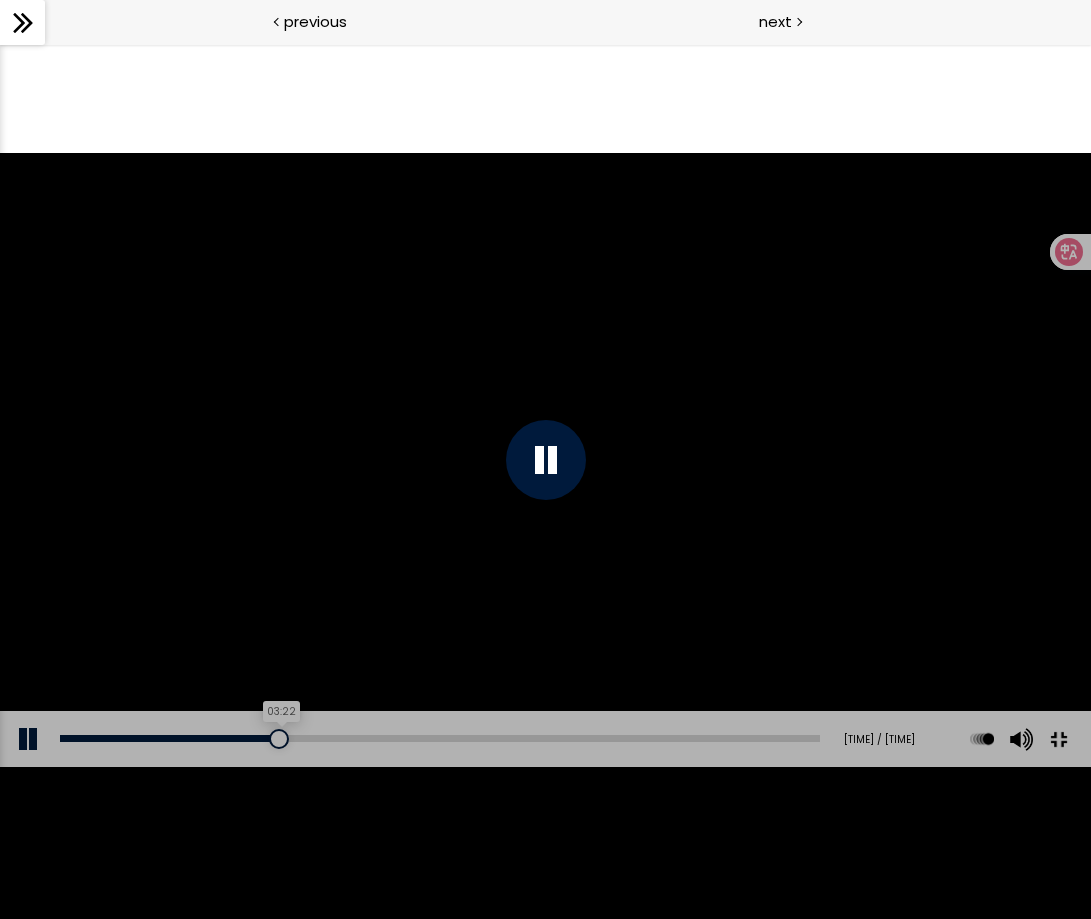 click at bounding box center (279, 739) 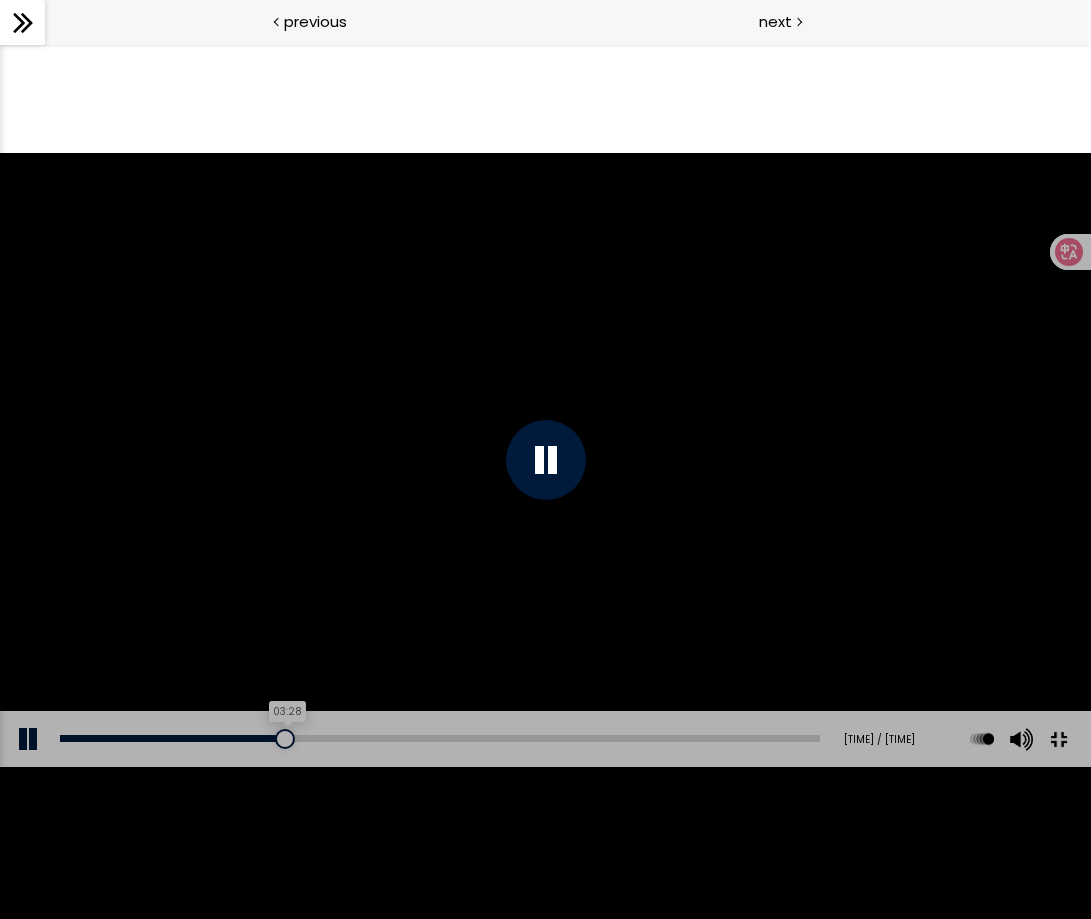 click at bounding box center (285, 739) 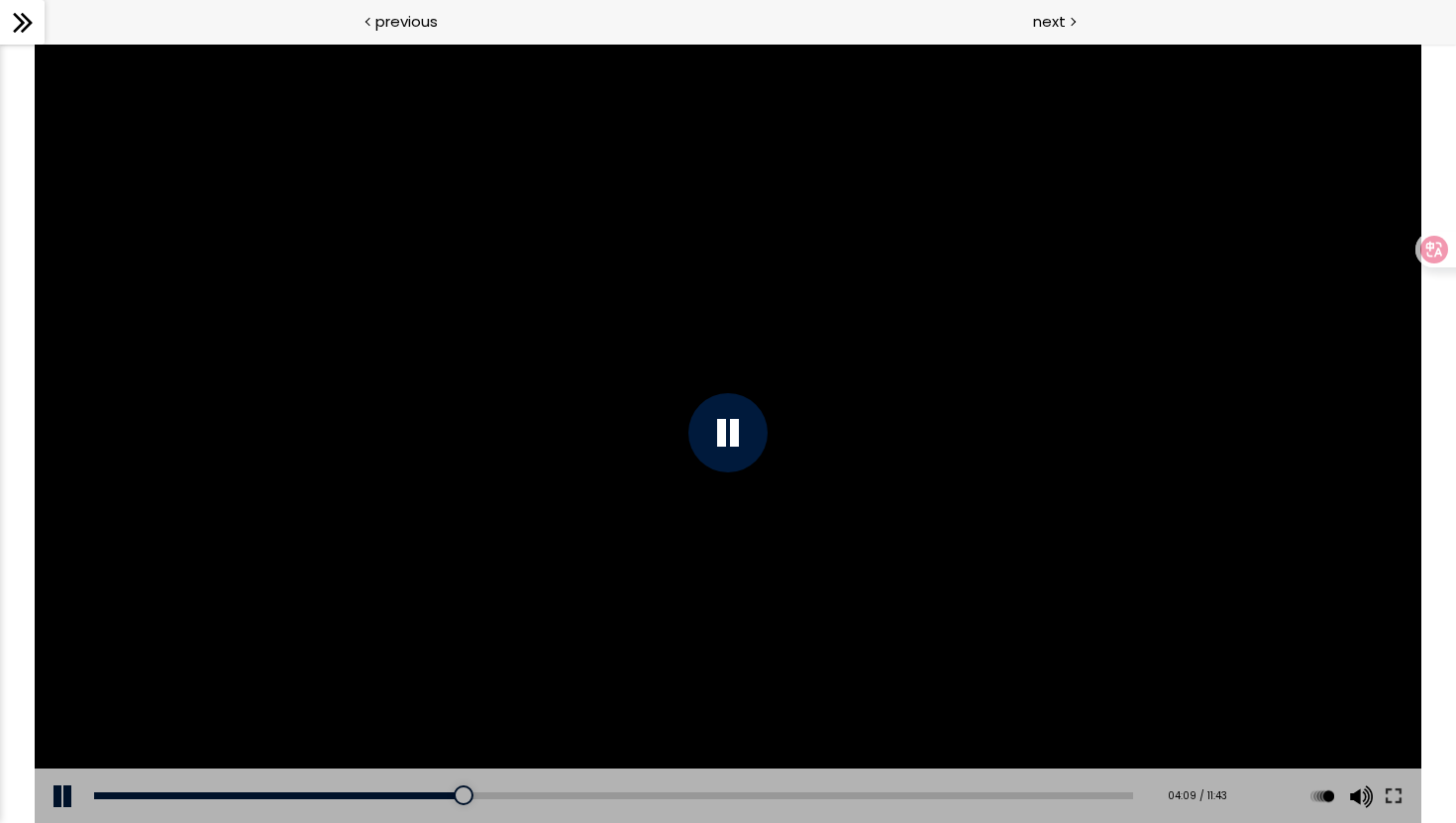 click at bounding box center [728, 433] 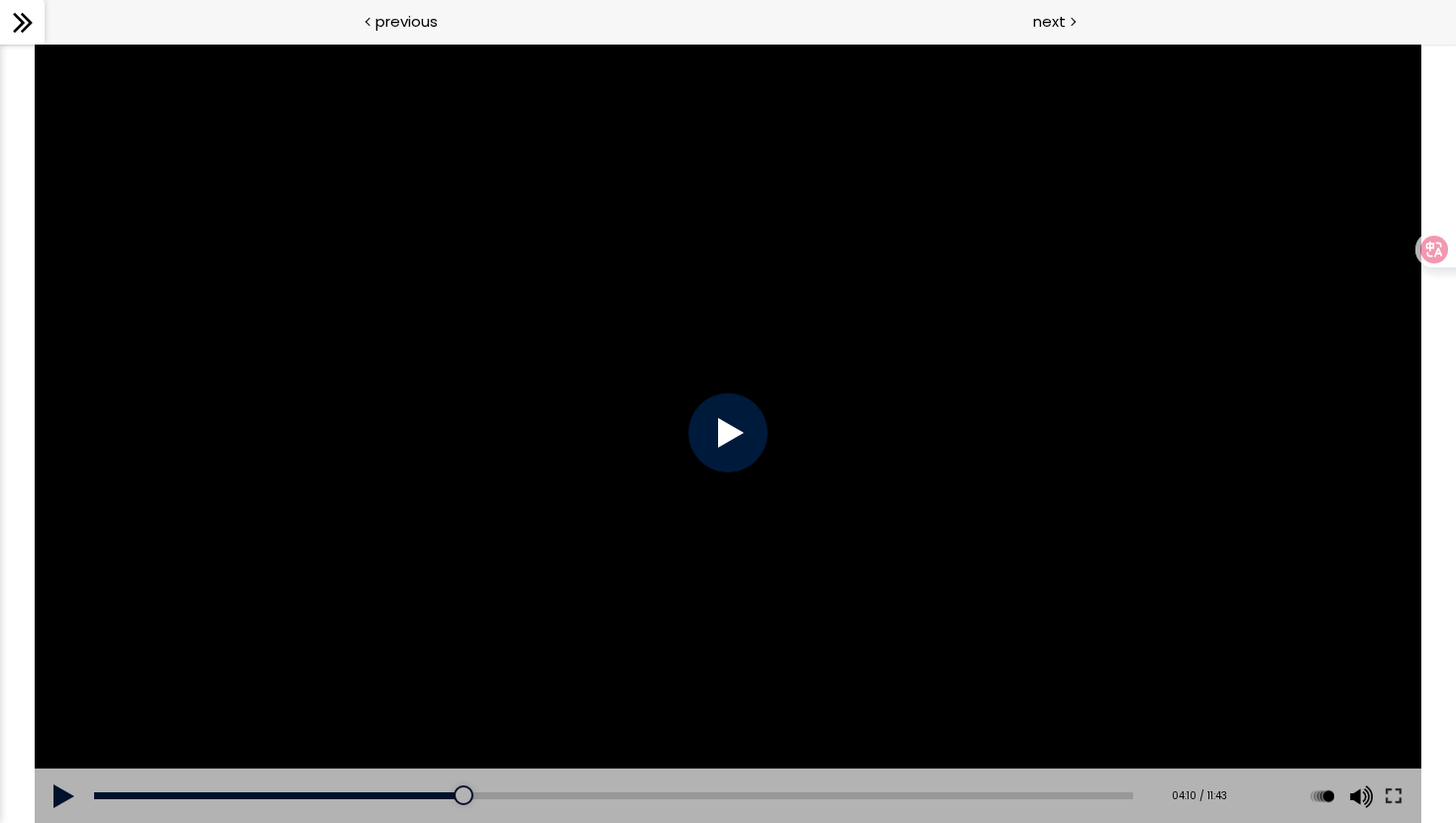 click at bounding box center [728, 433] 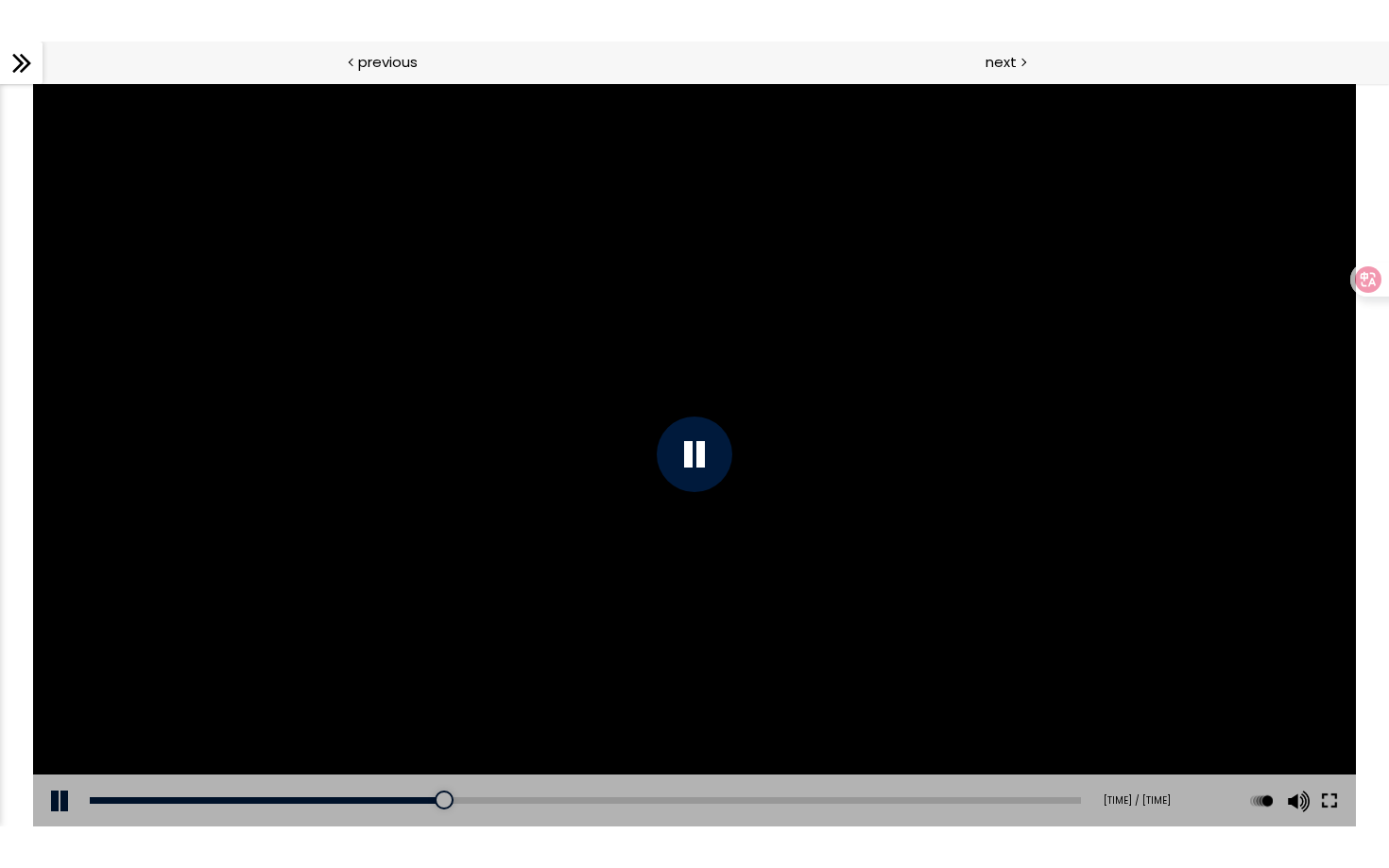 click at bounding box center (1329, 801) 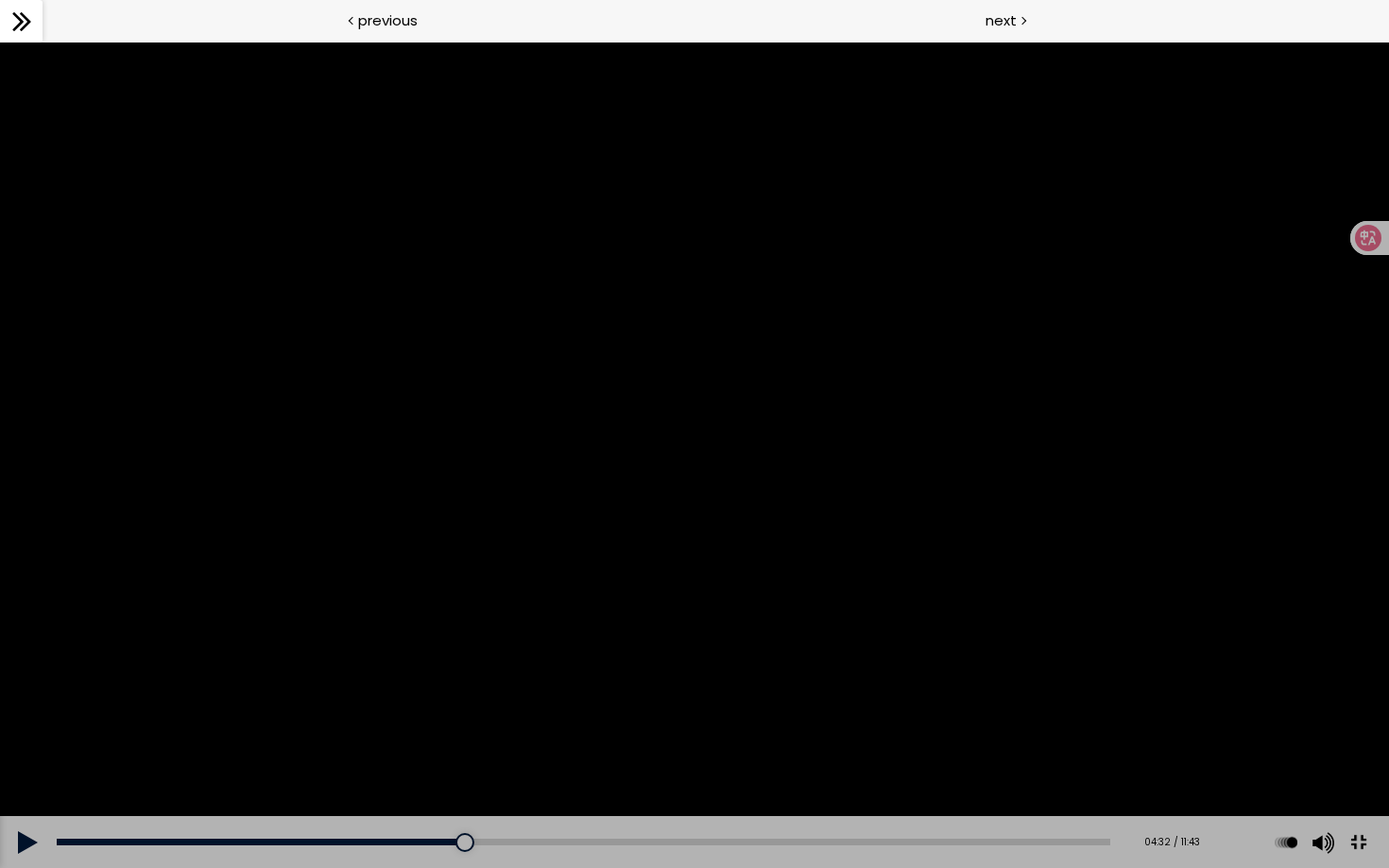 click at bounding box center [694, 454] 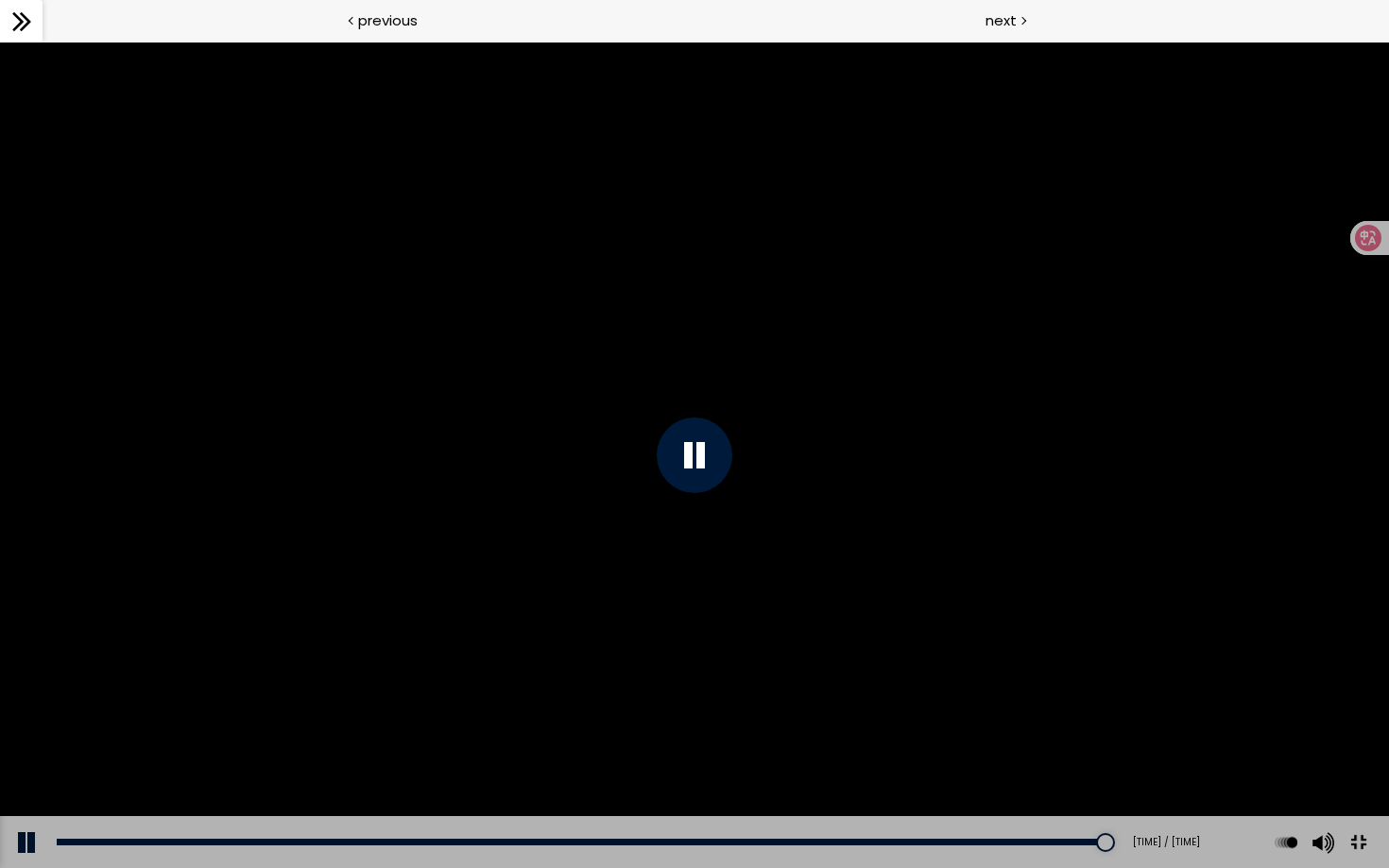 click at bounding box center (1358, 842) 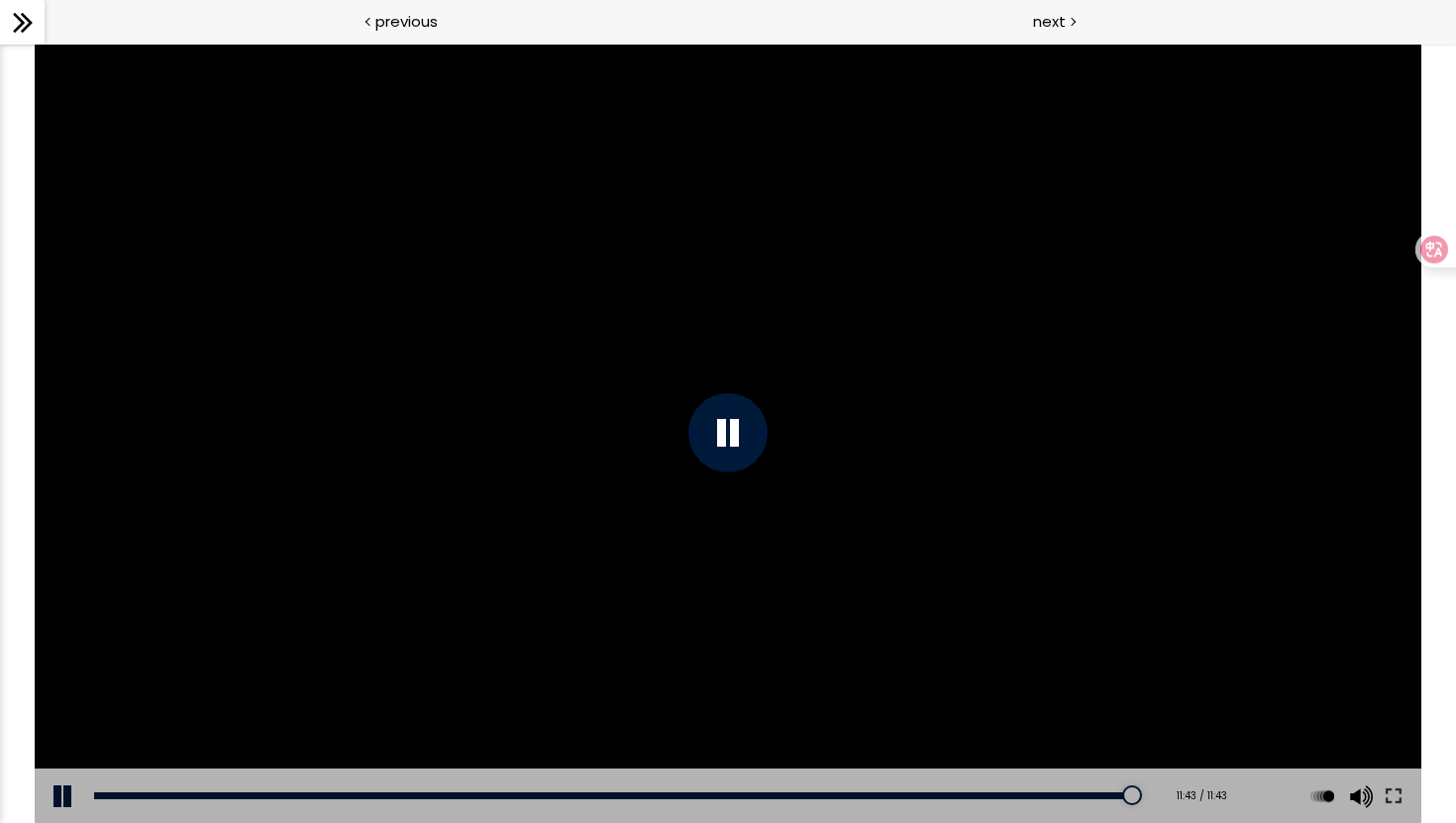 click at bounding box center (728, 433) 